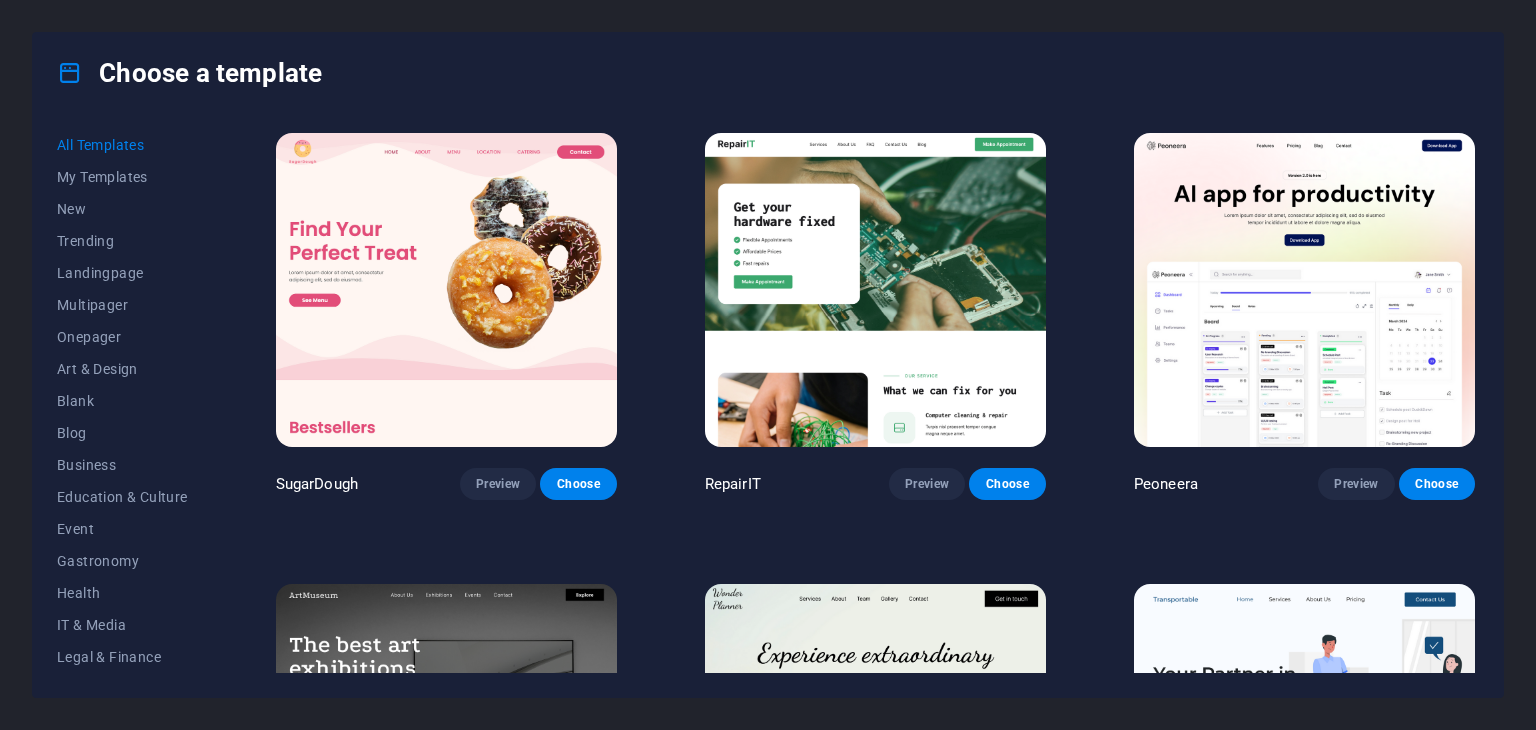 scroll, scrollTop: 0, scrollLeft: 0, axis: both 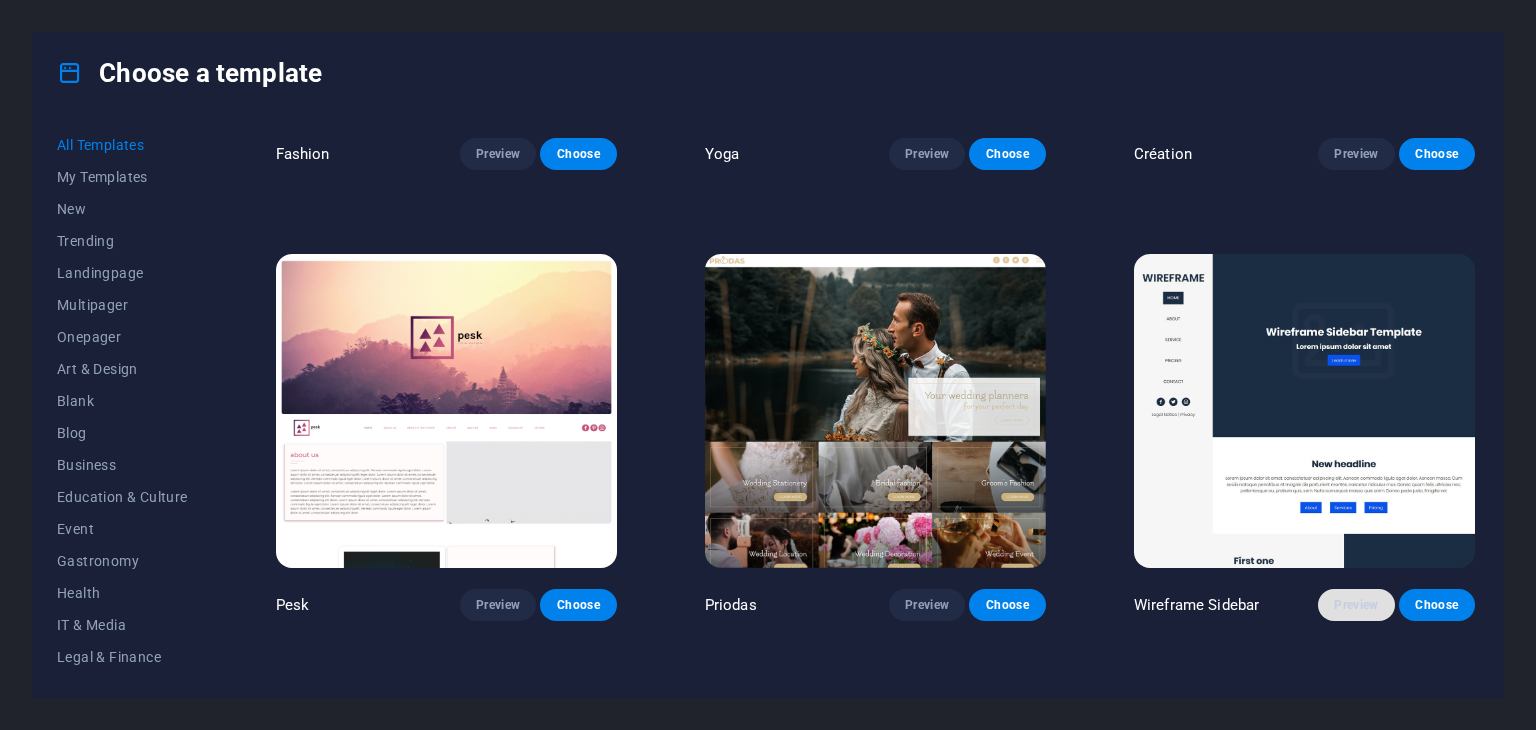 click on "Preview" at bounding box center [1356, 605] 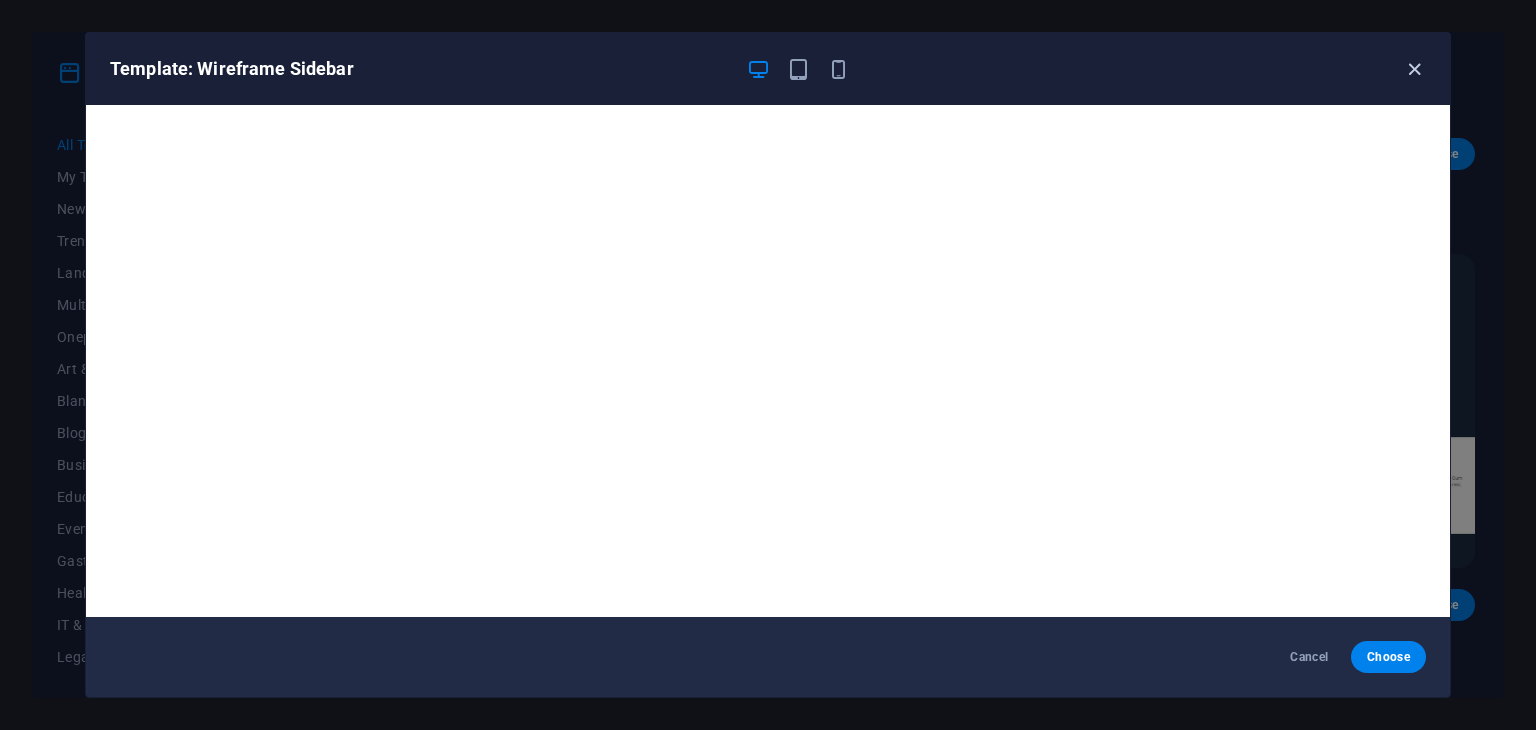 click at bounding box center [1414, 69] 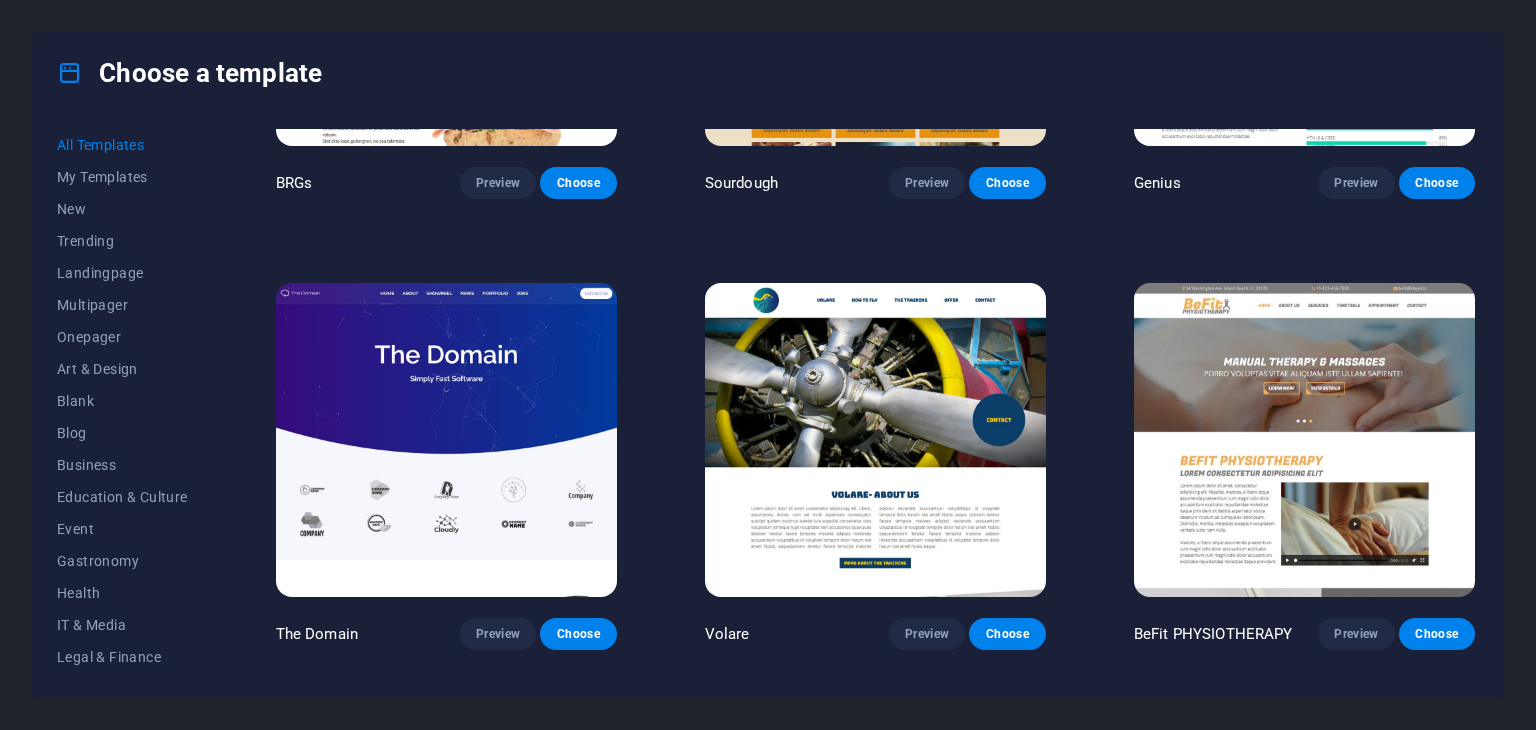 scroll, scrollTop: 10684, scrollLeft: 0, axis: vertical 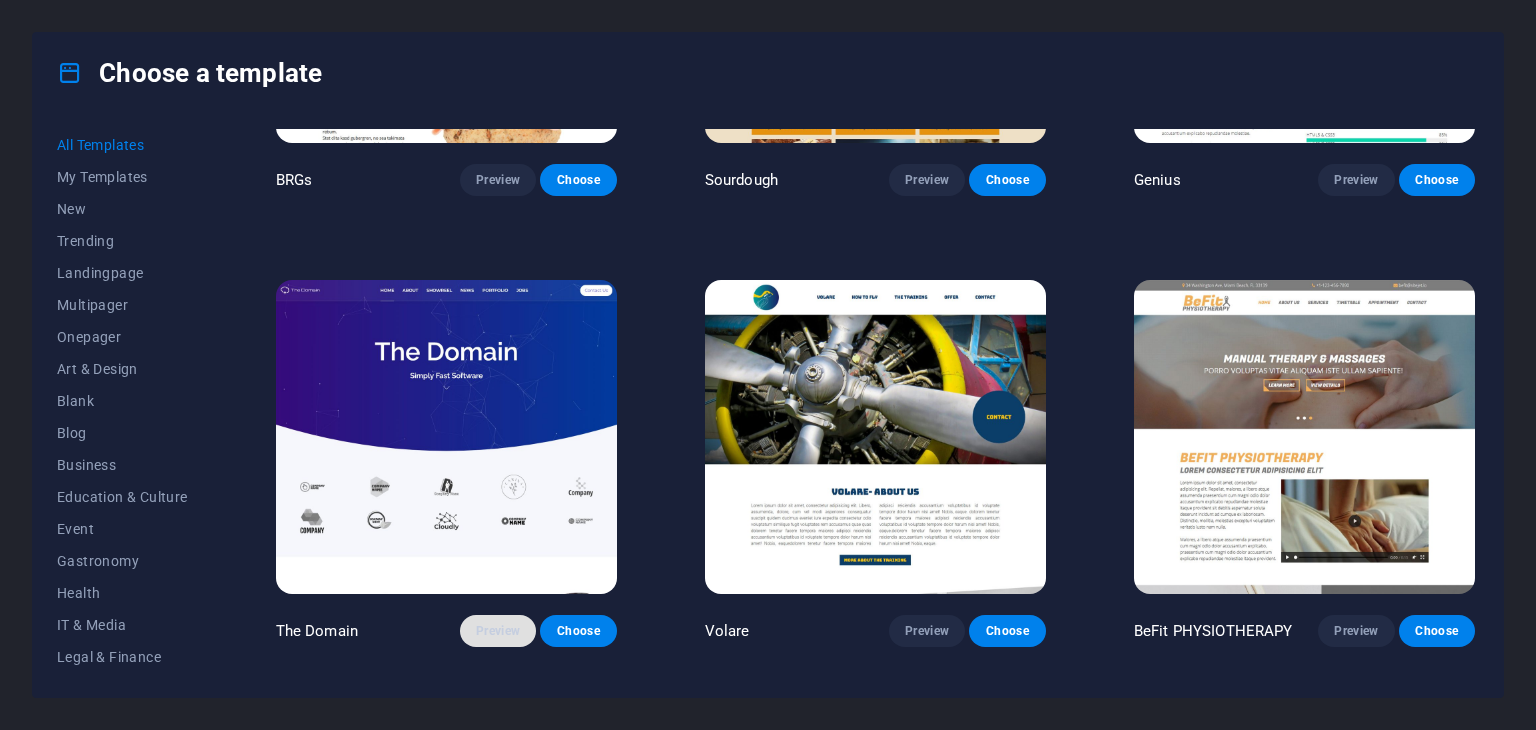 click on "Preview" at bounding box center (498, 631) 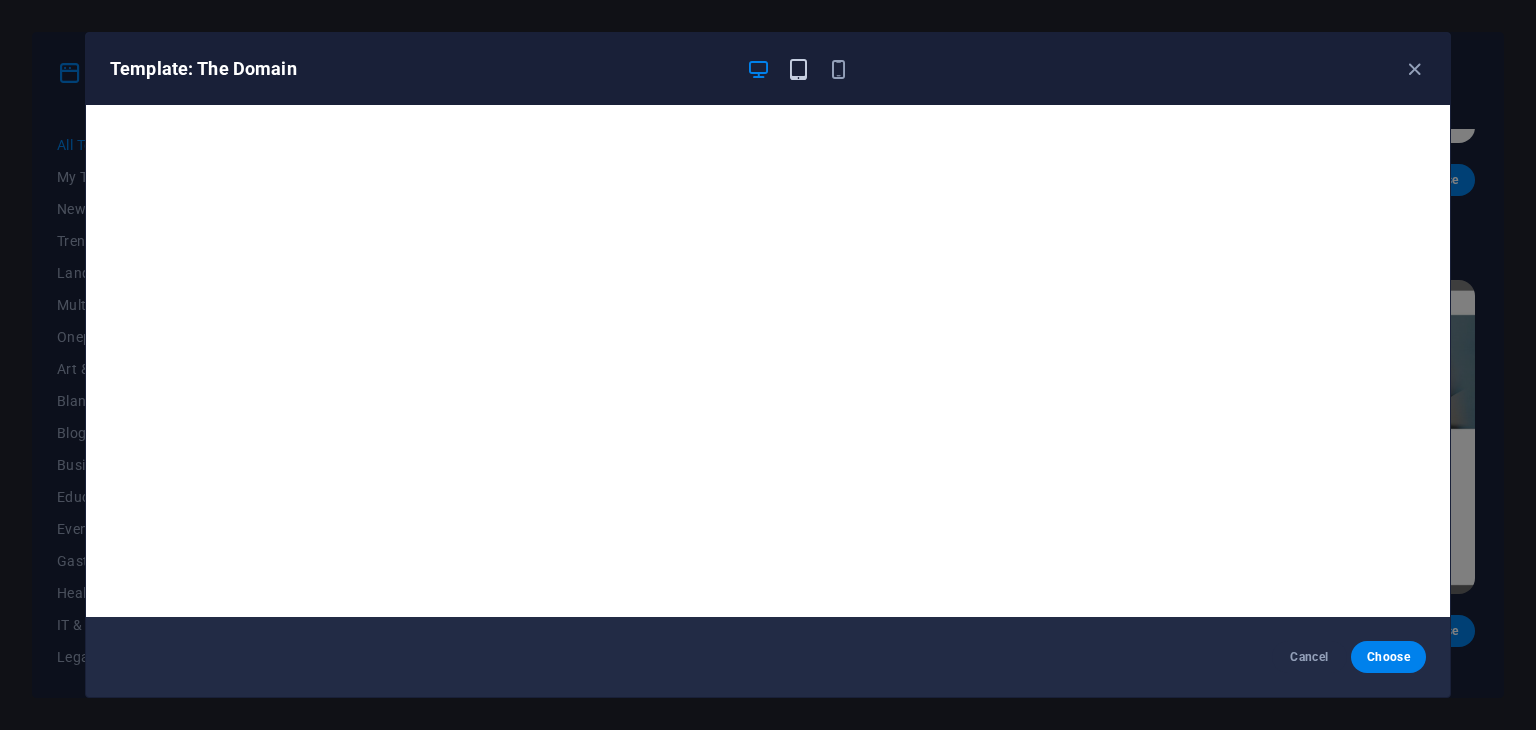 click at bounding box center [798, 69] 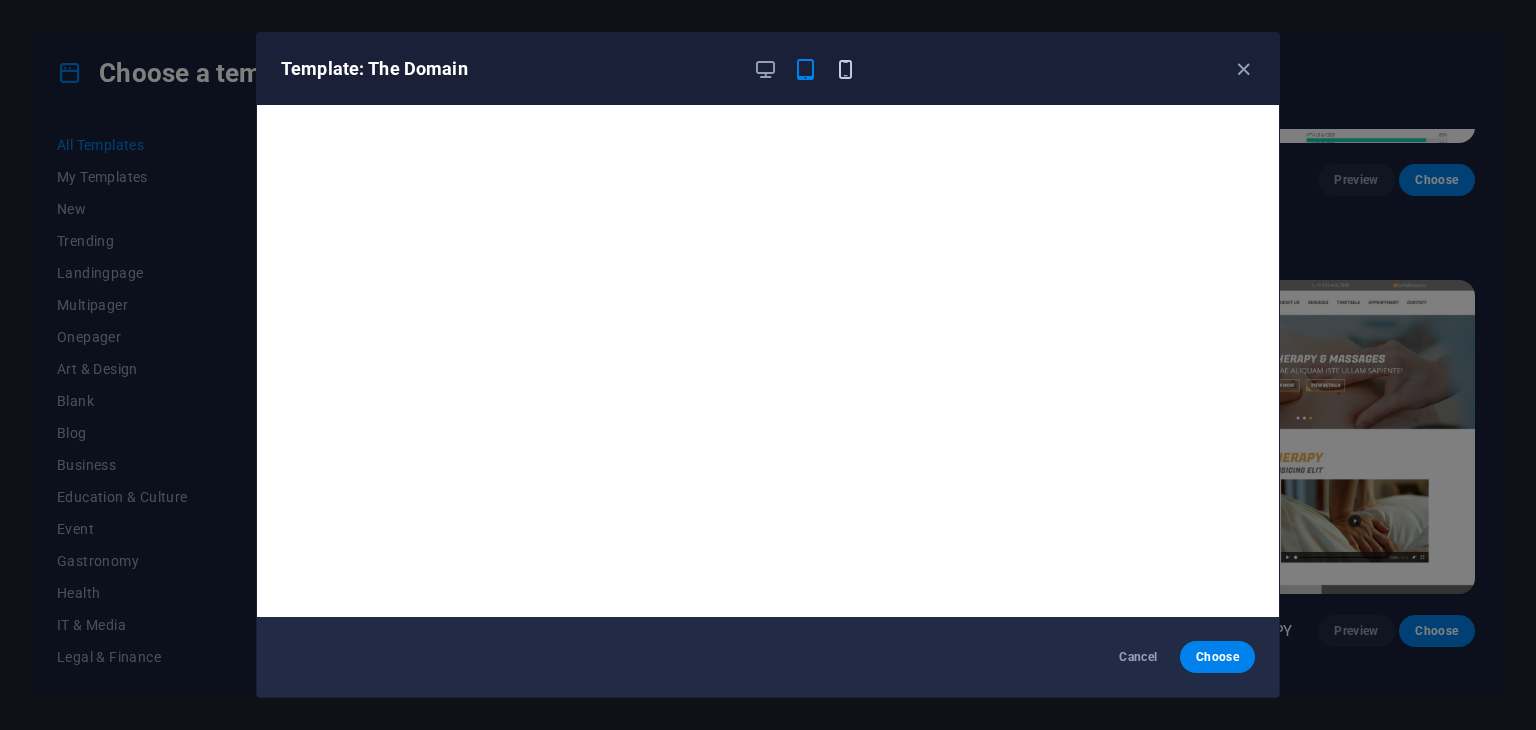click at bounding box center (845, 69) 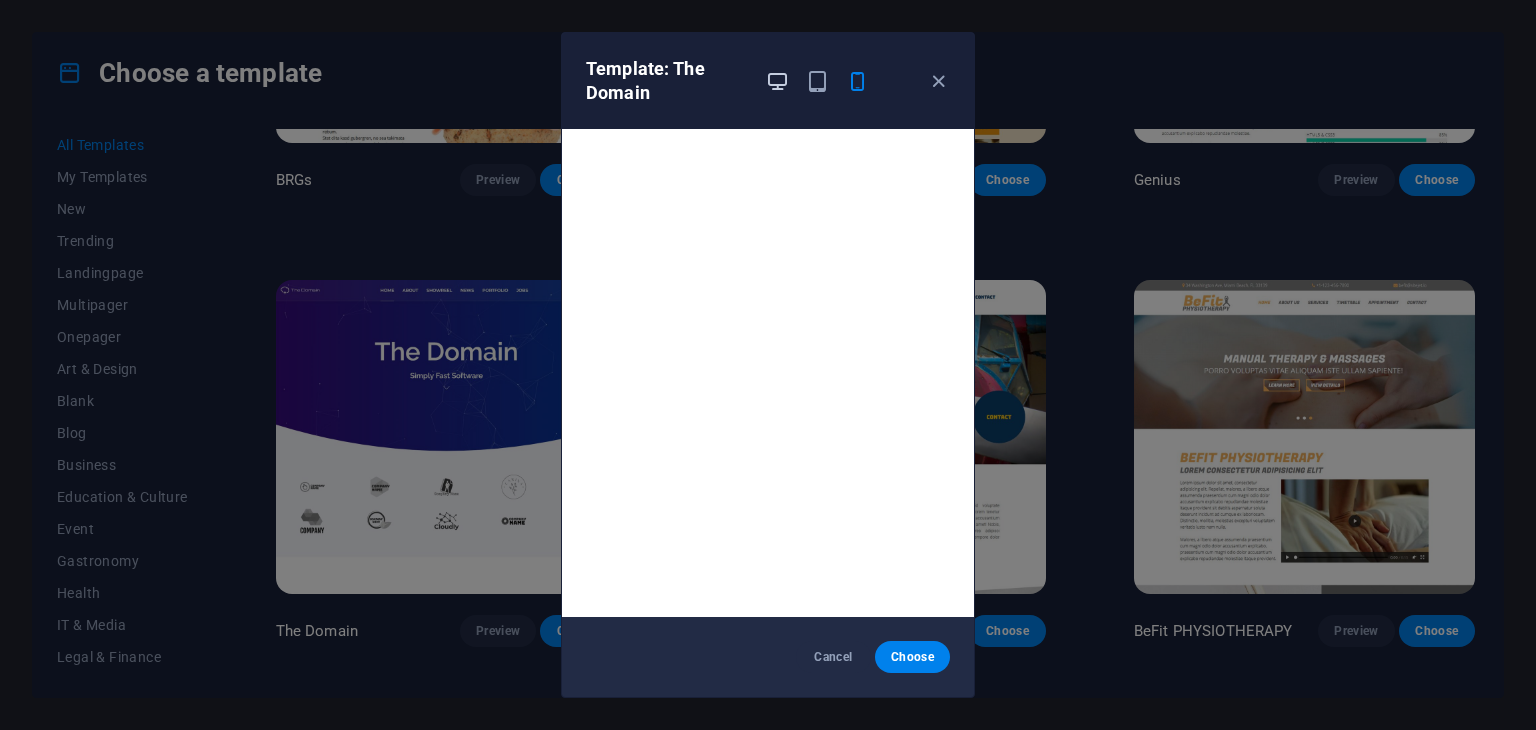 click at bounding box center [777, 81] 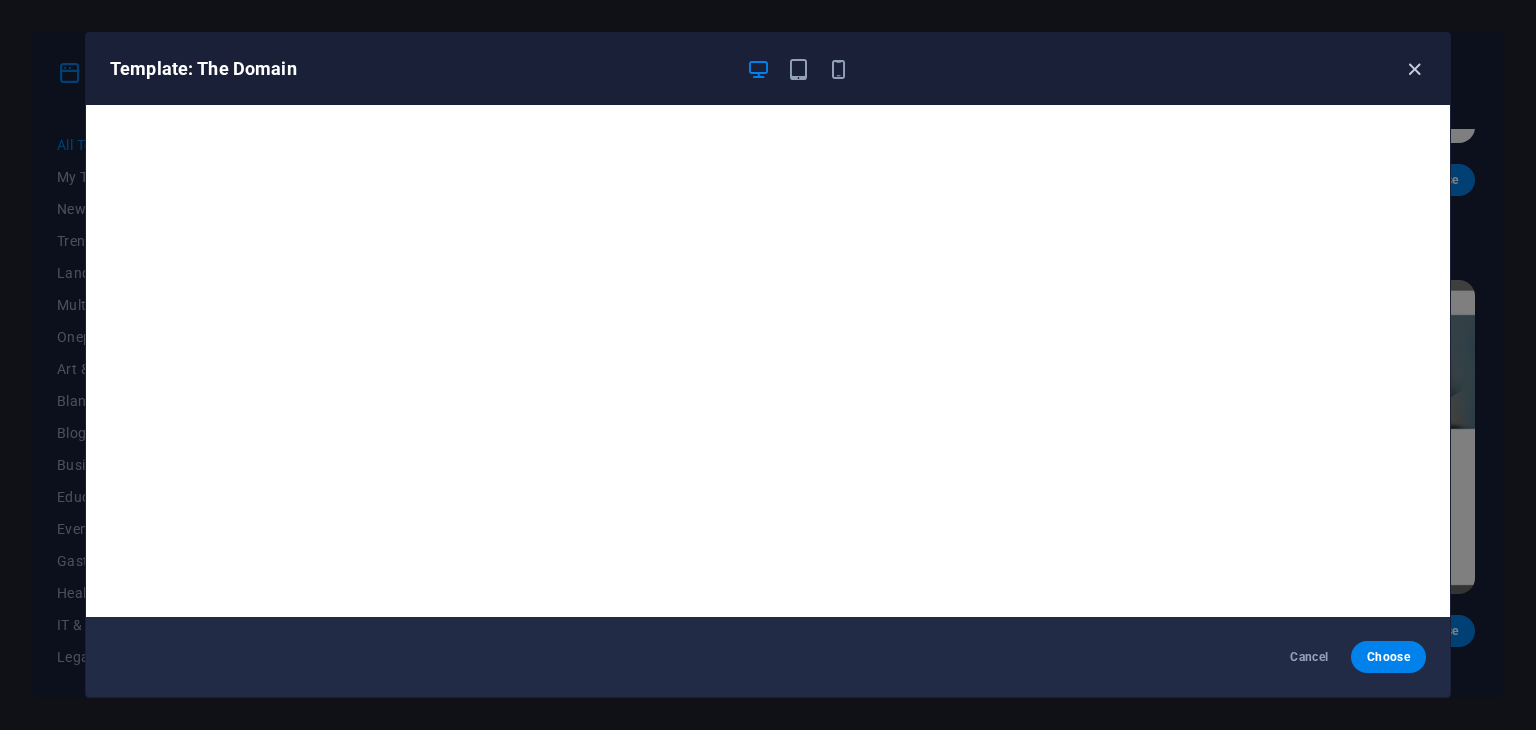 click at bounding box center [1414, 69] 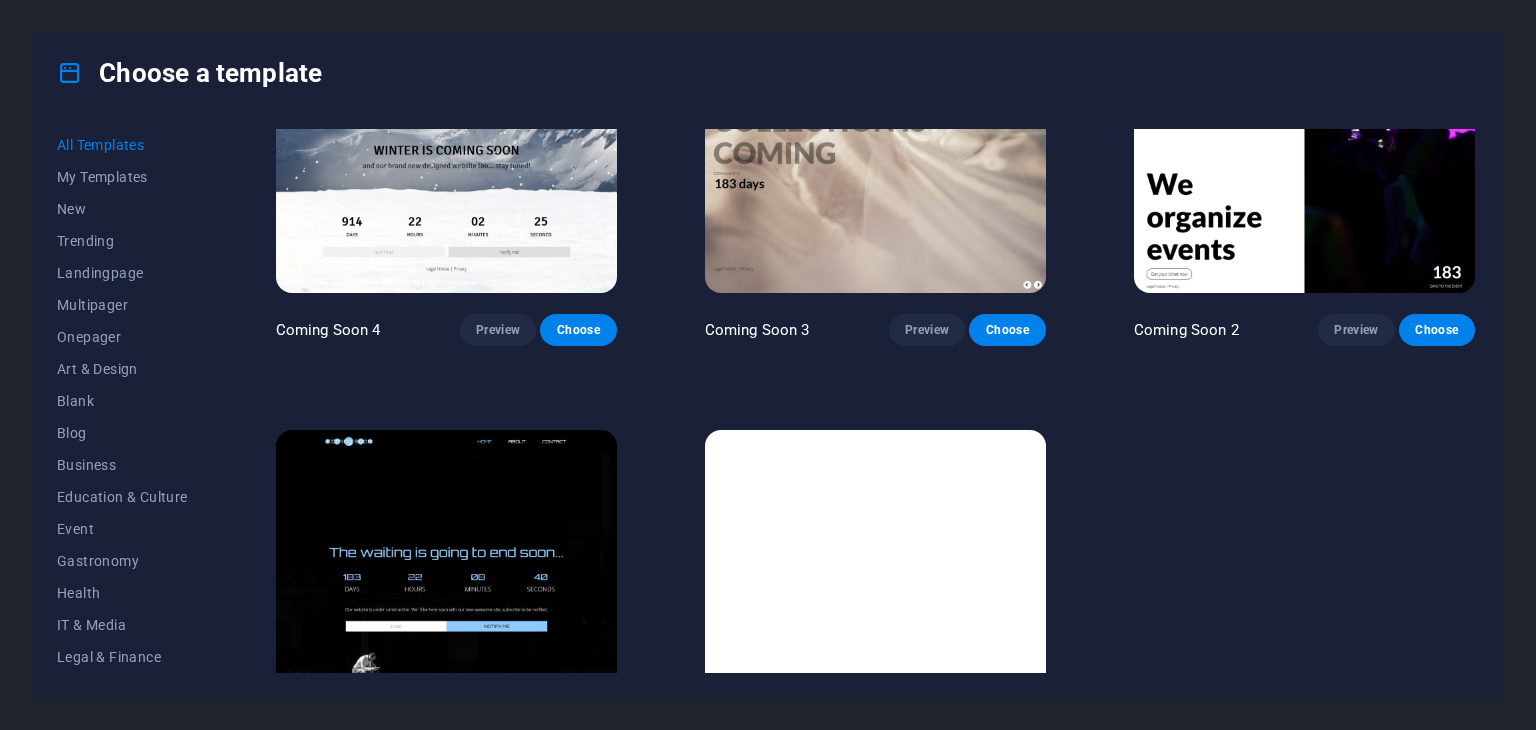 scroll, scrollTop: 24092, scrollLeft: 0, axis: vertical 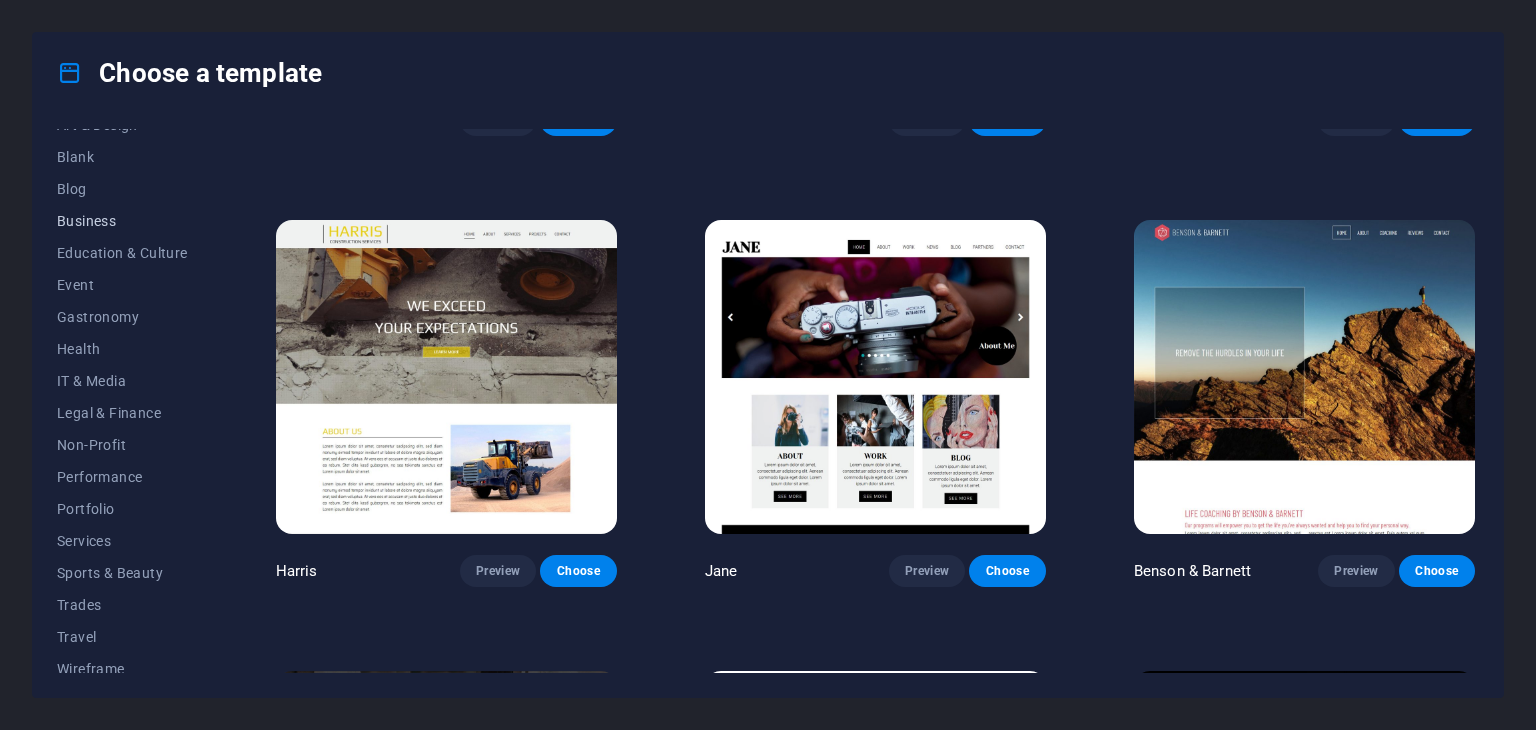 click on "Business" at bounding box center (122, 221) 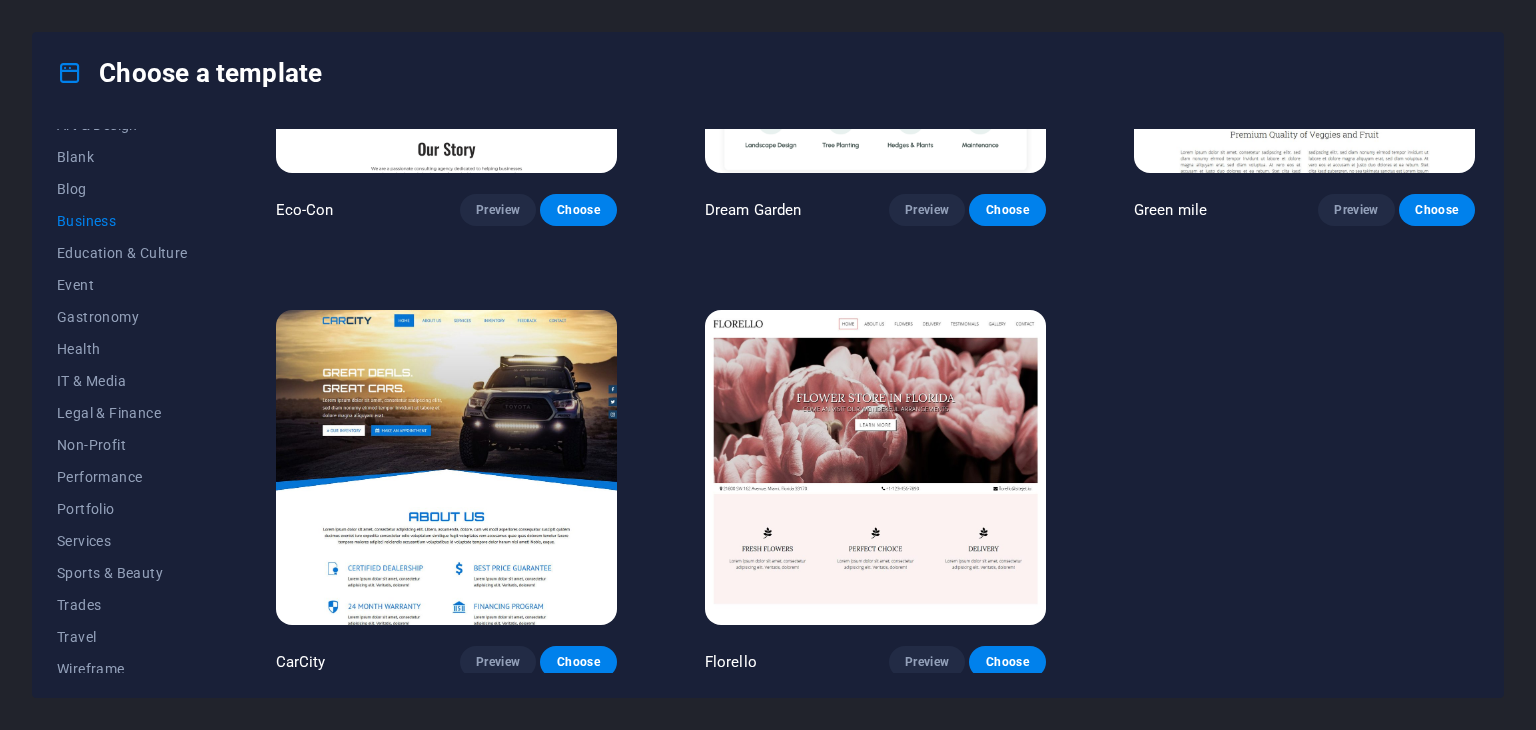 scroll, scrollTop: 0, scrollLeft: 0, axis: both 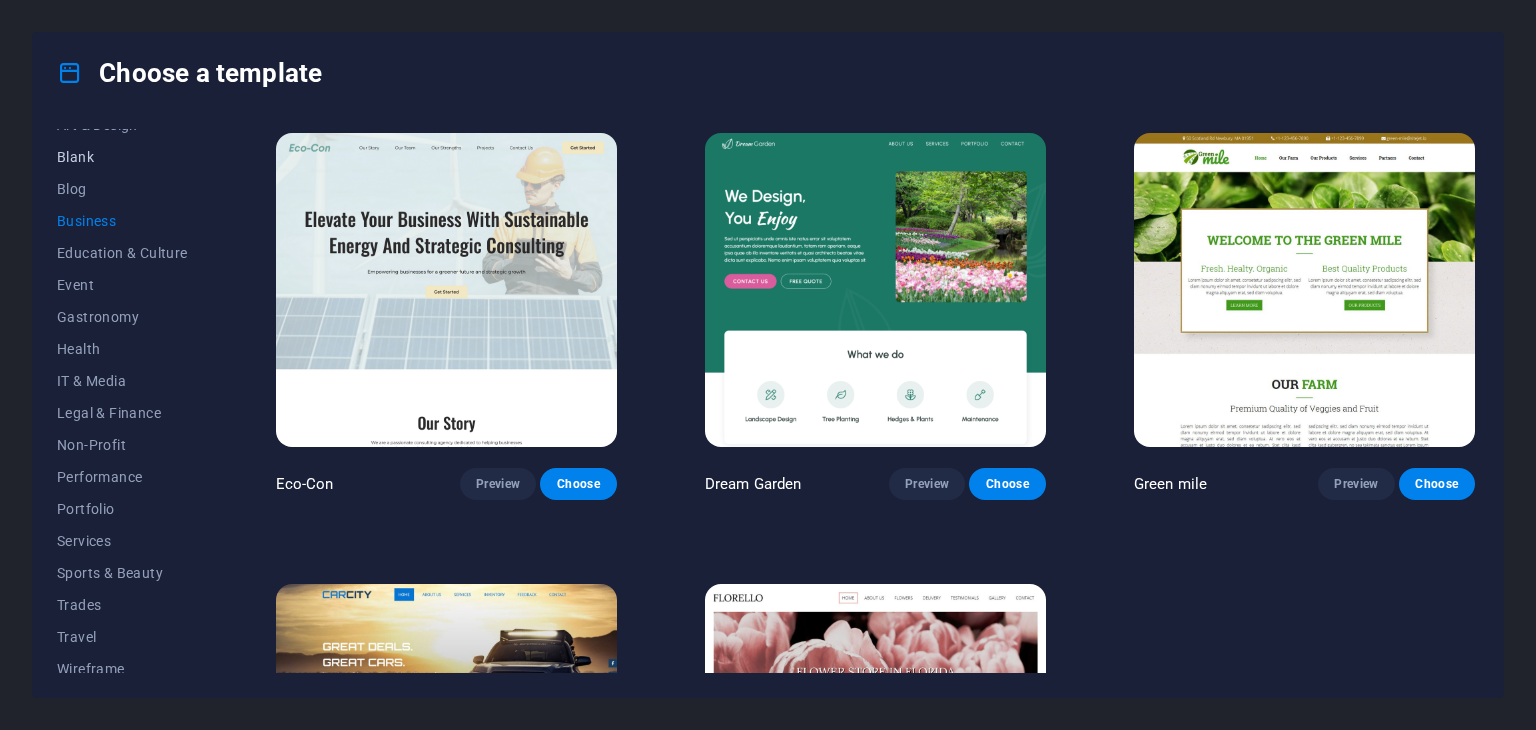 click on "Blank" at bounding box center (122, 157) 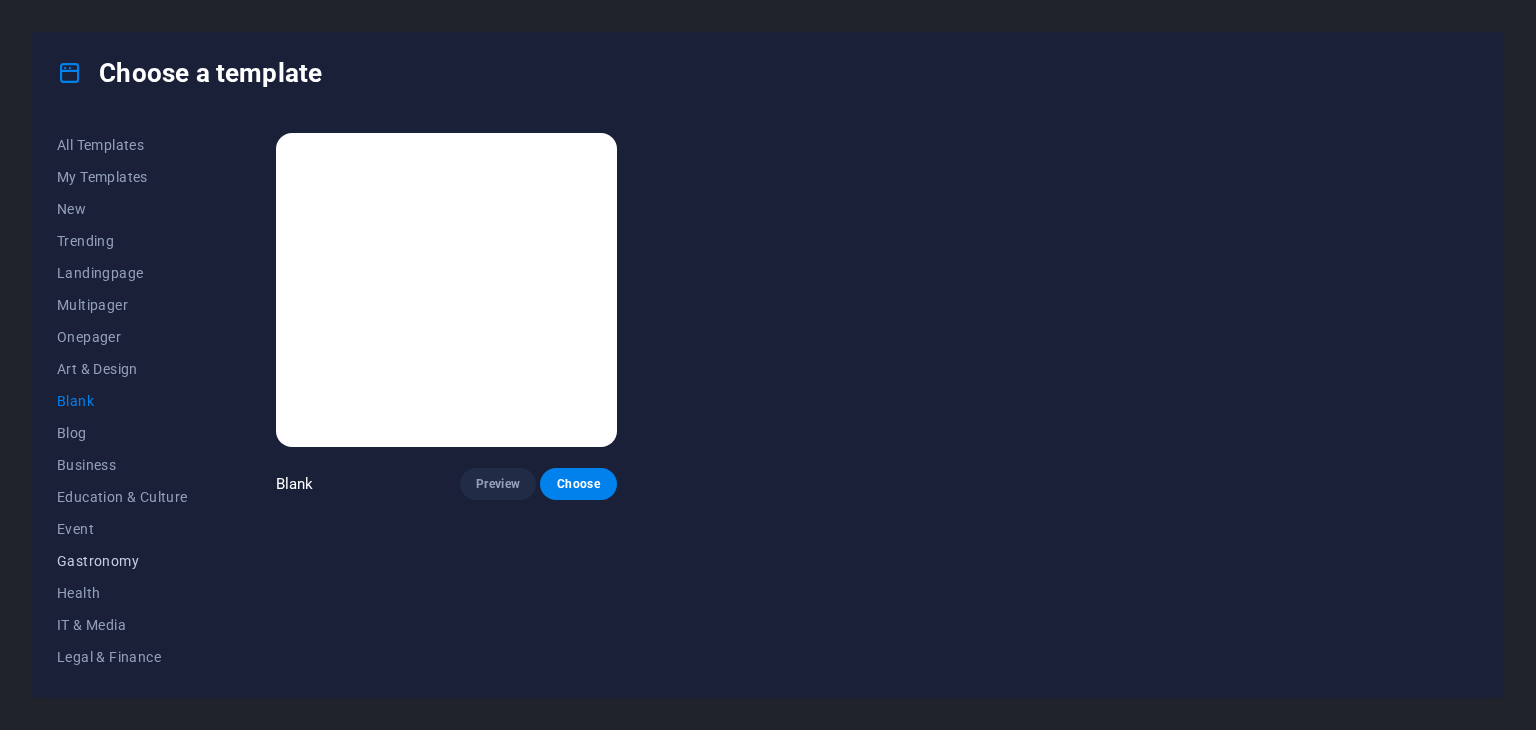 scroll, scrollTop: 256, scrollLeft: 0, axis: vertical 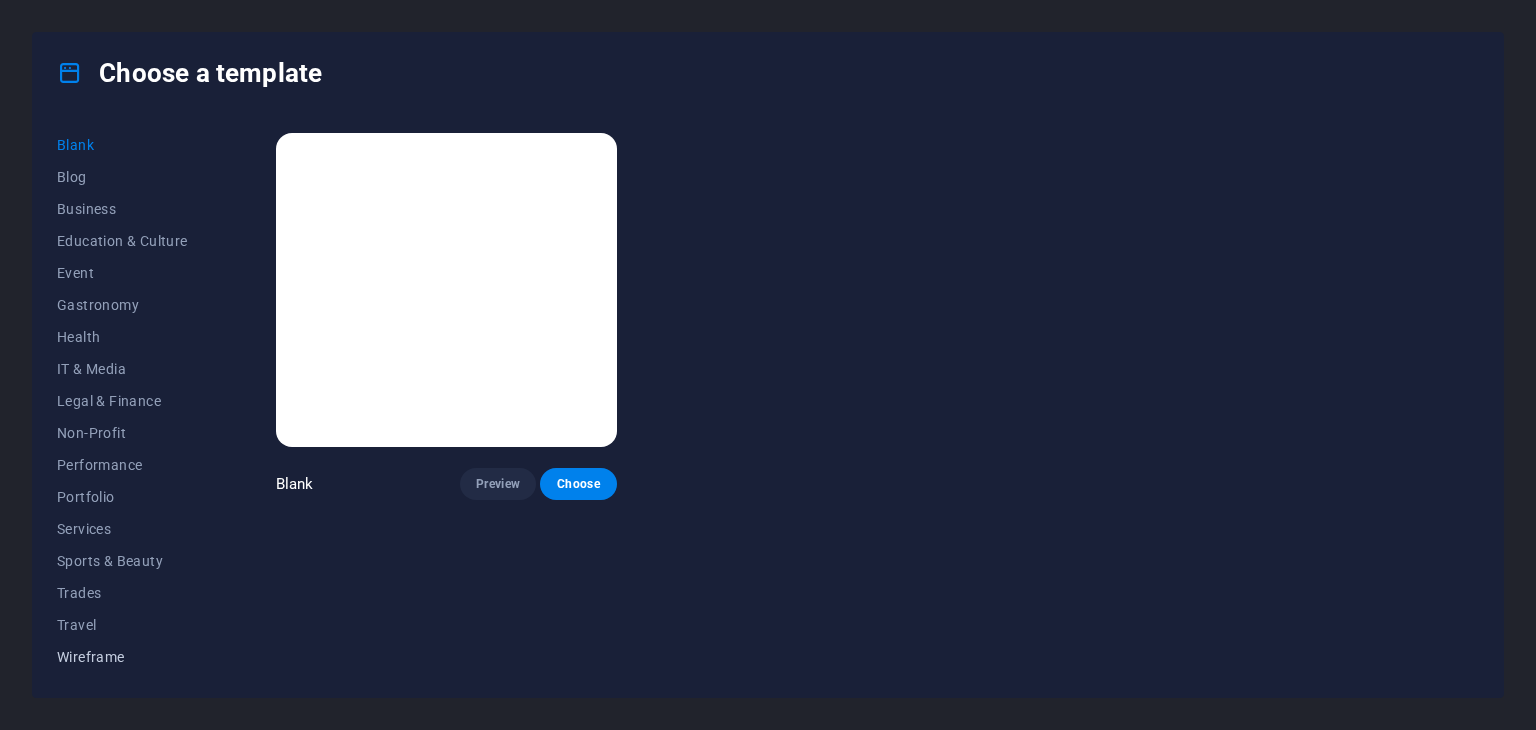 click on "Wireframe" at bounding box center (122, 657) 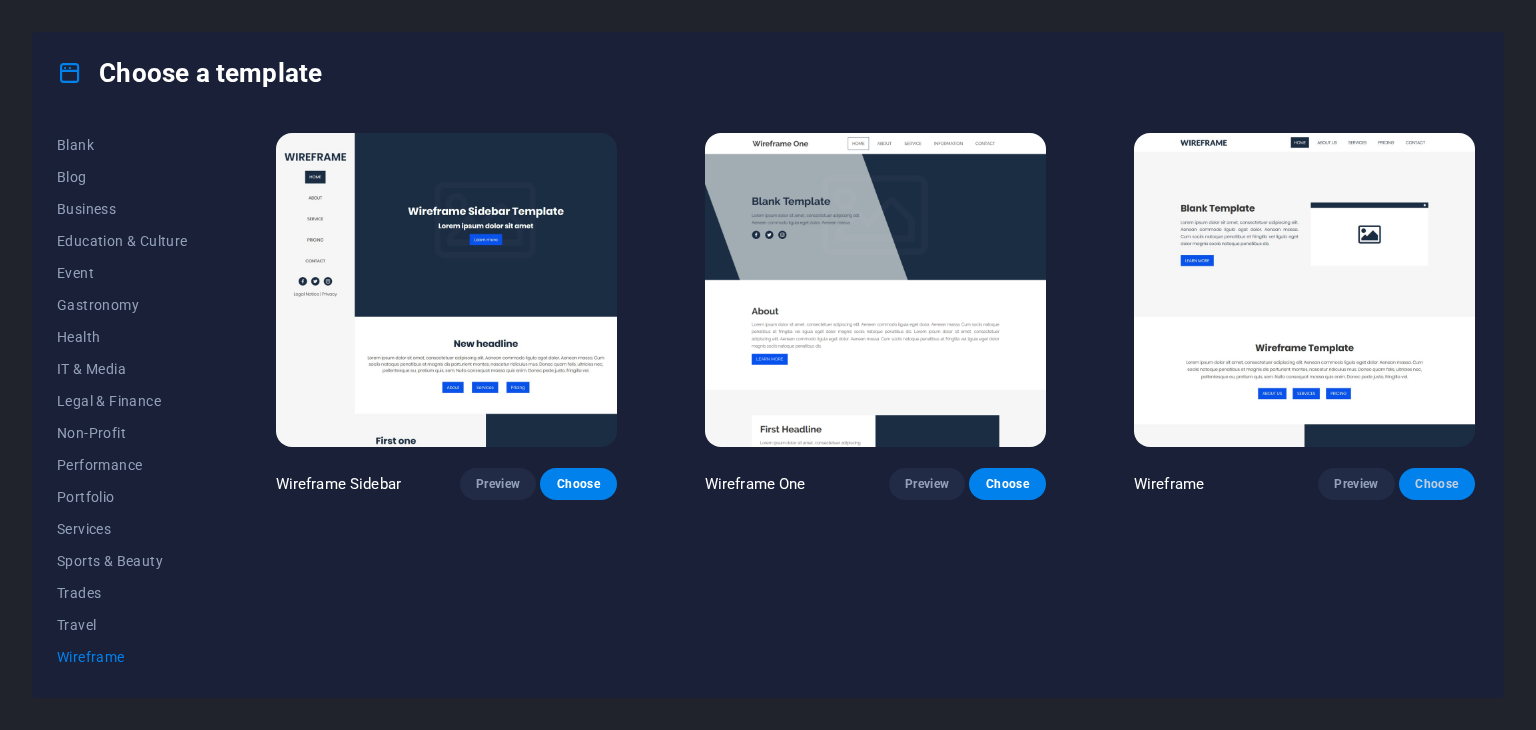 click on "Choose" at bounding box center [1437, 484] 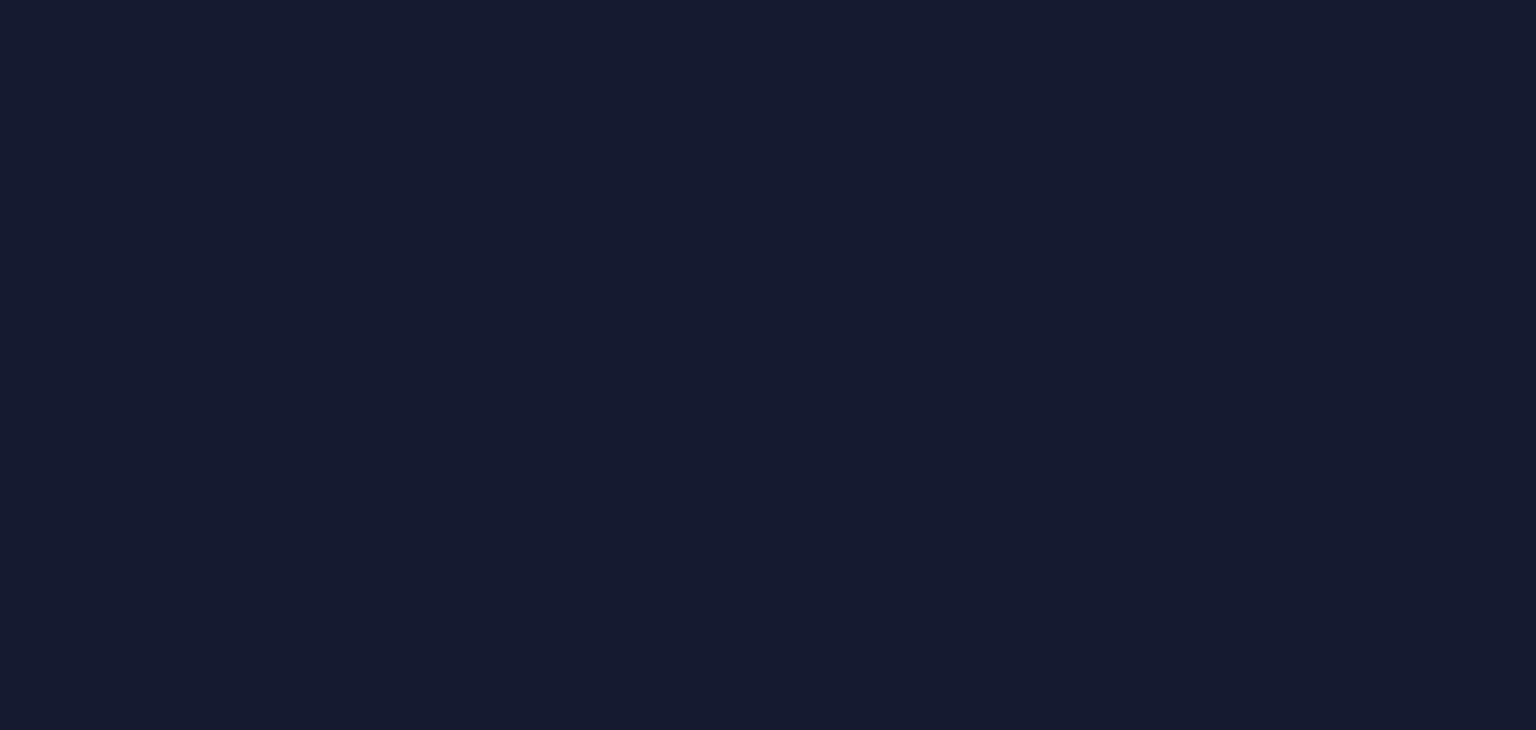 scroll, scrollTop: 0, scrollLeft: 0, axis: both 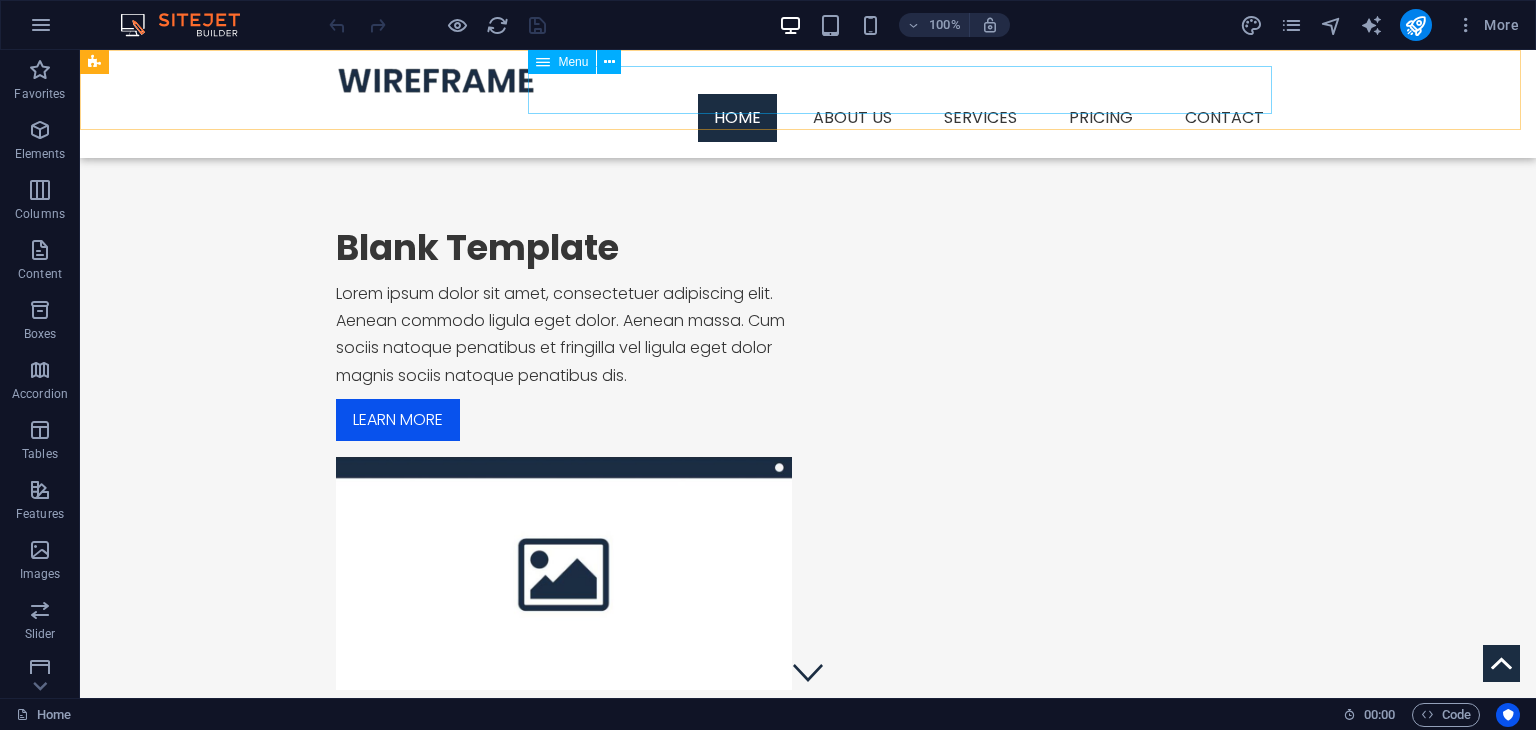 click on "Home About us Services Service Detail Pricing Contact" at bounding box center (808, 118) 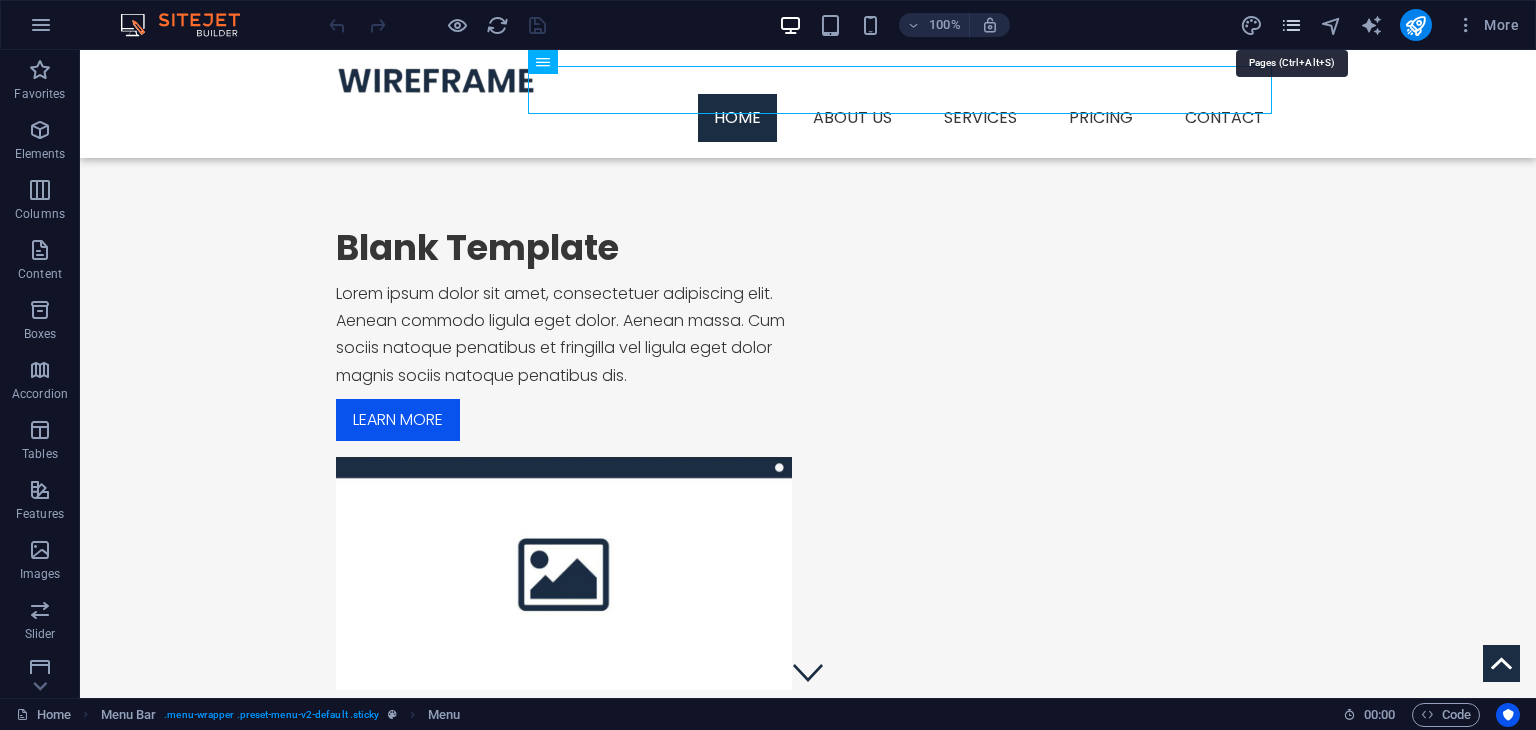 click at bounding box center (1291, 25) 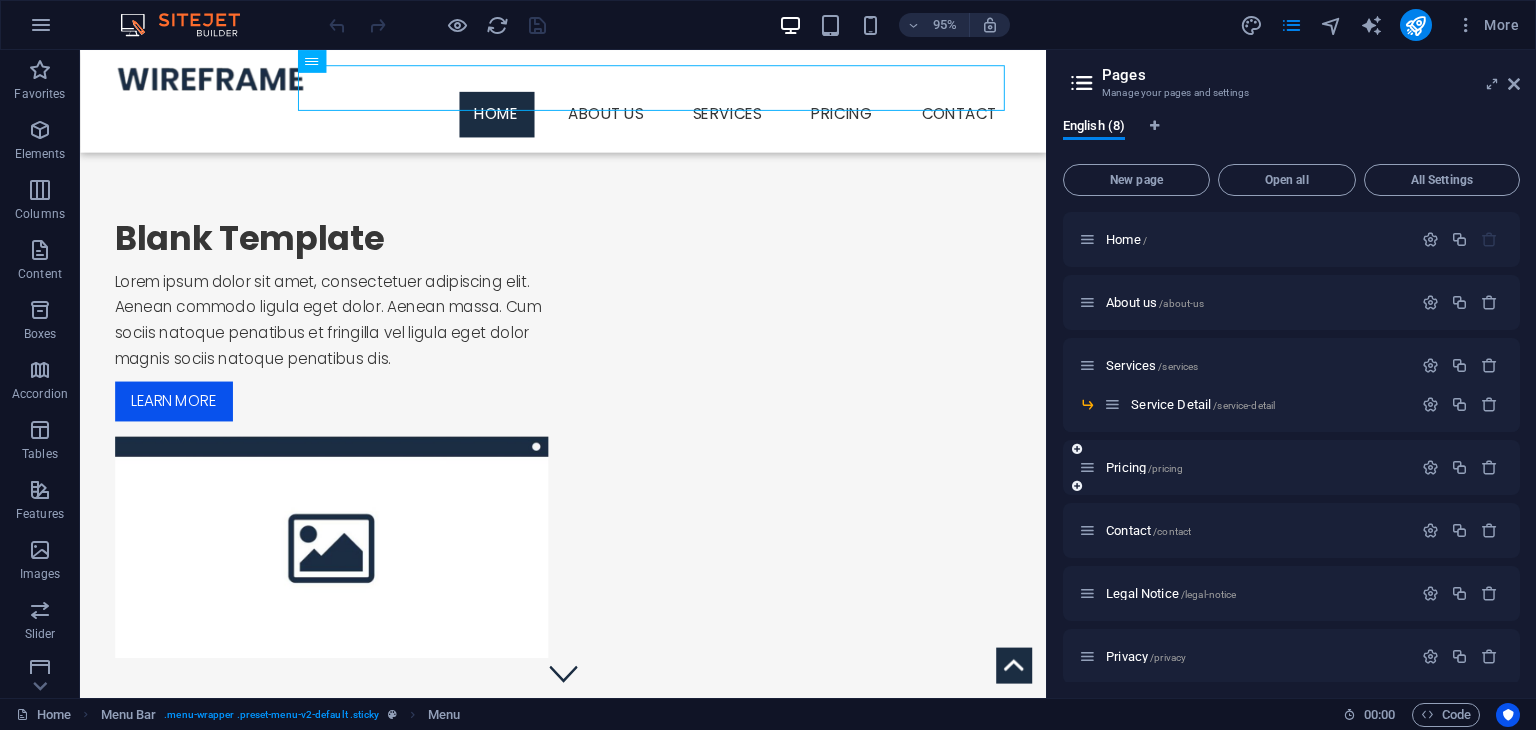 scroll, scrollTop: 10, scrollLeft: 0, axis: vertical 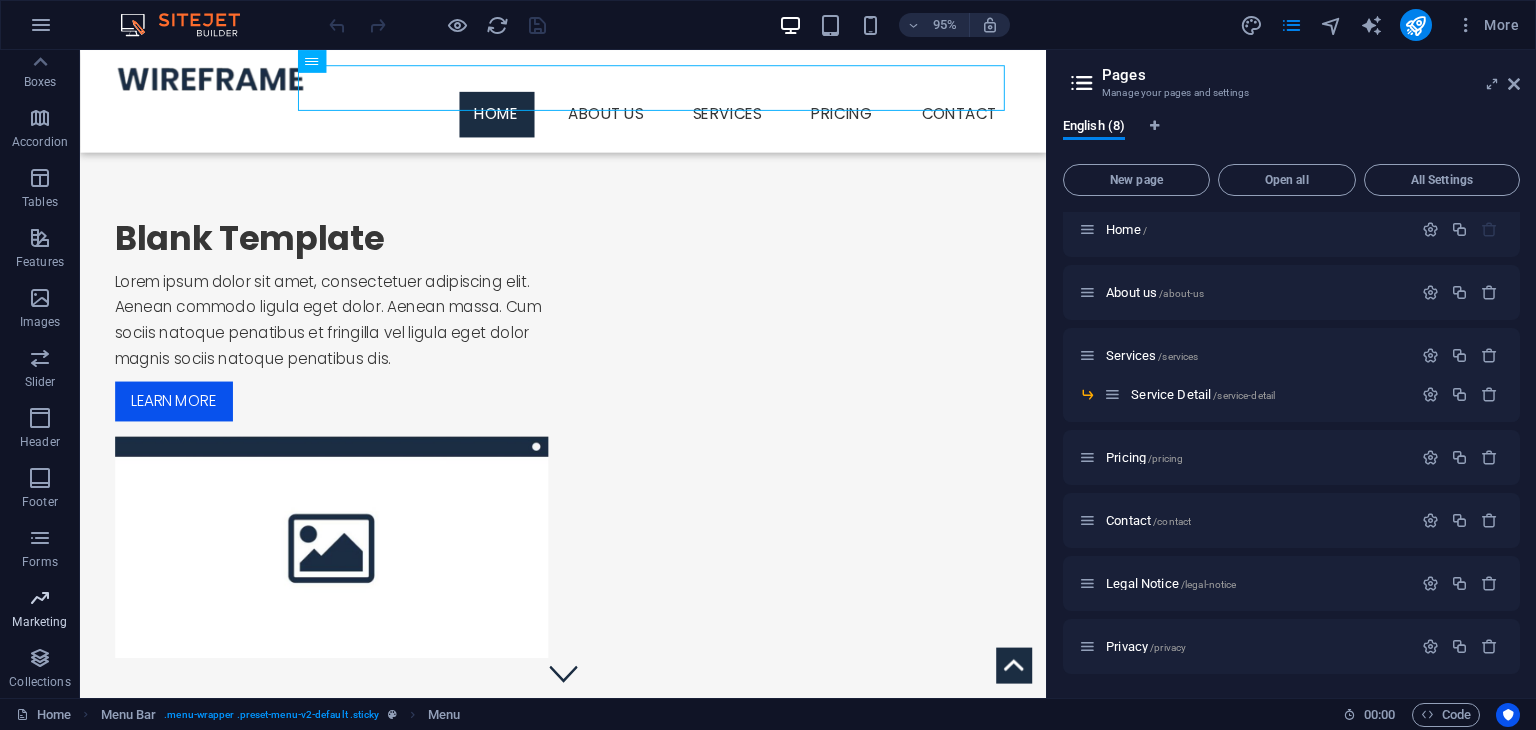 click at bounding box center [40, 598] 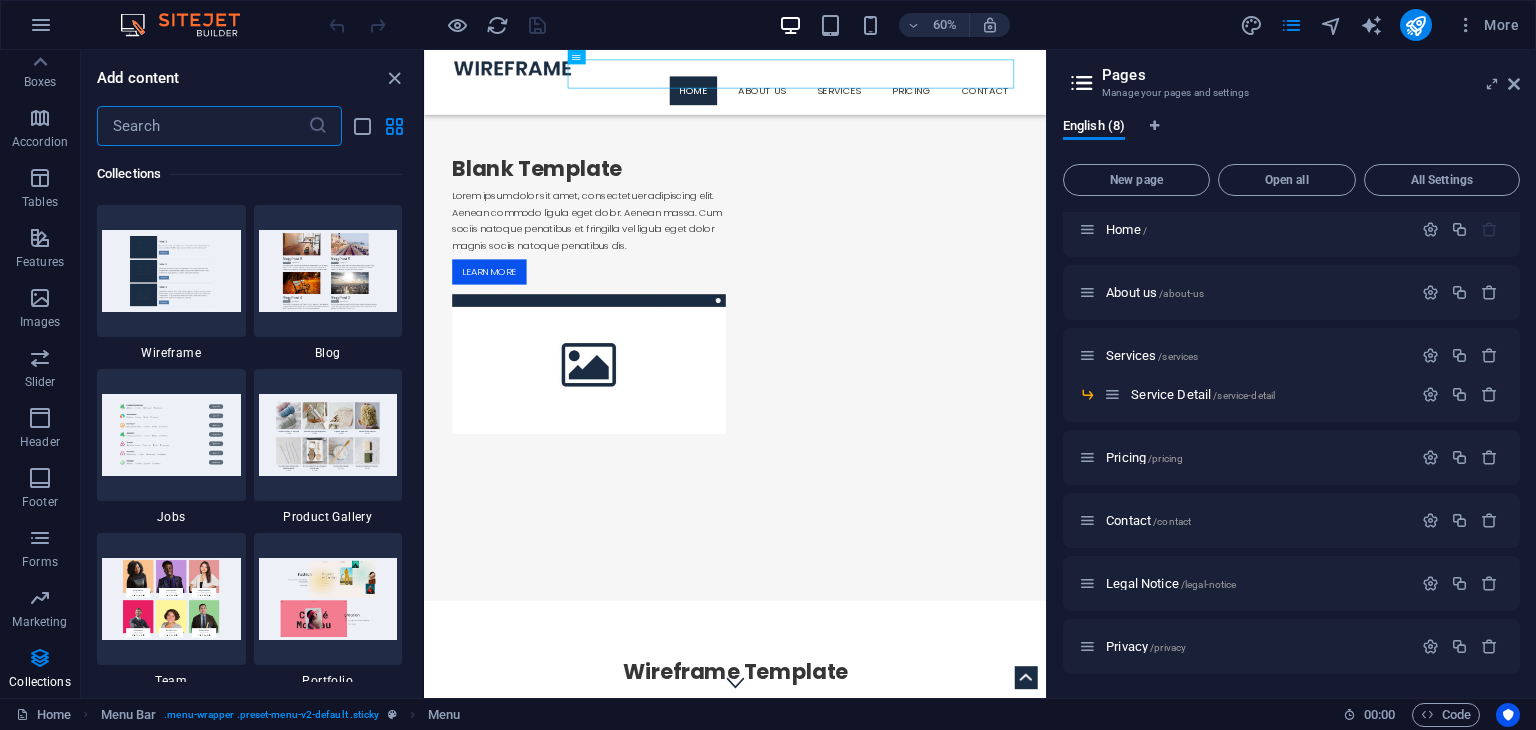 scroll, scrollTop: 18360, scrollLeft: 0, axis: vertical 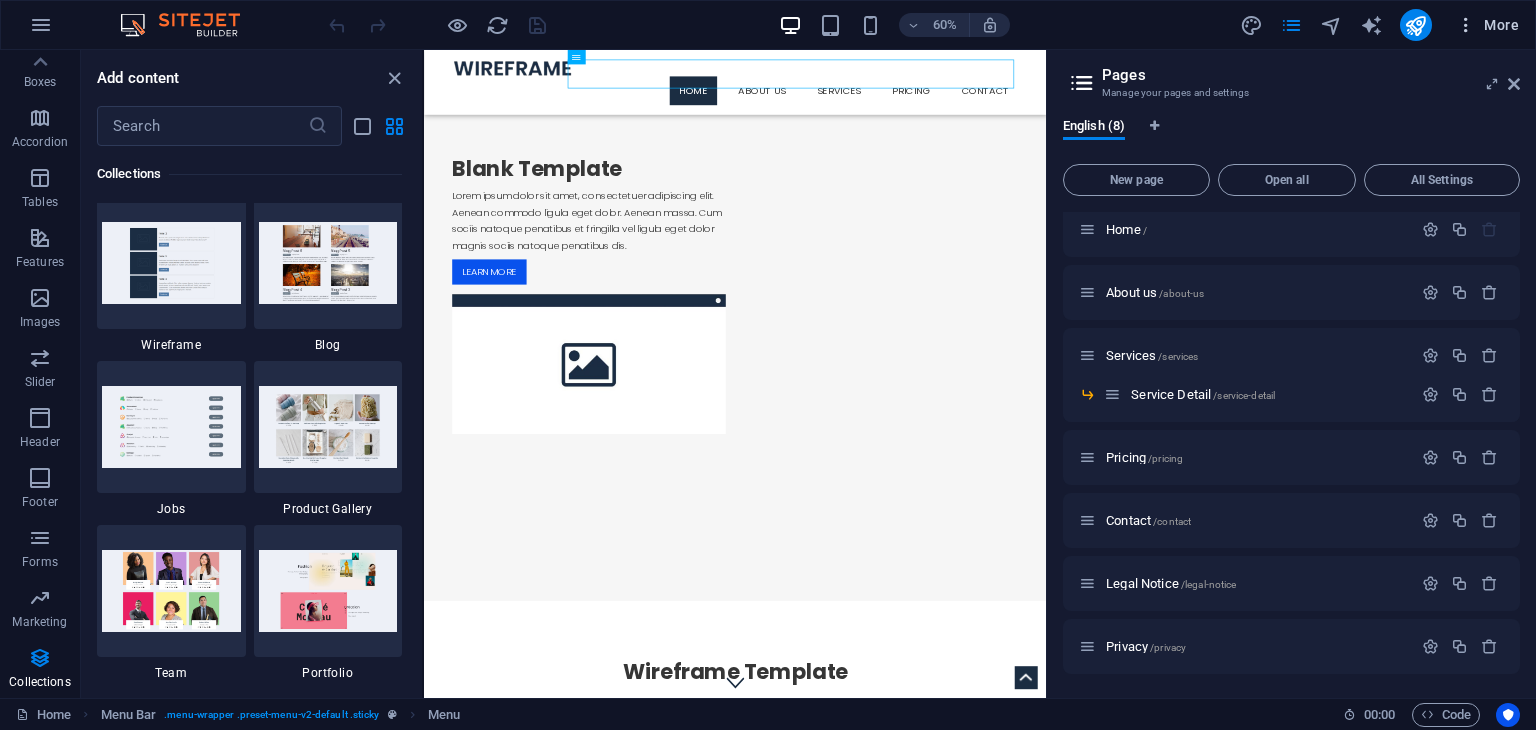 click on "More" at bounding box center [1487, 25] 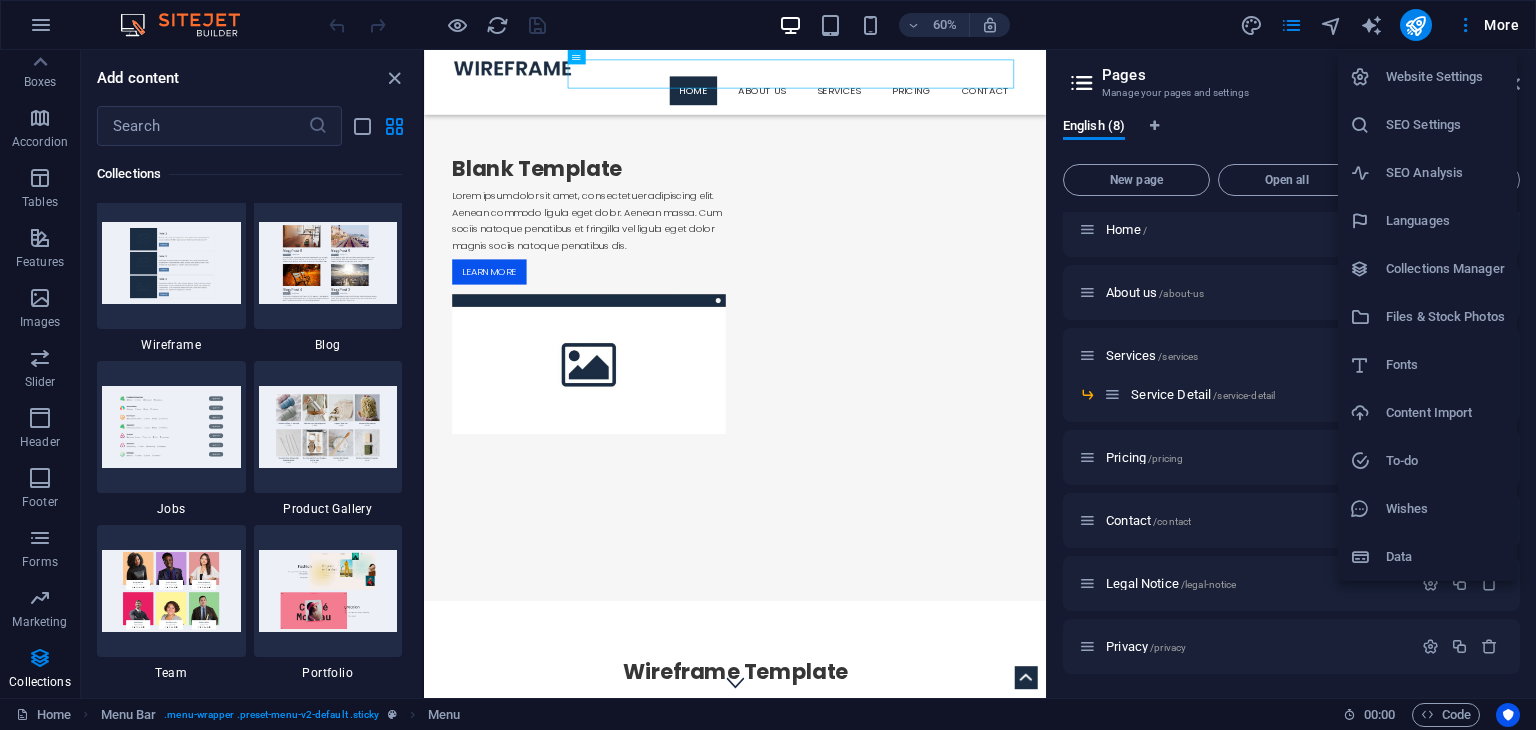 click on "SEO Settings" at bounding box center (1445, 125) 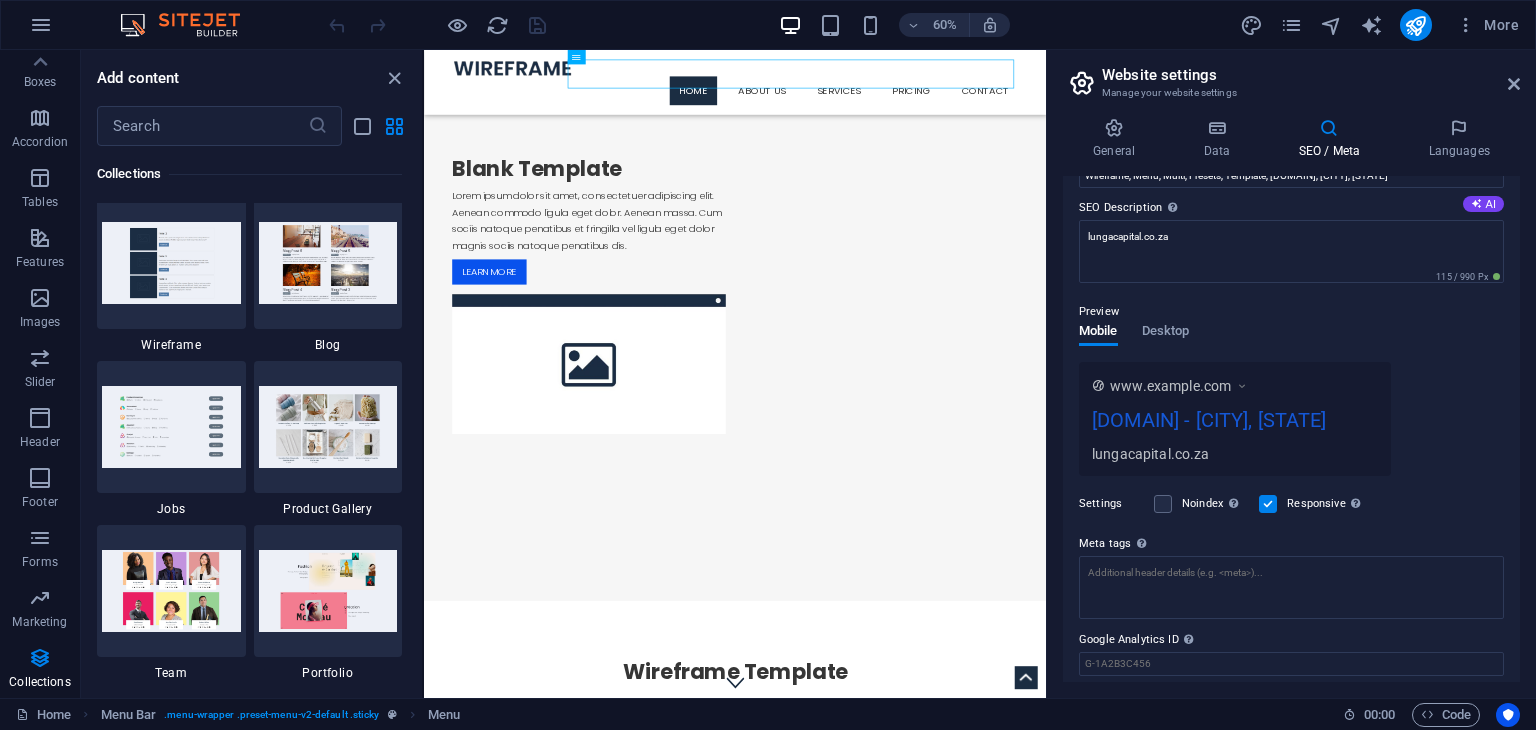 scroll, scrollTop: 228, scrollLeft: 0, axis: vertical 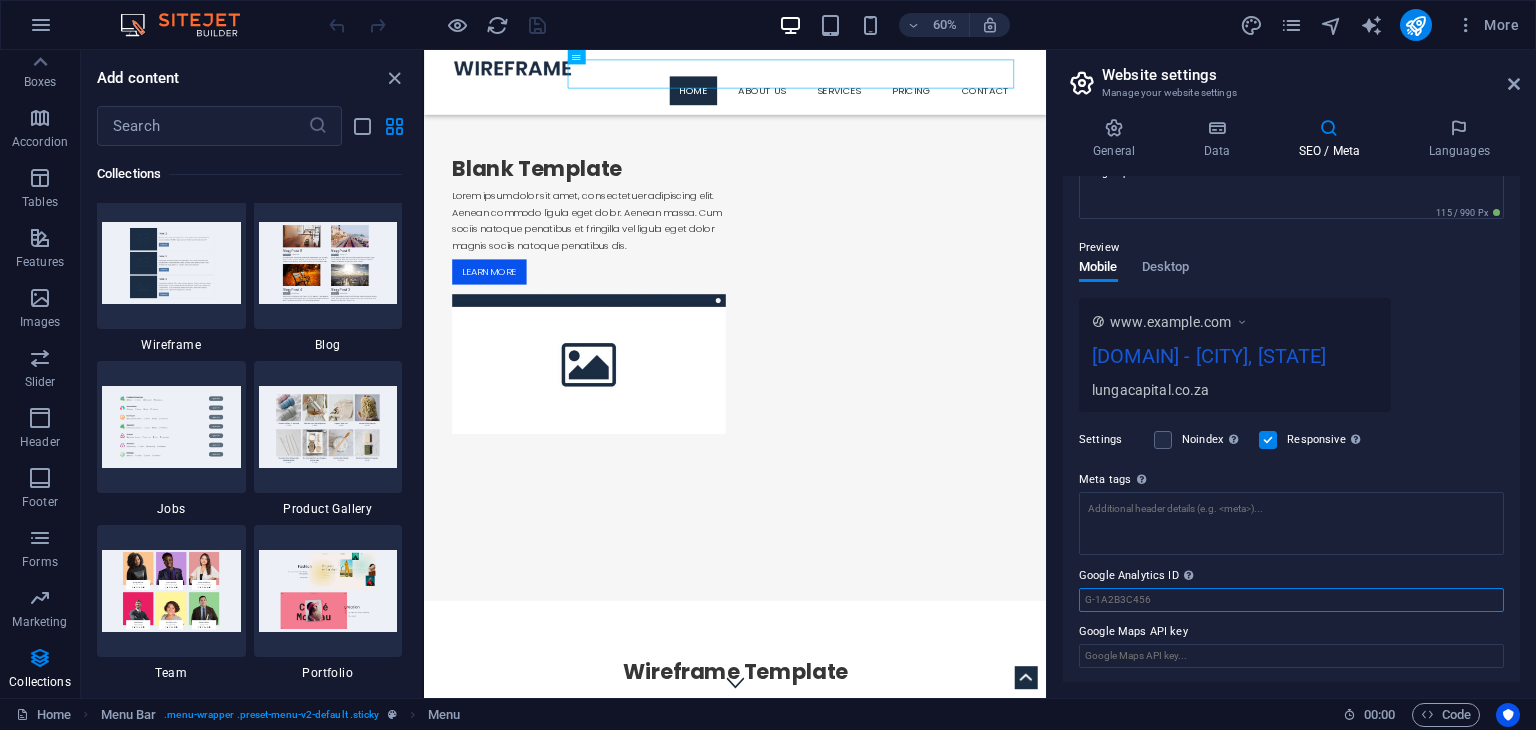click on "Google Analytics ID Please only add the Google Analytics ID. We automatically include the ID in the tracking snippet. The Analytics ID looks similar to e.g. G-1A2B3C456" at bounding box center [1291, 600] 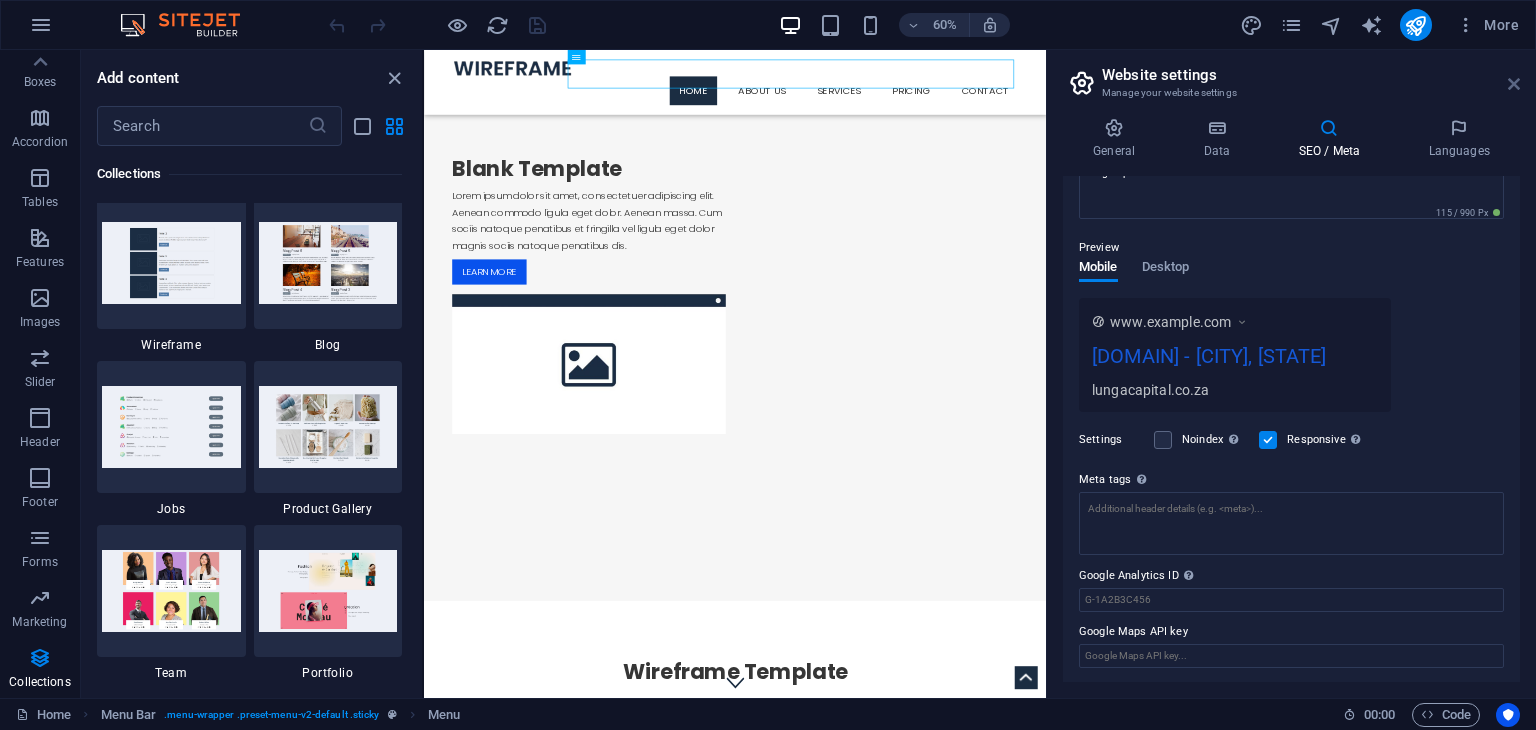 click at bounding box center [1514, 84] 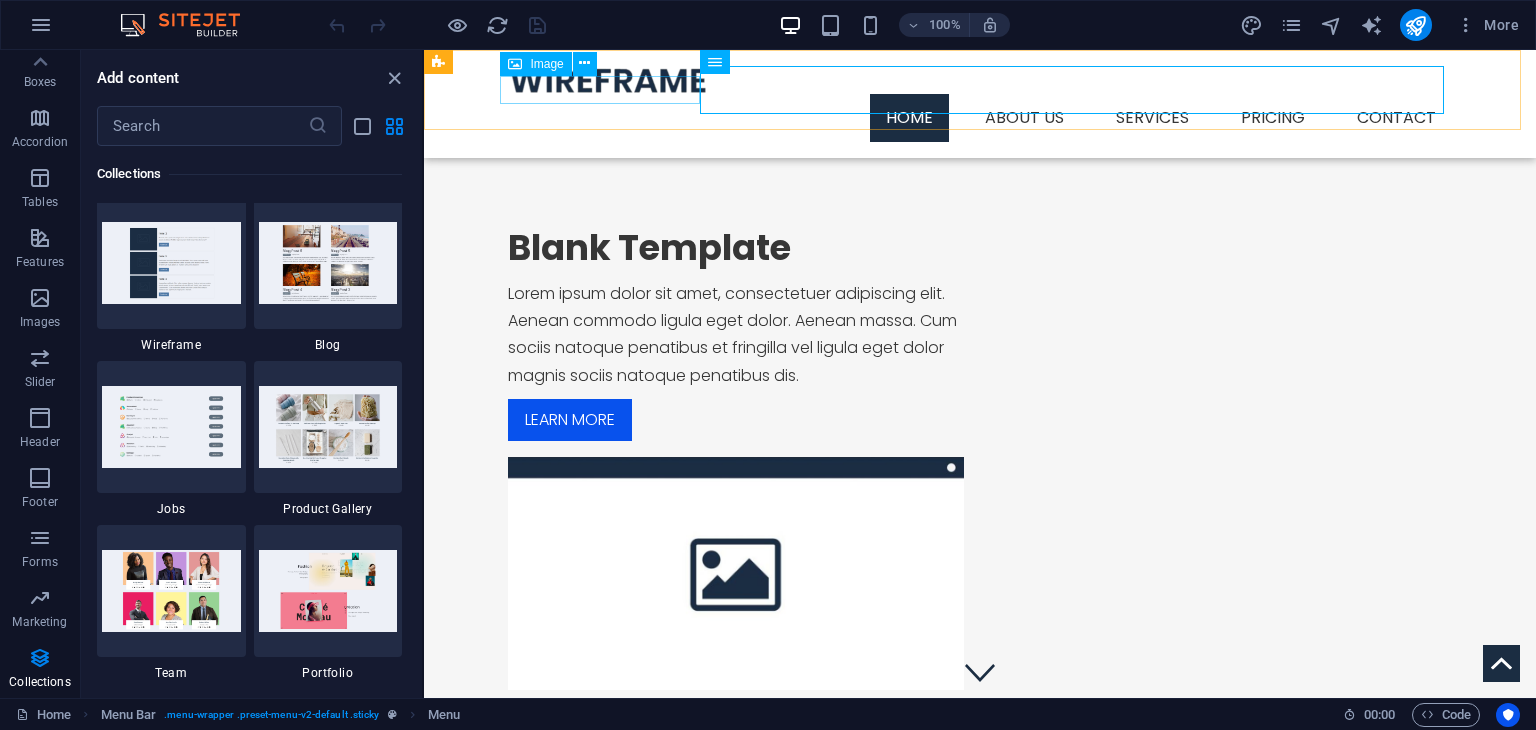 click at bounding box center [980, 80] 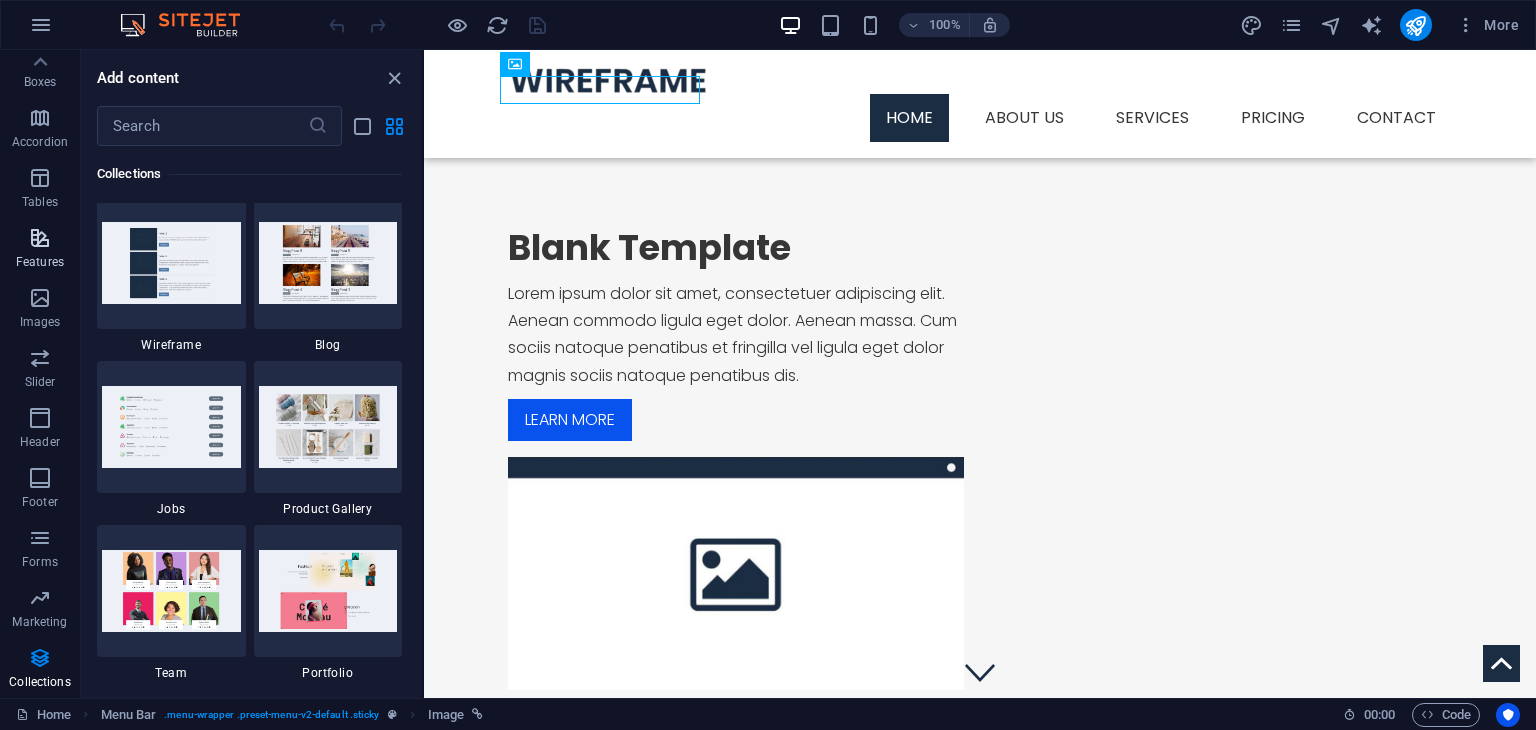 scroll, scrollTop: 0, scrollLeft: 0, axis: both 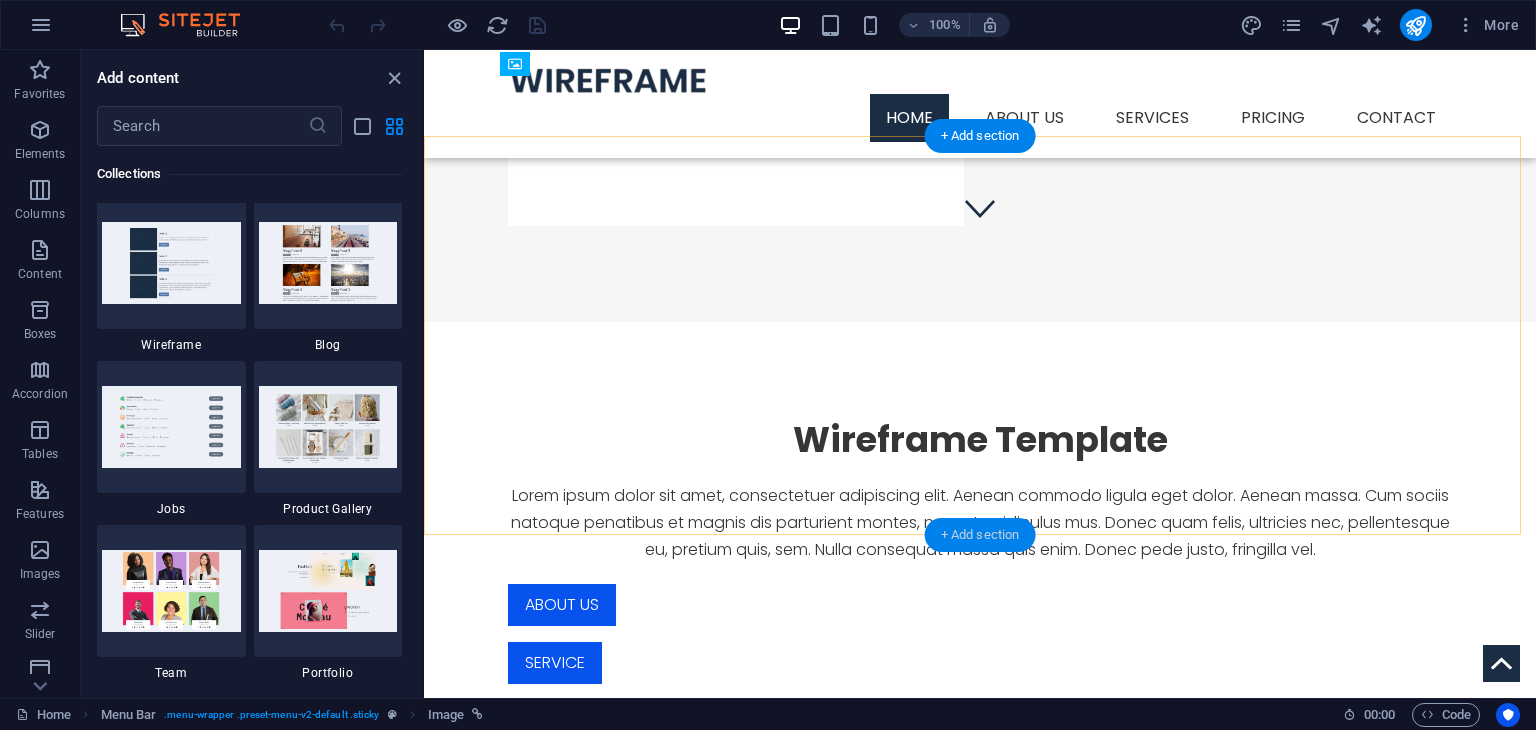 click on "+ Add section" at bounding box center (980, 535) 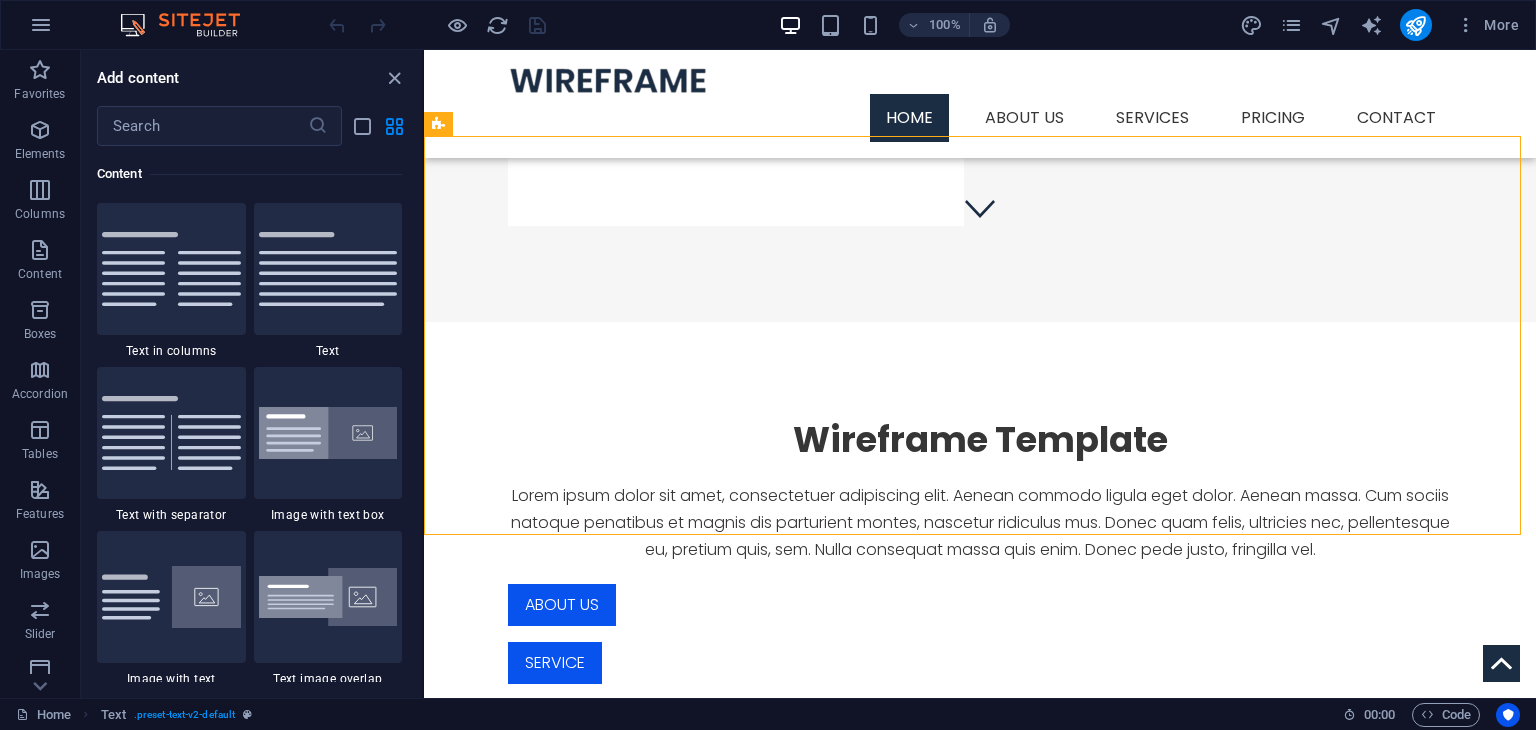 scroll, scrollTop: 3499, scrollLeft: 0, axis: vertical 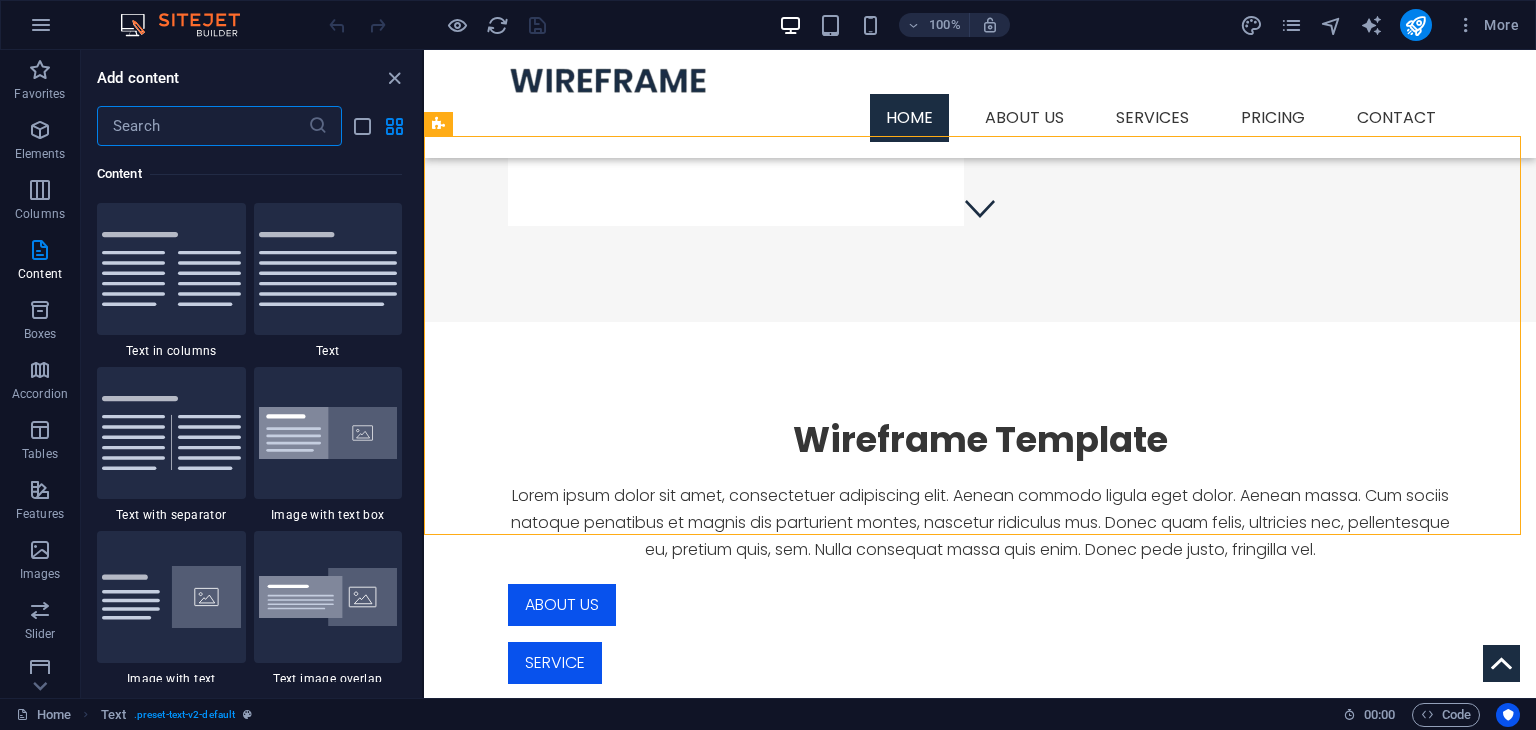 click at bounding box center (202, 126) 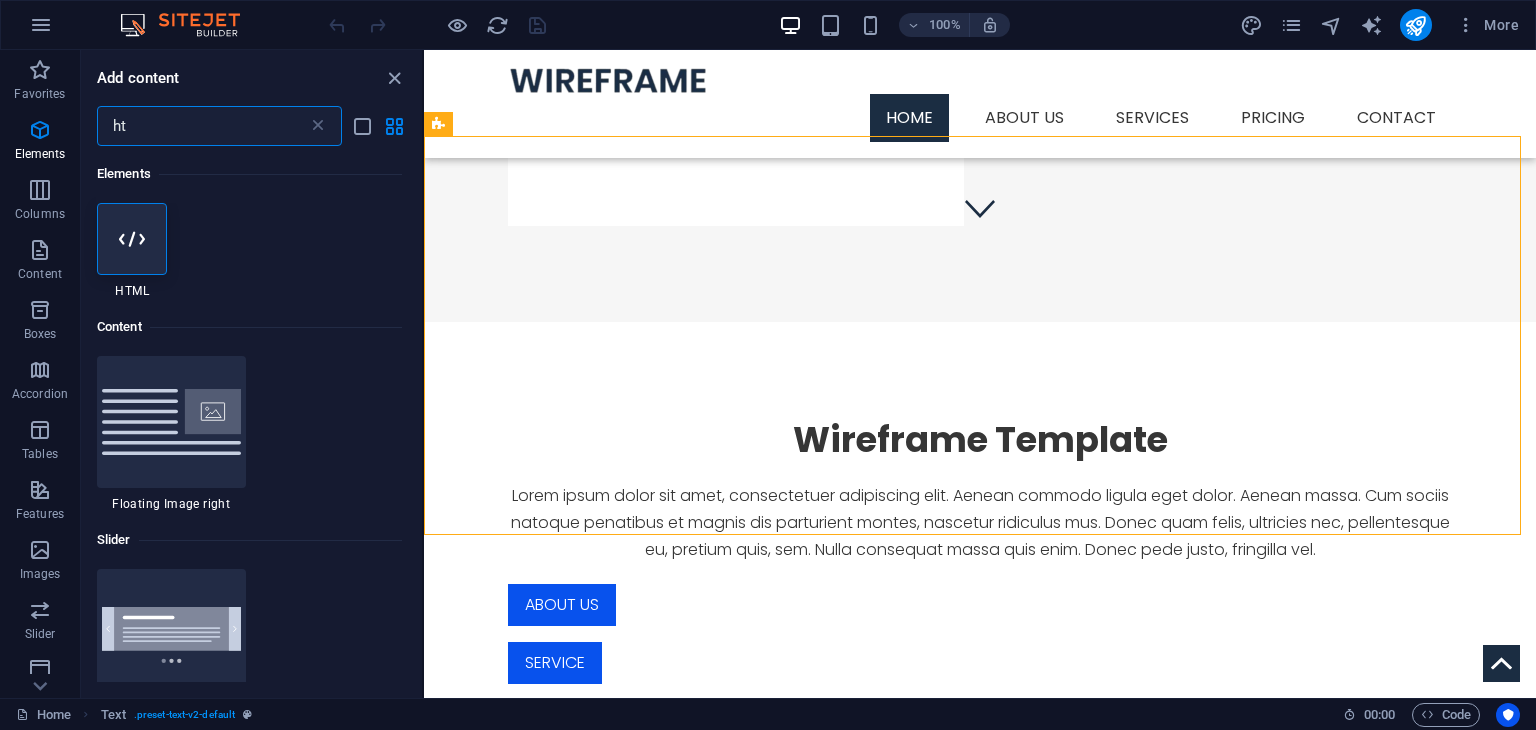 scroll, scrollTop: 0, scrollLeft: 0, axis: both 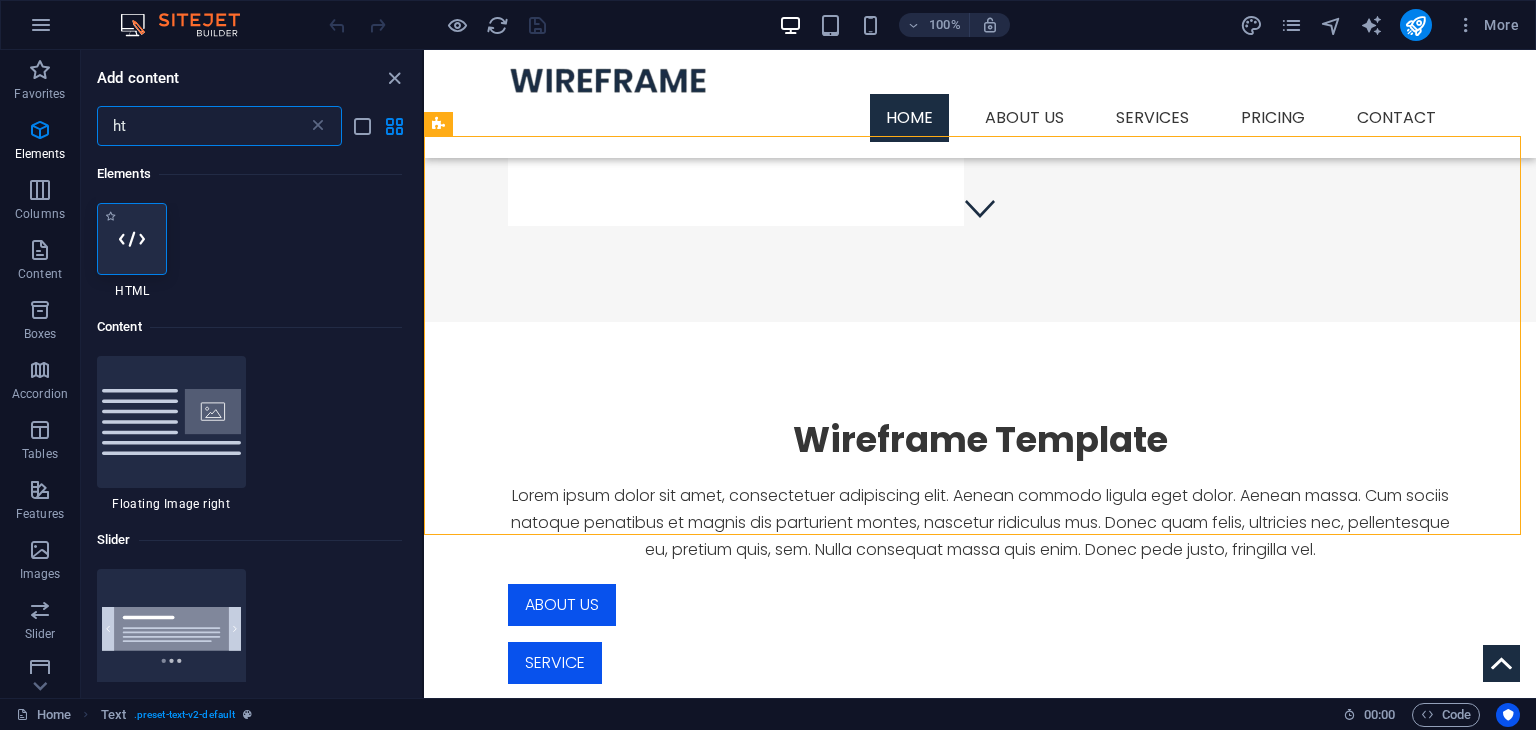 type on "ht" 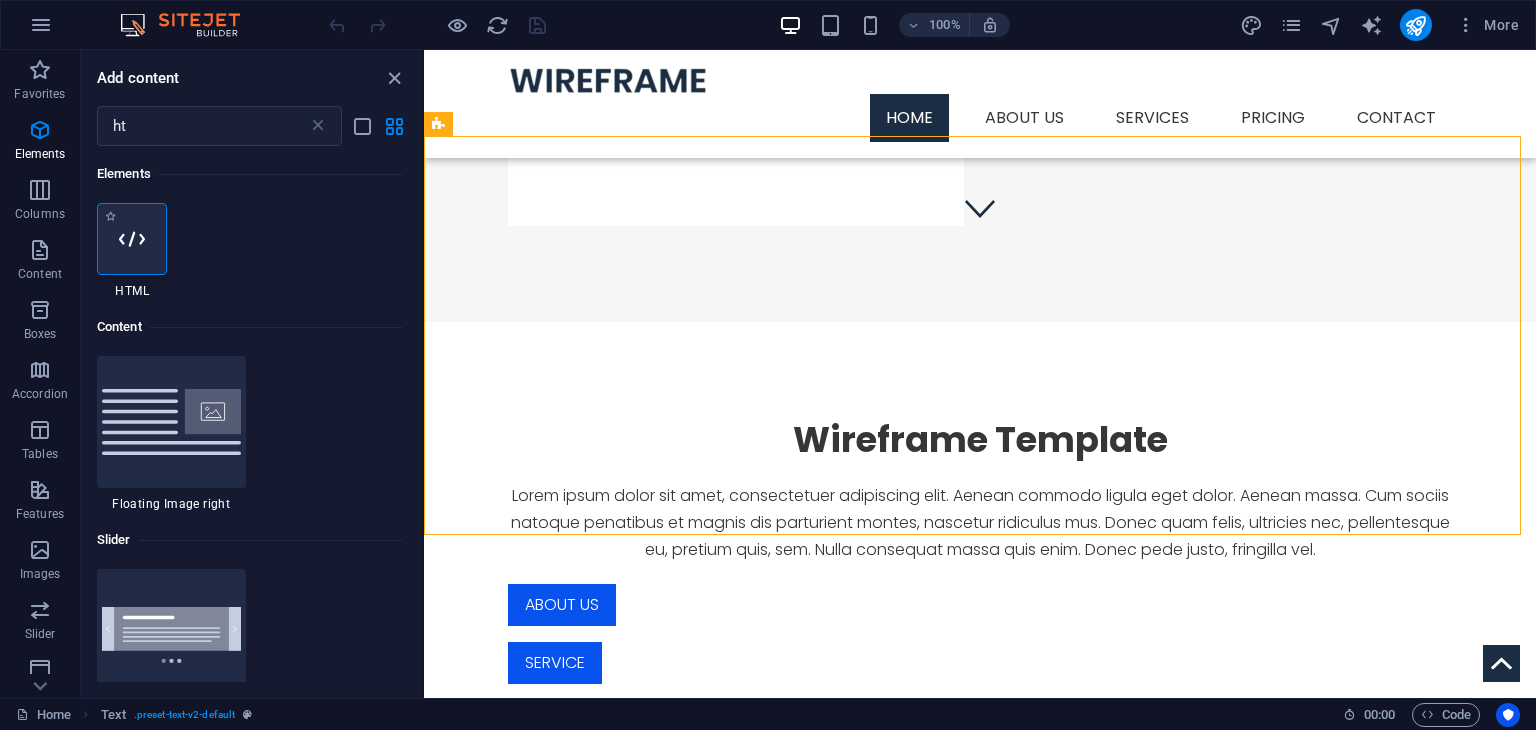 click at bounding box center [132, 239] 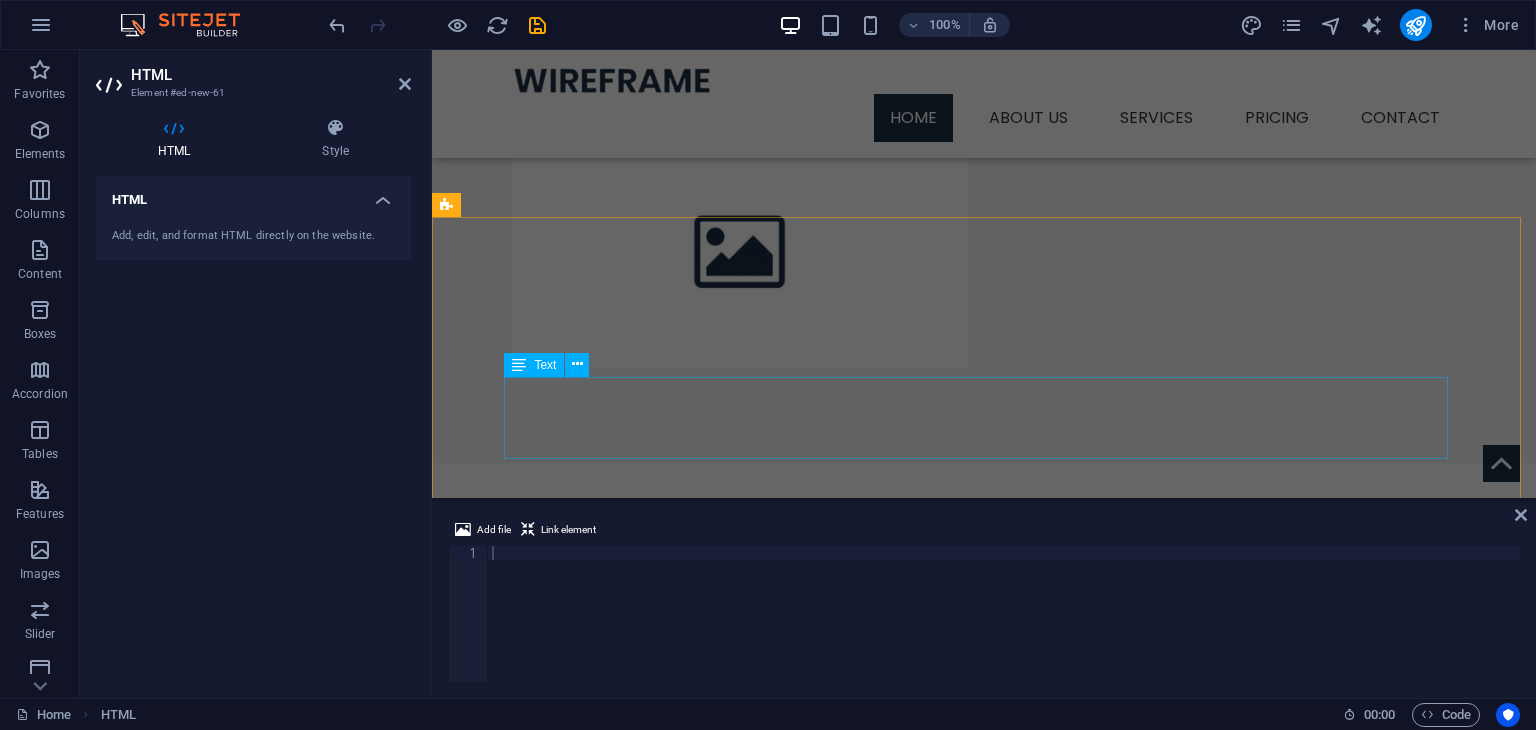 scroll, scrollTop: 316, scrollLeft: 0, axis: vertical 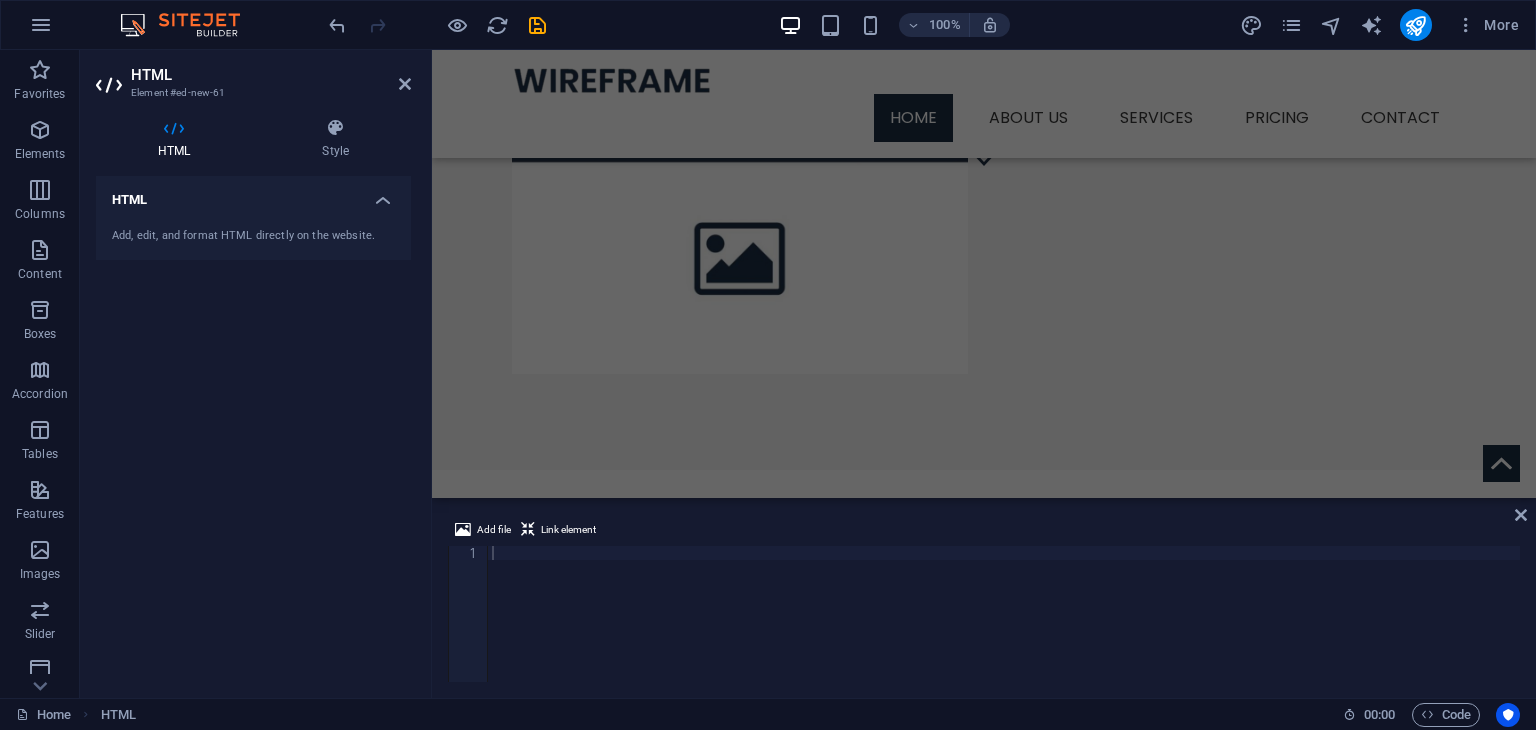 click on "Add file Link element 1     XXXXXXXXXXXXXXXXXXXXXXXXXXXXXXXXXXXXXXXXXXXXXXXXXXXXXXXXXXXXXXXXXXXXXXXXXXXXXXXXXXXXXXXXXXXXXXXXXXXXXXXXXXXXXXXXXXXXXXXXXXXXXXXXXXXXXXXXXXXXXXXXXXXXXXXXXXXXXXXXXXXXXXXXXXXXXXXXXXXXXXXXXXXXXXXXXXXXXXXXXXXXXXXXXXXXXXXXXXXXXXXXXXXXXXXXXXXXXXXXXXXXXXXXXXXXXXXXXXXXXXXXXXXXXXXXXXXXXXXXXXXXXXXXXXXXXXXXXXXXXXXXXXXXXXXXXXXXXXXXXXXXXXXXXXXXXXXXXXXXXXXXXXXXXXXXXXXXXXXXXXXXXXXXXXXXXXXXXXXXXXXXXXXXXXXXXXXXXXXXXXXXXXXXXXXXXXXXXXXXXXXXXXXXXXXXXXXXXXXXXXXXXXXXXXXXXXXXXXXXXXXXXXXXXXXXXXXXXXXXXXXXXXXXXXXXXXXXXXXXXXXXXXXXXXXXXXXXXXXXXXXXXXXXXXXXXXXXXXXXXXXXXXXXXXXXXXXXXXXXXXXXXXXXXXXXXXXXXXXXXXXXXXXXXXXXXXXXXXXXXXXXXXXXXXXXXXXXXXXXXXXXXXXXXXXXXXXXXXXXXXXXXXXXXXXXXXXXXXXXXXXXXXXXXXXXXXXXXXXXXXXXXXXXXXXXXXXXXXXXXXXXXXXXXXXXXXXXXXXXXXXXXXXXXXXXXXXXXXXXXXXXXXXXXXXXXXXXXXXXXXXXXXXXXXXXXXXXXXXXXXXXXXXXXXXXXXXXXXXXXXXXXXXXXXXXXXXXXXXXXXXXXXXXXXXXXXXXXXXXXXXXXXXXXXXXXXXXXXXXXXXXXXXXXXXXXXXXXXXXXXXXXXXXXXXXXXXXXXXXXXXXXXXXXXXXXXXXXXXXXXXXXXXXXXXXXXXXXXXXXXXXXXXXXXXXXXXXXXXXXXXXXXXXXXXXXXXXXXXXXXXXXXXXXXXXXXXXXXXXXXXXXXXXXXXXXXXXXXXXXXXXXXXXXXXXXXXXXXXXXXXXXXXXXXXXXXXXXXXXXXXXXXXXXXXXXXXXXXXXXXXXXXXXXXXXXXXXXXXXXXXXXXXXXXXXXXXXXXXXXXXXXXXXXXXXXXXXXXXXXXXXXXXXXXXXXXXXXXXXXXXXXXXXXXXXXXXXXXXXXXXXXXXXXXXXXXXXXXXXXXXXXXXXXXXXXXXXXXXXXXXXXXXXXXXXXXXXXXXXXXXXXXXXXXXXXXXXXXXXXXXXXXXXXXXXXXXXXXXXXXXXXXXXXXXXXXXXXXXXXXXXXXXXXXXXXXXXXXXXXXXXXXXXXXXXXXXXXXXXXXXXXXXXXXXXXXXXXXXXXXXXXXXXXXXXXXXXXXXXXXXXXXXXXXXXXXXXXXXXXXXXXXXXXXXXXXXXXXXXXXXXXXXXXXXXXXXXXXXXXXXXXXXXXXXXXXXXXXXXXXXXXXXXXXXXXXXXXXXXXXXXXXXXXXXXXXXXXXXXXXXXXXXXXXXXXXXXXXXXXXXXXXXXXXXXXXXXXXXXXXXXXXXXXXXXXXXXXXXXXXXXXXXXXXXXXXXXXXXXXXXXXXXXXXXXXXXXXXXXXXXXXXXXXXXXXXXXXXXXXXXXXXXXXXXXXXXXXXXXXXXXXXXXXXXXXXXXXXXXXXXXXXXXXXXXXXXXXXXXXXXXXXXXXXXXXXXXXXXXXXXXXXXXXXXXXXXXXXXXXXXXXXXXXXXXXXXXXXXXXXXXXXXXXXXXXXXXXXXXXXXXXXXXXXXXXXXXXXXXXXXXXXXXXXXXXXXXXXXXXXXXXXXXXXXXXXXXXXXXXXXXXXXXXXXXXXXXXXXXXXXXXXXXXXXXXXXXXXXXXXXXXXXXXXXXXXXXXXXXXXXXXXXXXXXXXXXXXXXXXXXXXXXXXXXXXXXXXXXXXXXXXXXXXXXXXXXXXXXXXXXXXXXXXXXXXXXXXXXXXXXXXXXXXXXXXXXXXXXXXXXXXXXXXXXXXXXXXXXXXXXXXXXXXXXXXXXXXXXXXXXXXXXXXXXXXXXXXXXXXXXXXXXXXXXXXXXXXXXXXXXXXXXXXXXXXXXXXXXXXXXXXXXXXXXXXXXXXXXXXXXXXXXXXXXXXXXXXXXXXXXXXXXXXXXXXXXXXXXXXXXXXXXXXXXXXXXXXXXXXXXXXXXXXXXXXXXXXXXXXXXXXXXXXXXXXXXXXXXXXXXXXXXXXXXXXXXXXXXXXXXXXXXXXXXXXXXXXXXXXXXXXXXXXXXXXXXXXXXXXXXXXXXXXXXXXXXXXXXXXXXXXXXXXXXXXXXXXXXXXXXXXXXXXXXXXXXXXXXXXXXXXXXXXXXXXXXXXXXXXXXXXXXXXXXXXXXXXXXXXXXXXXXXXXXXXXXXXXXXXXXXXXXXXXXXXXXXXXXXXXXXXXXXXXXXXXXXXXXXXXXXXXXXXXXXXXXXXXXXXXXXXXXXXXXXXXXXXXXXXXXXXXXXXXXXXXXXXXXXXXXXXXXXXXXXXXXXXXXXXXXXXXXXXXXXXXXXXXXXXXXXXXXXXXXXXXXXXXXXXXXXXXXXXXXXXXXXXXXXXXXXXXXXXXXXXXXXXXXXXXXXXXXXXXXXXXXXXXXXXXXXXXXXXXXXXXXXXXXXXXXXXXXXXXXXXXXXXXXXXXXXXXXXXXXXXXXXXXXXXXXXXXXXXXXXXXXXXXXXXXXXXXXXXXXXXXXXXXXXXXXXXXXXXXXXXXXXXXXXXXXXXXXXXXXXXXXXXXXXXXXXXXXXXXXXXXXXXXXXXXXXXXXXXXXXXXXXXXXXXXXXXXXXXXXXXXXXXXXXXXXXXXXXXXXXXXXXXXXXXXXXXXXXXXXXXXXXXXXXXXXXXXXXXXXXXXXXXXXXXXXXXXXXXXXXXXXXXXXXXXXXXXXXXXXXXXXXXXXXXXXXXXXXXXXXXXXXXXXXXXXXXXXXXXXXXXXXXXXXXXXXXXXXXXXXXXXXXXXXXXXXXXXXXXXXXXXXXXXXXXXXXXXXXXXXXXXXXXXXXXXXXXXXXXXXXXXXXXXXXXXXXXXXXXXXXXXXXXXXXXXXXXXXXXXXXXXXXXXXXXXXXXXXXXXXXXXXXXXXXXXXXXXXXXXXXXXXXXXXXXXXXXXXXXXXXXXXXXXXXXXXXXXXXXXXXXXXXXXXXXXXXXXXXXXXXXXXXXXXXXXXXXXXXXXXXXXXXXXXXXXXXXXXXXXXXXXXXXXXXXXXXXXXXXXXXXXXXXXXXXXXXXXXXXXXXXXXXXXXXXXXXXXXXXXXXXXXXXXXXXXXXXXXXXXXXXXXXXXXXXXXXXXXXXXXXXXXXXXXXXXXXXXXXXXXXXXXXXXXXXXXXXXXXXXXXXXXXXXXXXXXXXXXXXXXXXXXXXXXXXXXXXXXXXXXXXXXXXXXXXXXXXXXXXXXXXXXXXXXXXXXXXXXXXXXXXXXXXXXXXXXXXXXXXXXXXXXXXXXXXXXXXXXXXXXXXXXXXXXXXXXXXXXXXXXXXXXXXXXXXXXXXXXXXXXXXXXXXXXXXXXXXXXXXXXXXXXXXXXXXXXXXXXXXXXXXXXXXXXXXXXXXXXXXXXXXXXXXXXXXXXXXXXXXXXXXXXXXXXXXXXXXXXXXXXXXXXXXXXXXXXXXXXXXXXXXXXXXXXXXXXXXXXXXXXXXXXXXXXXXXXXXXXXXXXXXXXXXXXXXXXXXXXXXXXXXXXXXXXXXXXXXXXXXXXXXXXXXXXXXXXXXXXXXXXXXXXXXXXXXXXXXXXXXXXXXXXXXXXXXXXXXXXXXXXXXXXXXXXXXXXXXXXXXXXXXXXXXXXXXXXXXXXXXXXXXXXXXXXXXXXXXXXXXXXXXXXXXXXXXXXXXXXXXXXXXXXXXXXXXXXXXXXXXXXXXXXXXXXXXXXXXXXXXXXXXXXXXXXXXXXXXXXXXXXXXXXXXXXXXXXXXXXXXXXXXXXXXXXXXXXXXXXXXXXXXXXXXXXXXXXXXXXXXXXXXXXXXXXXXXXXXXXXXXXXXXXXXXXXXXXXXXXXXXXXXXXXXXXXXXXXXXXXXXXXXXXXXXXXXXXXXXXXXXXXXXXXXXXXXXXXXXXXXXXXXXXXXXXXXXXXXXXXXXXXXXXXXXXXXXXXXXXXXXXXXXXXXXXXXXXXXXXXXXXXXXXXXXXXXXXXXXXXXXXXXXXXXXXXXXXXXXXXXXXXXXXXXXXXXXXXXXXXXXXXXXXXXXXXXXXXXXXXXXXXXXXXXXXXXXXXXXXXXXXXXXXXXXXXXXXXXXXXXXXXXXXXXXXXXXXXXXXXXXXXXXXXXXXXXXXXXXXXXXXXXXXXXXXXXXXXXXXXXXXXXXXXXXXXXXXXXXXXXXXXXXXXXXXXXXXXXXXXXXXXXXXXXXXXXXXXXXXXXXXXXXXXXXXXXXXXXXXXXXXXXXXXXXXXXXXXXXXXXXXXXXXXXXXXXXXXXXXXXXXXXXXXXXXXXXXXXXXXXXXXXXXXXXXXXXXXXXXXXXXXXXXXXXXXXXXXXXXXXXXXXXXXXXXXXXXXXXXXXXXXXXXXXXXXXXXXXXXXXXXXXXXXXXXXXXXXXXXXXXXXXXXXXXXXXXXXXXXXXXXXXXXXXXXXXXXXXXXXXXXXXXXXXXXXXXXXXXXXXXXXXXXXXXXXXXXXXXXXXXXXXXXXXXXXXXXXXXXXXXXXXXXXXXXXXXXXXXXXXXXXXXXXXXXXXXXXXXXXXXXXXXXXXXXXXXXXXXXXXXXXXXXXXXXXXXXXXXXXXXXXXXXXXXXXXXXXXXXXXXXXXXXXXXXXXXXXXXXXXXXXXXXXXXXXXXXXXXXXXXXXXXXXXXXXXXXXXXXXXXXXXXXXXXXXXXXXXXXXXXXXXXXXXXXXXXXXXXXXXXXXXXXXXXXXXXXXXXXXXXXXXXXXXXXXXXXXXXXXXXXXXXXXXXXXXXXXXXXXXXXXXXXXXXXXXXXXXXXXXXXXXXXXXXXXXXXXXXXXXXXXXXXXXXXXXXXXXXXXXXXXXXXXXXXXXXXXXXXXXXXXXXXXXXXXXXXXXXXXXXXXXXXXXXXXXXXXXXXXXXXXXXXXXXXXXXXXXXXXXXXXXXXXXXXXXXXXXXXXXXXXXXXXXXXXXXXXXXXXXXXXXXXXXXXXXXXXXXXXXXXXXXXXXXXXXXXXXXXXXXXXXXXXXXXXXXXXXXXXXXXXXXXXXXXXXXXXXXXXXXXXXXXXXXXXXXXXXXXXXXXXXXXXXXXXXXXXXXXXXXXXXXXXXXXXXXXXXXXXXXXXXXXXXXXXXXXXXXXXXXXXXXXXXXXXXXXXXXXXXXXXXXXXXXXXXXXXXXXXXXXXXXXXXXXXXXXXXXXXXXXXXXXXXXXXXXXXXXXXXXXXXXXXXXXXXXXXXXXXXXXXXXXXXXXXXXXXXXXXXXXXXXXXXXXXXXXXXXXXXXXXXXXXXXXXXXXXXXXXXXXXXXXXXXXXXXXXXXXXXXXXXXXXXXXXXXXXXXXXXXXXXXXXXXXXXXXXXXXXXXXXXXXXXXXXXXXXXXXXXXXXXXXXXXXXXXXXXXXXXXXXXXXXXXXXXXXXXXXXXXXXXXXXXXXXXXXXXXXXXXXXXXXXXXXXXXXXXXXXXXXXXXXXXXXXXXXXXXXXXXXXXXXXXXXXXXXXXXXXXXXXXXXXXXXXXXXXXXXXXXXXXXXXXXXXXXXXXXXXXXXXXXXXXXXXXXXXXXXXXXXXXXXXXXXXXXXXXXXXXXXXXXXXXXXXXXXXXXXXXXXXXXXXXXXXXXXXXXXXXXXXXXXXXXXXXXXXXXXXXXXXXXXXXXXXXXXXXXXXXXXXXXXXXXXXXXXXXXXXXXXXXXXXXXXXXXXXXXXXXXXXXXXXXXXXXXXXXXXXXXXXXXXXXXXXXXXXXXXXXXXXXXXXXXXXXXXXXXXXXXXXXXXXXXXXXXXXXXXXXXXXXXXXXXXXXXXXXXXXXXXXXXXXXXXXXXXXXXXXXXXXXXXXXXXXXXXXXXXXXXXXXXXXXXXXXXXXXXXXXXXXXXXXXXXXXXXXXXXXXXXXXXXXXXXXXXXXXXXXXXXXXXXXXXXXXXXXXXXXXXXXXXXXXXXXXXXXXXXXXXXXXXXXXXXXXXXXXXXXXXXXXXXXXXXXXXXXXXXXXXXXXXXXXXXXXXXXXXXXXXXXXXXXXXXXXXXXXXXXXXXXXXXXXXXXXXXXXXXXXXXXXXXXXXXXXXXXXXXXXXXXXXXXXXXXXXXXXXXXXXXXXXXXXXXXXXXXXXXXXXXXXXXXXXXXXXXXXXXXXXXXXXXXXXXXXXXXXXXXXXXXXXXXXXXXXXXXXXXXXXXXXXXXXXXXXXXXXXXXXXXXXXXXXXXXXXXXXXXXXXXXXXXXXXXXXXXXXXXXXXXXXXXXXXXXXXXXXXXXXXXXXXXXXXXXXXXXXXXXXXXXXXXXXXXXXXXXXXXXXXXXXXXXXXXXXXXXXXXXXXXXXXXXXXXXXXXXXXXXXXXXXXXXXXXXXXXXXXXXXXXXXXXXXXXXXXXXXXXXXXXXXXXXXXXXXXXXXXXXXXXXXXXXXXXXXXXXXXXXXXXXXXXXXXXXXXXXXXXXXXXXXXXXXXXXXXXXXXXXXXXXXXXXXXXXXXXXXXXXXXXXXXXXXXXXXXXXXXXXXXXXXXXXXXXXXXXXXXXXXXXXXXXXXXXXXXXXXXXXXXXXXXXXXXXXXXXXXXXXXXXXXXXXXXXXXXXXXXXXXXXXXXXXXXXXXXXXXXXXXXXXXXXXXXXXXXXXXXXXXXXXXXXXXXXXXXXXXXXXXXXXXXXXXXXXXXXXXXXXXXXXXXXXXXXXXXXXXXXXXXXXXXXXXXXXXXXXXXXXXXXXXXXXXXXXXXXXXXXXXXXXXXXXXXXXXXXXXXXXXXXXXXXXXXXXXXXXXXXXXXXXXXXXXXXXXXXXXXXXXXXXXXXXXXXXXXXXXXXXXXXXXXXXXXXXXXXXXXXXXXXXXXXXXXXXXXXXXXXXXXXXXXXXXXXXXXXXXXXXXXXXXXXXXXXXXXXXXXXXXXXXXXXXXXXXXXXXXXXXXXXXXXXXXXXXXXXXXXXXXXXXXXXXXXXXXXXXXXXXXXXXXXXXXXXXXXXXXXXXXXXXXXXXXXXXXXXXXXXXXXXXXXXXXXXXXXXXXXXXXXXXXXXXXXXXXXXXXXXXXXXXXXXXXXXXXXXXXXXXXXXXXXXXXXXXXXXXXXXXXXXXXXXXXXXXXXXXXXXXXXXXXXXXXXXXXXXXXXXXXXXXXXXXXXXXXXXXXXXXXXXXXXXXXXXXXXXXXXXXXXXXXXXXXXXXXXXXXXXXXXXXXXXXXXXXXXXXXXXXXXXXXXXXXXXXXXXXXXXXXXXXXXXXXXXXXXXXXXXXXXXXXXXXXXXXXXXXXXXXXXXXXXXXXXXXXXXXXXXXXXXXXXXXXXXXXXXXXXXXXXXXXXXXXXXXXXXXXXXXXXXXXXXXXXXXXXXXXXXXXXXXXXXXXXXXXXXXXXXXXXXXXXXXXXXXXXXXXXXXXXXXXXXXXXXXXXXXXXXXXXXXXXXXXXXXXXXXXXXXXXXXXXXXXXXXXXXXXXXXXXXXXXXXXXXXXXXXXXXXXXXXXXXXXXXXXXXXXXXXXXXXXXXXXXXXXXXXXXXXXXXXXXXXXXXXXXXXXXXXXXXXXXXXXXXXXXXXXXXXXXXXXXXXXXXXXXXXXXXXXXXXXXXXXXXXXXXXXXXXXXXXXXXXXXXXXXXXXXXXXXXXXXXXXXXXXXXXXXXXXXXXXXXXXXXXXXXXXXXXXXXXXXXXXXXXXXXXXXXXXXXXXXXXXXXXXXXXXXXXXXXXXXXXXXXXXXXXXXXXXXXXXXXXXXXXXXXXXXXXXXXXXXXXXXXXXXXXXXXXXXXXXXXXXXXXXXXXXXXXXXXXXXXXXXXXXXXXXXXXXXXXXXXXXXXXXXXXXXXXXXXXXXXXXXXXXXXXXXXXXXXXXXXXXXXXXXXXXXXXXXXXXXXXXXXXXXXXXXXXXXXXXXXXXXXXXXXXXXXXXXXXXXXXXXXXXXXXXXXXXXXXXXXXXXXXXXXXXXXXXXXXXXXXXXXXXXXXXXXXXXXXXXXXXXXXXXXXXXXXXXXXXXXXXXXXXXXXXXXXXXXXXXXXXXXXXXXXXXXXXXXXXXXXXXXXXXXXXXXXXXXXXXXXXXXXXXXXXXXXXXXXXXXXXXXXXXXXXXXXXXXXXXXXXXXXXXXXXXXXXXXXXXXXXXXXXXXXXXXXXXXXXXXXXXXXXXXXXXXXXXXXXXXXXXXXXXXXXXXXXXXXXXXXXXXXXXXXXXXXXXXXXXXXXXXXXXXXXXXXXXXXXXXXXXXXXXXXXXXXXXXXXXXXXXXXXXXXXXXXXXXXXXXXXXXXXXXXXXXXXXXXXXXXXXXXXXXXXXXXXXXXXXXXXXXXXXXXXXXXXXXXXXXXXXXXXXXXXXXXXXXXXXXXXXXXXXXXXXXXXXXXXXXXXXXXXXXXXXXXXXXXXXXXXXXXXXXXXXXXXXXXXXXXXXXXXXXXXXXXXXXXXXXXXXXXXXXXXXXXXXXXXXXXXXXXXXXXXXXXXXXXXXXXXXXXXXXXXXXXXXXXXXXXXXXXXXXXXXXXXXXXXXXXXXXXXXXXXXXXXXXXXXXXXXXXXXXXXXXXXXXXXXXXXXXXXXXXXXXXXXXXXXXXXXXXXXXXXXXXXXXXXXXXXXXXXXXXXXXXXXXXXXXXXXXXXXXXXXXXXXXXXXXXXXXXXXXXXXXXXXXXXXXXXXXXXXXXXXXXXXXXXXXXXXXXXXXXXXXXXXXXXXXXXXXXXXXXXXXXXXXXXXXXXXXXXXXXXXXXXXXXXXXXXXXXXXXXXXXXXXXXXXXXXXXXXXXXXXXXXXXXXXXXXXXXXXXXXXXXXXXXXXXXXXXXXXXXXXXXXXXXXXXXXXXXXXXXXXXXXXXXXXXXXXXXXXXXXXXXXXXXXXXXXXXXXXXXXXXXXXXXXXXXXXXXXXXXXXXXXXXXXXXXXXXXXXXXXXXXXXXXXXXXXXXXXXXXXXXXXXXXXXXXXXXXXXXXXXXXXXXXXXXXXXXXXXXXXXXXXXXXXXXXXXXXXXXXXXXXXXXXXXXXXXXXXXXXXXXXXXXXXXXXXXXXXXXXXXXXXXXXXXXXXXXXXXXXXXXXXXXXXXXXXXXXXXXXXXXXXXXXXXXXXXXXXXXXXXXXXXXXXXXXXXXXXXXXXXXXXXXXXXXXXXXXXXXXXXXXXXXXXXXXXXXXXXXXXXXXXXXXXXXXXXXXXXXXXXXXXXXXXXXXXXXXXXXXXXXXXXXXXXXXXXXXXXXXXXXXXXXXXXXXXXXXXXXXXXXXXXXXXXXXXXXXXXXXXXXXXXXXXXXXXXXXXXXXXXXXXXXXXXXXXXXXXXXXXXXXXXXXXXXXXXXXXXXXXXXXXXXXXXXXXXXXXXXXXXXXXXXXXXXXXXXXXXXXXXXXXXXXXXXXXXXXXXXXXXXXXXXXXXXXXXXXXXXXXXXXXXXXXXXXXXXXXXXXXXXXXXXXXXXXXXXXXXXXXXXXXXXXXXXXXXXXXXXXXXXXXXXXXXXXXXXXXXXXXXXXXXXXXXXXXXXXXXXXXXXXXXXXXXXXXXXXXXXXXXXXXXXXXXXXXXXXXXXXXXXXXXXXXXXXXXXXXXXXXXXXXXXXXXXXXXXXXXXXXXXXXXXXXXXXXXXXXXXXXXXXXXXXXXXXXXXXXXXXXXXXXXXXXXXXXXXXXXXXXXXXXXXXXXXXXXXXXXXXXXXXXXXXXXXXXXXXXXXXXXXXXXXXXXXXXXXXXXXXXXXXXXXXXXXXXXXXXXXXXXXXXXXXXXXXXXXXXXXXXXXXXXXXXXXXXXXXXXXXXXXXXXXXXXXXXXXXXXXXXXXXXXXXXXXXXXXXXXXXXXXXXXXXXXXXXXXXXXXXXXXXXXXXXXXXXXXXXXXXXXXXXXXXXXXXXXXXXXXXXXXXXXXXXXXXXXXXXXXXXXXXXXXXXXXXXXXXXXXXXXXXXXXXXXXXXXXXXXXXXXXXXXXXXXXXXXXXXXXXXXXXXXXXXXXXXXXXXXXXXXXXXXXXXXXXXXXXXXXXXXXXXXXXXXXXXXXXXXXXXXXXXXXXXXXXXXXXXXXXXXXXXXXXXXXXXXXXXXXXXXXXXXXXXXXXXXXXXXXXXXXXXXXXXXXXXXXXXXXXXXXXXXXXXXXXXXXXXXXXXXXXXXXXXXXXXXXXXXXXXXXXXXXXXXXXXXXXXXXXXXXXXXXXXXXXXXXXXXXXXXXXXXXXXXXXXXXXXXXXXXXXXXXXXXXXXXXXXXXXXXXXXXXXXXXXXXXXXXXXXXXXXXXXXXXXXXXXXXXXXXXXXXXXXXXXXXXXXXXXXXXXXXXXXXXXXXXXXXXXXXXXXXXXXXXXXXXXXXXXXXXXXXXXXXXXXXXXXXXXXXXXXXXXXXXXXXXXXXXXXXXXXXXXXXXXXXXXXXXXXXXXXXXXXXXXXXXXXXXXXXXXXXXXXXXXXXXXXXXXXXXXXXXXXXXXXXXXXXXXXXXXXXXXXXXXXXXXXXXXXXXXXXXXXXXXXXXXXXXXXXXXXXXXXXXXXXXXXXXXXXXXXXXXXXXXXXXXXXXXXXXXXXXXXXXXXXXXXXXXXXXXXXXXXXXXXXXXXXXXXXXXXXXXXXXXXXXXXXXXXXXXXXXXXXXXXXXXXXXXXXXXXXXXXXXXXXXXXXXXXXXXXXXXXXXXXXXXXXXXXXXXXXXXXXXXXXXXXXXXXXXXXXXXXXXXXXXXXXXXXXXXXXXXXXXXXXXXXXXXXXXXXXXXXXXXXXXXXXXXXXXXXXXXXXXXXXXXXXXXXXXXXXXXXXXXXXXXXXXXXXXXXXXXXXXXXXXXXXXXXXXXXXXXXXXXXXXXXXXXXXXXXXXXXXXXXXXXXXXXXXXXXXXXXXXXXXXXXXXXXXXXXXXXXXXXXXXXXXXXXXXXXXXXXXXXXXXXXXXXXXXXXXXXXXXXXXXXXXXXXXXXXXXXXXXXXXXXXXXXXXXXXXXXXXXXXXXXXXXXXXXXXXXXXXXXXXXXXXXXXXXXXXXXXXXXXXXXXXXXXXXXXXXXXXXXXXXXXXXXXXXXXXXXXXXXXXXXXXXXXXXXXXXXXXXXXXXXXXXXXXXXXXXXXXXXXXXXXXXXXXXXXXXXXXXXXXXXXXXXXXXXXXXXXXXXXXXXXXXXXXXXXXXXXXXXXXXXXXXXXXXXXXXXXXXXXXXXXXXXXXXXXXXXXXXXXXXXXXXXXXXXXXXXXXXXXXXXXXXXXXXXXXXXXXXXXXXXXXXXXXXXXXXXXXXXXXXXXXXXXXXXXXXXXXXXXXXXXXXXXXXXXXXXXXXXXXXXXXXXXXXXXXXXXXXXXXXXXXXXXXXXXXXXXXXXXXXXXXXXXXXXXXXXXXXXXXXXXXXXXXXXXXXXXXXXXXXXXXXXXXXXXXXXXXXXXXXXXXXXXXXXXXXXXXXXXXXXXXXXXXXXXXXXXXXXXXXXXXXXXXXXXXXXXXXXXXXXXXXXXXXXXXXXXXXXXXXXXXXXXXXXXXXXXXXXXXXXXXXXXXXXXXXXXXXXXXXXXXXXXXXXXXXXXXXXXXXXXXXXXXXXXXXXXXXXXXXXXXXXXXXXXXXXXXXXXXXXXXXXXXXXXXXXXXXXXXXXXXXXXXXXXXXXXXXXXXXXXXXXXXXXXXXXXXXXXXXXXXXXXXXXXXXXXXXXXXXXXXXXXXXXXXXXXXXXXXXXXXXXXXXXXXXXXXXXXXXXXXXXXXXXXXXXXXXXXXXXXXXXXXXXXXXXXXXXXXXXXXXXXXXXXXXXXXXXXXXXXXXXXXXXXXXXXXXXXXXXXXXXXXXXXXXXXXXXXXXXXXXXXXXXXXXXXXXXXXXXXXXXXXXXXXXXXXXXXXXXXXXXXXXXXXXXXXXXXXXXXXXXXXXXXXXXXXXXXXXXXXXXXXXXXXXXXXXXXXXXXXXXXXXXXXXXXXXXXXXXXXXXXXXXXXXXXXXXXXXXXXXXXXXXXXXXXXXXXXXXXXXXXXXXXXXXXXXXXXXXXXXXXXXXXXXXXXXXXXXXXXXXXXXXXXXXXXXXXXXXXXXXXXXXXXXXXXXXXXXXXXXXXXXXXXXXXXXXXXXXXXXXXXXXXXXXXXXXXXXXXXXXXXXXXXXXXXXXXXXXXXXXXXXXXXXXXXXXXXXXXXXXXXXXXXXXXXXXXXXXXXXXXXXXXXXXXXXXXXXXXXXXXXXXXXXXXXXXXXXXXXXXXXXXXXXXXXXXXXXXXXXXXXXXXXXXXXXXXXXXXXXXXXXXXXXXXXXXXXXXXXXXXXXXXXXXXXXXXXXXXXXXXXXXXXXXXXXXXXXXXXXXXXXXXXXXXXXXXXXXXXXXXXXXXXXXXXXXXXXXXXXXXXXXXXXXXXXXXXXXXXXXXXXXXXXXXXXXXXXXXXXXXXXXXXXXXXXXXXXXXXXXXXXXXXXXXXXXXXXXXXXXXXXXXXXXXXXXXXXXXXXXXXXXXXXXXXXXXXXXXXXXXXXXXXXXXXXXXXXXXXXXXXXXXXXXXXXXXXXX2023-10-26T10:00:00Z" at bounding box center (984, 600) 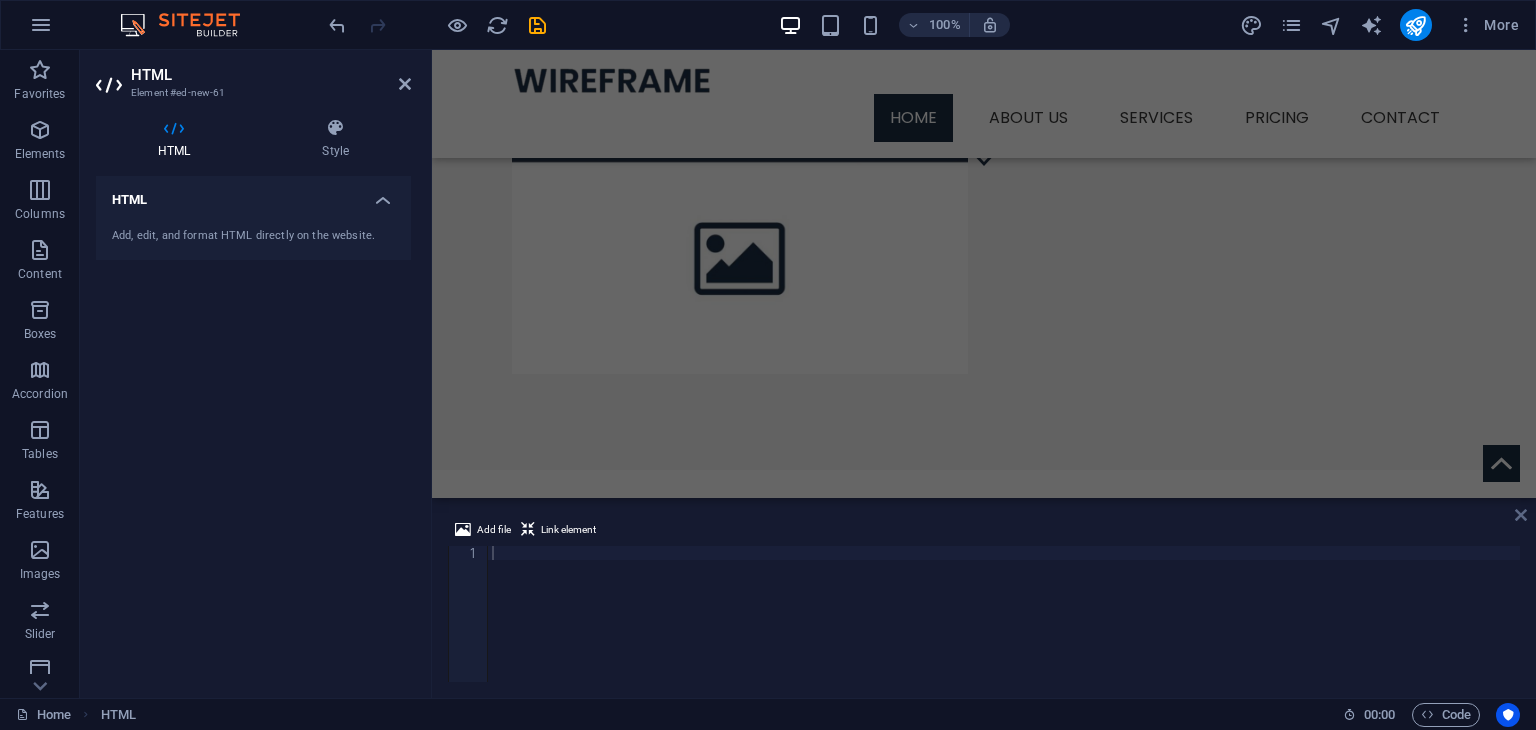 click at bounding box center (1521, 515) 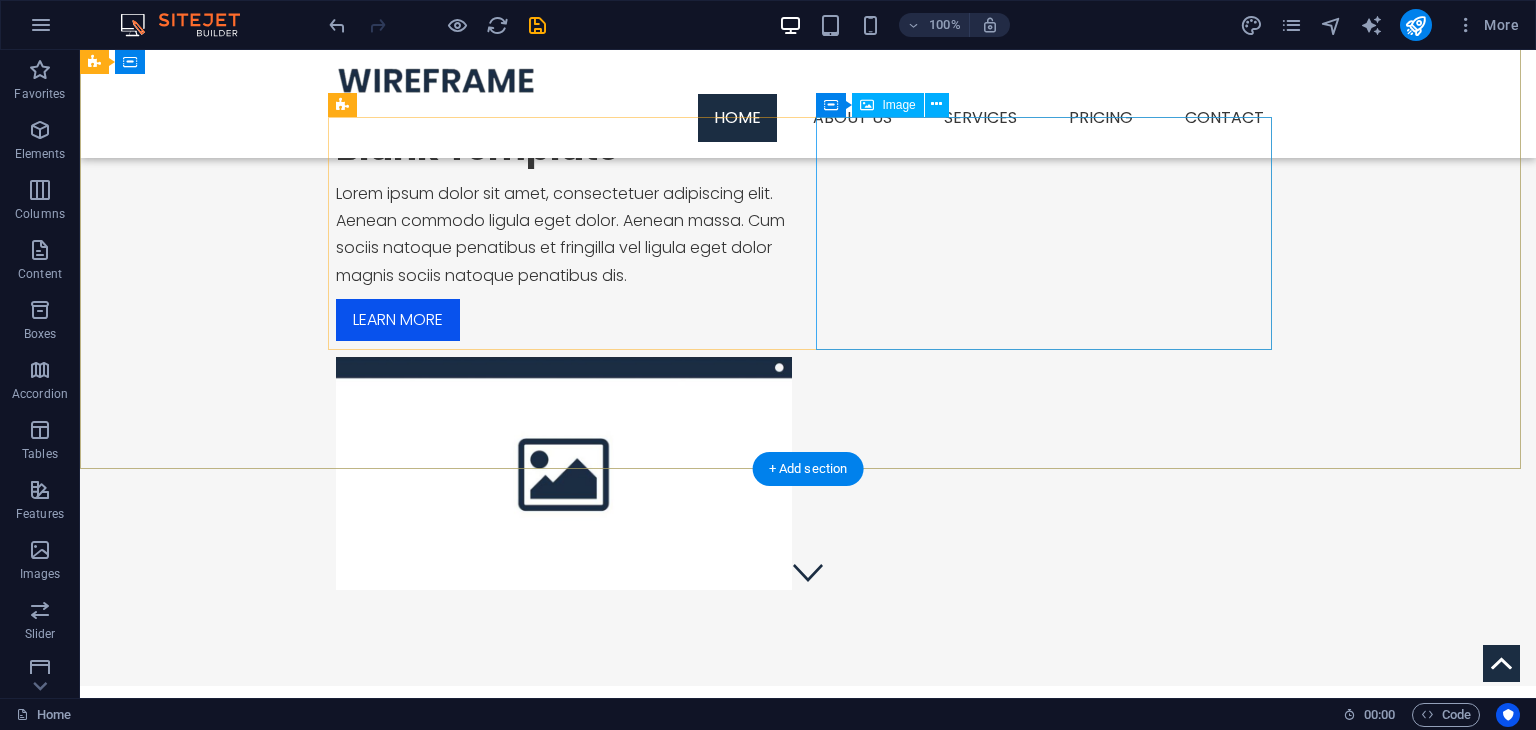 scroll, scrollTop: 0, scrollLeft: 0, axis: both 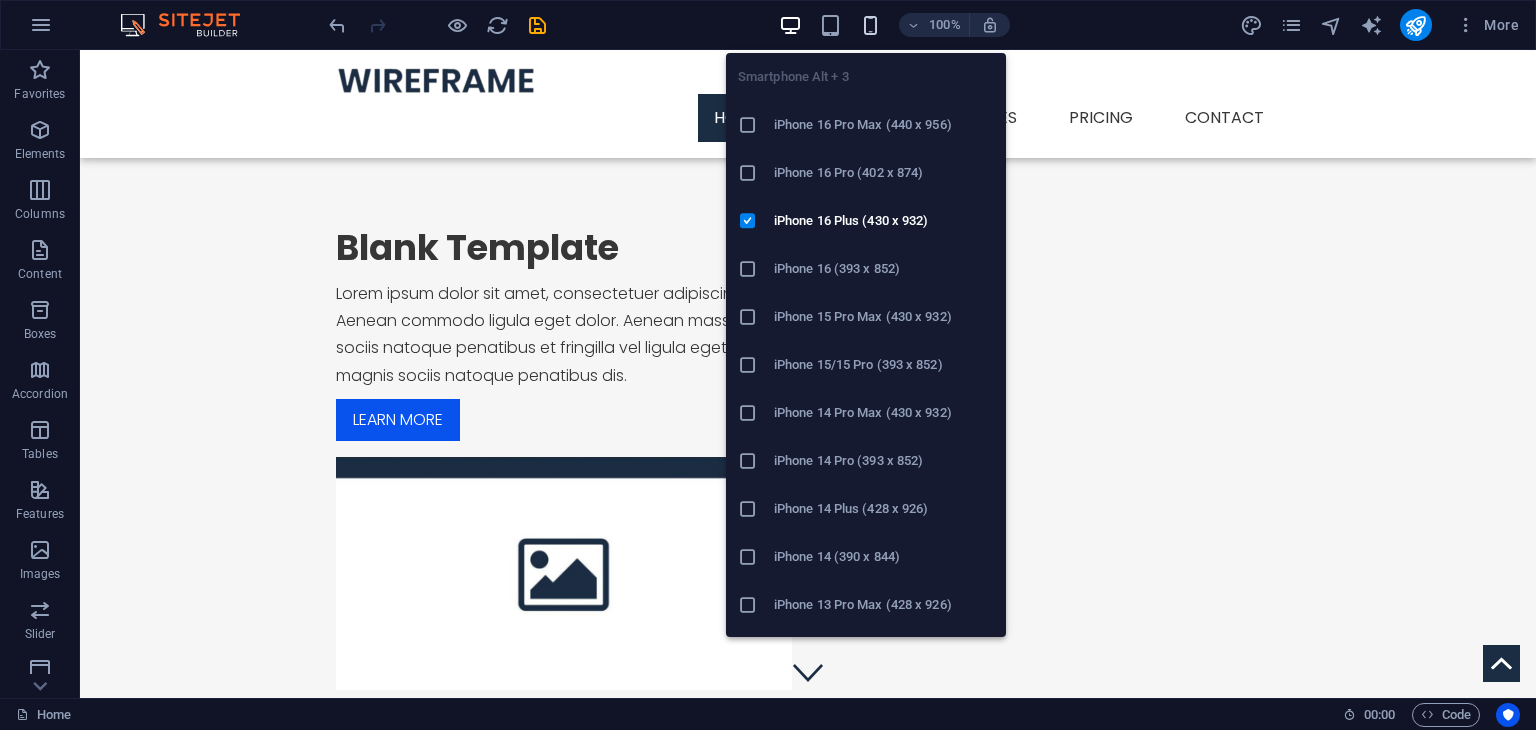 click at bounding box center [870, 25] 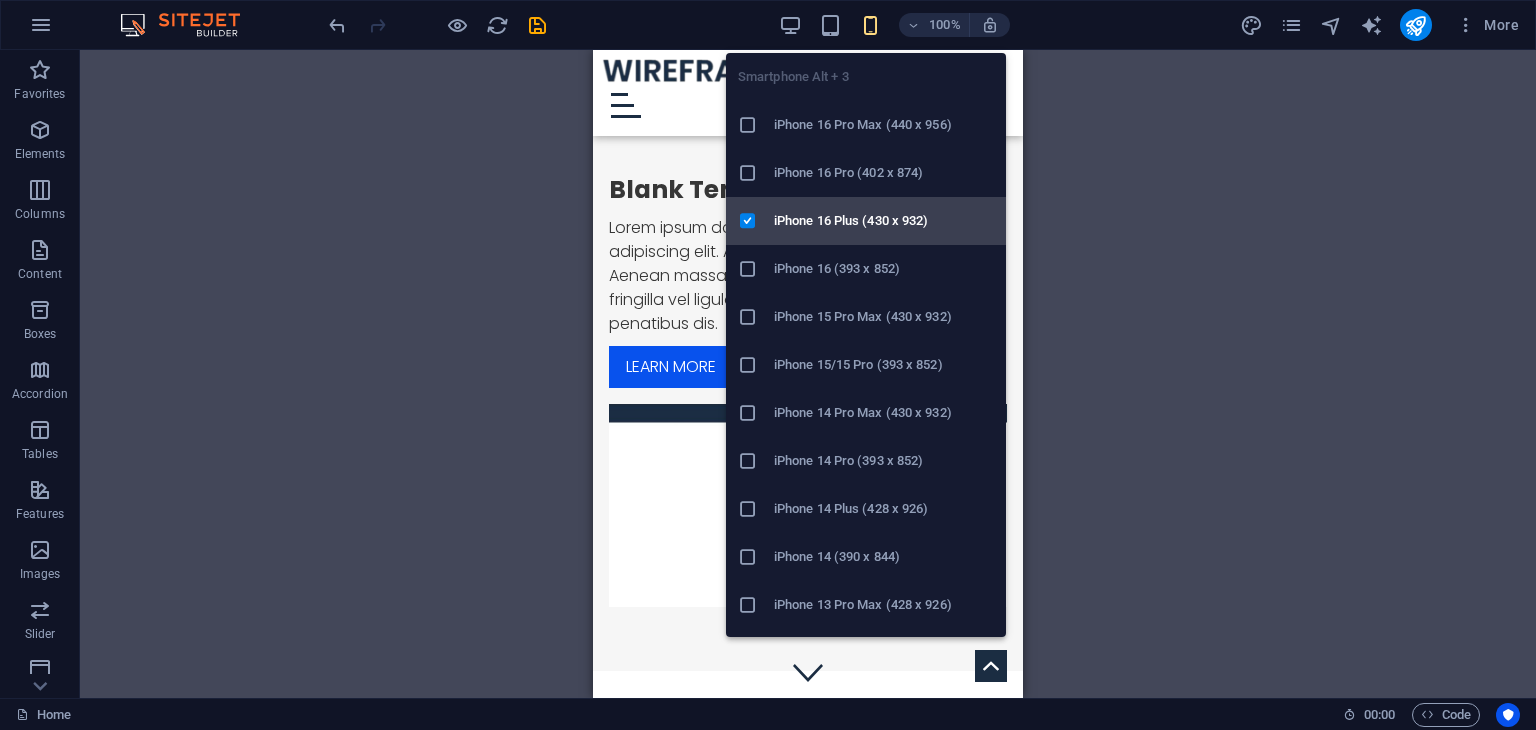 click at bounding box center (748, 221) 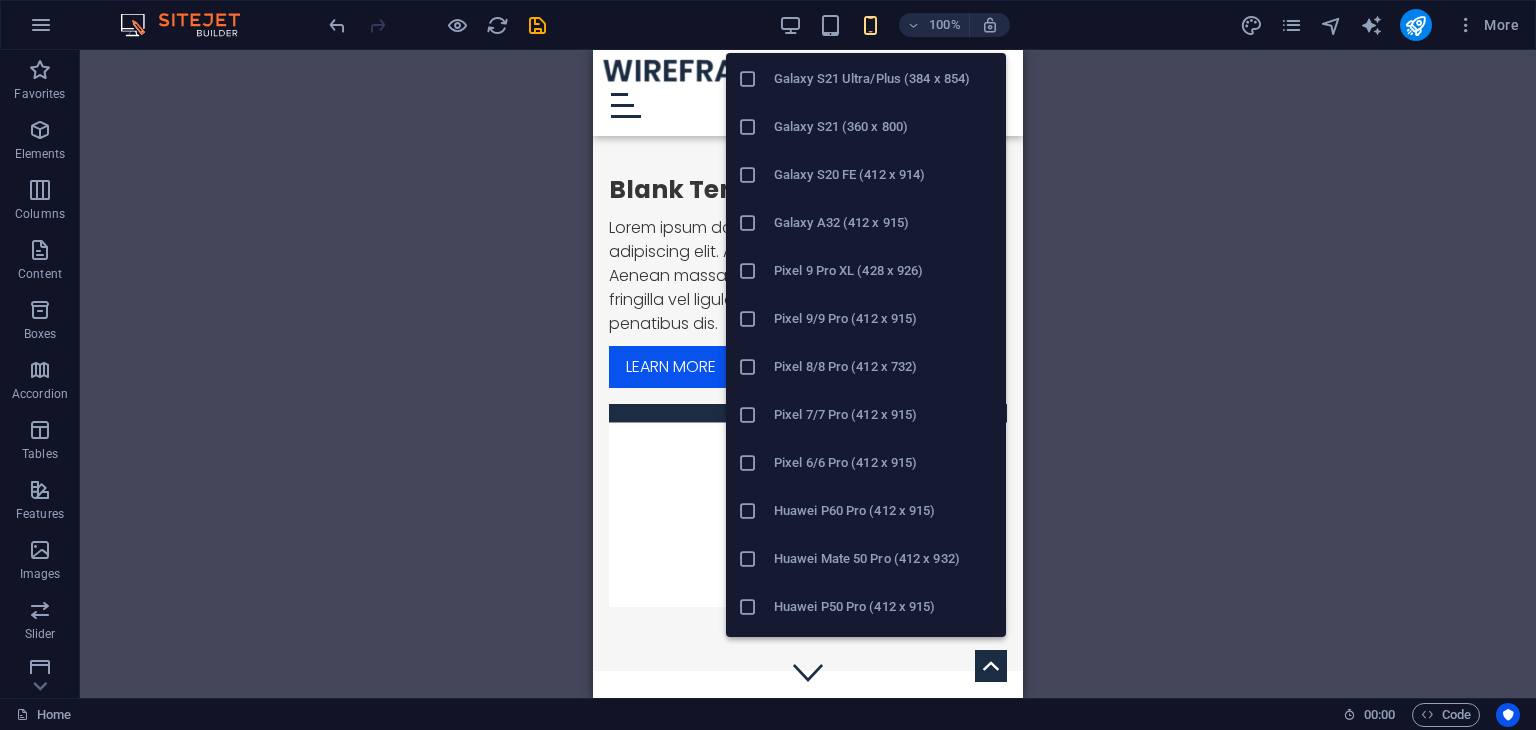 scroll, scrollTop: 864, scrollLeft: 0, axis: vertical 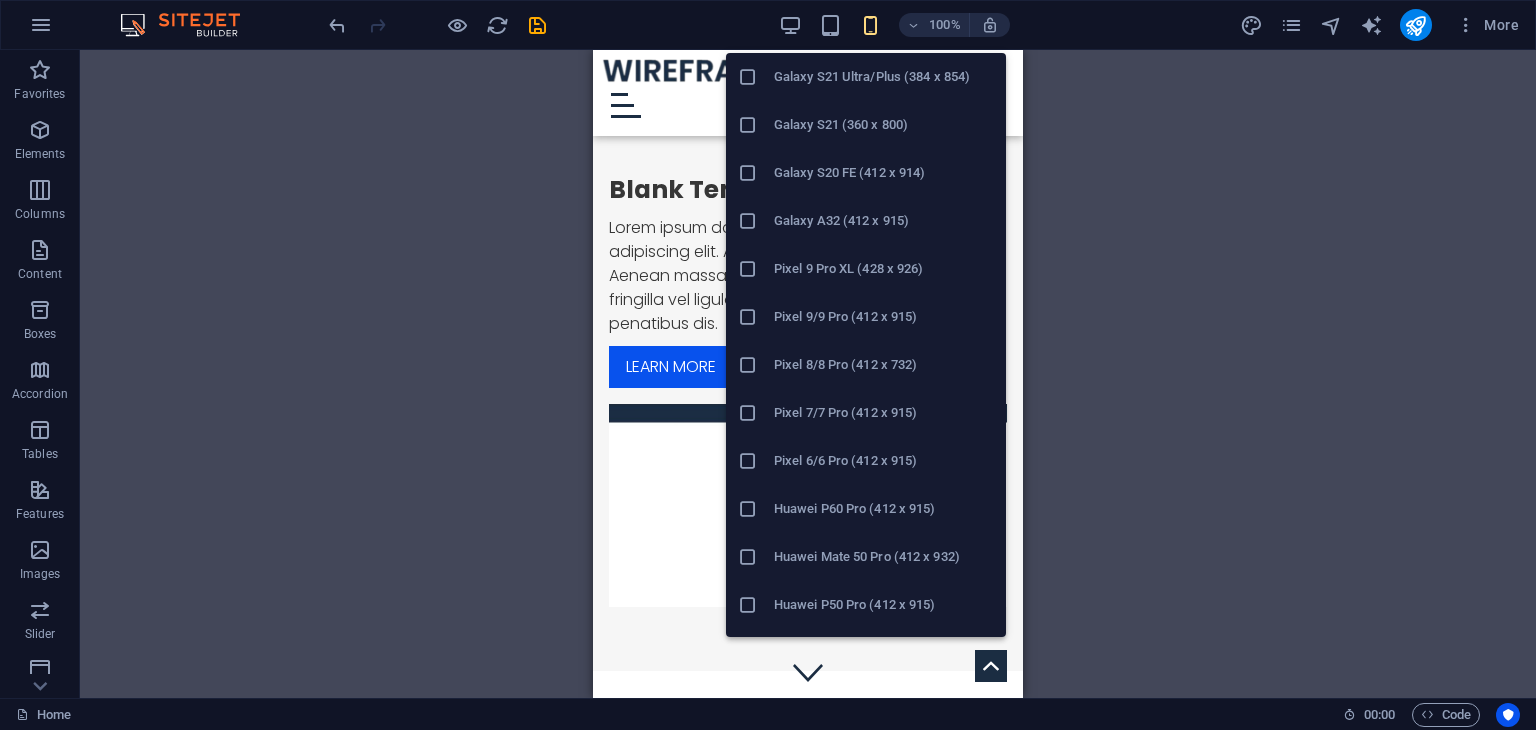 click at bounding box center [748, 221] 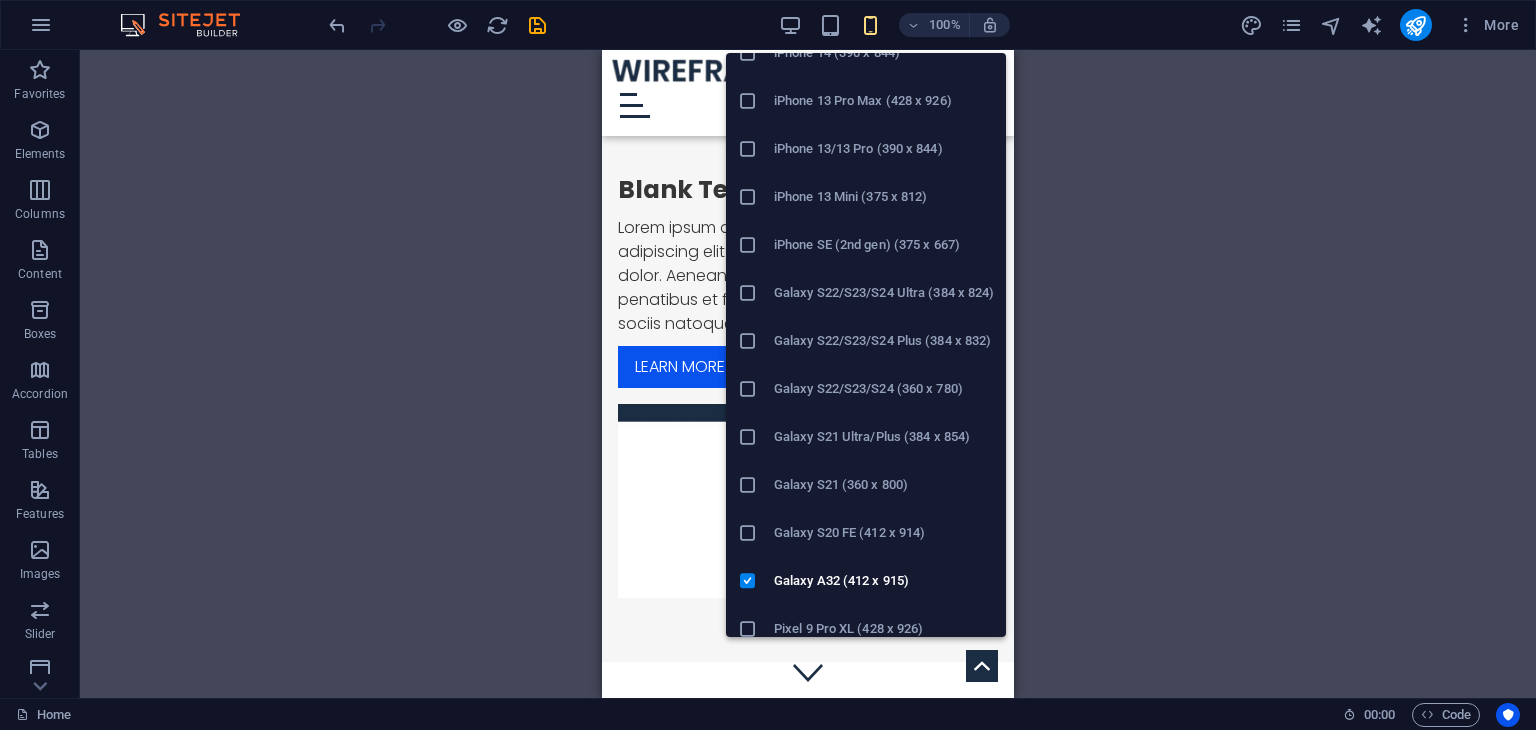 scroll, scrollTop: 487, scrollLeft: 0, axis: vertical 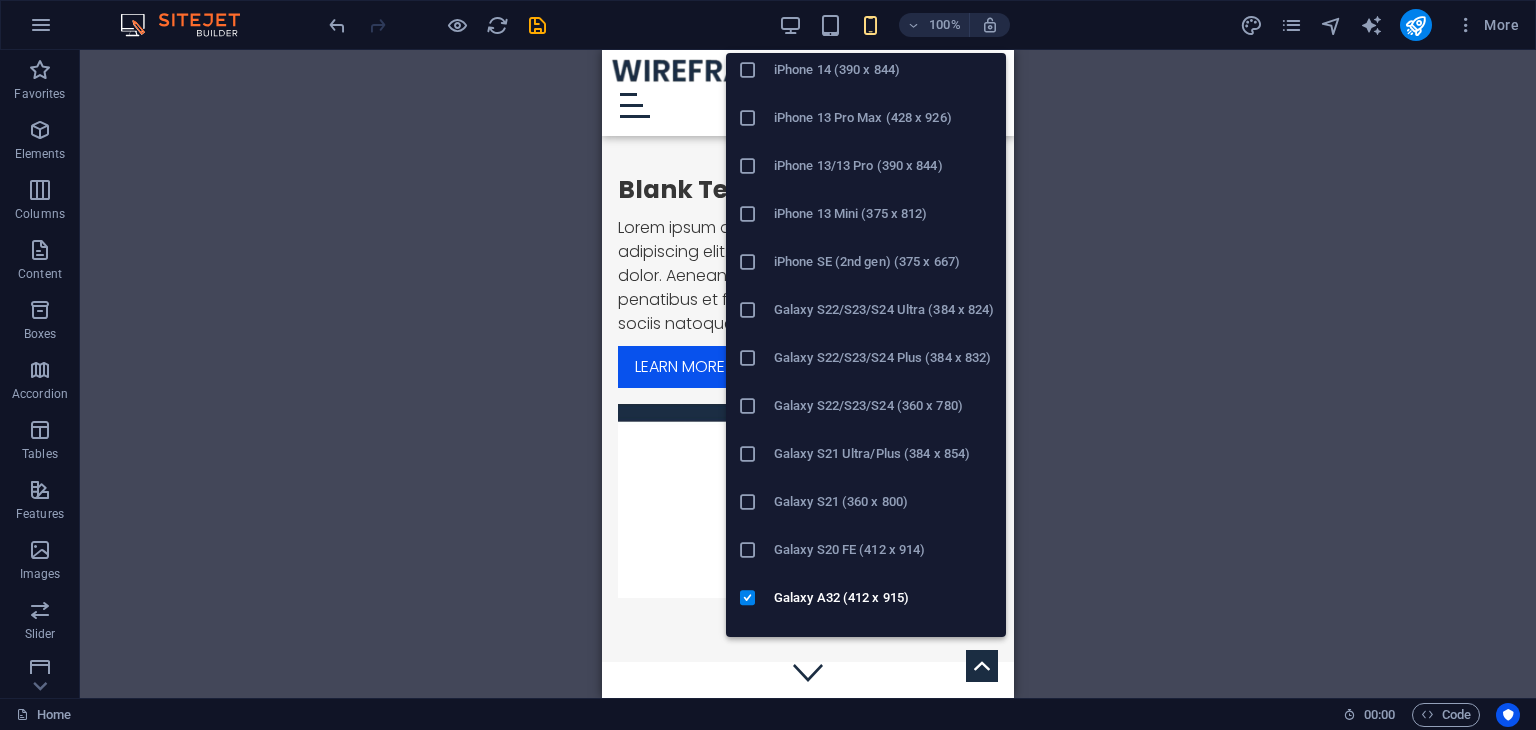 click at bounding box center [748, 214] 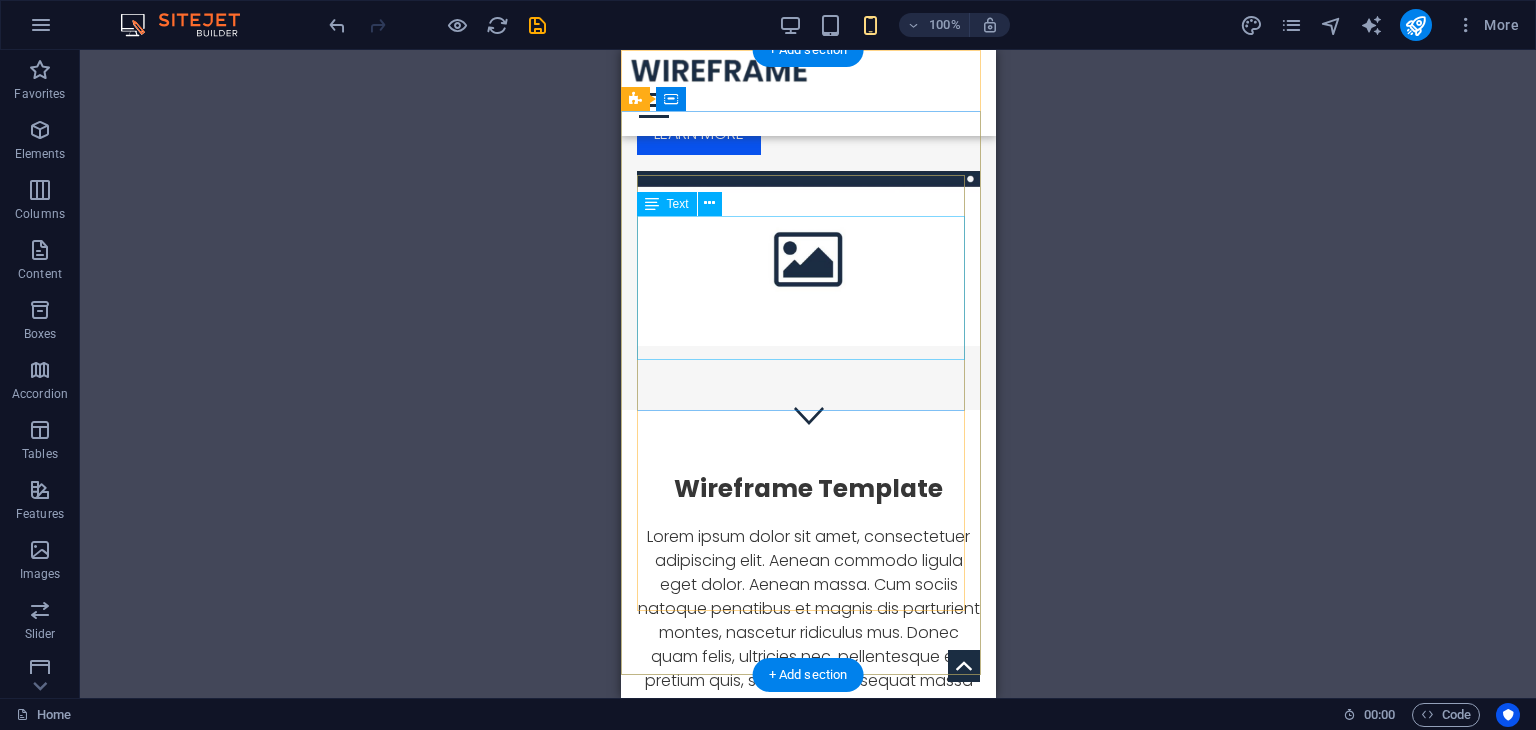 scroll, scrollTop: 0, scrollLeft: 0, axis: both 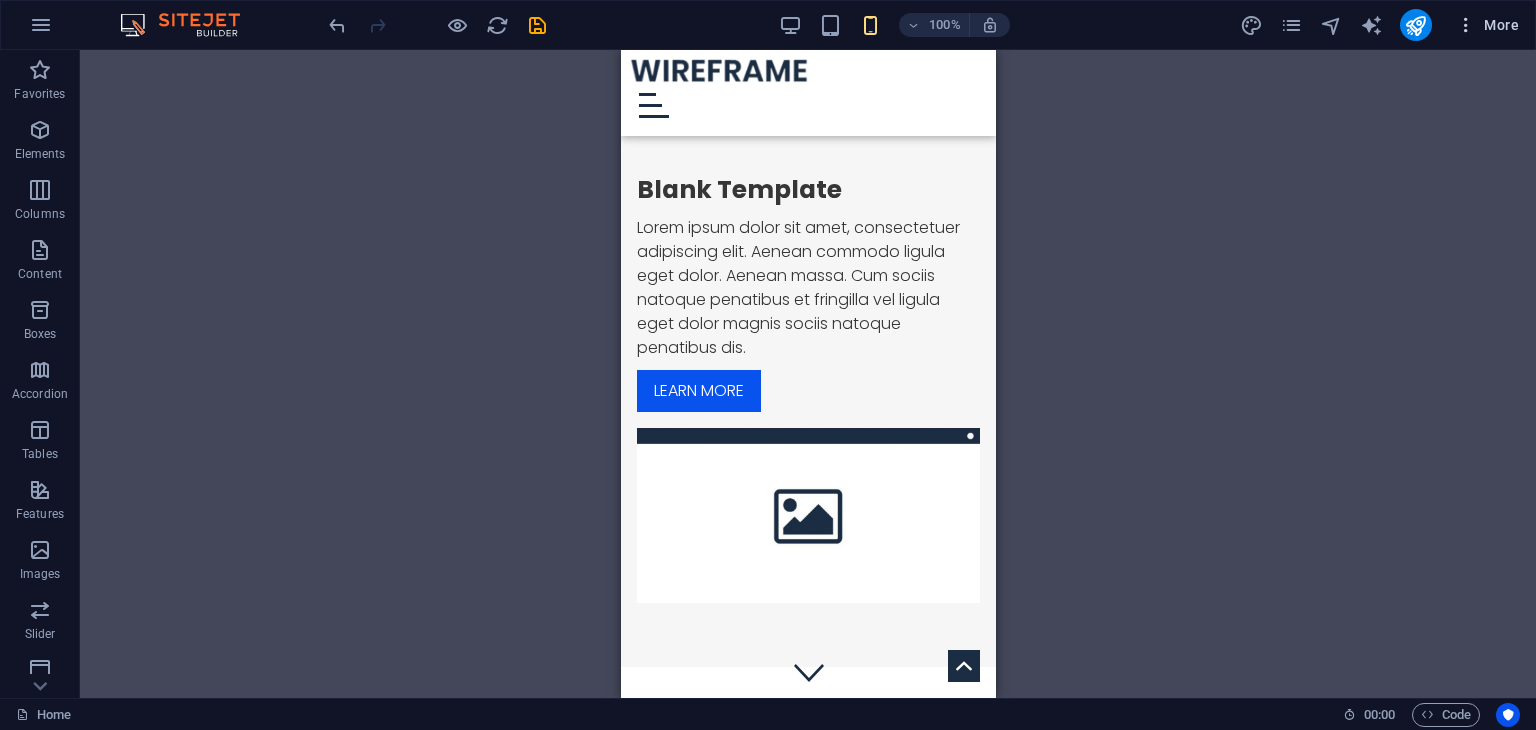 click at bounding box center (1466, 25) 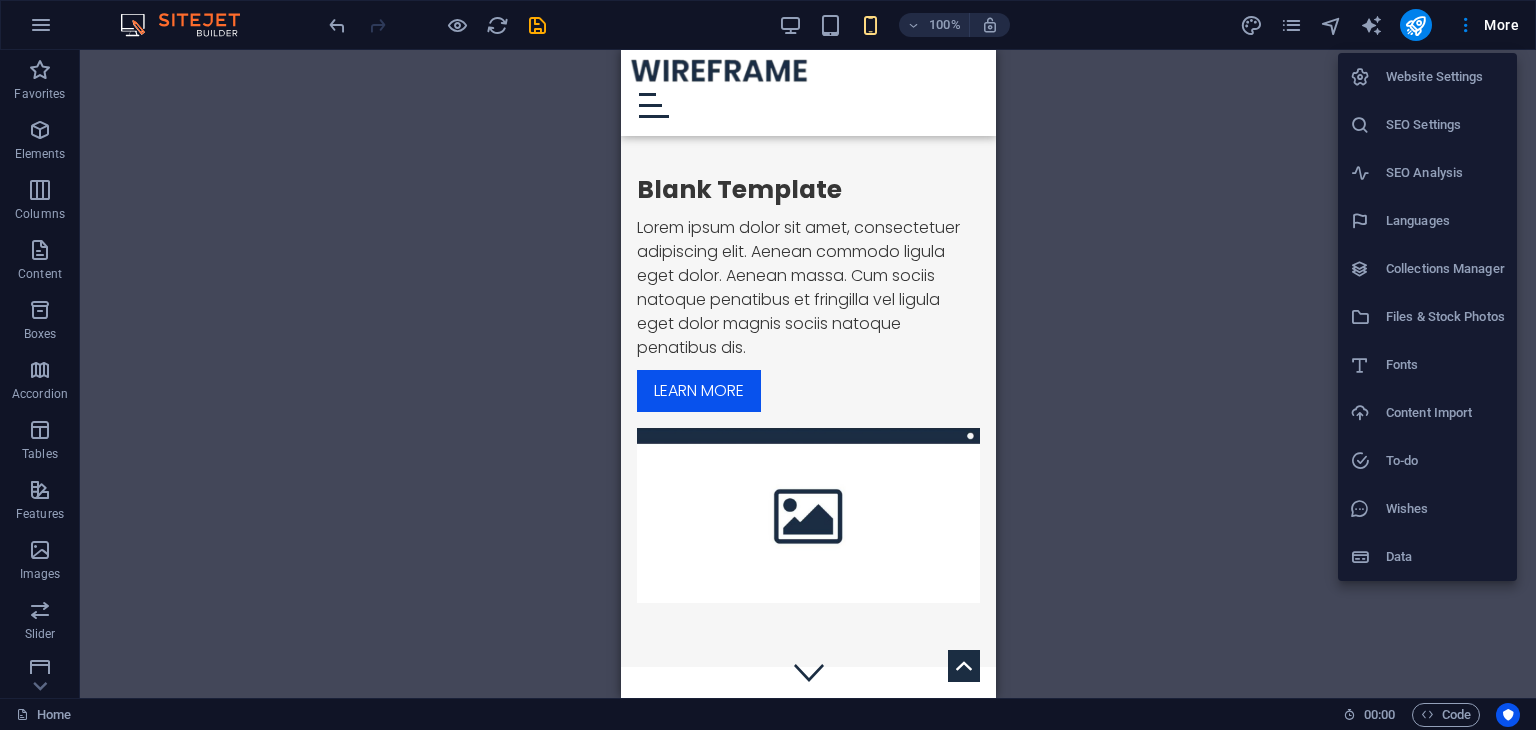 click on "Website Settings" at bounding box center (1445, 77) 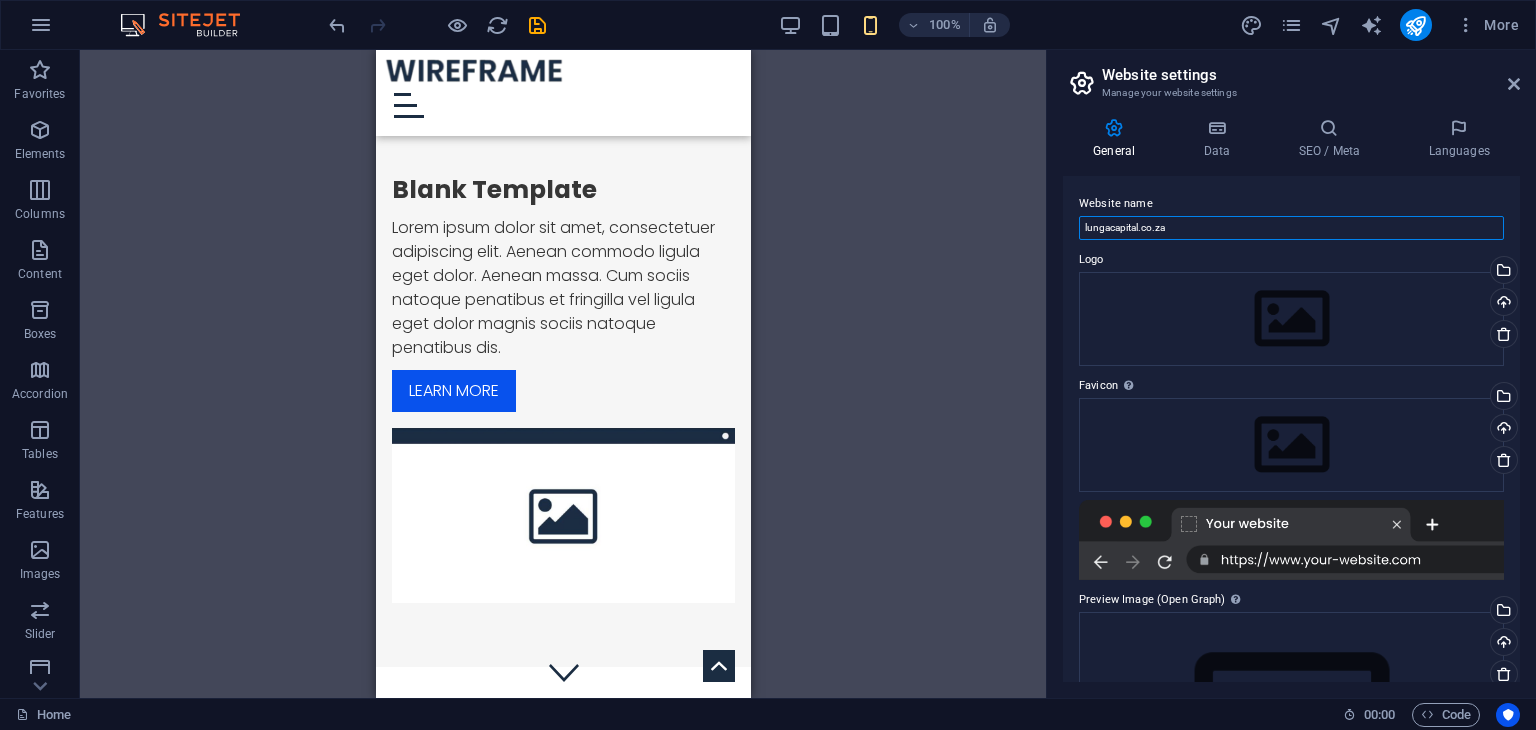 drag, startPoint x: 1188, startPoint y: 228, endPoint x: 1007, endPoint y: 226, distance: 181.01105 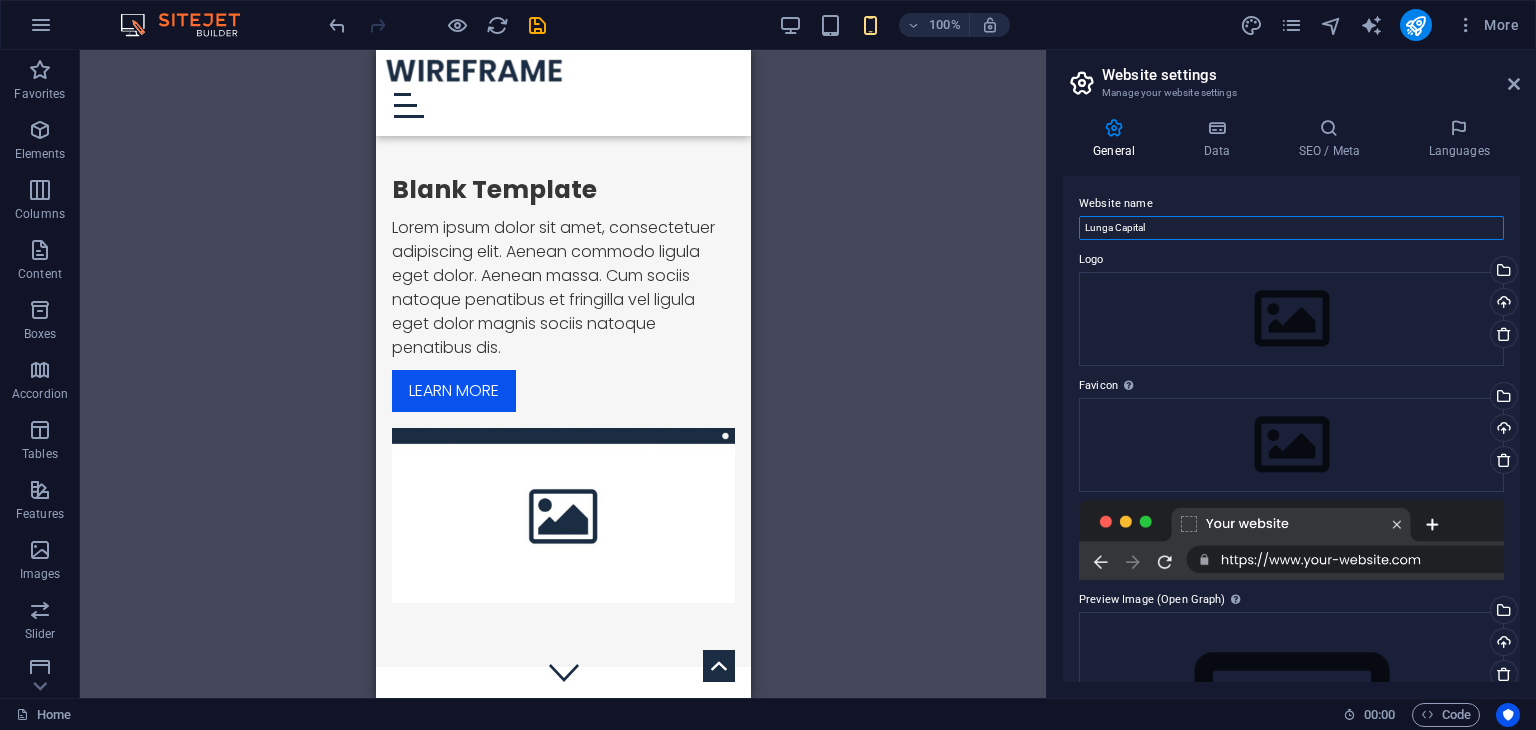 type on "Lunga Capital" 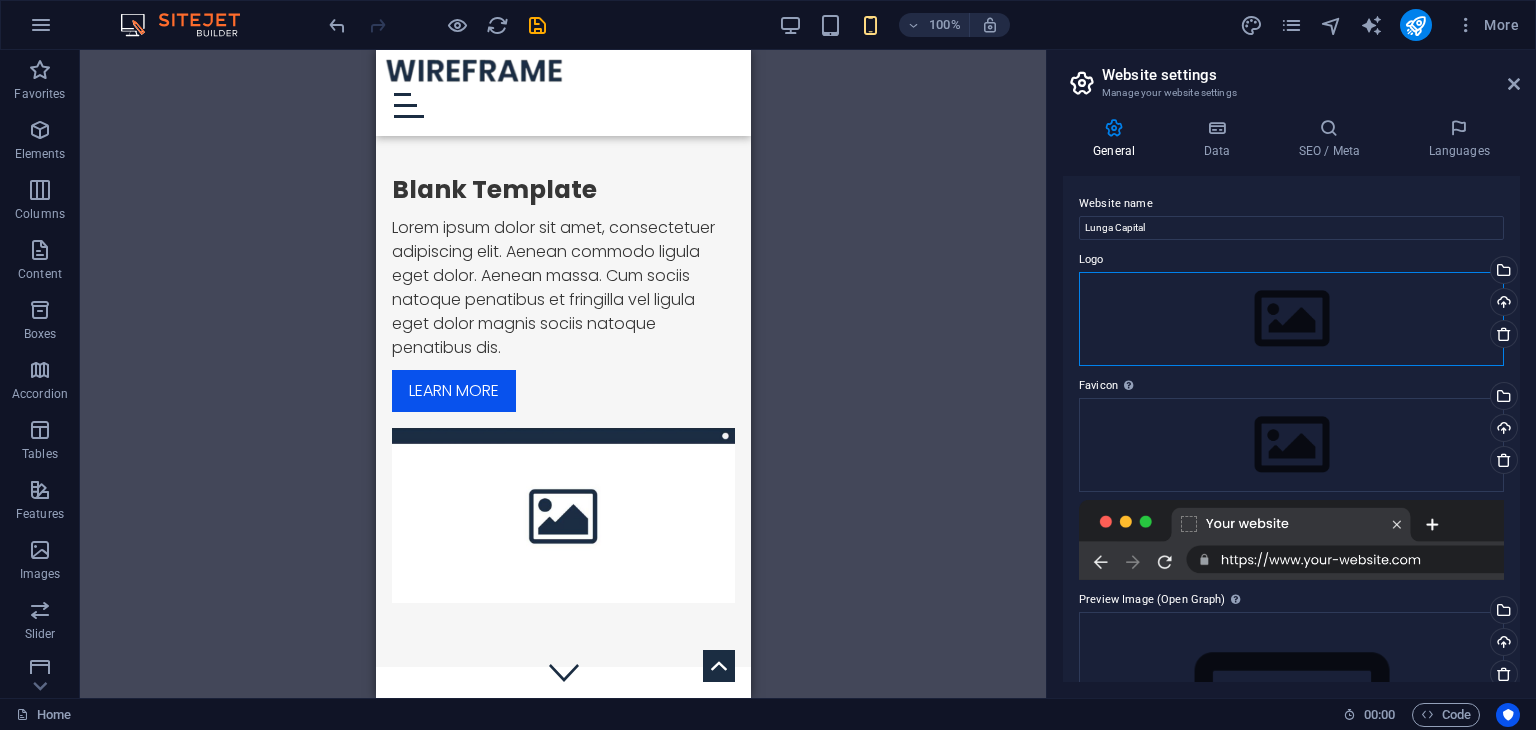 click on "Drag files here, click to choose files or select files from Files or our free stock photos & videos" at bounding box center (1291, 319) 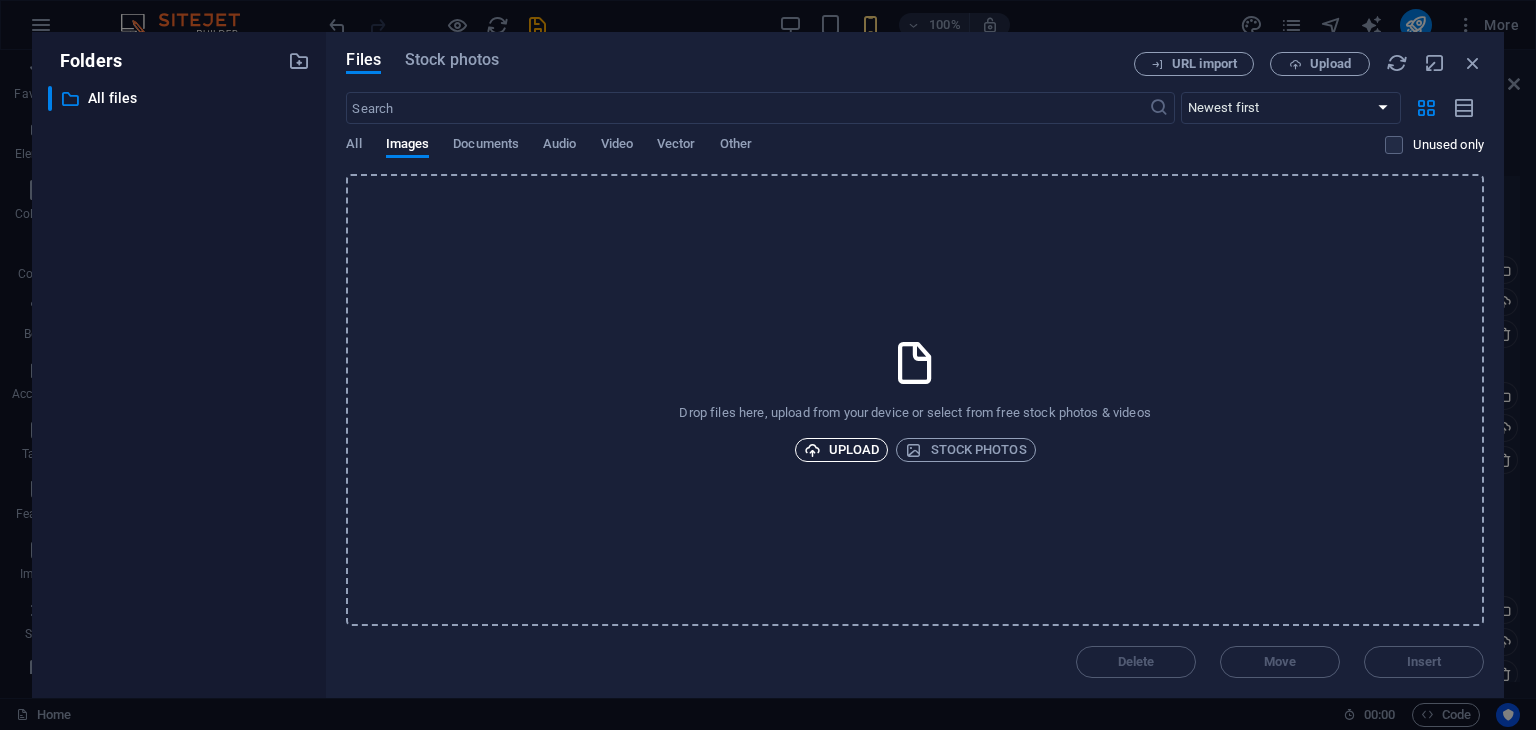 click on "Upload" at bounding box center [842, 450] 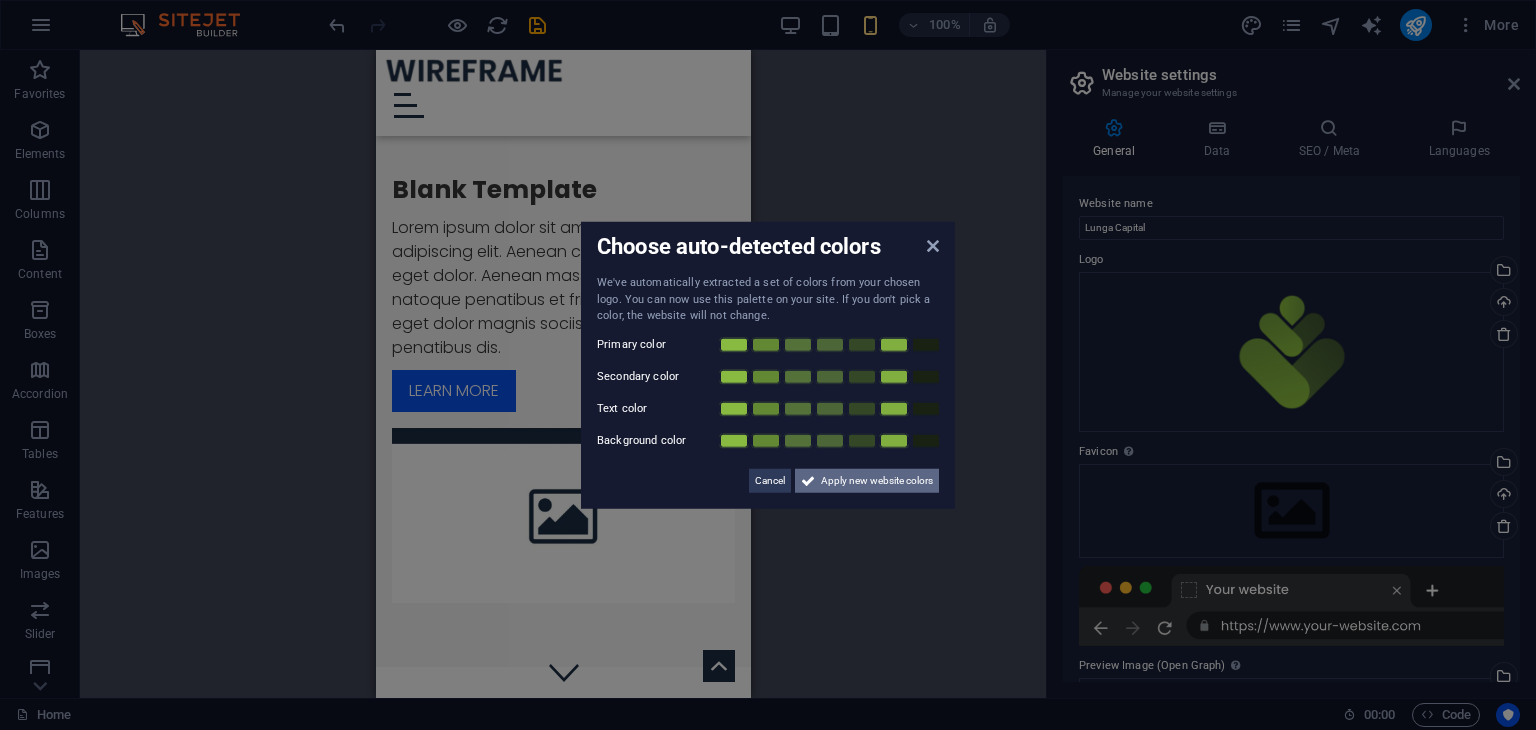 click on "Apply new website colors" at bounding box center (877, 480) 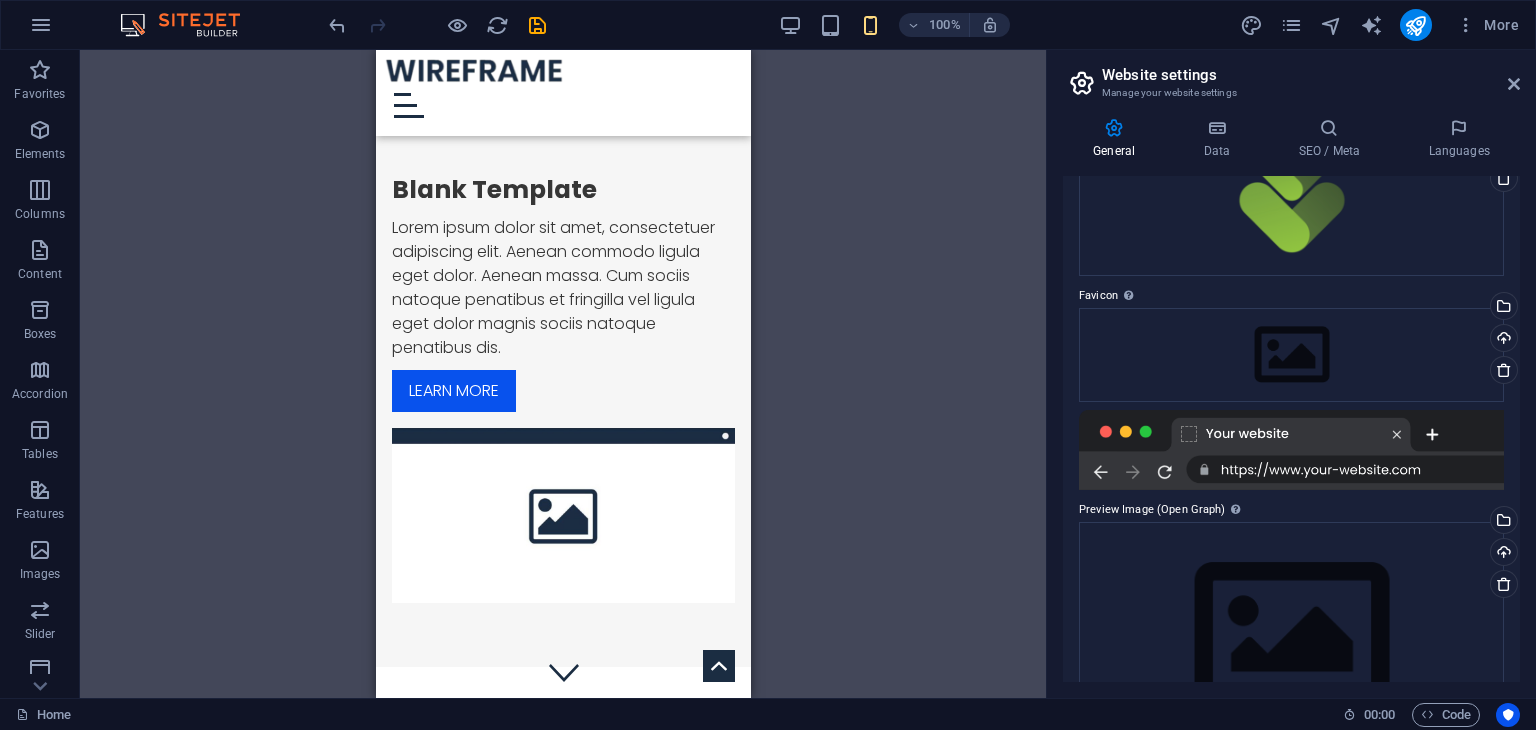 scroll, scrollTop: 160, scrollLeft: 0, axis: vertical 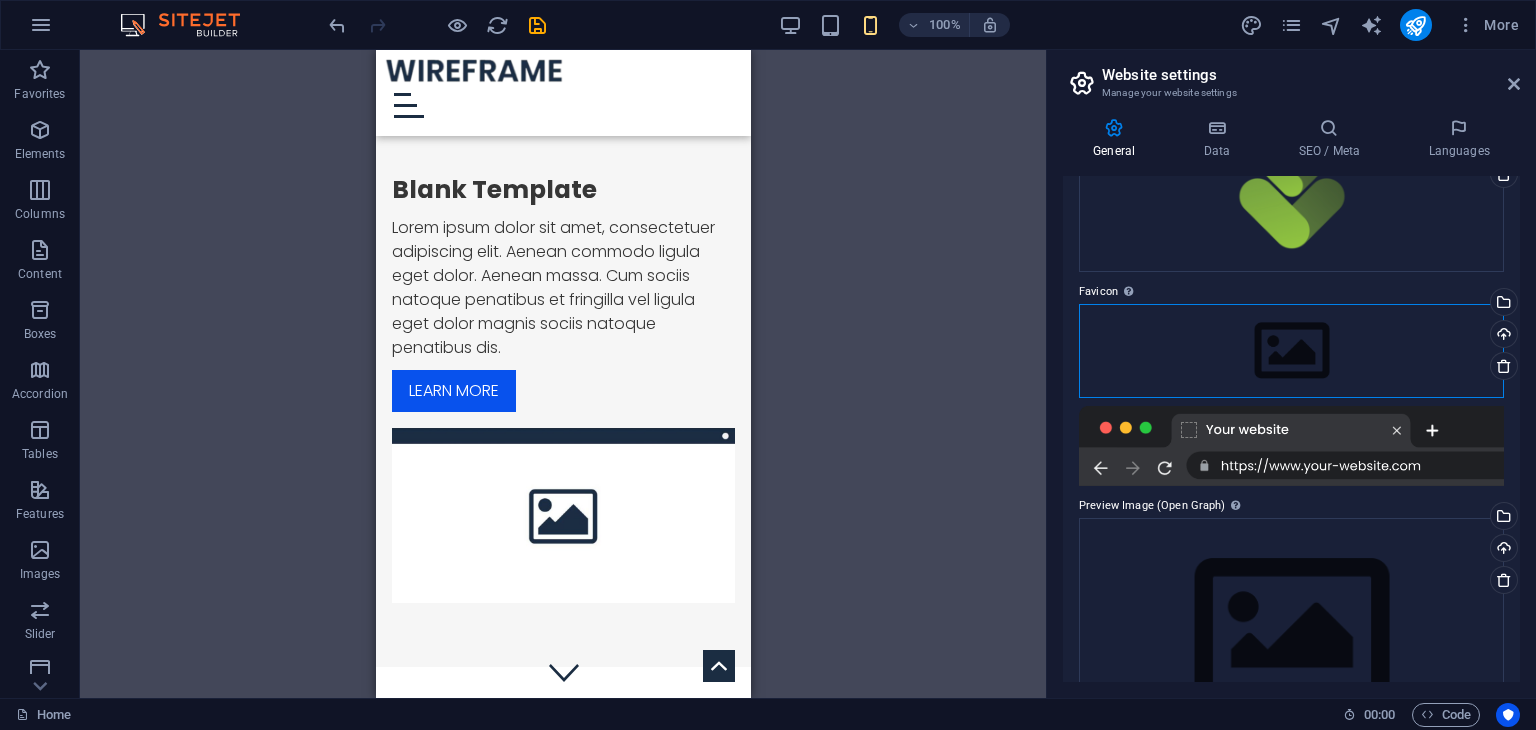 click on "Drag files here, click to choose files or select files from Files or our free stock photos & videos" at bounding box center (1291, 351) 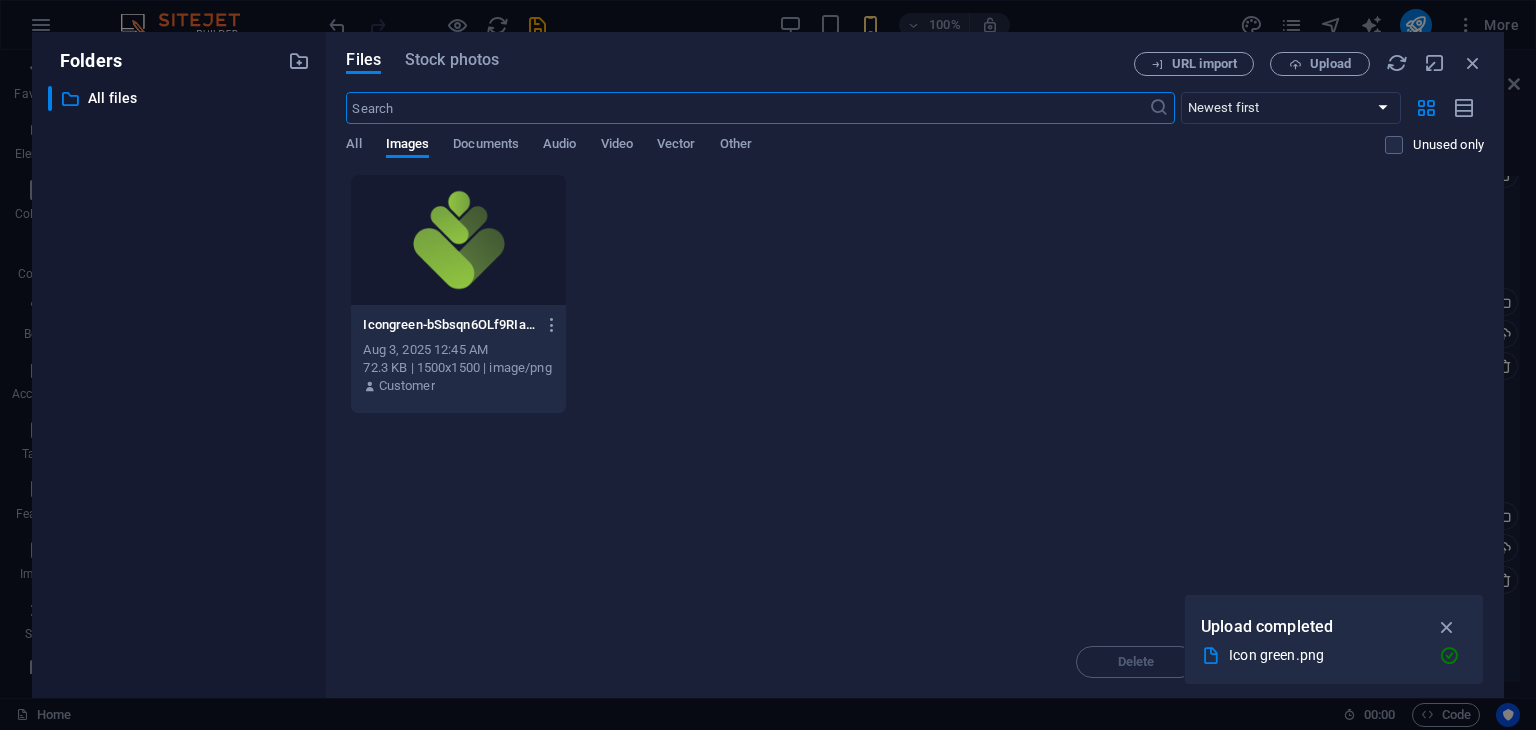 click at bounding box center [458, 240] 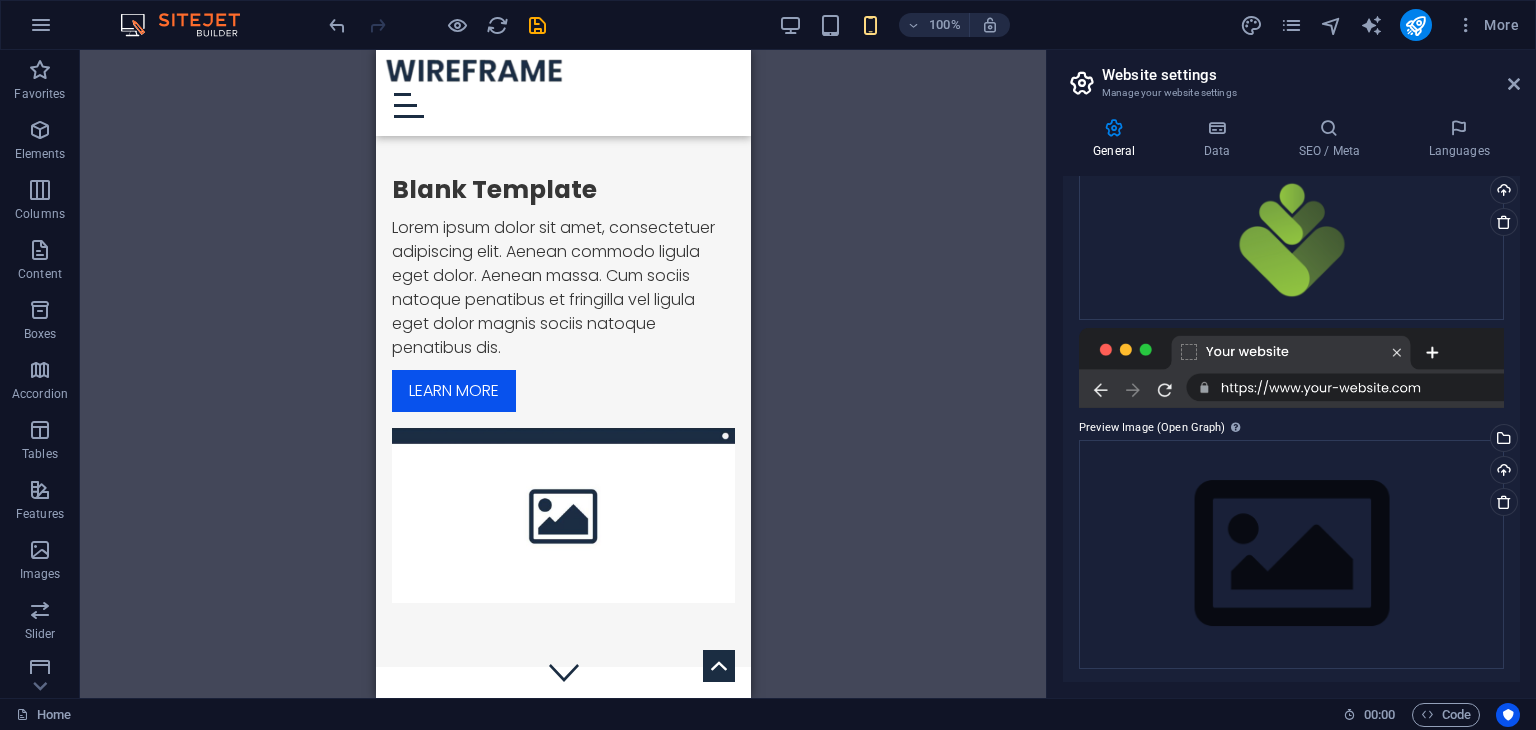 scroll, scrollTop: 307, scrollLeft: 0, axis: vertical 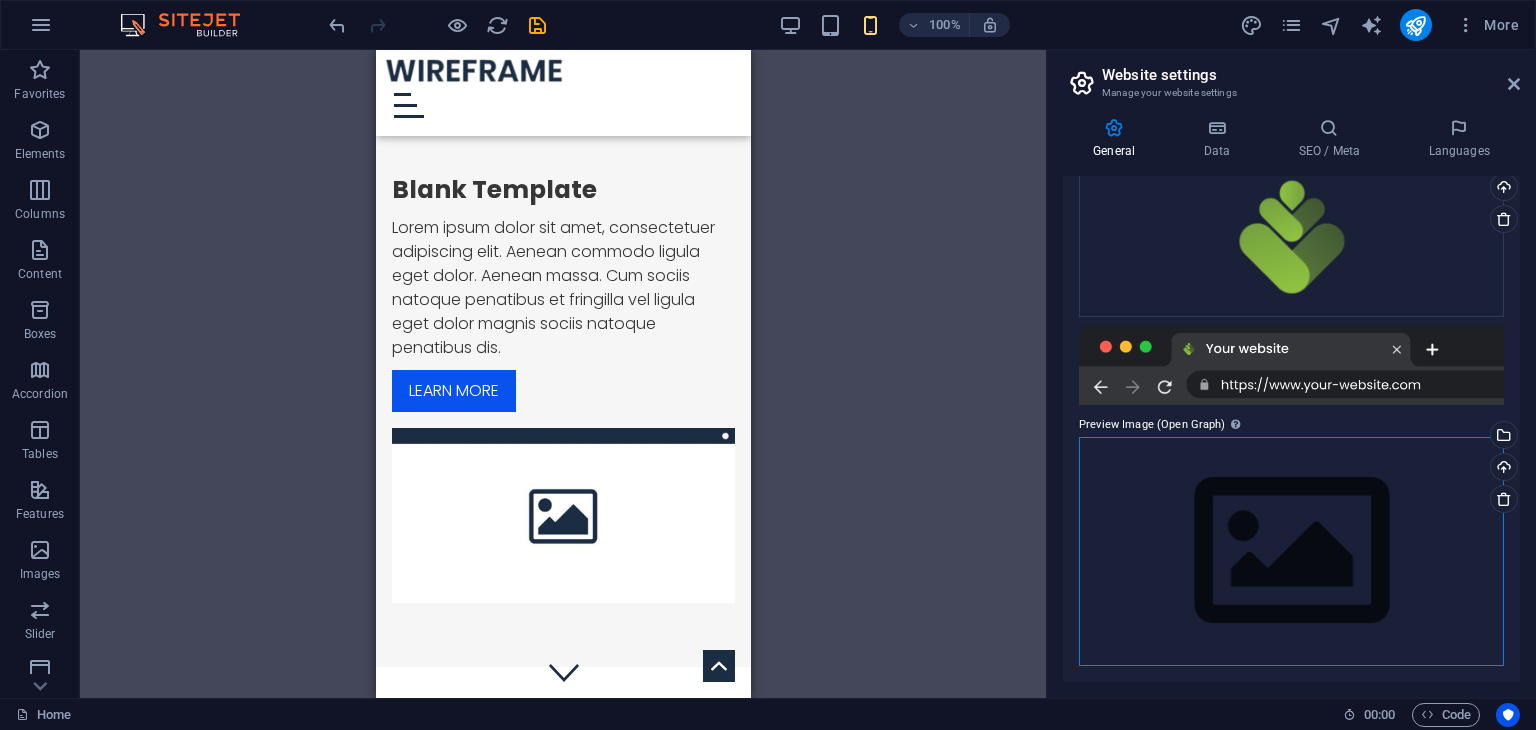 click on "Drag files here, click to choose files or select files from Files or our free stock photos & videos" at bounding box center [1291, 551] 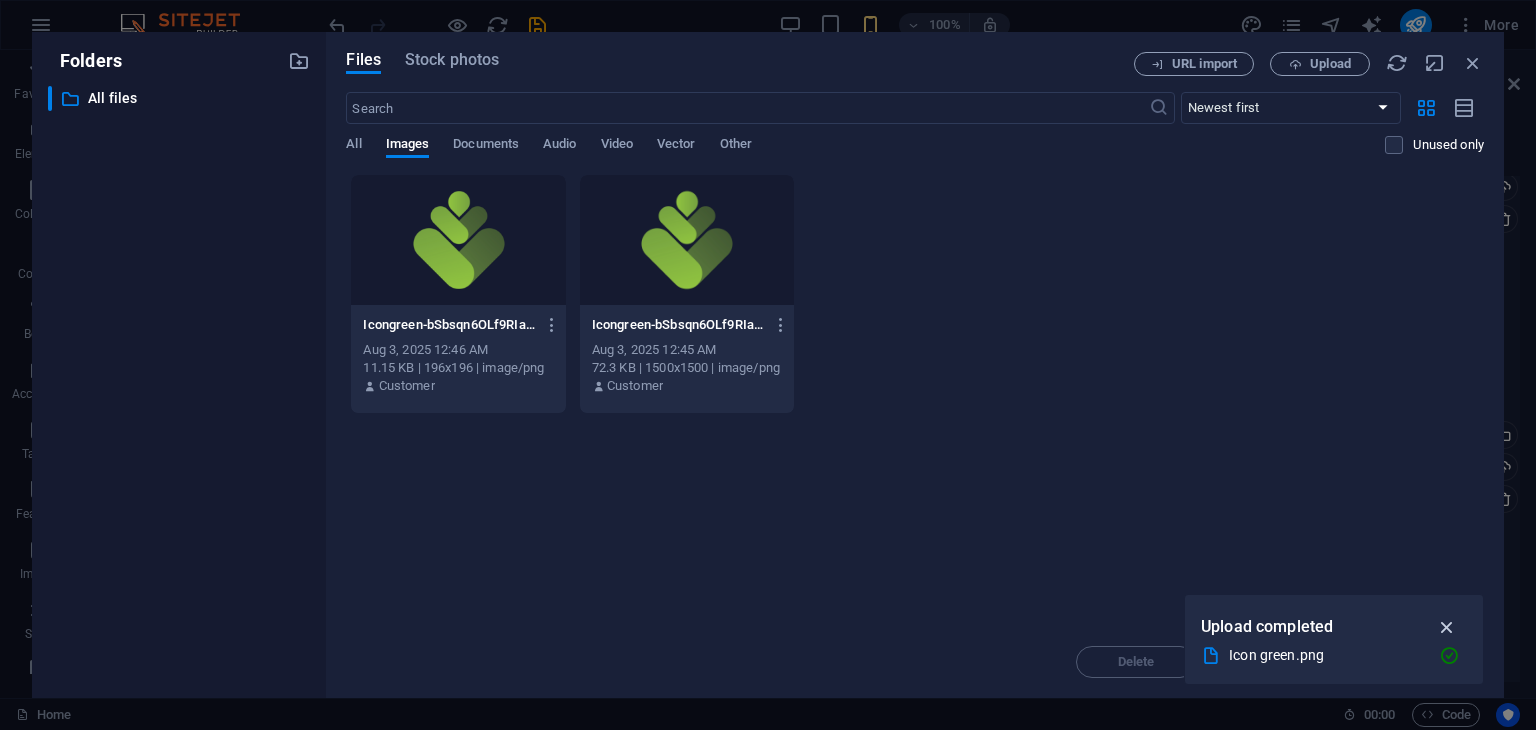 click at bounding box center (1447, 627) 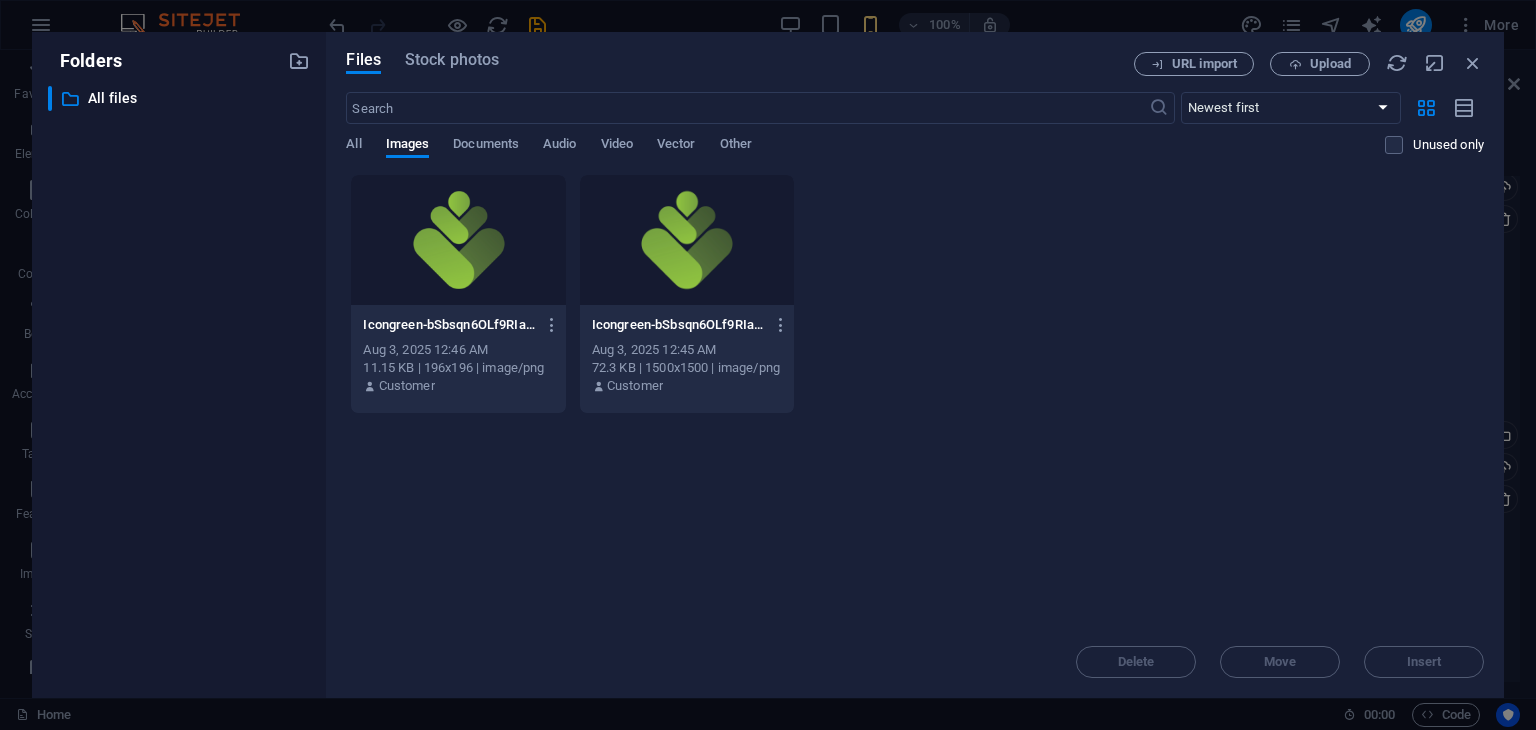 click on "Drop files here to upload them instantly Icongreen-bSbsqn6OLf9RIaYxtHPSGA-h02_msPIZ5xuDuf_YFWXpA.png Icongreen-bSbsqn6OLf9RIaYxtHPSGA-h02_msPIZ5xuDuf_YFWXpA.png Aug 3, 2025 12:46 AM 11.15 KB | 196x196 | image/png Customer Icongreen-bSbsqn6OLf9RIaYxtHPSGA.png Icongreen-bSbsqn6OLf9RIaYxtHPSGA.png Aug 3, 2025 12:45 AM 72.3 KB | 1500x1500 | image/png Customer" at bounding box center [915, 400] 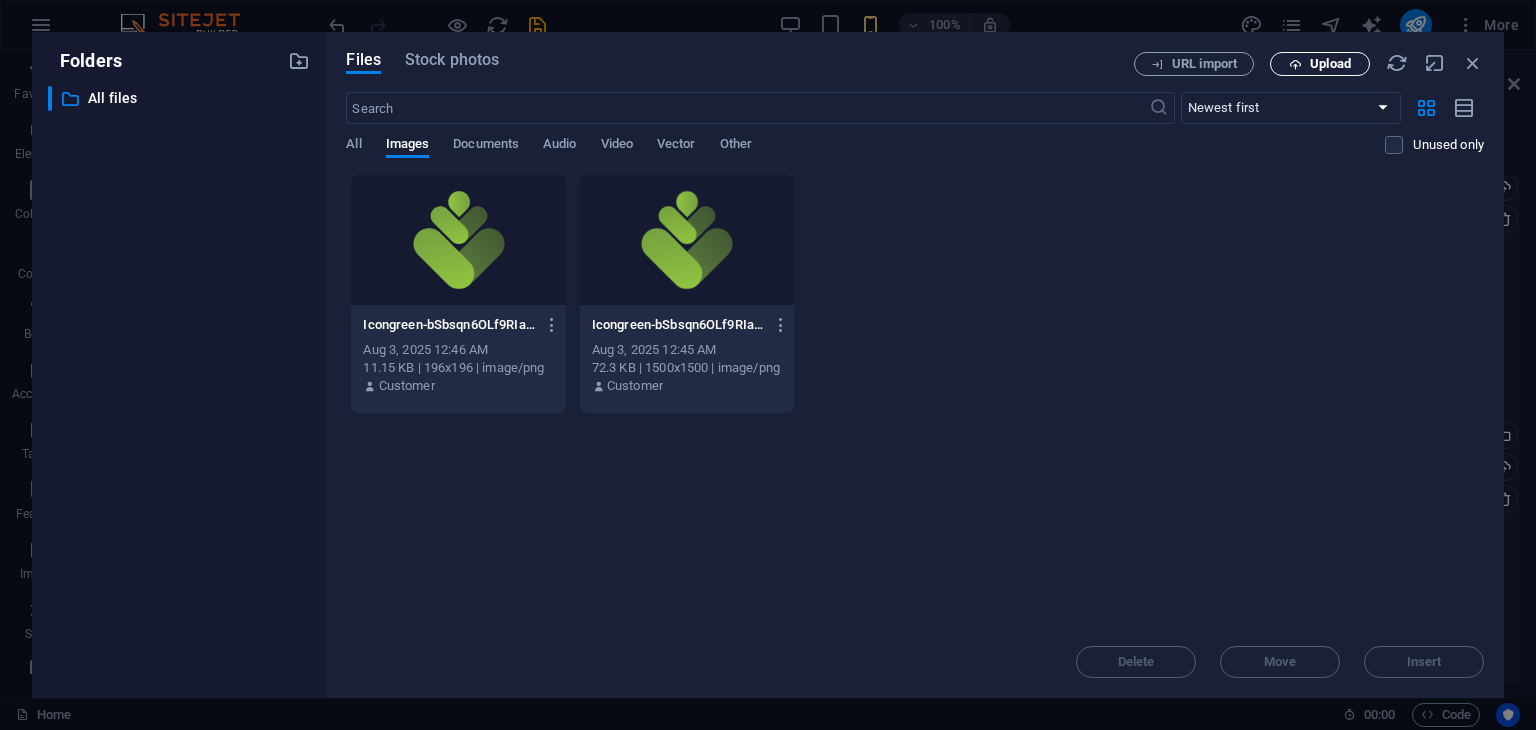 click at bounding box center [1295, 64] 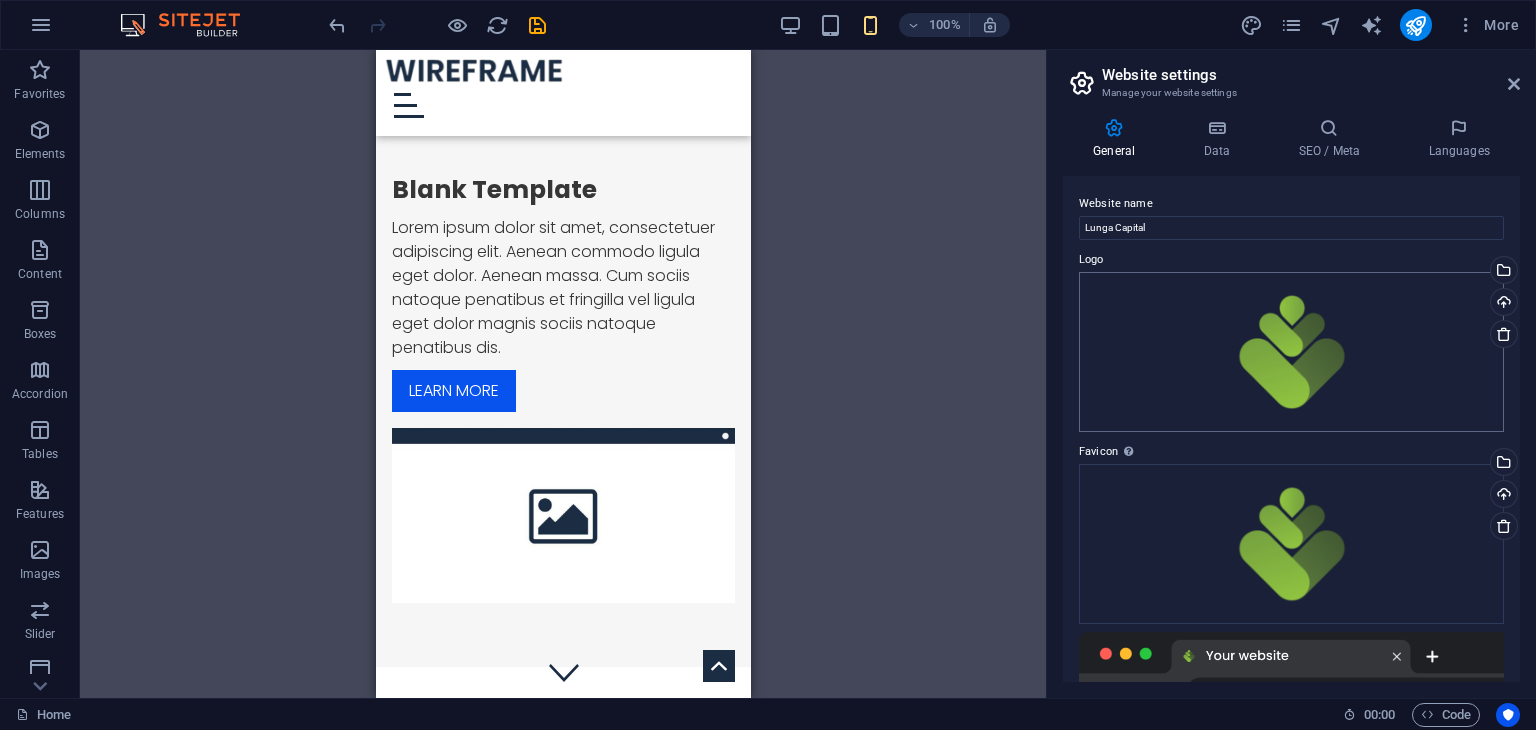 scroll, scrollTop: 284, scrollLeft: 0, axis: vertical 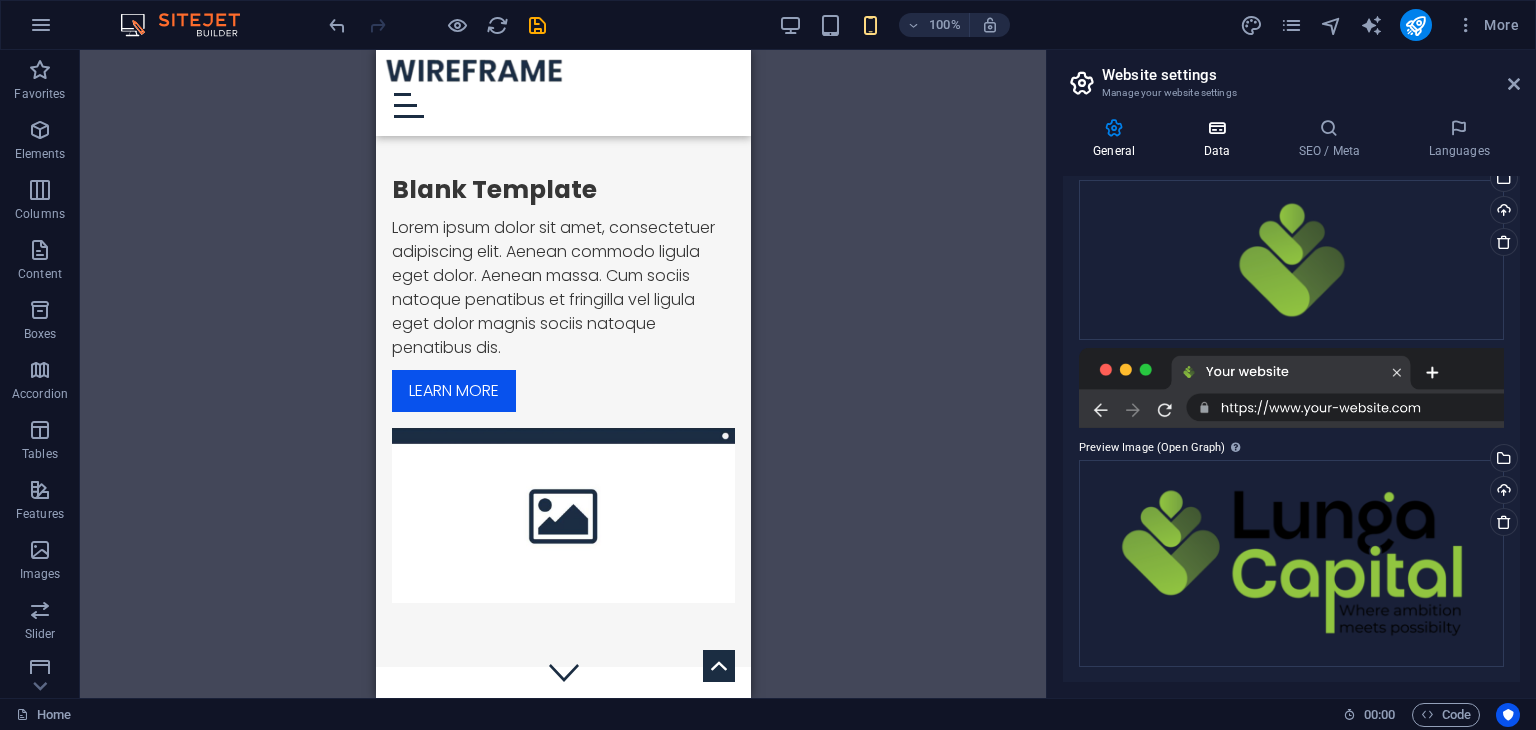 click at bounding box center [1216, 128] 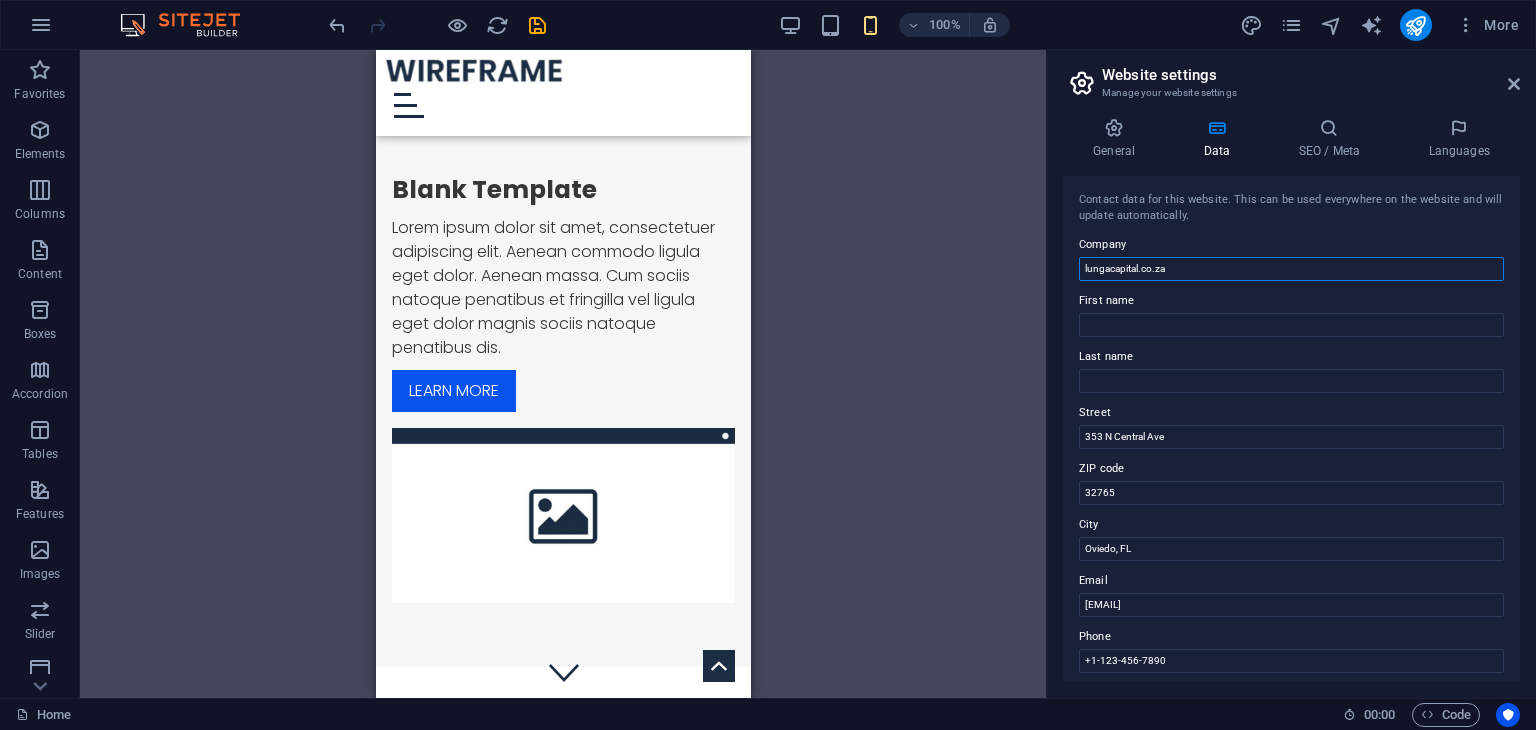 drag, startPoint x: 1195, startPoint y: 276, endPoint x: 902, endPoint y: 292, distance: 293.43652 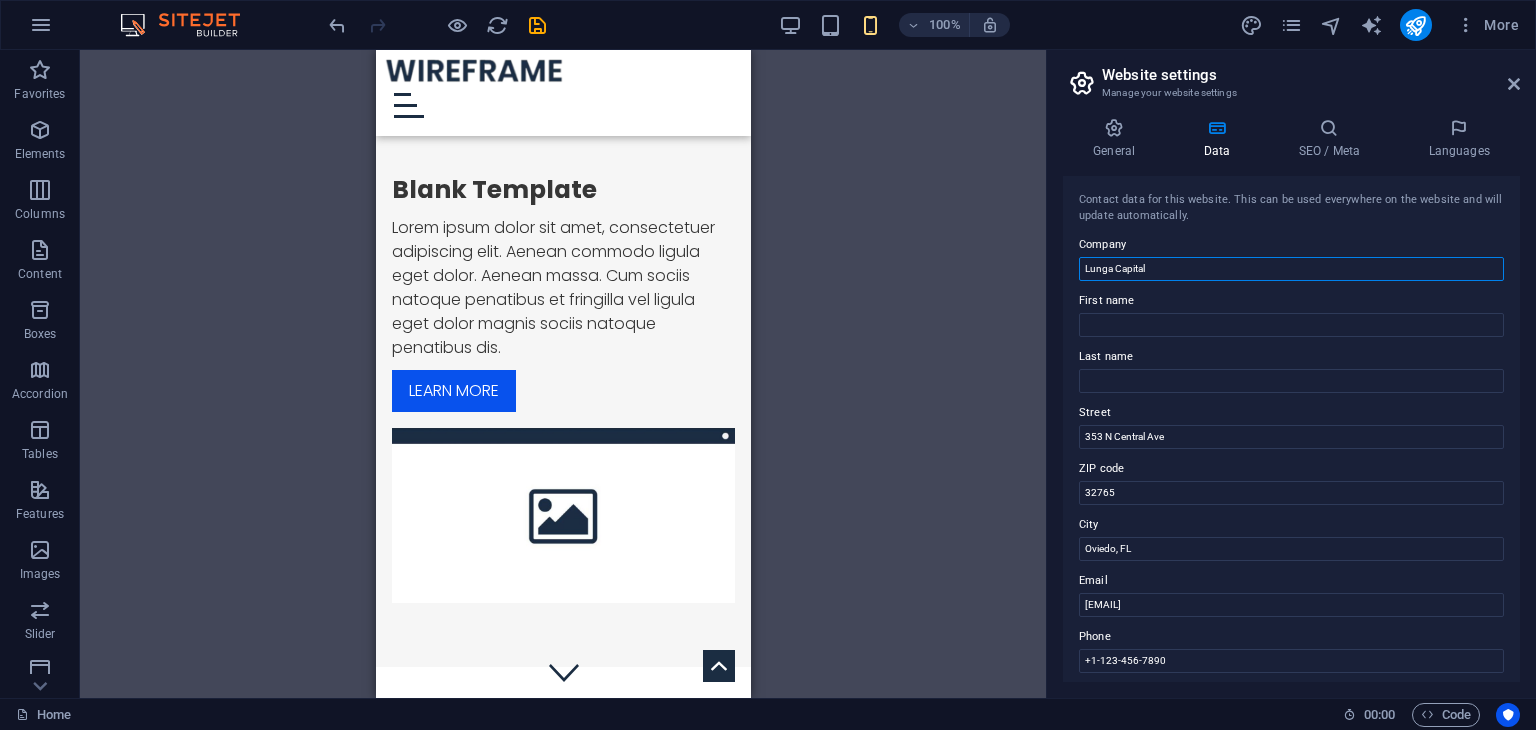 type on "Lunga Capital" 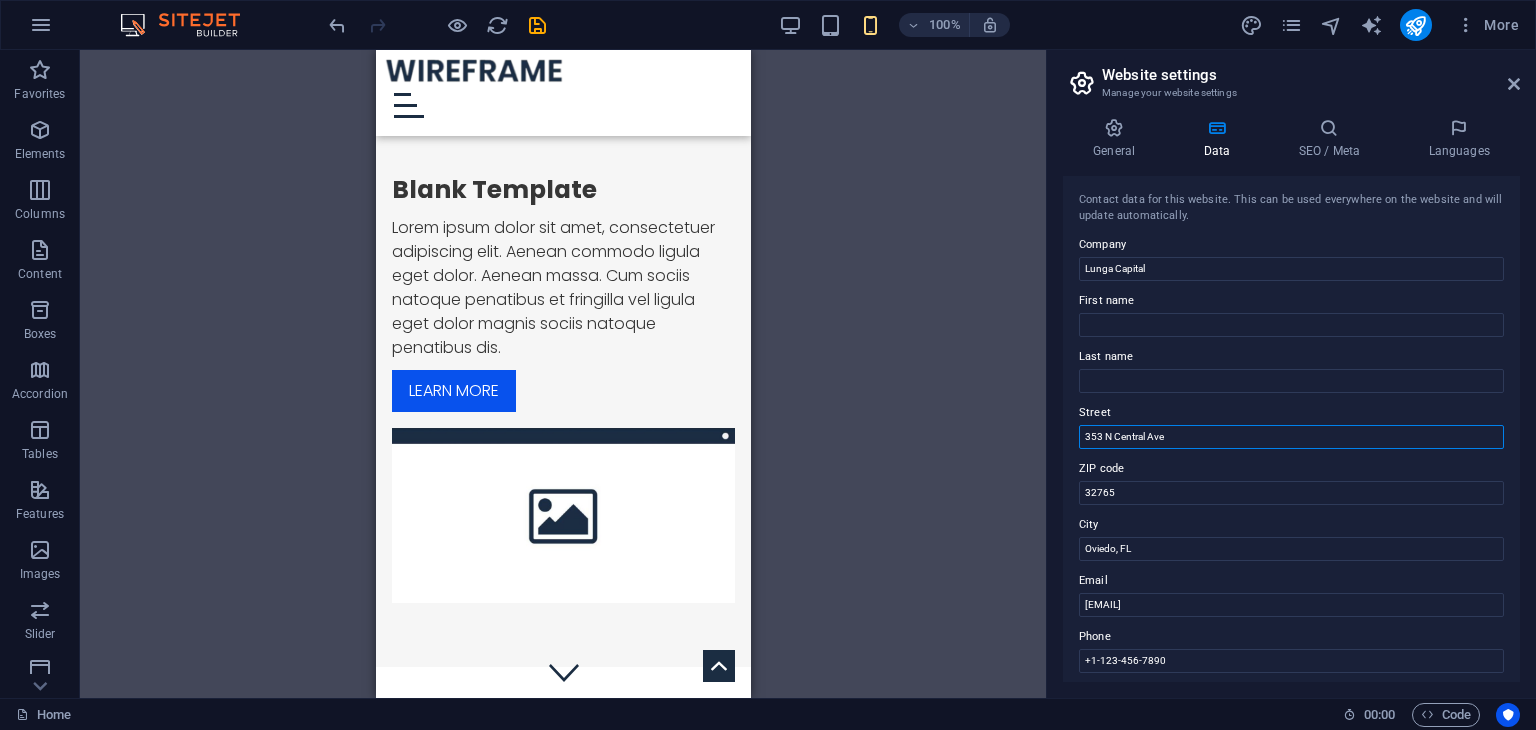 drag, startPoint x: 1203, startPoint y: 433, endPoint x: 847, endPoint y: 436, distance: 356.01263 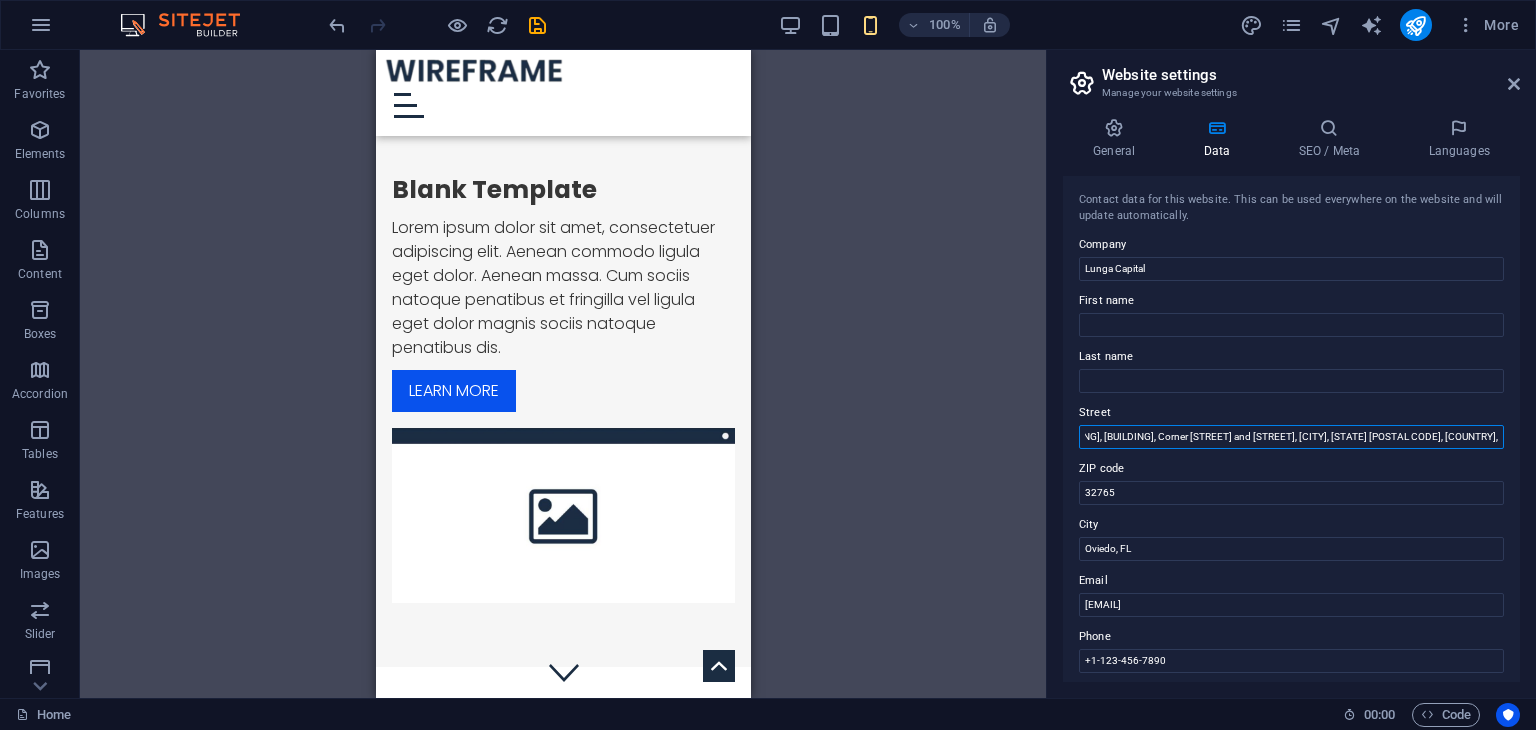 scroll, scrollTop: 0, scrollLeft: 127, axis: horizontal 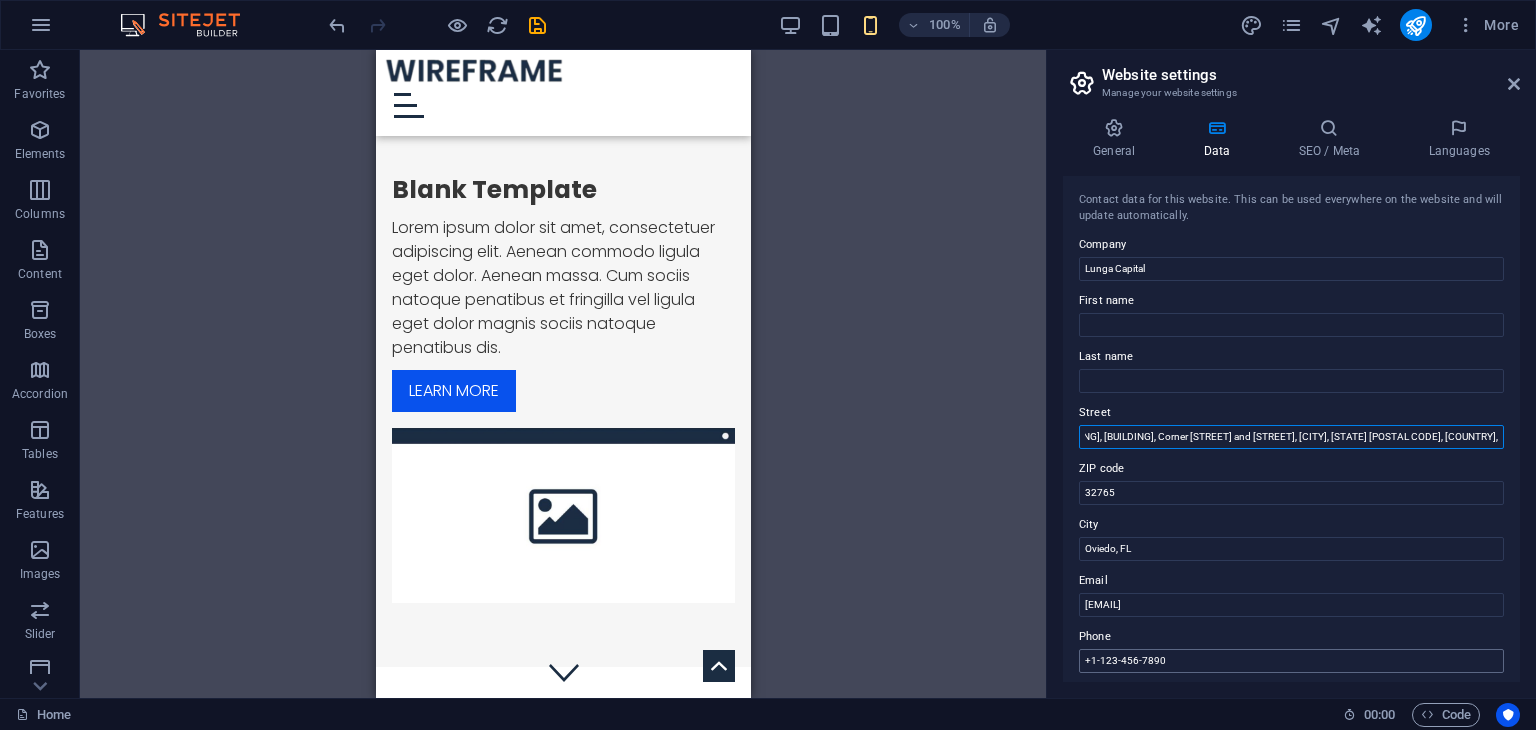 type on "[COMPANY], [BUILDING], [BUILDING], Corner [STREET] and [STREET], [CITY], [STATE] [POSTAL CODE], [COUNTRY]," 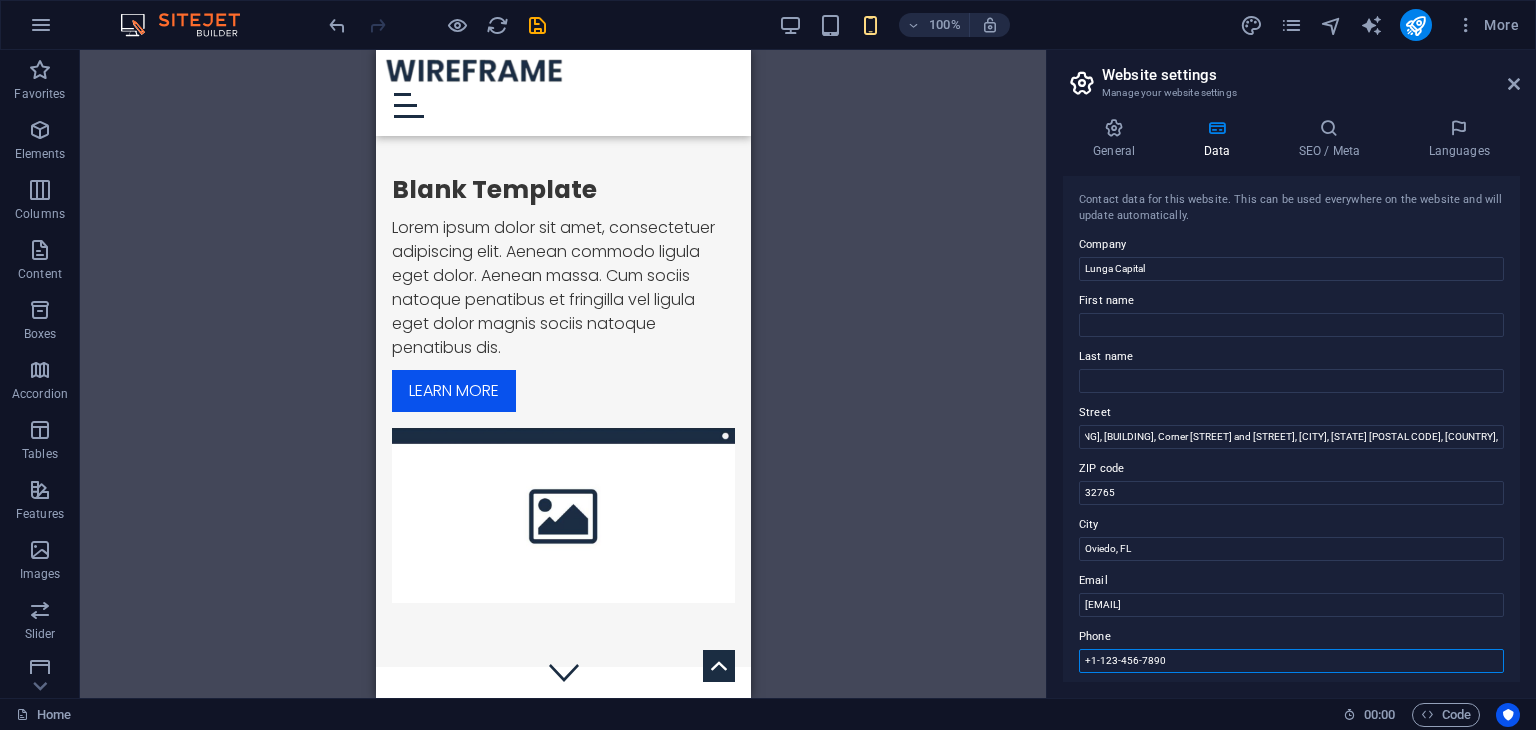 scroll, scrollTop: 0, scrollLeft: 0, axis: both 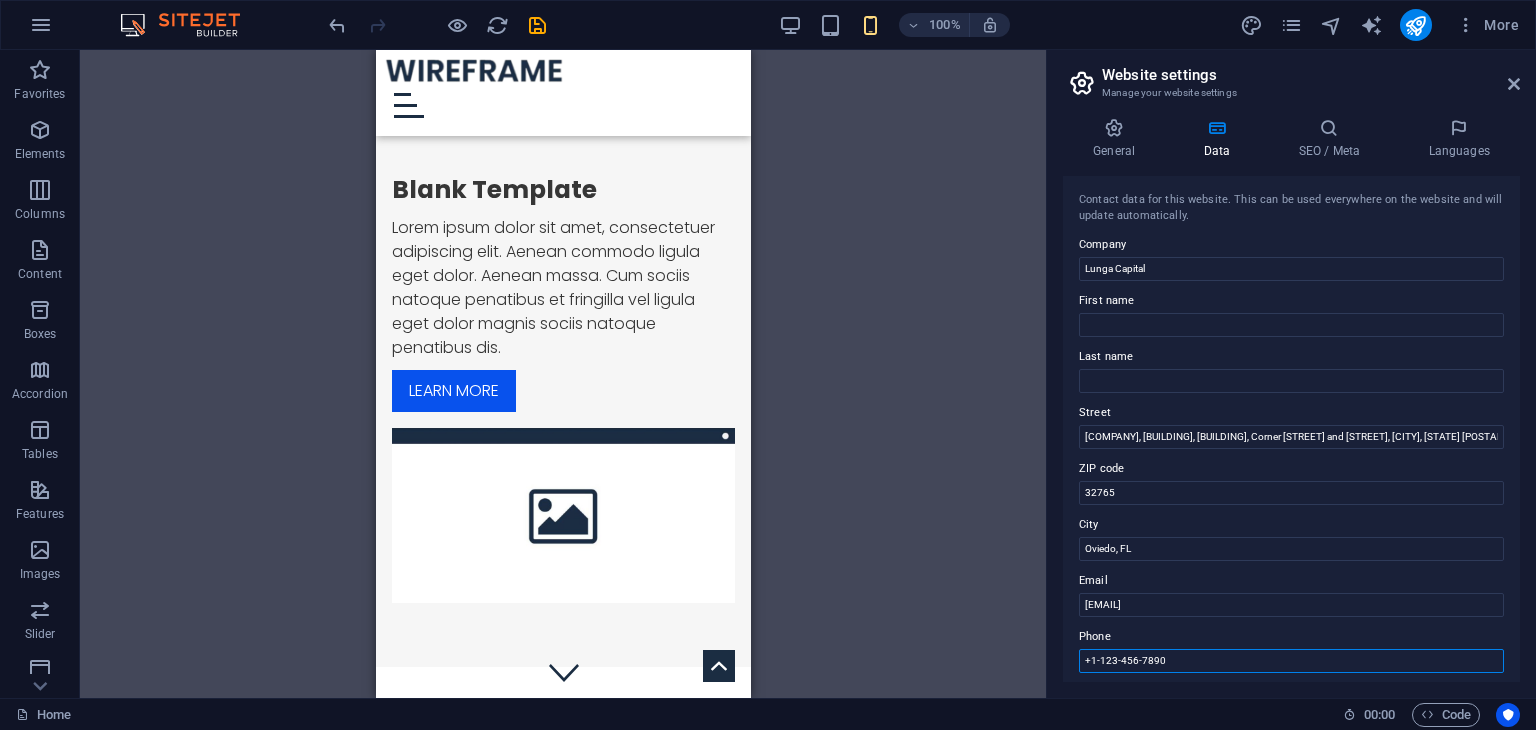 drag, startPoint x: 1208, startPoint y: 656, endPoint x: 952, endPoint y: 642, distance: 256.38254 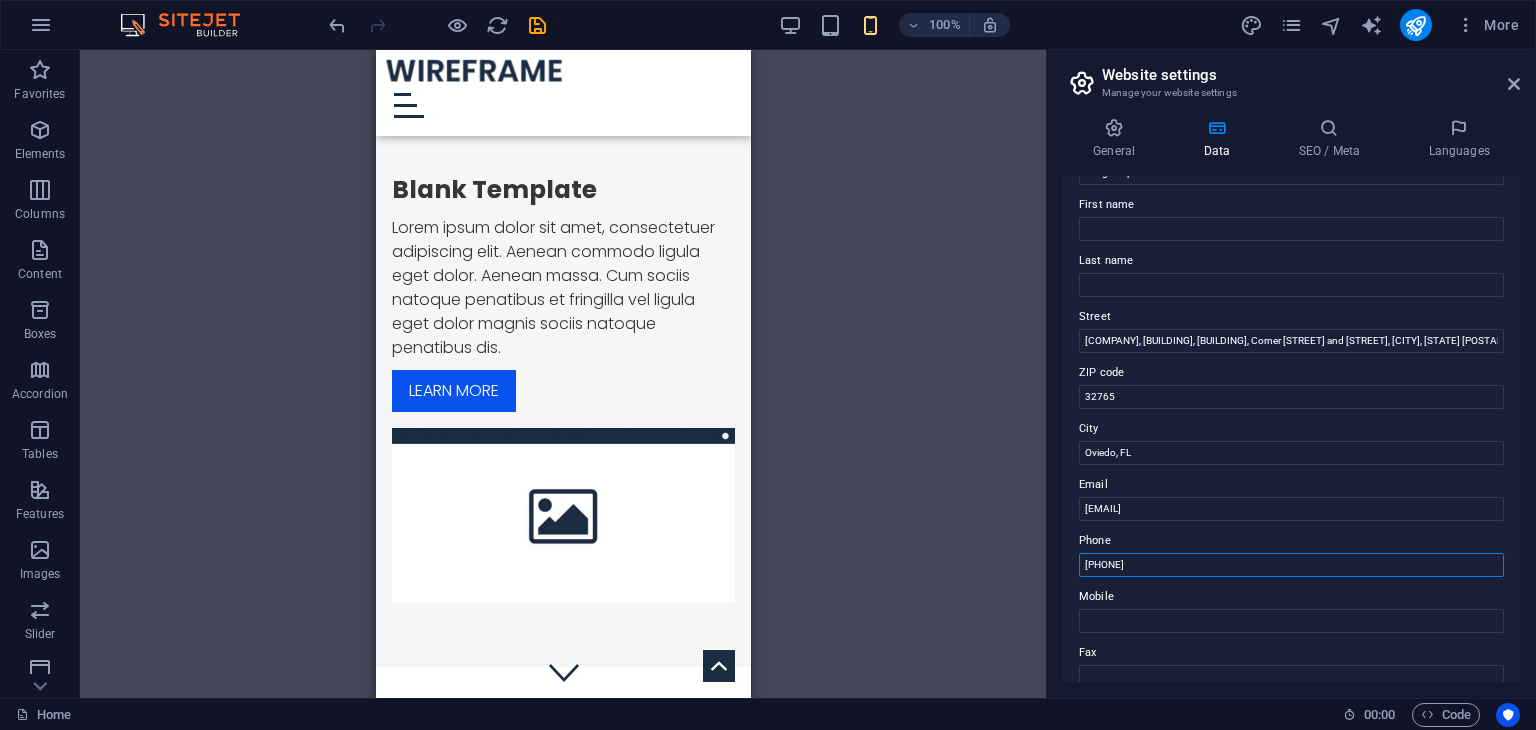 scroll, scrollTop: 100, scrollLeft: 0, axis: vertical 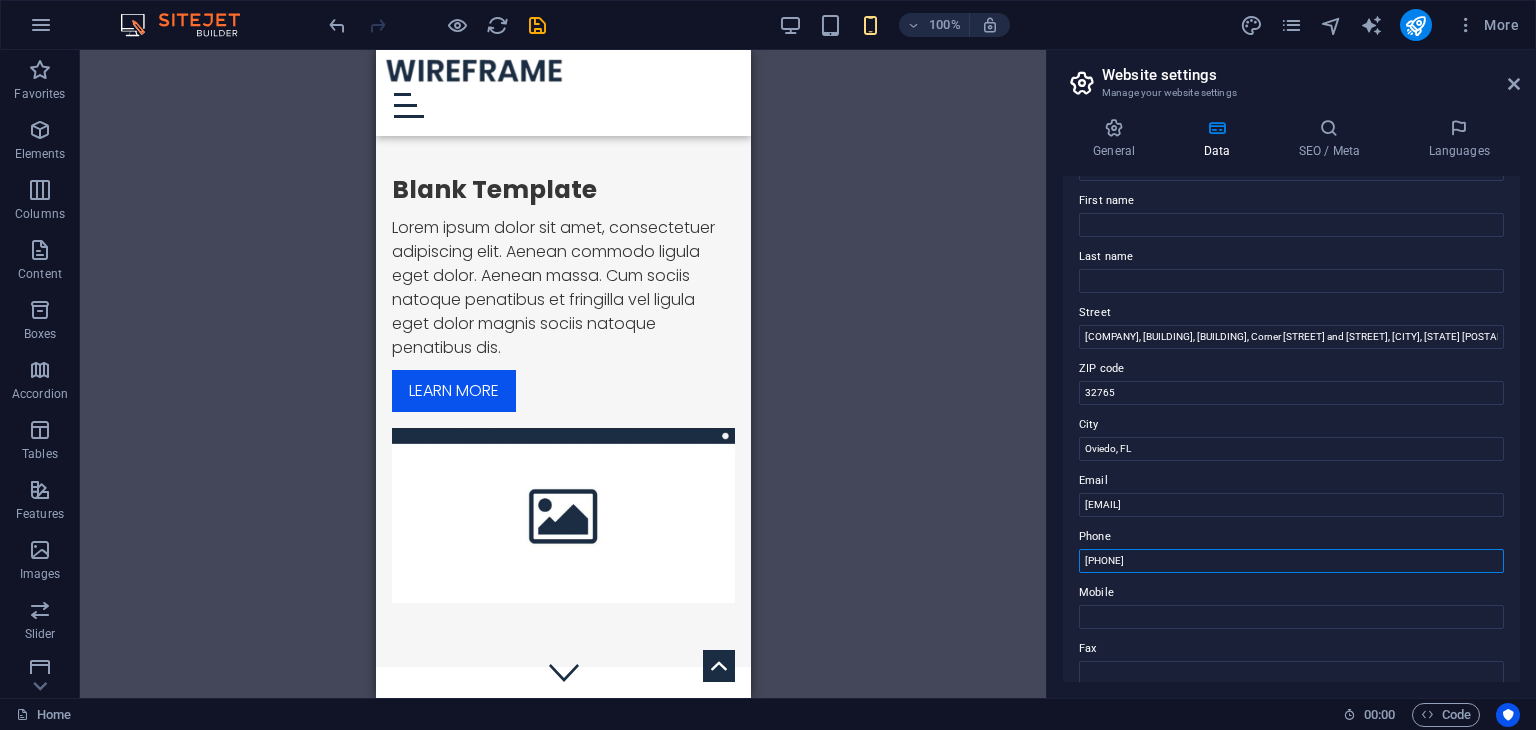 click on "[PHONE]" at bounding box center [1291, 561] 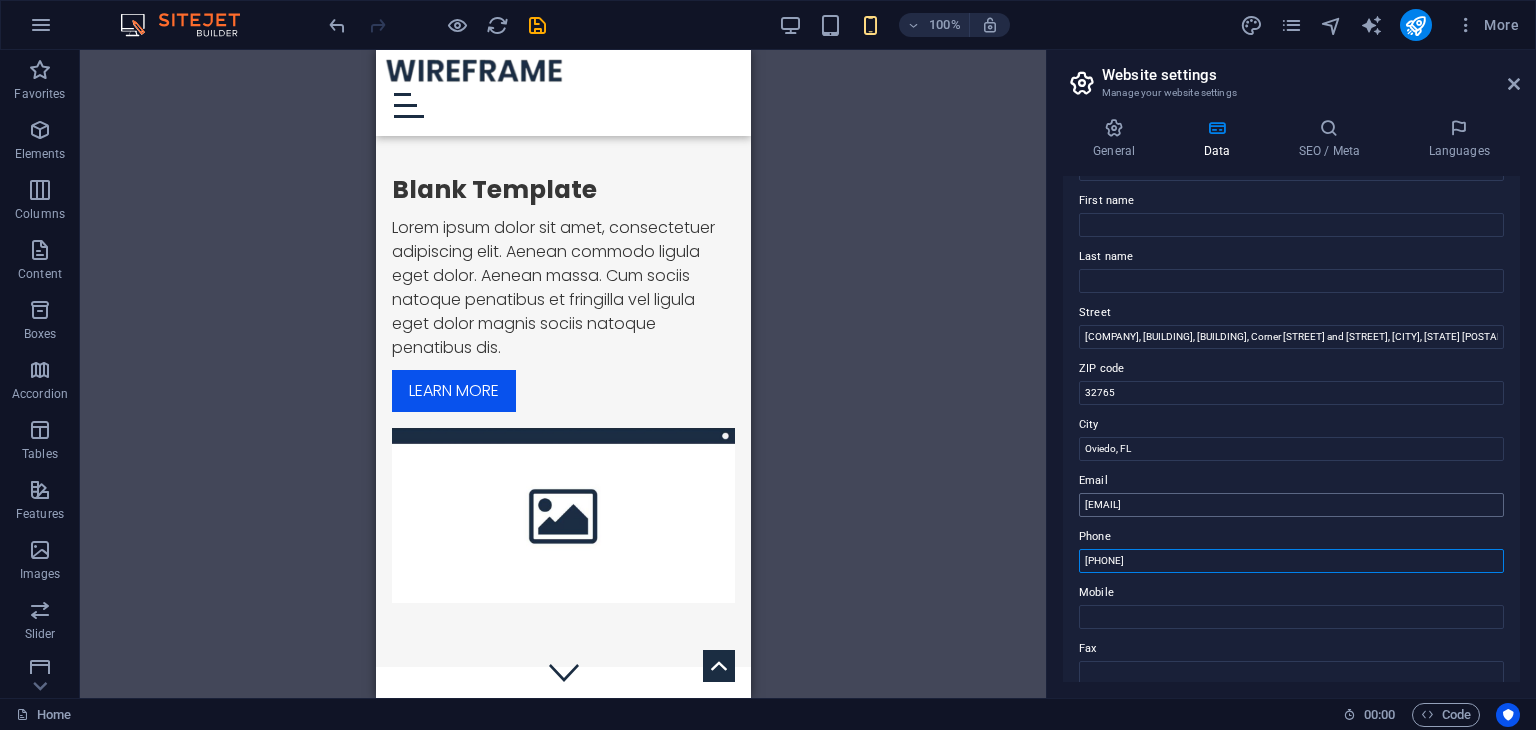 type on "[PHONE]" 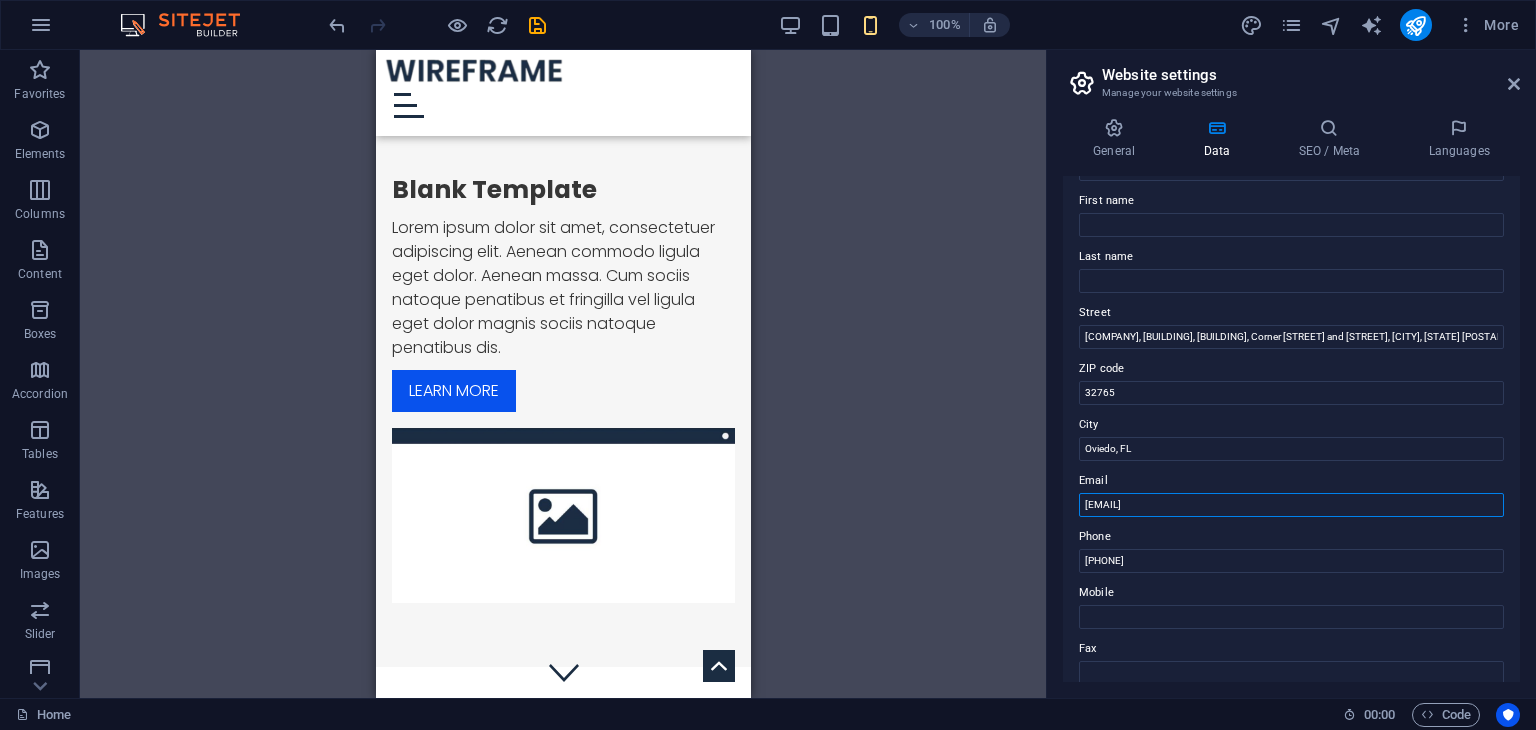 drag, startPoint x: 1748, startPoint y: 551, endPoint x: 638, endPoint y: 457, distance: 1113.973 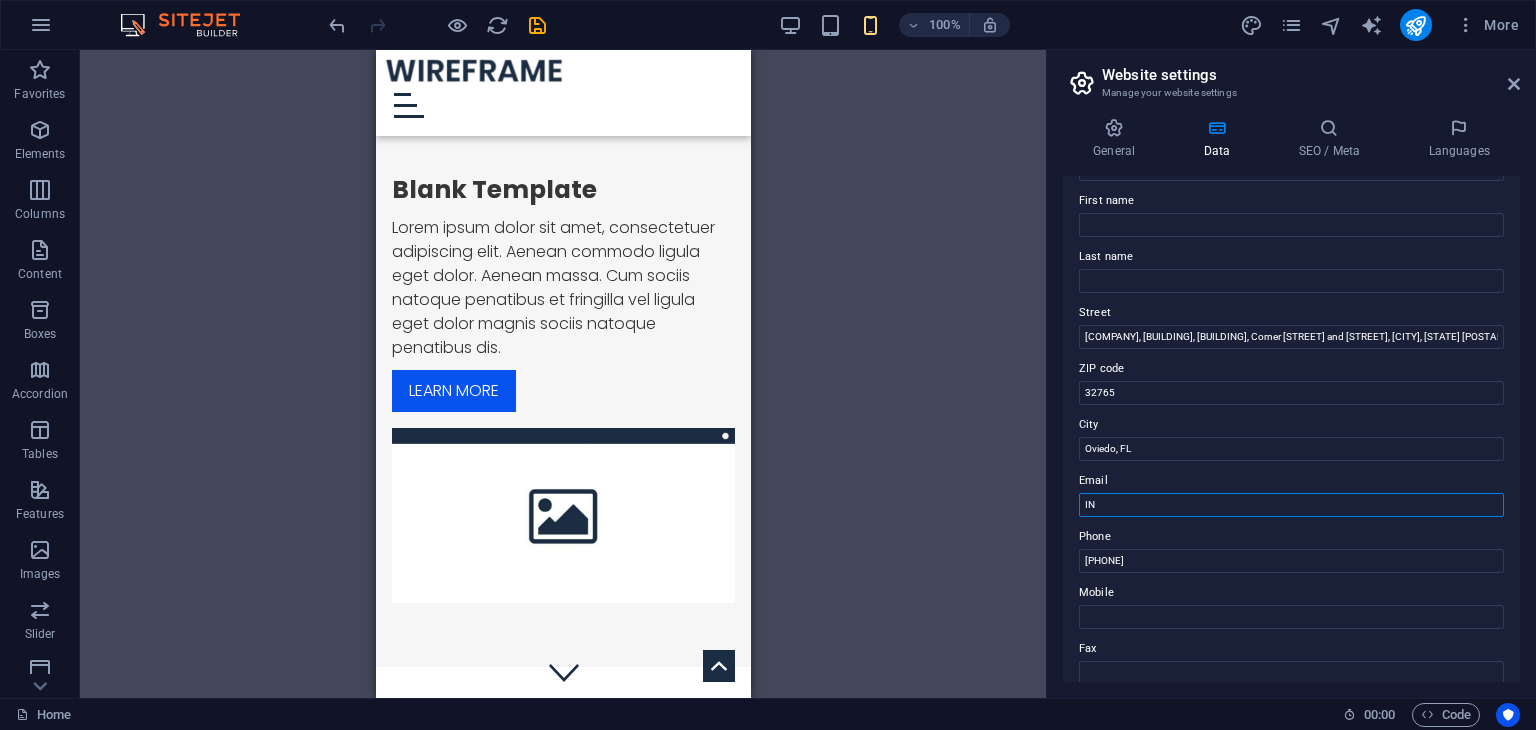 type on "I" 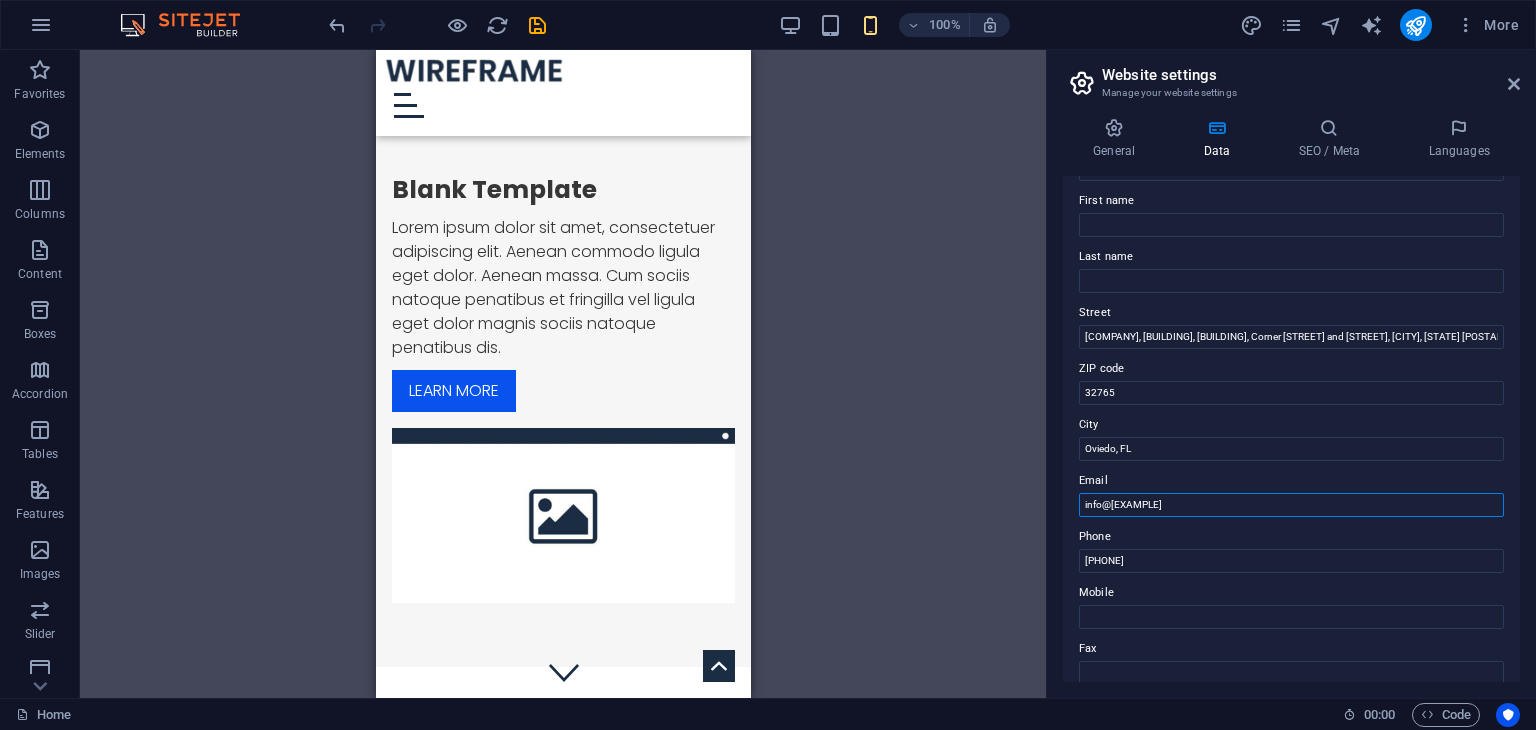 type on "info@[EXAMPLE]" 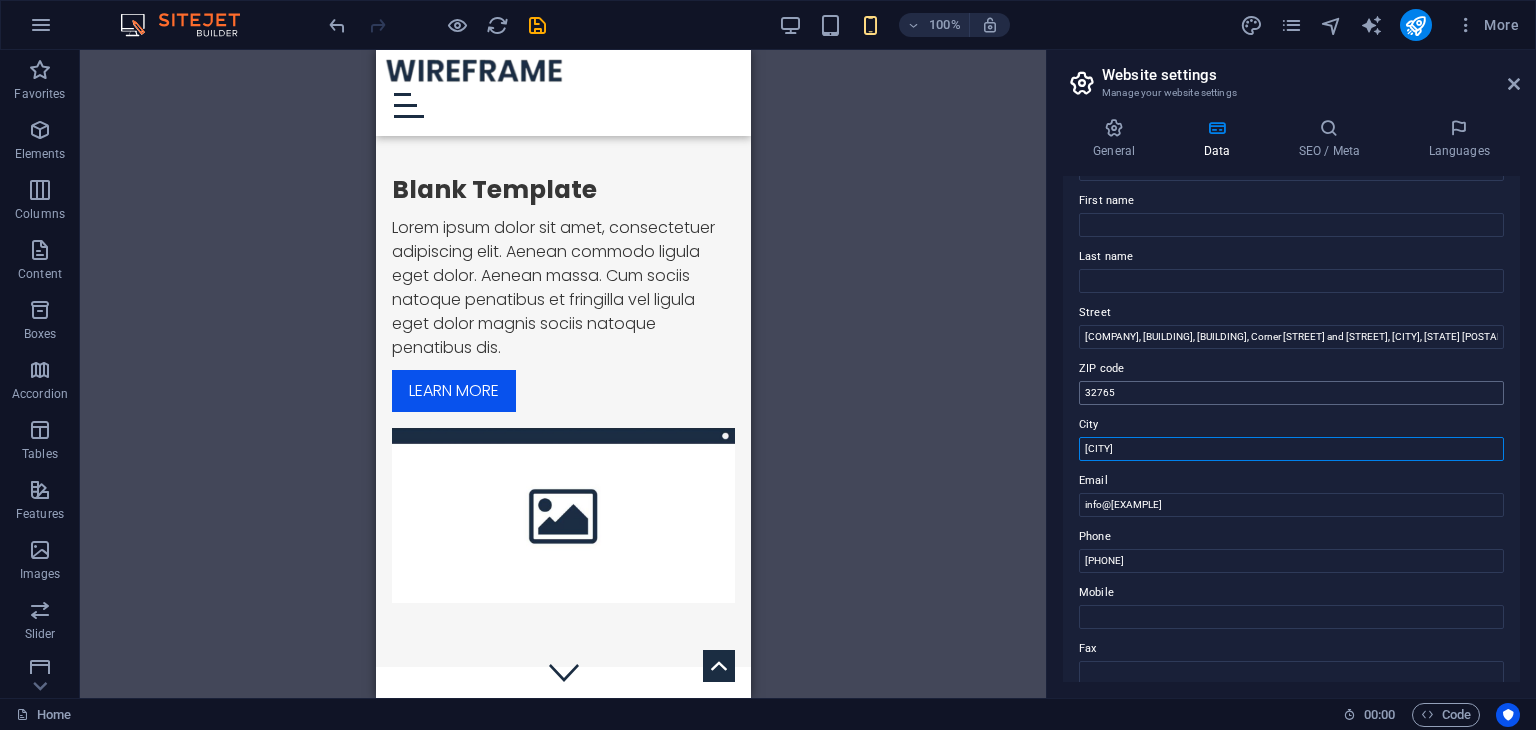 type on "[CITY]" 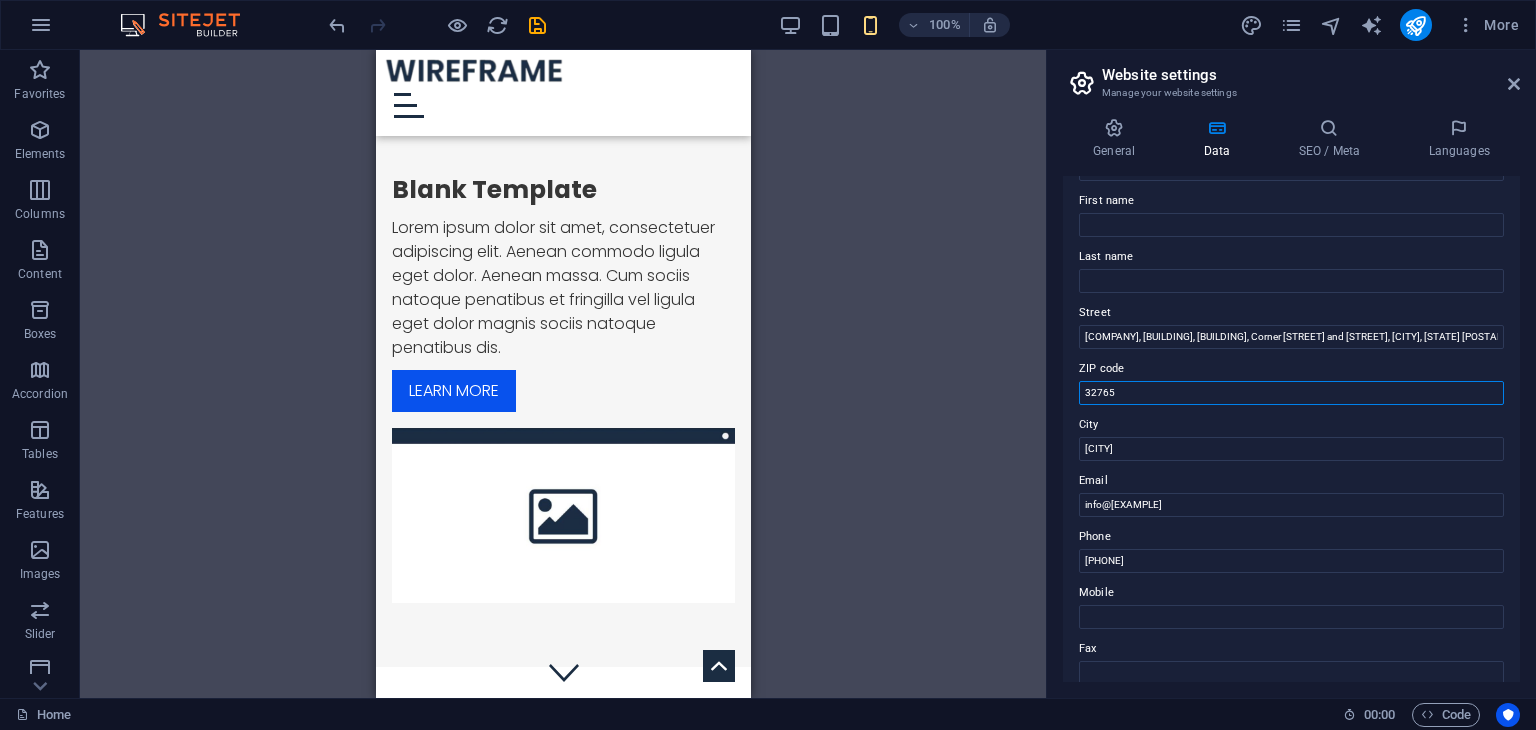 drag, startPoint x: 1159, startPoint y: 395, endPoint x: 959, endPoint y: 375, distance: 200.99751 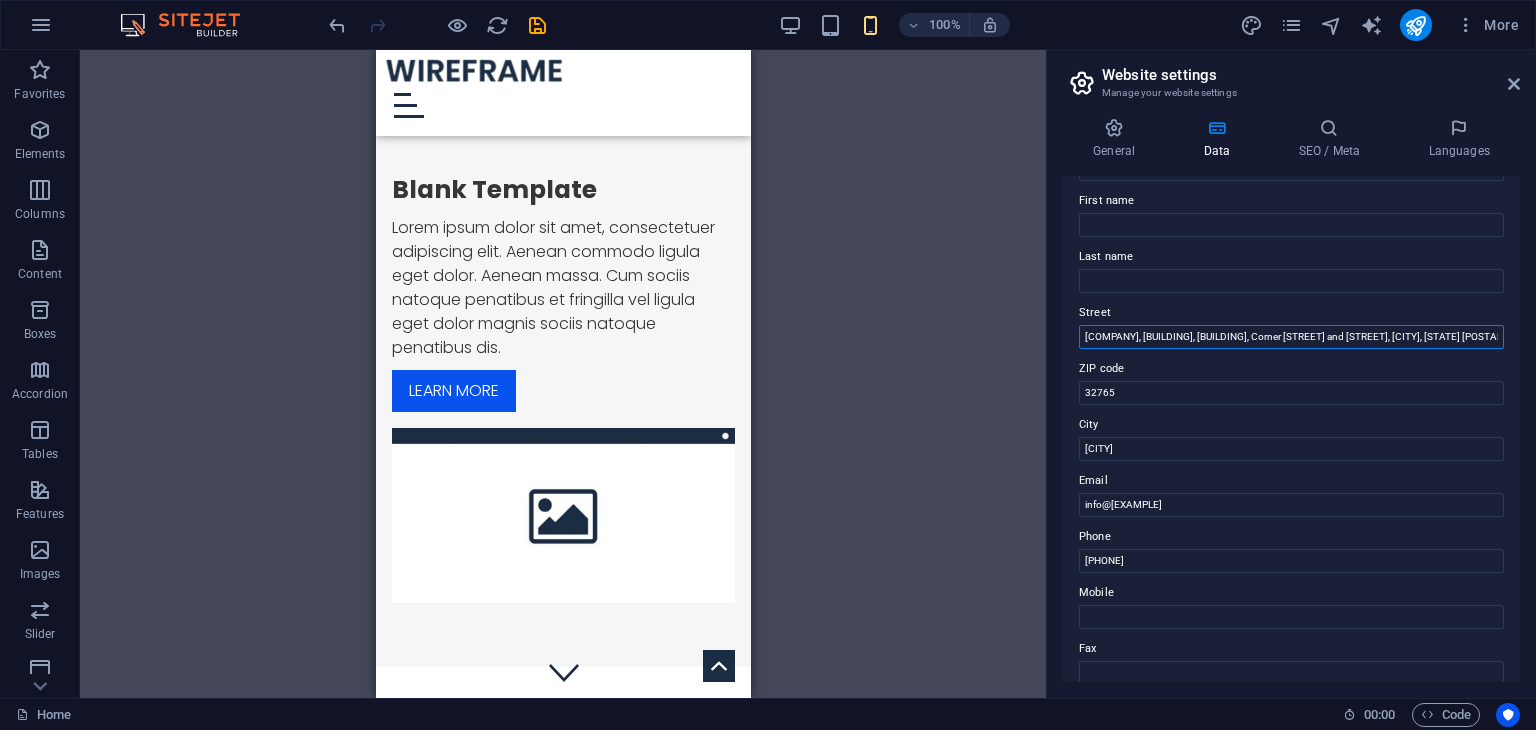 click on "[COMPANY], [BUILDING], [BUILDING], Corner [STREET] and [STREET], [CITY], [STATE] [POSTAL CODE], [COUNTRY]," at bounding box center [1291, 337] 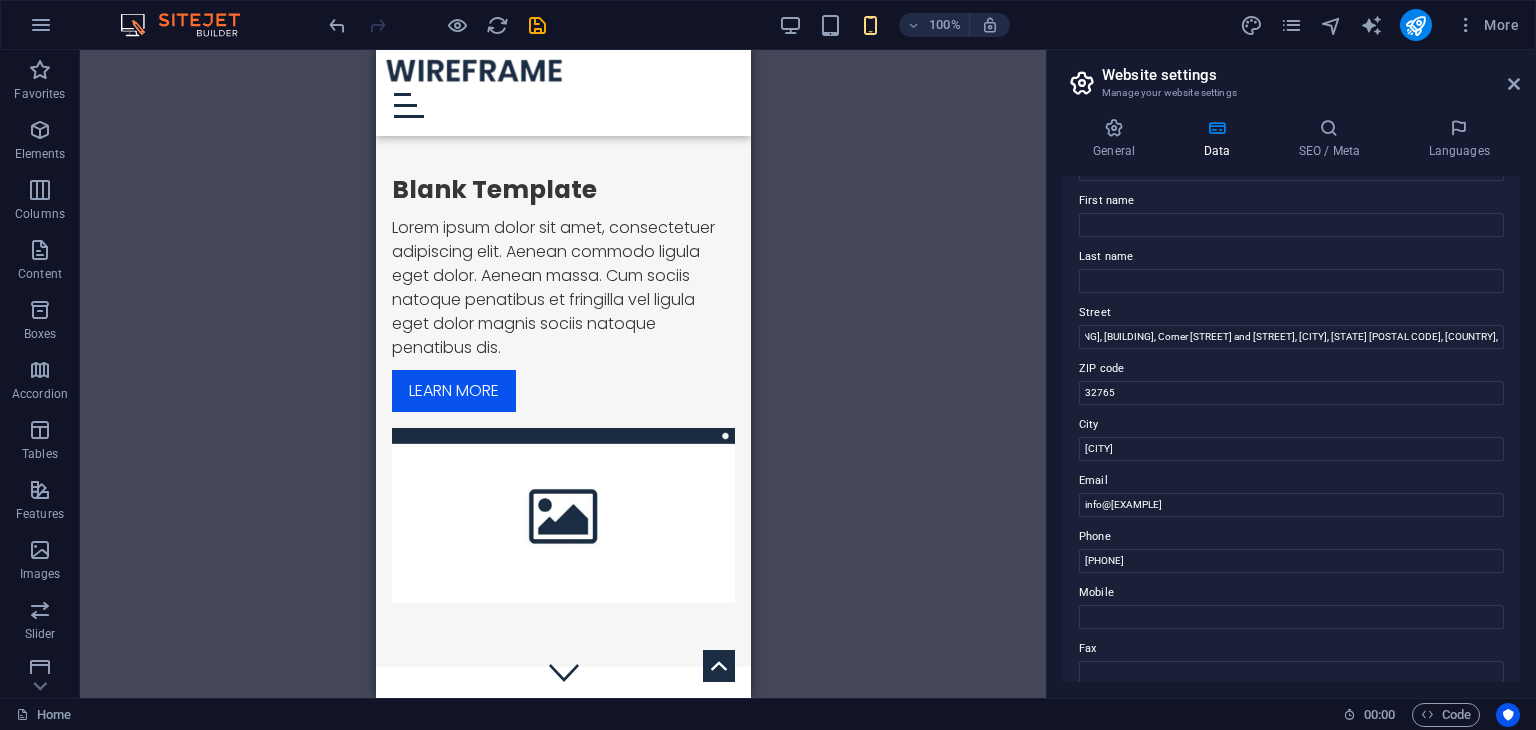 scroll, scrollTop: 0, scrollLeft: 0, axis: both 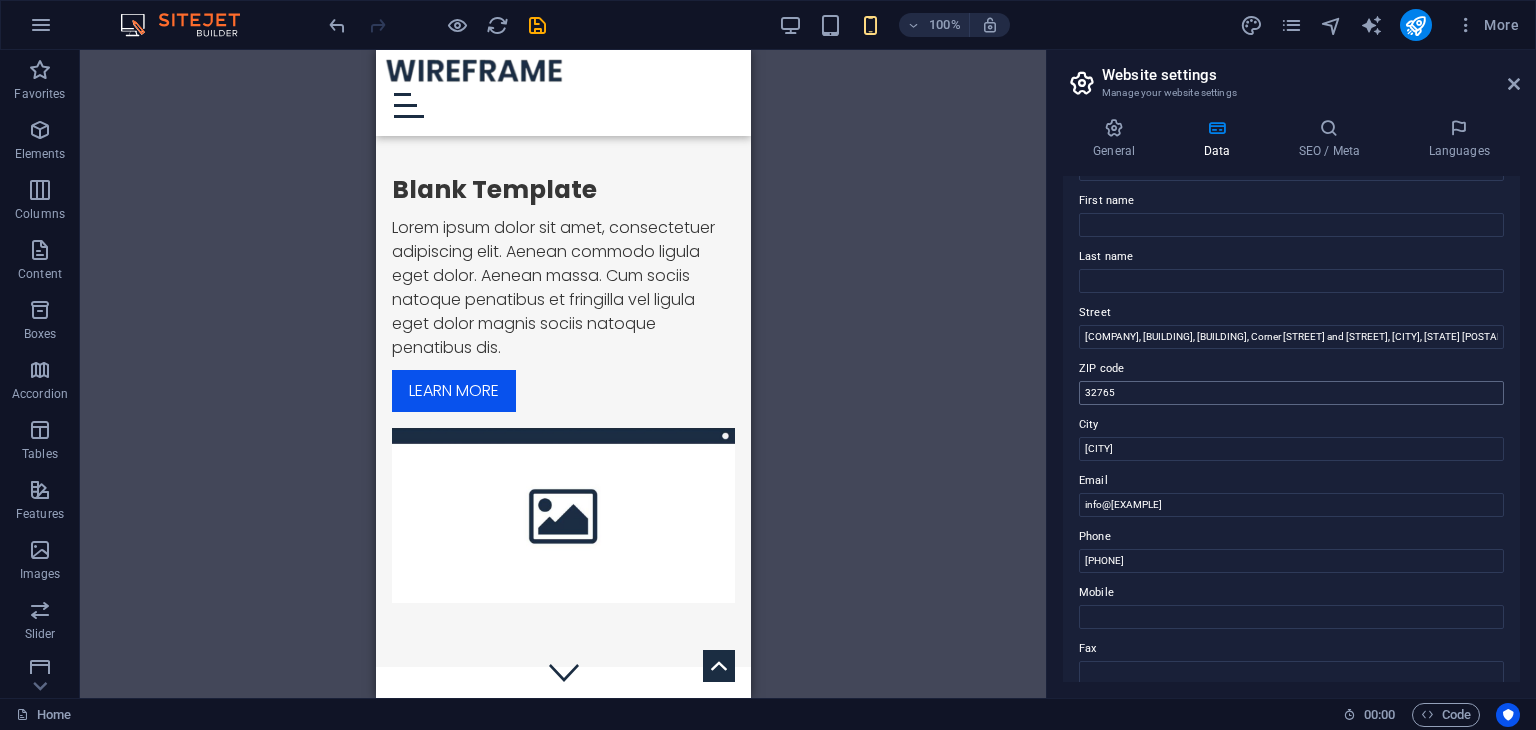 drag, startPoint x: 1247, startPoint y: 376, endPoint x: 1110, endPoint y: 402, distance: 139.44533 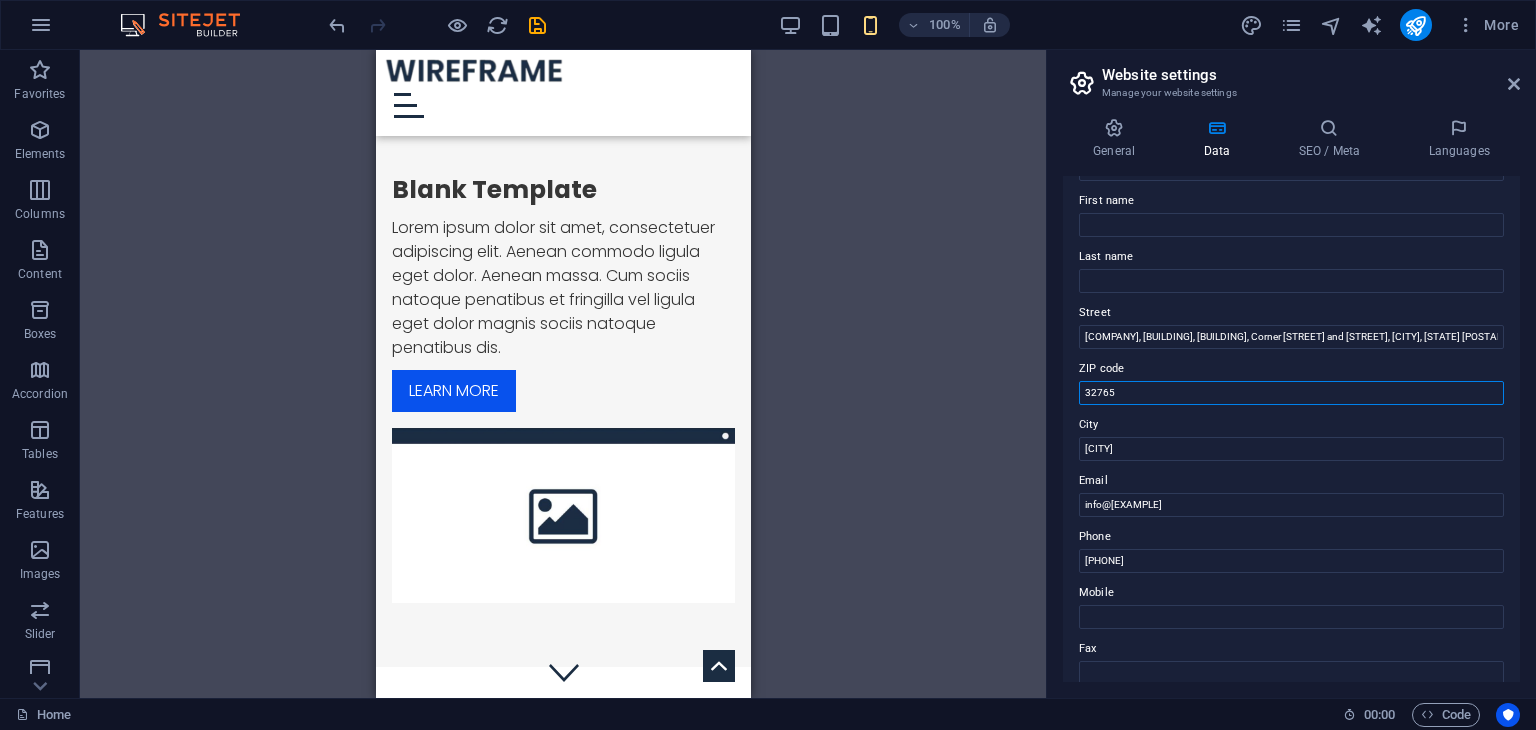 drag, startPoint x: 1125, startPoint y: 393, endPoint x: 927, endPoint y: 363, distance: 200.25983 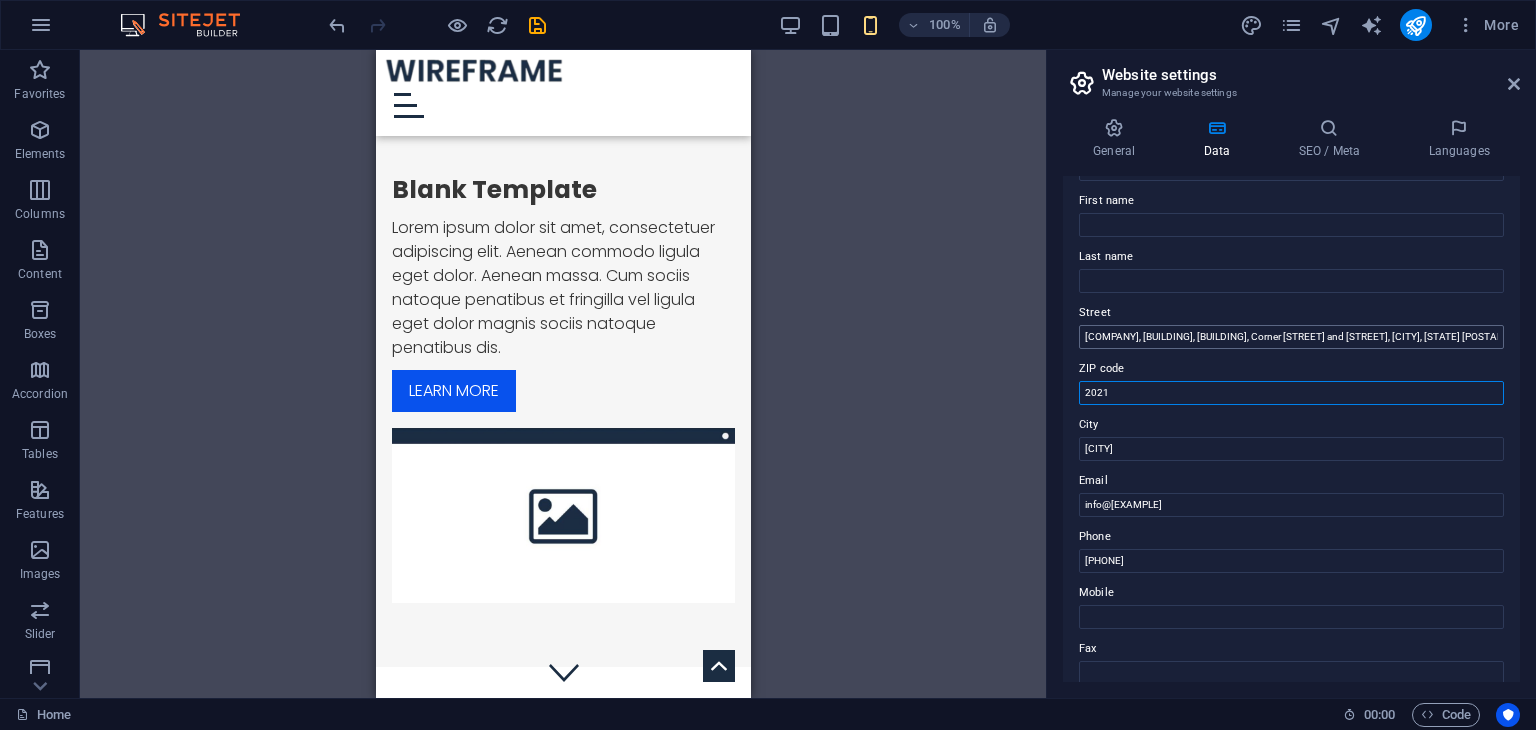 type on "2021" 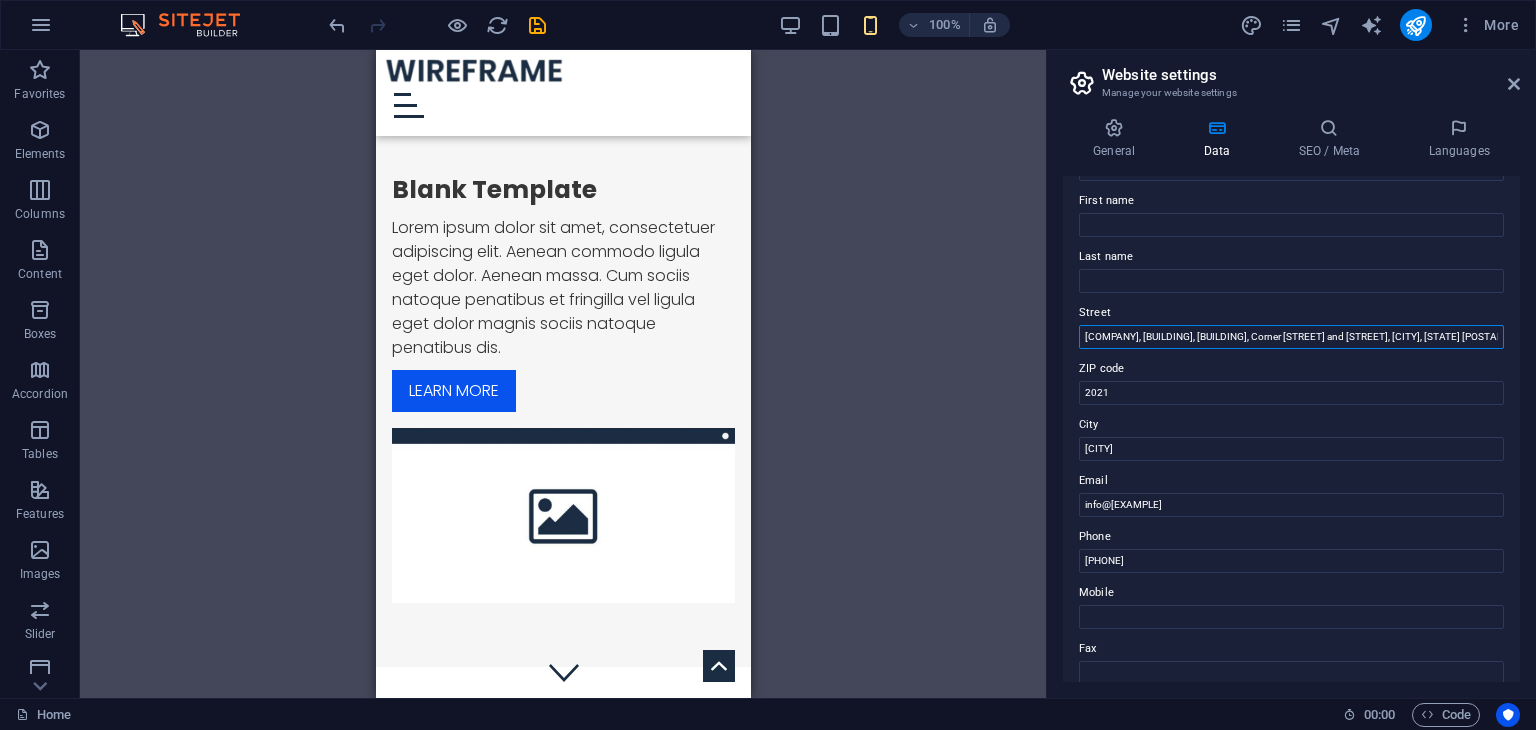 drag, startPoint x: 1306, startPoint y: 341, endPoint x: 1055, endPoint y: 329, distance: 251.28668 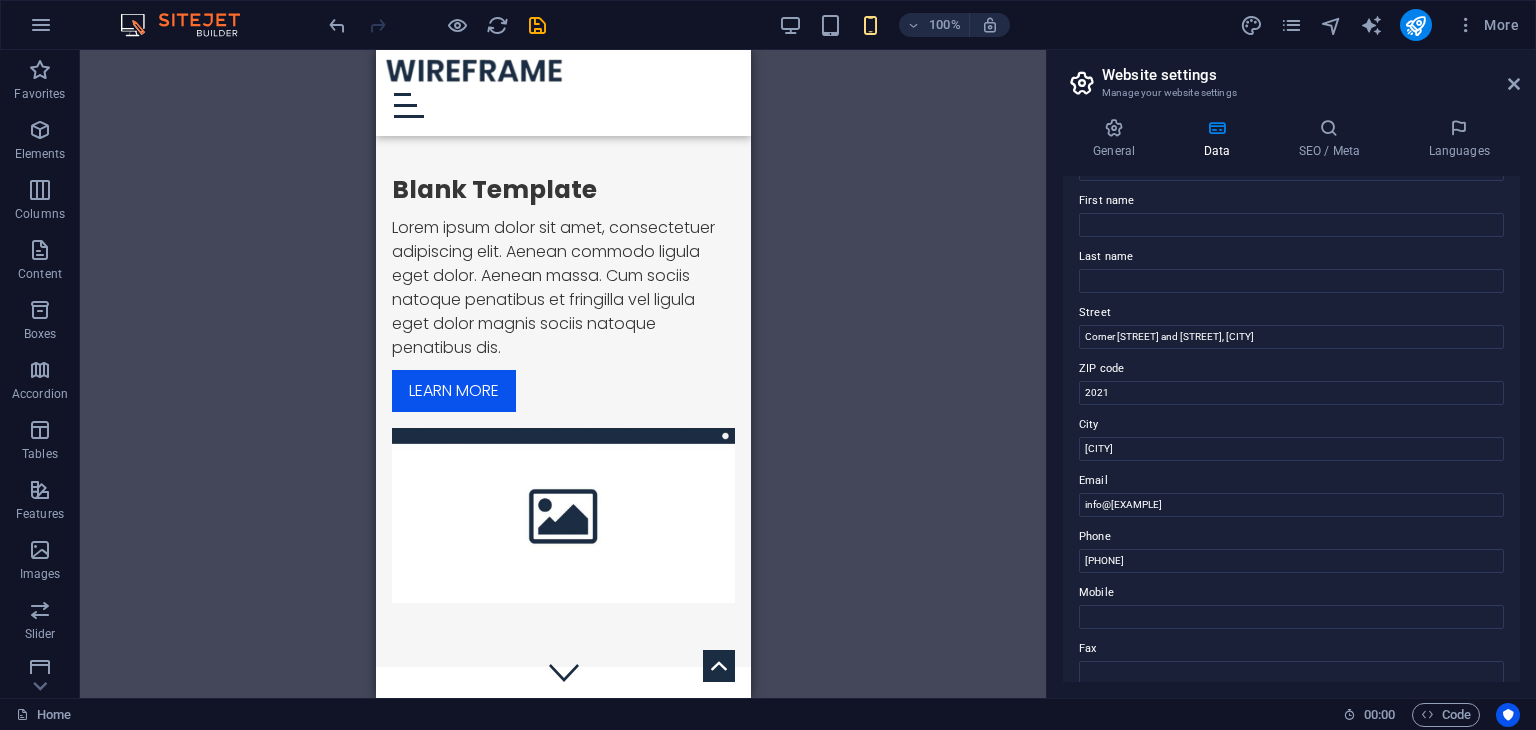 click on "Street" at bounding box center [1291, 313] 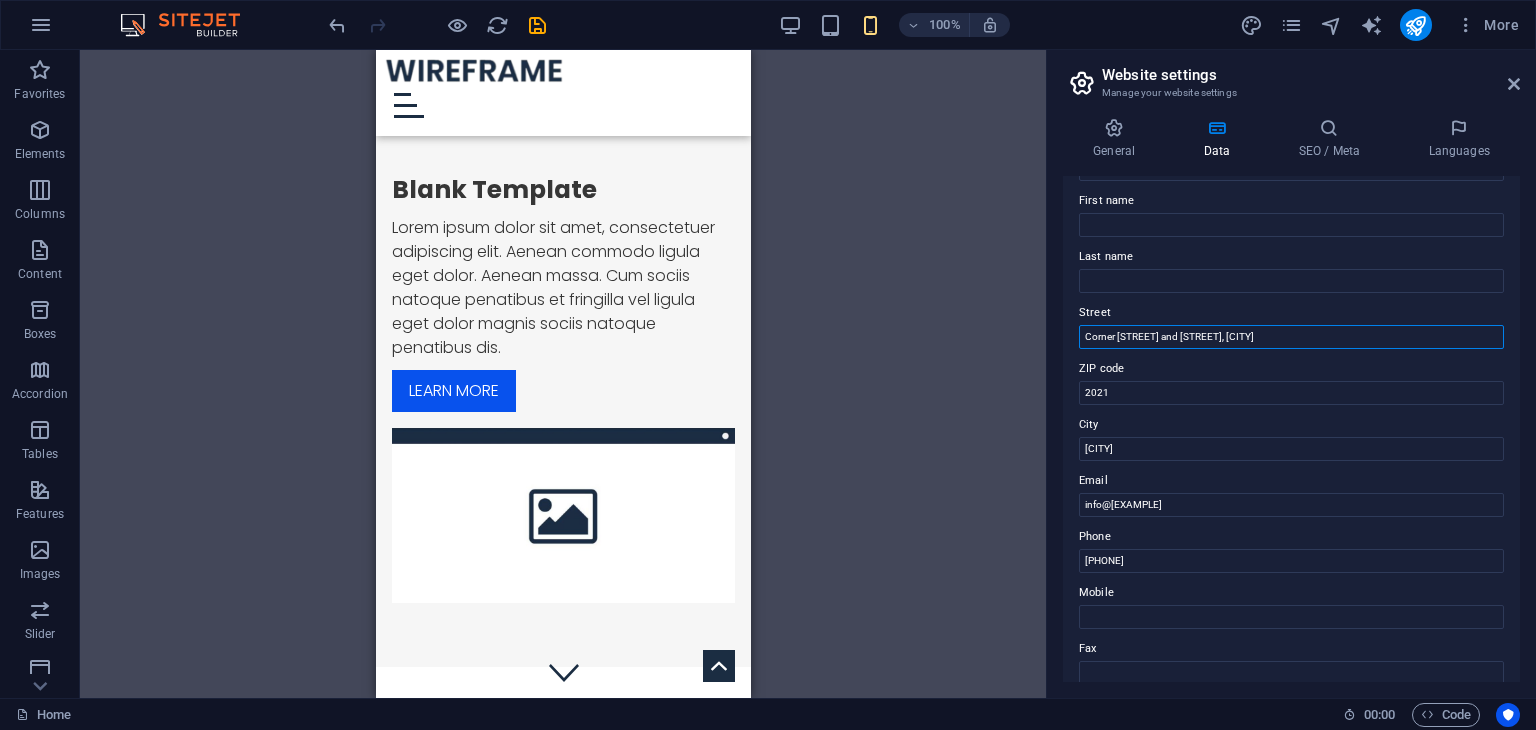 click on "Corner [STREET] and [STREET], [CITY]" at bounding box center [1291, 337] 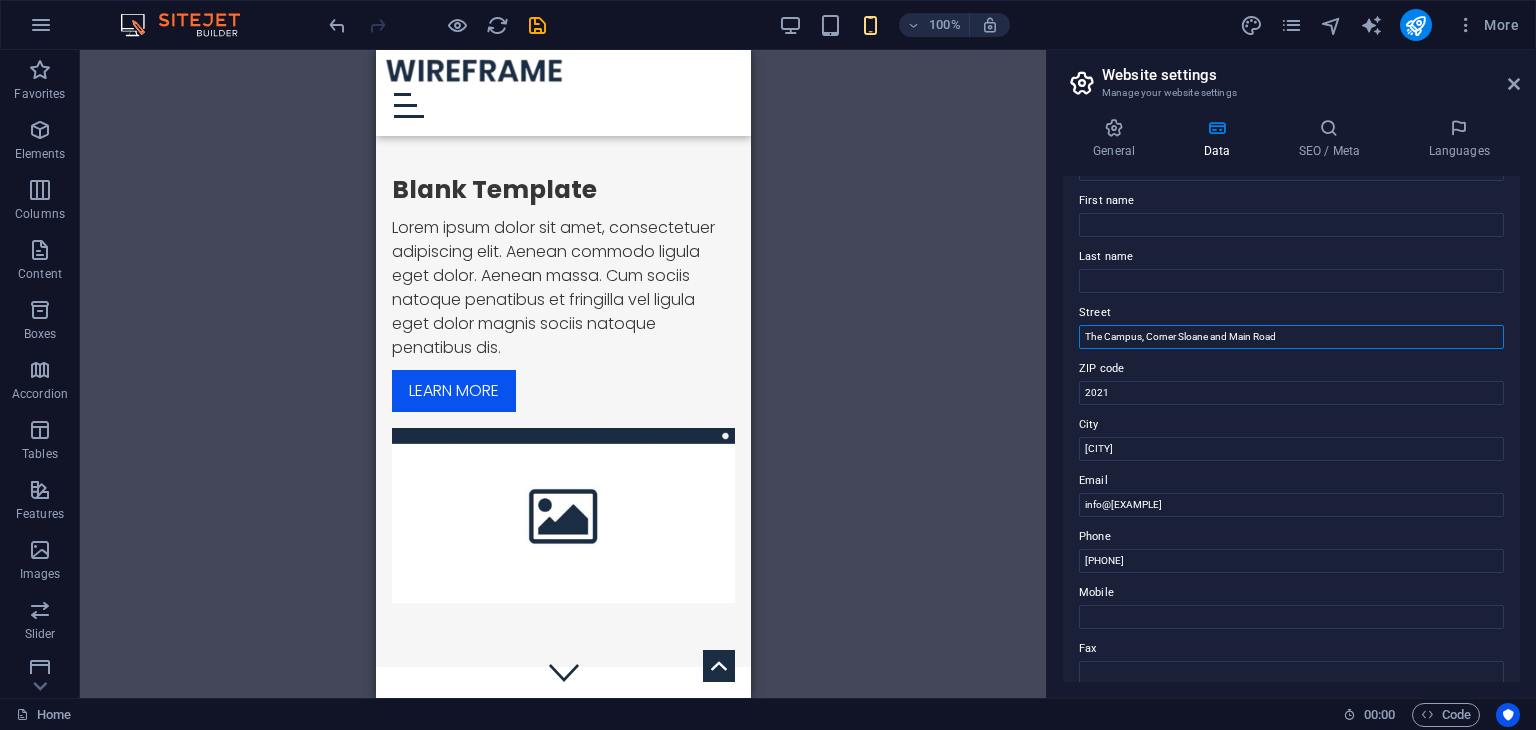 type on "The Campus, Corner Sloane and Main Road" 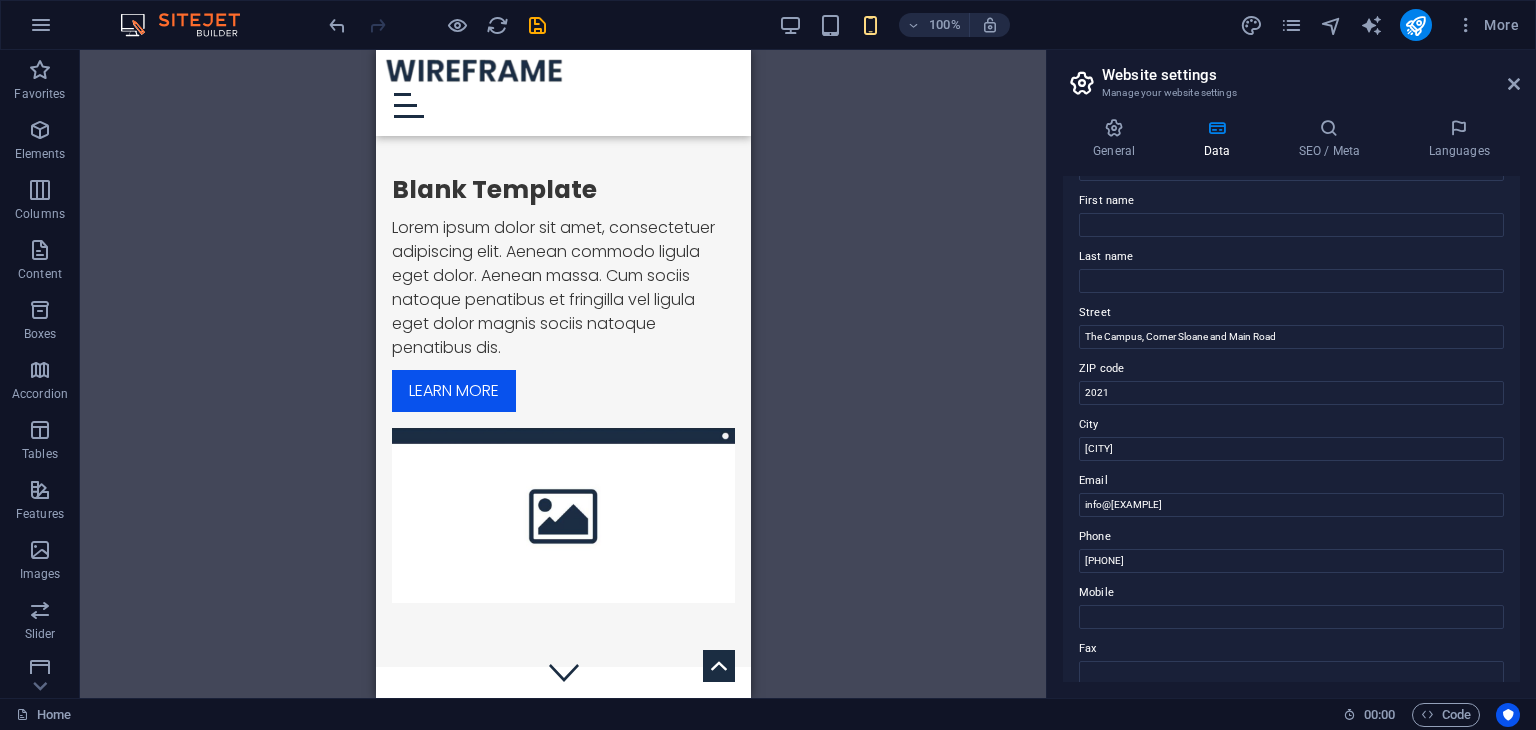 click on "Street" at bounding box center (1291, 313) 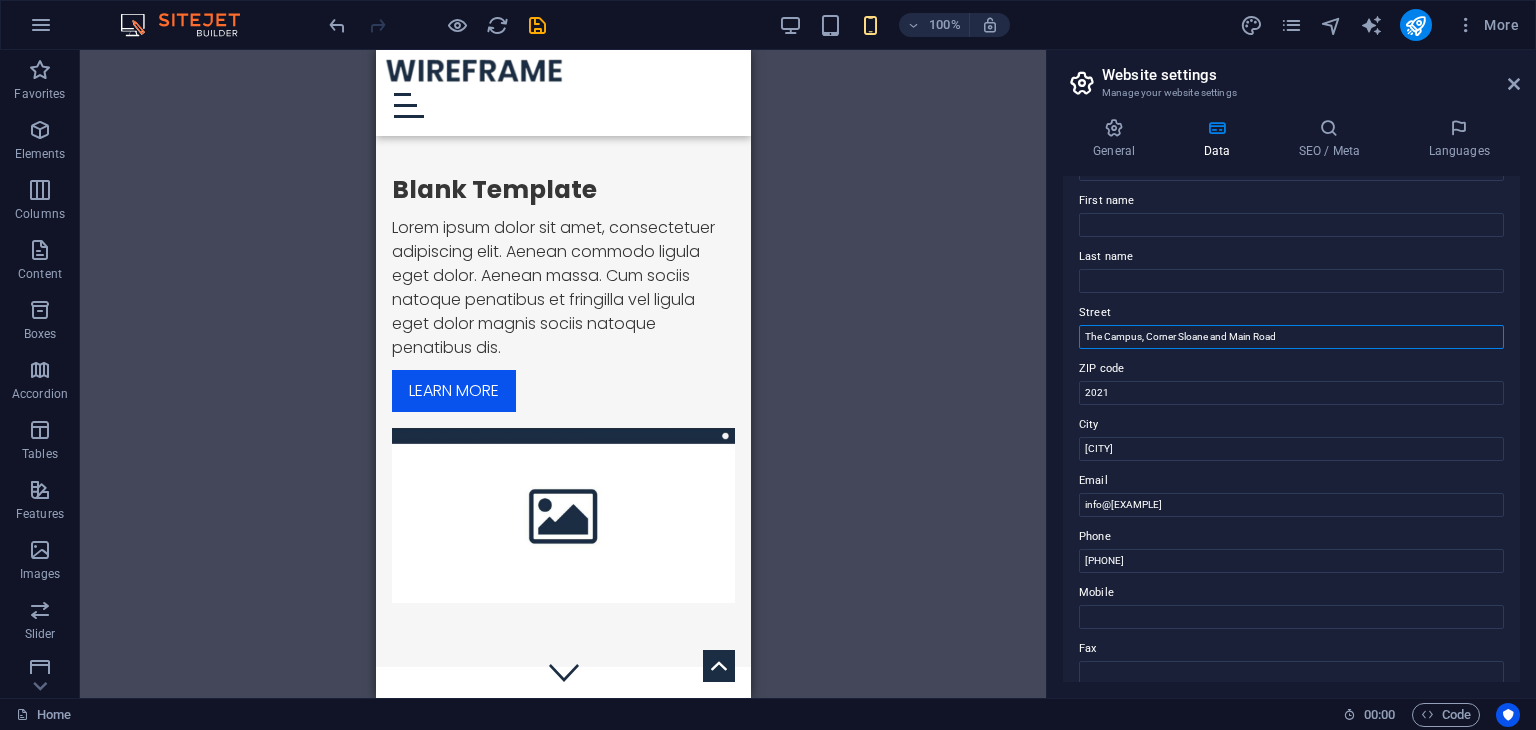 click on "The Campus, Corner Sloane and Main Road" at bounding box center (1291, 337) 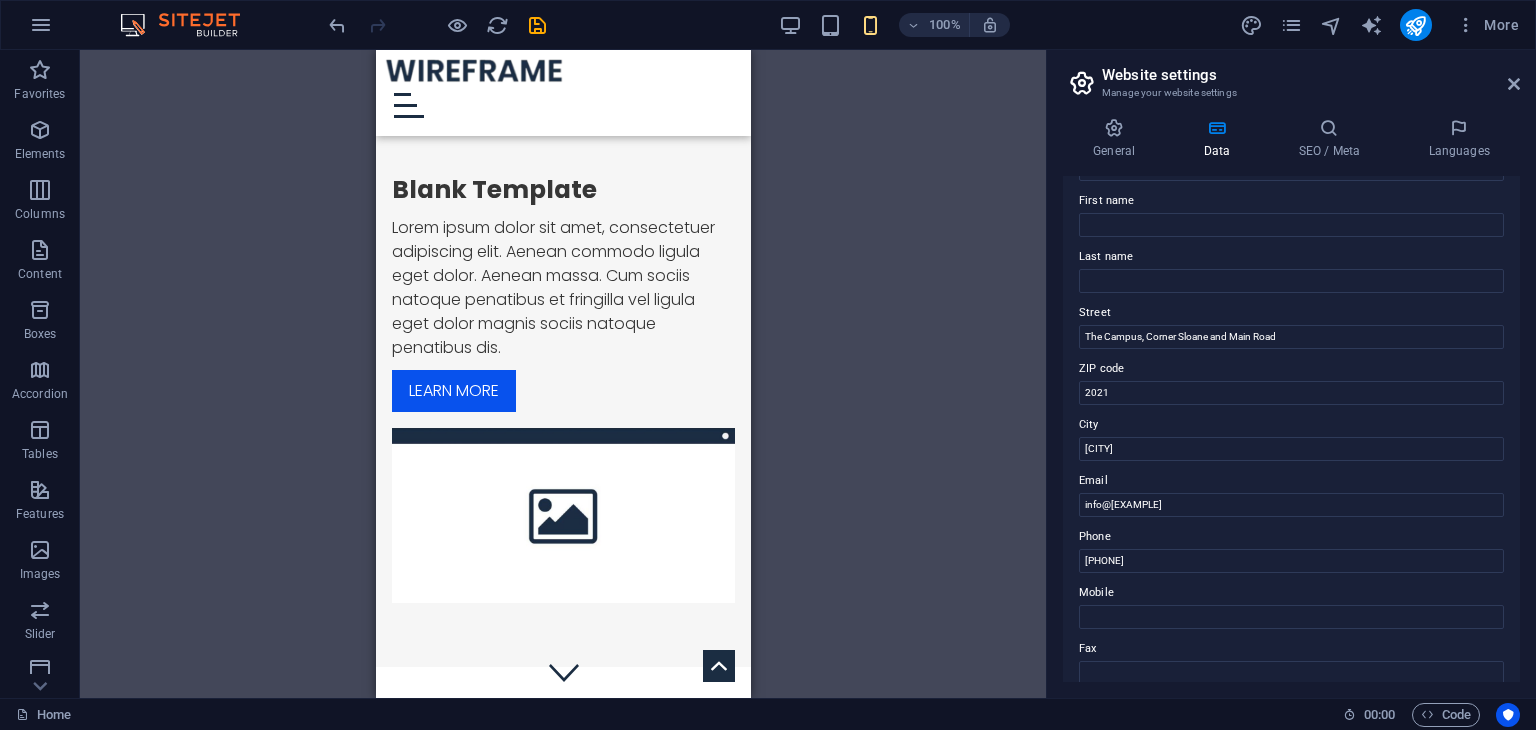 click on "Street" at bounding box center [1291, 313] 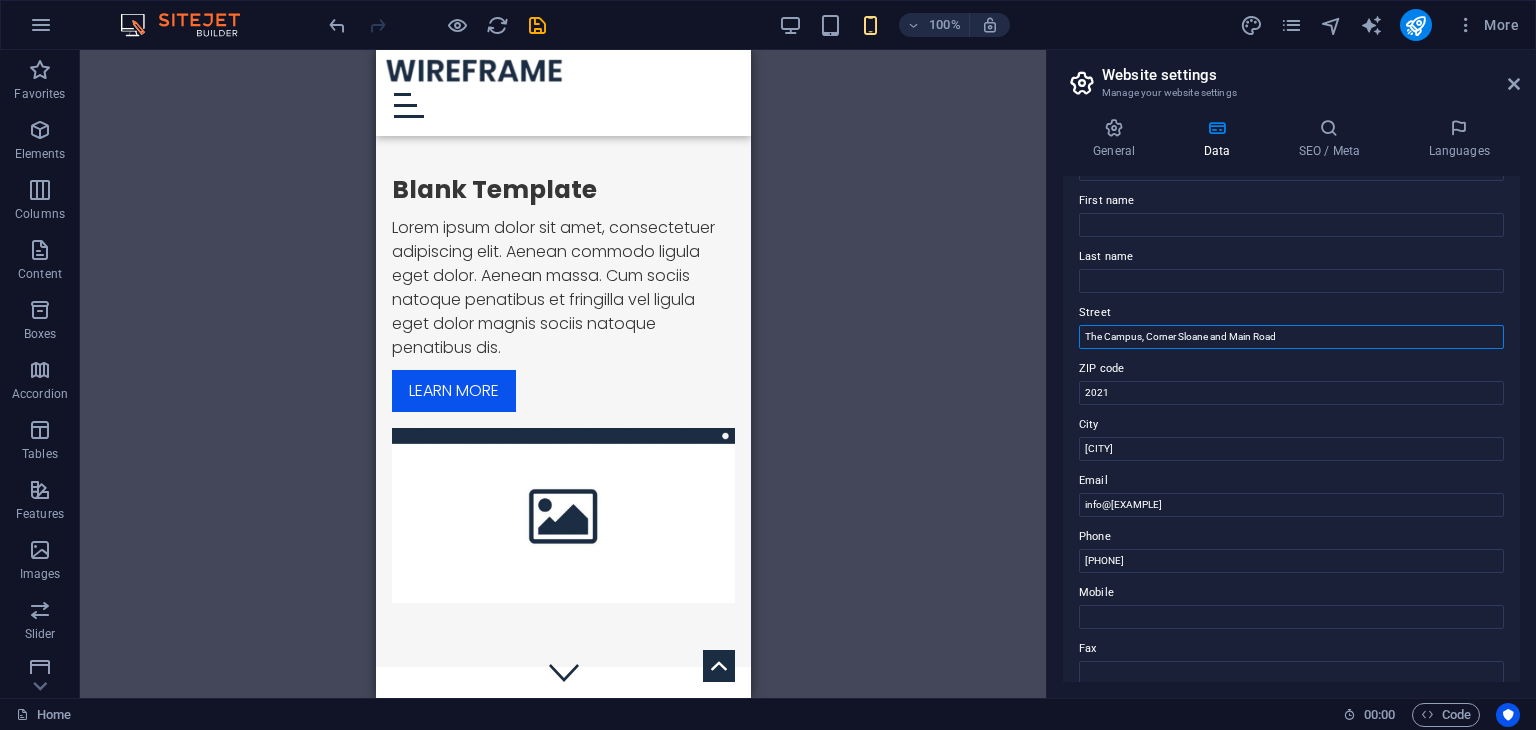 click on "The Campus, Corner Sloane and Main Road" at bounding box center [1291, 337] 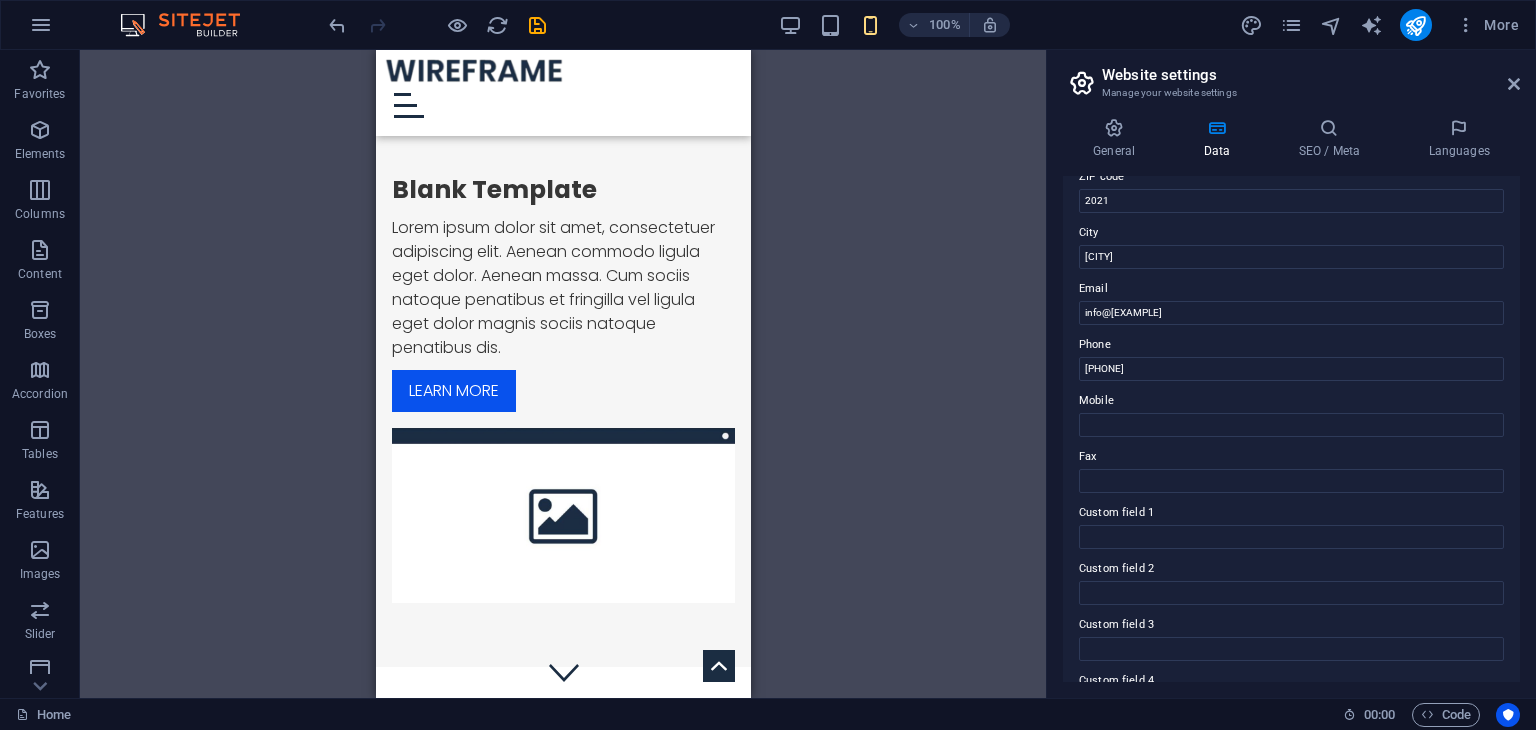 scroll, scrollTop: 291, scrollLeft: 0, axis: vertical 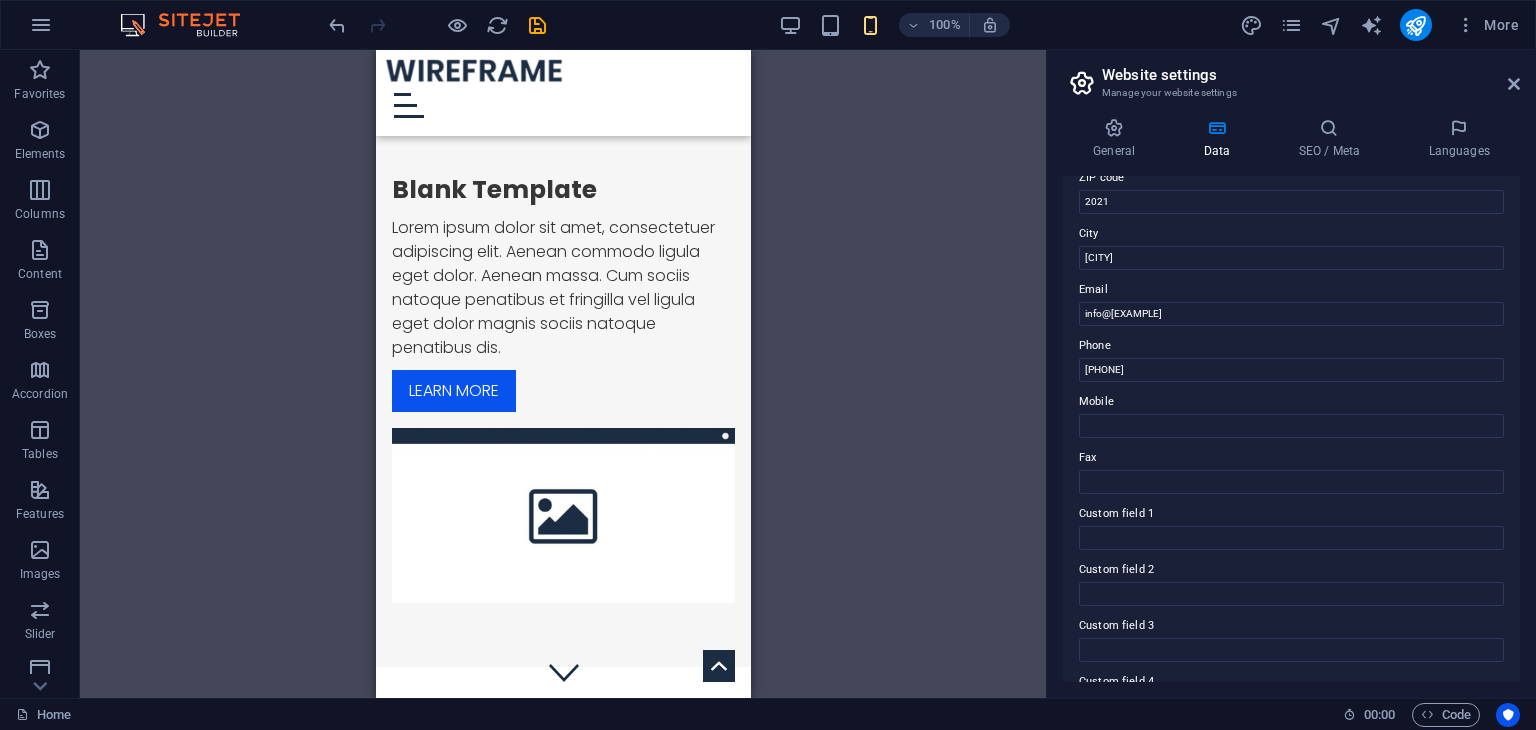 click on "Mobile" at bounding box center [1291, 402] 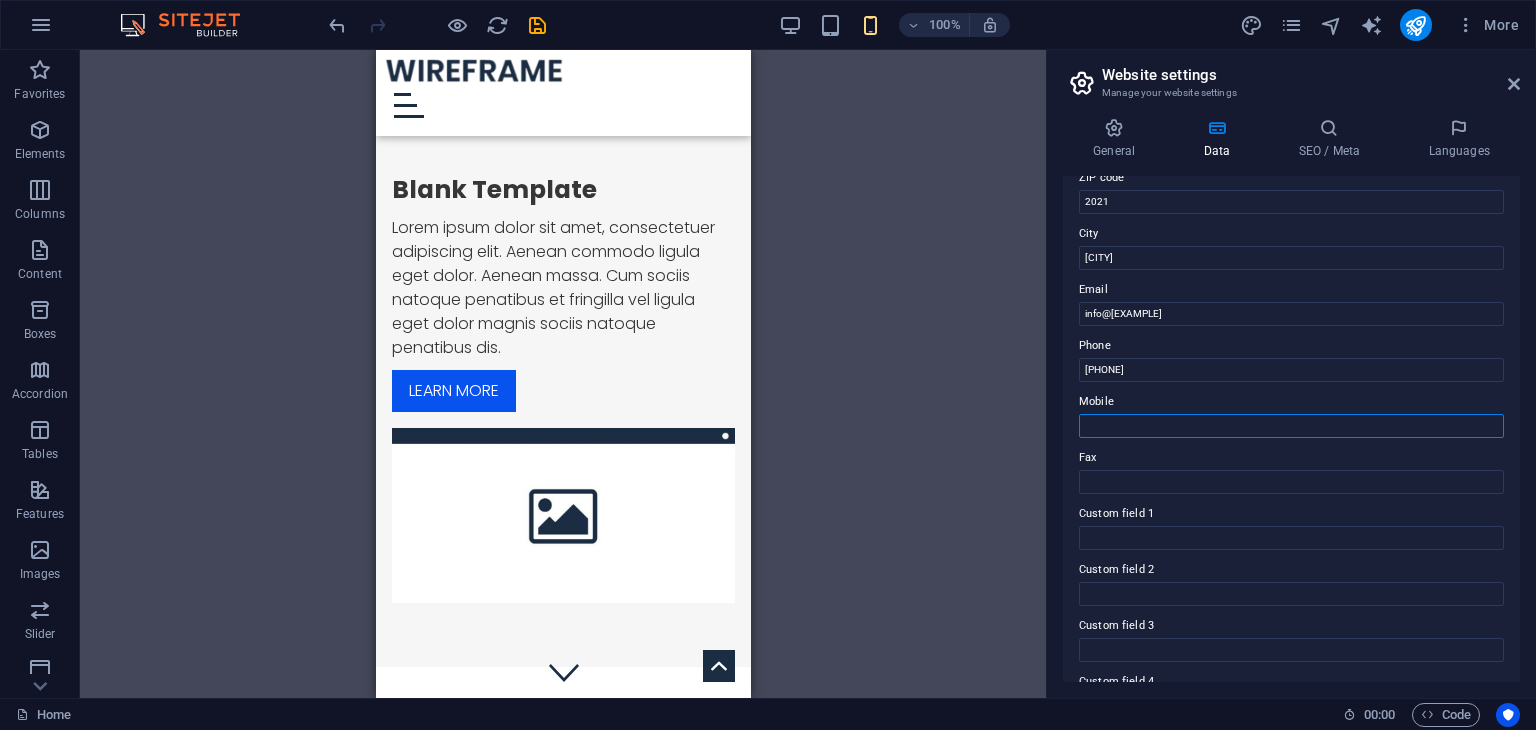 click on "Mobile" at bounding box center [1291, 426] 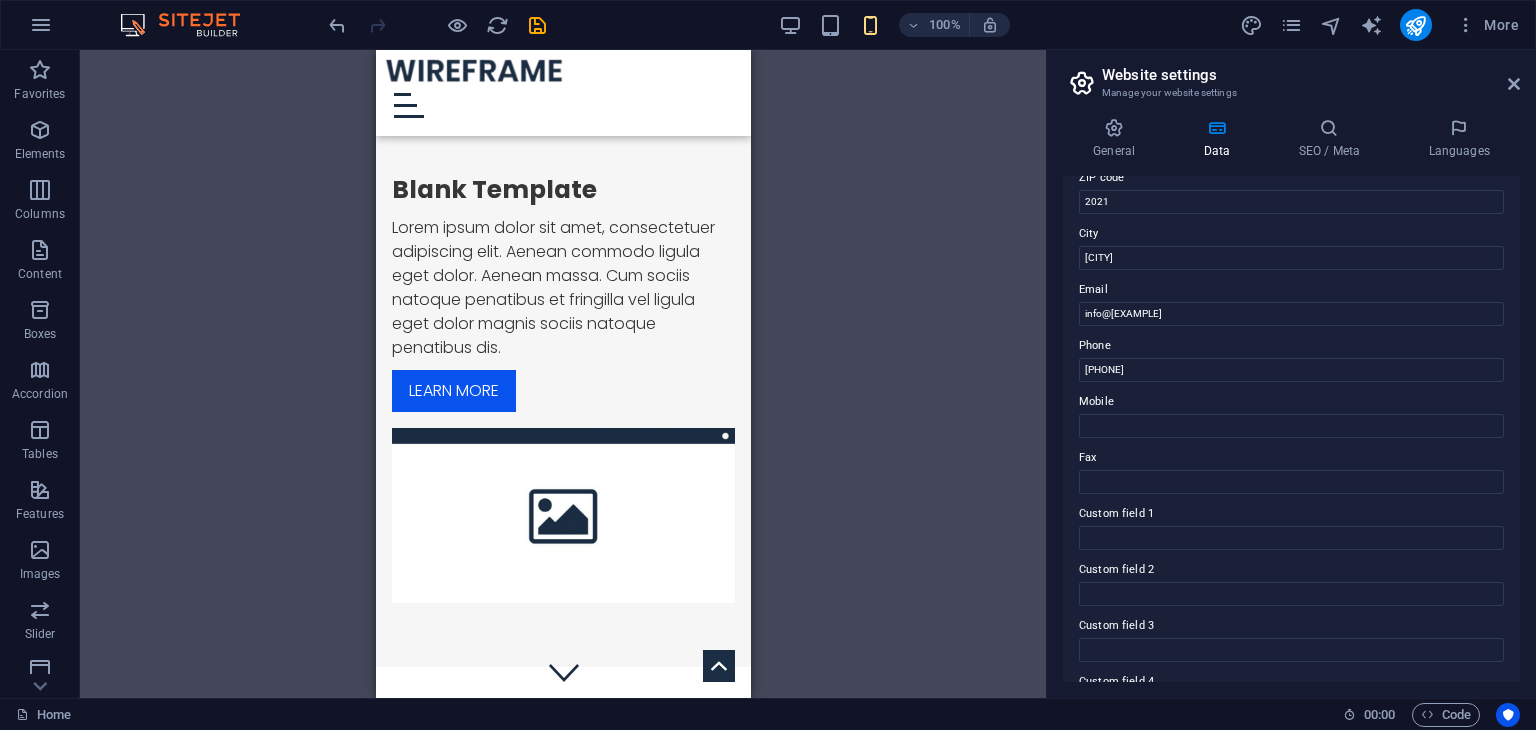 click on "Mobile" at bounding box center [1291, 402] 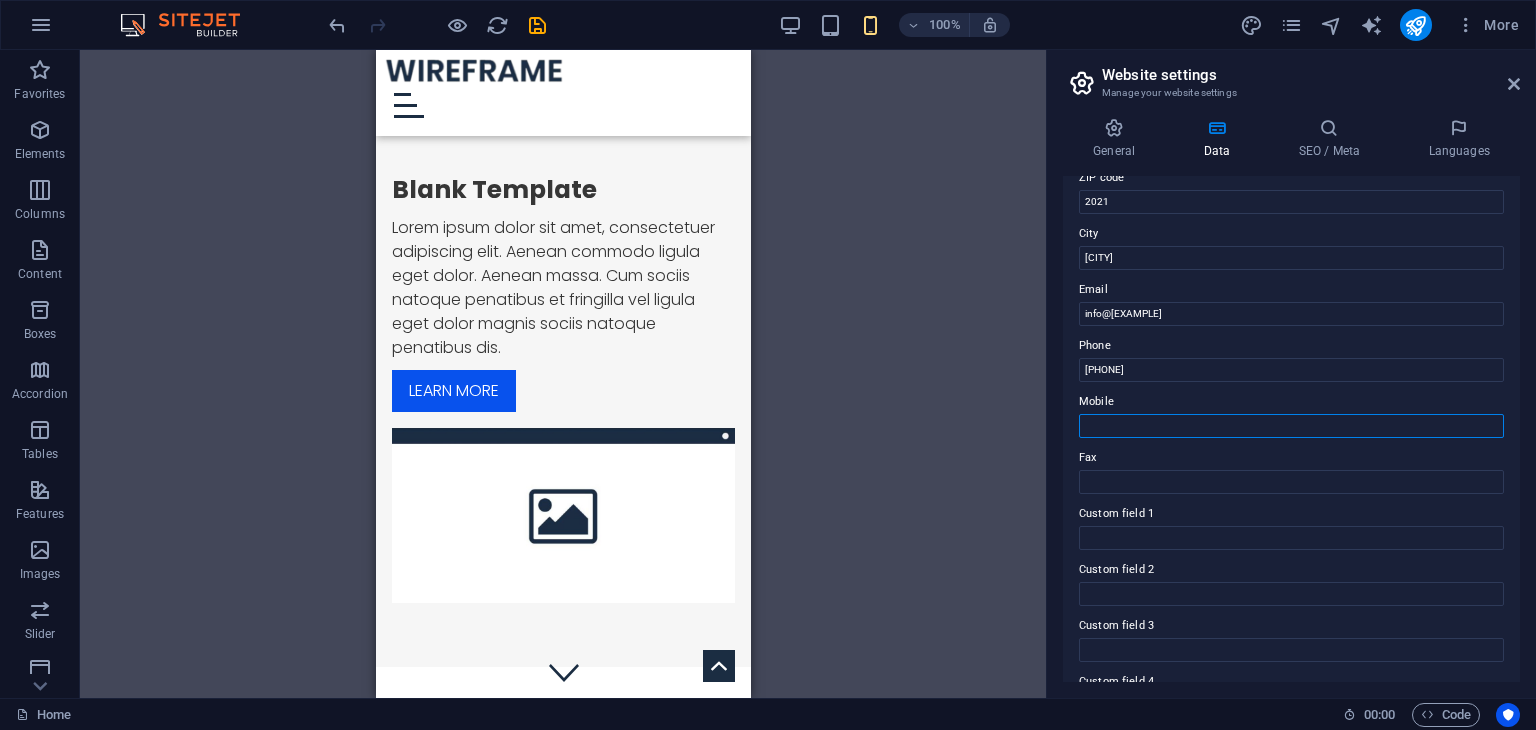 click on "Mobile" at bounding box center [1291, 426] 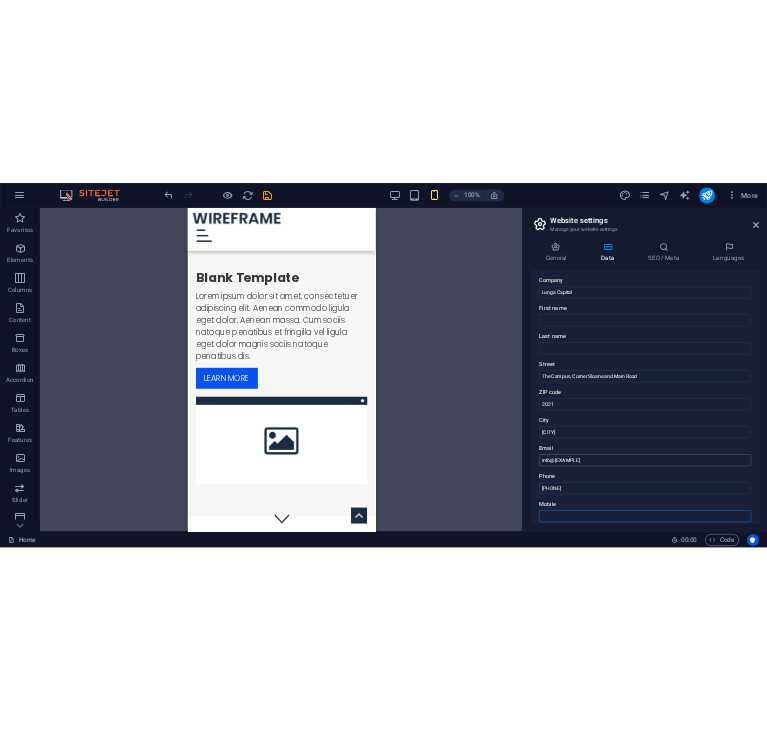 scroll, scrollTop: 0, scrollLeft: 0, axis: both 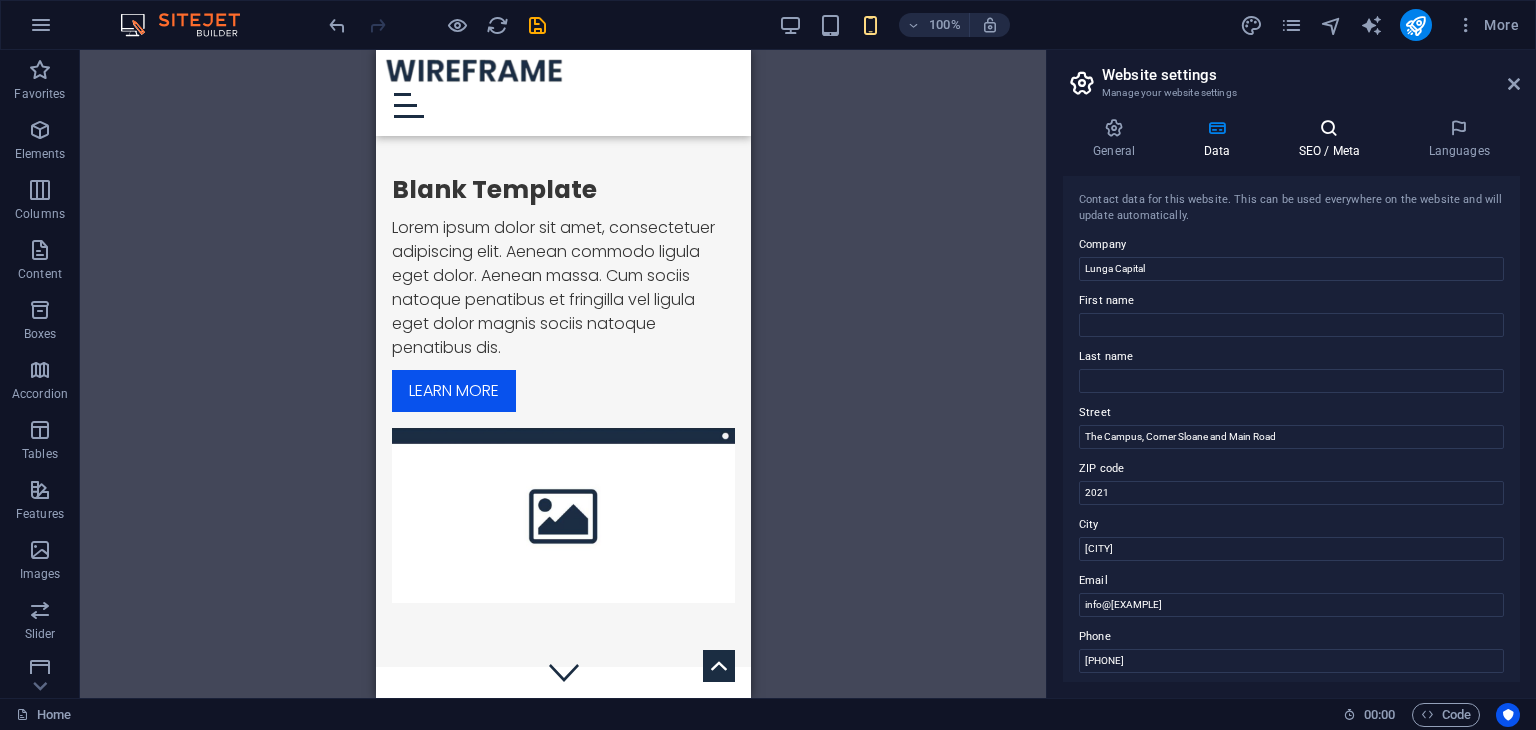 click on "SEO / Meta" at bounding box center [1333, 139] 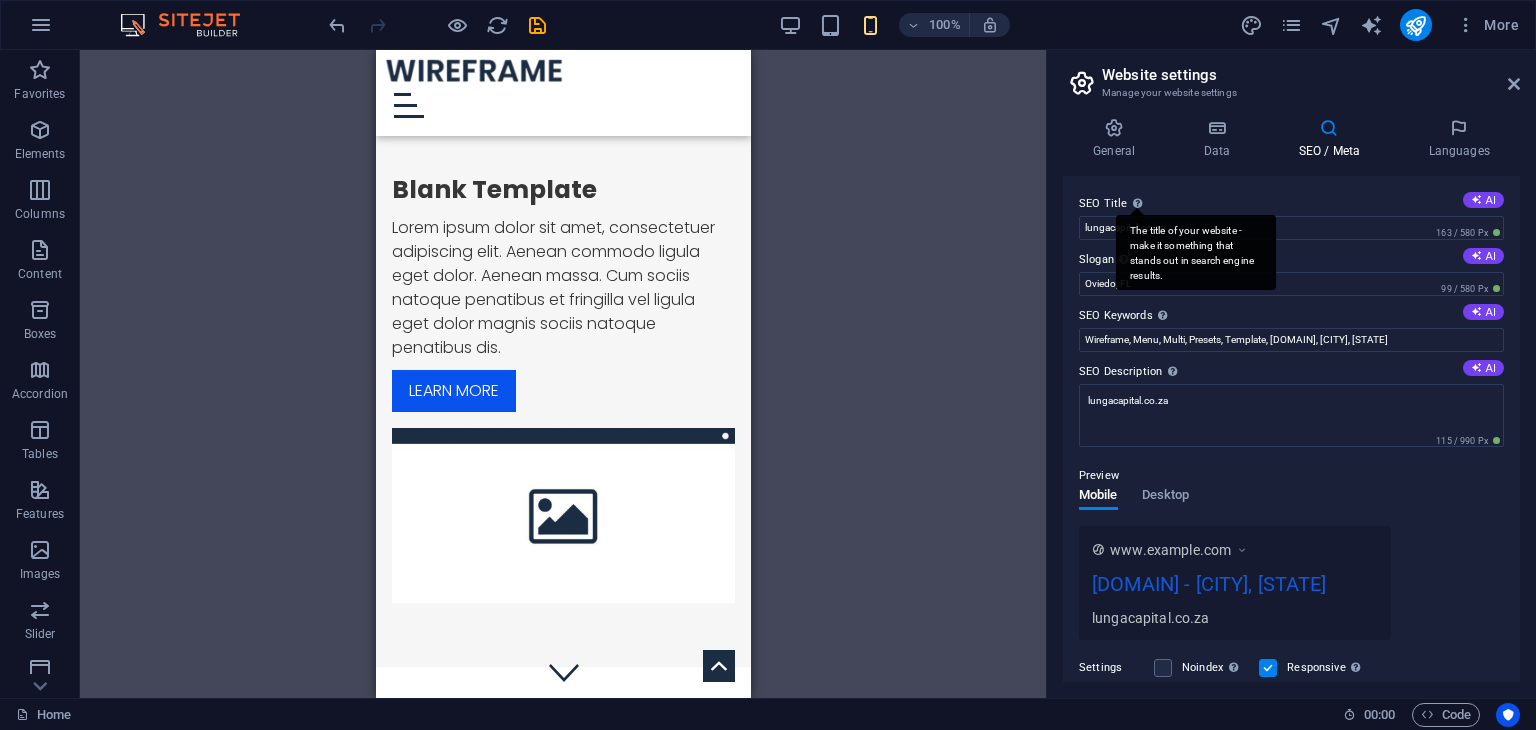 click on "The title of your website - make it something that stands out in search engine results." at bounding box center [1196, 252] 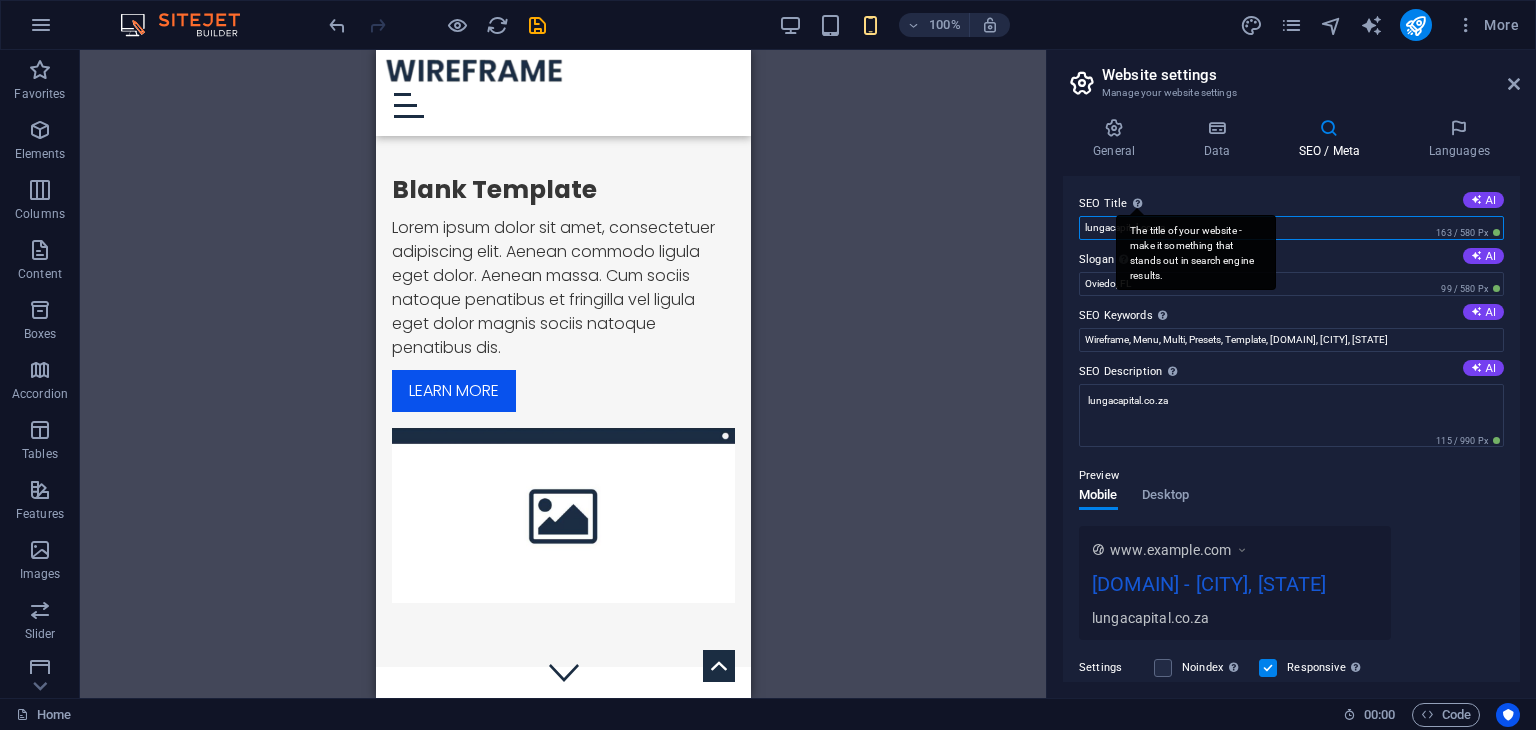 click on "lungacapital.co.za" at bounding box center [1291, 228] 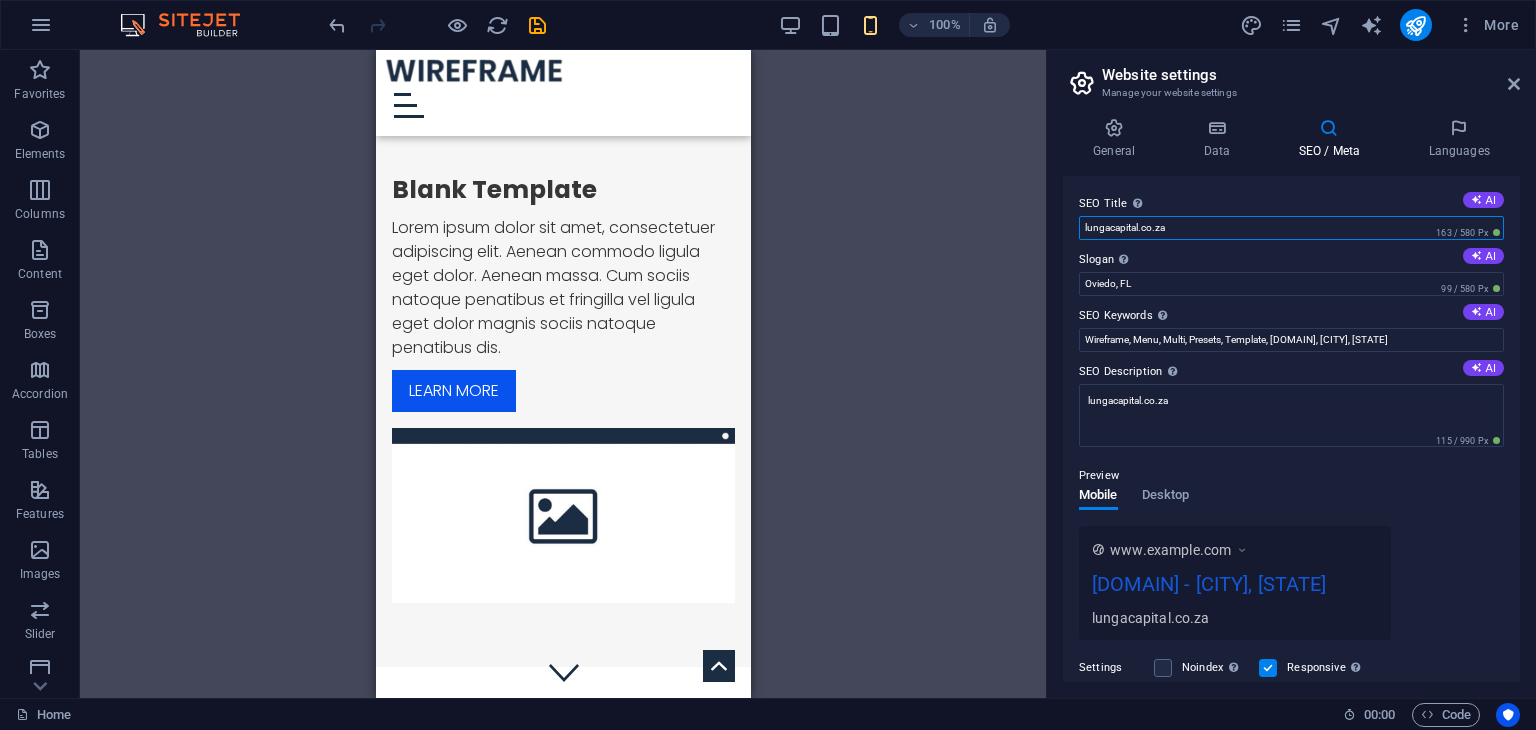 drag, startPoint x: 1242, startPoint y: 230, endPoint x: 968, endPoint y: 204, distance: 275.2308 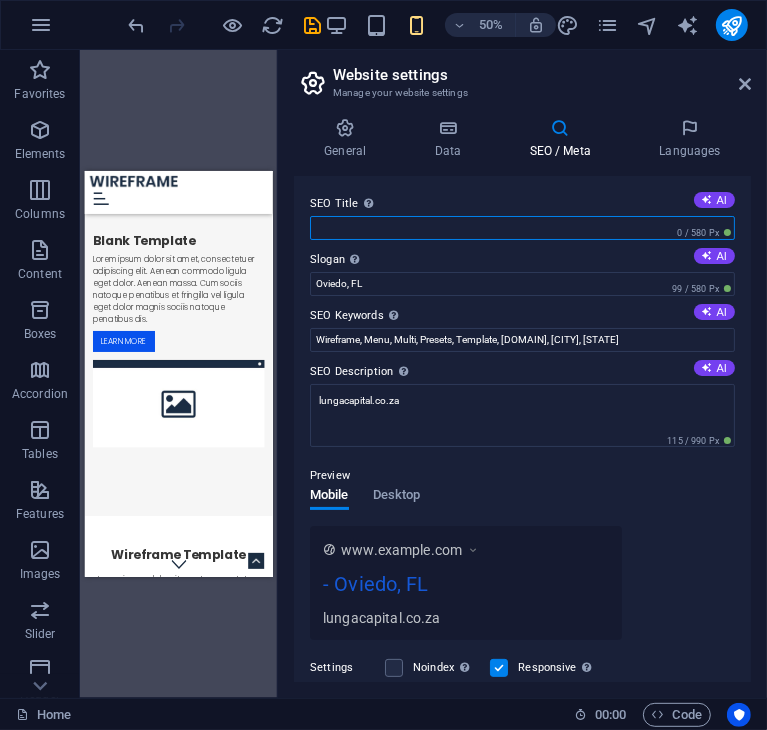 click on "SEO Title The title of your website - make it something that stands out in search engine results. AI" at bounding box center [522, 228] 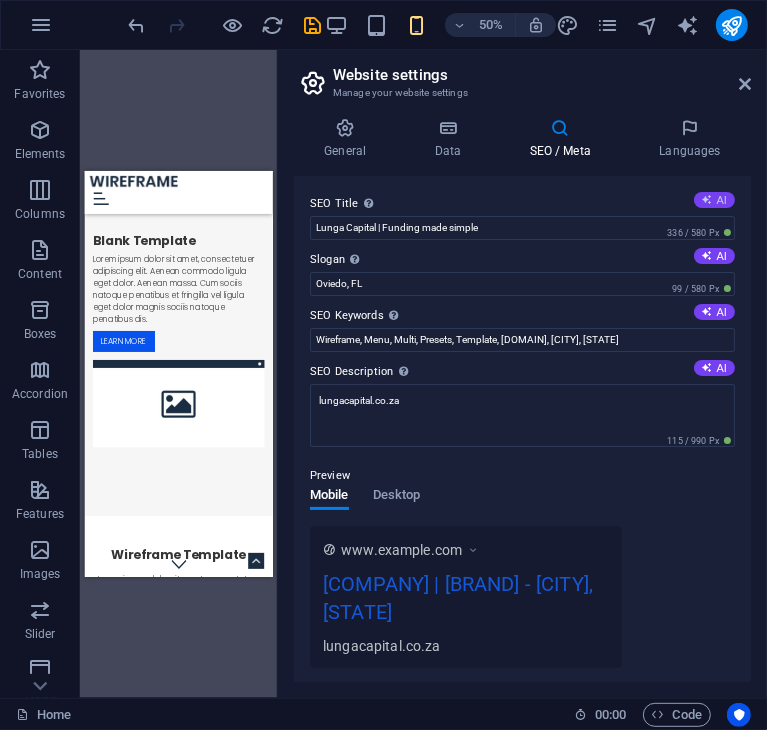 click on "AI" at bounding box center (714, 200) 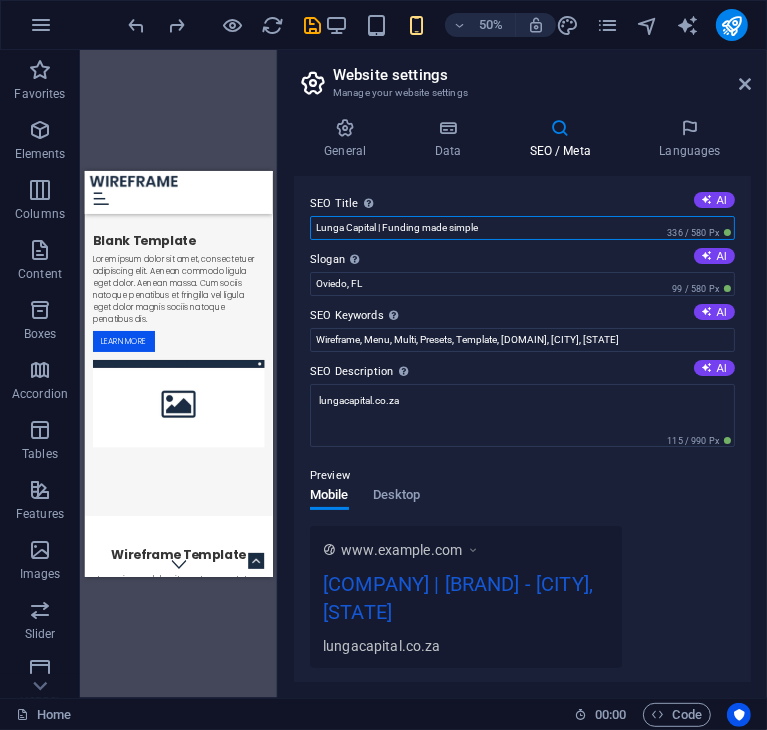 click on "Lunga Capital | Funding made simple" at bounding box center (522, 228) 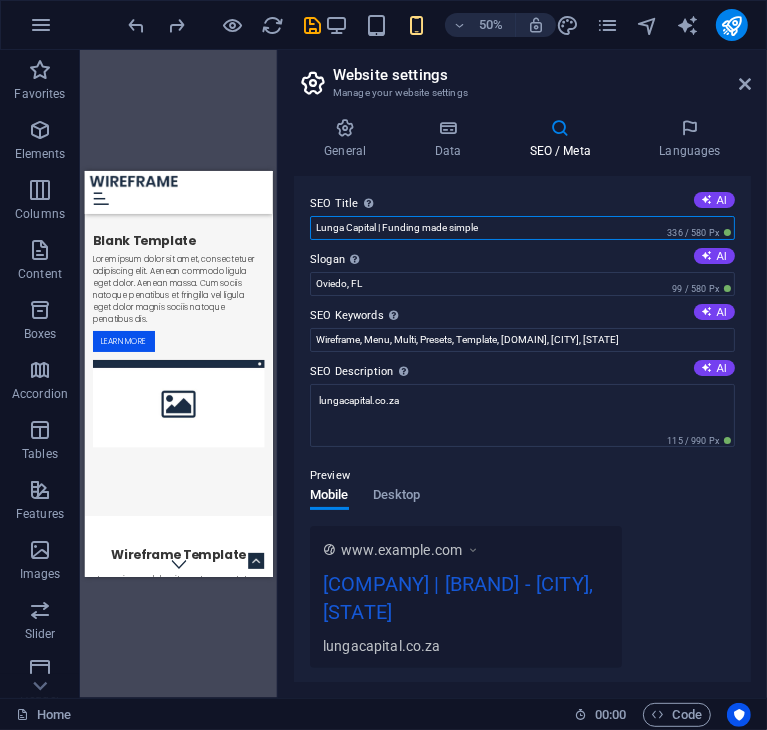 click on "Lunga Capital | Funding made simple" at bounding box center [522, 228] 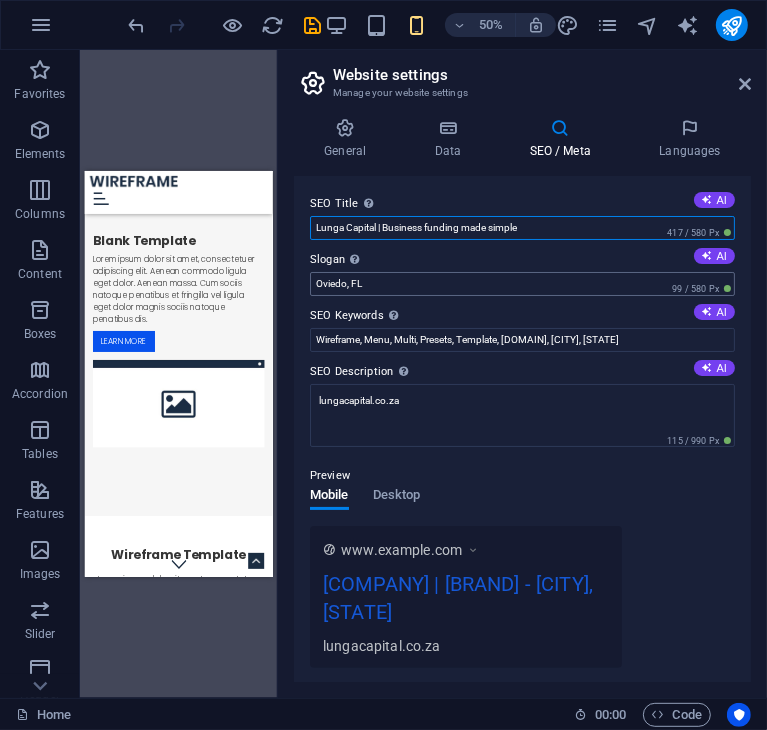 type on "Lunga Capital | Business funding made simple" 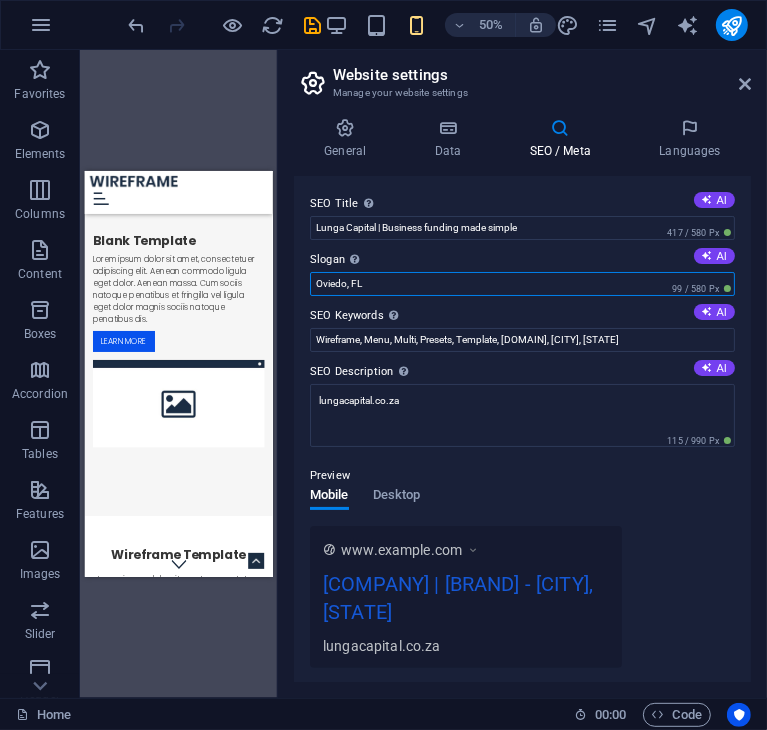 drag, startPoint x: 422, startPoint y: 277, endPoint x: 277, endPoint y: 278, distance: 145.00345 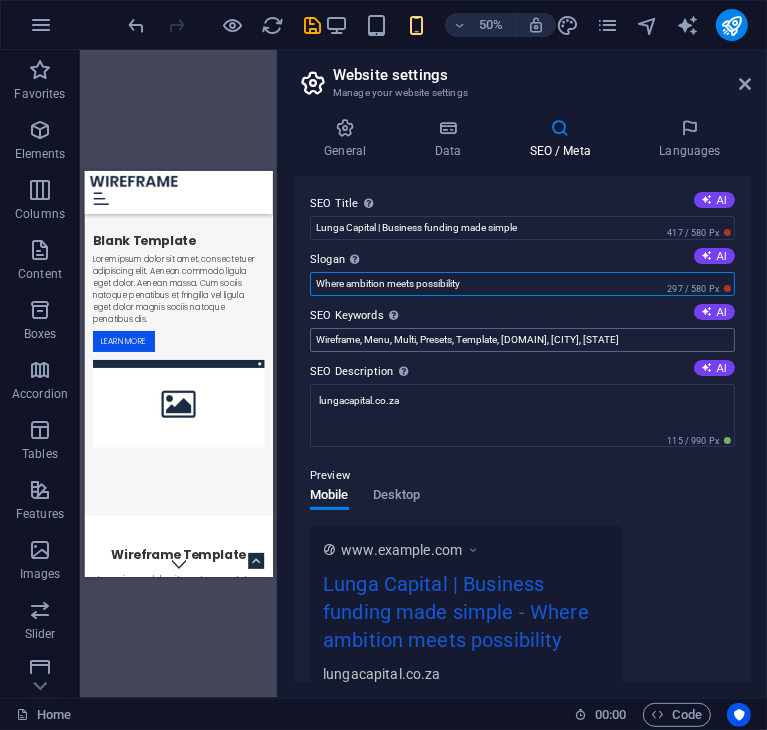 type on "Where ambition meets possibility" 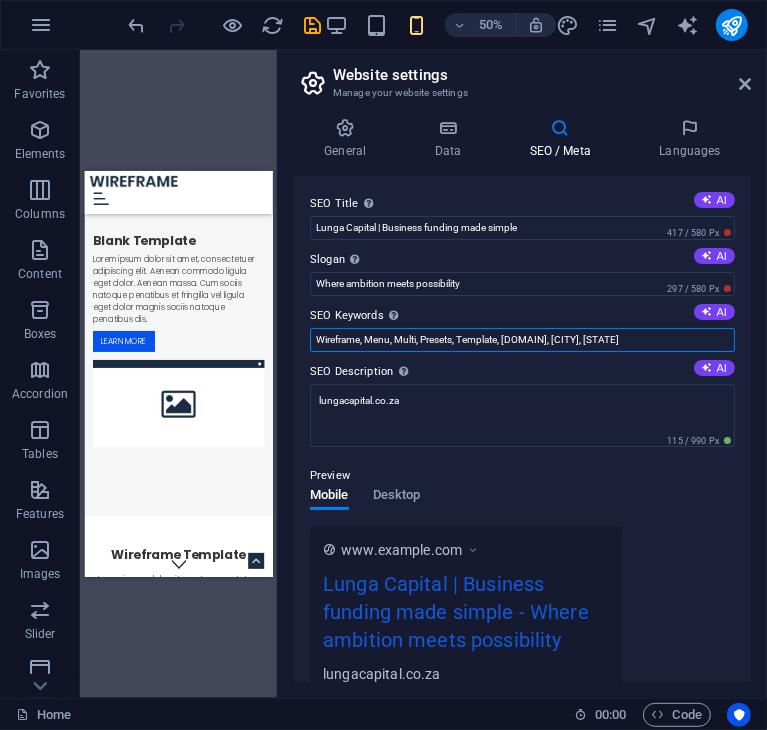 drag, startPoint x: 745, startPoint y: 502, endPoint x: 450, endPoint y: 486, distance: 295.4336 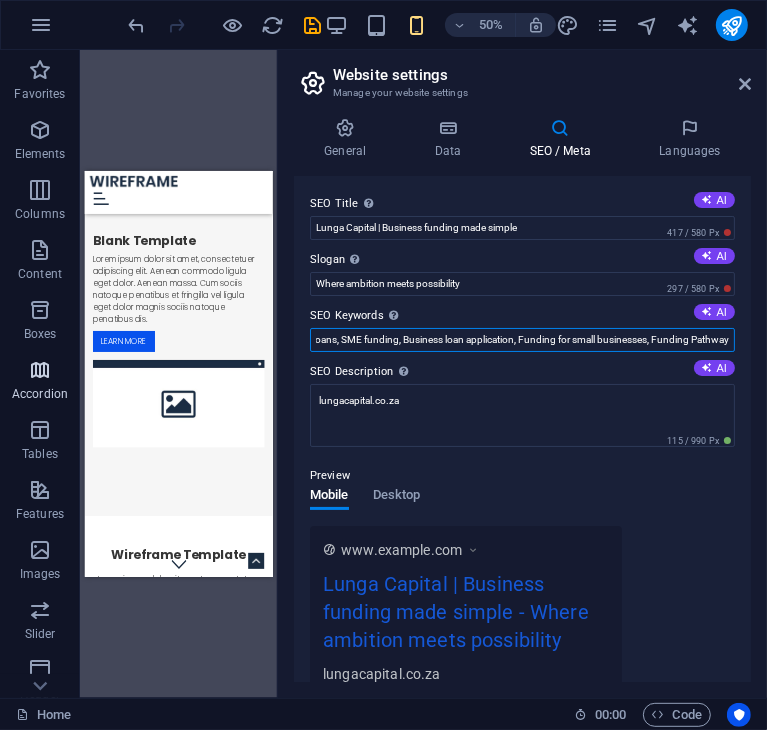 scroll, scrollTop: 0, scrollLeft: 217, axis: horizontal 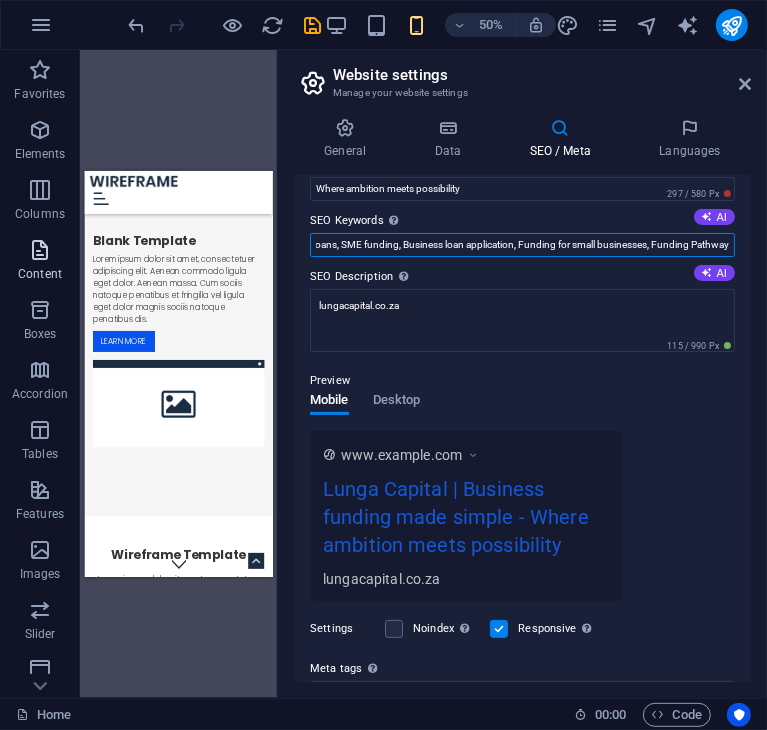 type on "Business funding South Africa, Small Business loans, SME funding, Business loan application, Funding for small businesses, Funding Pathway" 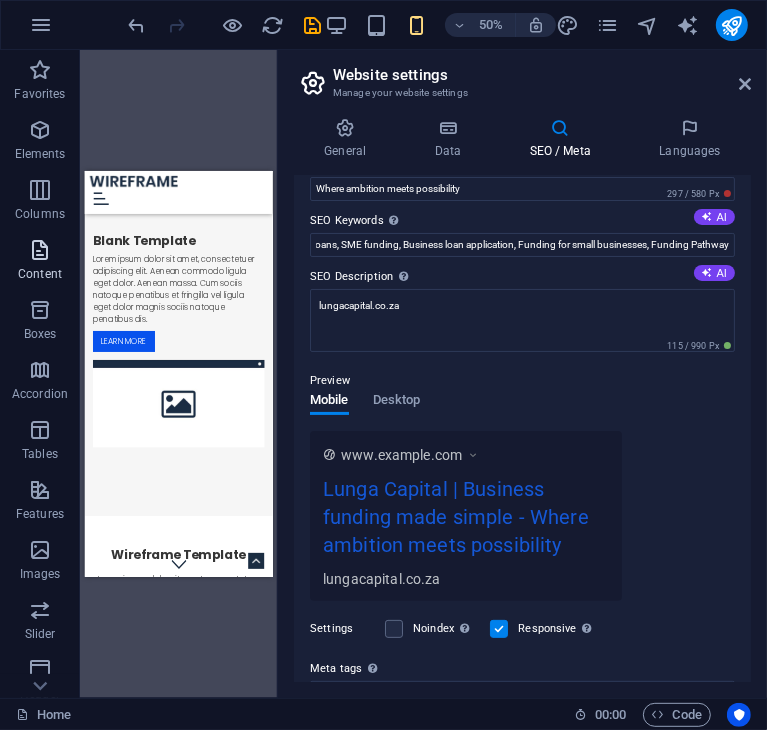 scroll, scrollTop: 0, scrollLeft: 0, axis: both 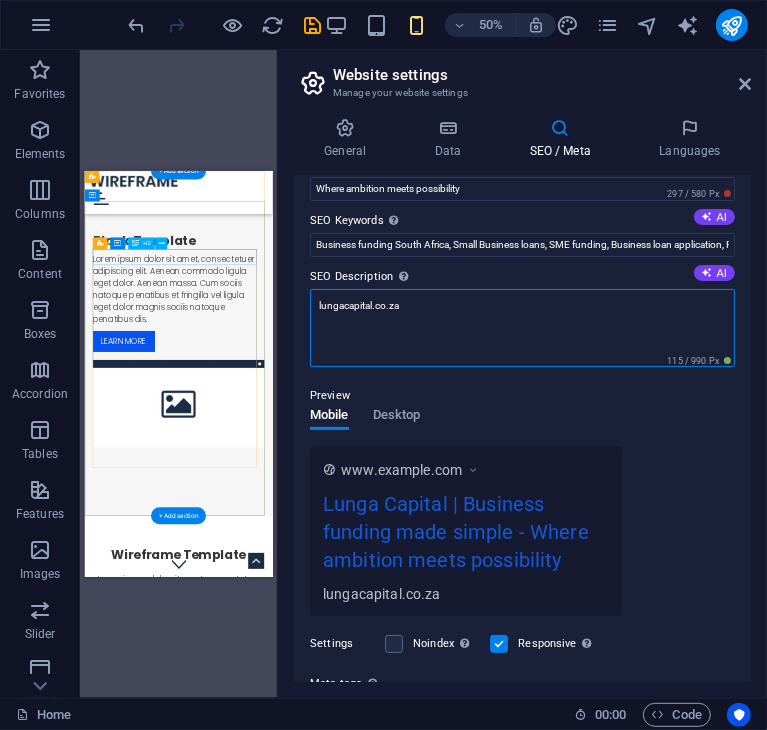 drag, startPoint x: 542, startPoint y: 469, endPoint x: 247, endPoint y: 336, distance: 323.59543 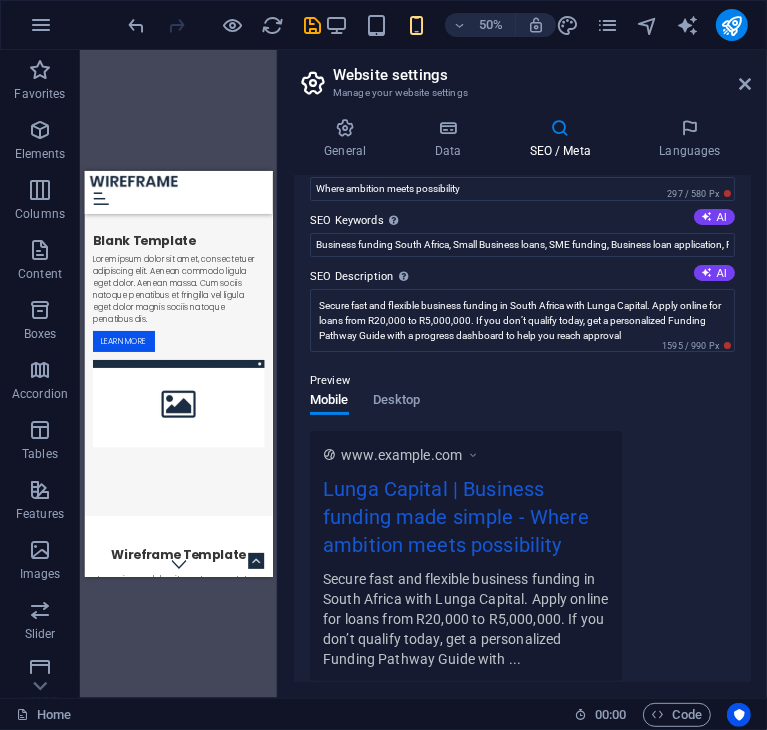 click on "Preview Mobile Desktop www.example.com Lunga Capital | Business funding made simple - Where ambition meets possibility Secure fast and flexible business funding in South Africa with Lunga Capital. Apply online for loans from R20,000 to R5,000,000. If you don’t qualify today, get a personalized Funding Pathway Guide with ..." at bounding box center [522, 517] 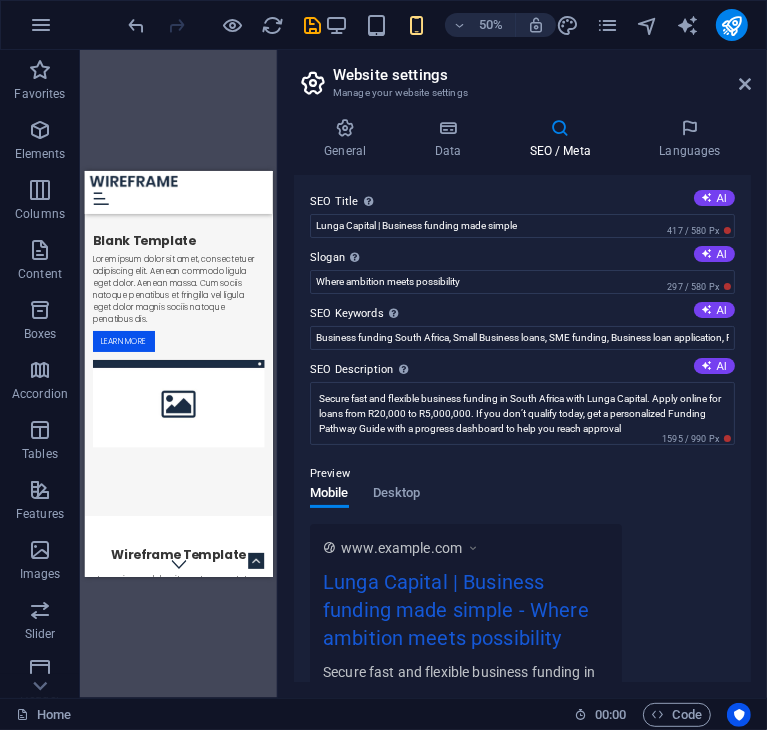 scroll, scrollTop: 0, scrollLeft: 0, axis: both 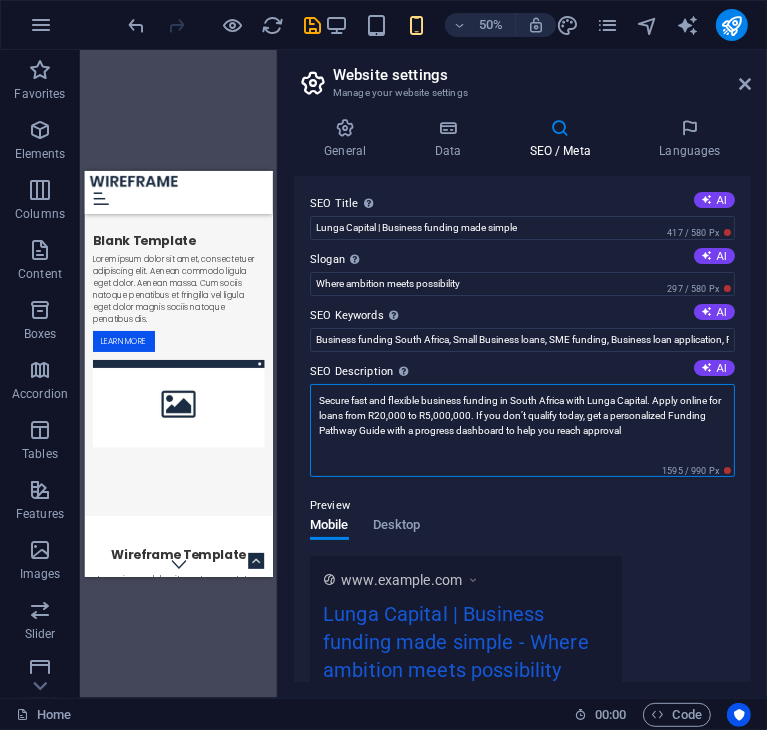 drag, startPoint x: 568, startPoint y: 398, endPoint x: 500, endPoint y: 401, distance: 68.06615 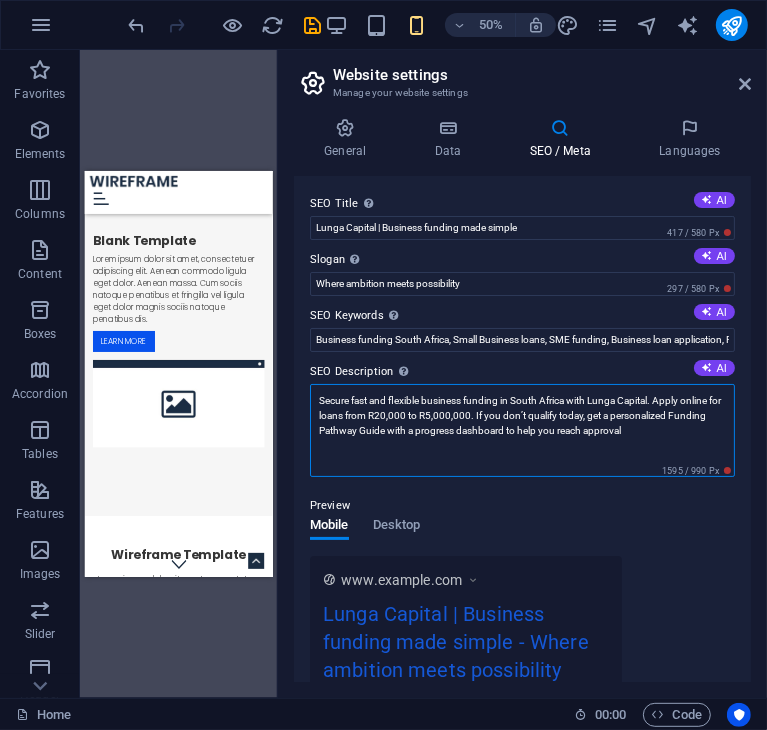 click on "Secure fast and flexible business funding in South Africa with Lunga Capital. Apply online for loans from R20,000 to R5,000,000. If you don’t qualify today, get a personalized Funding Pathway Guide with a progress dashboard to help you reach approval" at bounding box center (522, 430) 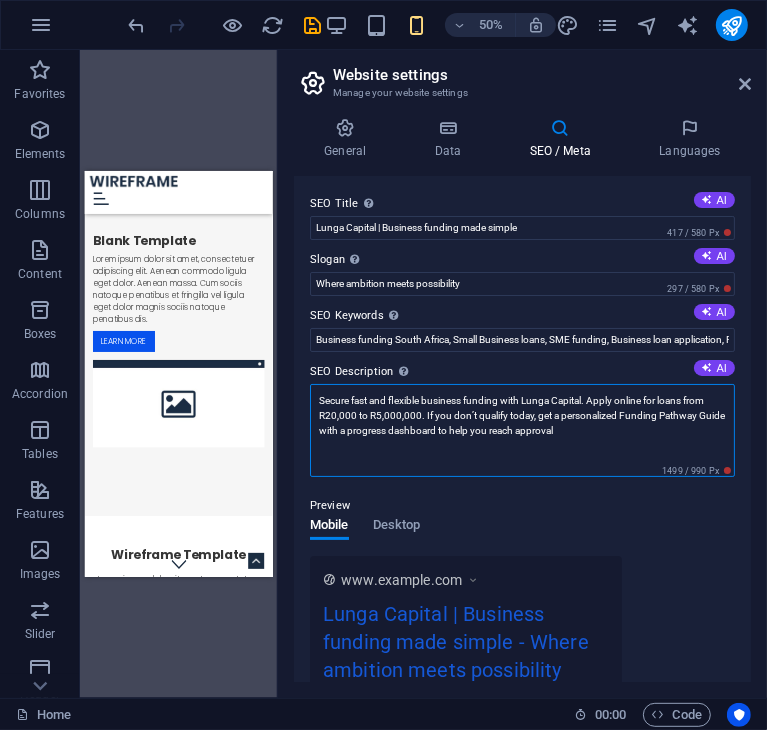 type on "Secure fast and flexible business funding with Lunga Capital. Apply online for loans from R20,000 to R5,000,000. If you don’t qualify today, get a personalized Funding Pathway Guide with a progress dashboard to help you reach approval" 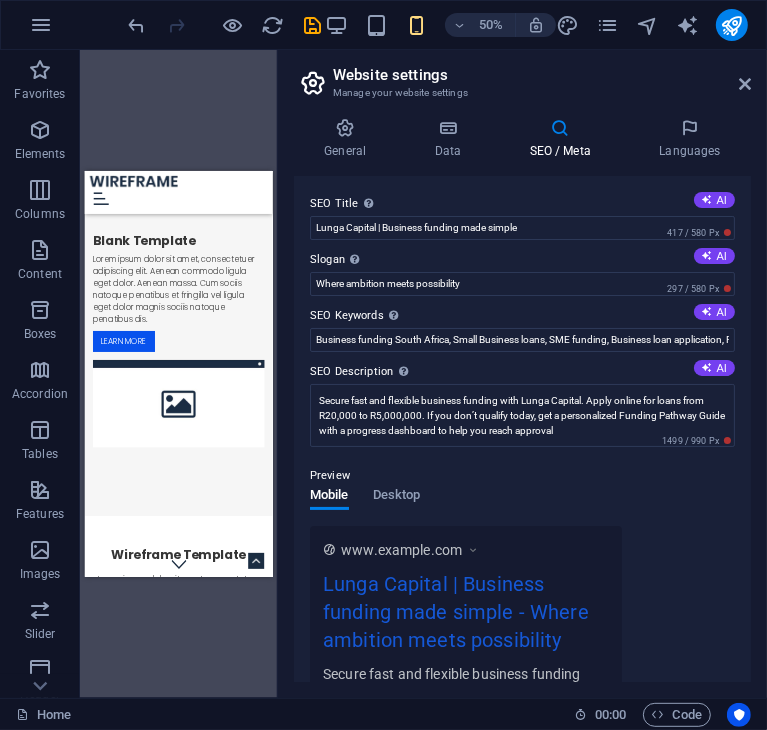 click on "Preview Mobile Desktop www.example.com Lunga Capital | Business funding made simple - Where ambition meets possibility Secure fast and flexible business funding with Lunga Capital. Apply online for loans from R20,000 to R5,000,000. If you don’t qualify today, get a personalized Funding Pathway Guide with a progress ..." at bounding box center [522, 612] 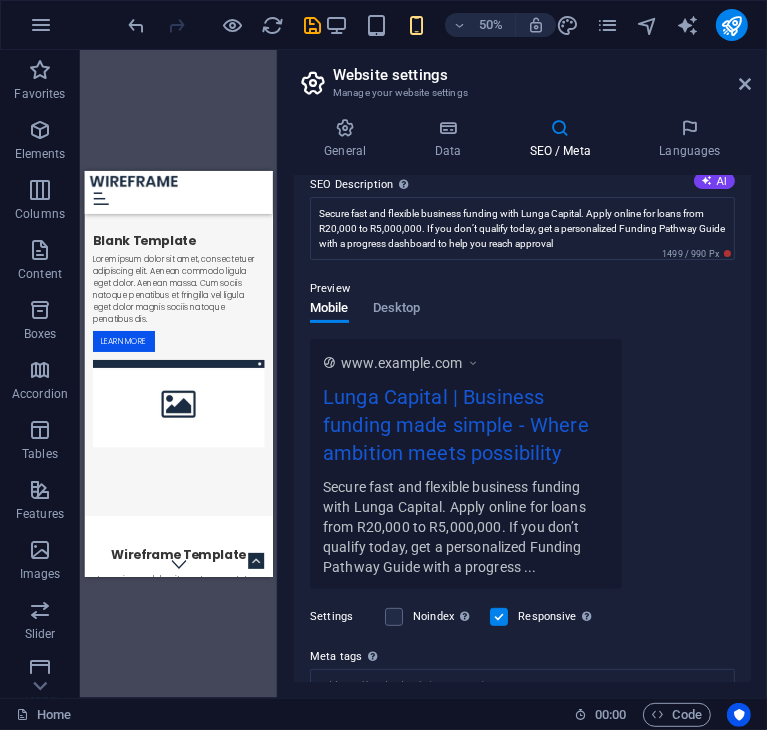 scroll, scrollTop: 200, scrollLeft: 0, axis: vertical 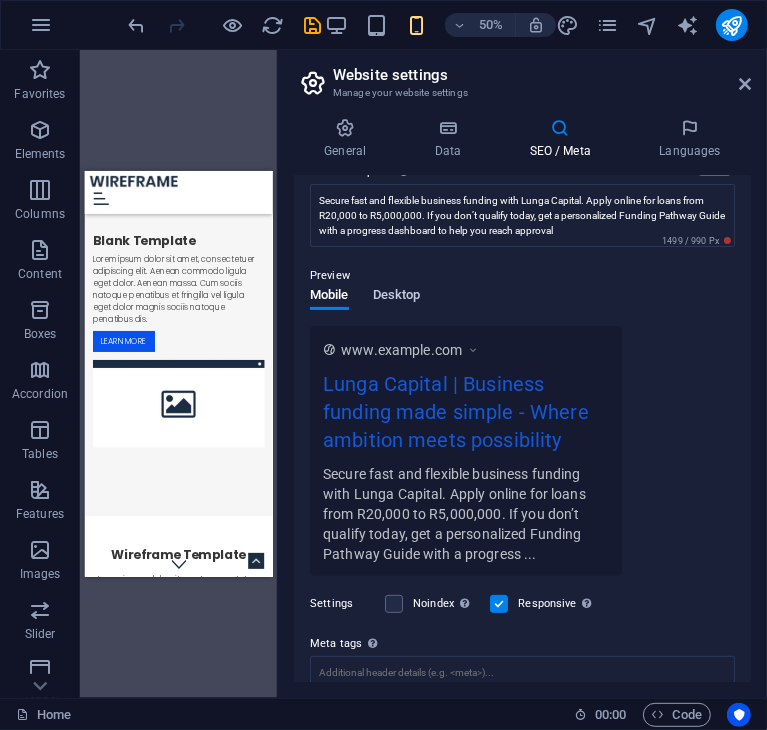 click on "Desktop" at bounding box center (397, 297) 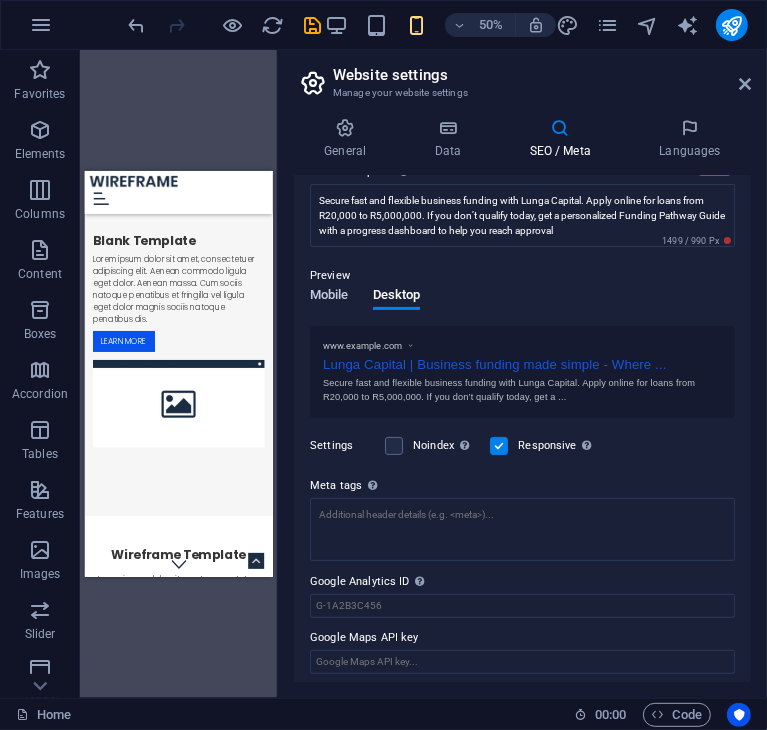 click on "Mobile" at bounding box center [329, 297] 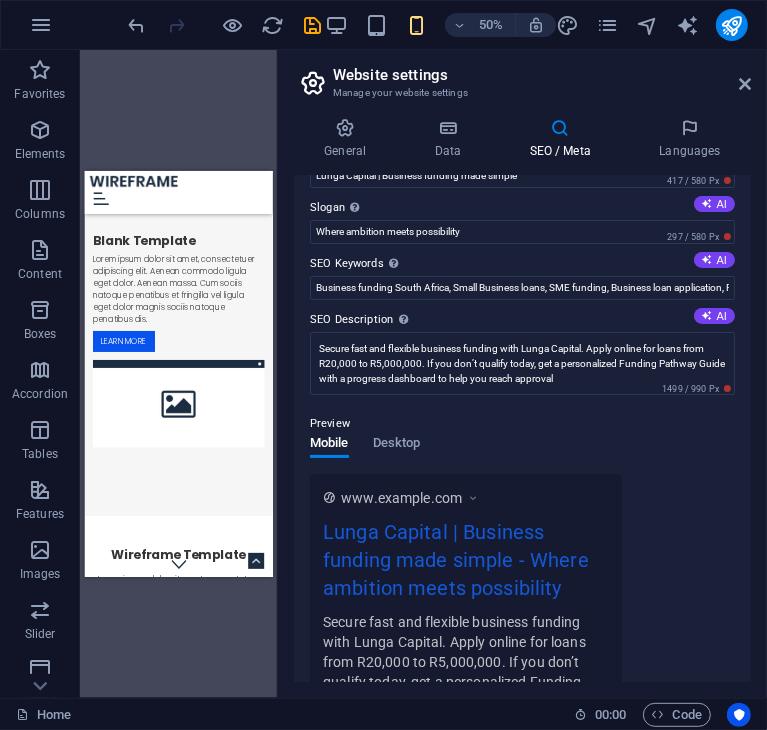 scroll, scrollTop: 0, scrollLeft: 0, axis: both 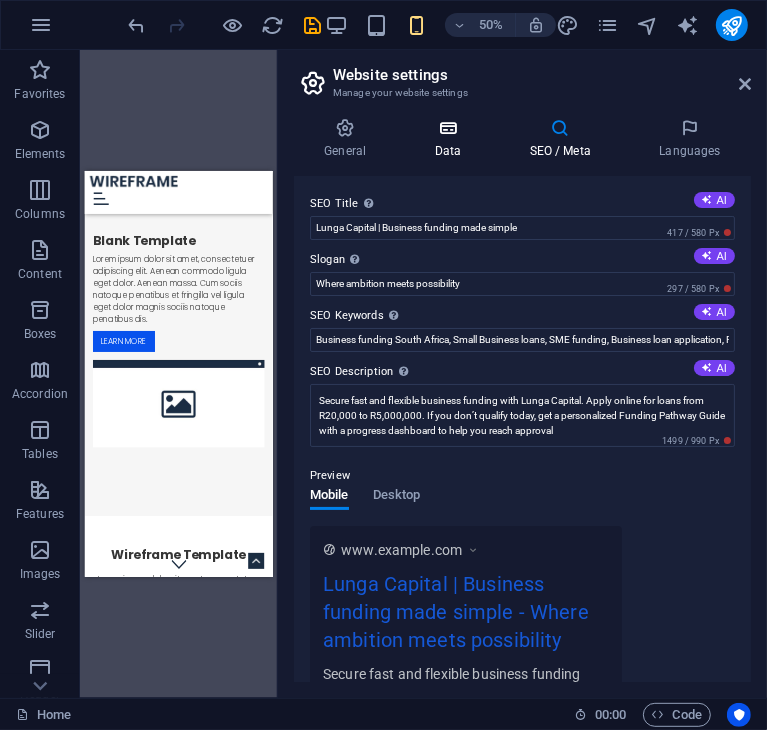 click at bounding box center [447, 128] 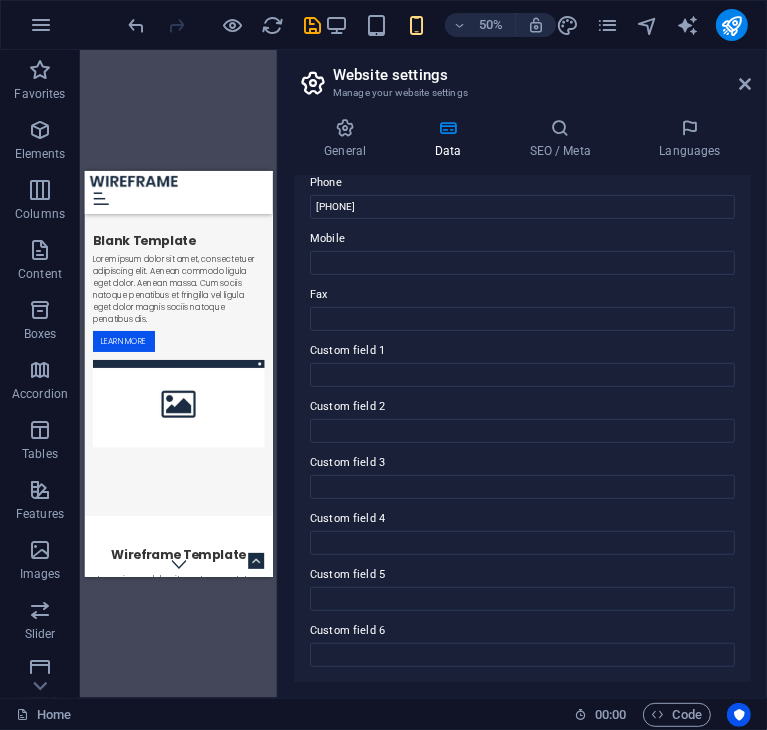 scroll, scrollTop: 0, scrollLeft: 0, axis: both 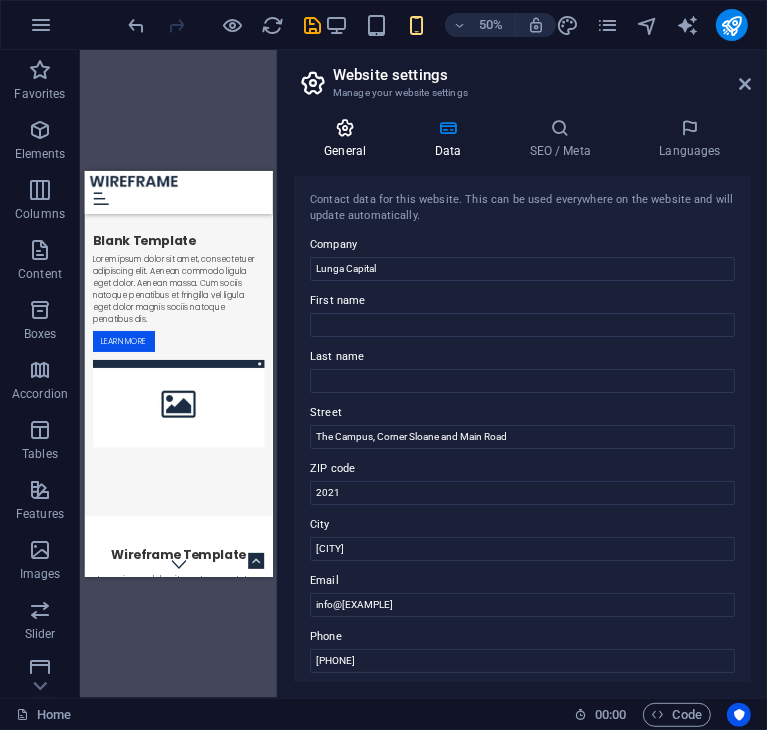 click at bounding box center [345, 128] 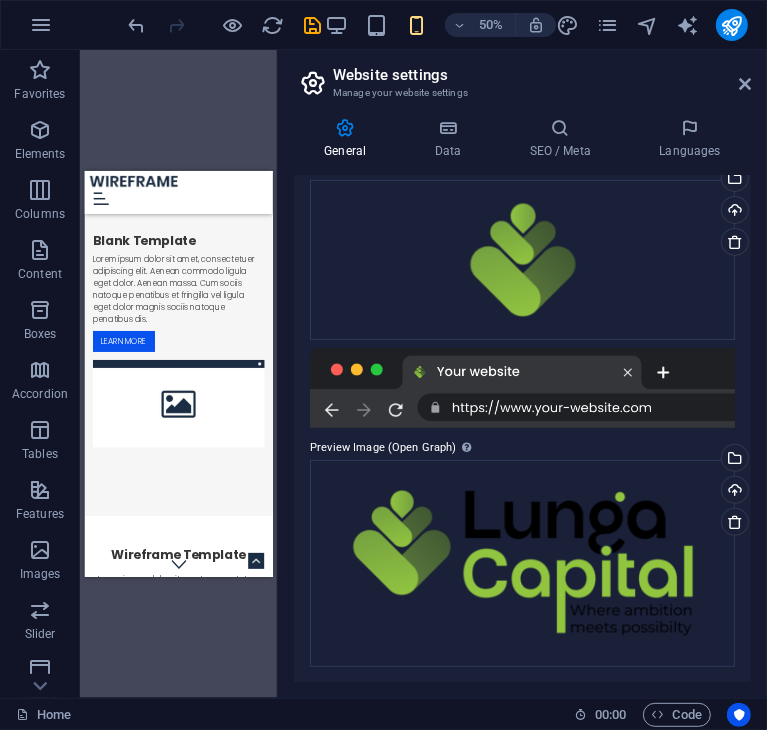 scroll, scrollTop: 0, scrollLeft: 0, axis: both 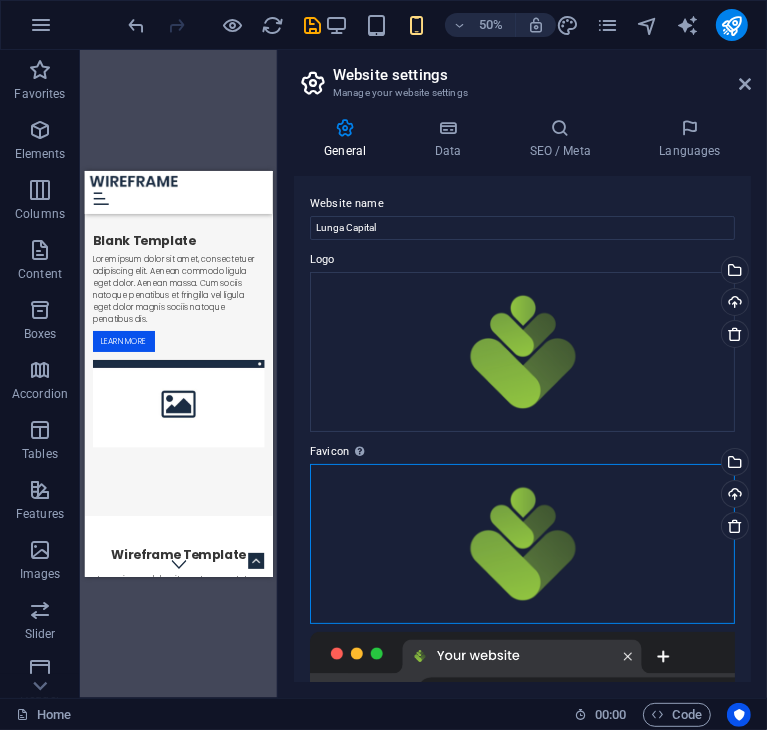 click on "Drag files here, click to choose files or select files from Files or our free stock photos & videos" at bounding box center (522, 544) 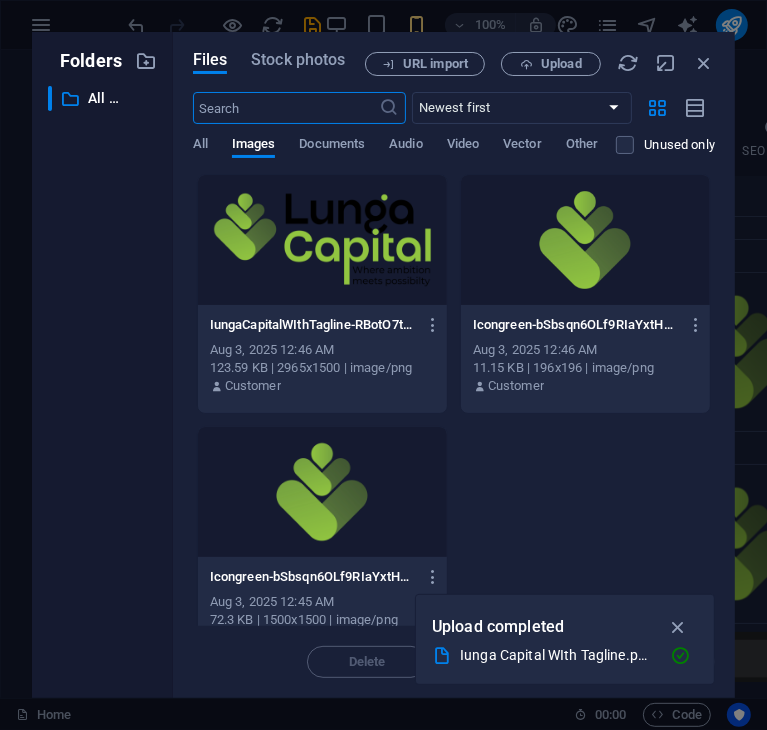 scroll, scrollTop: 40, scrollLeft: 0, axis: vertical 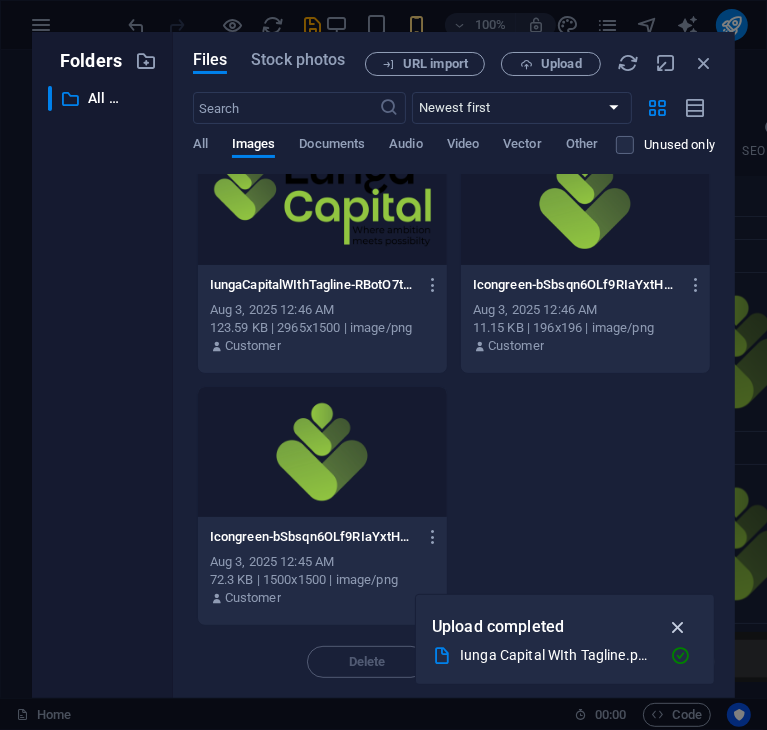 click at bounding box center [678, 627] 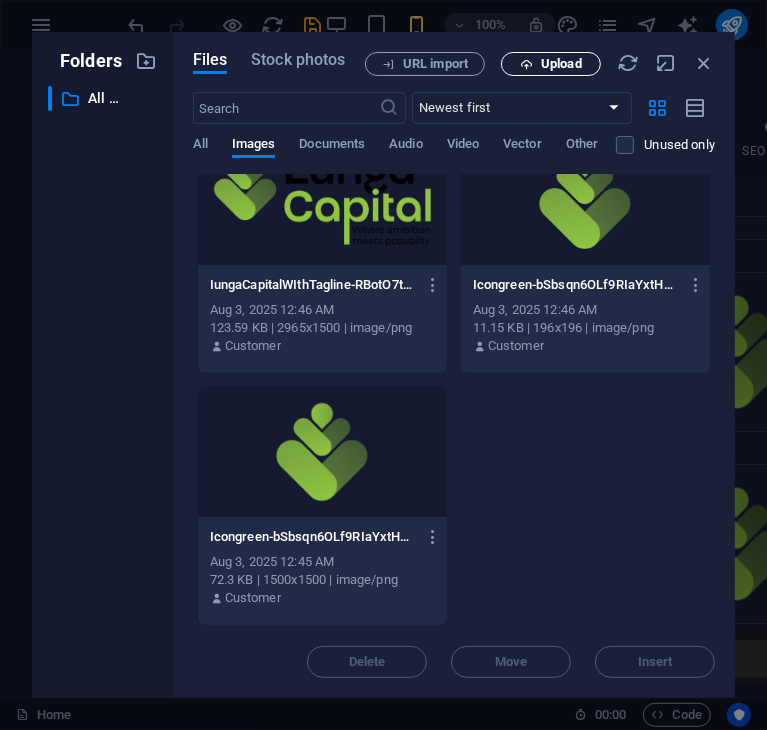 click on "Upload" at bounding box center [561, 64] 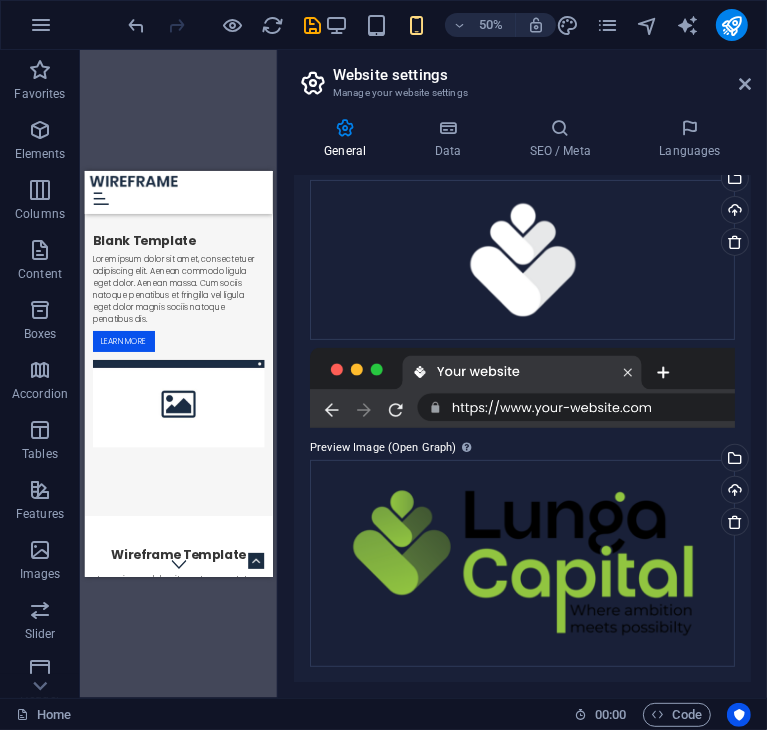scroll, scrollTop: 0, scrollLeft: 0, axis: both 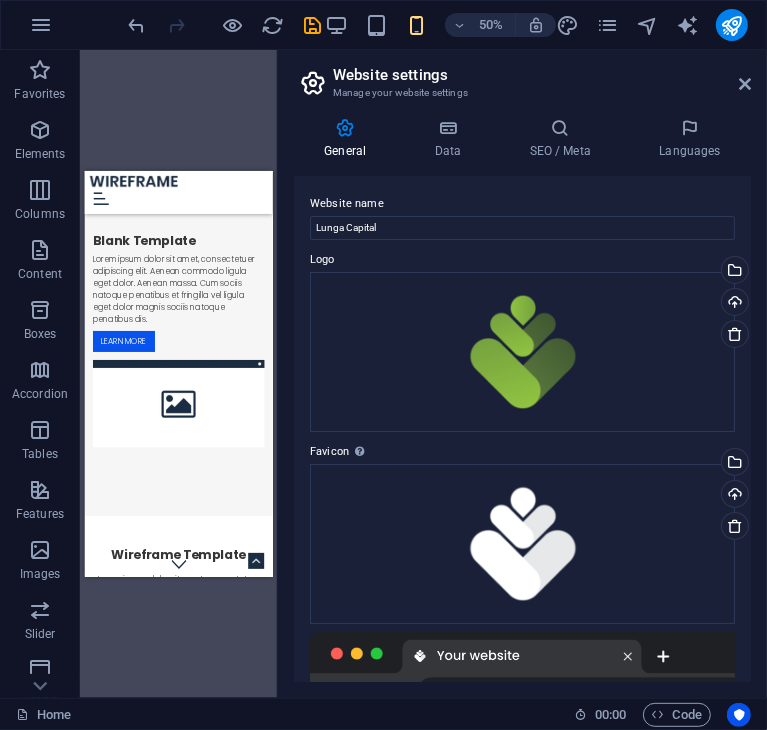 click on "Favicon Set the favicon of your website here. A favicon is a small icon shown in the browser tab next to your website title. It helps visitors identify your website." at bounding box center (522, 452) 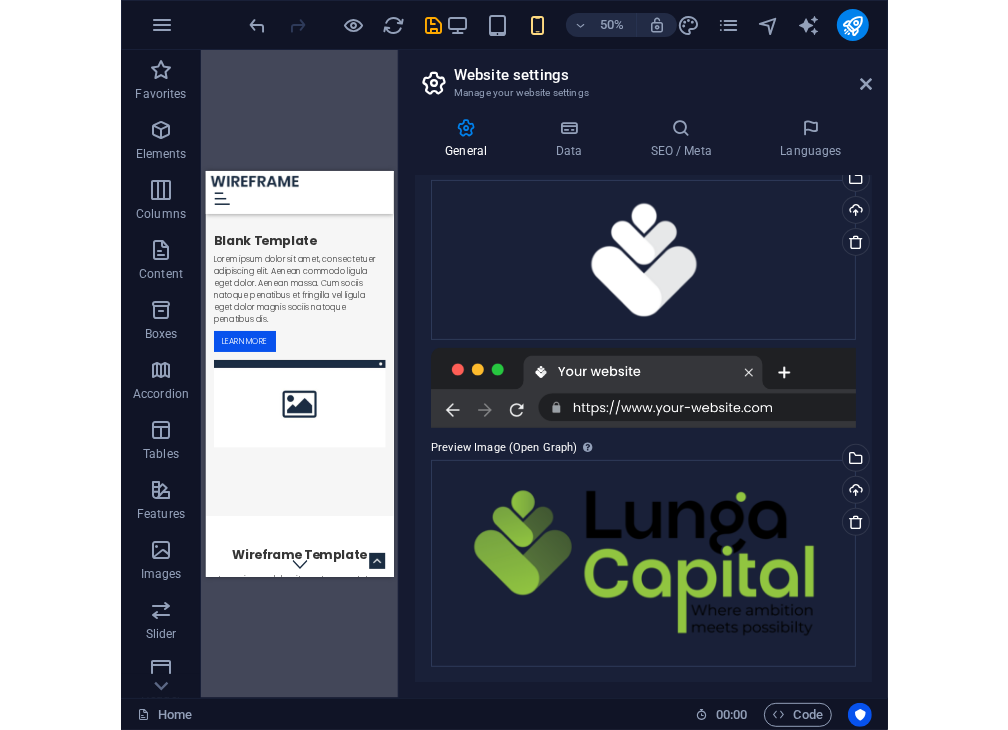 scroll, scrollTop: 0, scrollLeft: 0, axis: both 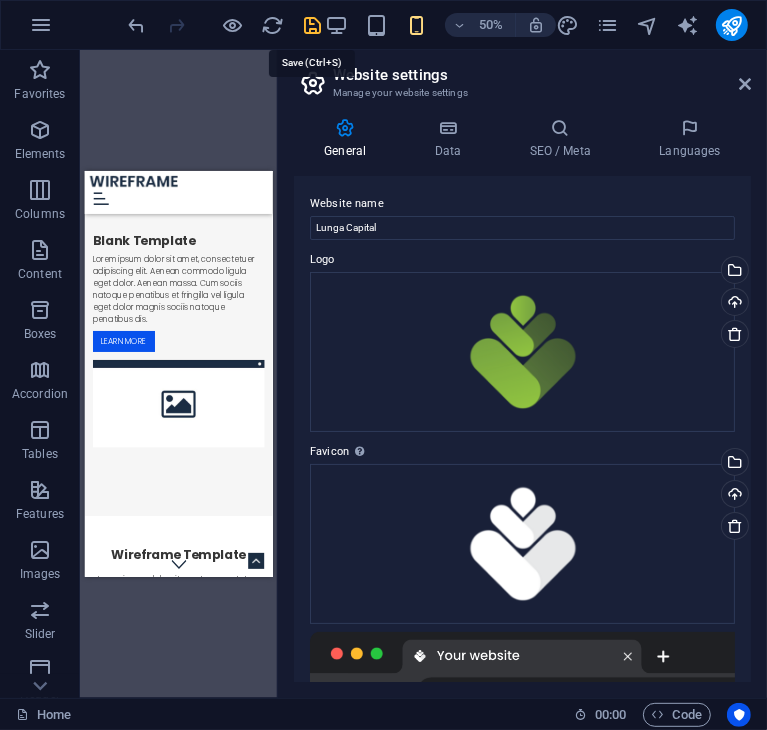click at bounding box center [313, 25] 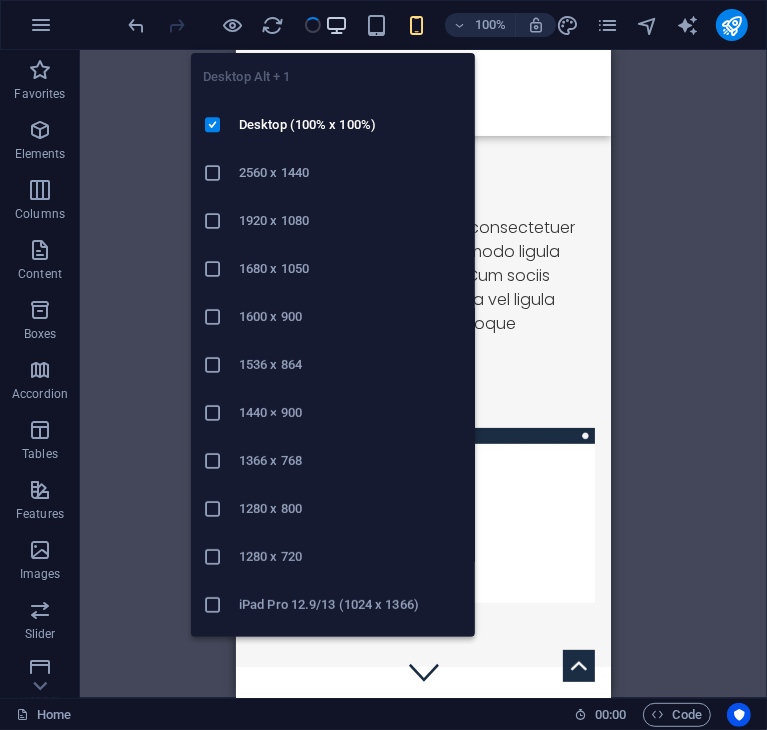 click at bounding box center [337, 25] 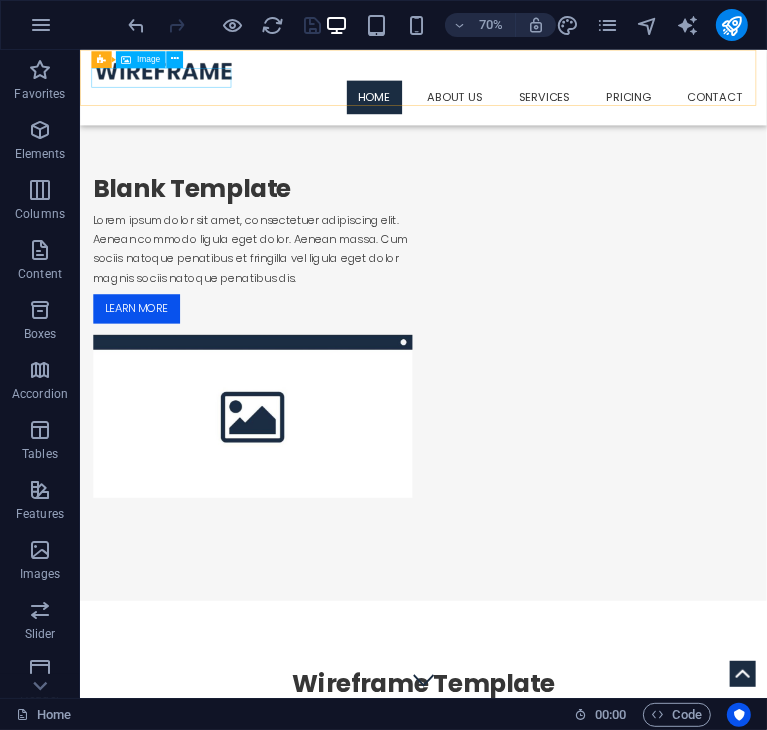 click at bounding box center [571, 80] 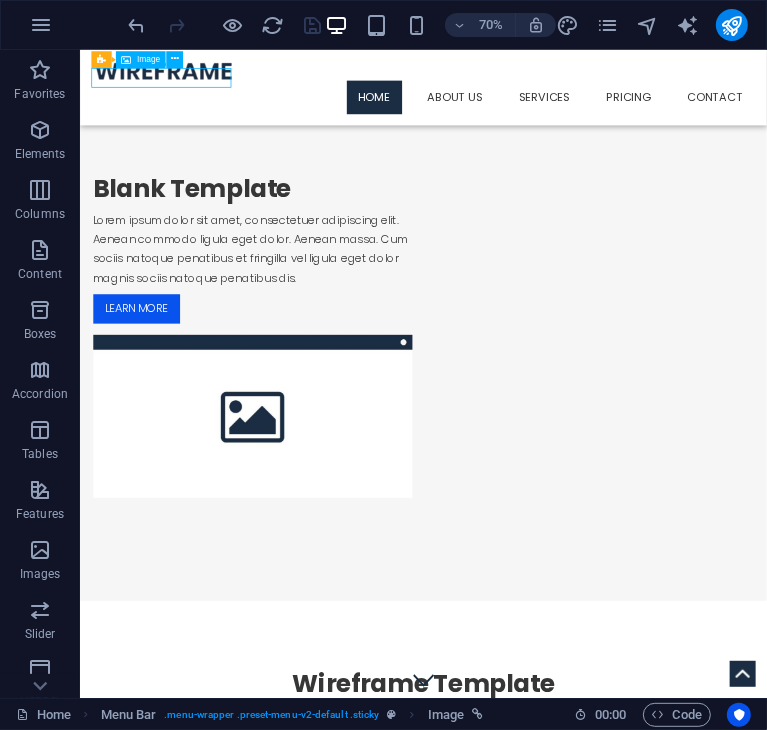 click at bounding box center [571, 80] 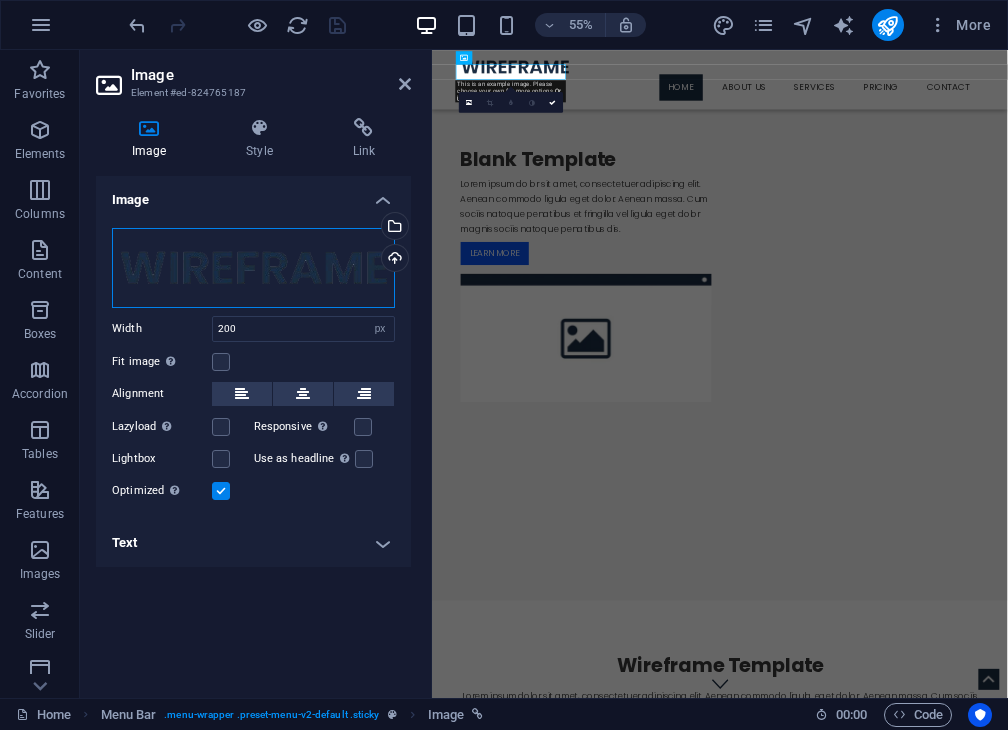 click on "Drag files here, click to choose files or select files from Files or our free stock photos & videos" at bounding box center [253, 268] 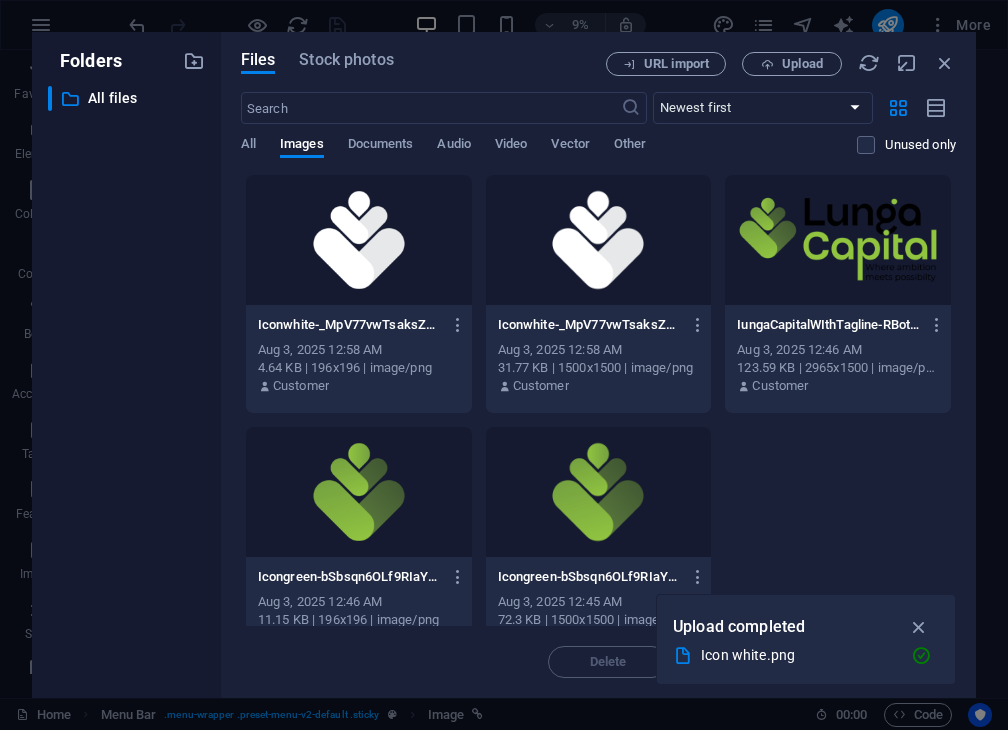 click at bounding box center [359, 492] 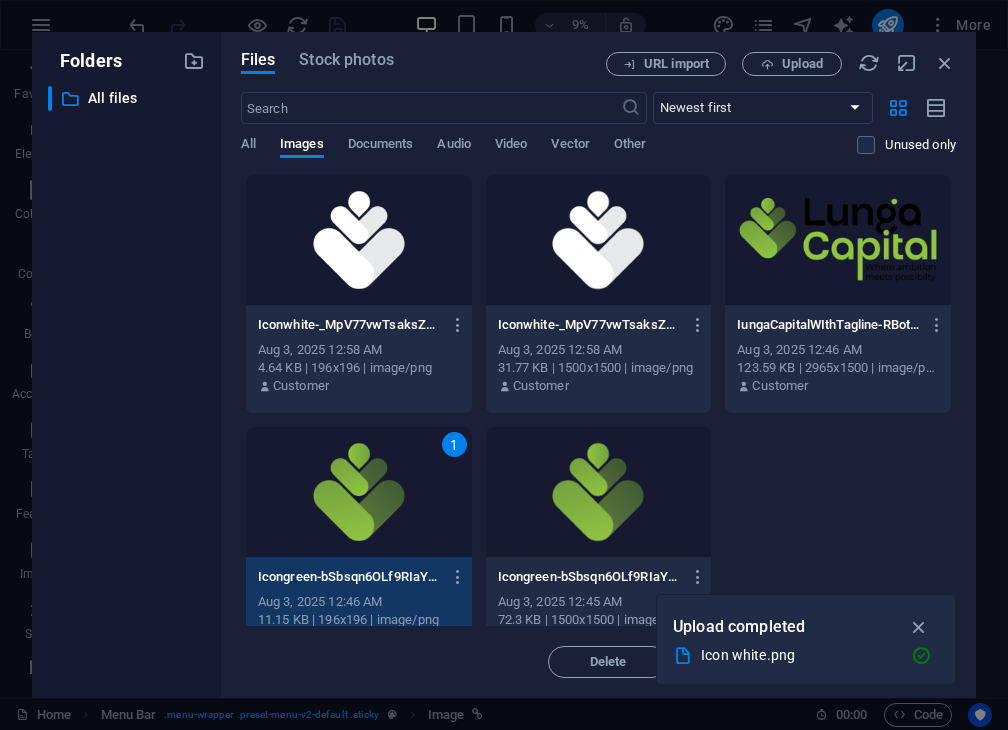 scroll, scrollTop: 40, scrollLeft: 0, axis: vertical 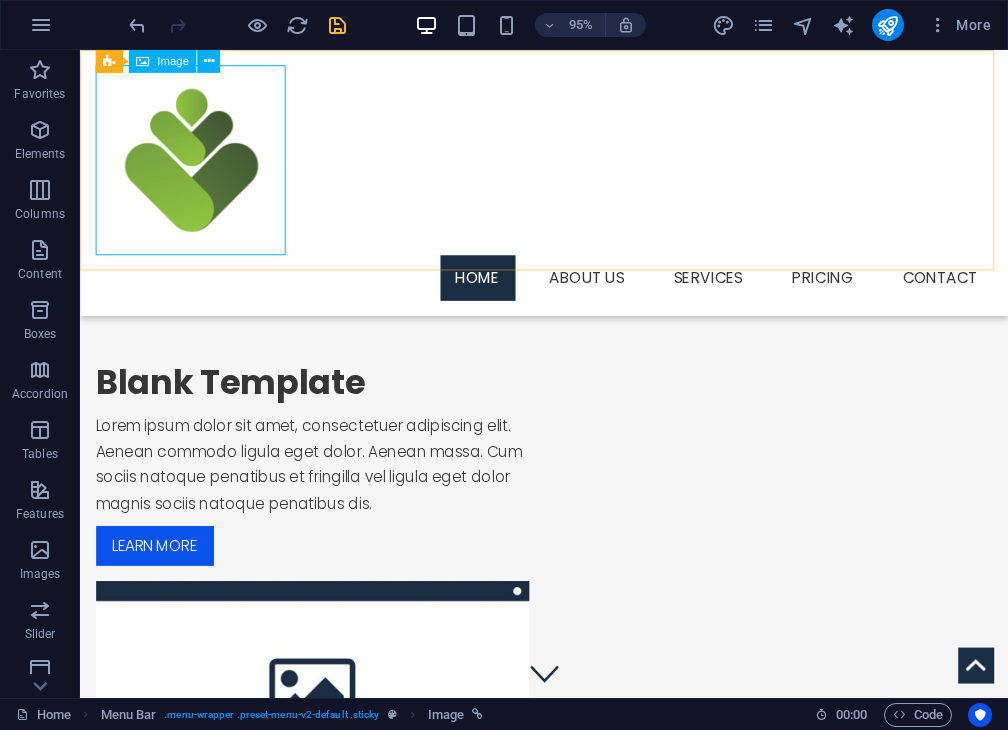 click at bounding box center [569, 166] 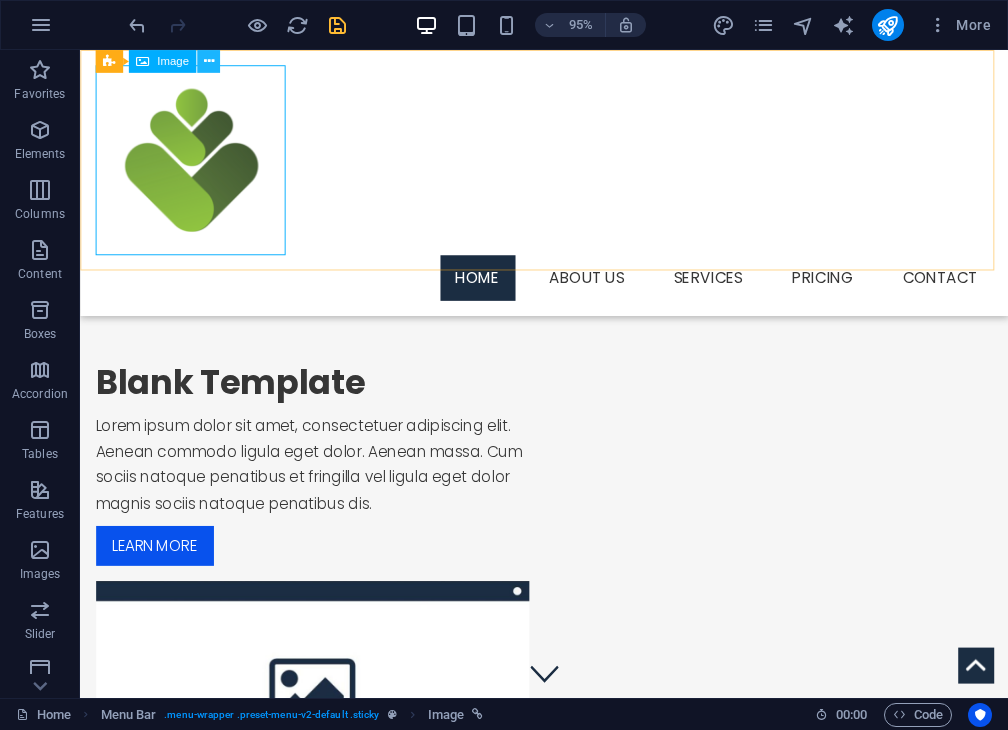 click at bounding box center (208, 61) 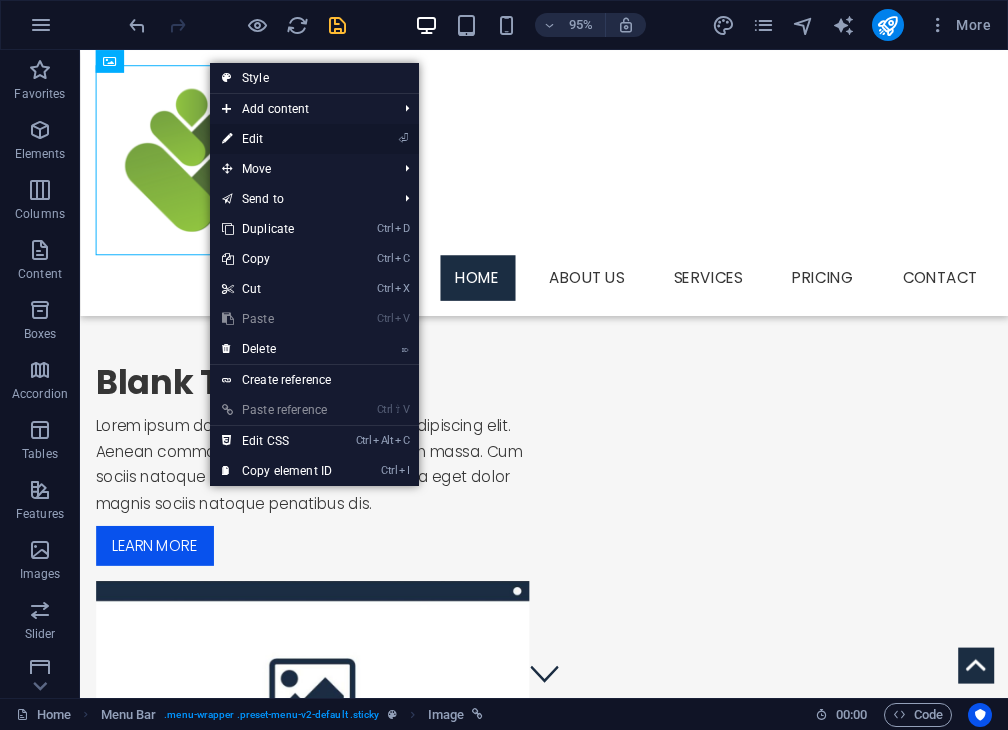 click on "⏎  Edit" at bounding box center [277, 139] 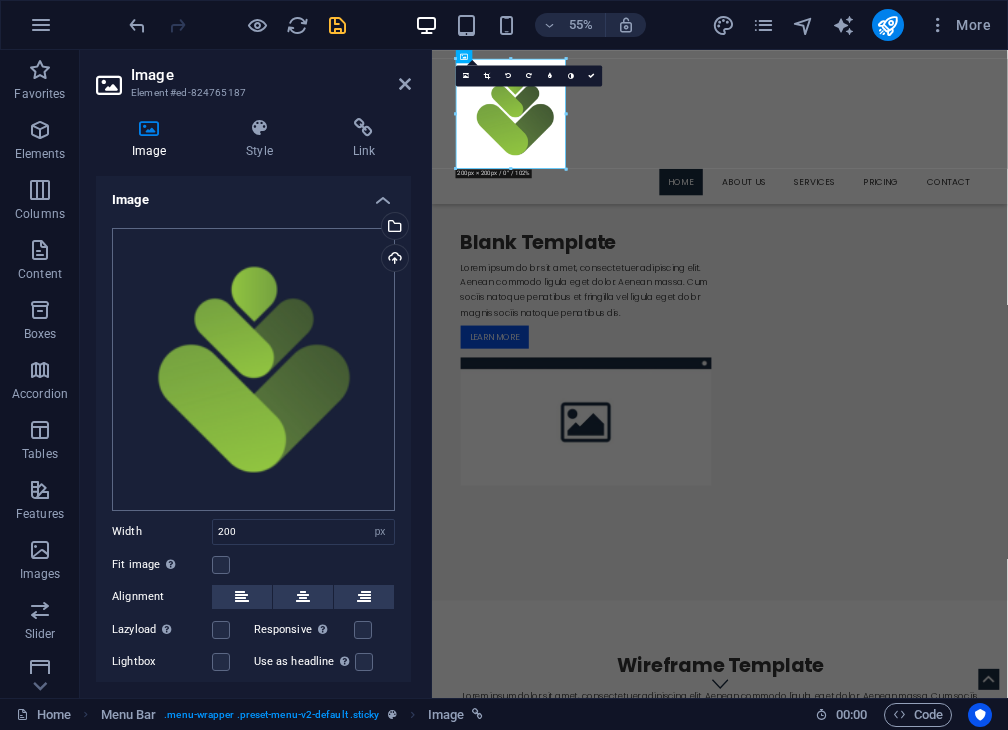 scroll, scrollTop: 83, scrollLeft: 0, axis: vertical 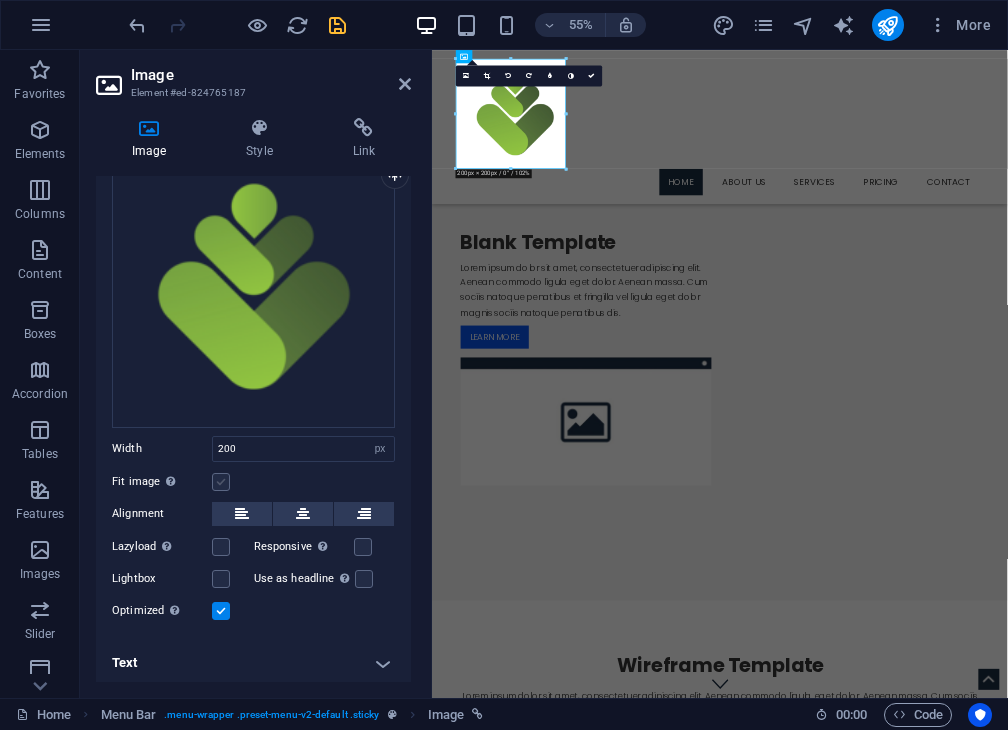 click at bounding box center (221, 482) 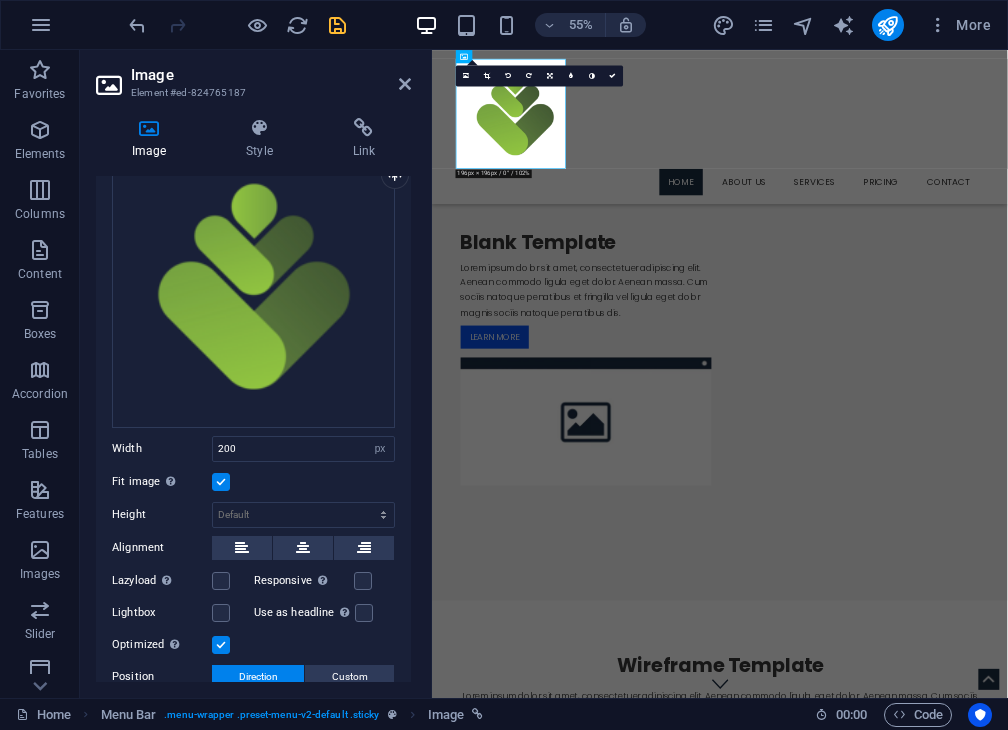 click at bounding box center [221, 482] 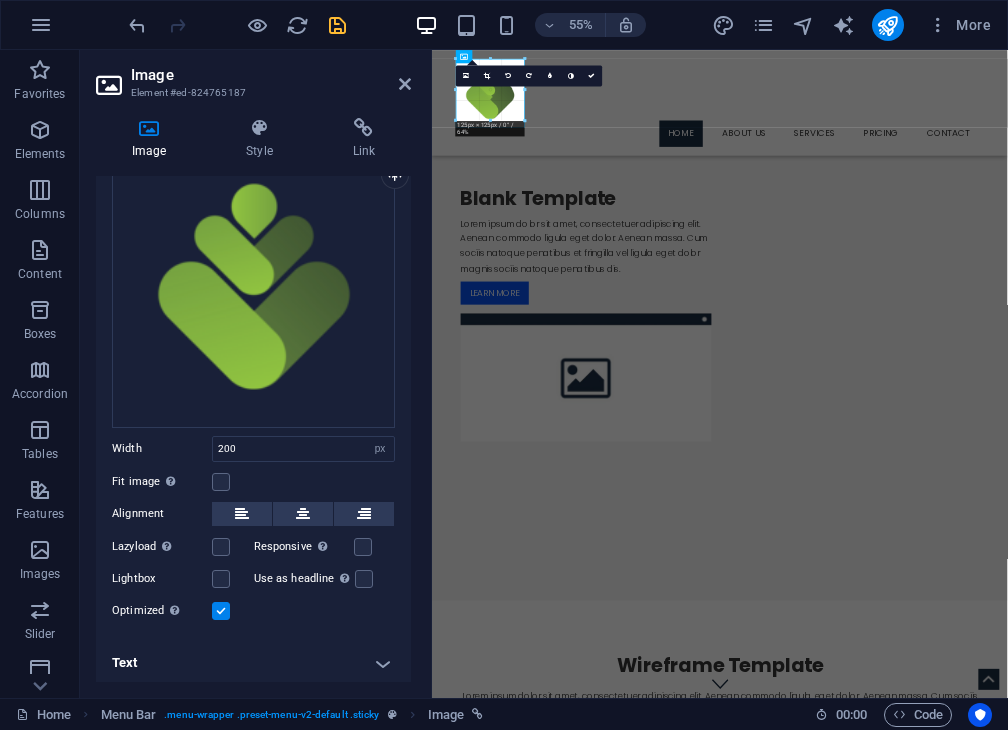 drag, startPoint x: 568, startPoint y: 172, endPoint x: 480, endPoint y: 60, distance: 142.43594 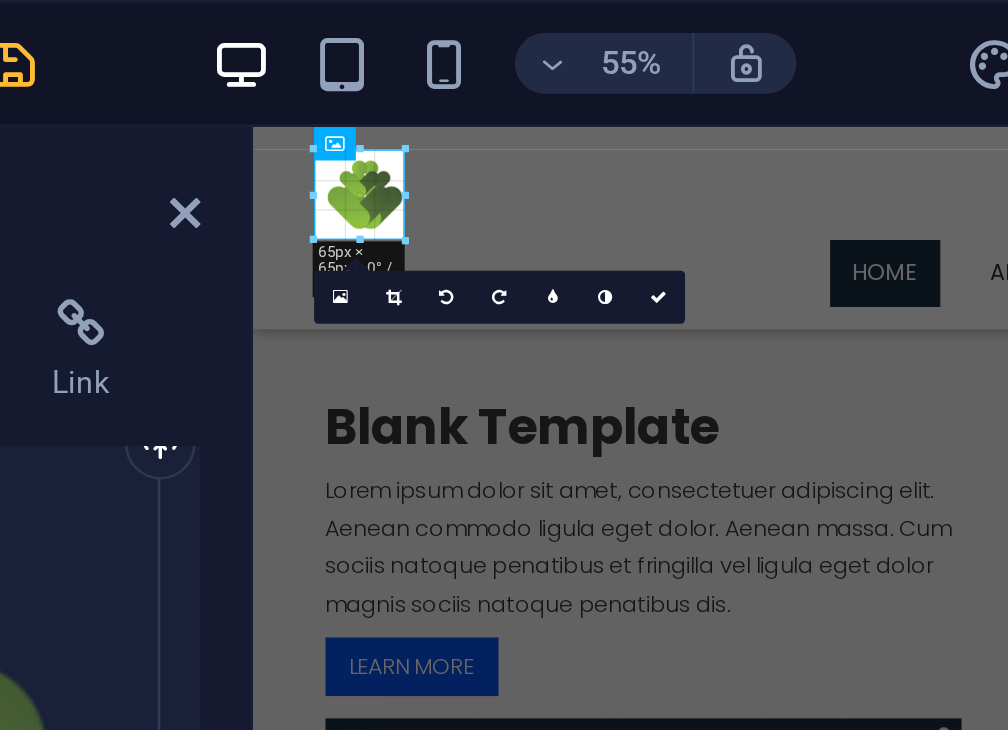 drag, startPoint x: 517, startPoint y: 119, endPoint x: 468, endPoint y: 71, distance: 68.593 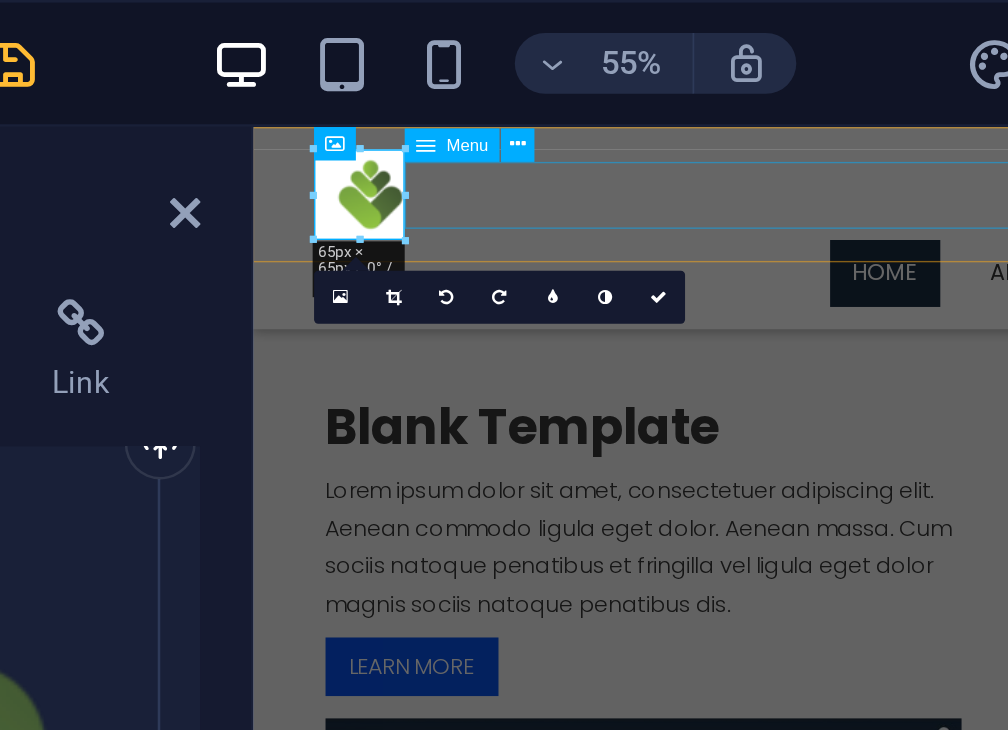 click on "Home About us Services Service Detail Pricing Contact" at bounding box center [777, 231] 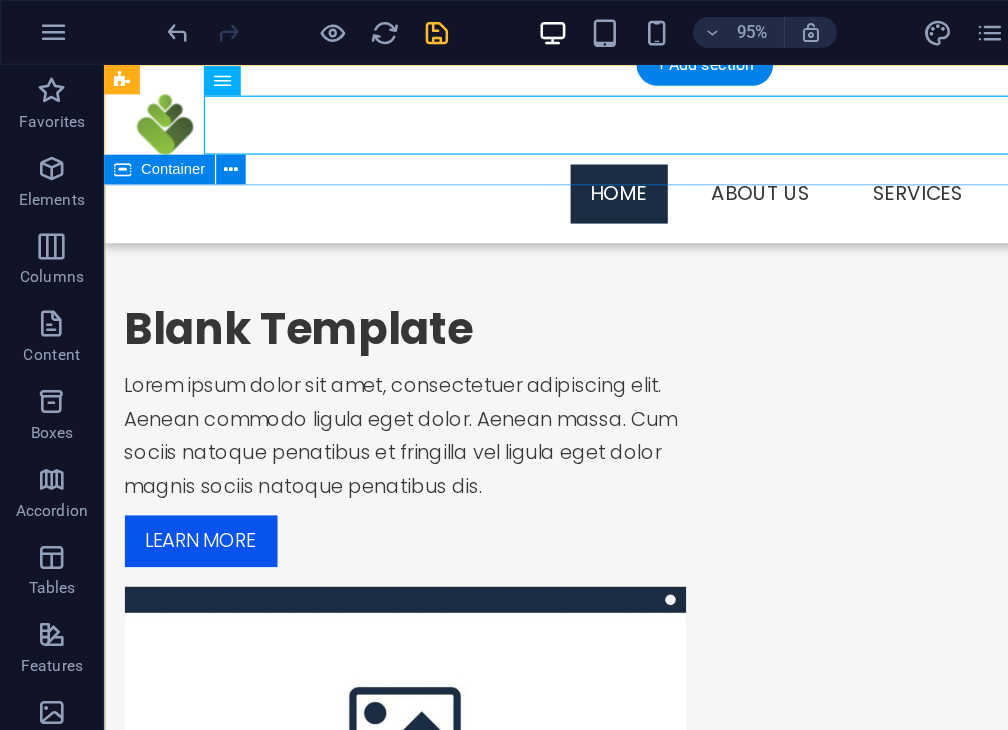 click on "Blank Template Lorem ipsum dolor sit amet, consectetuer adipiscing elit. Aenean commodo ligula eget dolor. Aenean massa. Cum sociis natoque penatibus et fringilla vel ligula eget dolor magnis sociis natoque penatibus dis. Learn more" at bounding box center (591, 489) 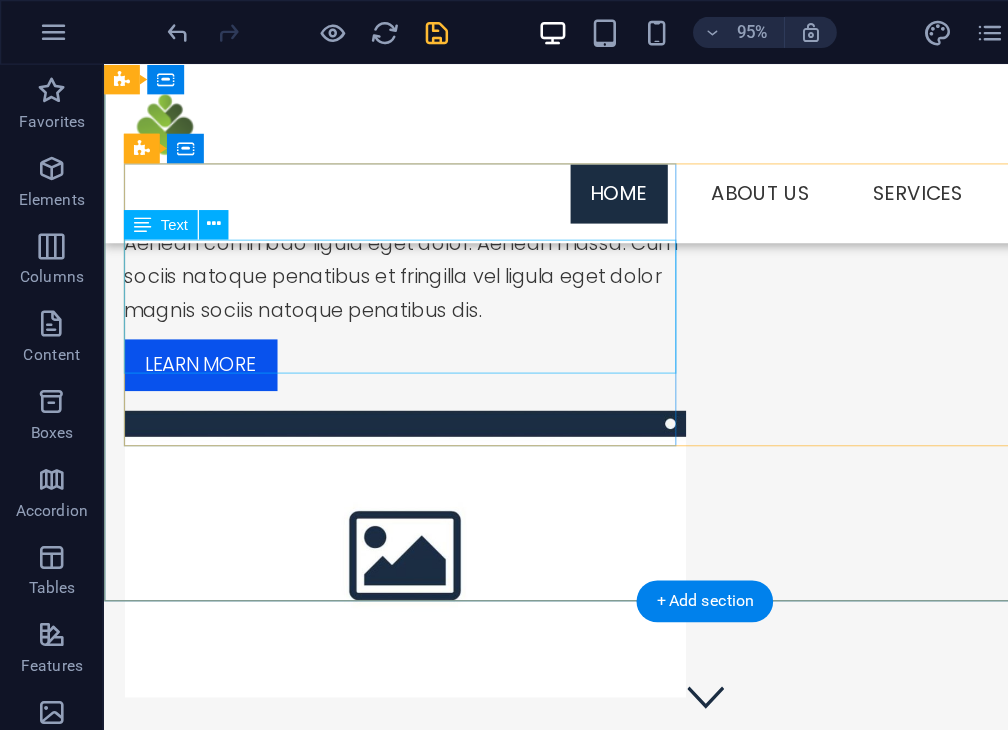 scroll, scrollTop: 0, scrollLeft: 0, axis: both 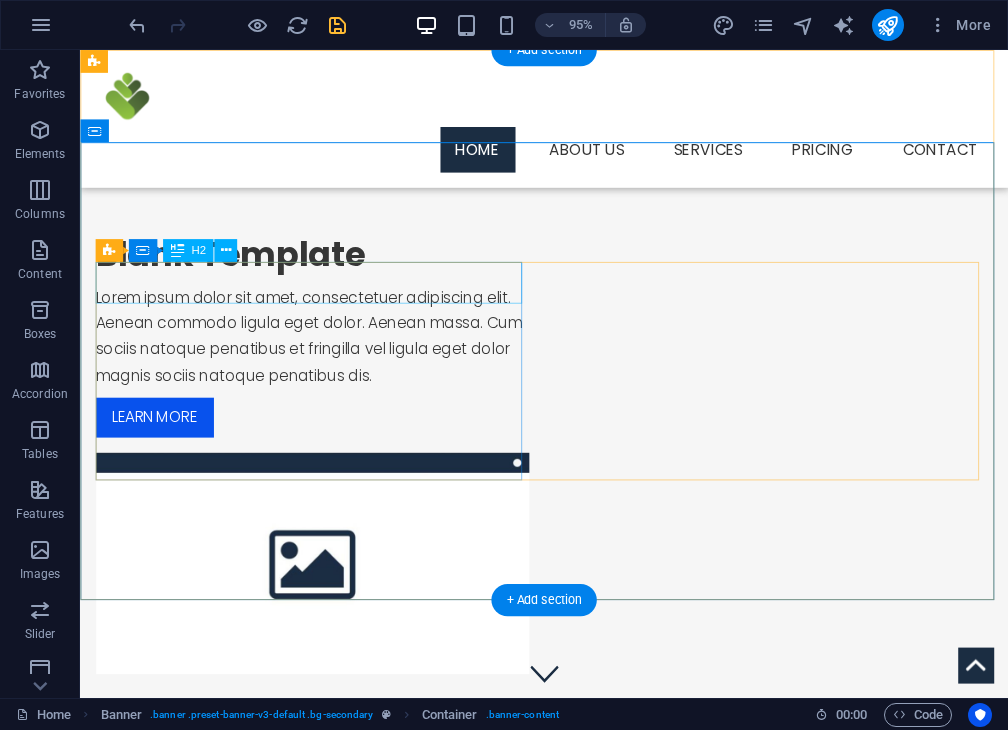 click on "Blank Template" at bounding box center [325, 265] 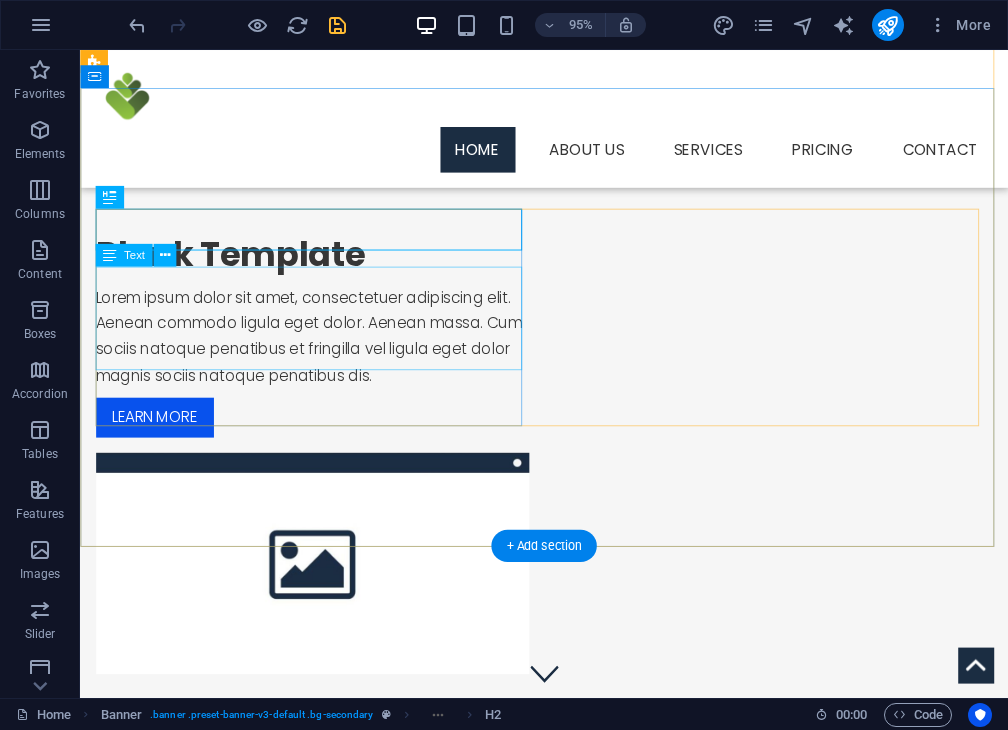 scroll, scrollTop: 199, scrollLeft: 0, axis: vertical 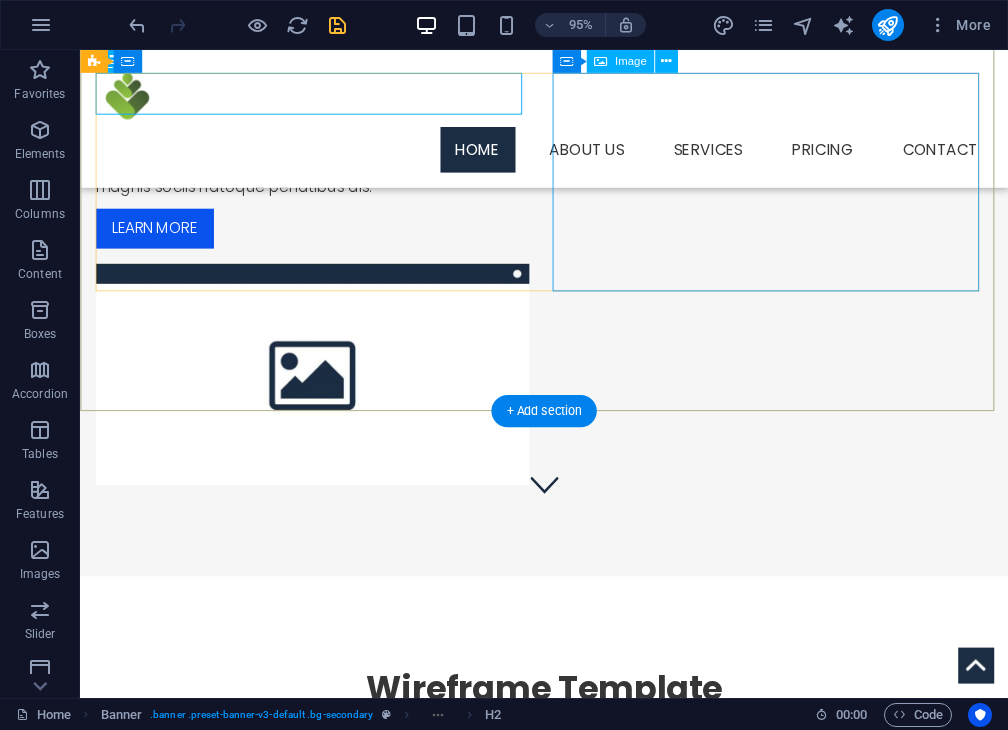 click at bounding box center [325, 391] 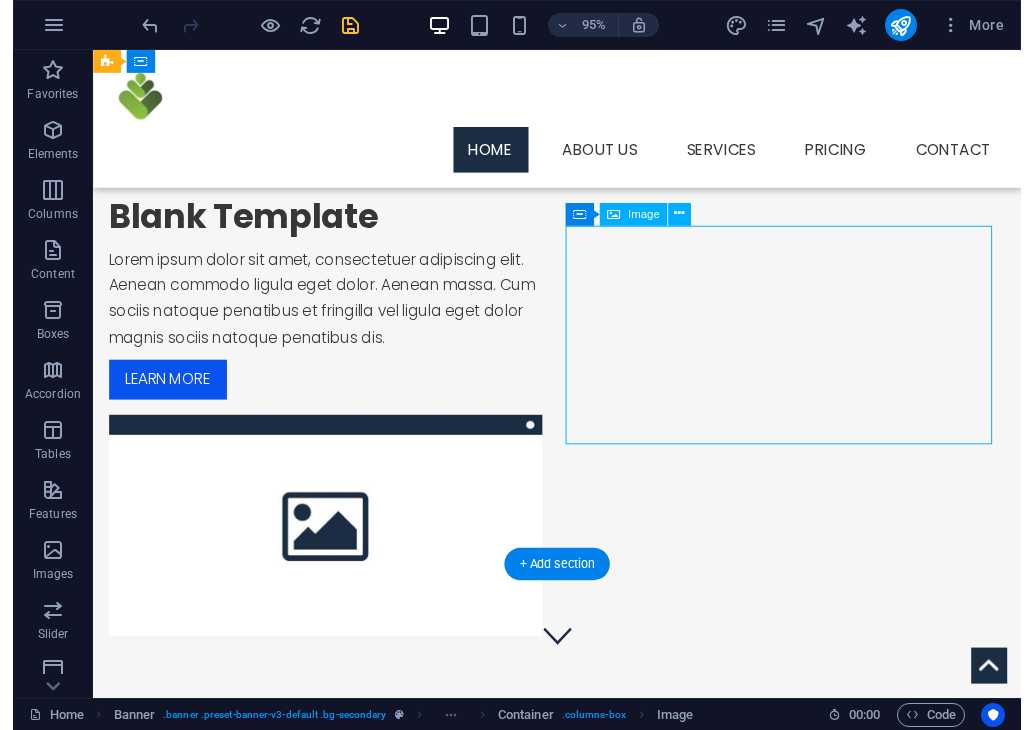 scroll, scrollTop: 39, scrollLeft: 0, axis: vertical 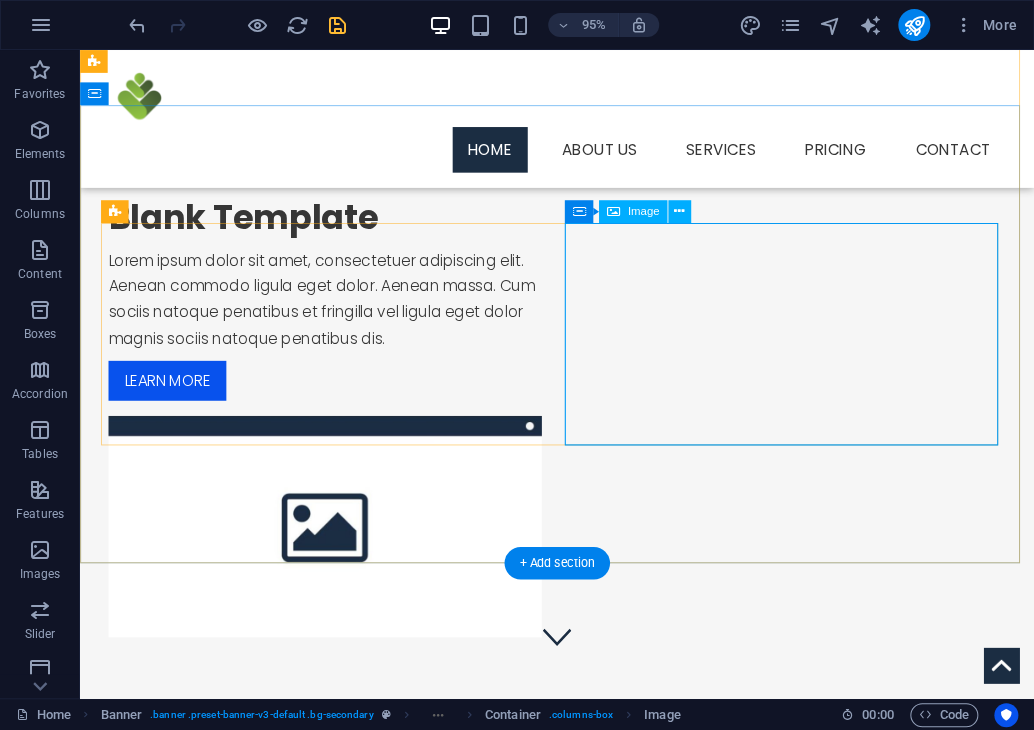 click at bounding box center (338, 551) 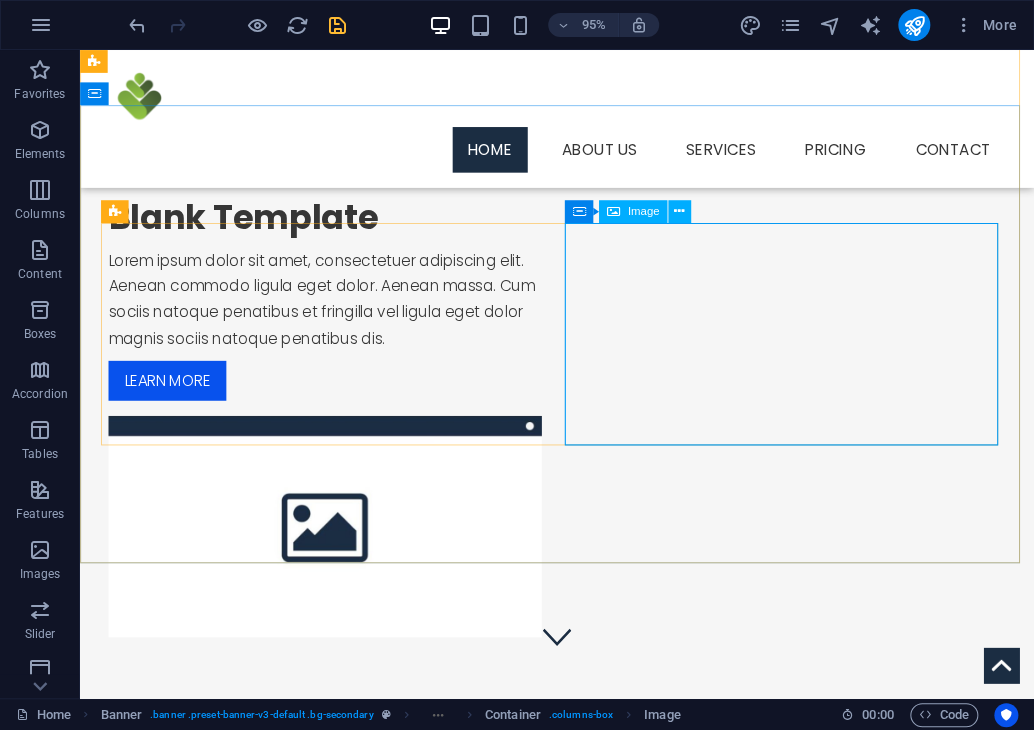 click on "Image" at bounding box center (633, 211) 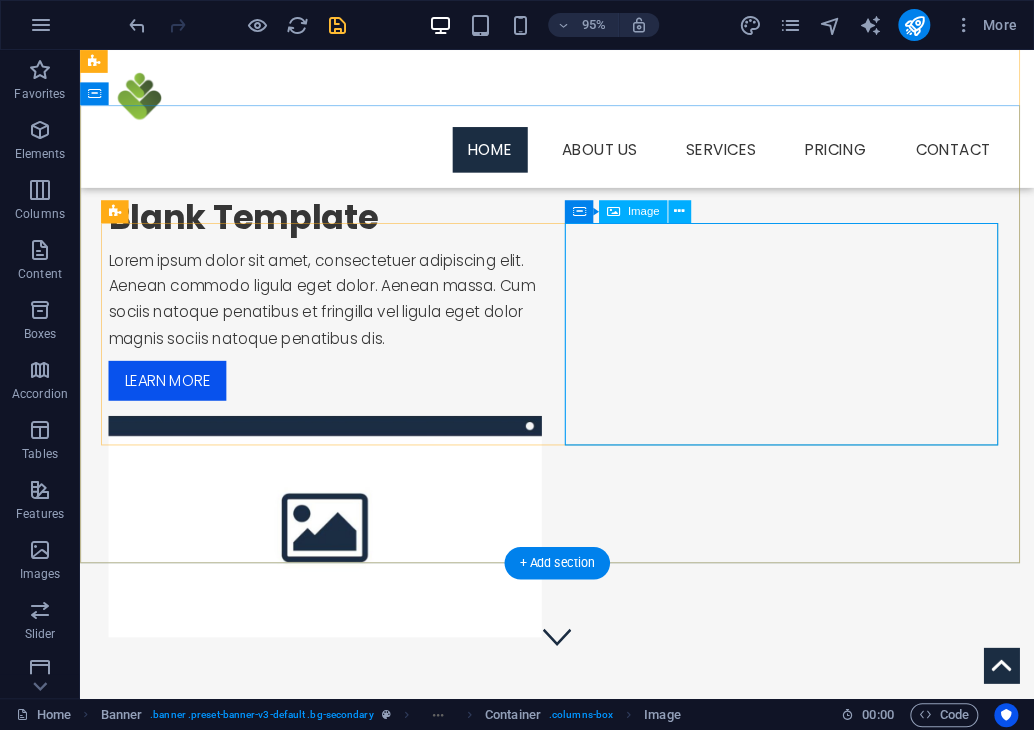 click at bounding box center [338, 551] 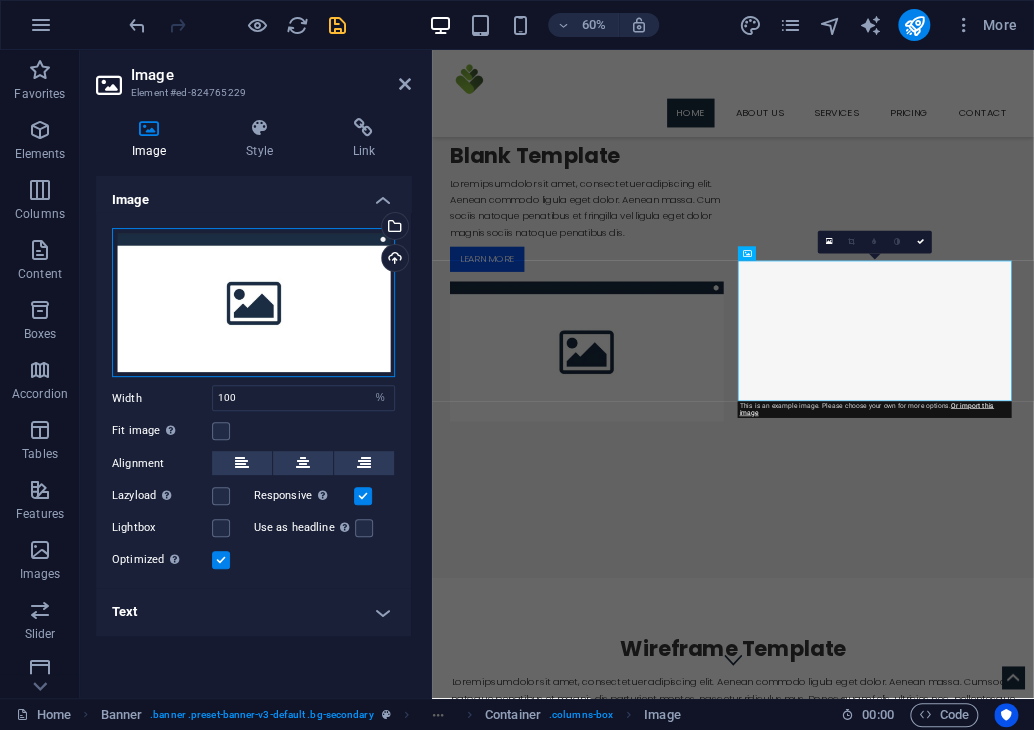 click on "Drag files here, click to choose files or select files from Files or our free stock photos & videos" at bounding box center [253, 303] 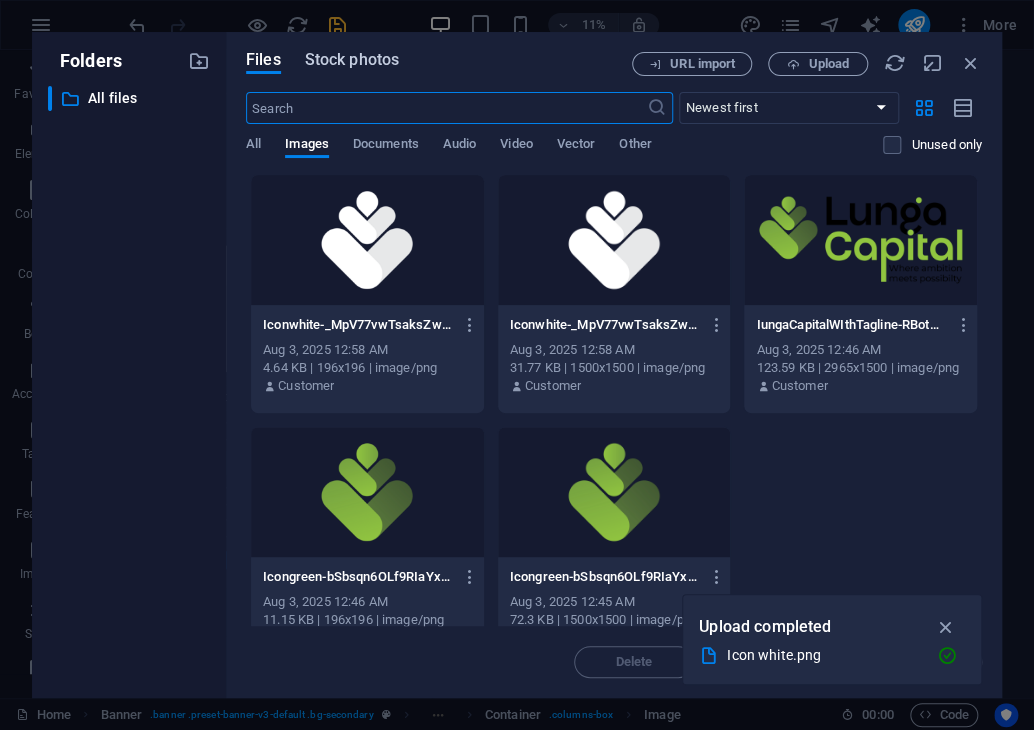 click on "Stock photos" at bounding box center [352, 60] 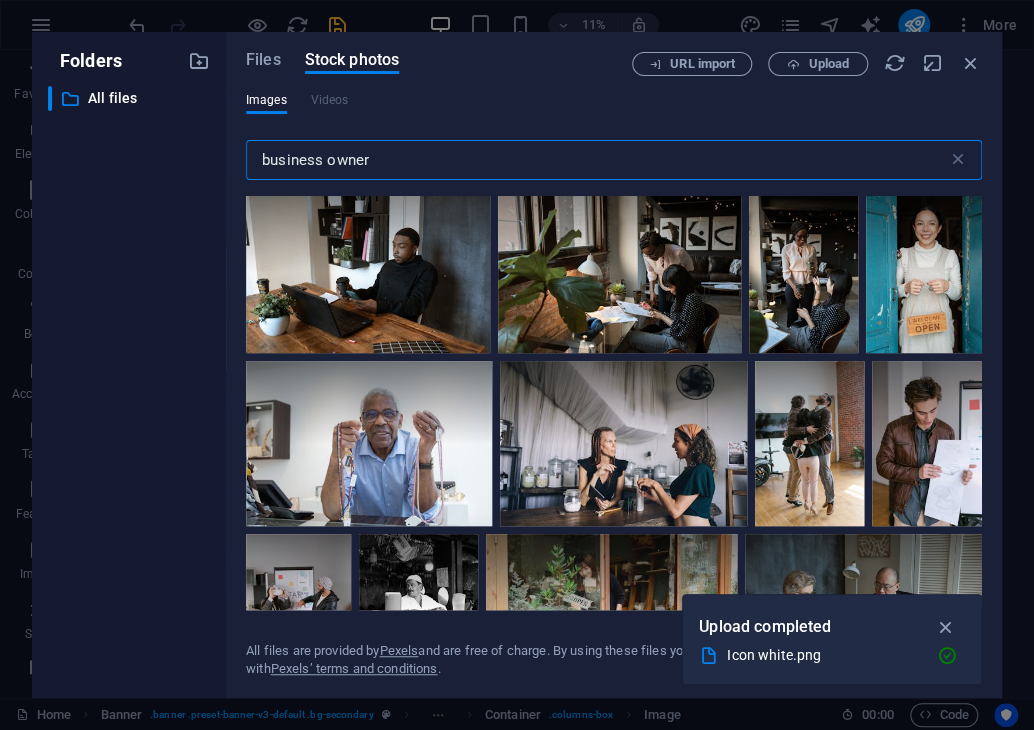 scroll, scrollTop: 4979, scrollLeft: 0, axis: vertical 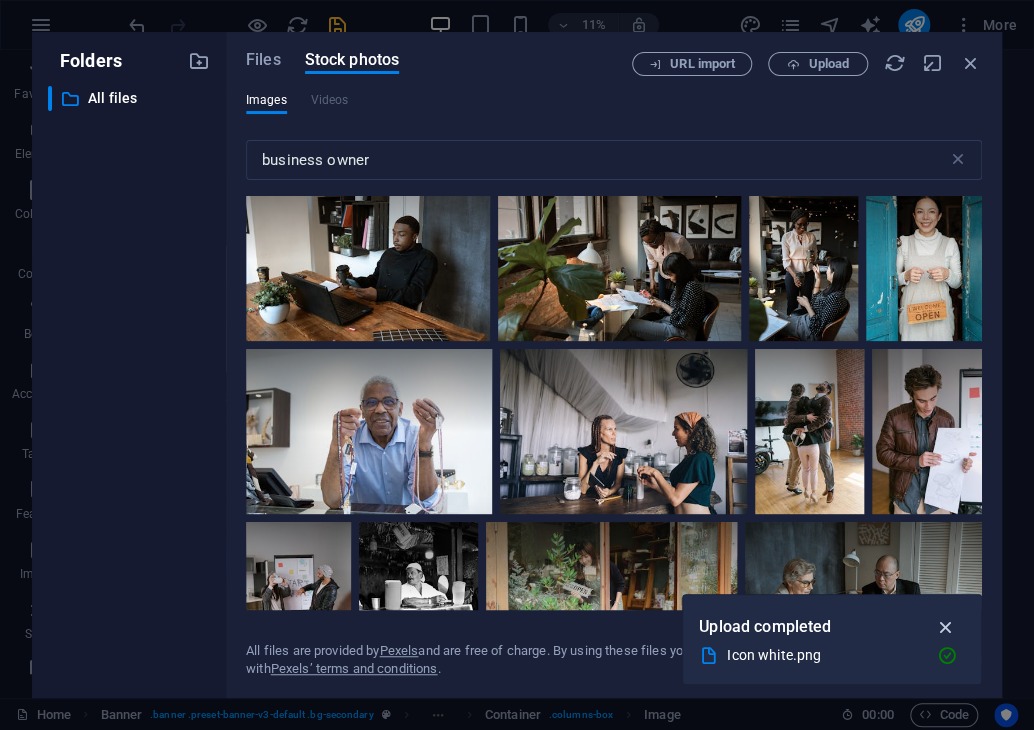 click at bounding box center (945, 627) 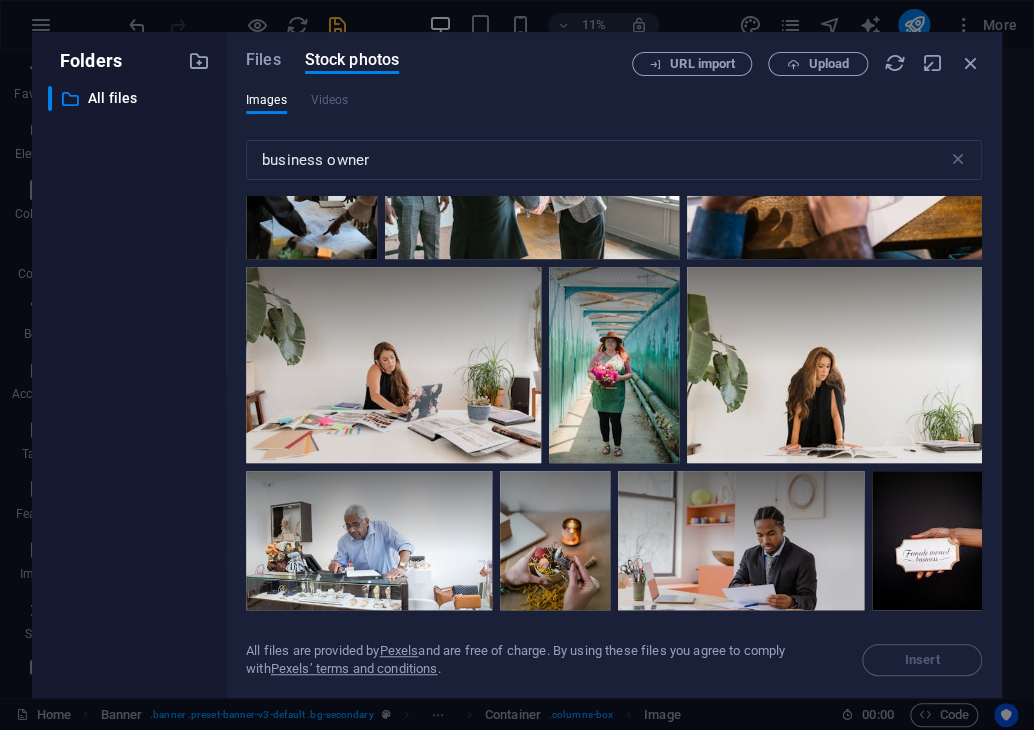 scroll, scrollTop: 8156, scrollLeft: 0, axis: vertical 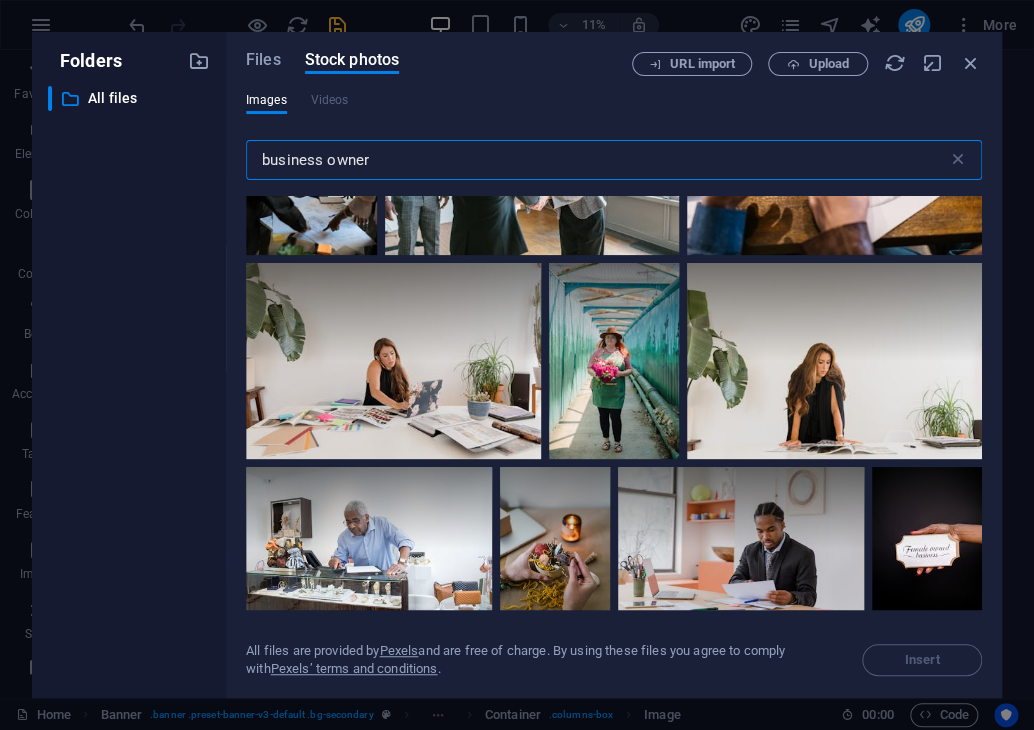 click on "business owner" at bounding box center [597, 160] 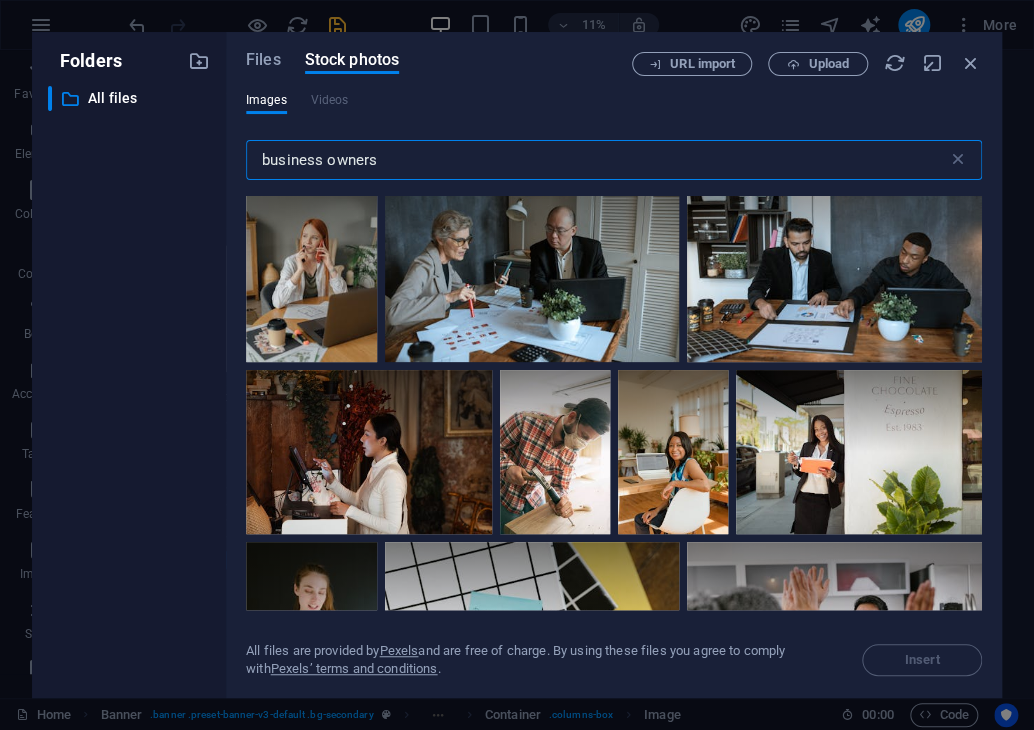 scroll, scrollTop: 8920, scrollLeft: 0, axis: vertical 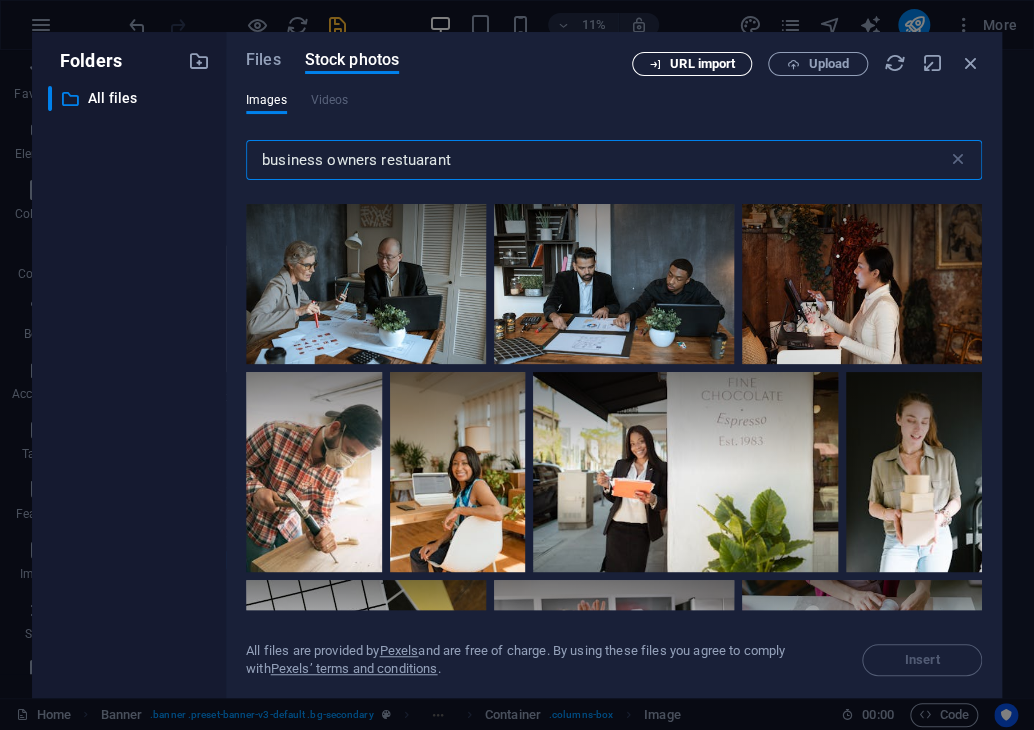 type on "business owners restuarant" 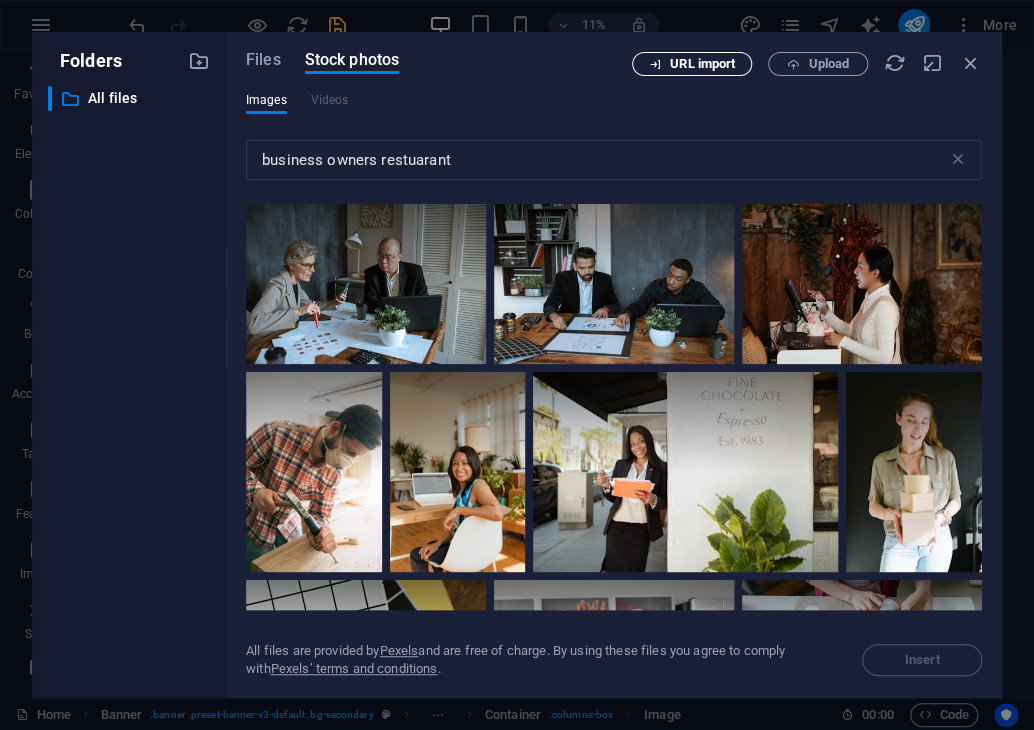 click on "URL import" at bounding box center (702, 64) 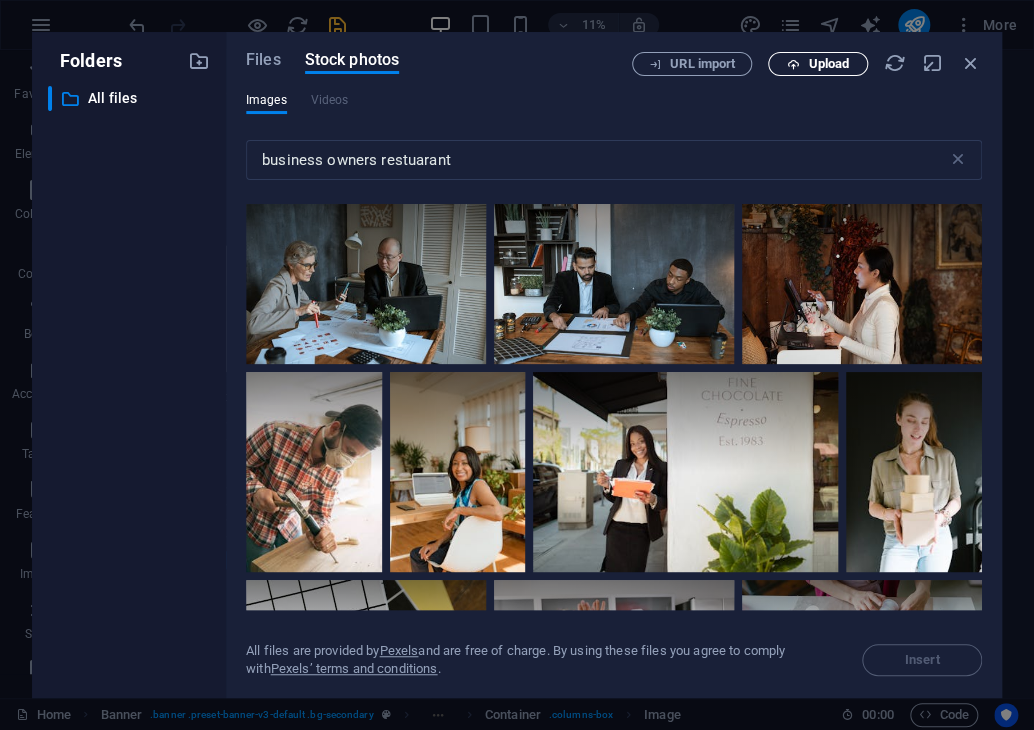 click on "Upload" at bounding box center (828, 64) 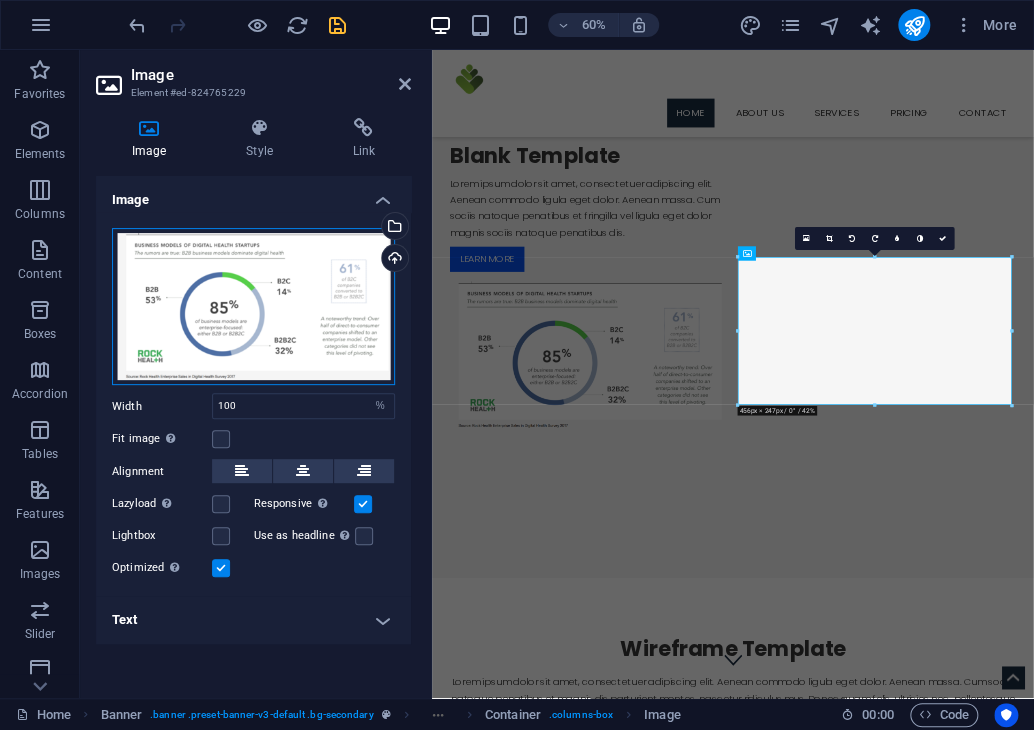 click on "Drag files here, click to choose files or select files from Files or our free stock photos & videos" at bounding box center (253, 306) 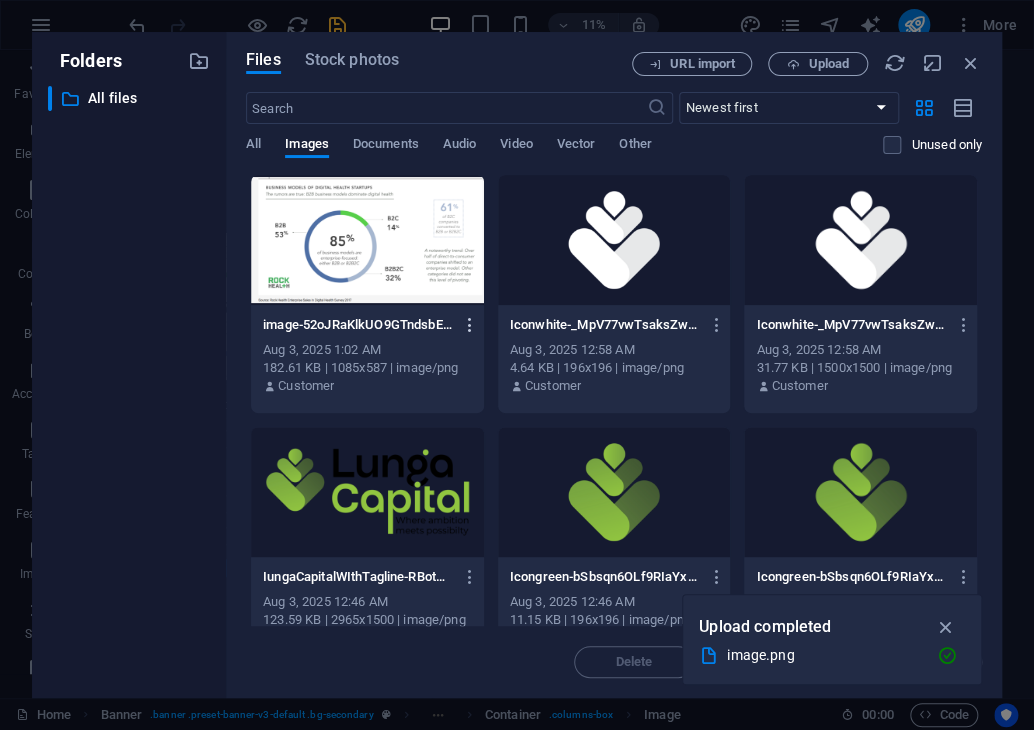 click at bounding box center (470, 325) 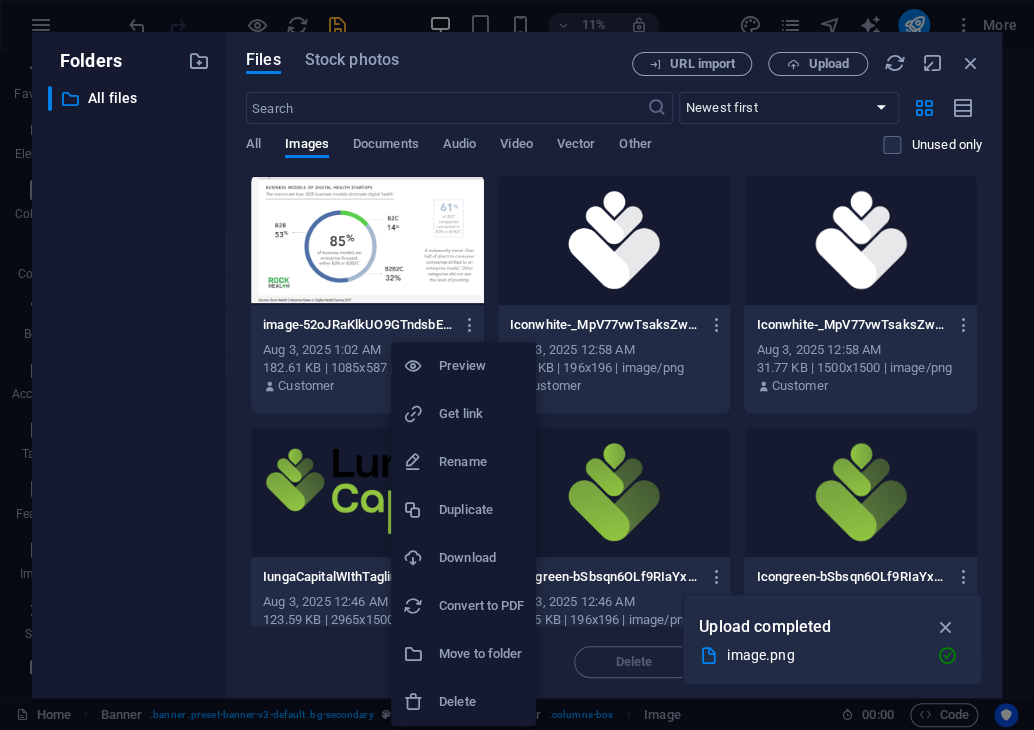 click on "Delete" at bounding box center (463, 702) 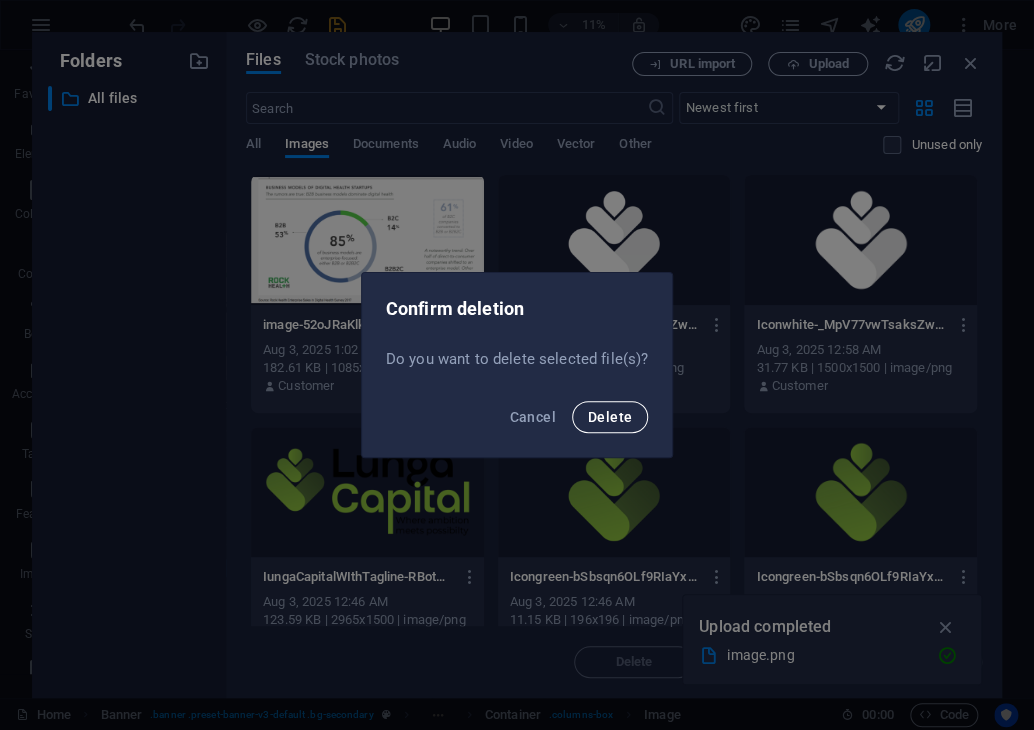 click on "Delete" at bounding box center (610, 417) 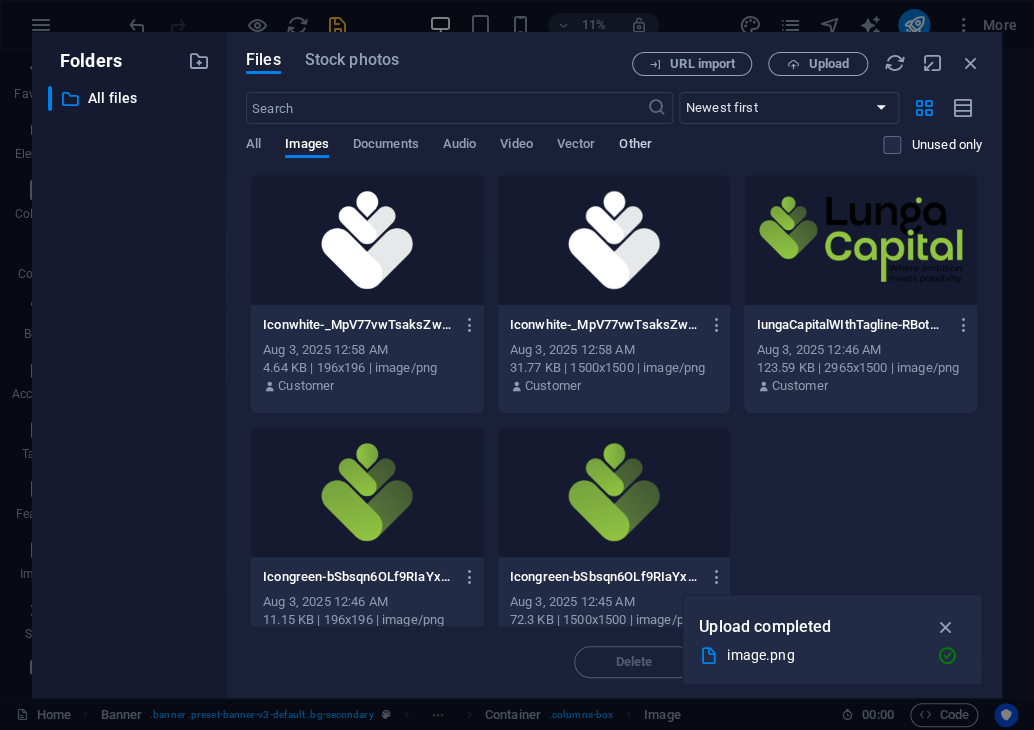 click on "Other" at bounding box center [635, 146] 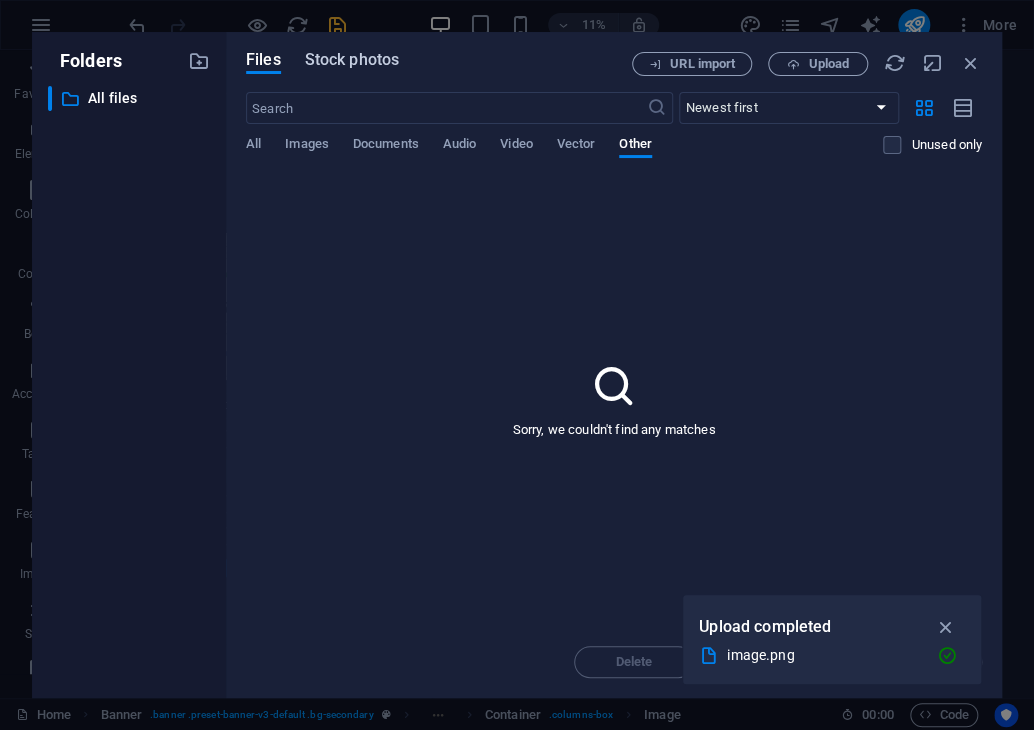 click on "Stock photos" at bounding box center (352, 60) 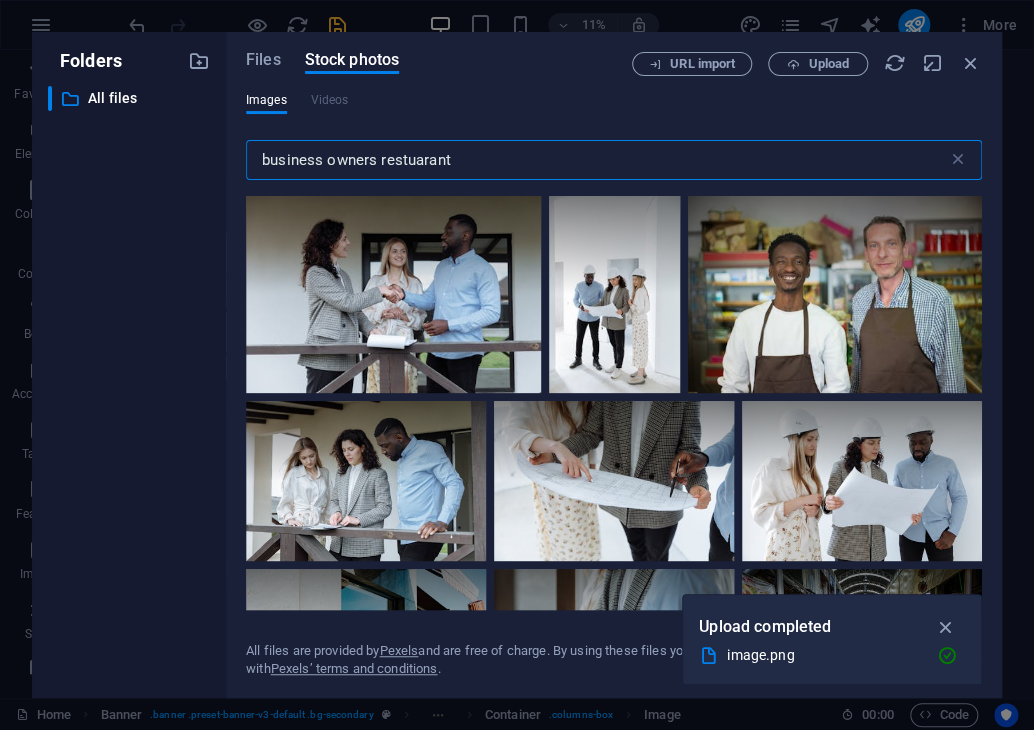 drag, startPoint x: 454, startPoint y: 164, endPoint x: 380, endPoint y: 165, distance: 74.00676 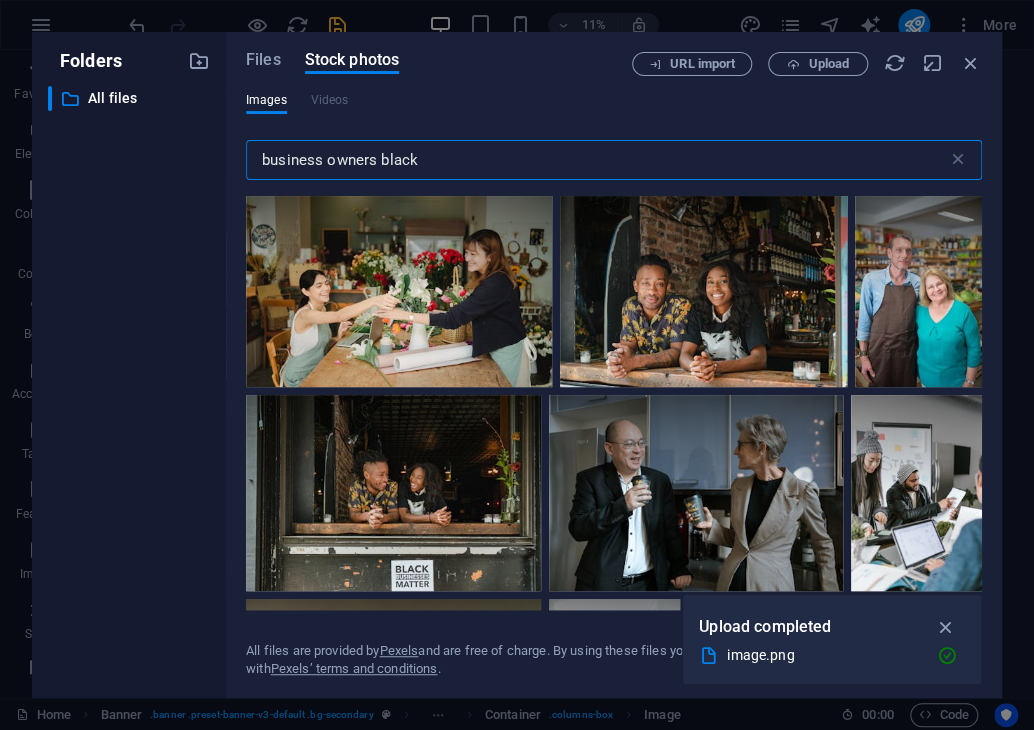 type on "business owners black" 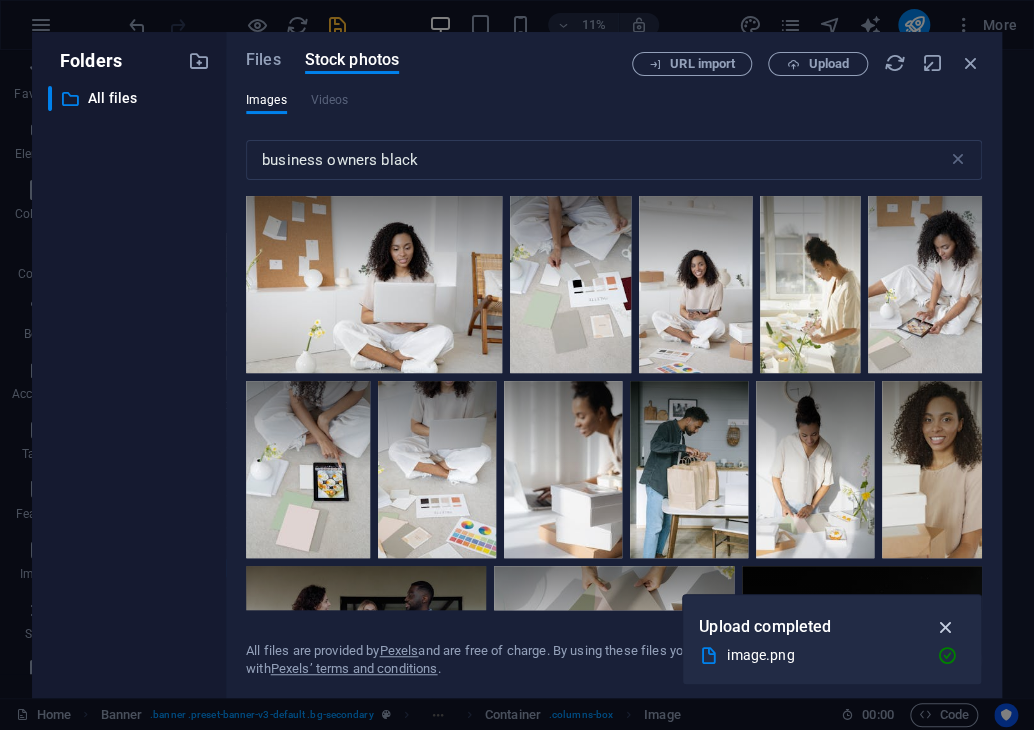 click at bounding box center [945, 627] 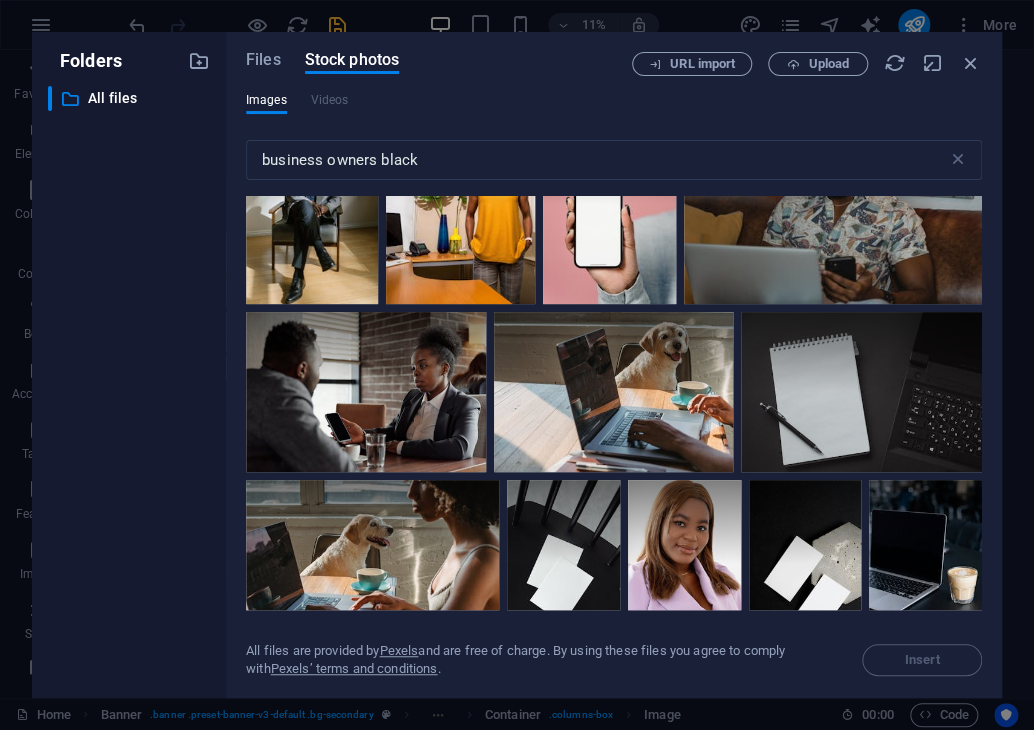 scroll, scrollTop: 5003, scrollLeft: 0, axis: vertical 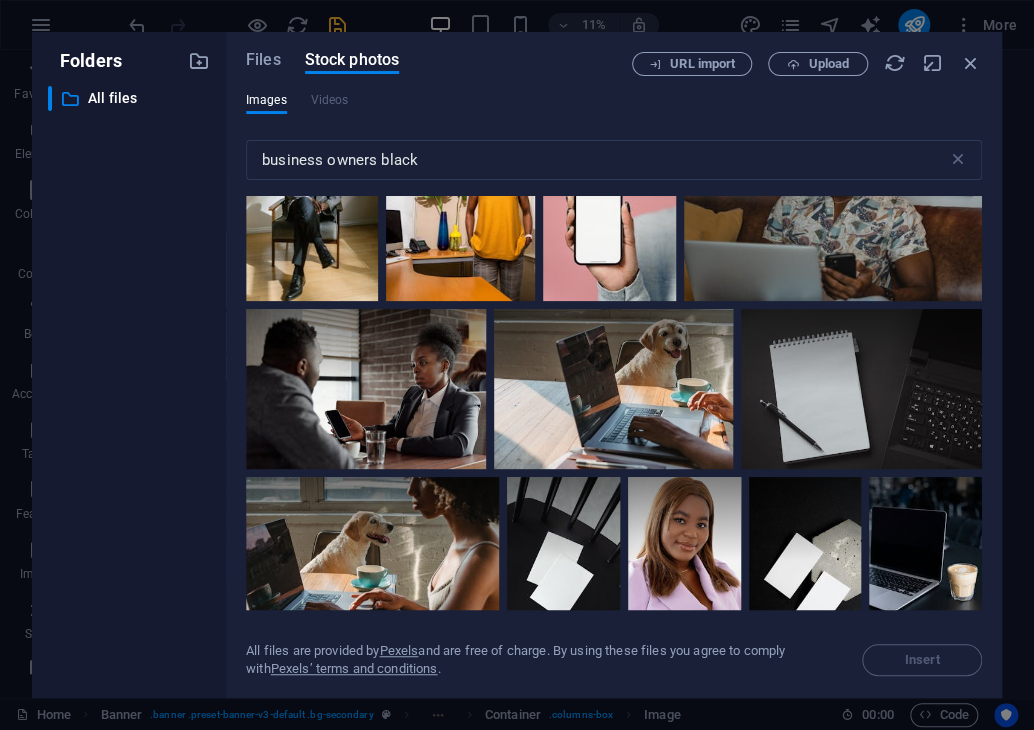 click on "Images Videos" at bounding box center (614, 111) 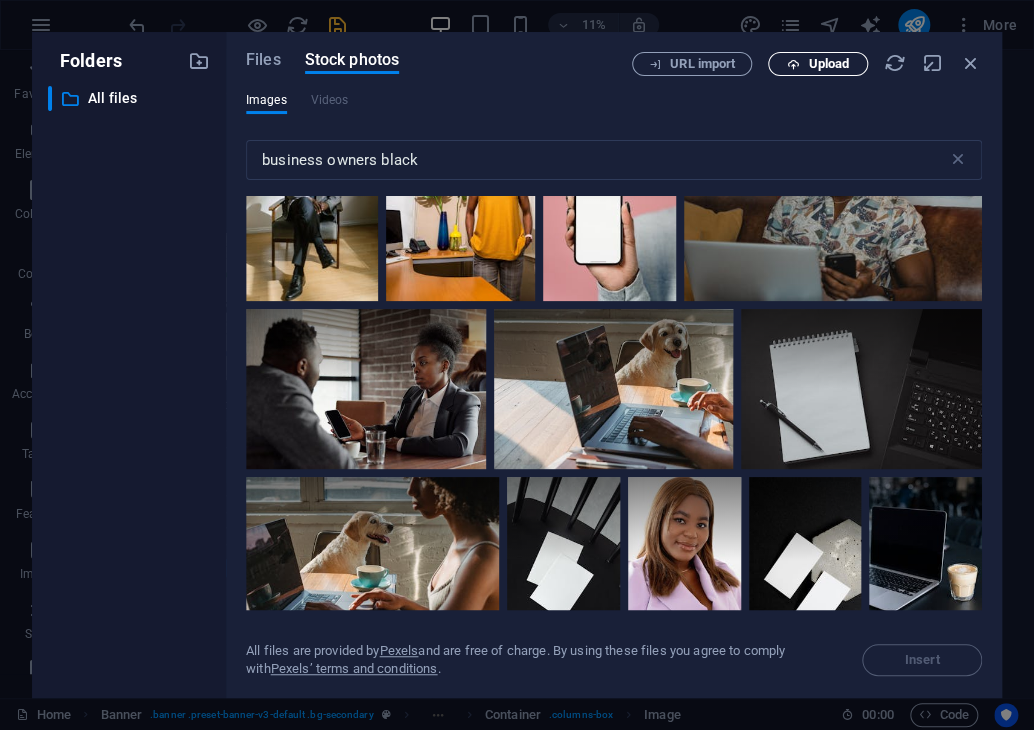 click on "Upload" at bounding box center (818, 64) 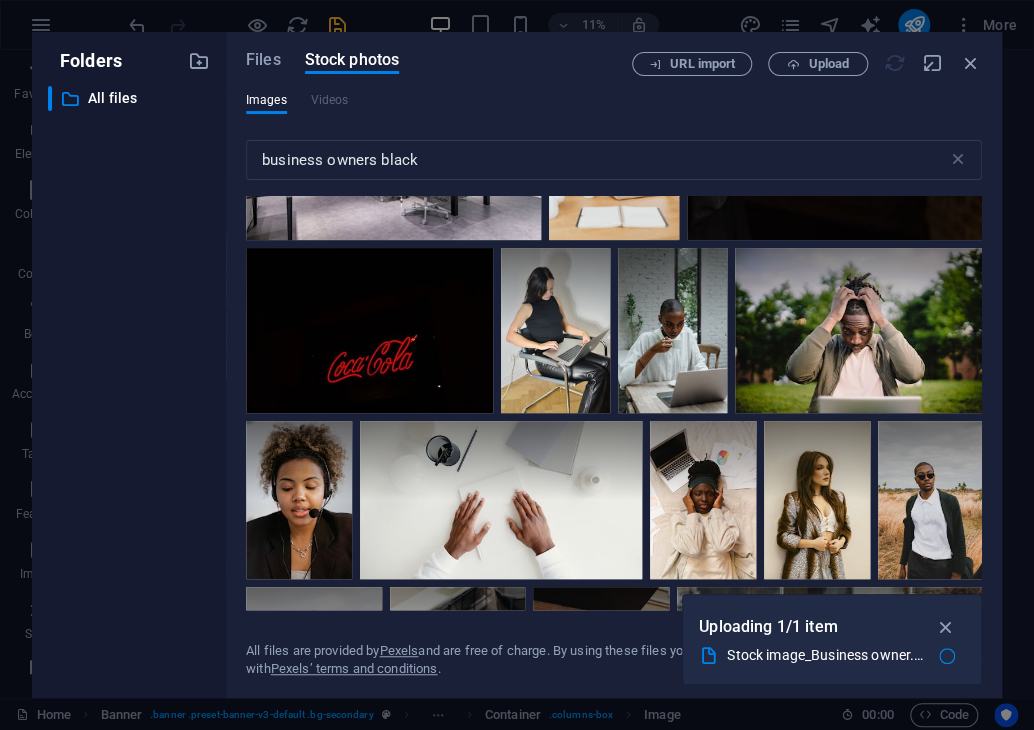 scroll, scrollTop: 9199, scrollLeft: 0, axis: vertical 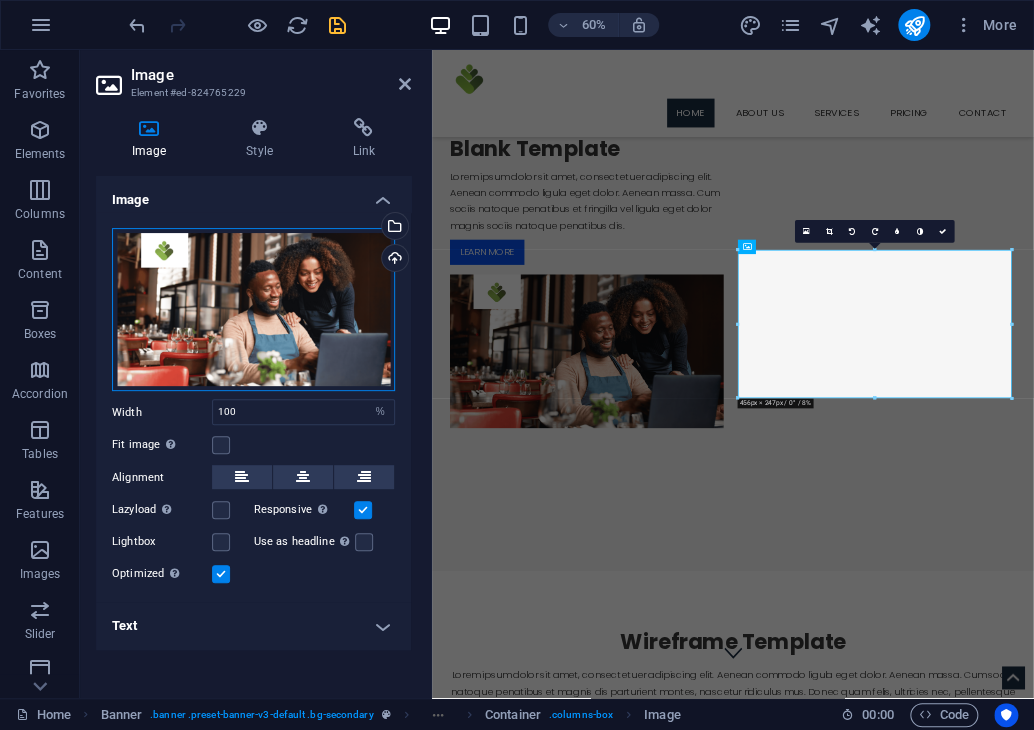 click on "Drag files here, click to choose files or select files from Files or our free stock photos & videos" at bounding box center (253, 310) 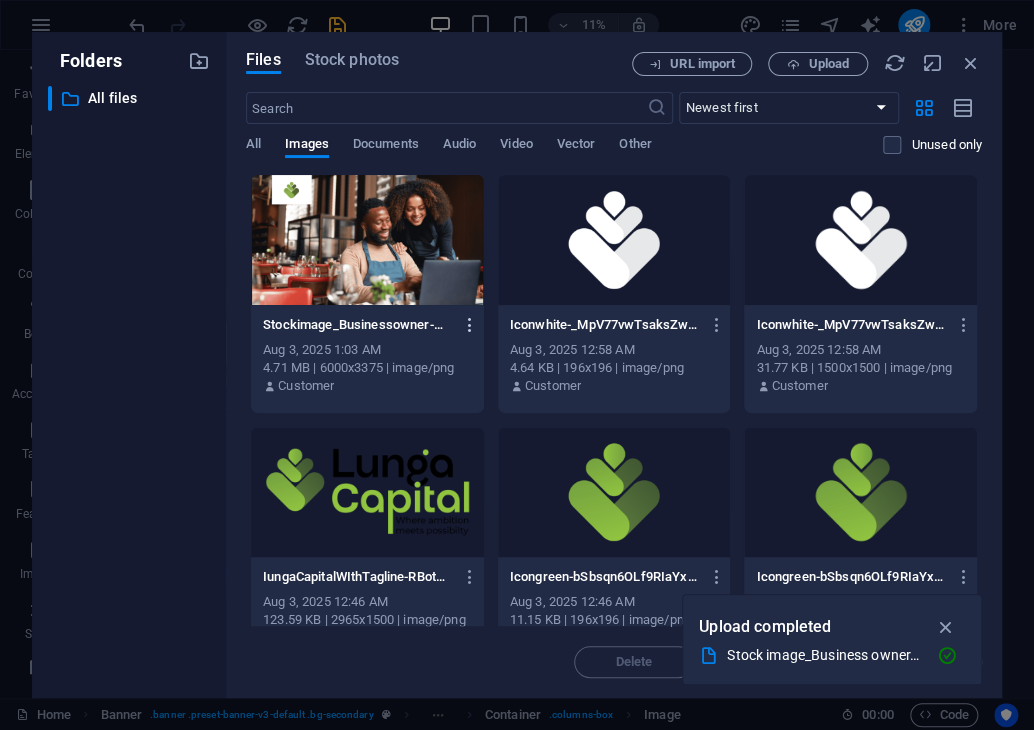 click at bounding box center [470, 325] 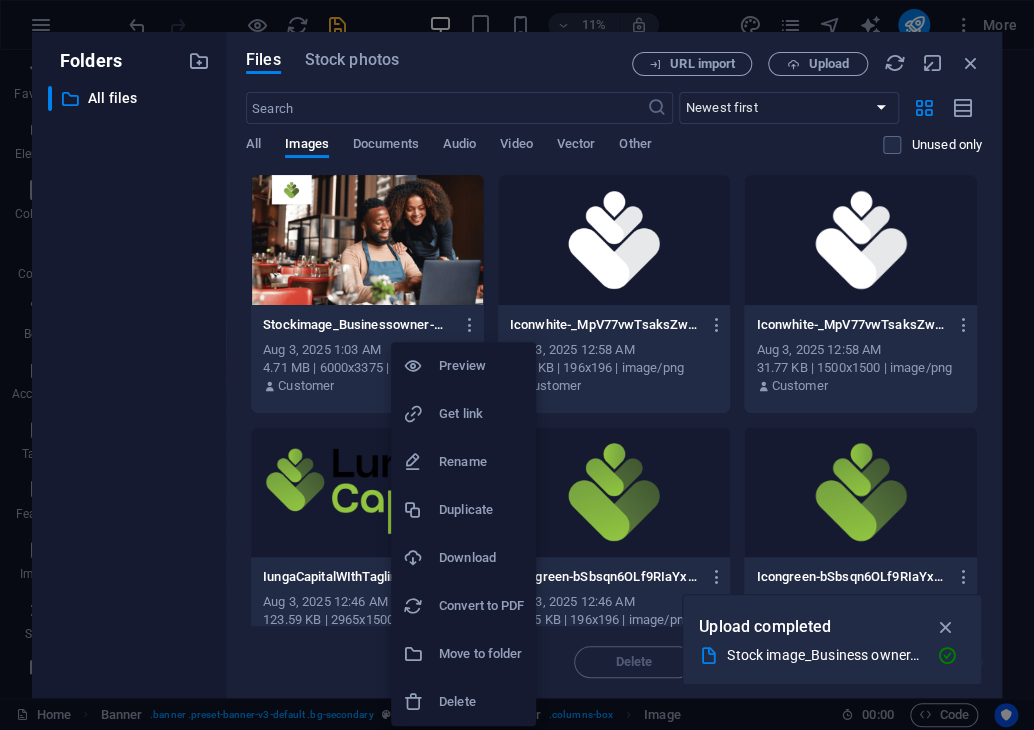 click on "Delete" at bounding box center (481, 702) 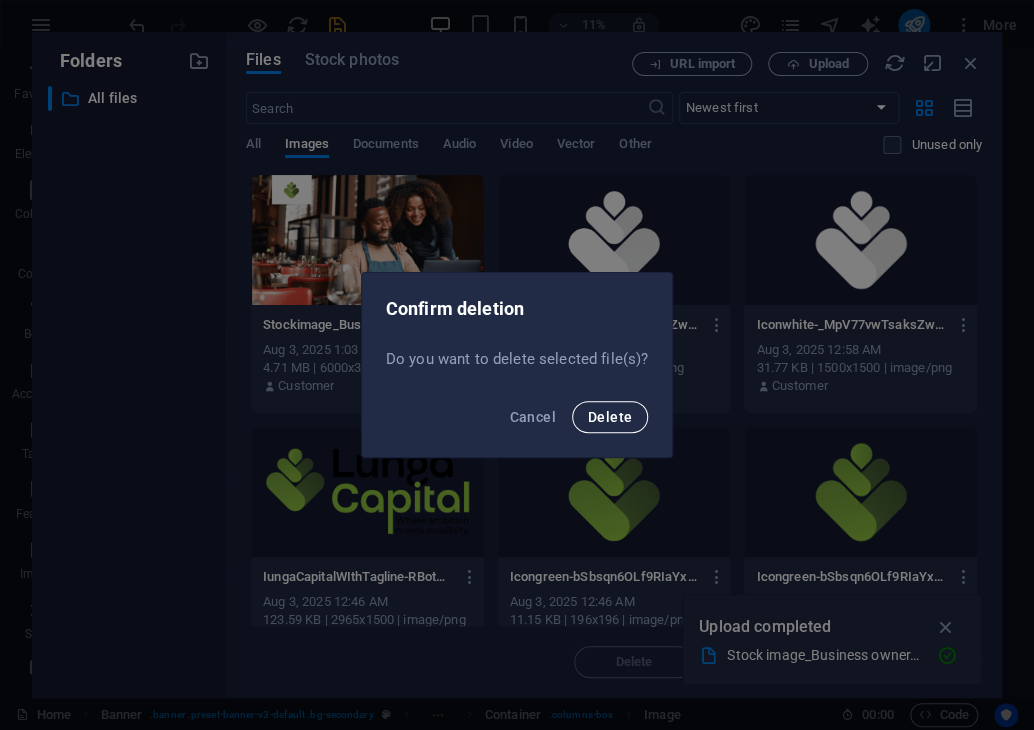 click on "Delete" at bounding box center [610, 417] 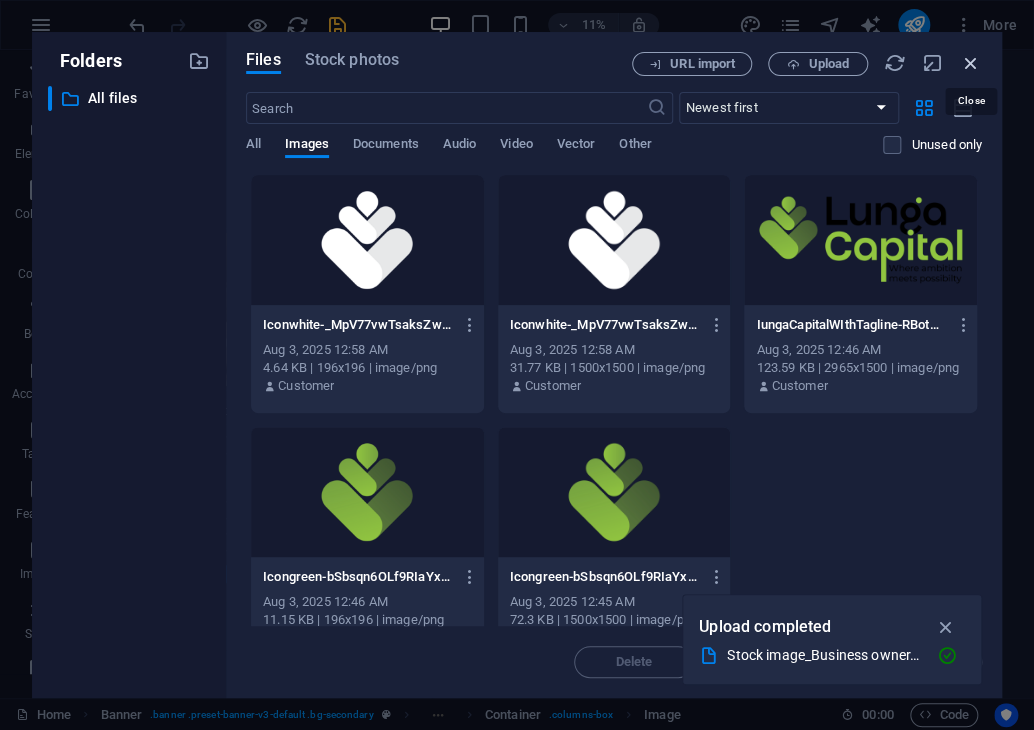 click at bounding box center (971, 63) 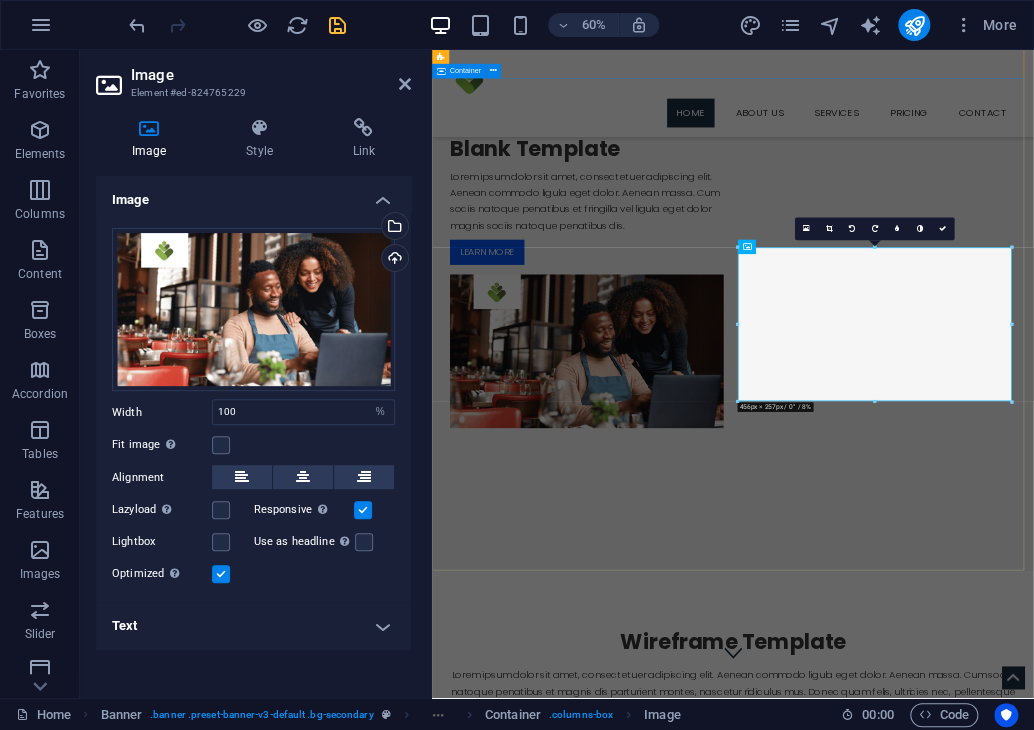 click on "Blank Template Lorem ipsum dolor sit amet, consectetuer adipiscing elit. Aenean commodo ligula eget dolor. Aenean massa. Cum sociis natoque penatibus et fringilla vel ligula eget dolor magnis sociis natoque penatibus dis. Learn more" at bounding box center (933, 436) 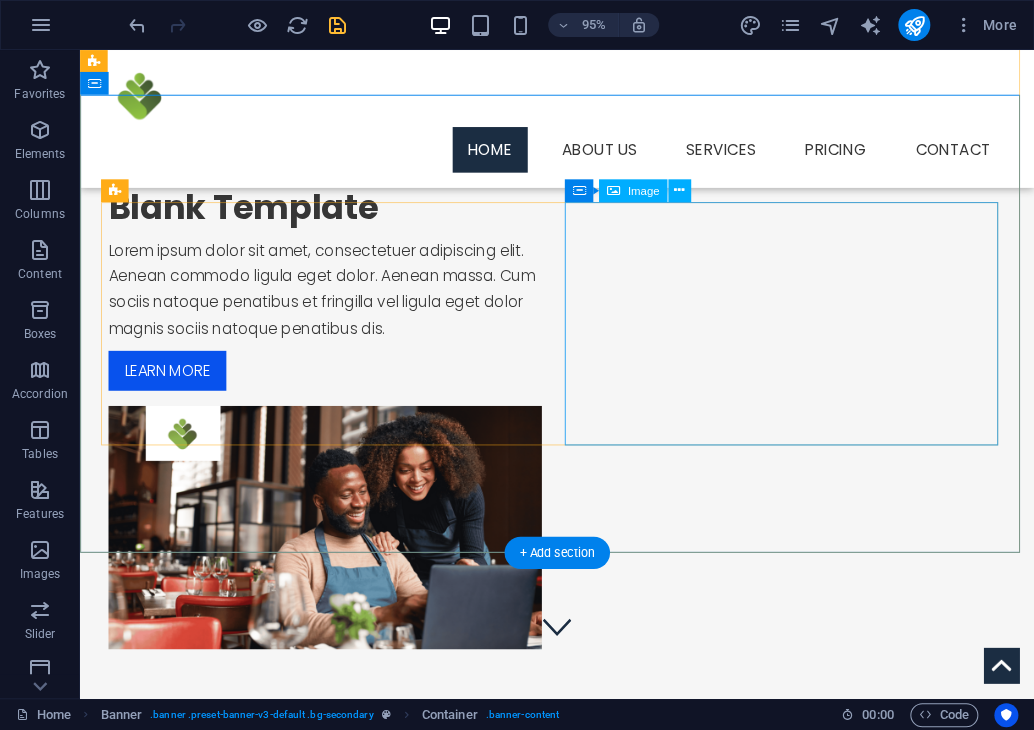 click at bounding box center [338, 552] 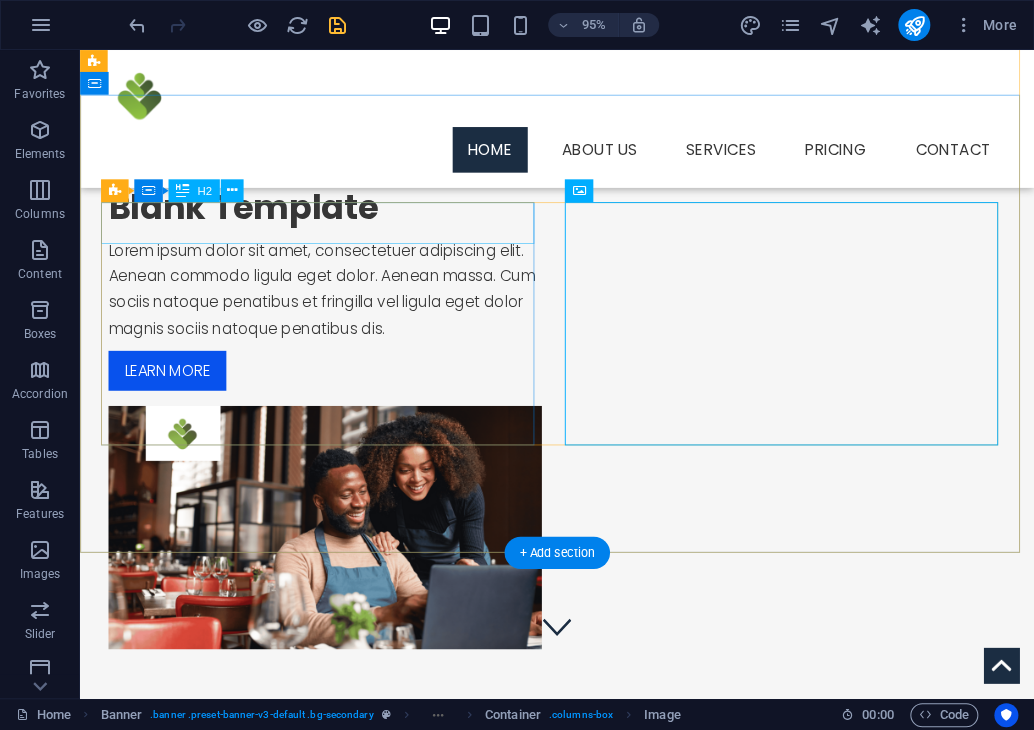 click on "Blank Template" at bounding box center (338, 215) 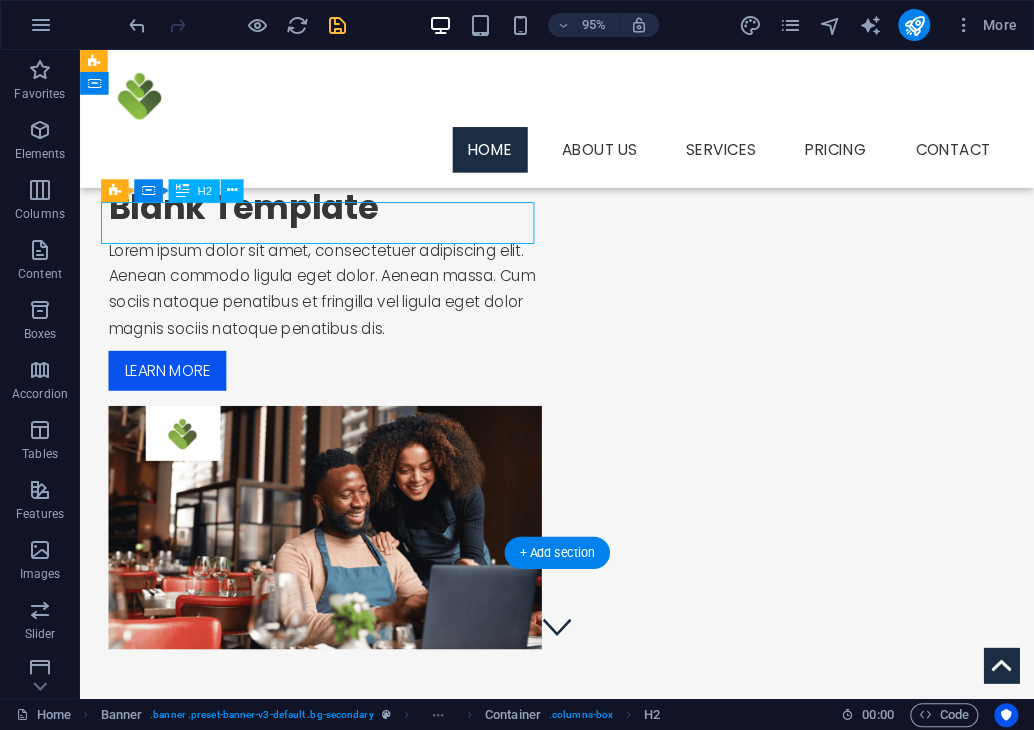 click on "Blank Template" at bounding box center (338, 215) 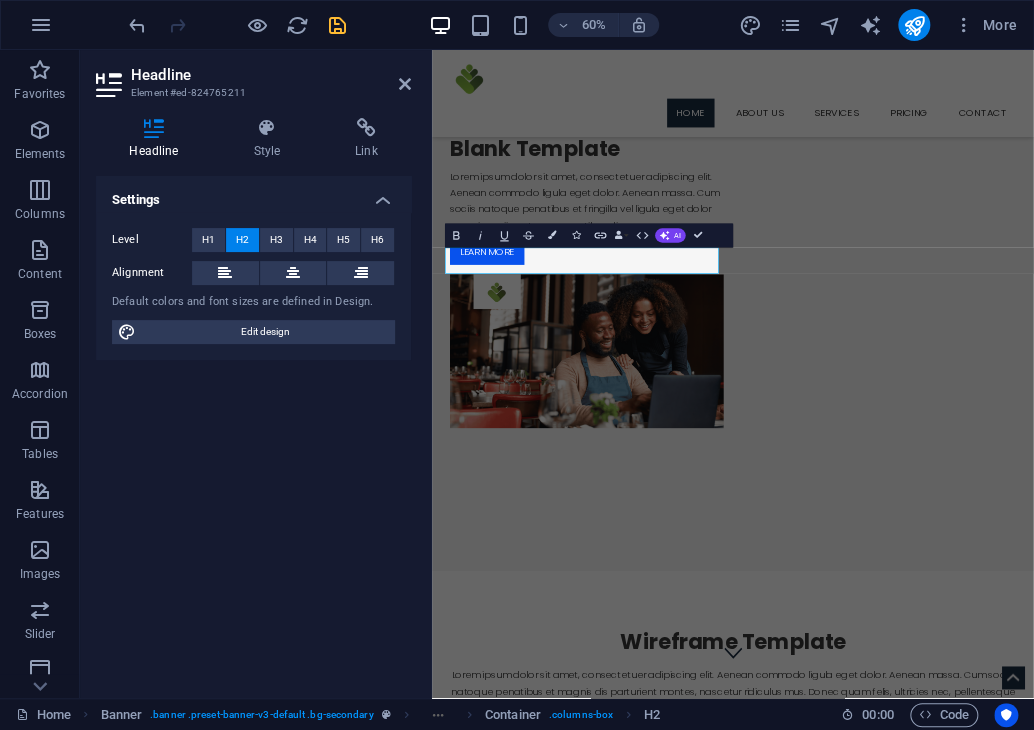 type 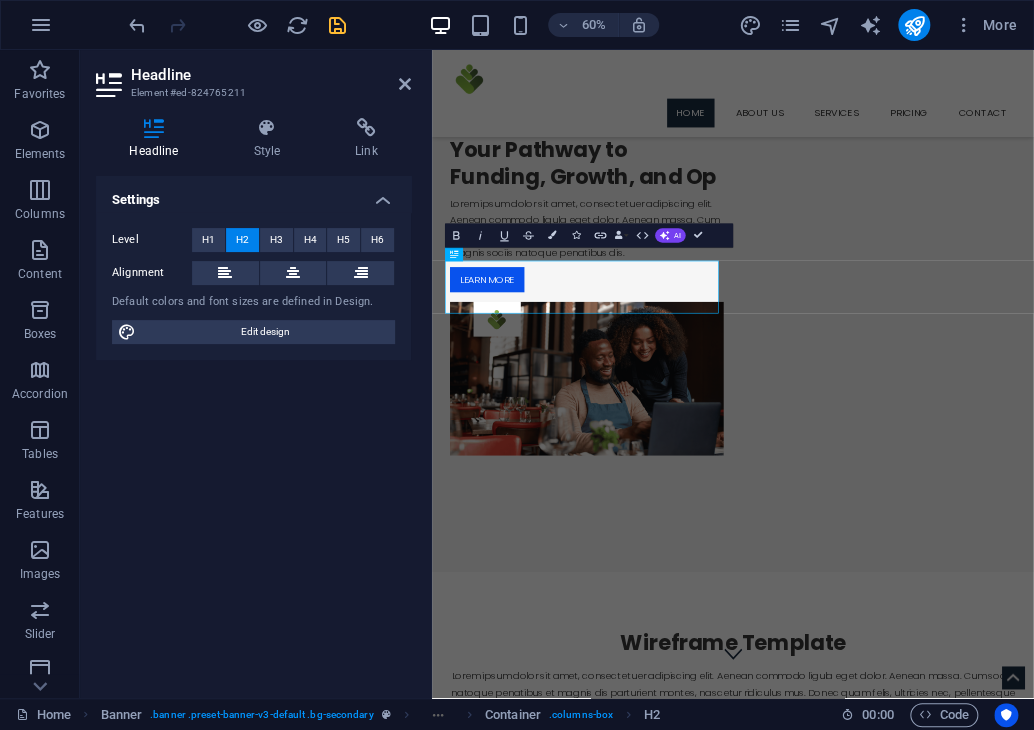 scroll, scrollTop: 27, scrollLeft: 0, axis: vertical 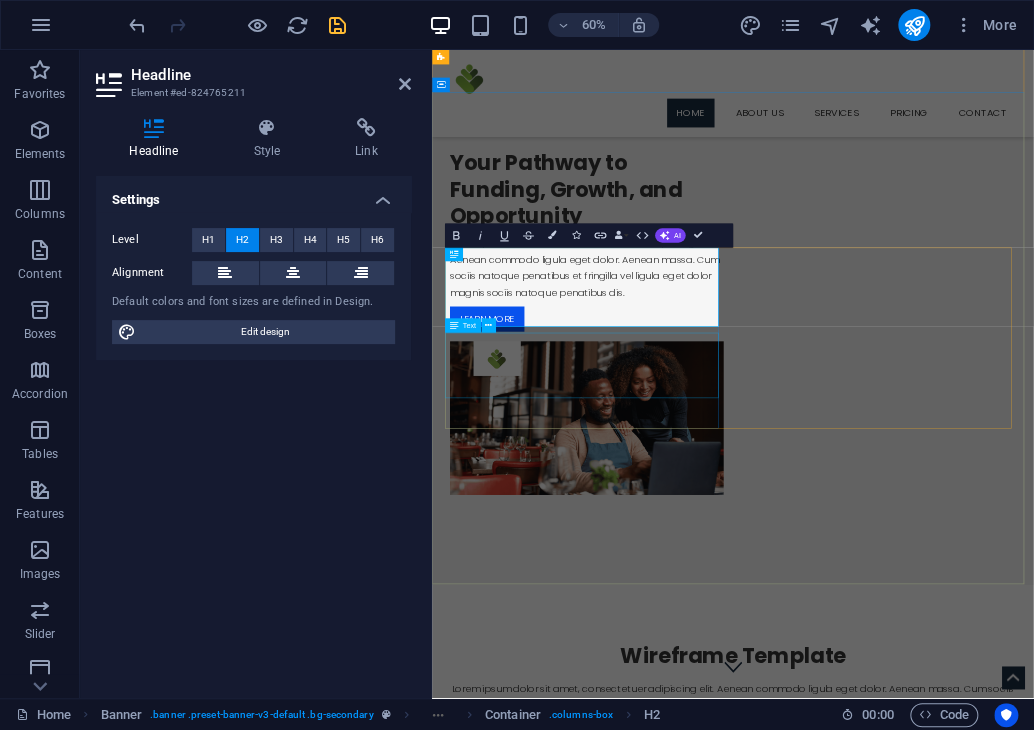 click on "Lorem ipsum dolor sit amet, consectetuer adipiscing elit. Aenean commodo ligula eget dolor. Aenean massa. Cum sociis natoque penatibus et fringilla vel ligula eget dolor magnis sociis natoque penatibus dis." at bounding box center (690, 412) 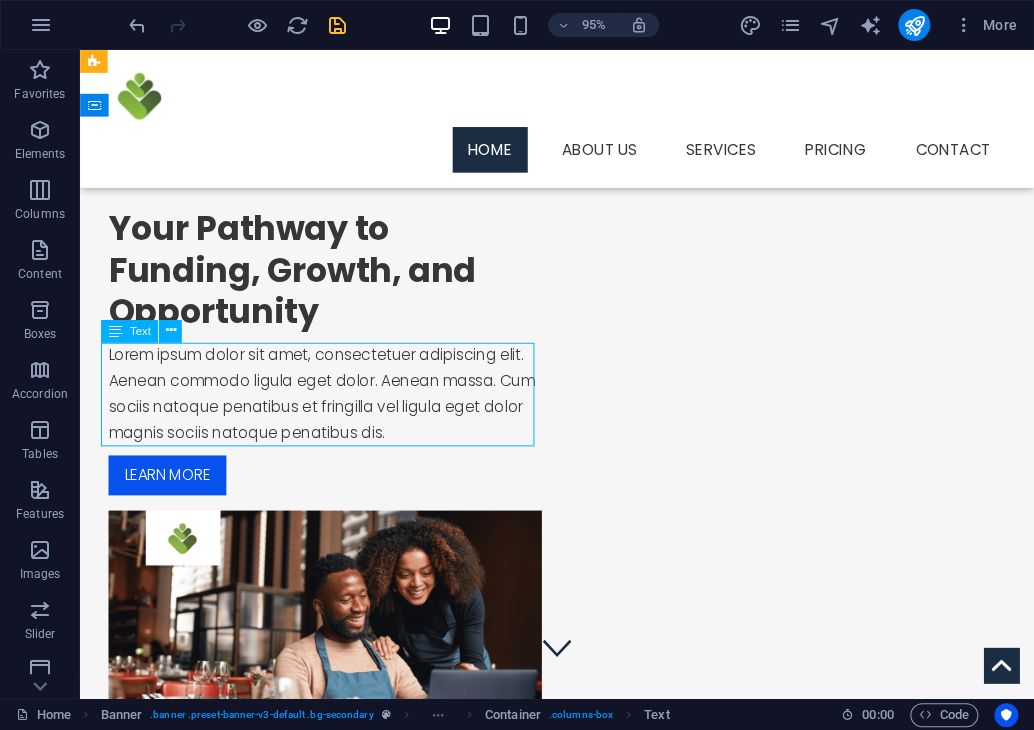 click on "Lorem ipsum dolor sit amet, consectetuer adipiscing elit. Aenean commodo ligula eget dolor. Aenean massa. Cum sociis natoque penatibus et fringilla vel ligula eget dolor magnis sociis natoque penatibus dis." at bounding box center (338, 412) 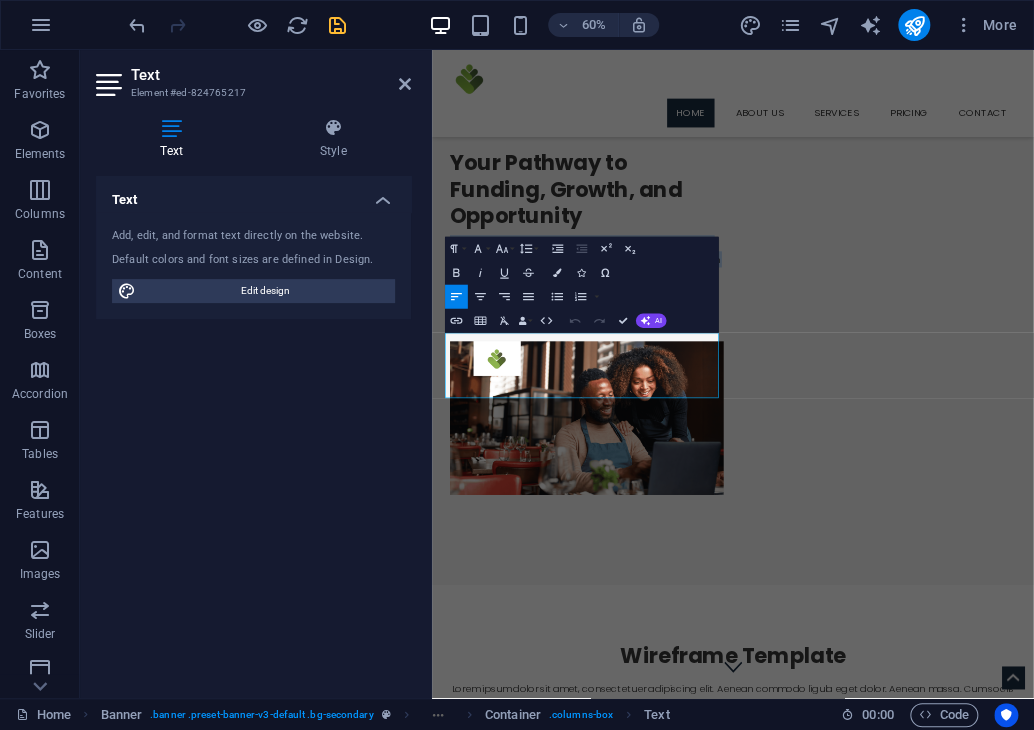 drag, startPoint x: 811, startPoint y: 622, endPoint x: 343, endPoint y: 477, distance: 489.94797 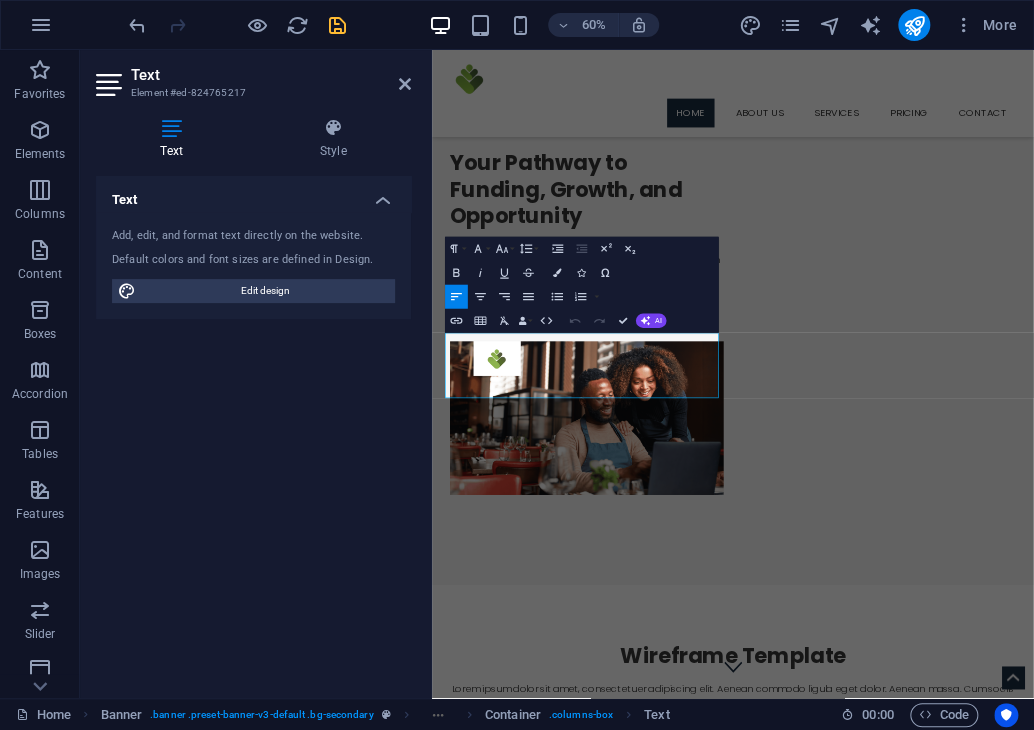 type 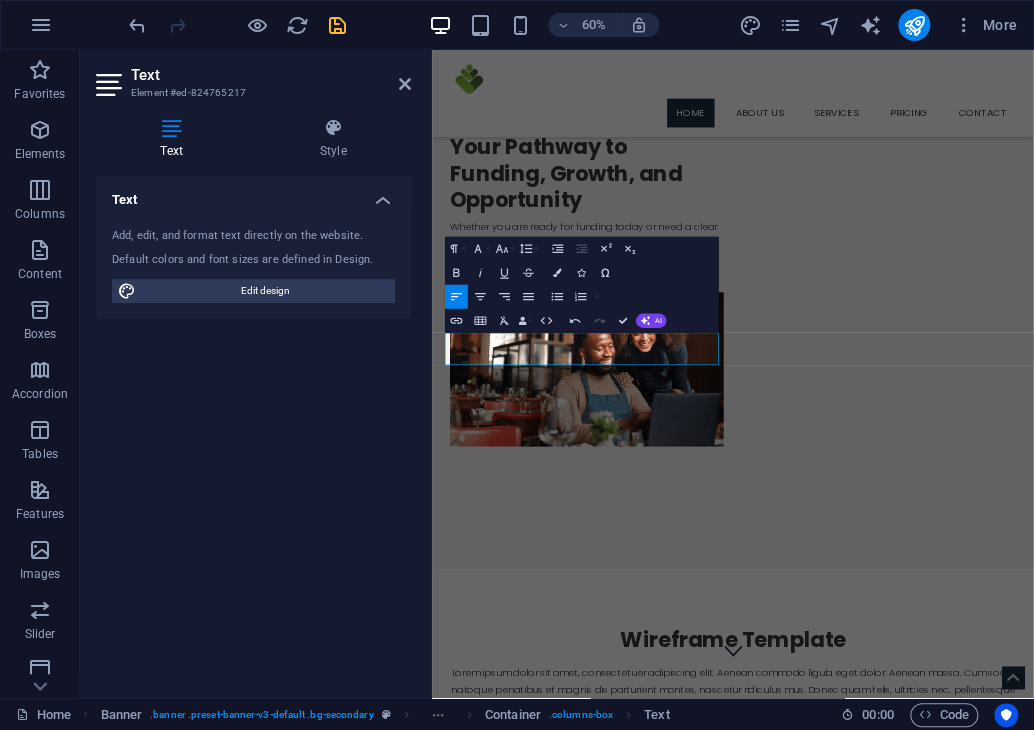 scroll, scrollTop: 40, scrollLeft: 0, axis: vertical 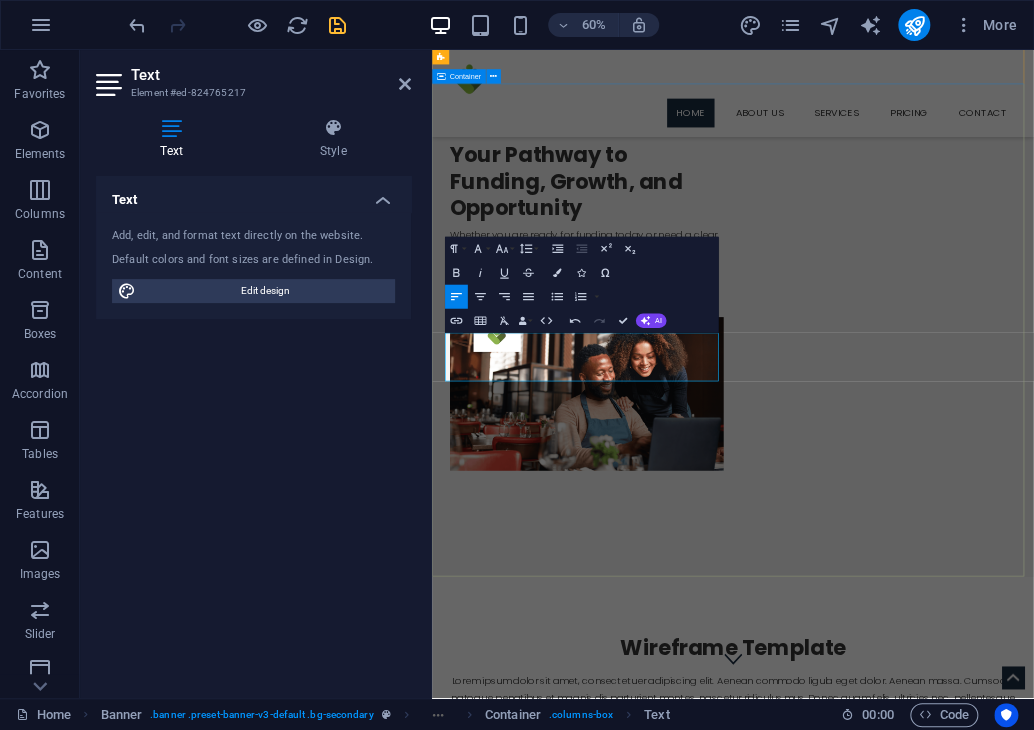 click on "Your Pathway to Funding, Growth, and Opportunity  Whether you are ready for funding today or need a clear pathway to get there, Lunga Capital is here to help you achieve your goals Learn more" at bounding box center [933, 477] 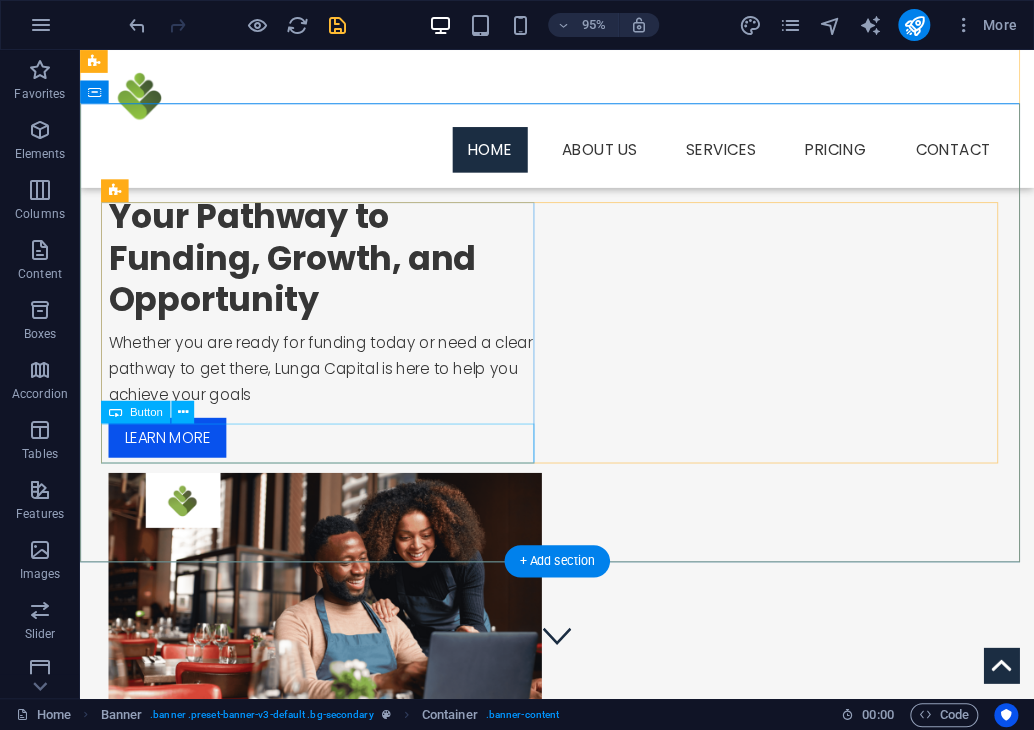 click on "Learn more" at bounding box center (338, 458) 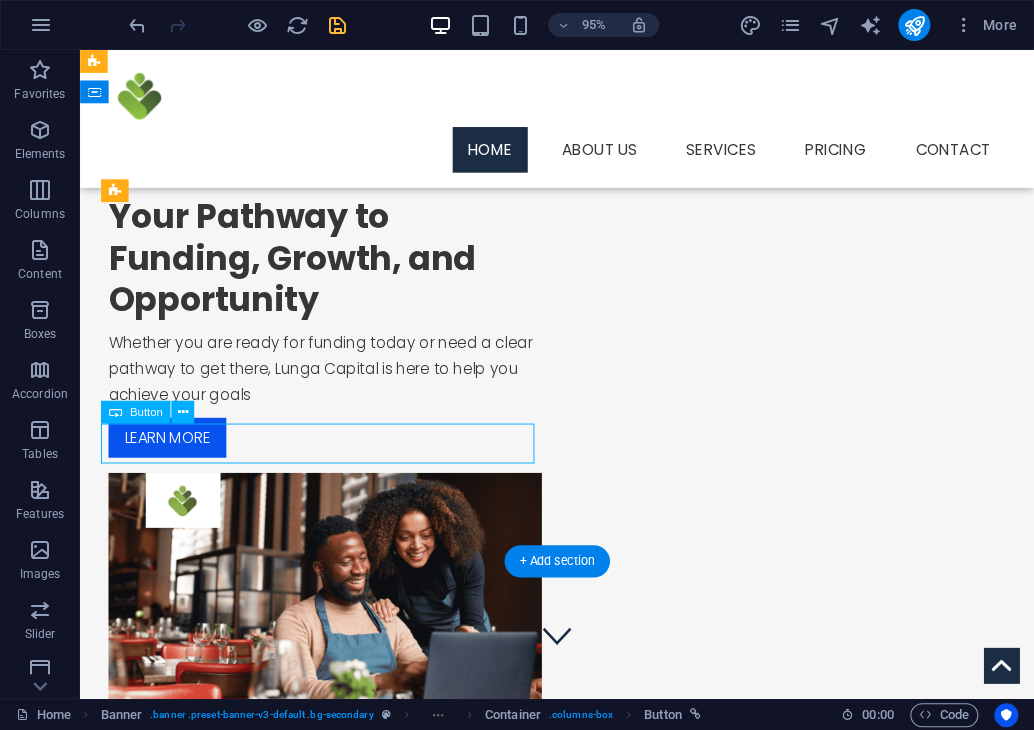 click on "Learn more" at bounding box center [338, 458] 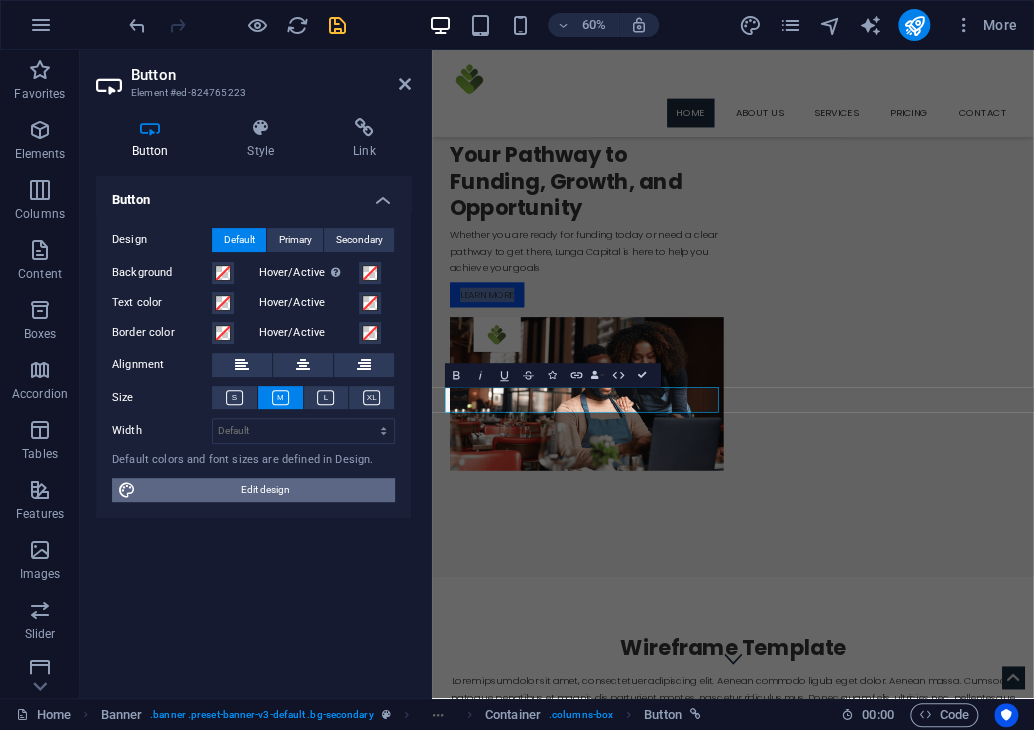 click on "Edit design" at bounding box center (265, 490) 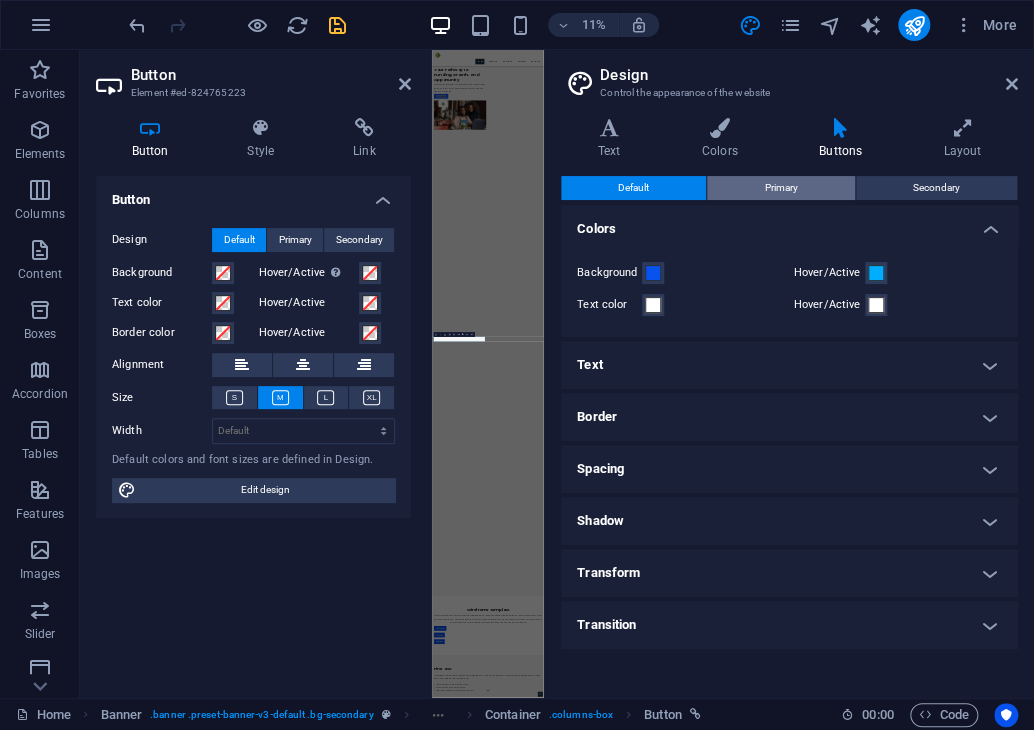 click on "Primary" at bounding box center [780, 188] 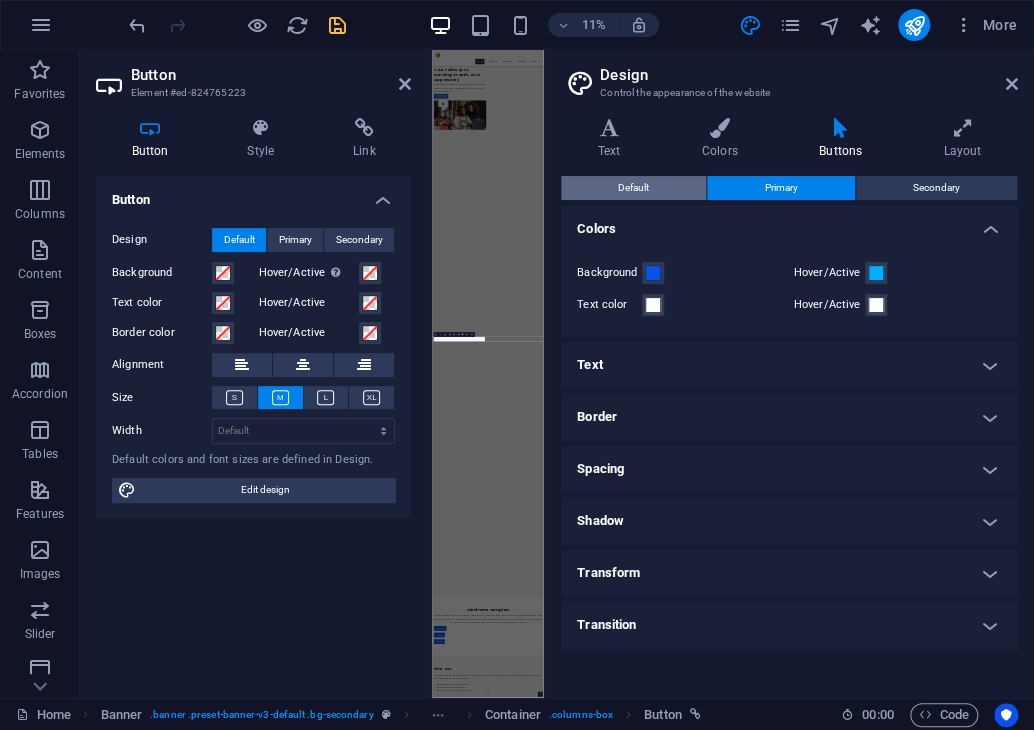 click on "Default" at bounding box center [633, 188] 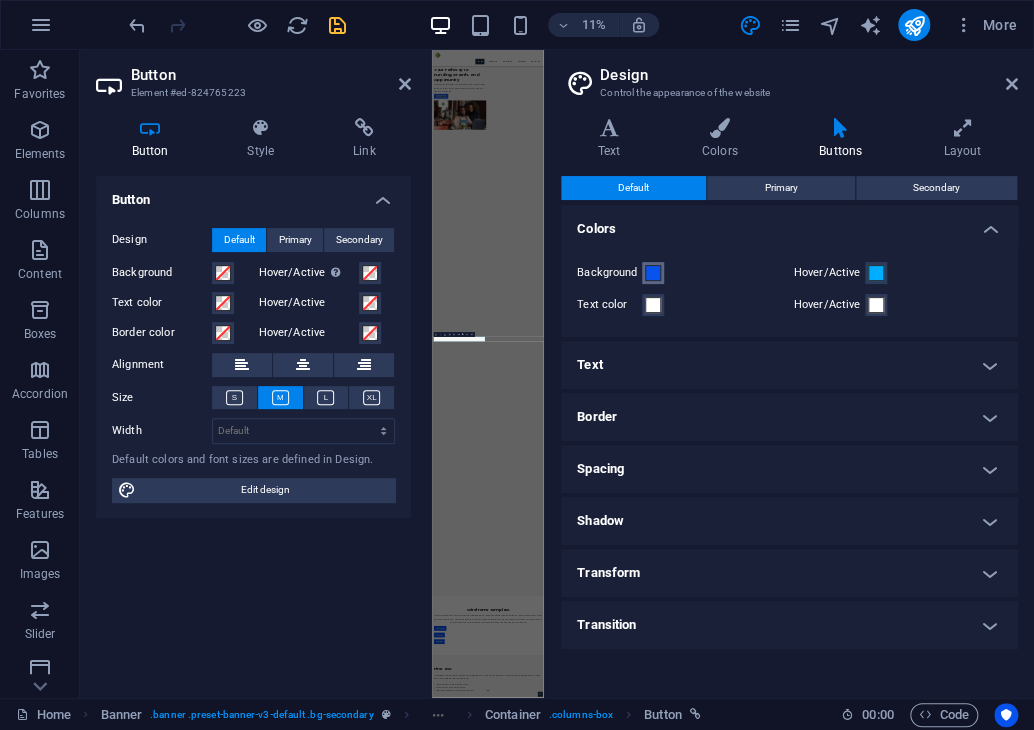 click at bounding box center [653, 273] 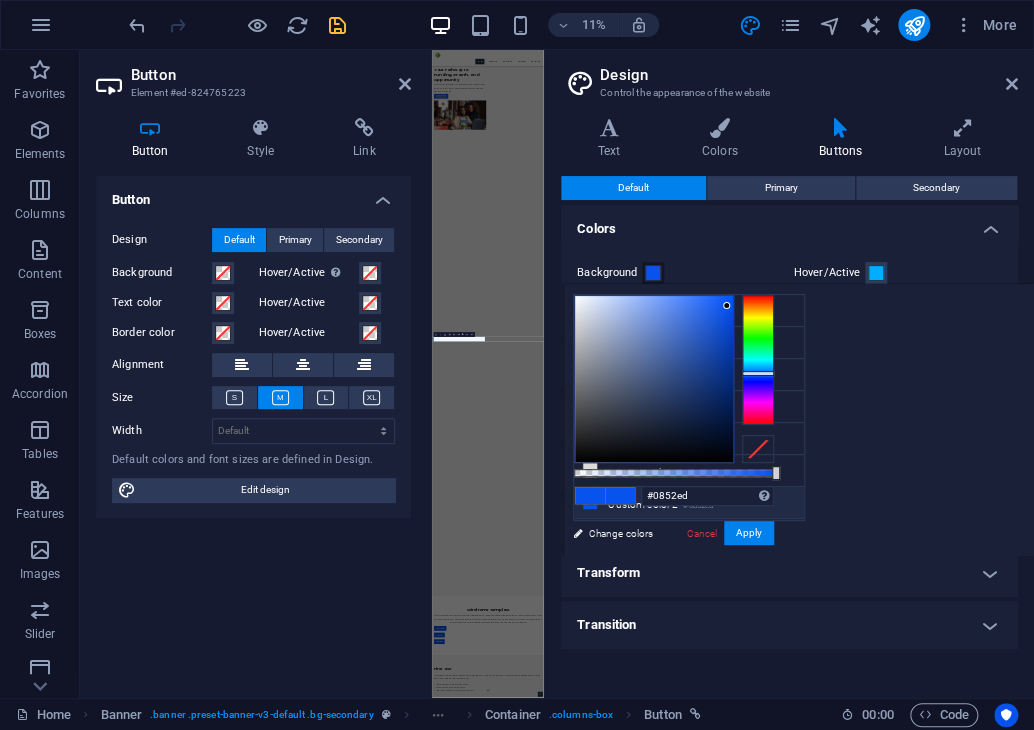 click on "Background Hover/Active Text color Hover/Active" at bounding box center (789, 289) 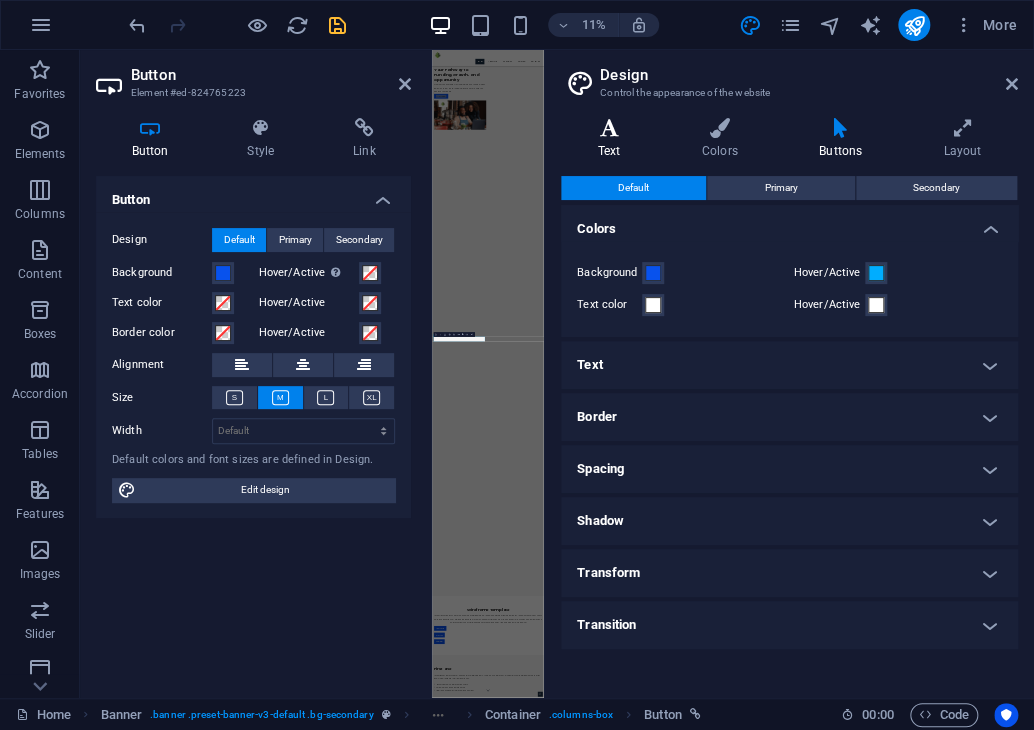 click on "Text" at bounding box center [613, 139] 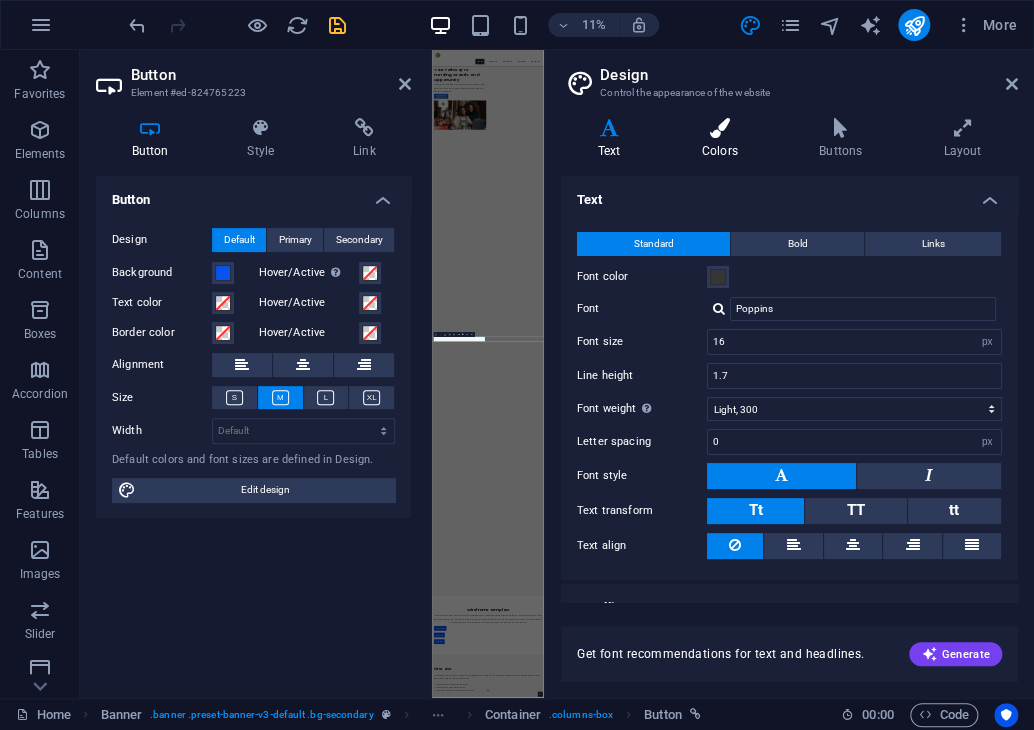 click on "Colors" at bounding box center (723, 139) 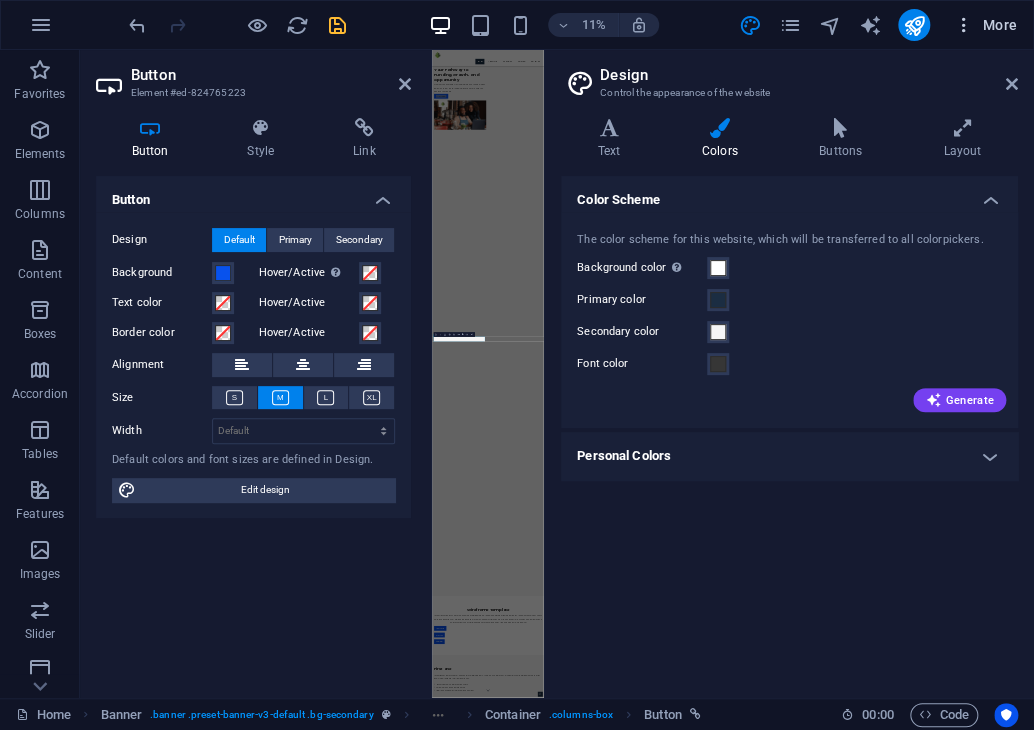 click at bounding box center [964, 25] 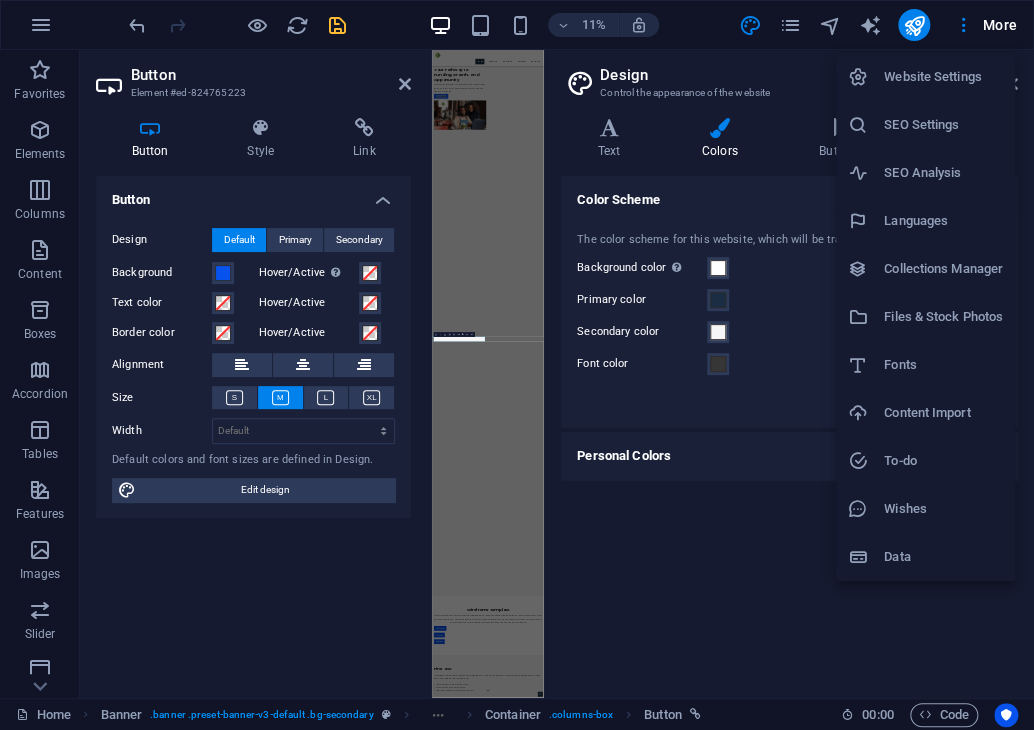 click on "Website Settings" at bounding box center [943, 77] 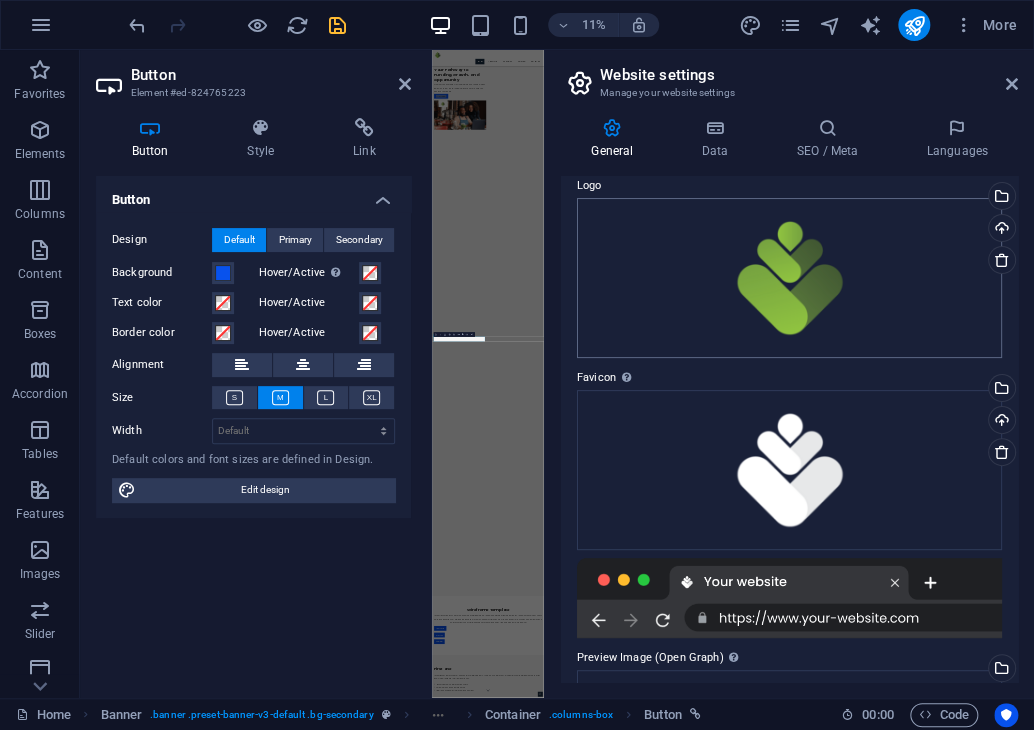 scroll, scrollTop: 87, scrollLeft: 0, axis: vertical 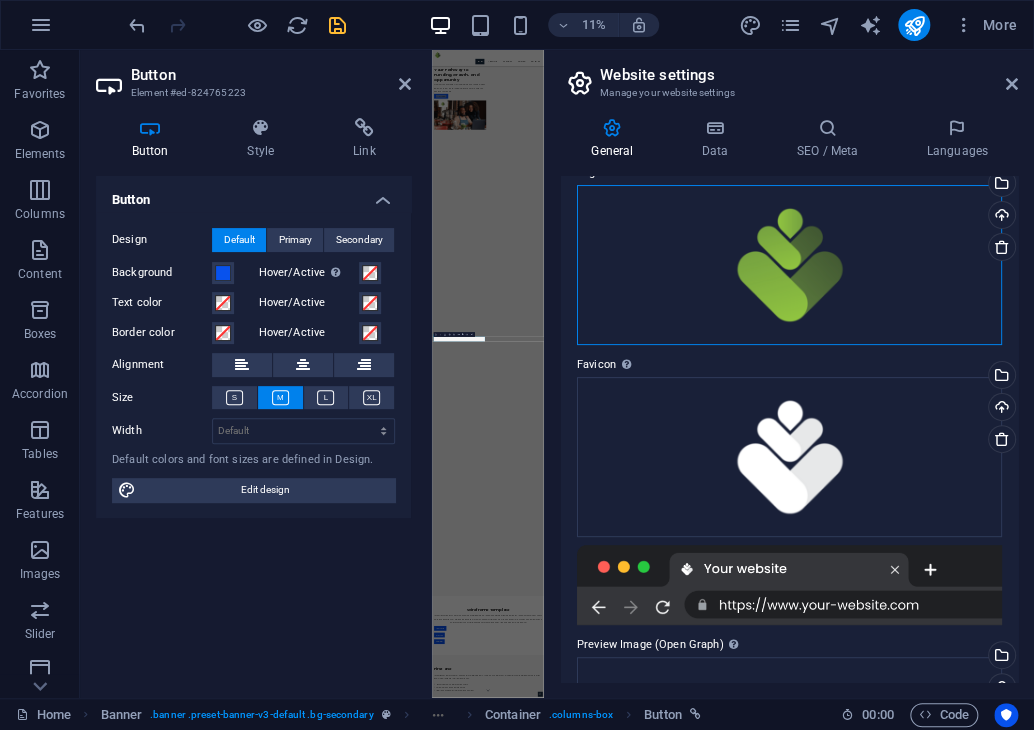 click on "Drag files here, click to choose files or select files from Files or our free stock photos & videos" at bounding box center [789, 265] 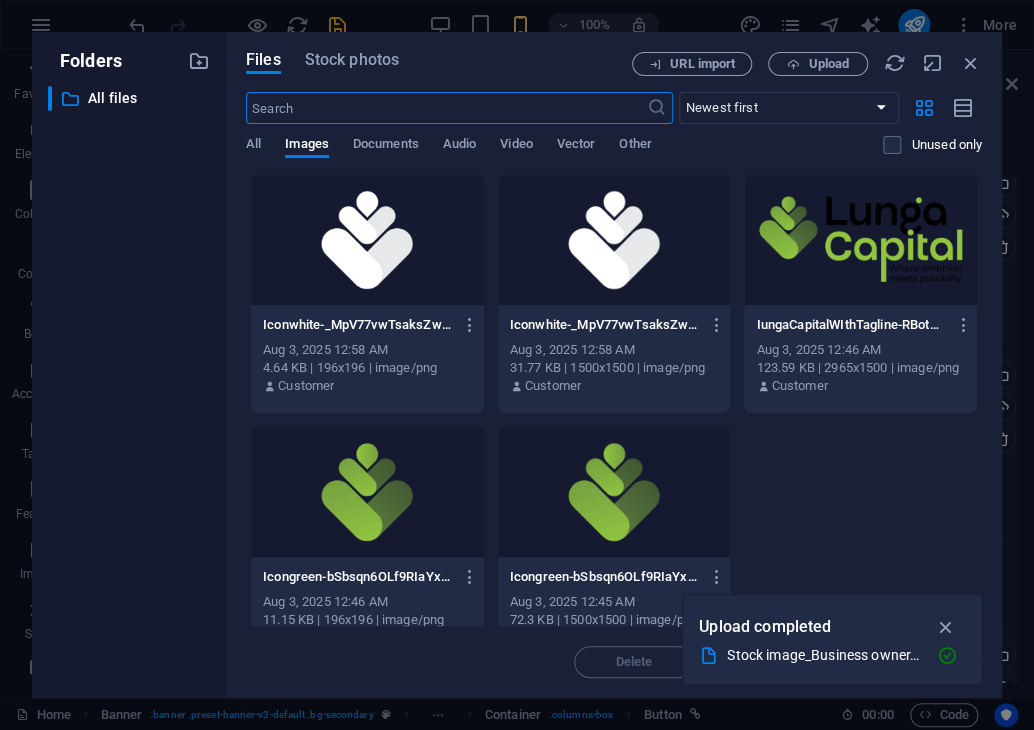scroll, scrollTop: 639, scrollLeft: 0, axis: vertical 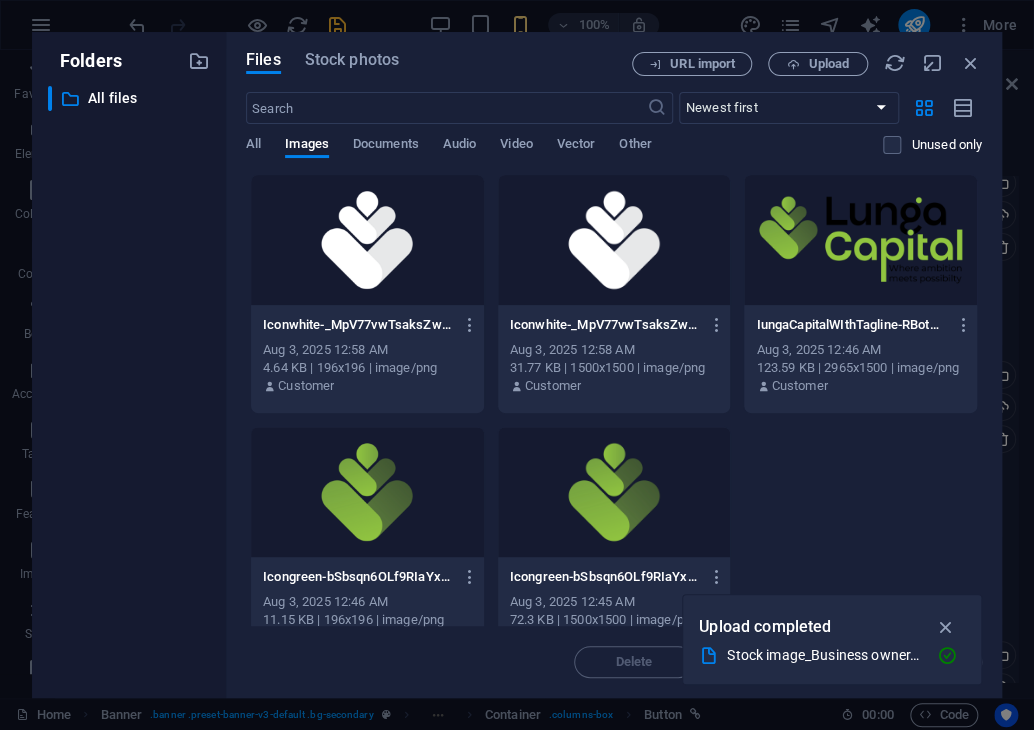 click at bounding box center [367, 492] 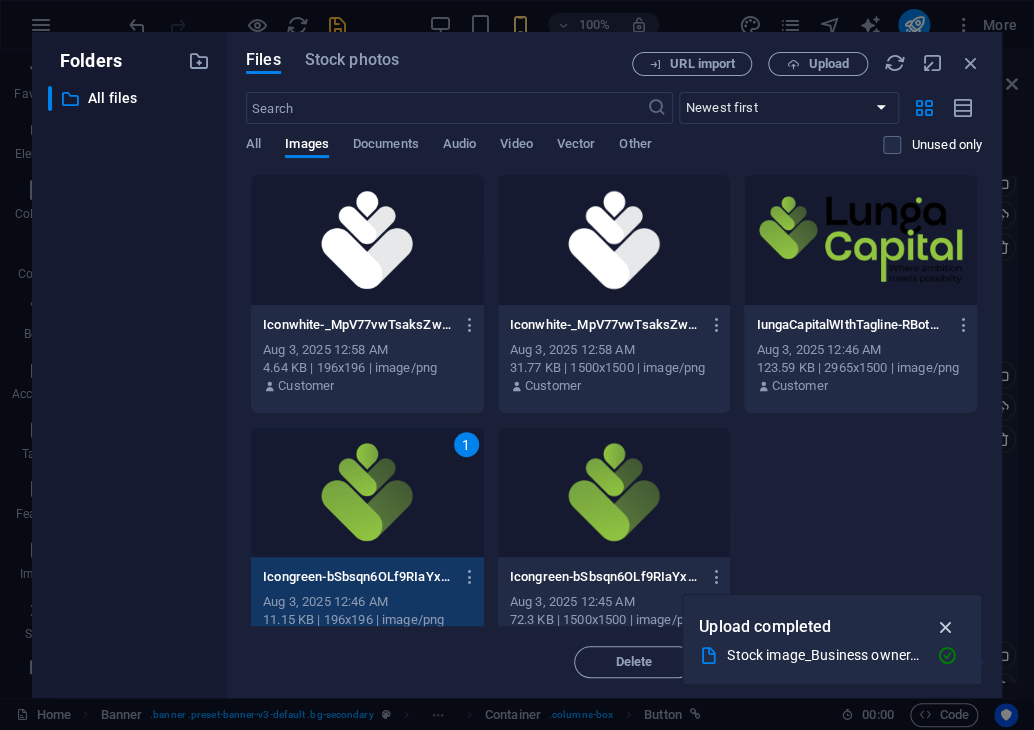 click at bounding box center [945, 627] 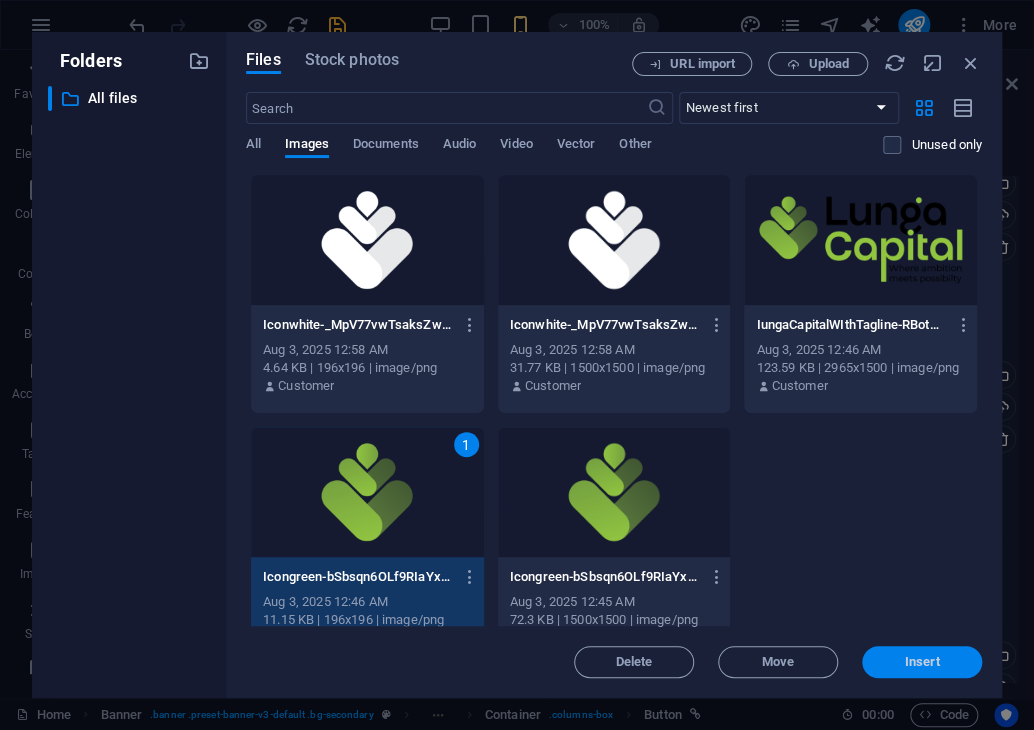 click on "Insert" at bounding box center (922, 662) 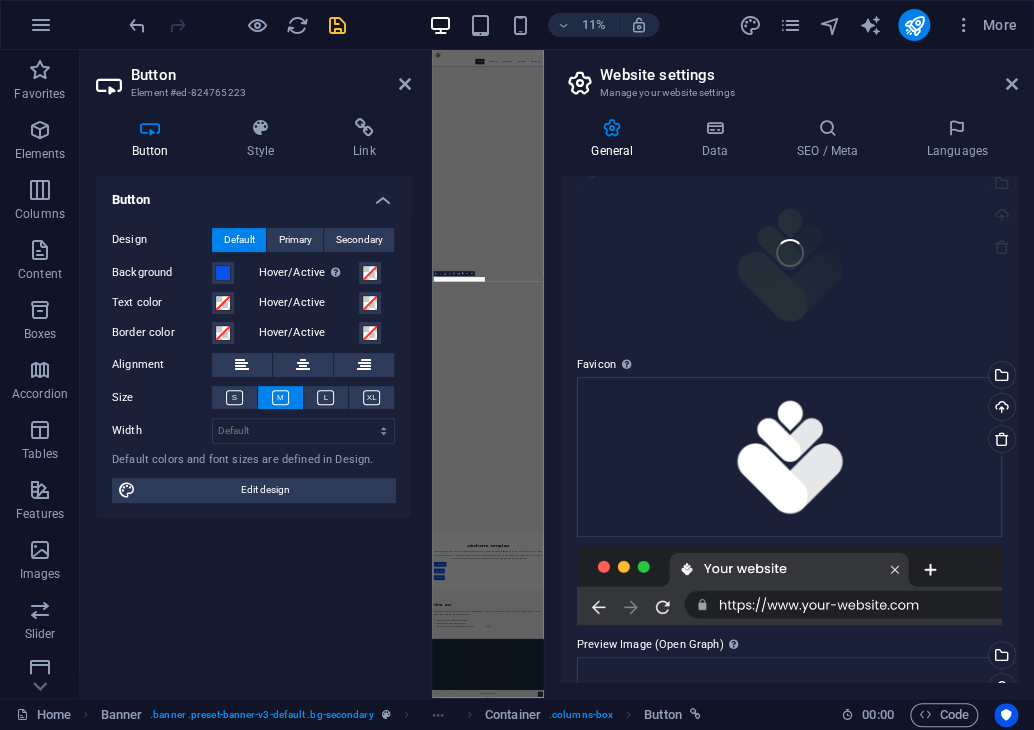 scroll, scrollTop: 567, scrollLeft: 0, axis: vertical 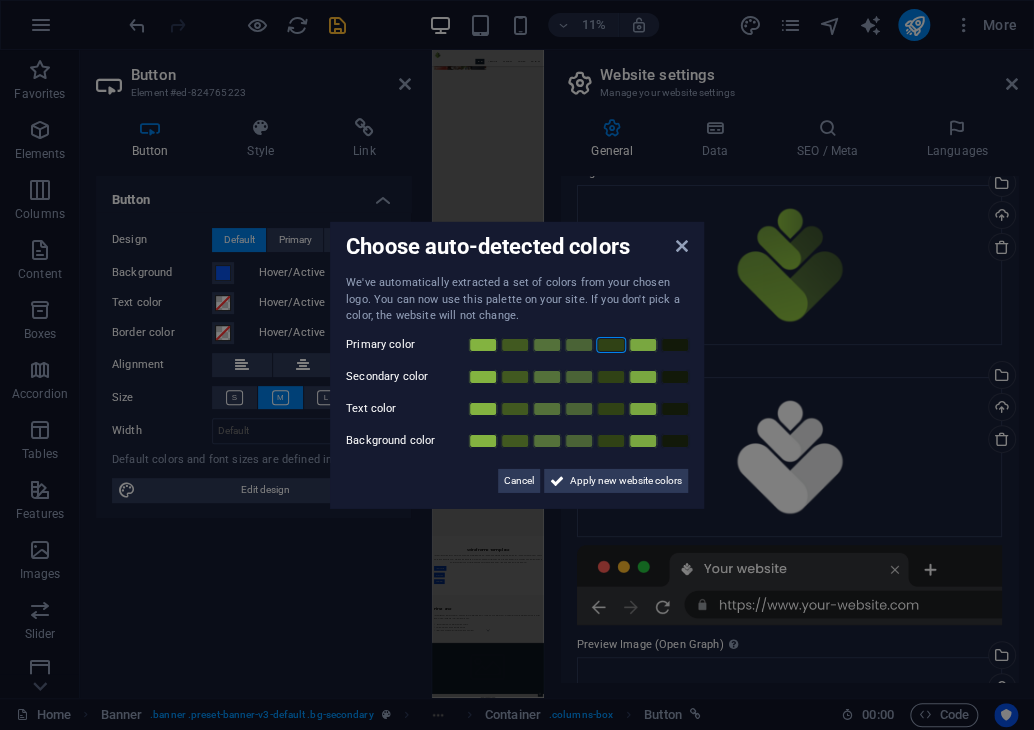 click at bounding box center [611, 344] 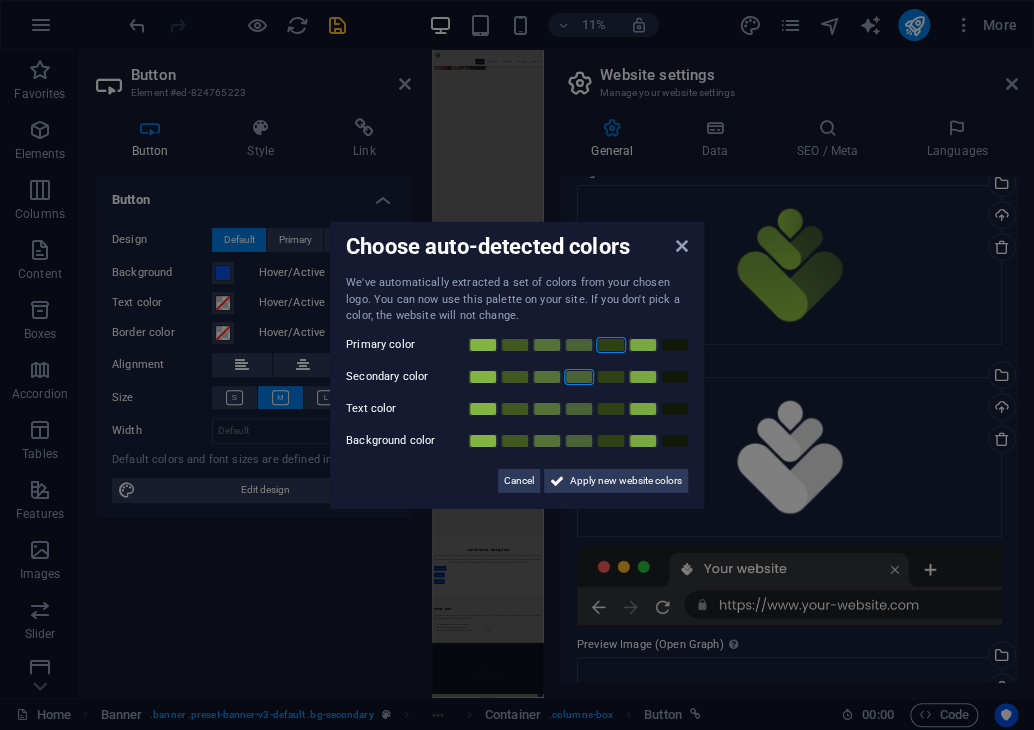 click at bounding box center (579, 376) 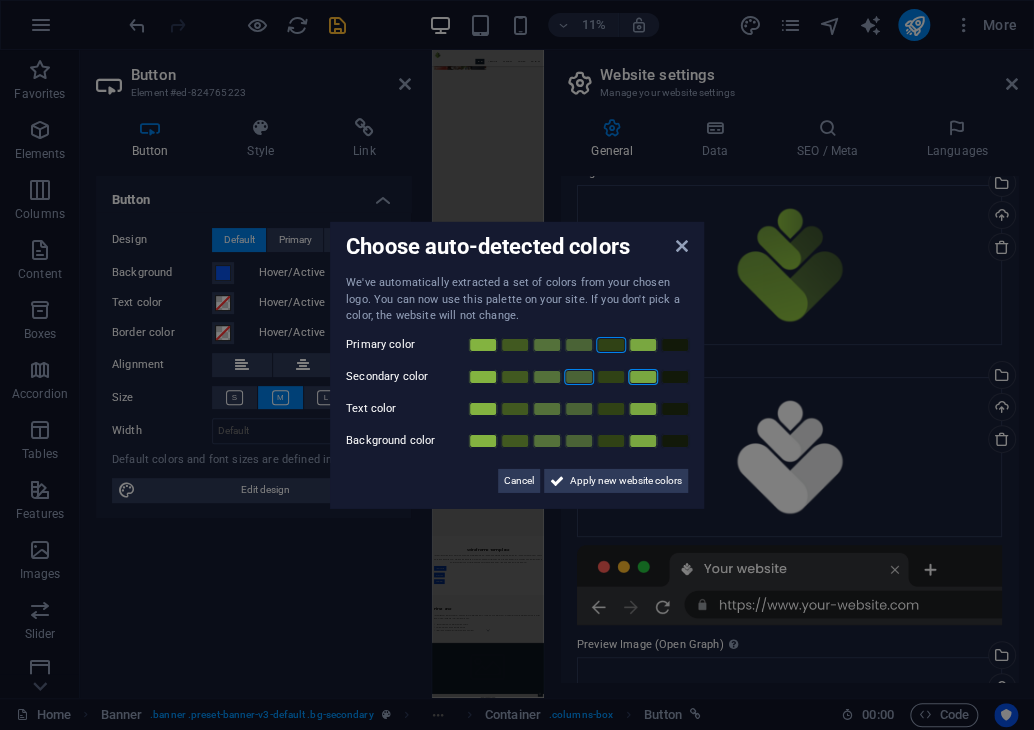 click at bounding box center (643, 376) 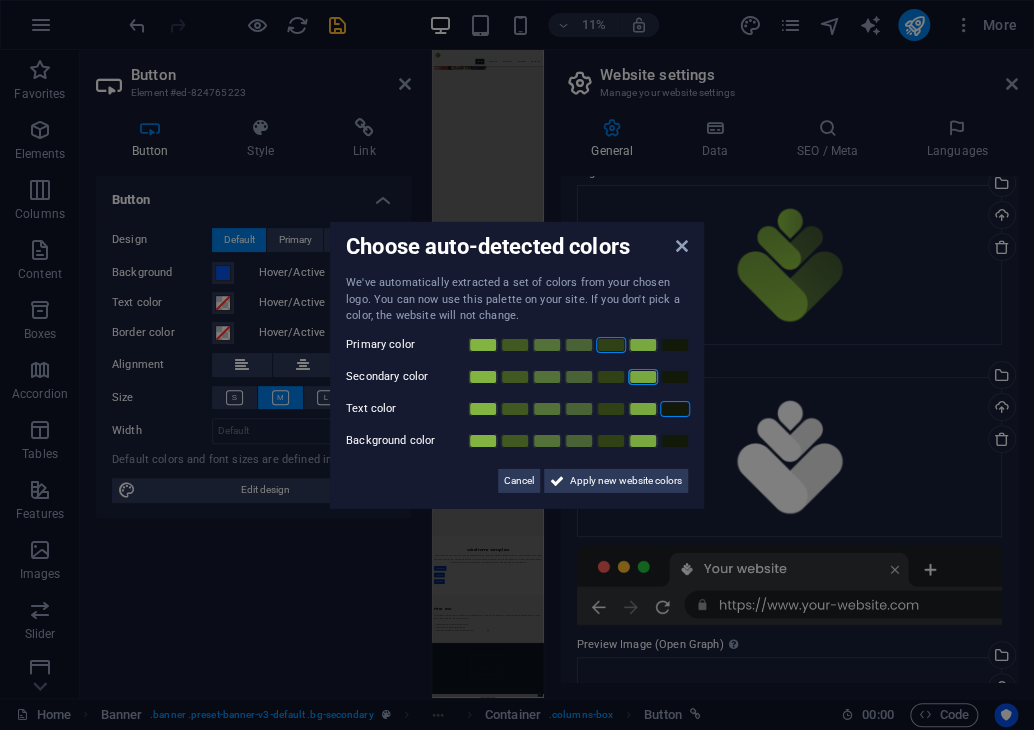 click at bounding box center (675, 408) 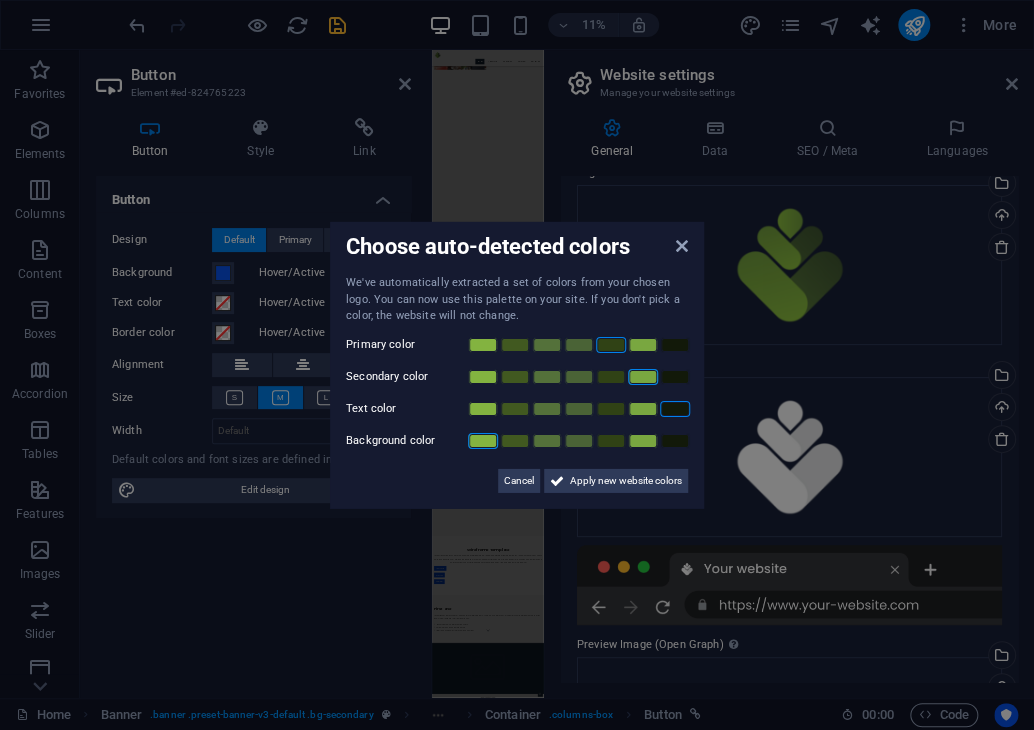 click at bounding box center [483, 440] 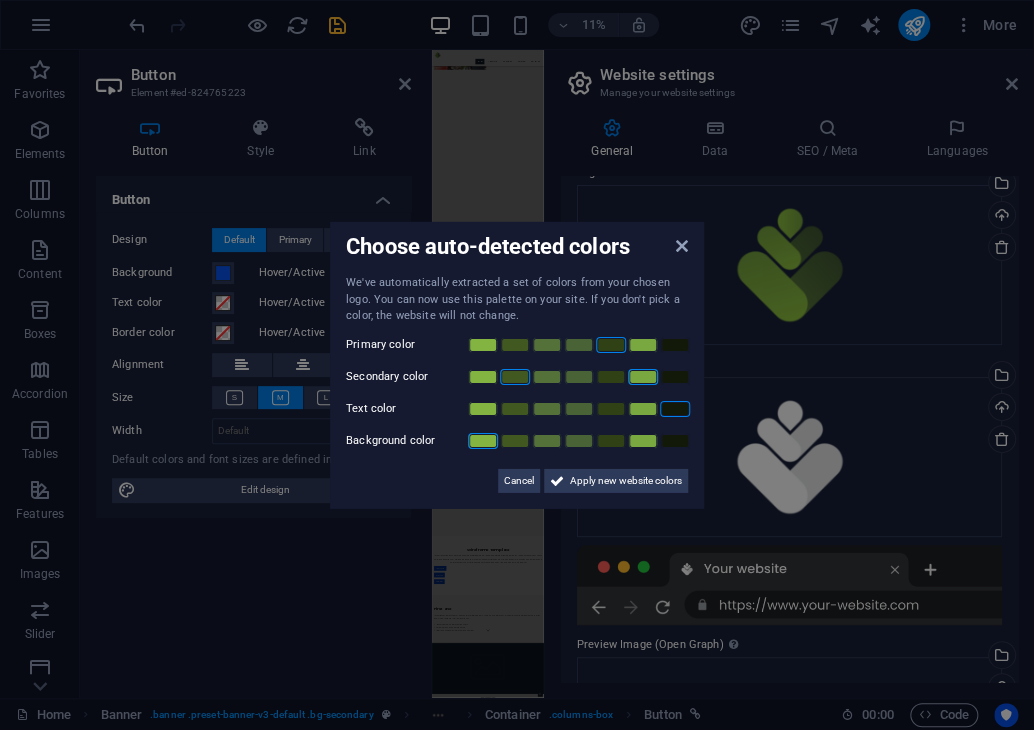 click at bounding box center [515, 376] 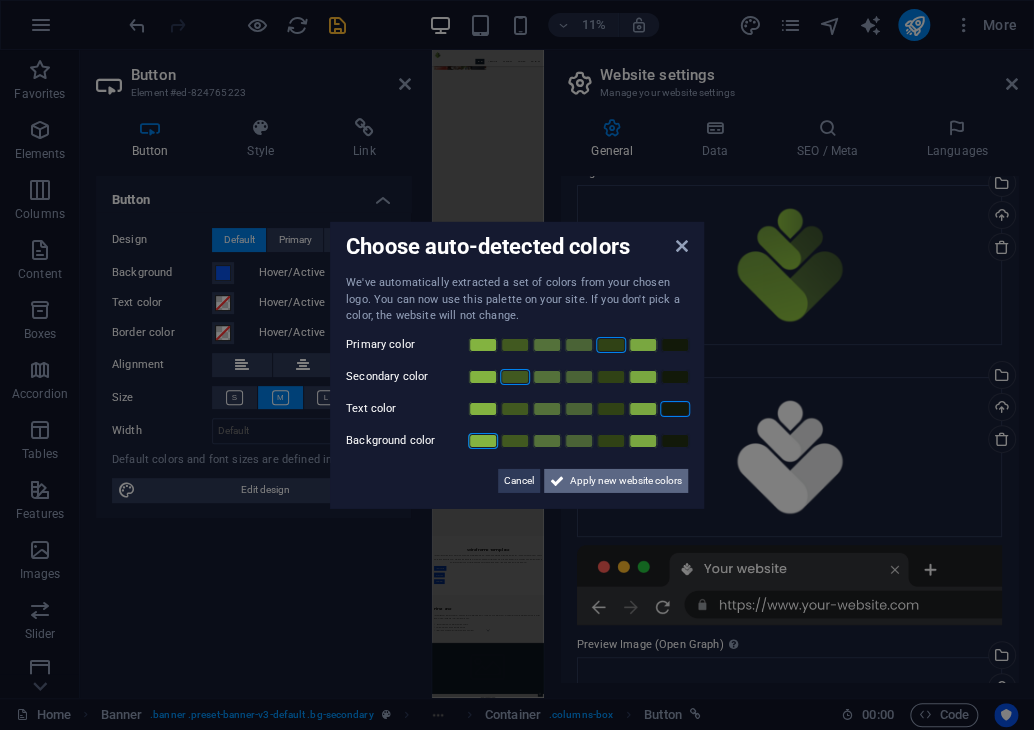 click on "Apply new website colors" at bounding box center [626, 480] 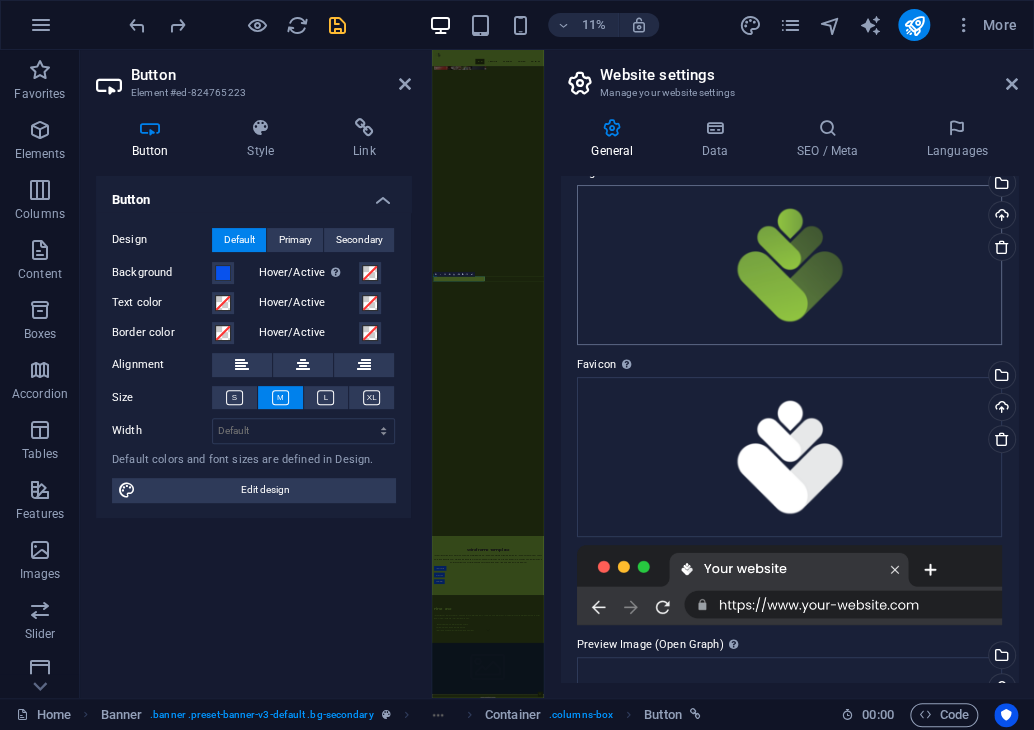 scroll, scrollTop: 0, scrollLeft: 0, axis: both 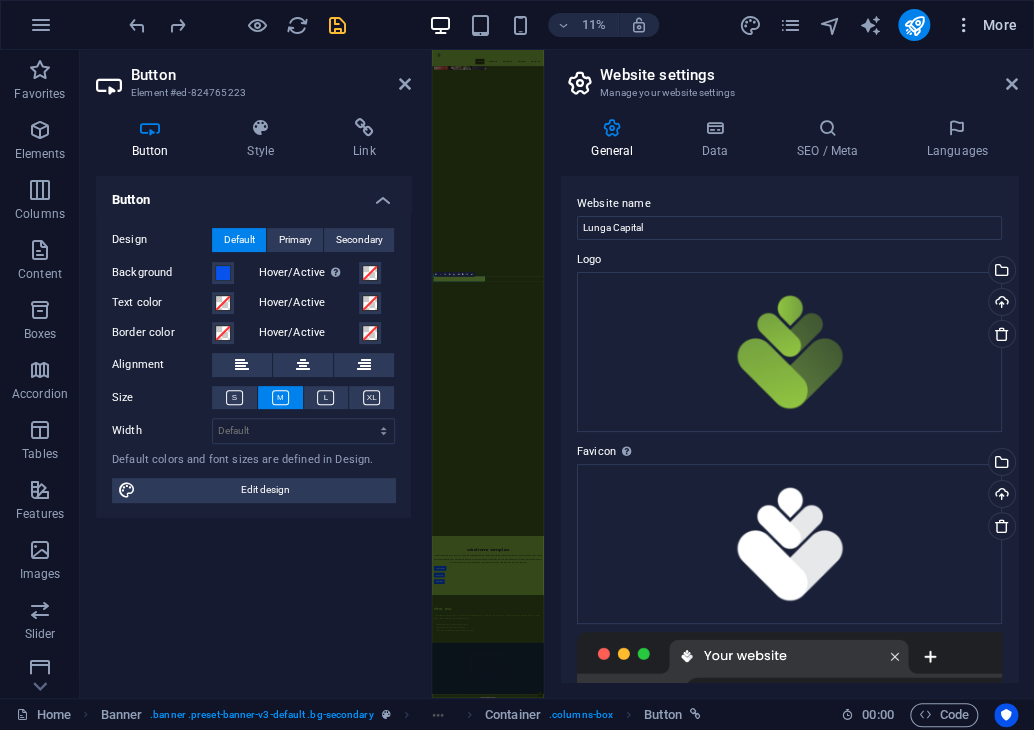 click on "More" at bounding box center [985, 25] 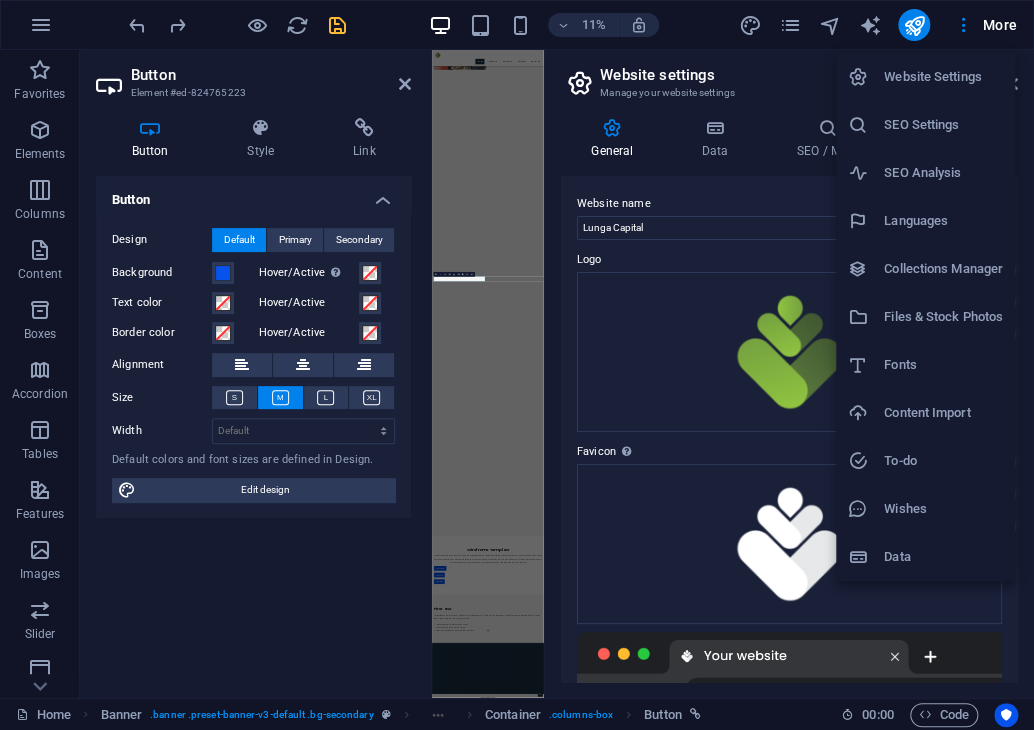 click at bounding box center [517, 365] 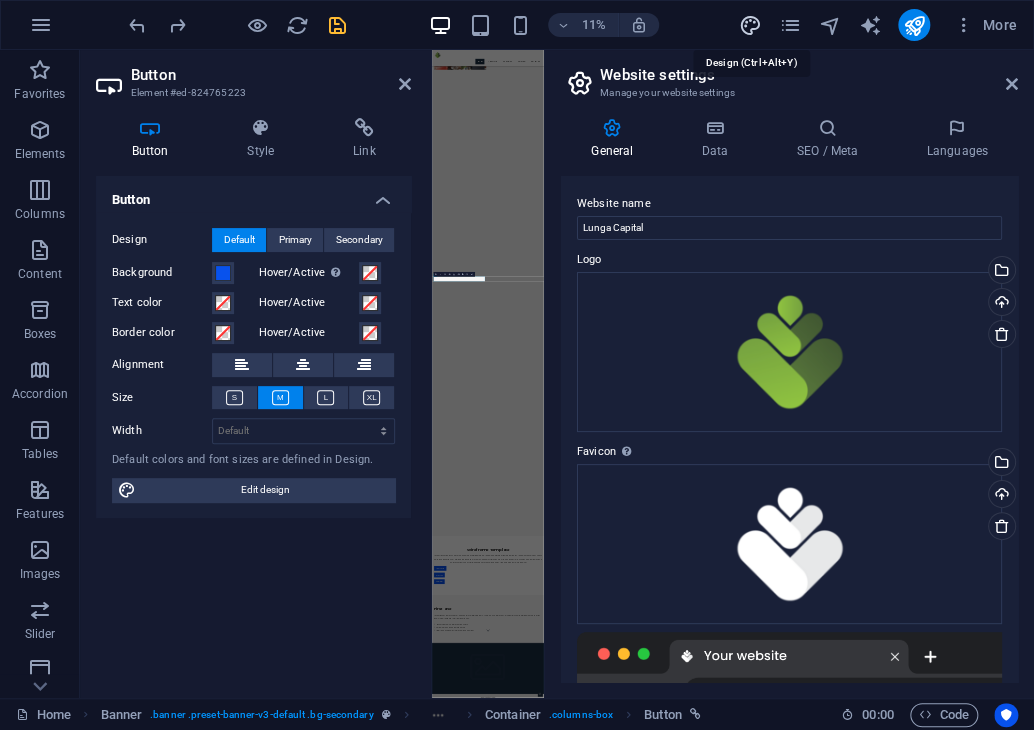 click at bounding box center (749, 25) 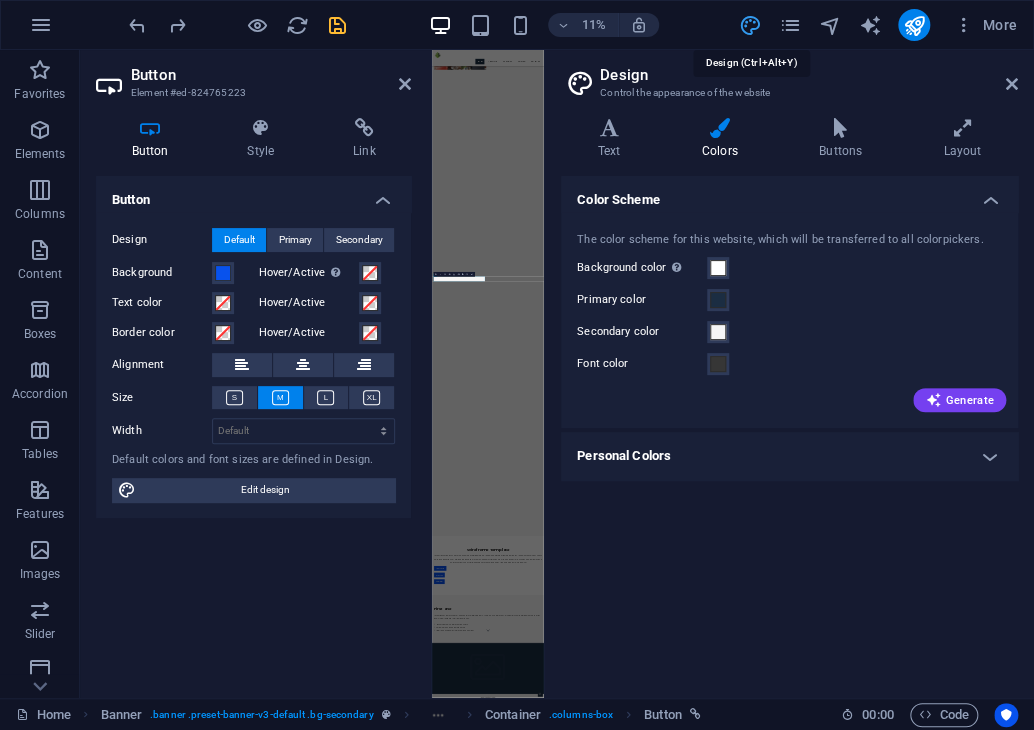 type 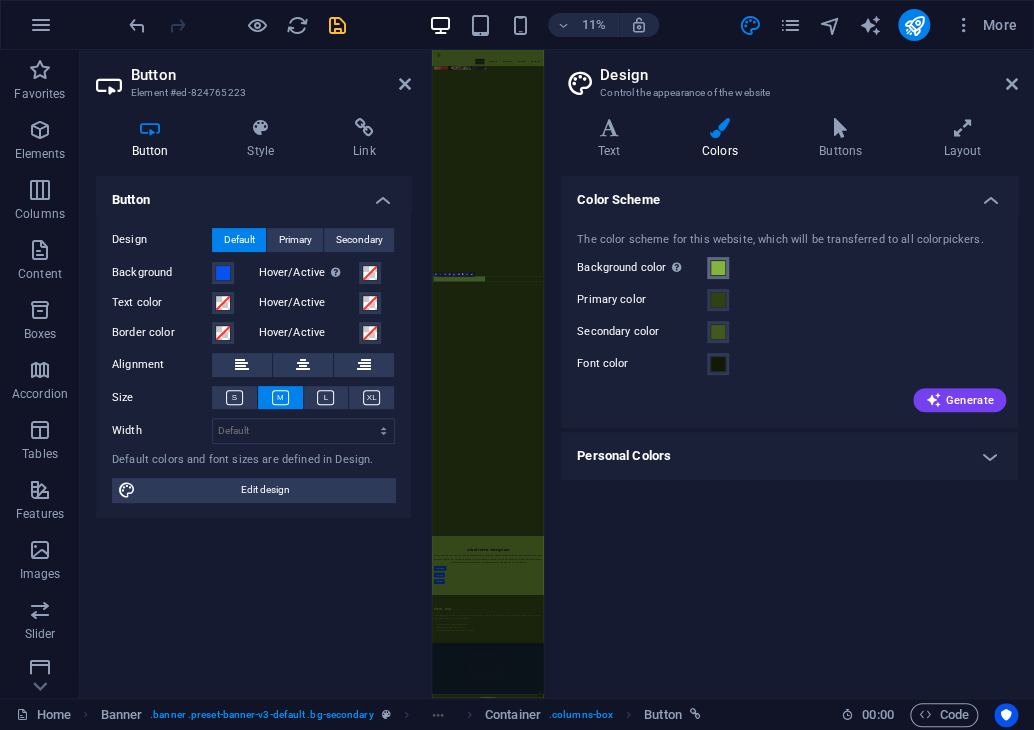 click at bounding box center (718, 268) 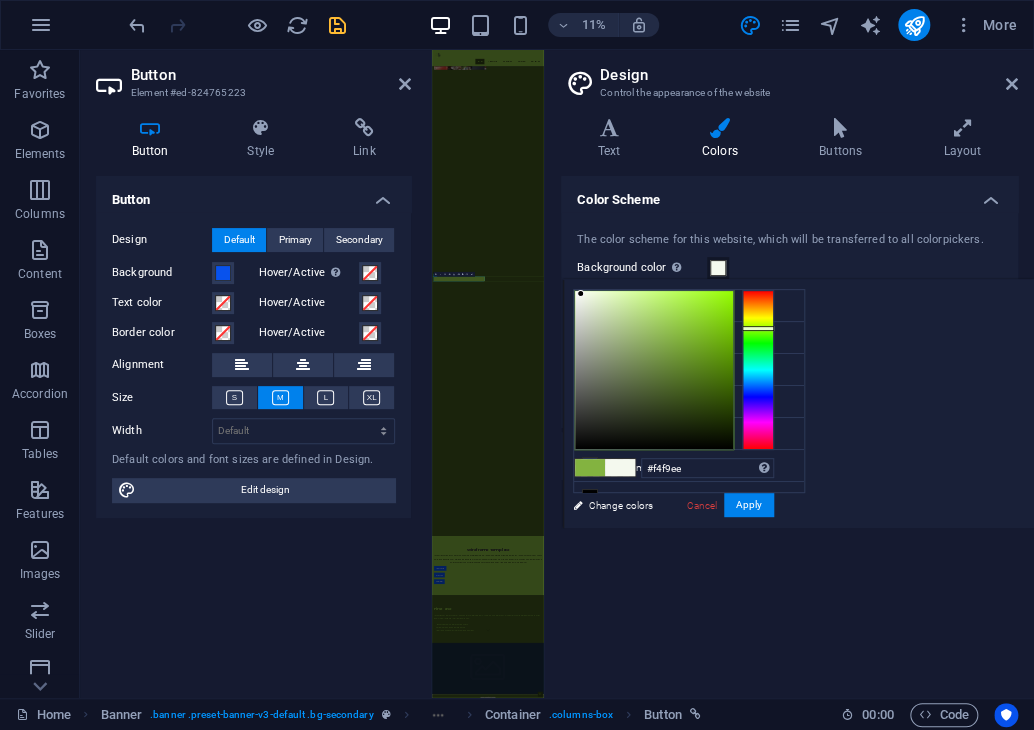 click at bounding box center [654, 370] 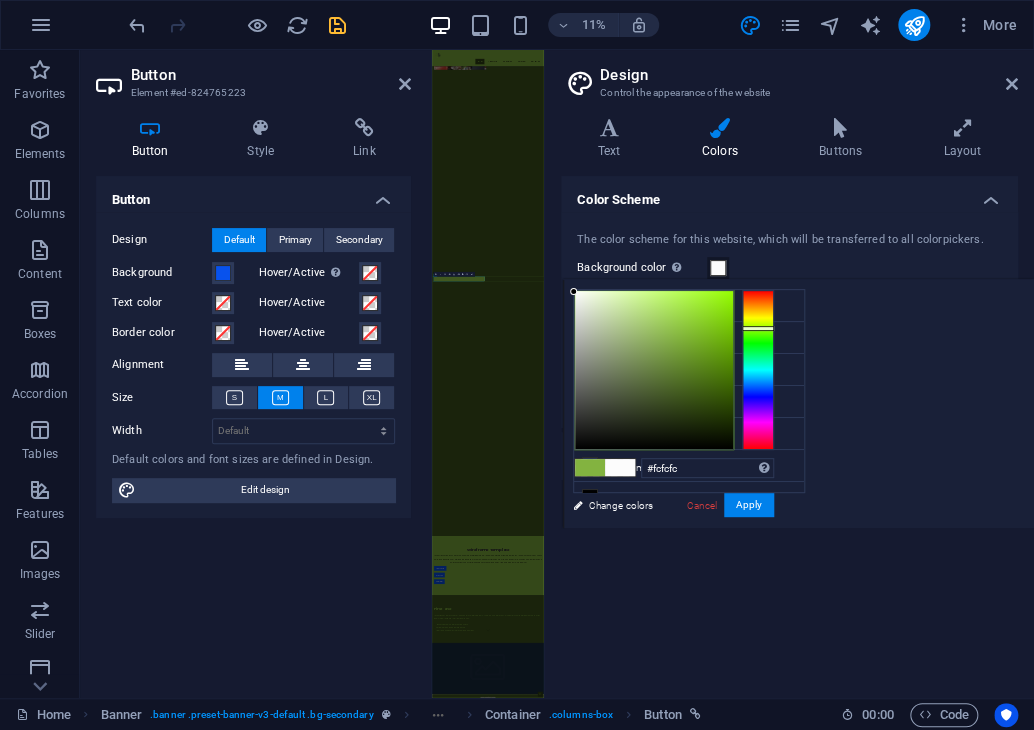 type on "#ffffff" 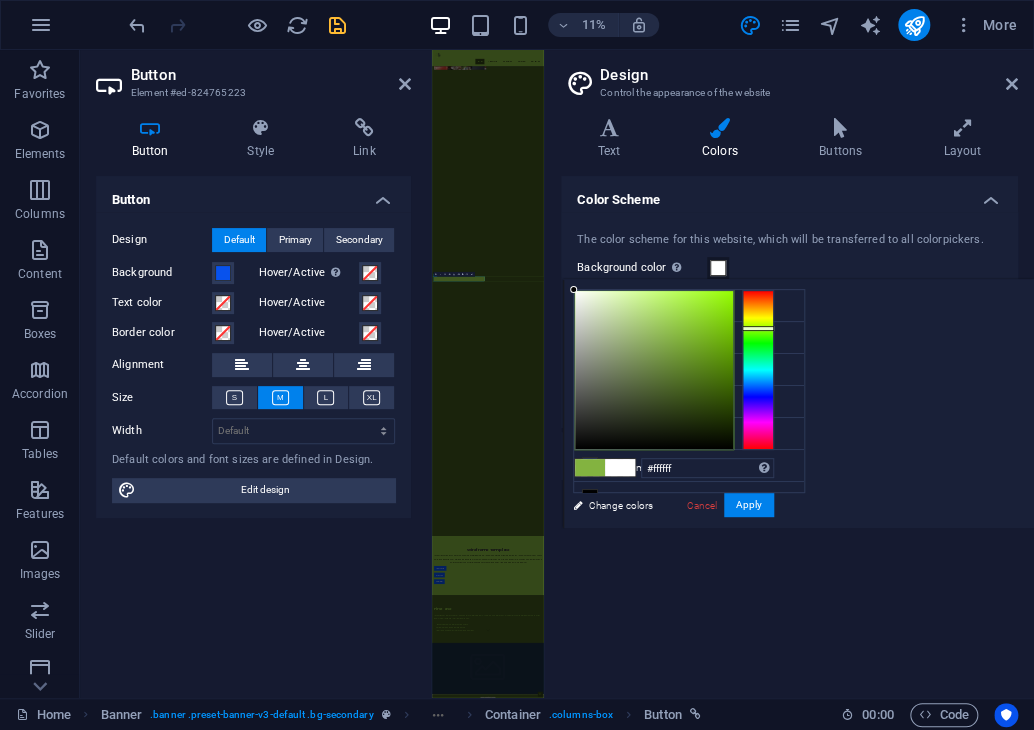 drag, startPoint x: 581, startPoint y: 294, endPoint x: 569, endPoint y: 286, distance: 14.422205 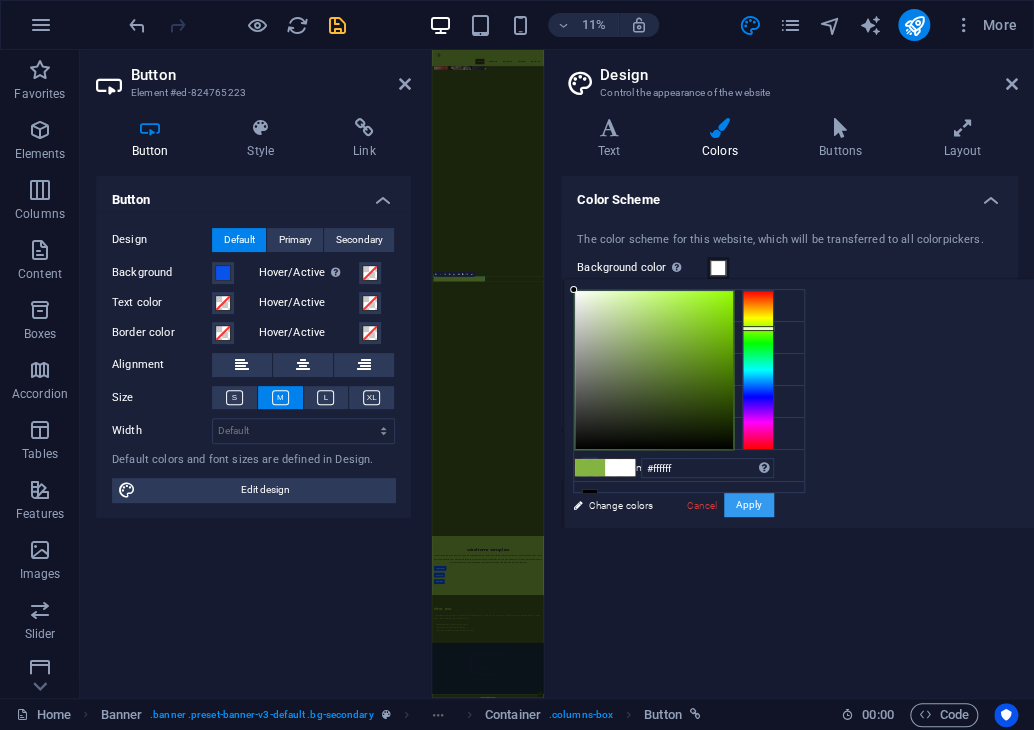 click on "Apply" at bounding box center (749, 505) 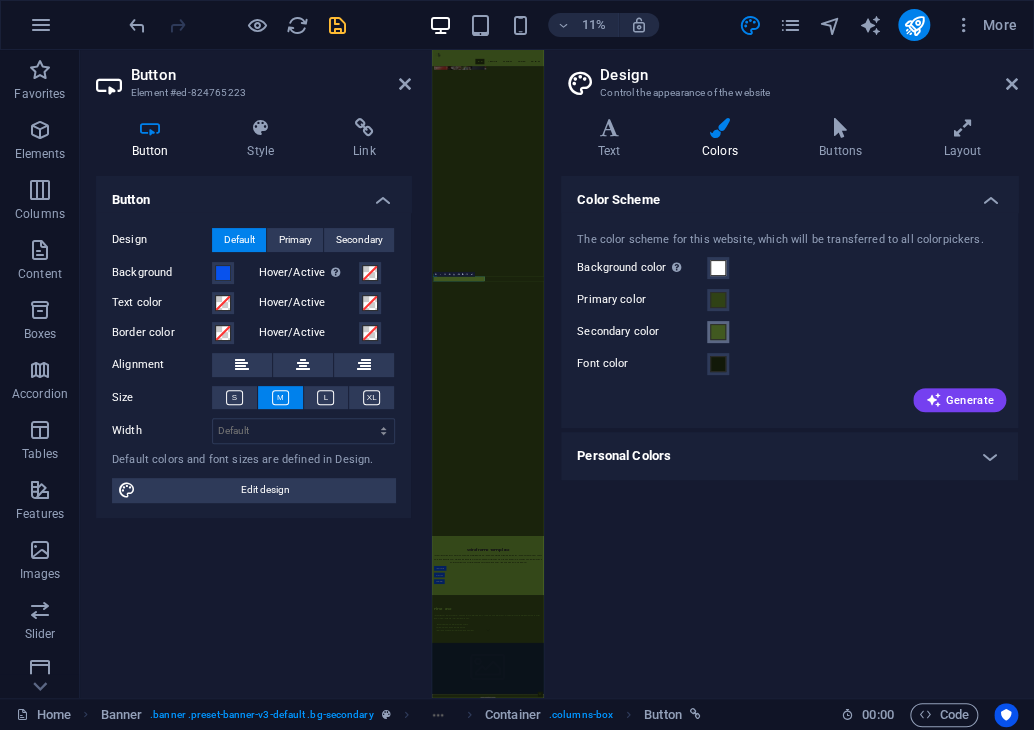 click at bounding box center [718, 332] 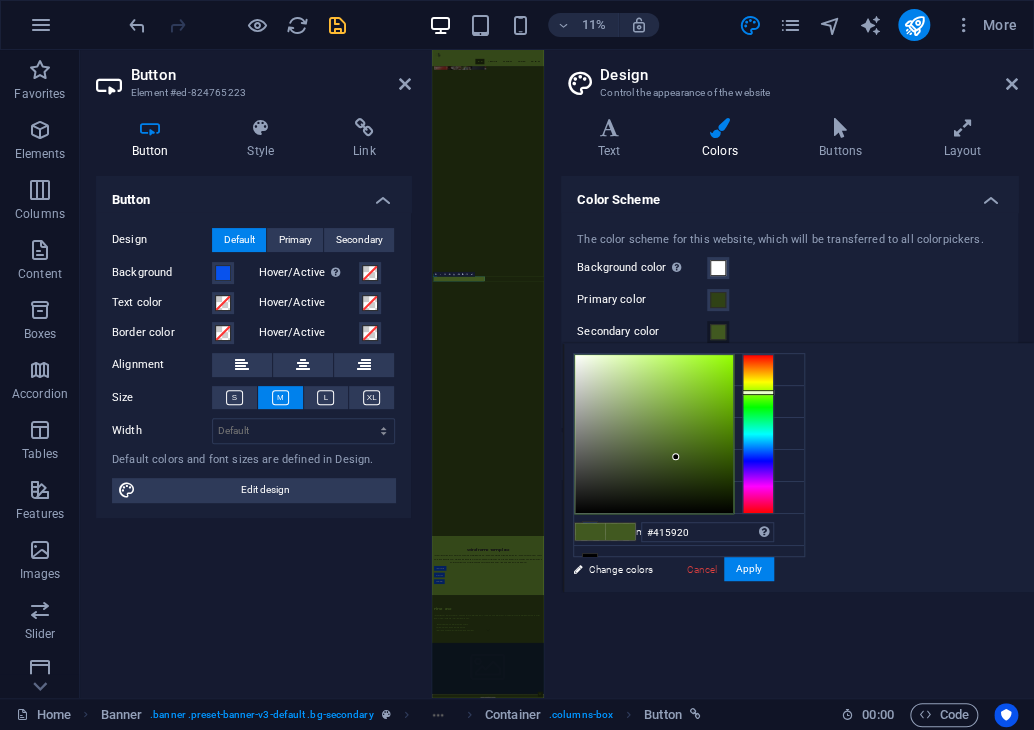 type on "#f1f5eb" 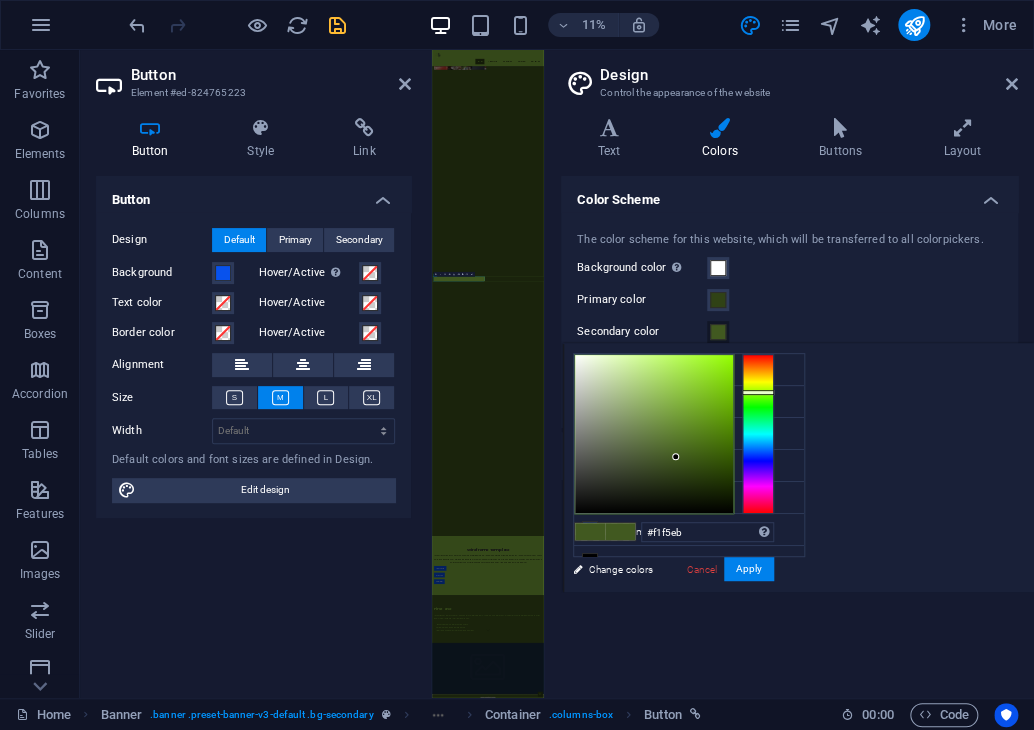 click at bounding box center (654, 434) 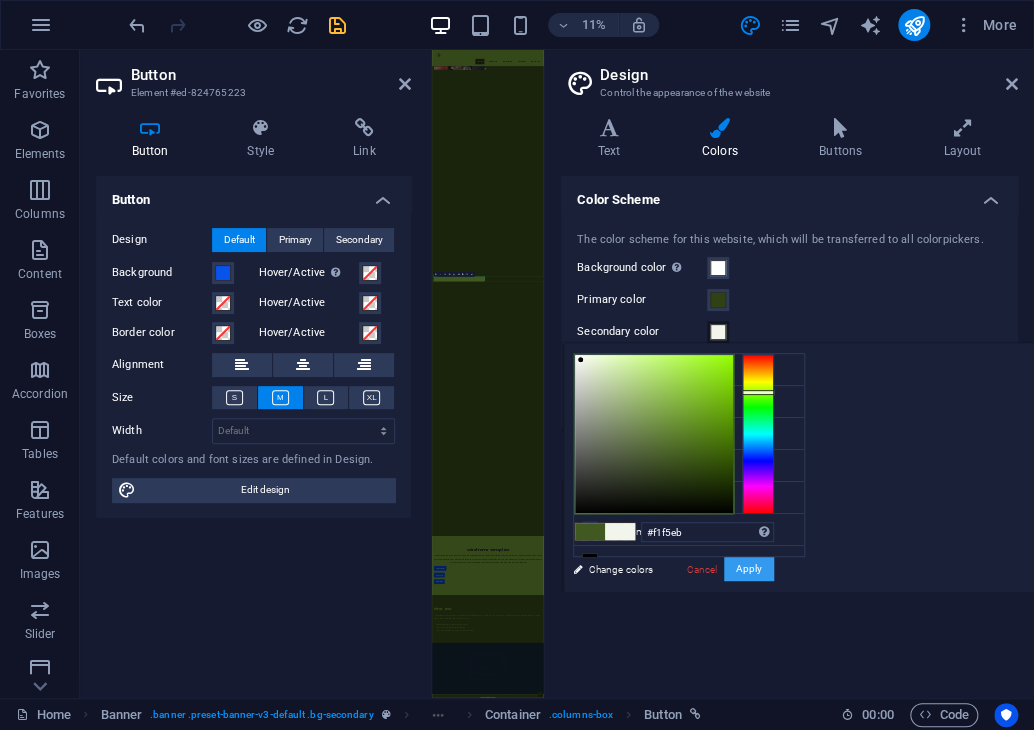 click on "Apply" at bounding box center [749, 569] 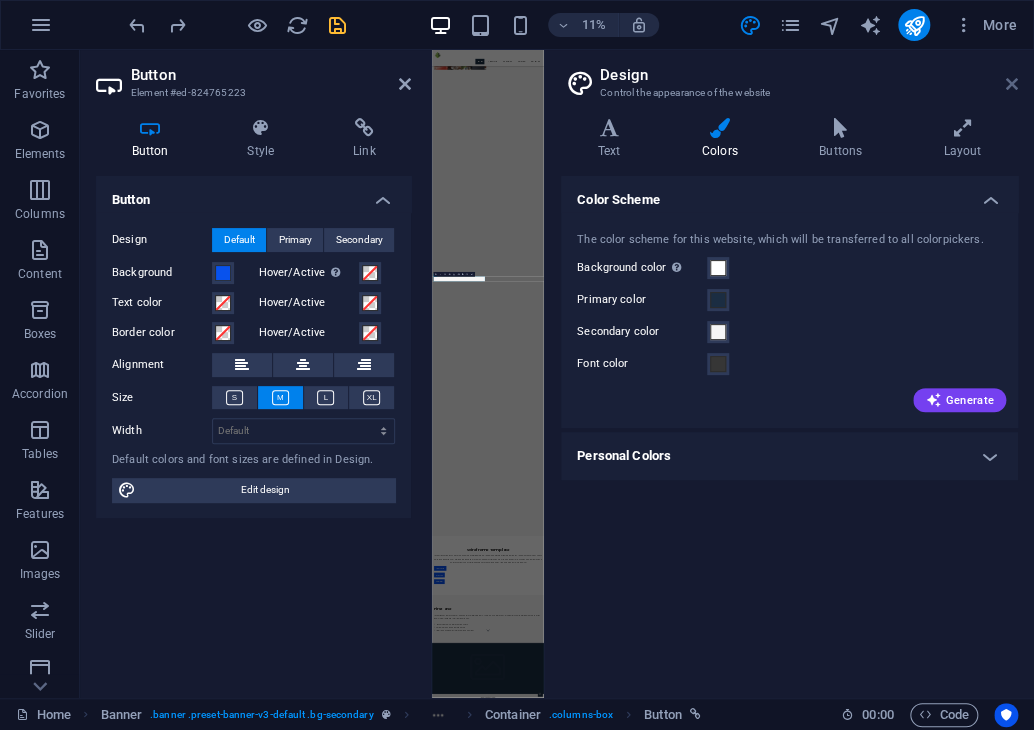 click at bounding box center [1012, 84] 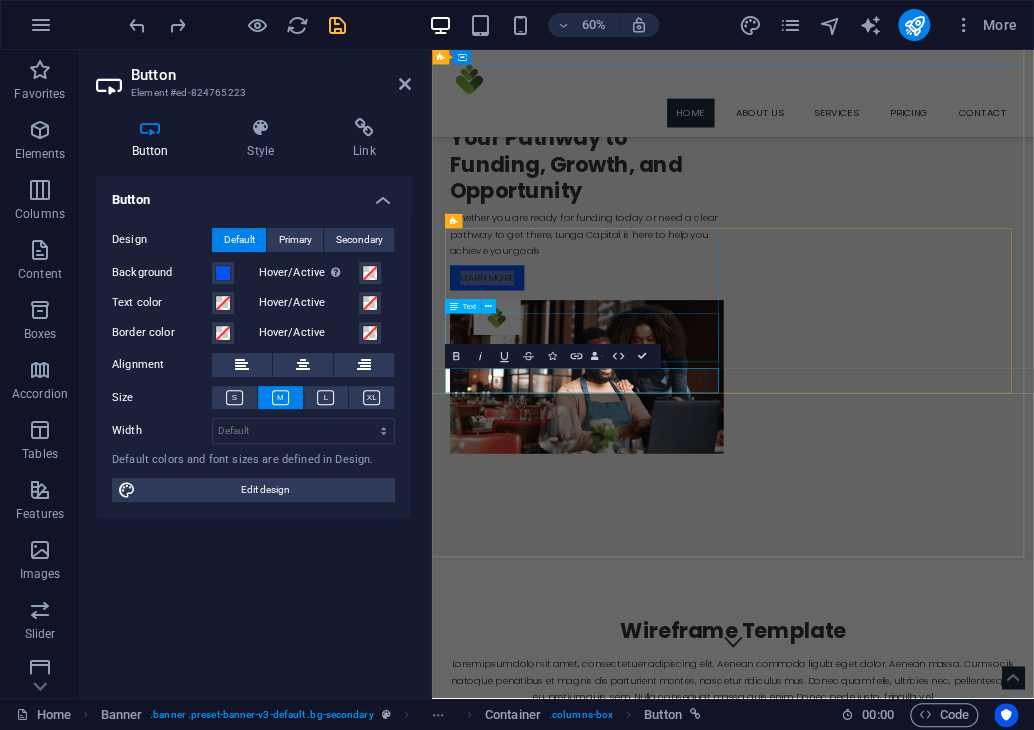 scroll, scrollTop: 65, scrollLeft: 0, axis: vertical 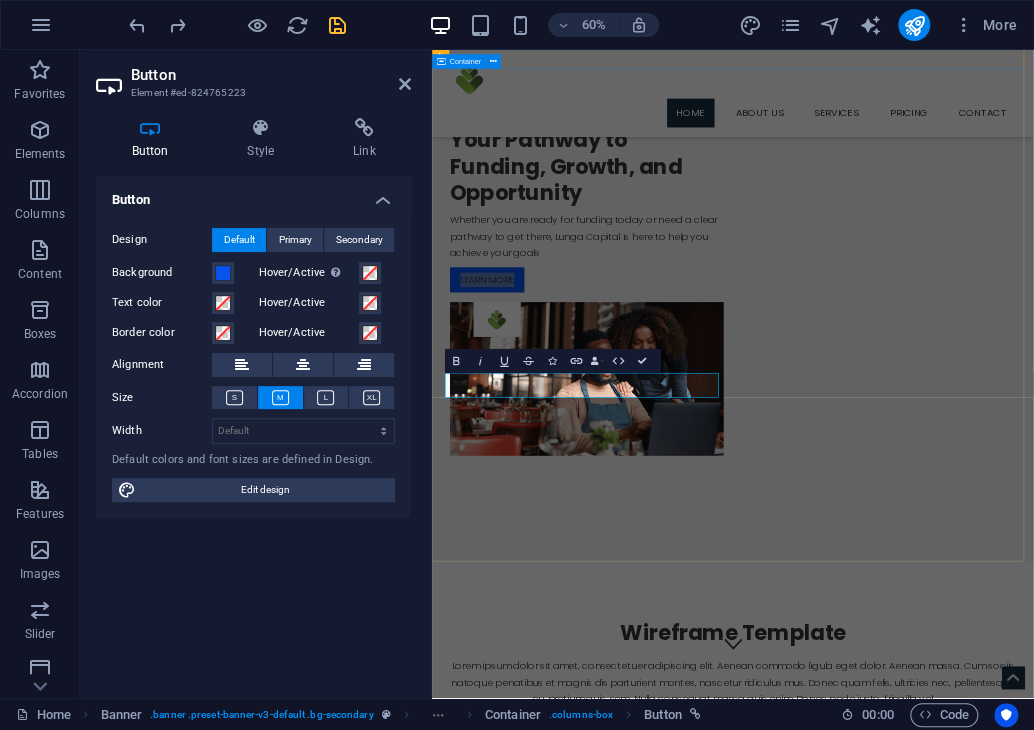 click on "Your Pathway to Funding, Growth, and Opportunity  Whether you are ready for funding today or need a clear pathway to get there, Lunga Capital is here to help you achieve your goals Learn more" at bounding box center [933, 452] 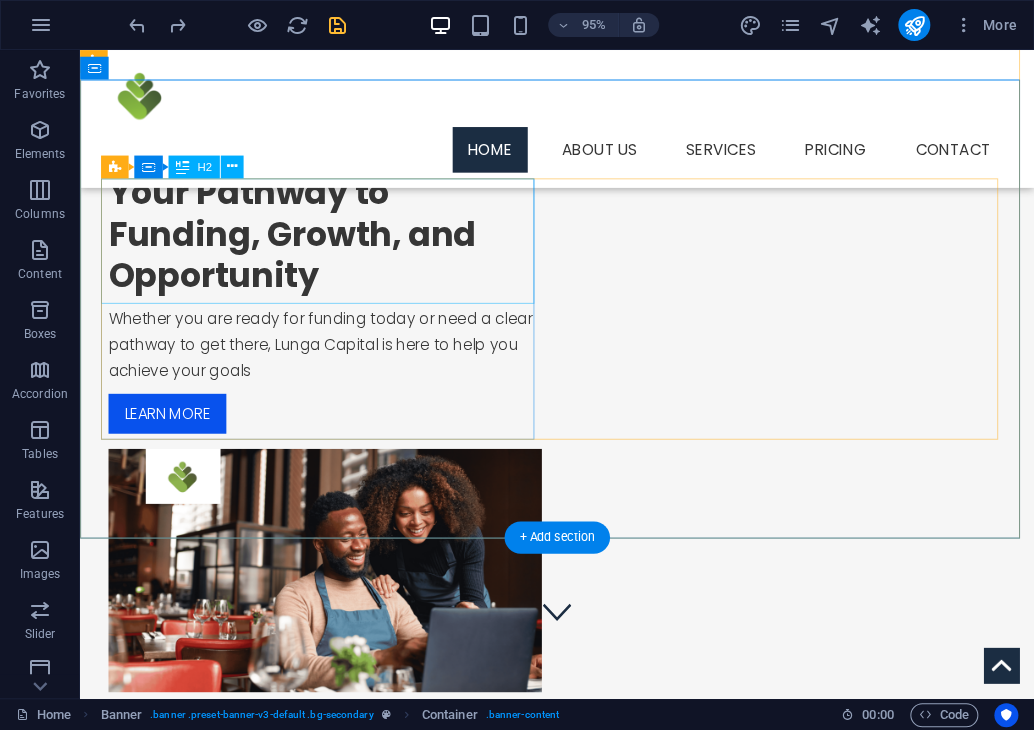 click on "Your Pathway to Funding, Growth, and Opportunity" at bounding box center (338, 244) 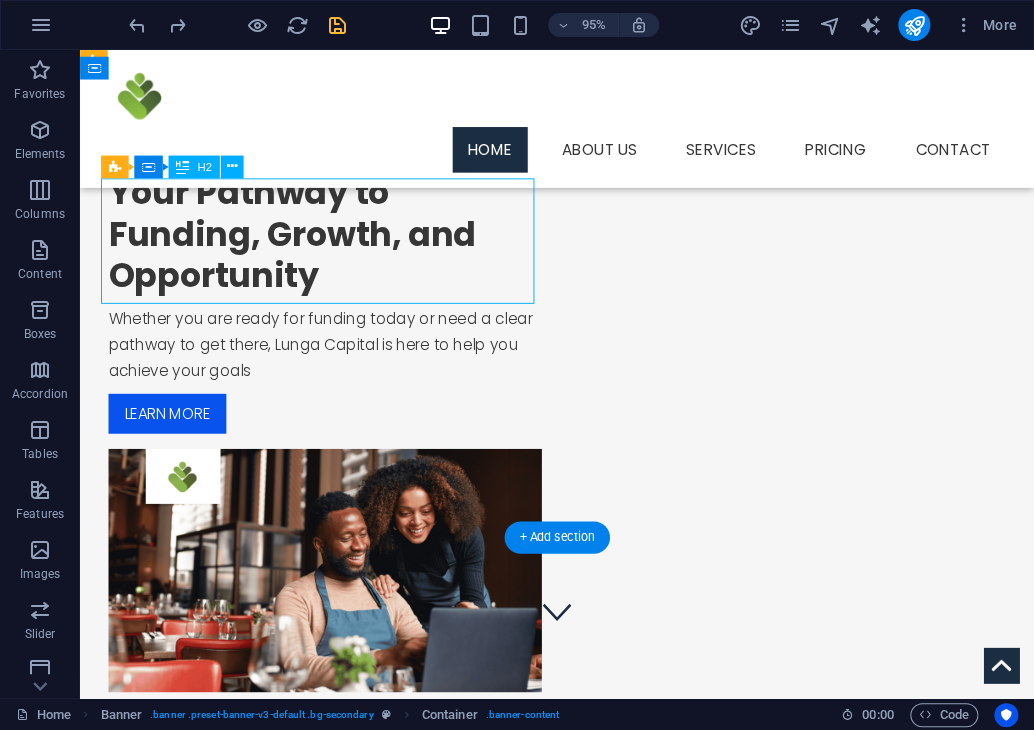 click on "Your Pathway to Funding, Growth, and Opportunity" at bounding box center [338, 244] 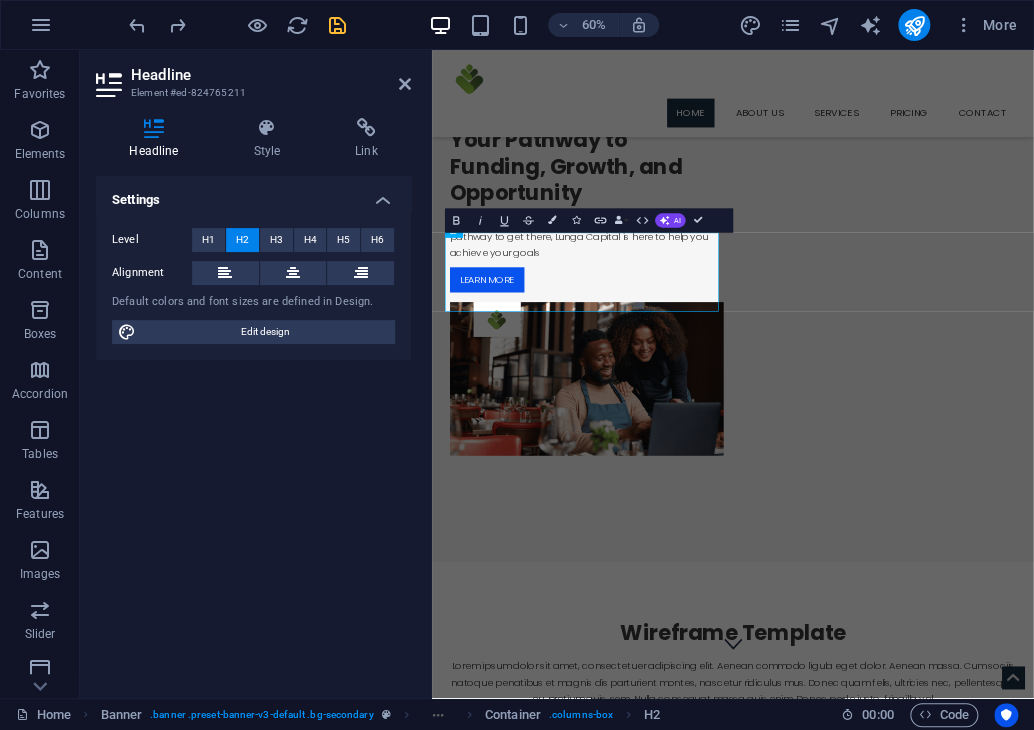 click on "Level H1 H2 H3 H4 H5 H6 Alignment Default colors and font sizes are defined in Design. Edit design" at bounding box center (253, 286) 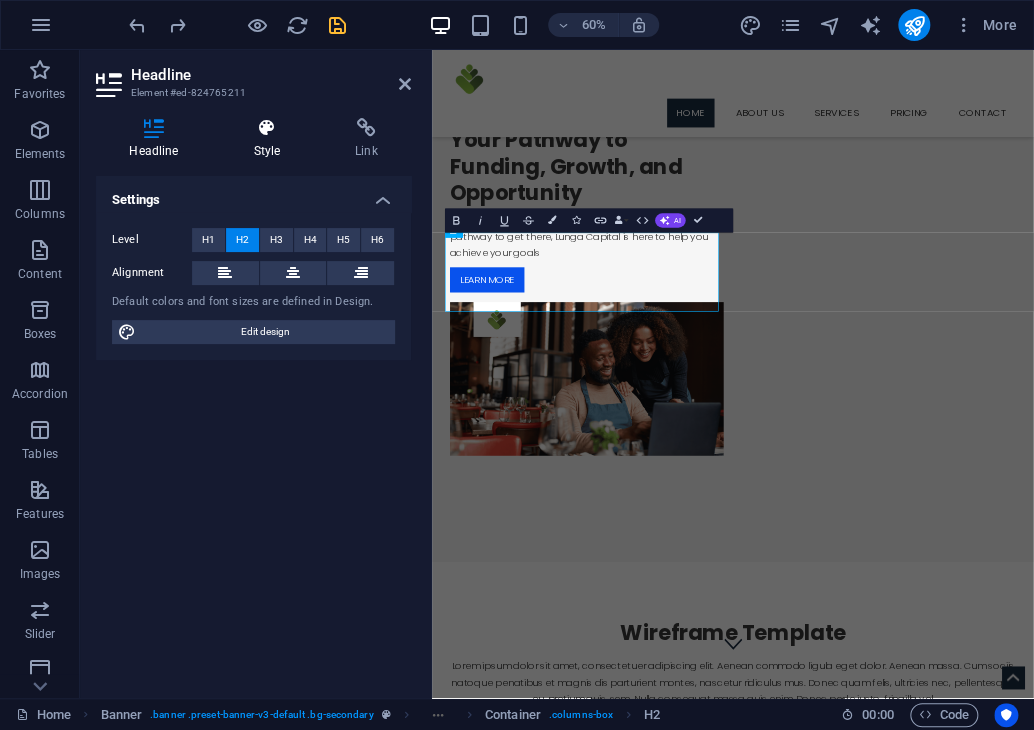 click on "Style" at bounding box center (271, 139) 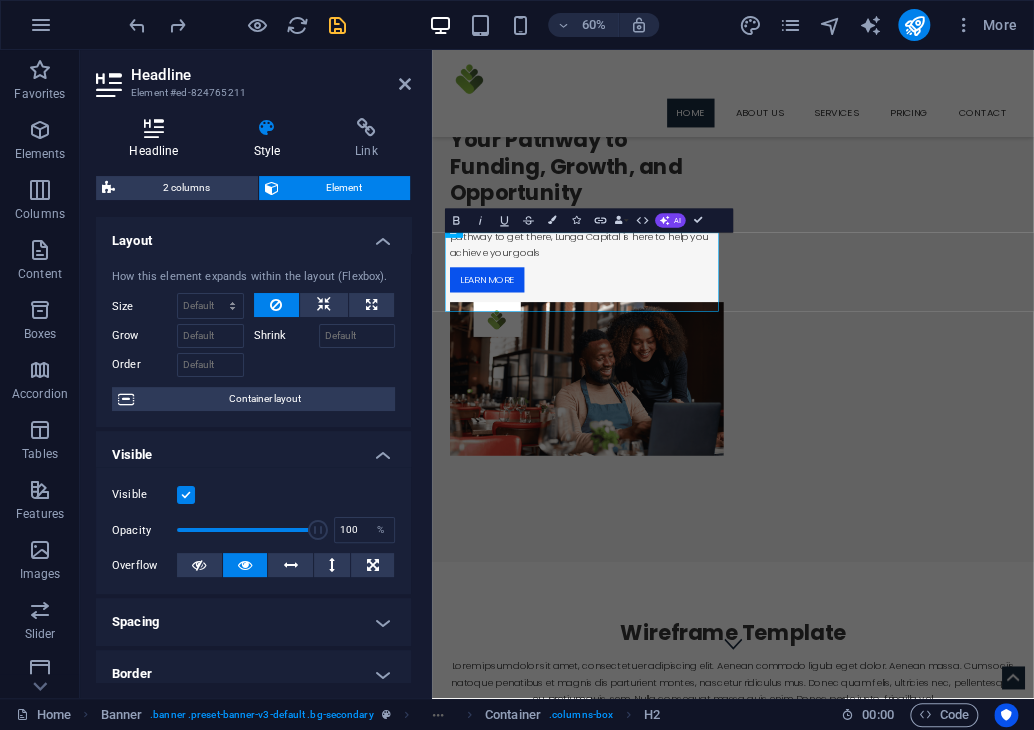 click at bounding box center [154, 128] 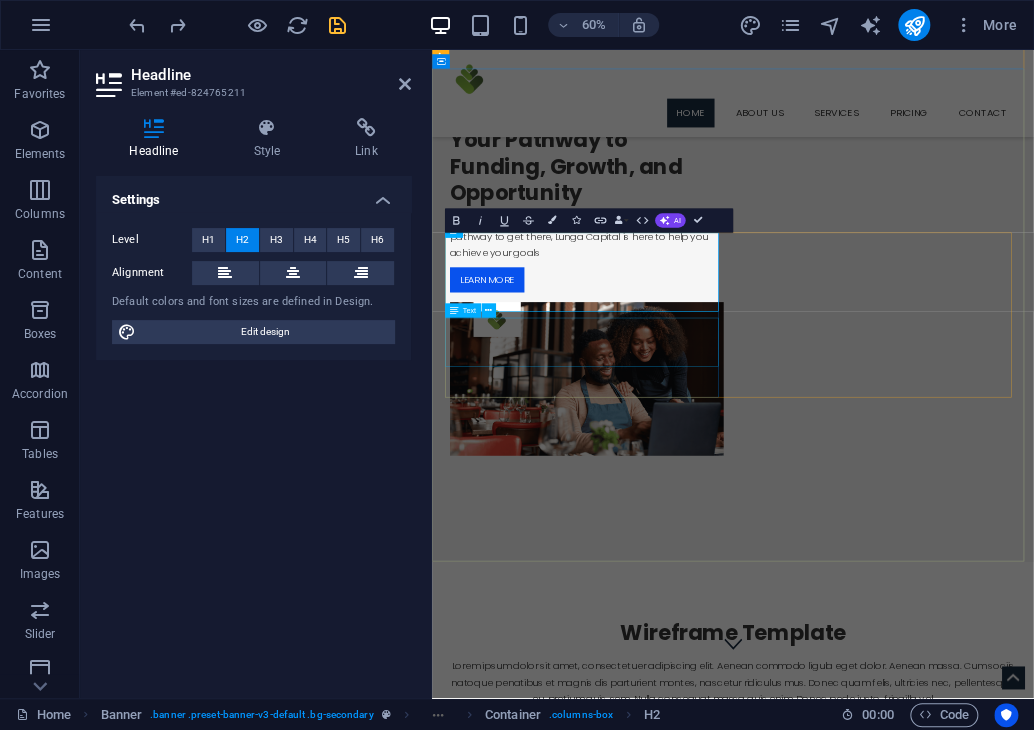 click on "Whether you are ready for funding today or need a clear pathway to get there, Lunga Capital is here to help you achieve your goals" at bounding box center [690, 361] 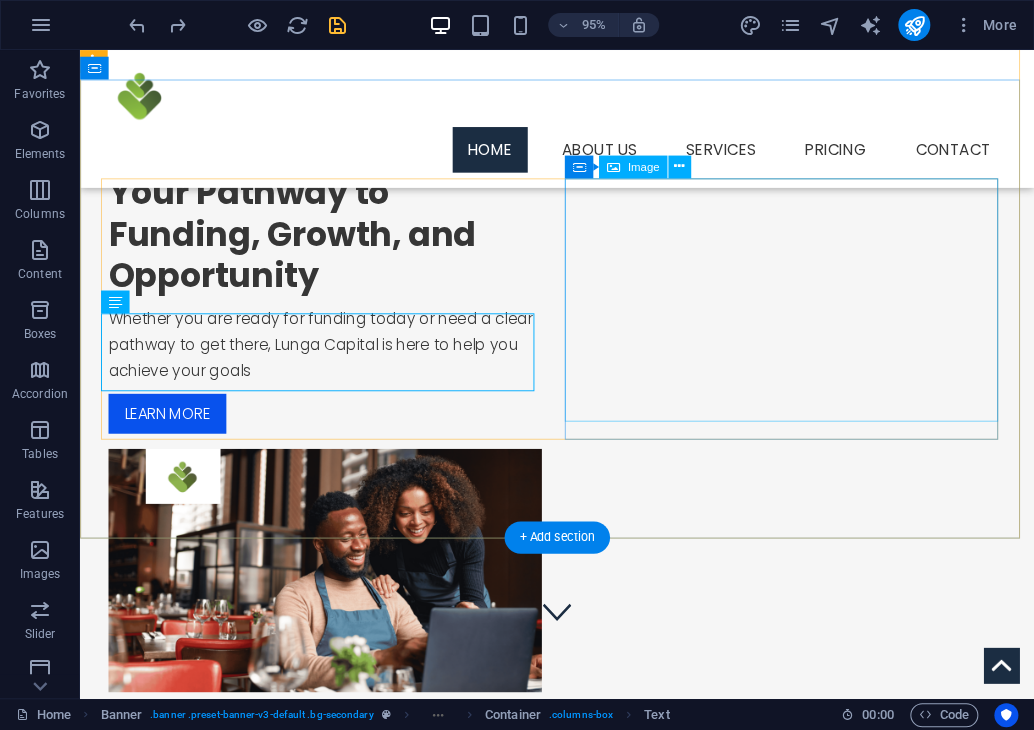 click at bounding box center [338, 598] 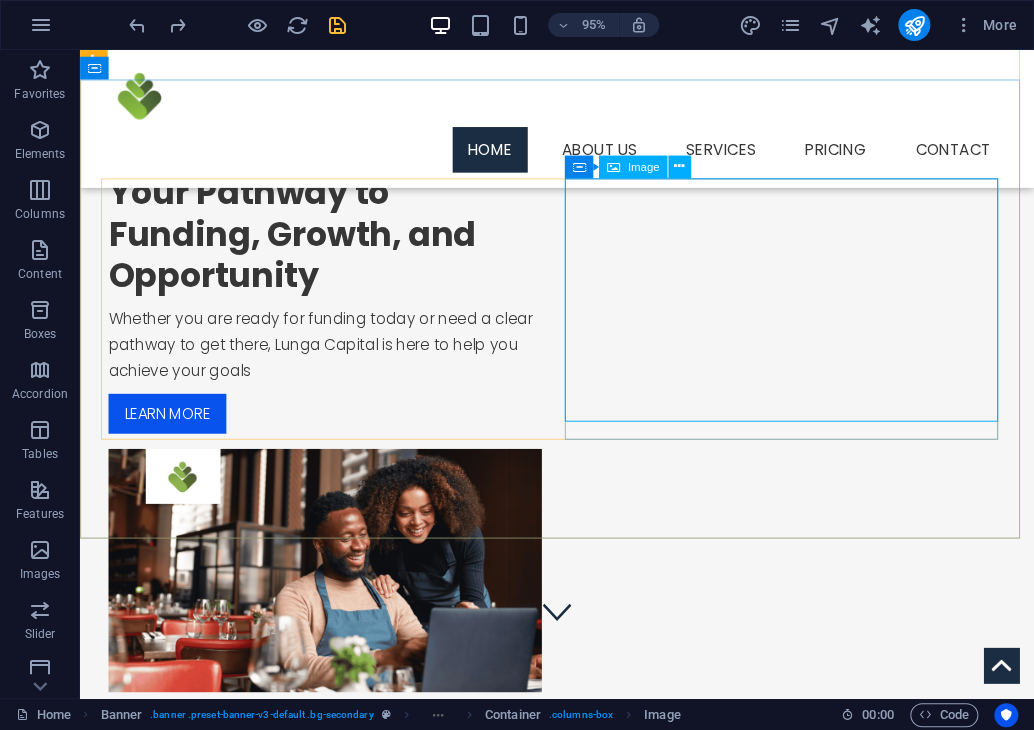 click on "Image" at bounding box center (644, 166) 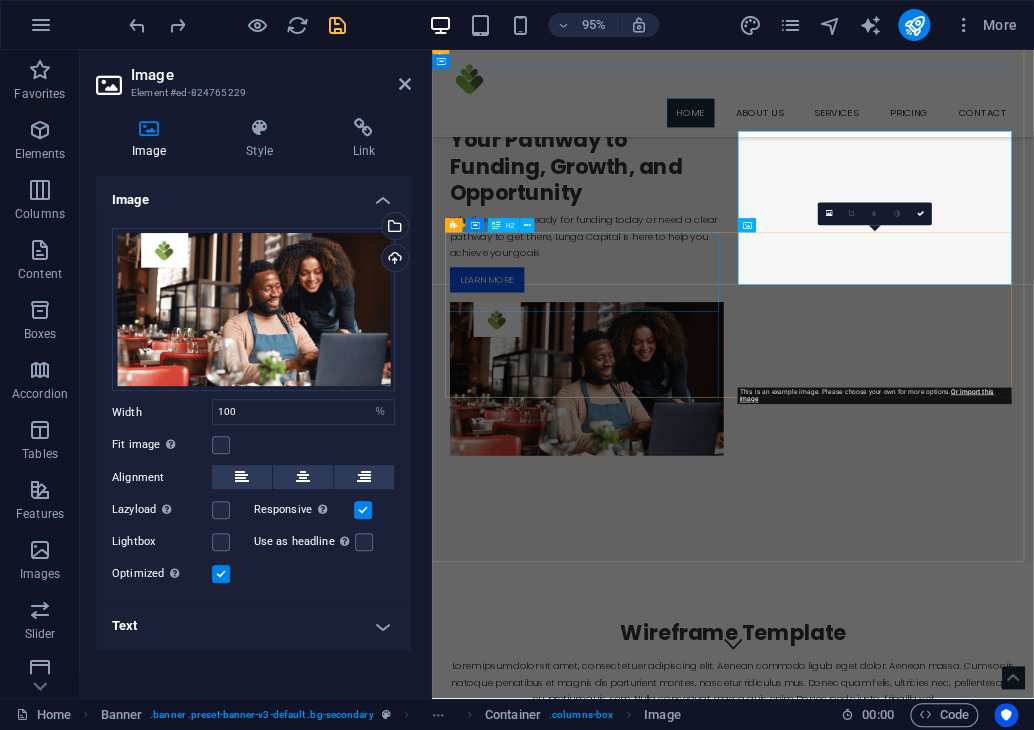 click on "Your Pathway to Funding, Growth, and Opportunity" at bounding box center [690, 244] 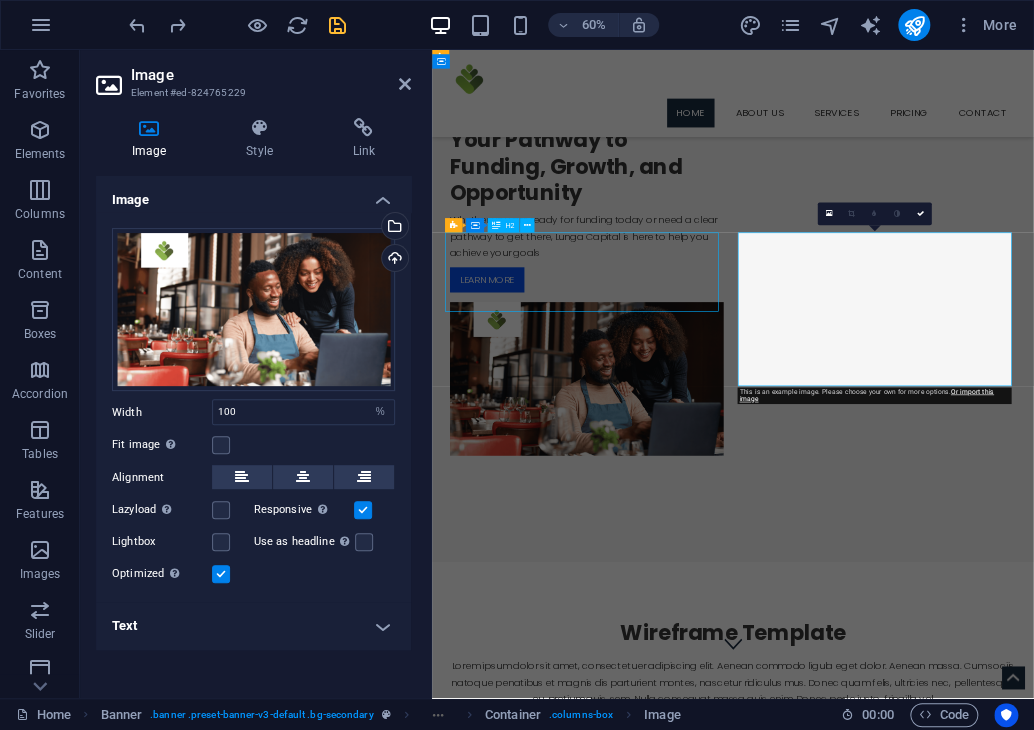 click on "Your Pathway to Funding, Growth, and Opportunity" at bounding box center [690, 244] 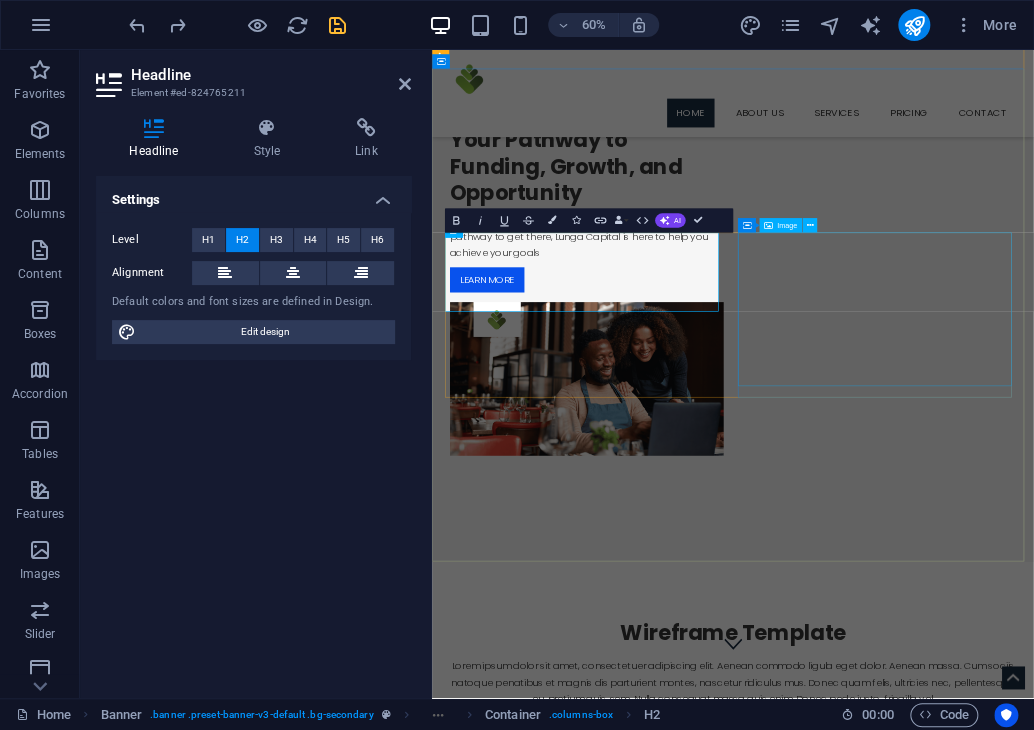 click at bounding box center (690, 598) 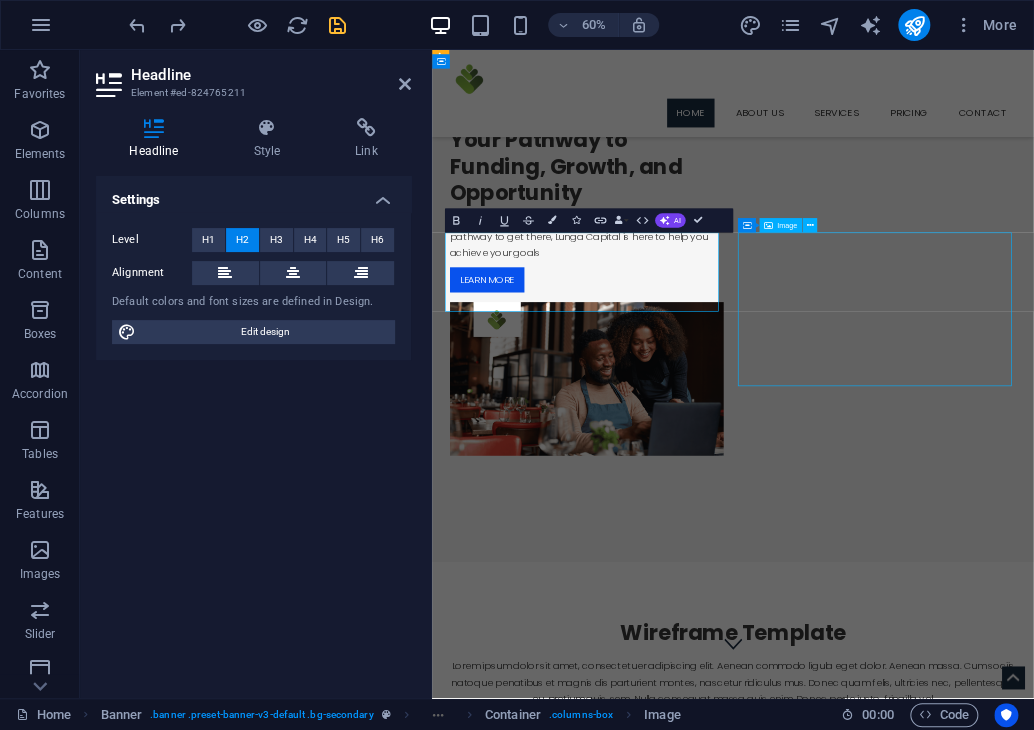 click at bounding box center [690, 598] 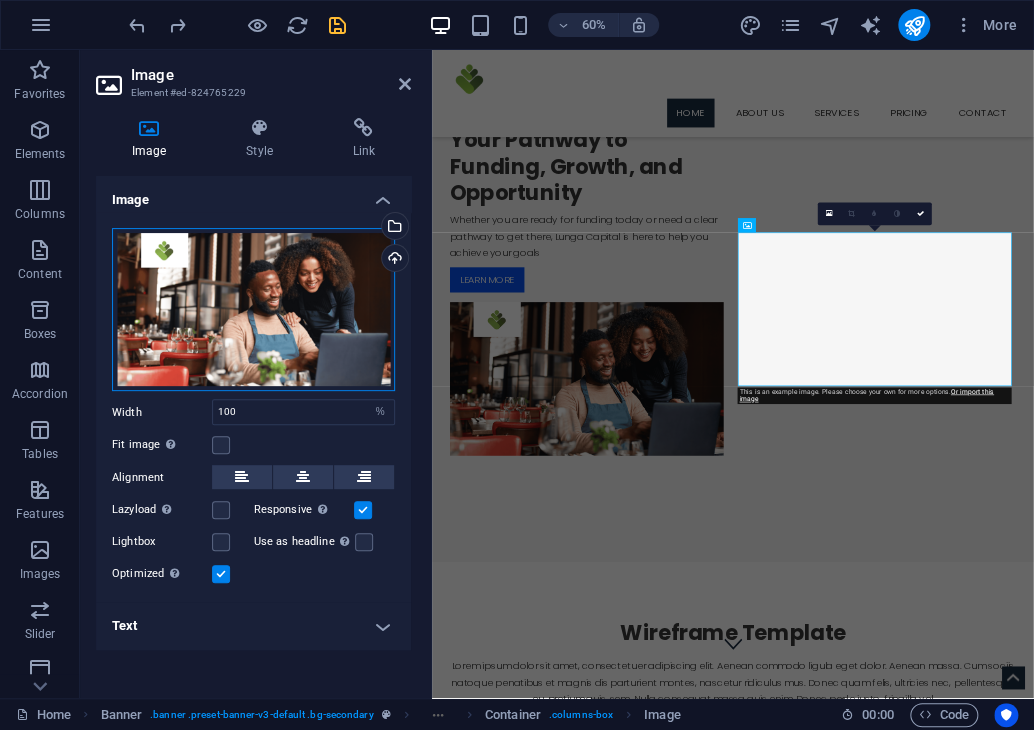 click on "Drag files here, click to choose files or select files from Files or our free stock photos & videos" at bounding box center (253, 310) 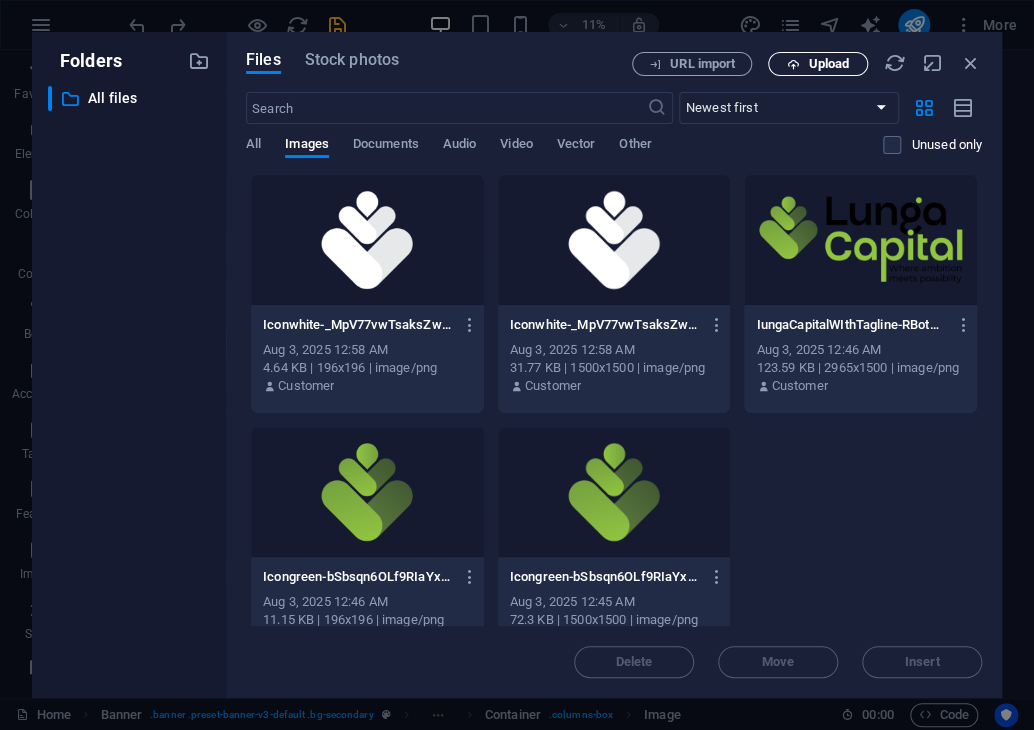 click at bounding box center [793, 64] 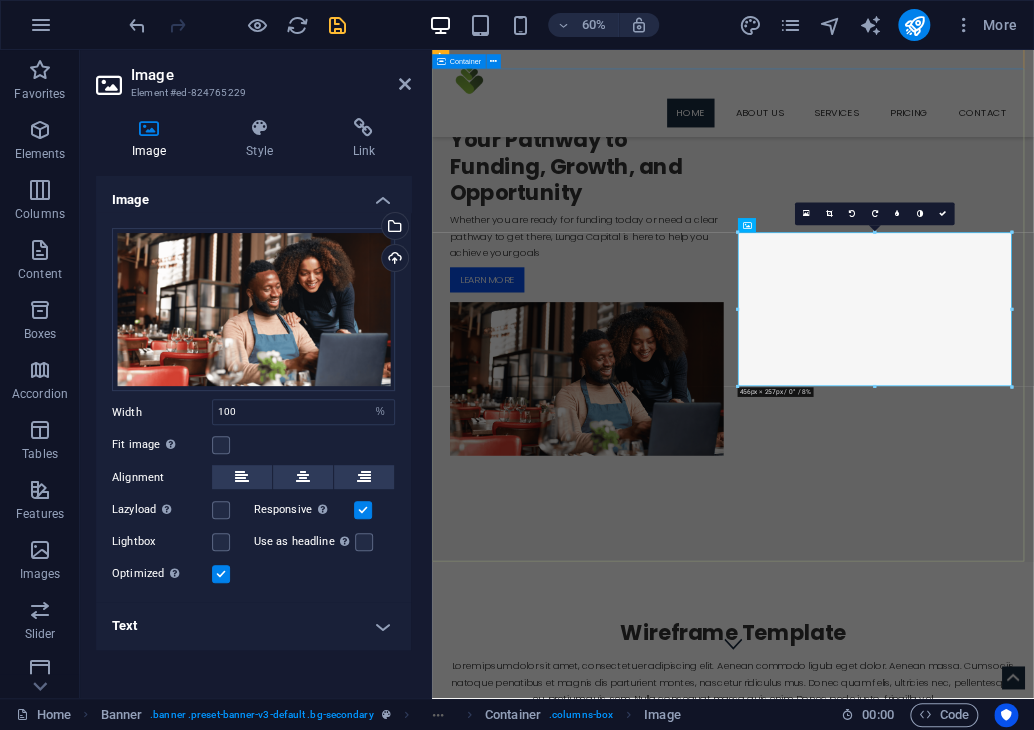 click on "Your Pathway to Funding, Growth, and Opportunity  Whether you are ready for funding today or need a clear pathway to get there, Lunga Capital is here to help you achieve your goals Learn more" at bounding box center (933, 452) 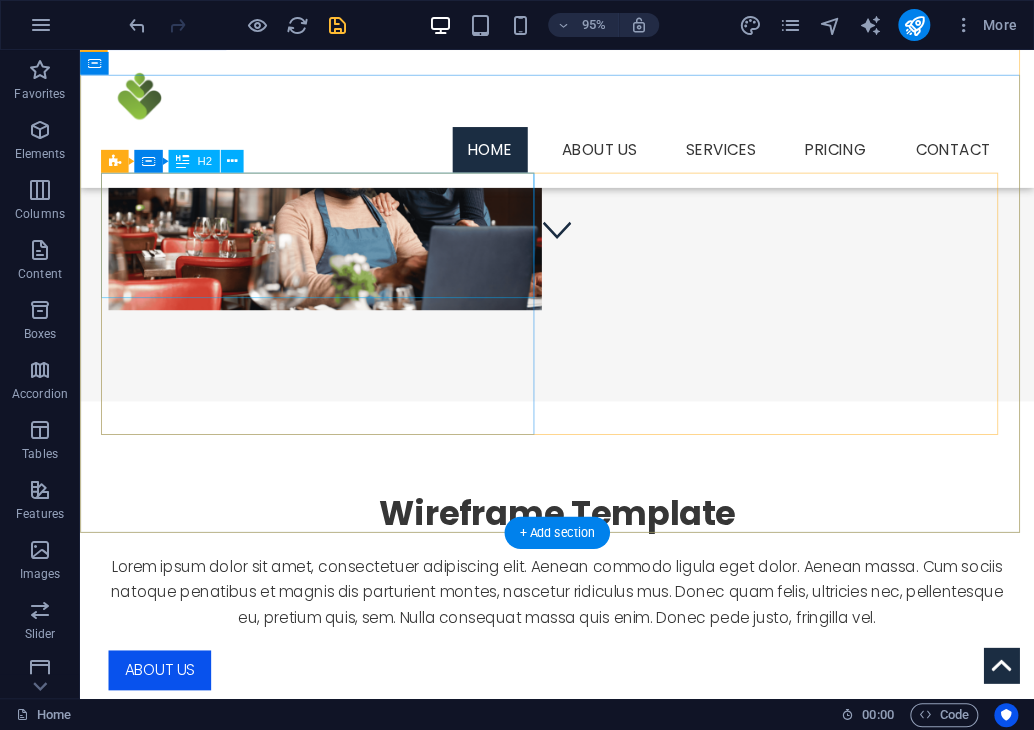 scroll, scrollTop: 0, scrollLeft: 0, axis: both 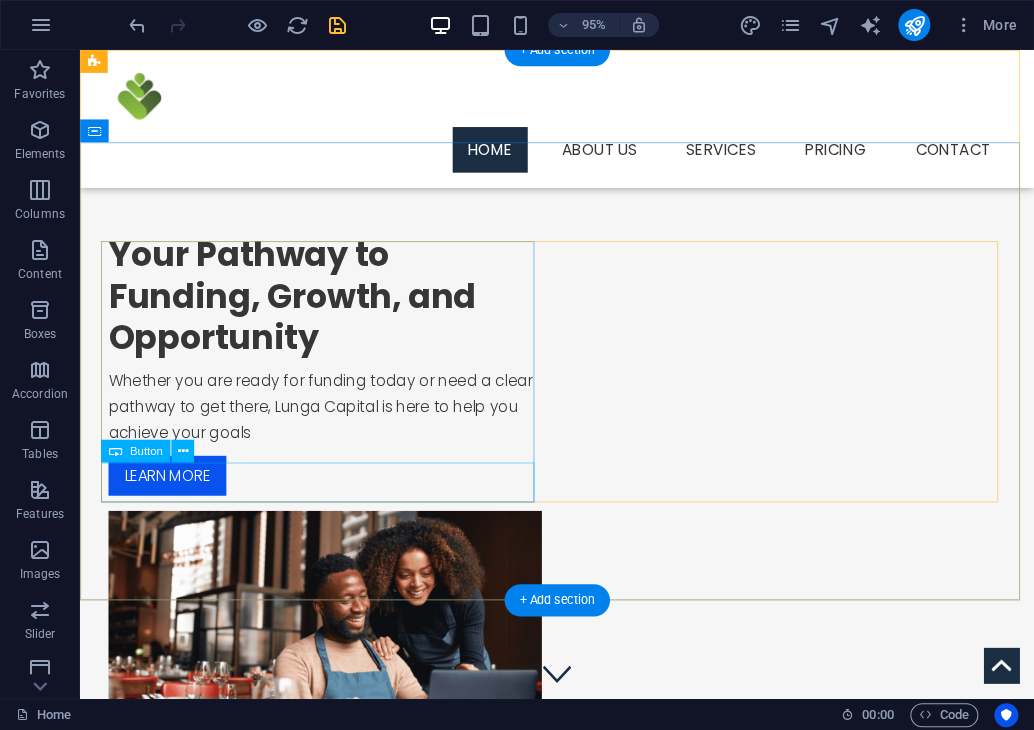 click on "Learn more" at bounding box center (338, 498) 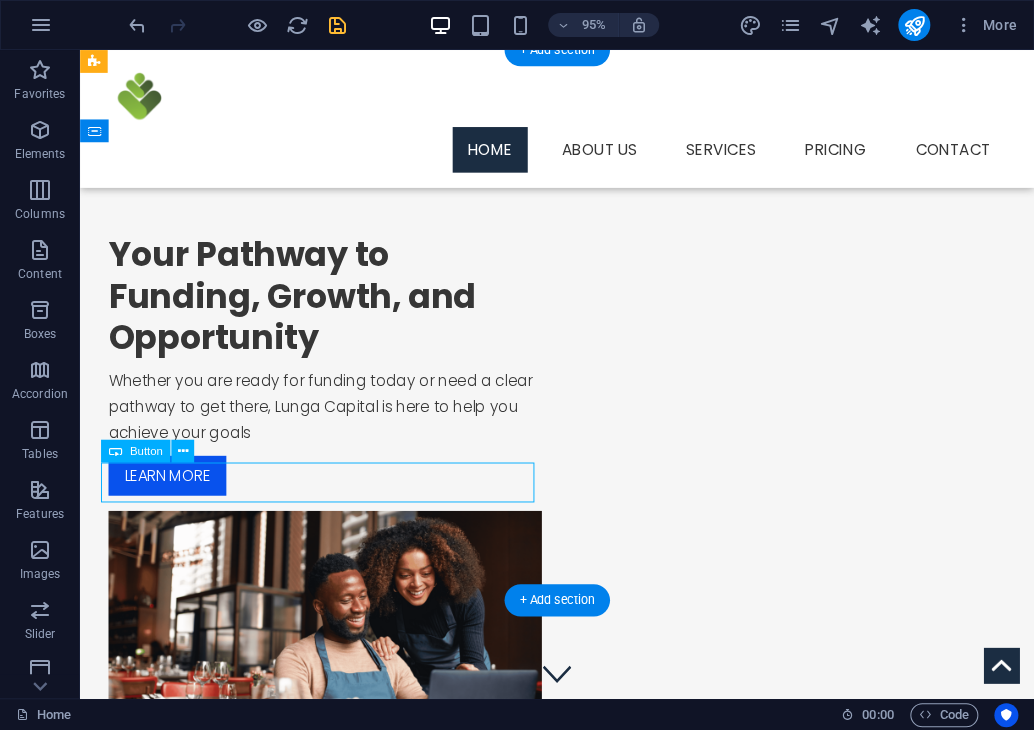 click on "Learn more" at bounding box center [338, 498] 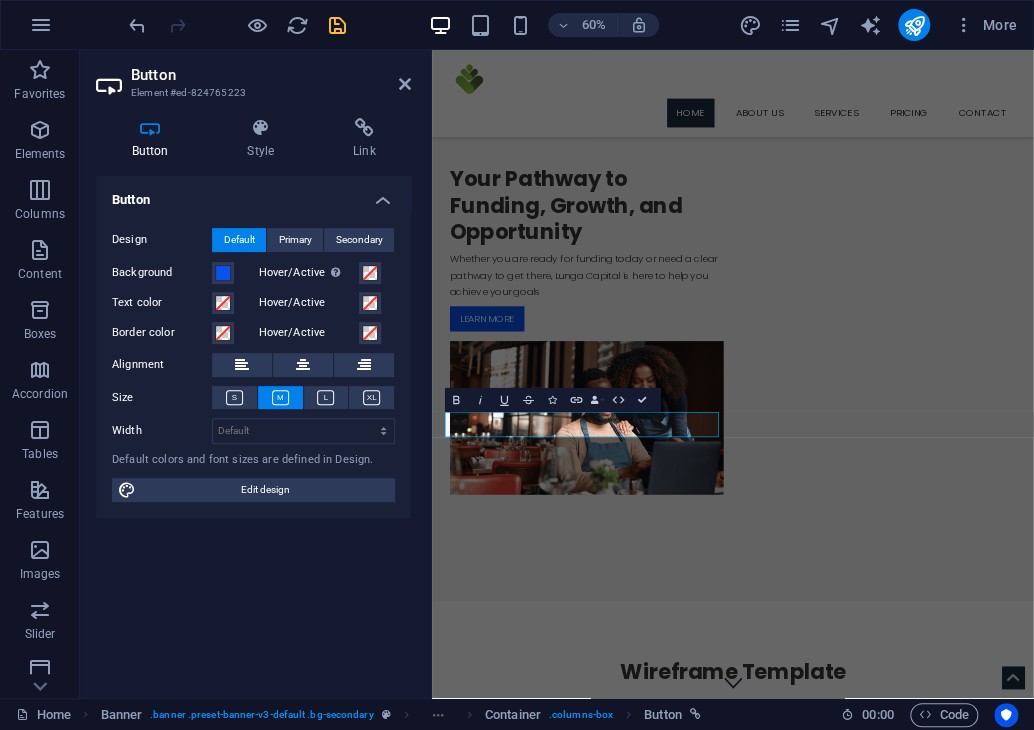 type 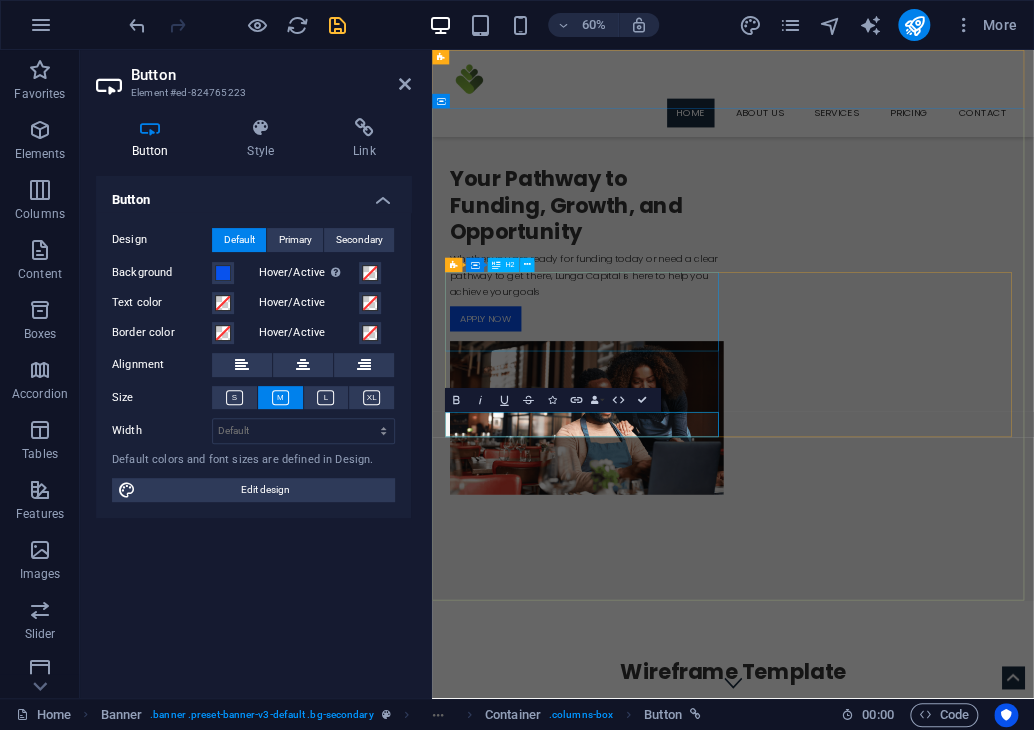 click on "Your Pathway to Funding, Growth, and Opportunity" at bounding box center [690, 309] 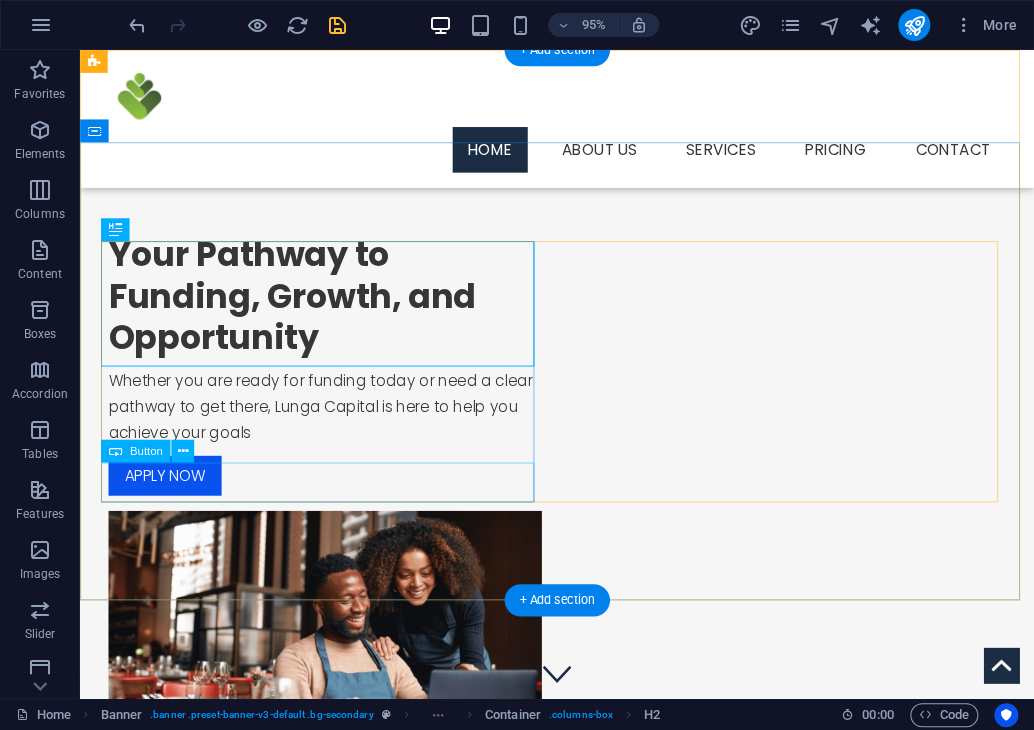 click on "APPLY NOW" at bounding box center (338, 498) 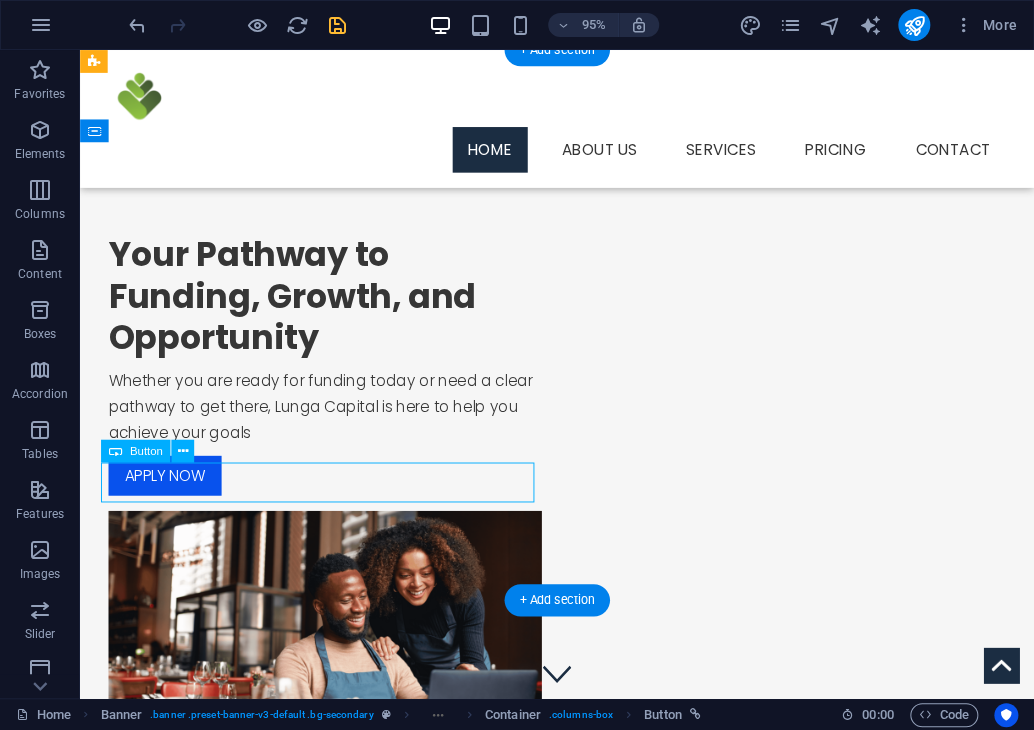click on "APPLY NOW" at bounding box center [338, 498] 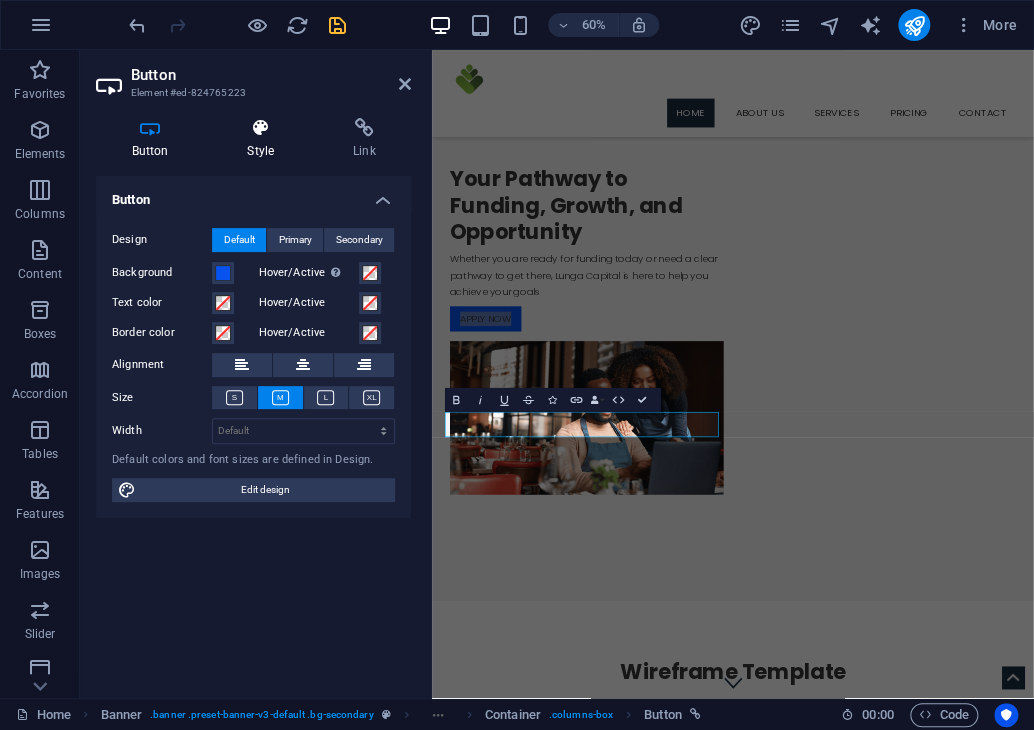 click on "Style" at bounding box center (265, 139) 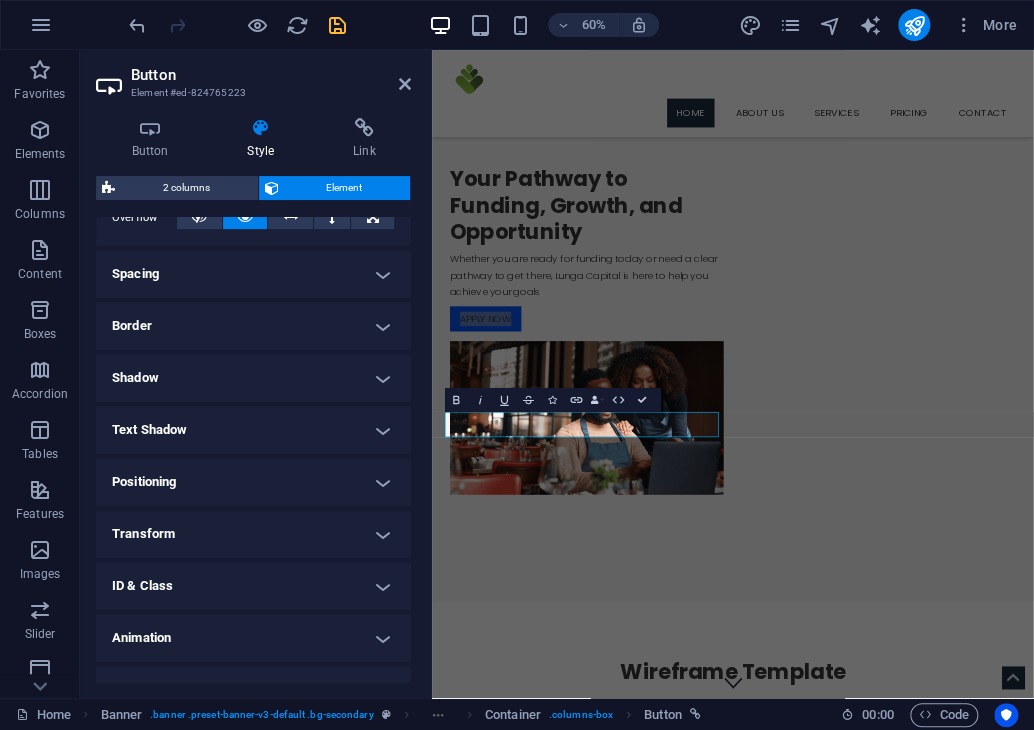 scroll, scrollTop: 380, scrollLeft: 0, axis: vertical 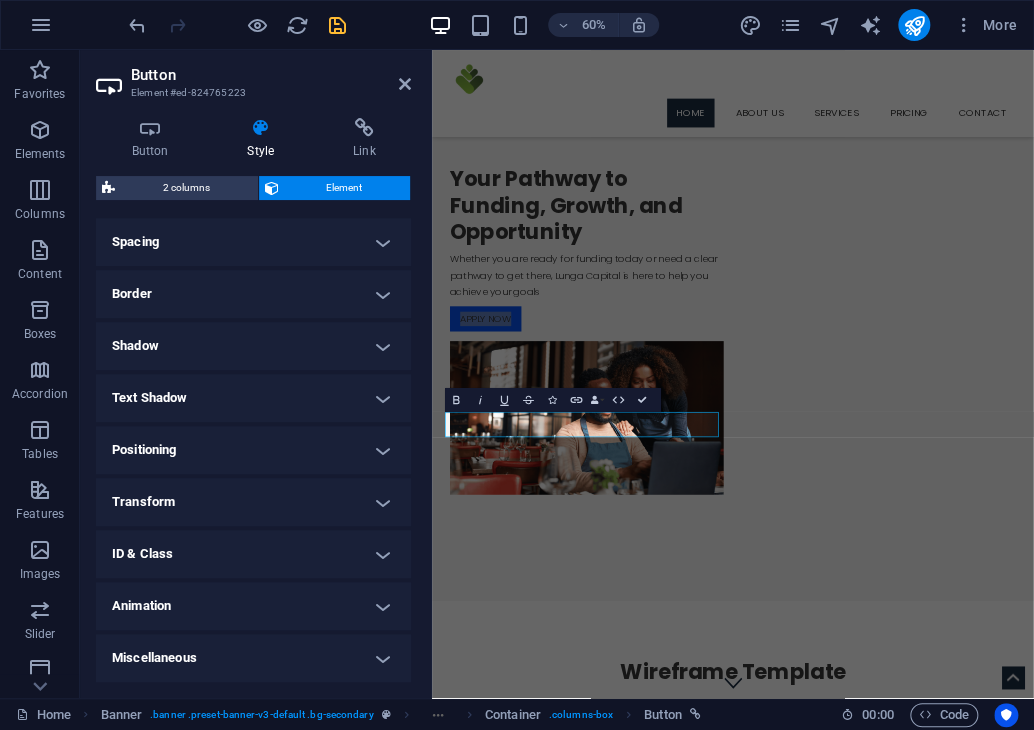 click on "Border" at bounding box center (253, 294) 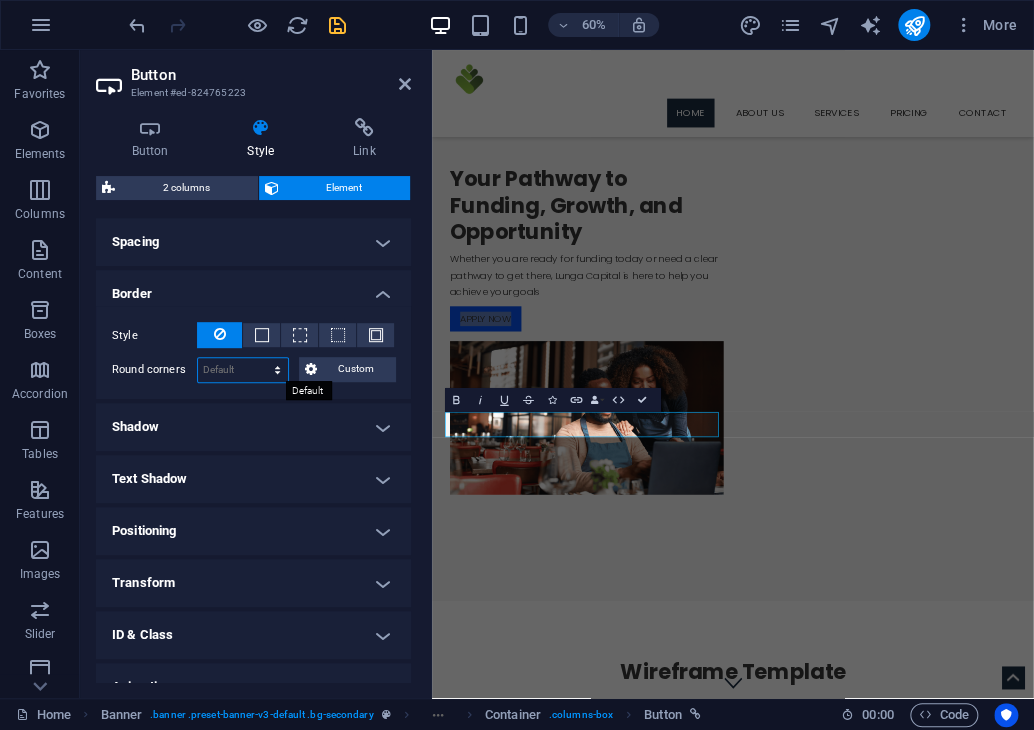 click on "Default px rem % vh vw Custom" at bounding box center (243, 370) 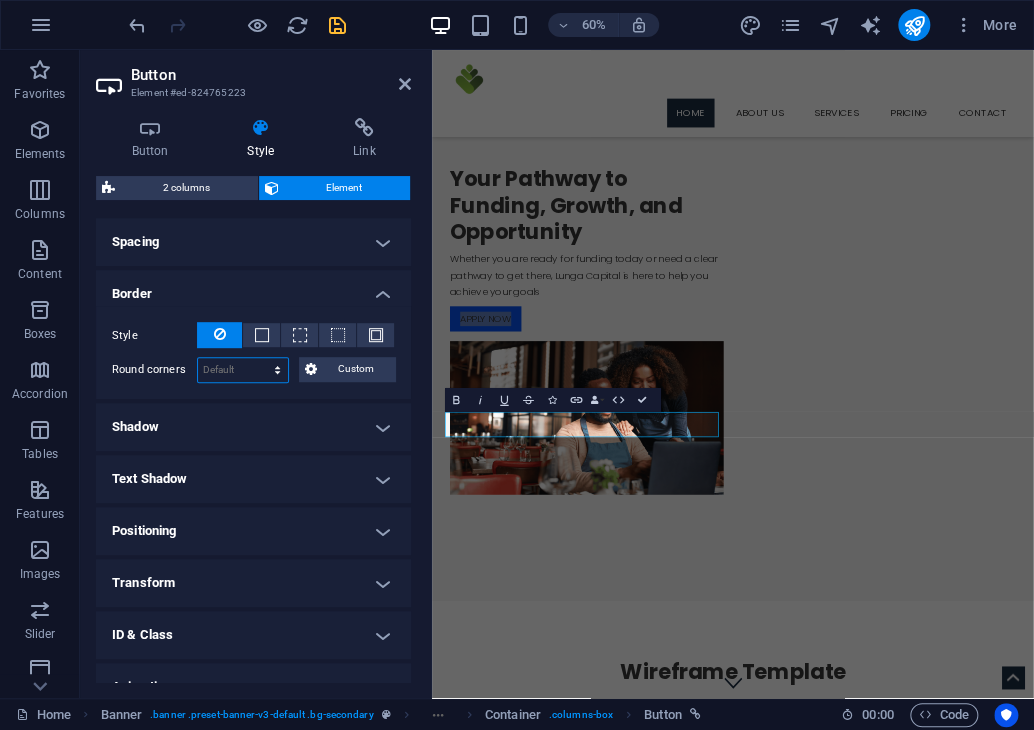 select on "px" 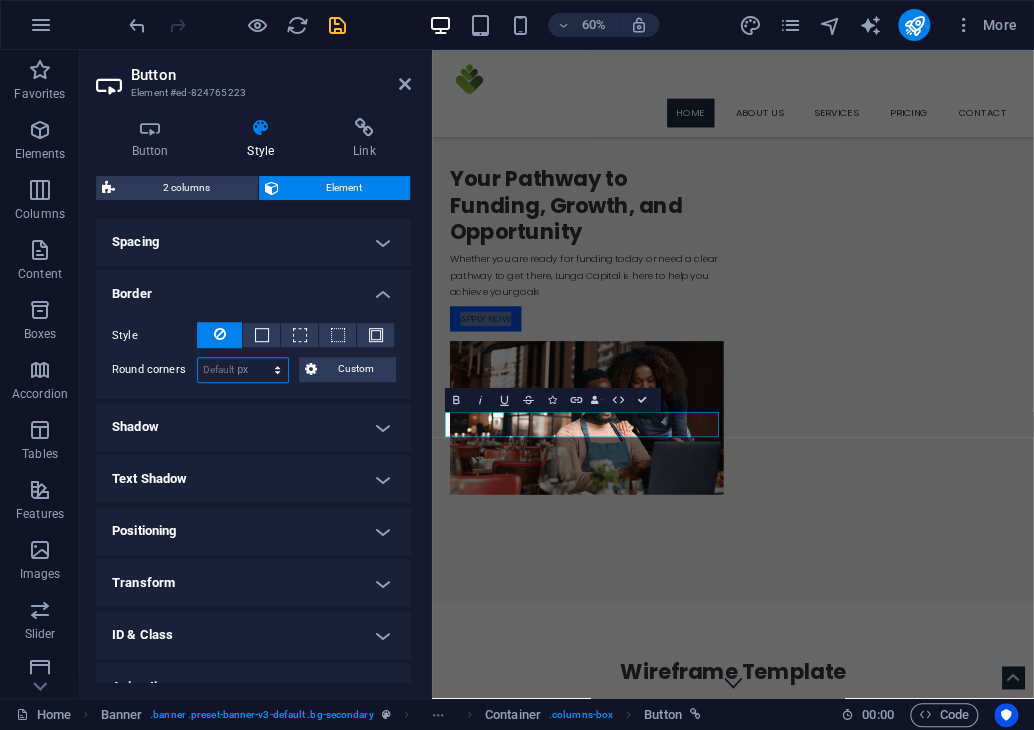 click on "Default px rem % vh vw Custom" at bounding box center [243, 370] 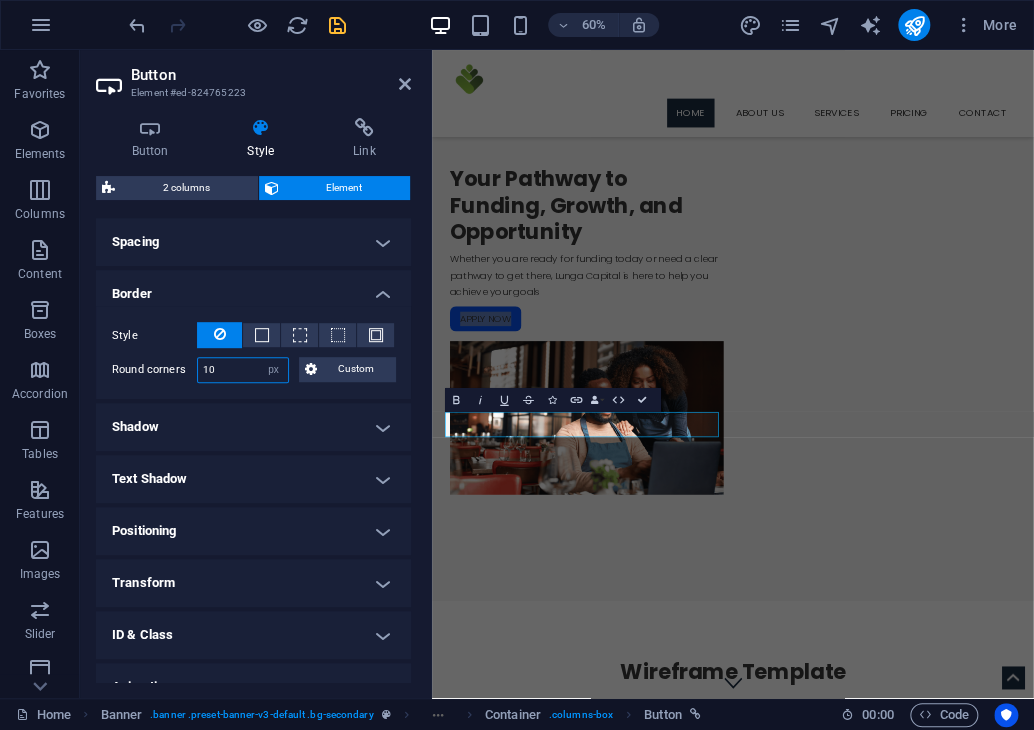 click on "10" at bounding box center (243, 370) 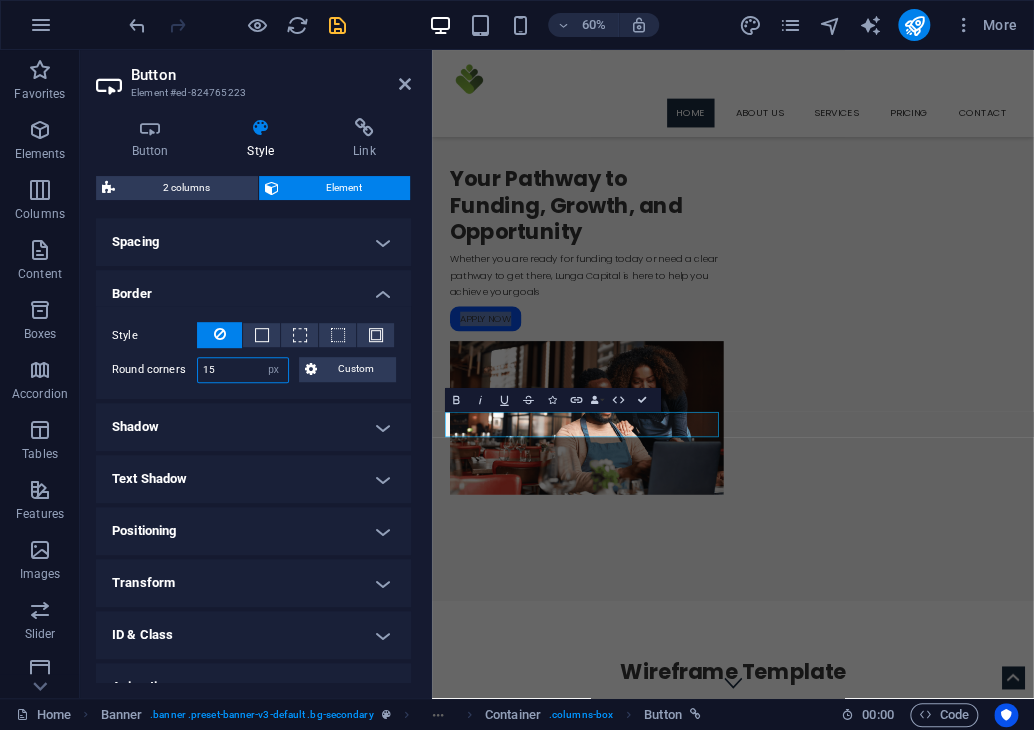 click on "15" at bounding box center [243, 370] 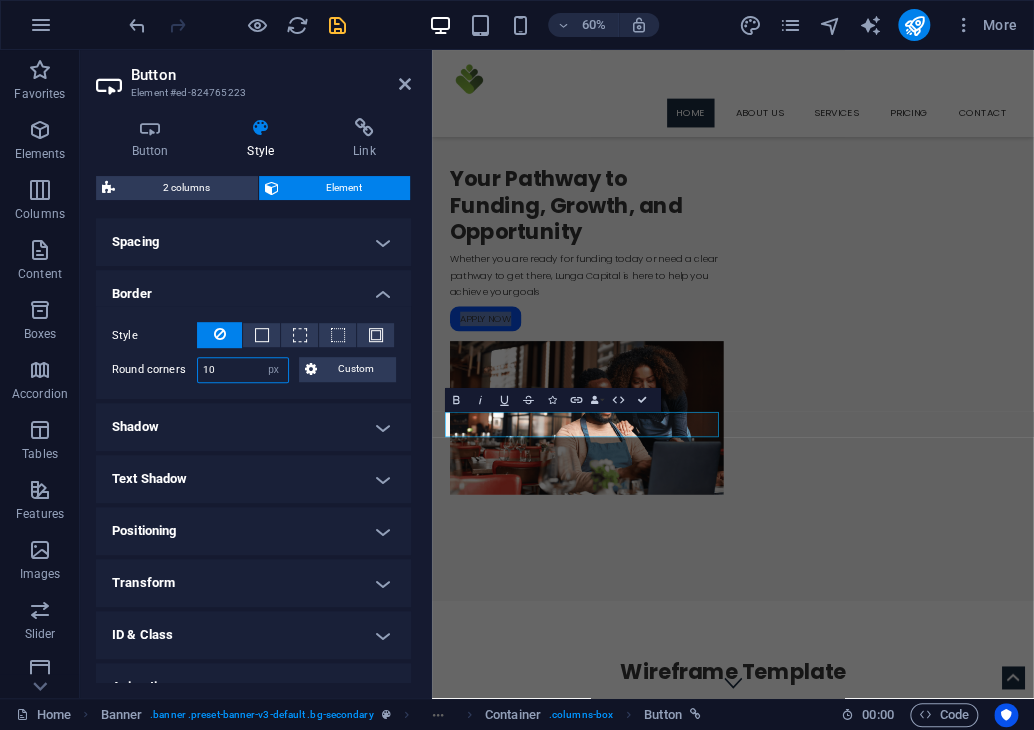 type on "10" 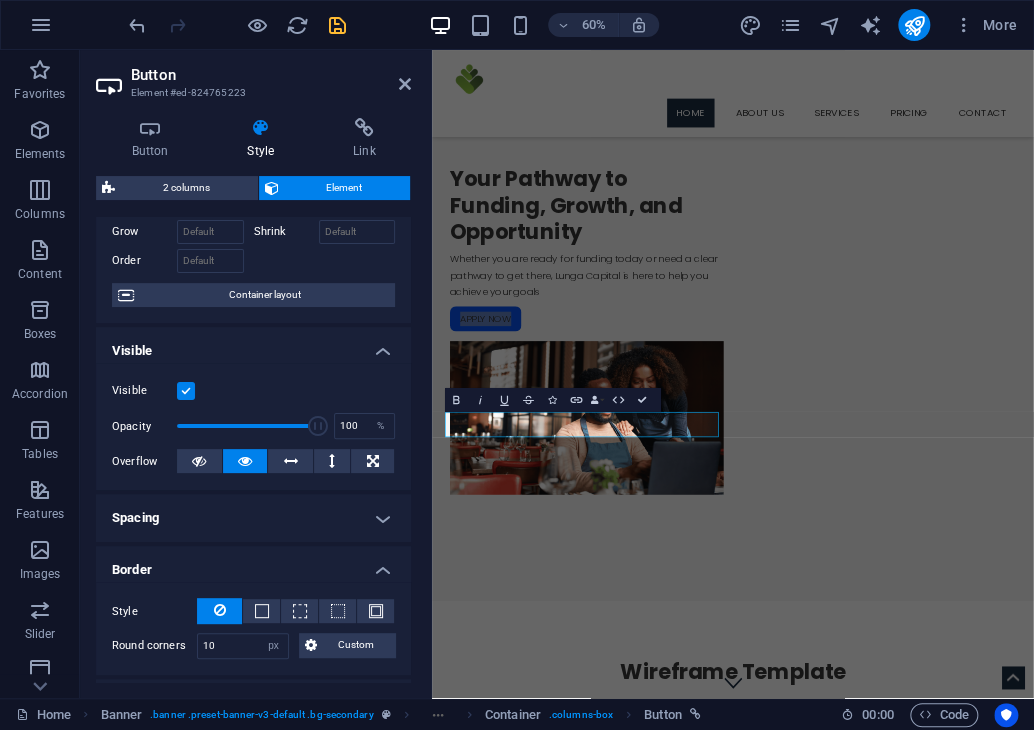 scroll, scrollTop: 0, scrollLeft: 0, axis: both 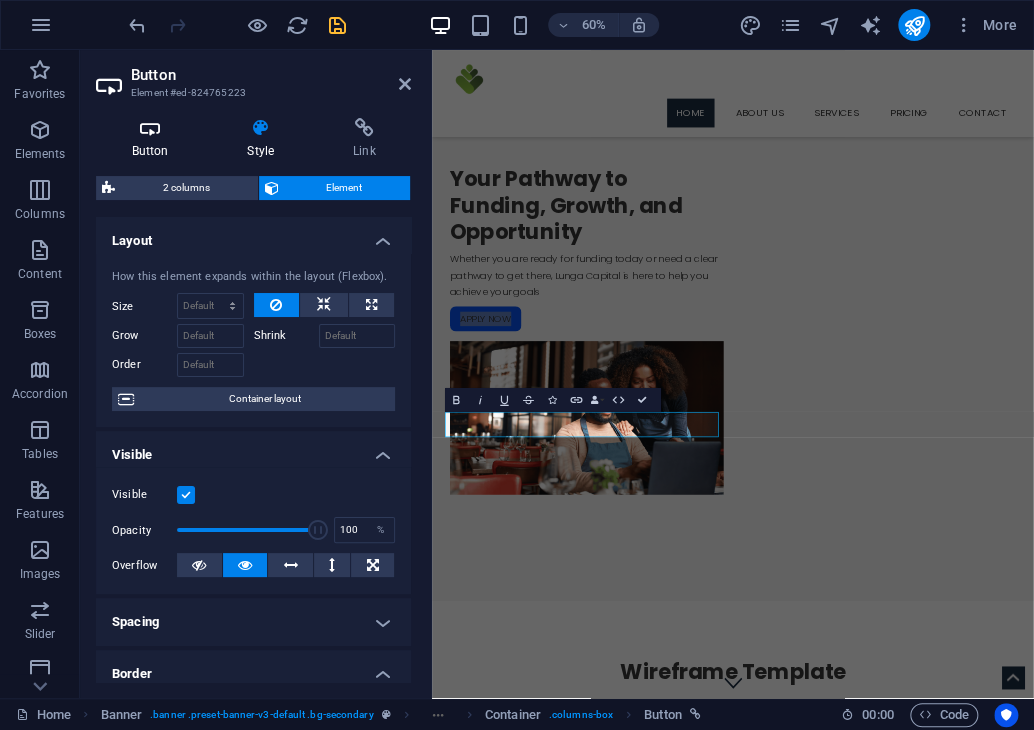 click on "Button" at bounding box center [154, 139] 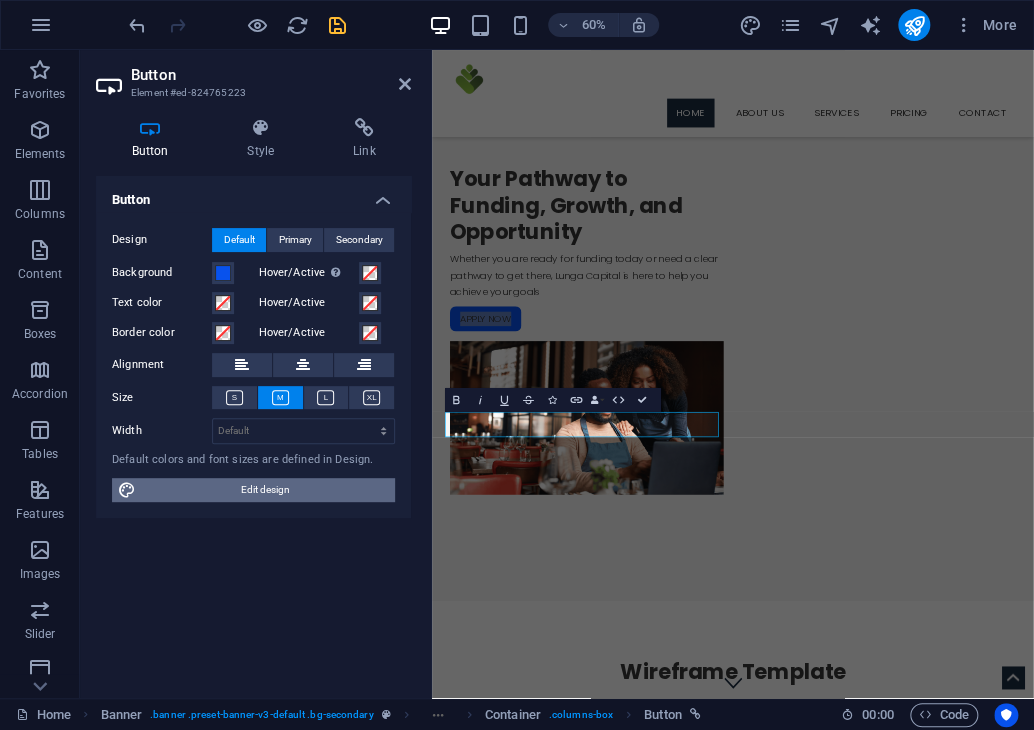 click on "Edit design" at bounding box center (265, 490) 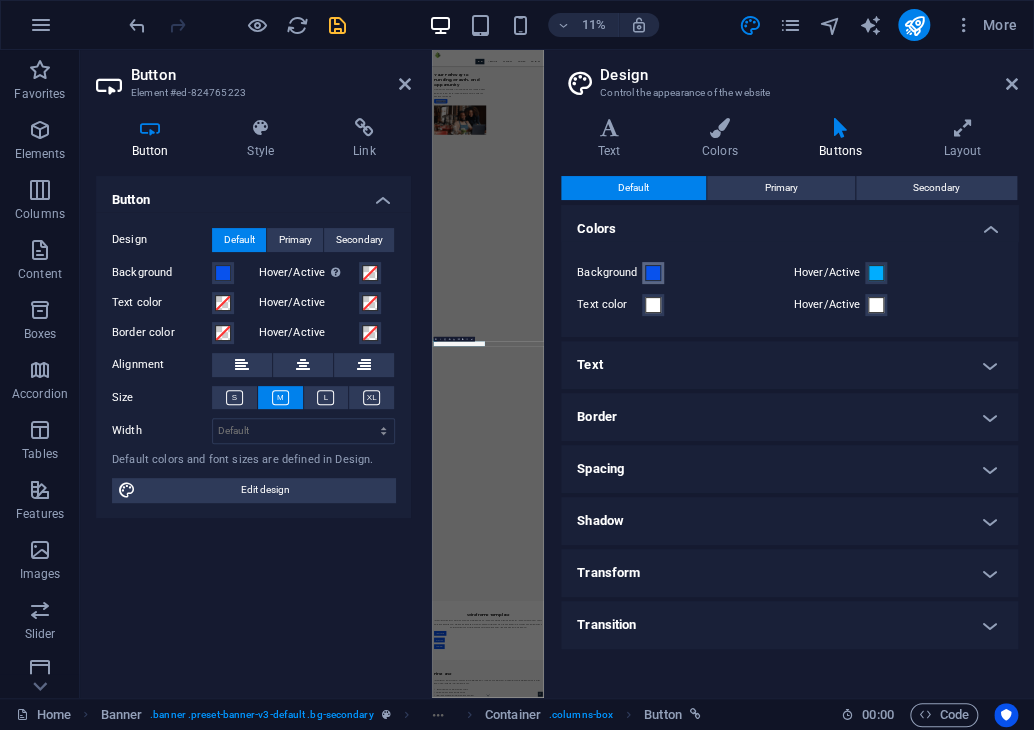 click at bounding box center [653, 273] 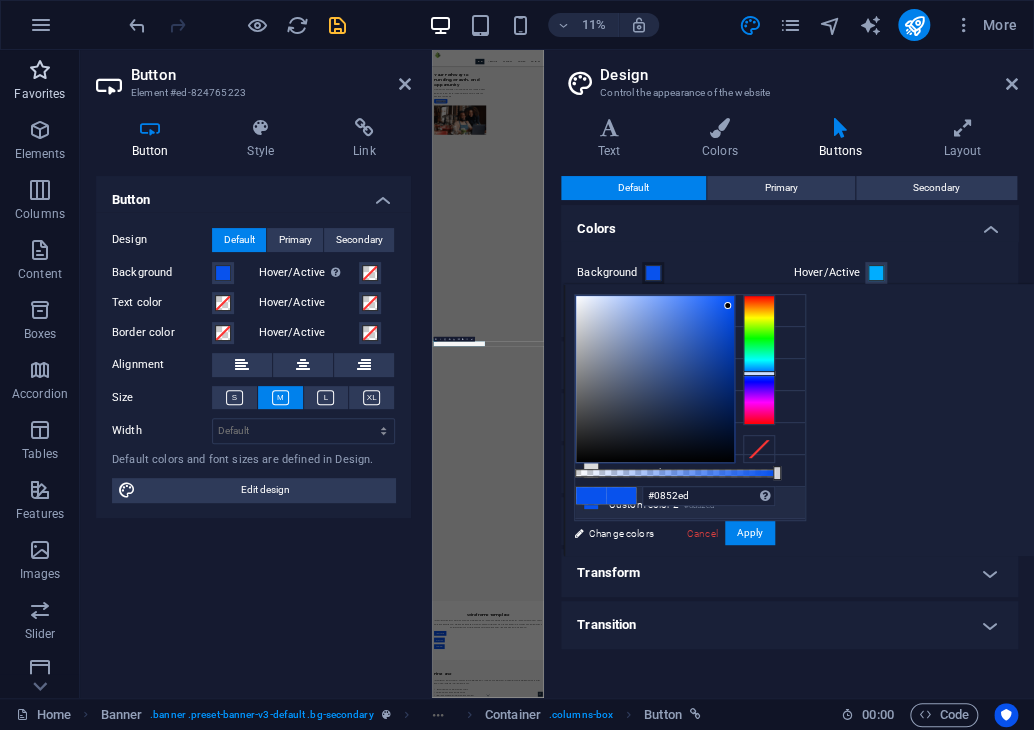 type 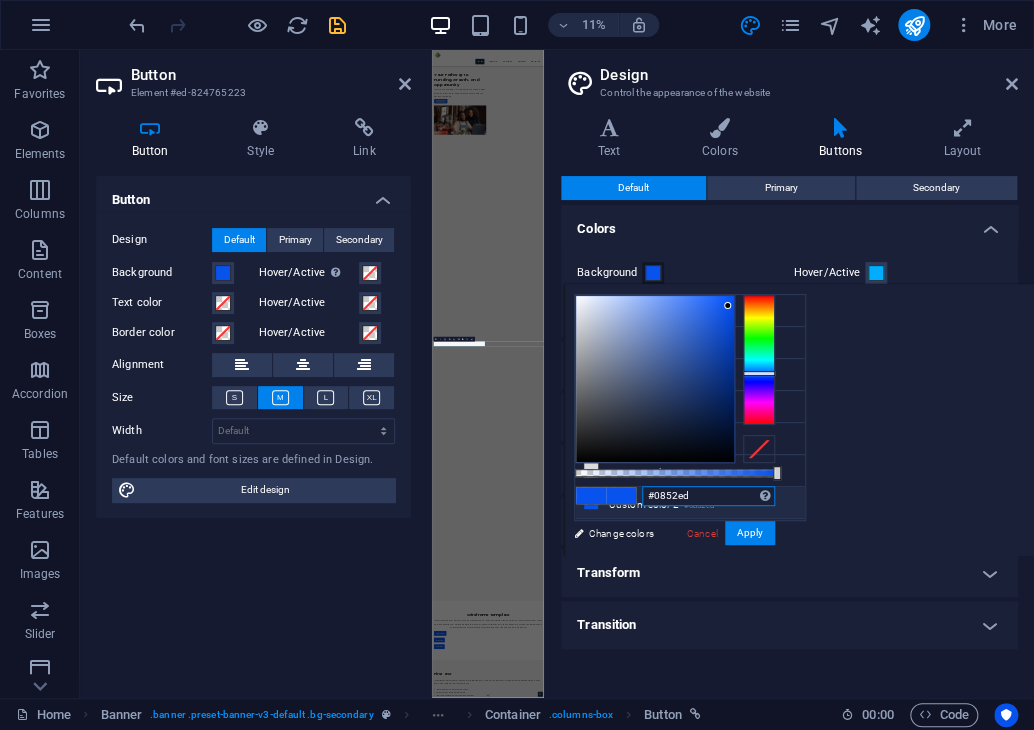 drag, startPoint x: 1155, startPoint y: 547, endPoint x: 1257, endPoint y: 3889, distance: 3343.5562 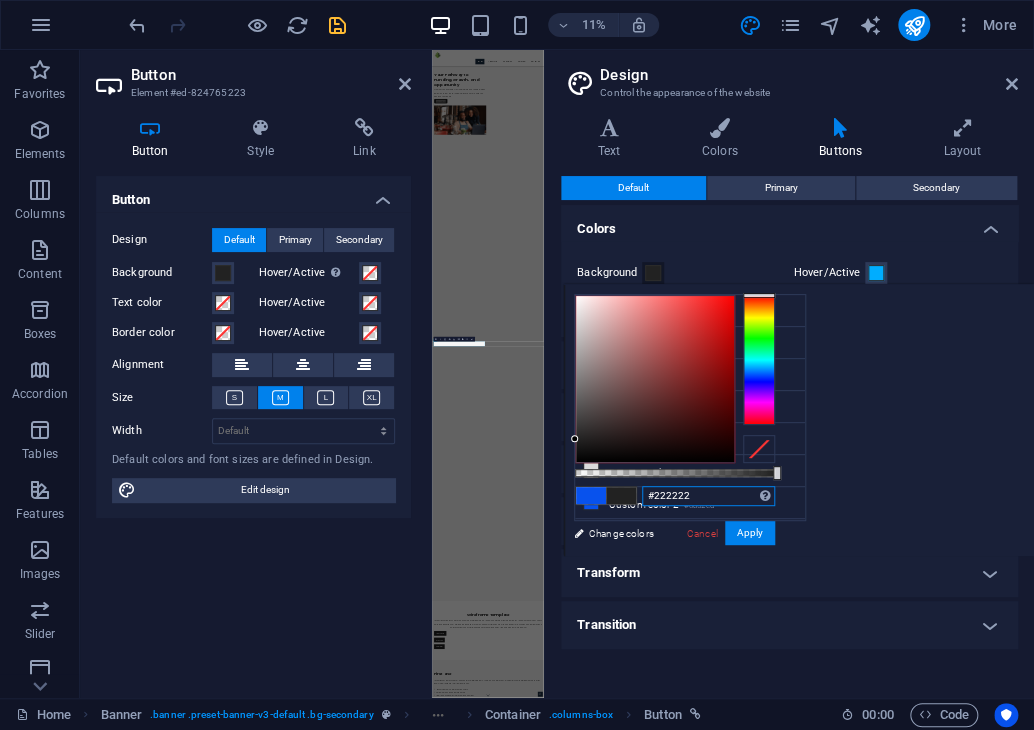 drag, startPoint x: 692, startPoint y: 494, endPoint x: 631, endPoint y: 492, distance: 61.03278 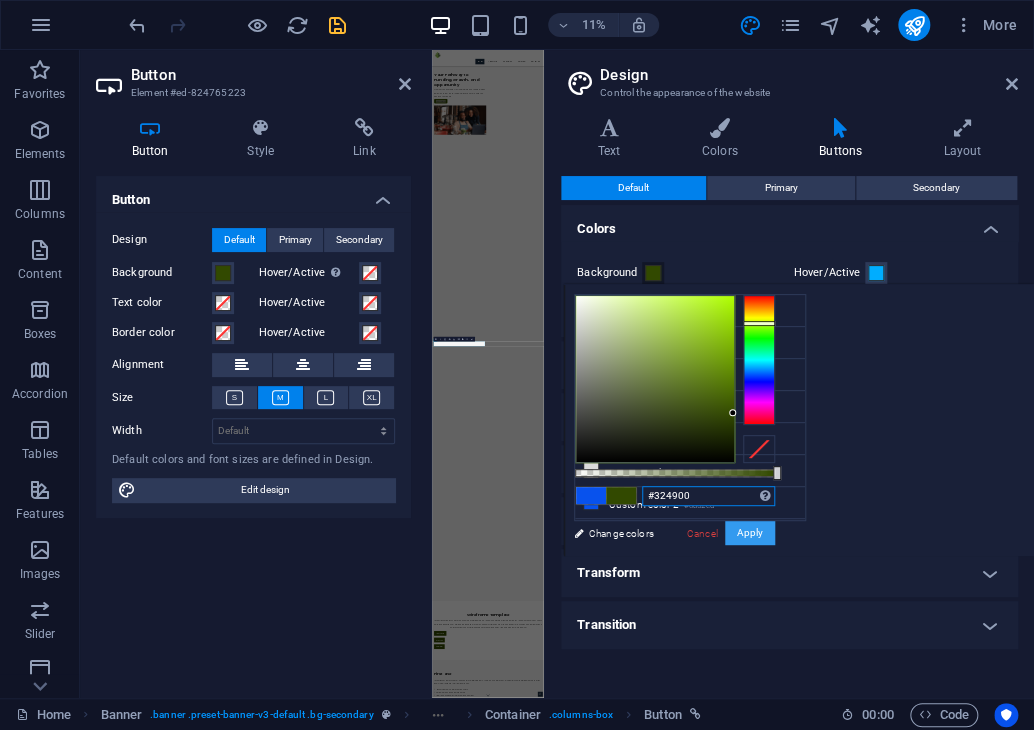 type on "#324900" 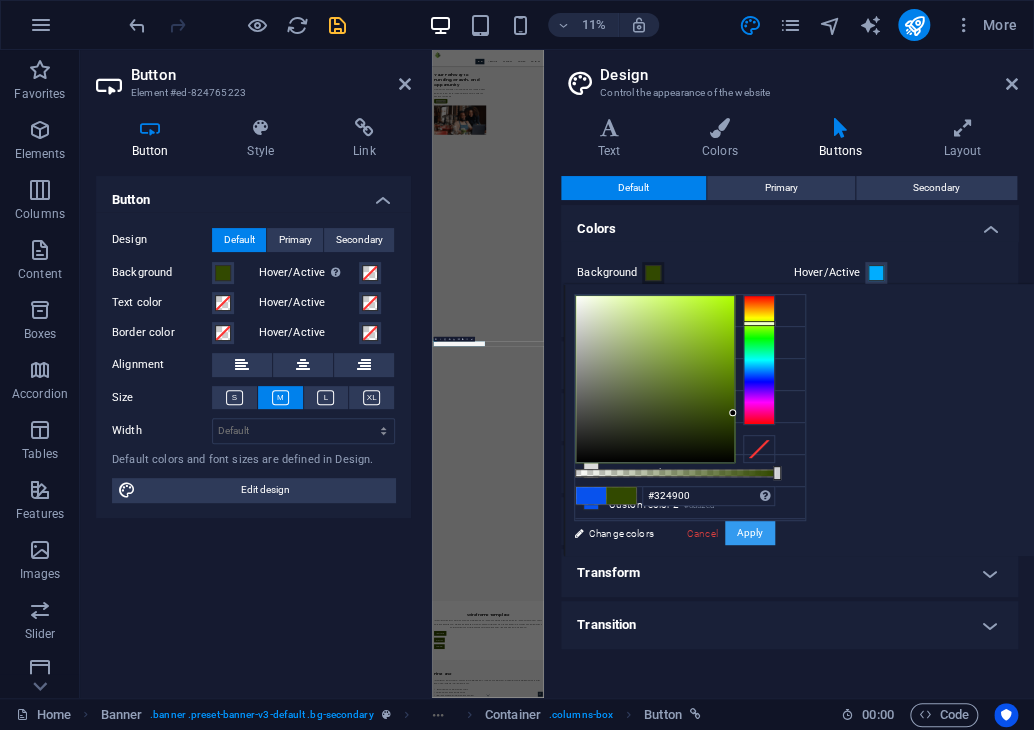 click on "Apply" at bounding box center (750, 533) 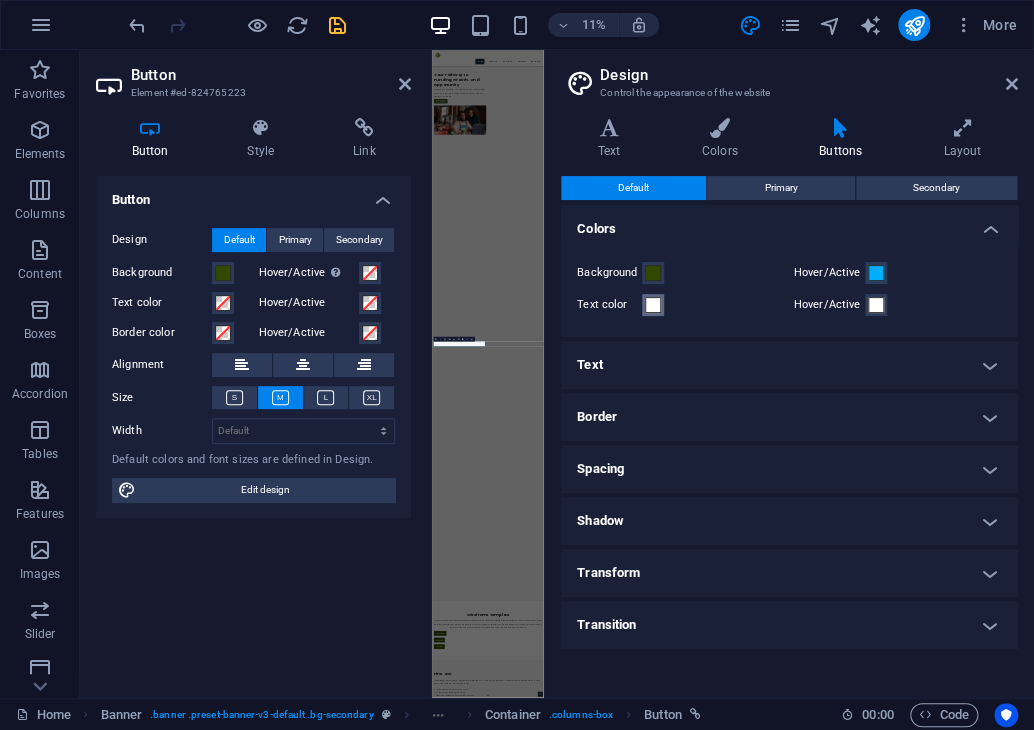 click at bounding box center (653, 305) 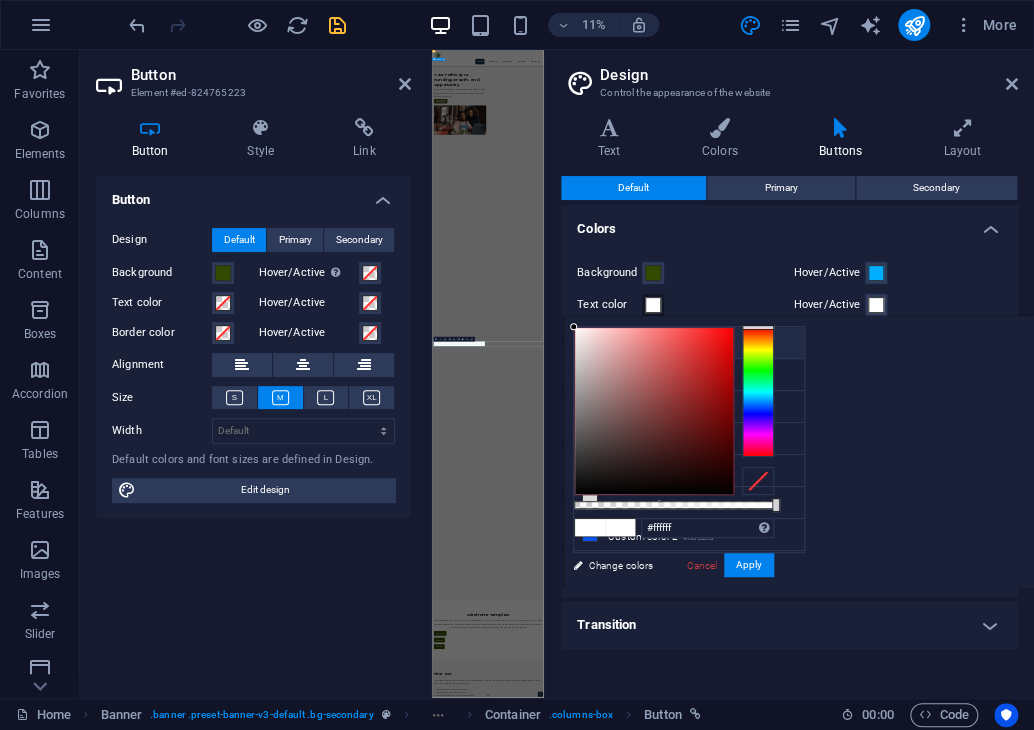 click on "Your Pathway to Funding, Growth, and Opportunity  Whether you are ready for funding today or need a clear pathway to get there, Lunga Capital is here to help you achieve your goals APPLY NOW" at bounding box center (921, 517) 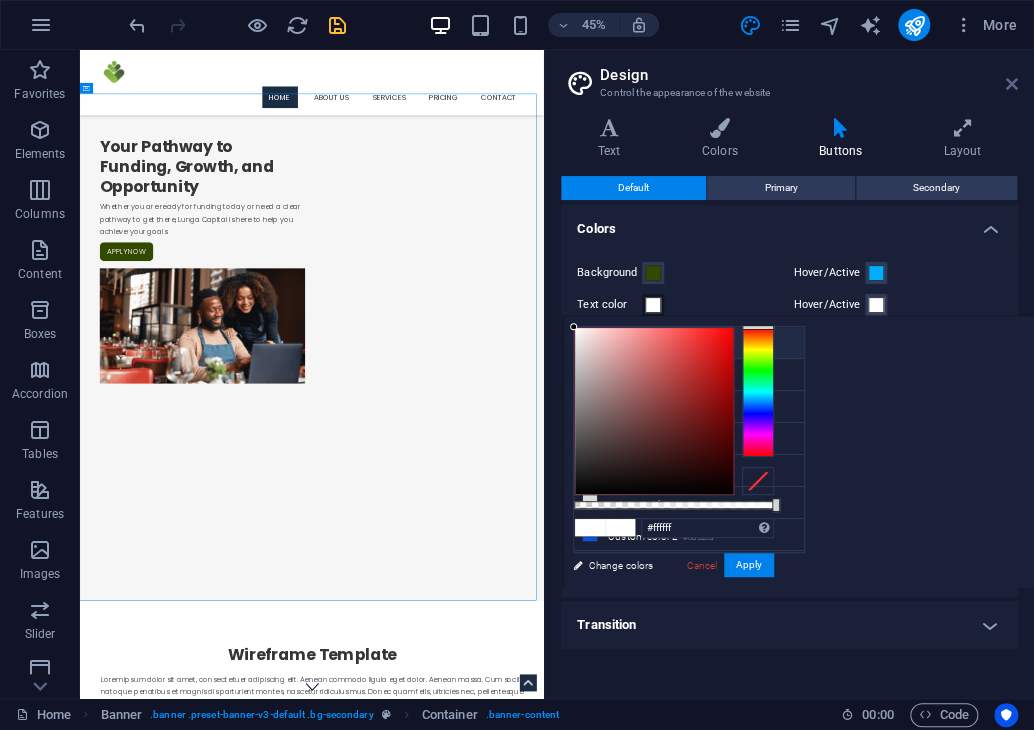 click at bounding box center [1012, 84] 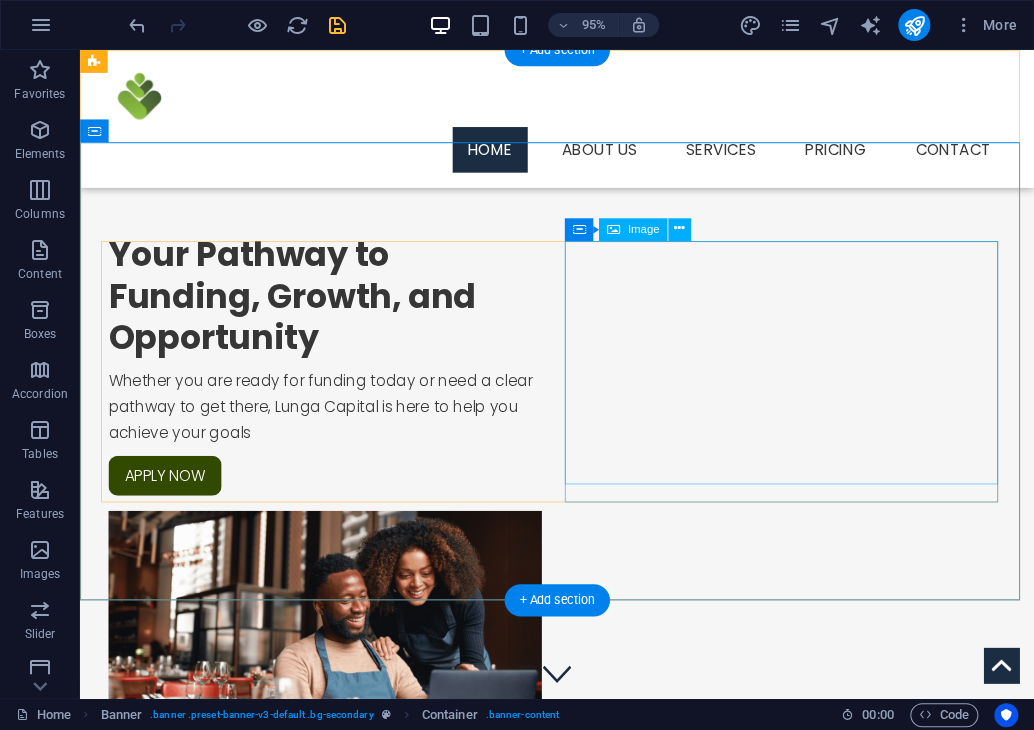 click at bounding box center [338, 663] 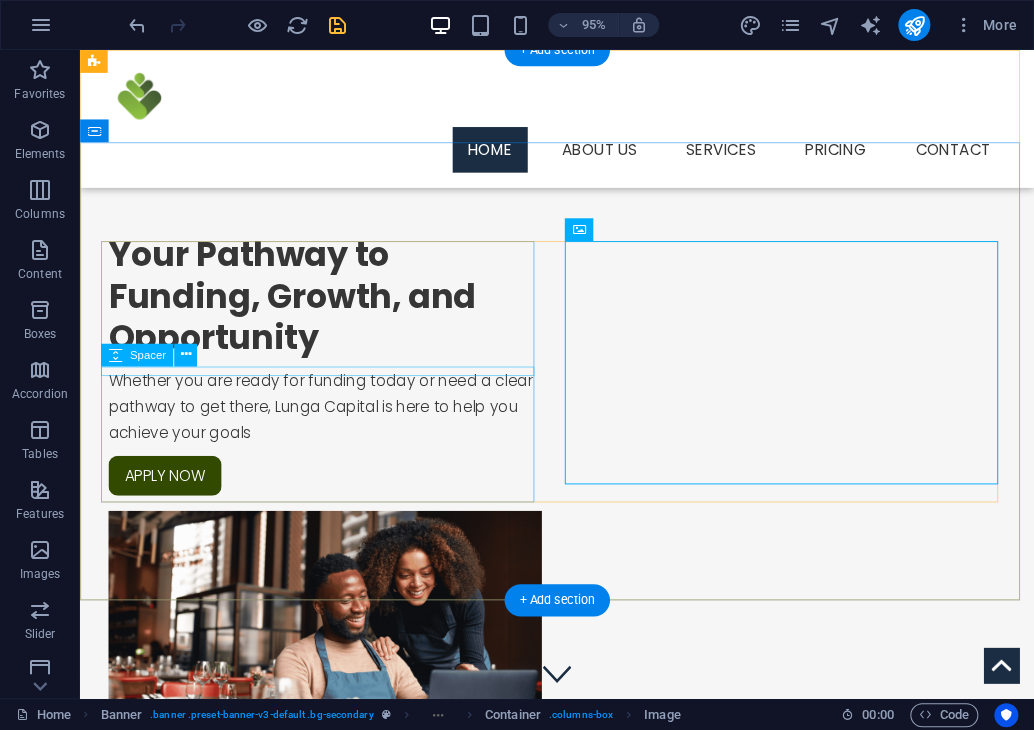 click at bounding box center (338, 380) 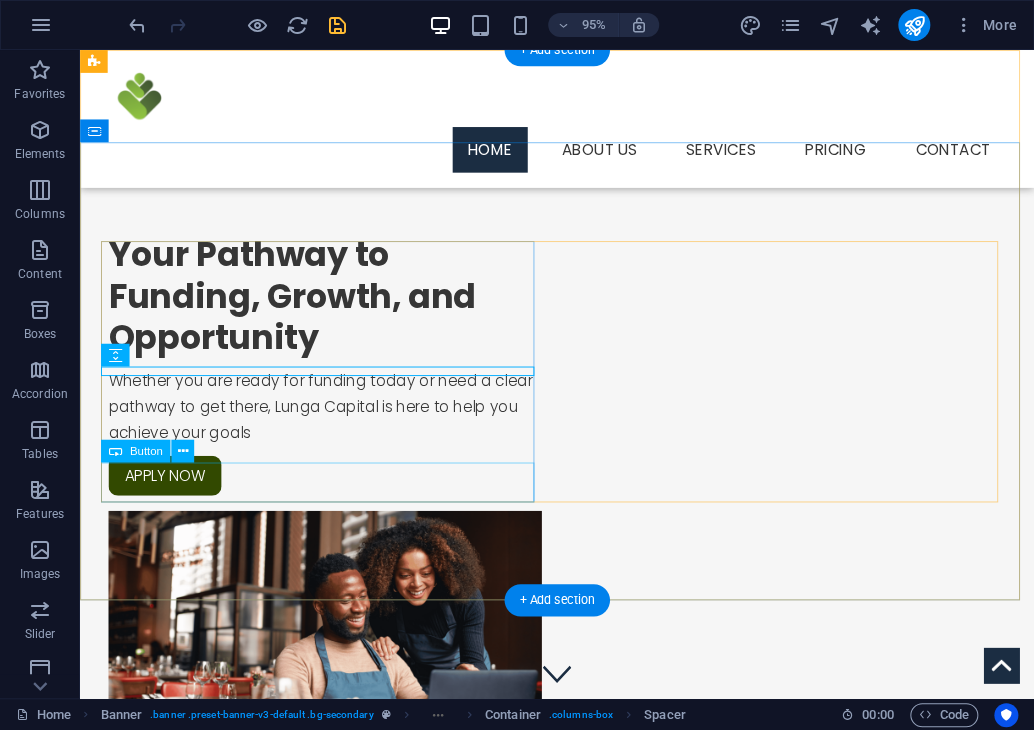 click on "APPLY NOW" at bounding box center [338, 498] 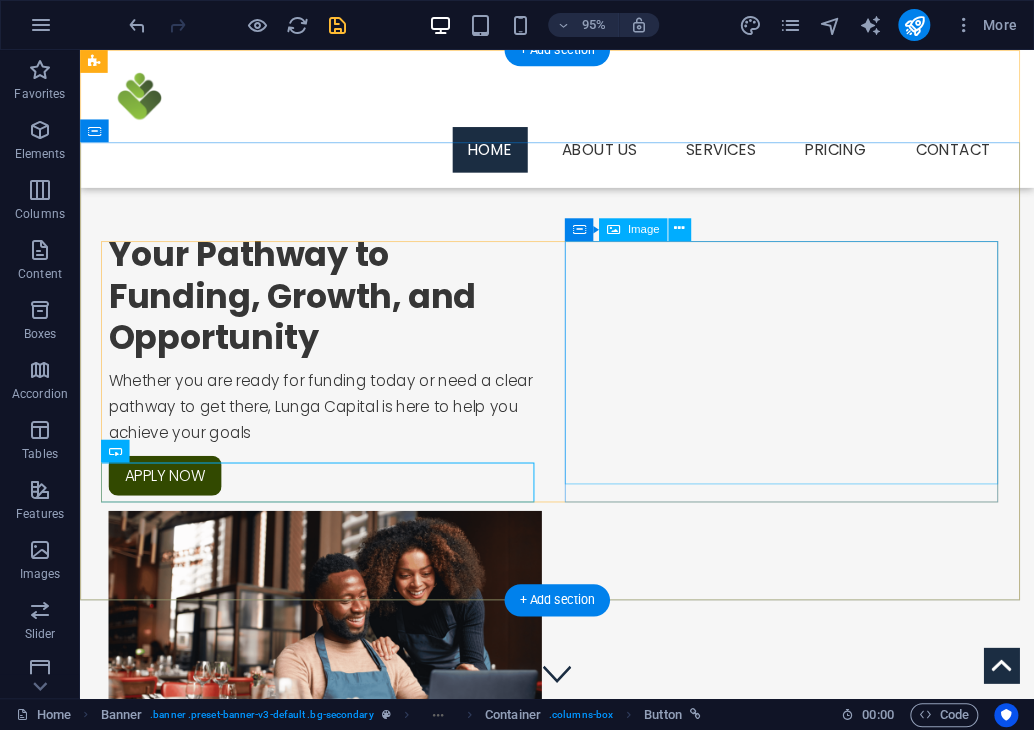 click at bounding box center [338, 663] 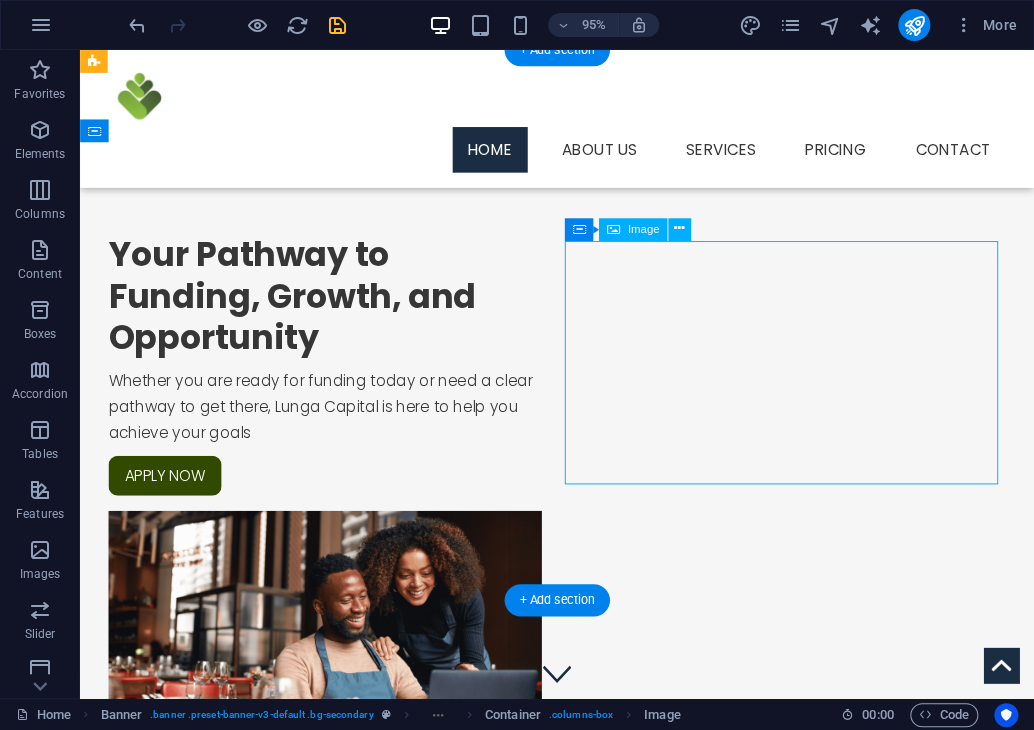 click at bounding box center [338, 663] 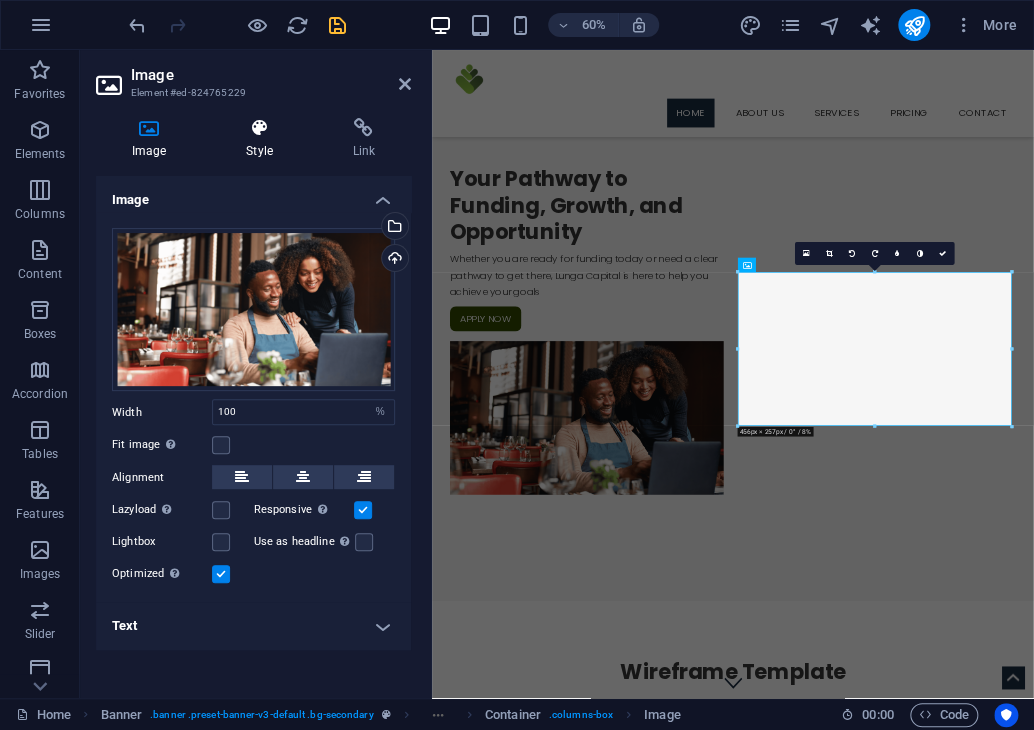 click on "Style" at bounding box center (263, 139) 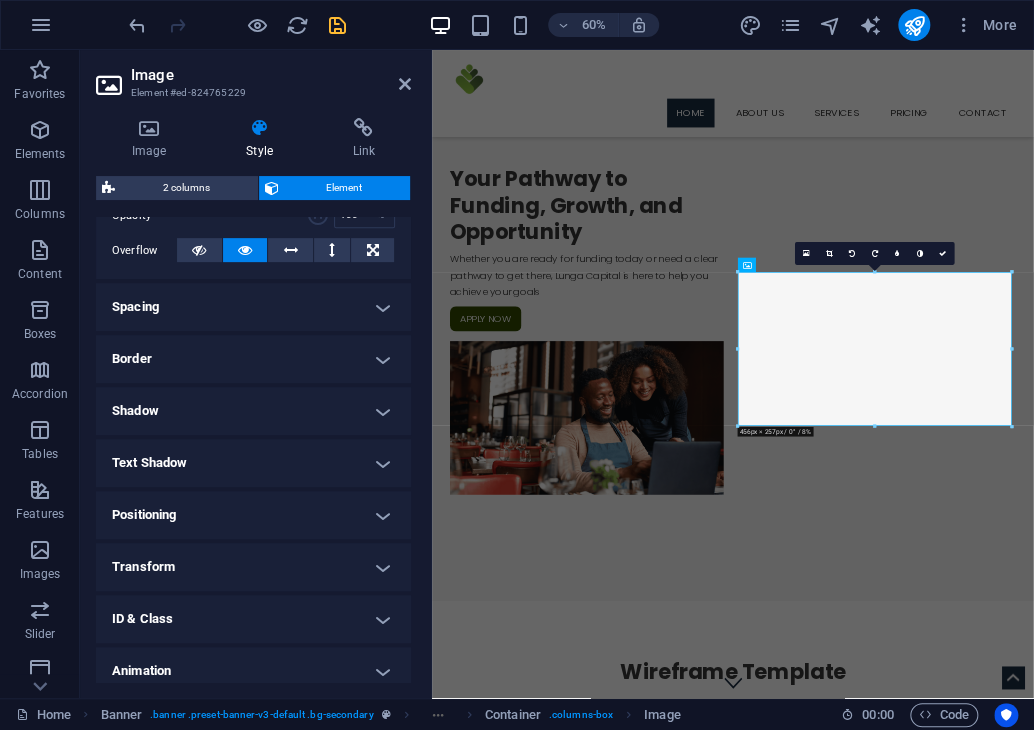 scroll, scrollTop: 316, scrollLeft: 0, axis: vertical 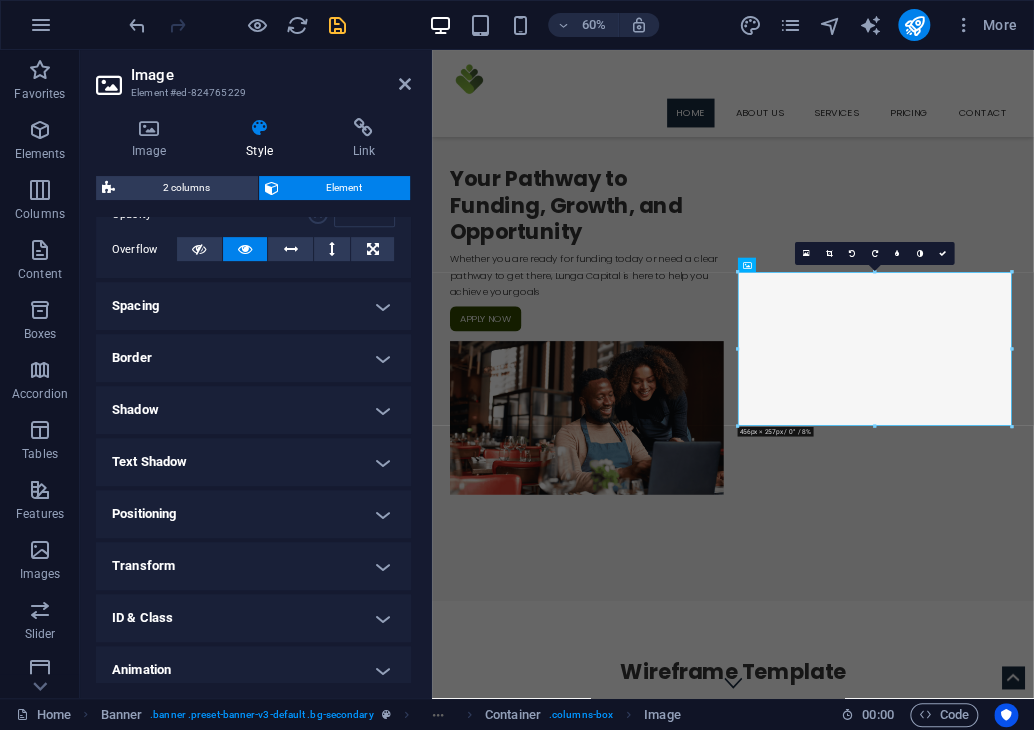 click on "Border" at bounding box center [253, 358] 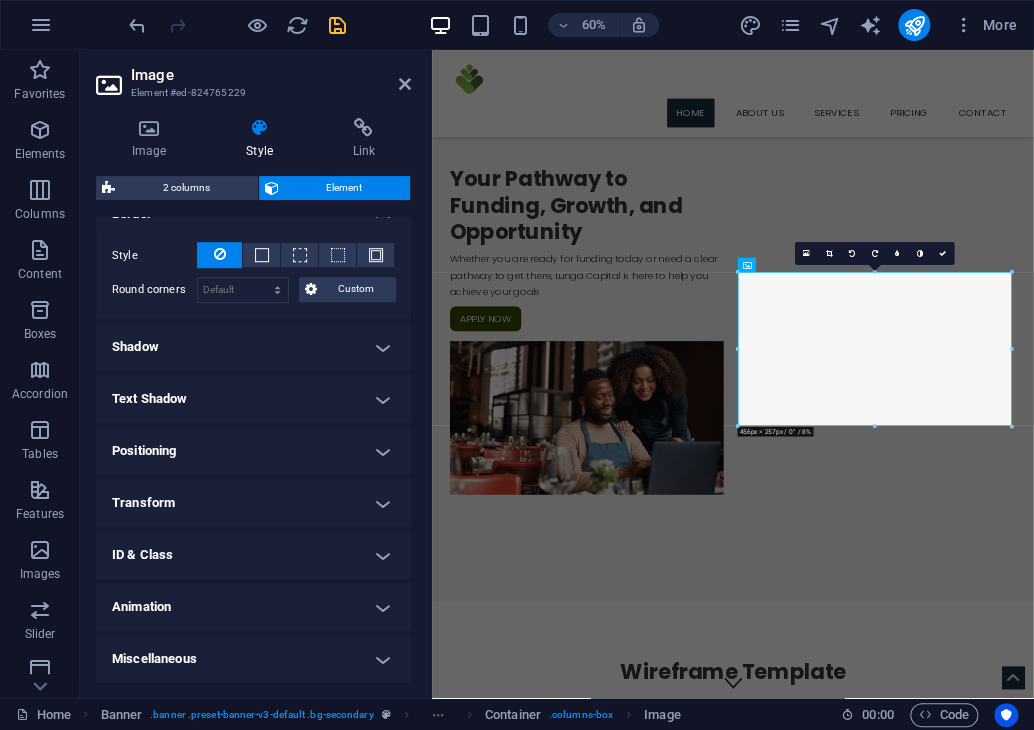 scroll, scrollTop: 167, scrollLeft: 0, axis: vertical 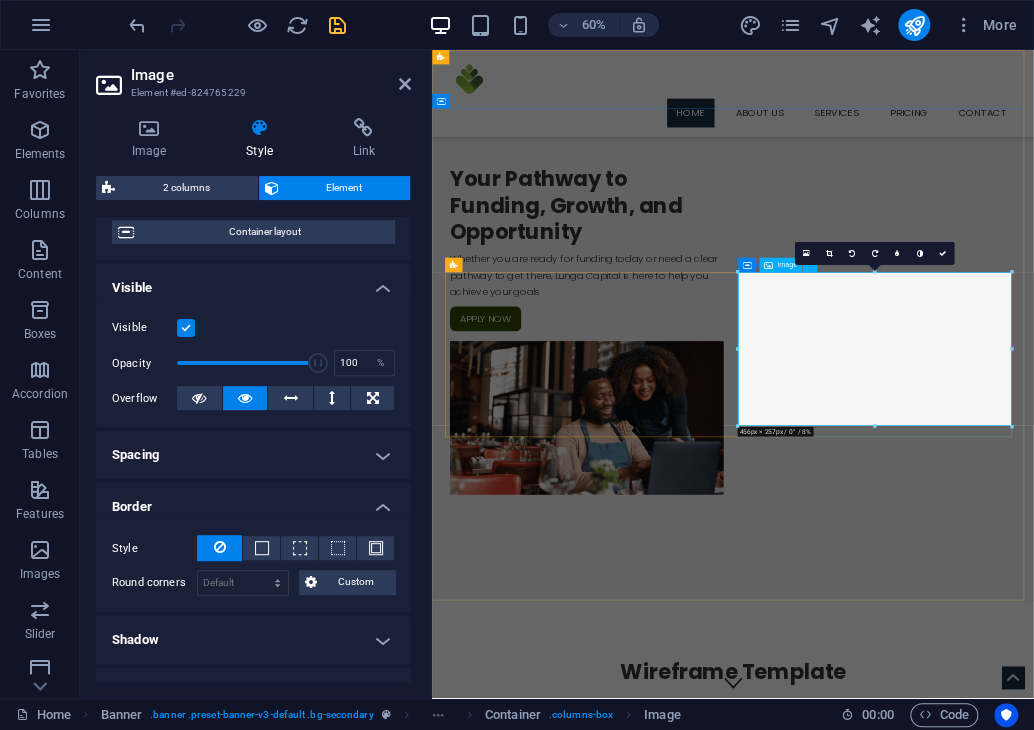 click at bounding box center [690, 663] 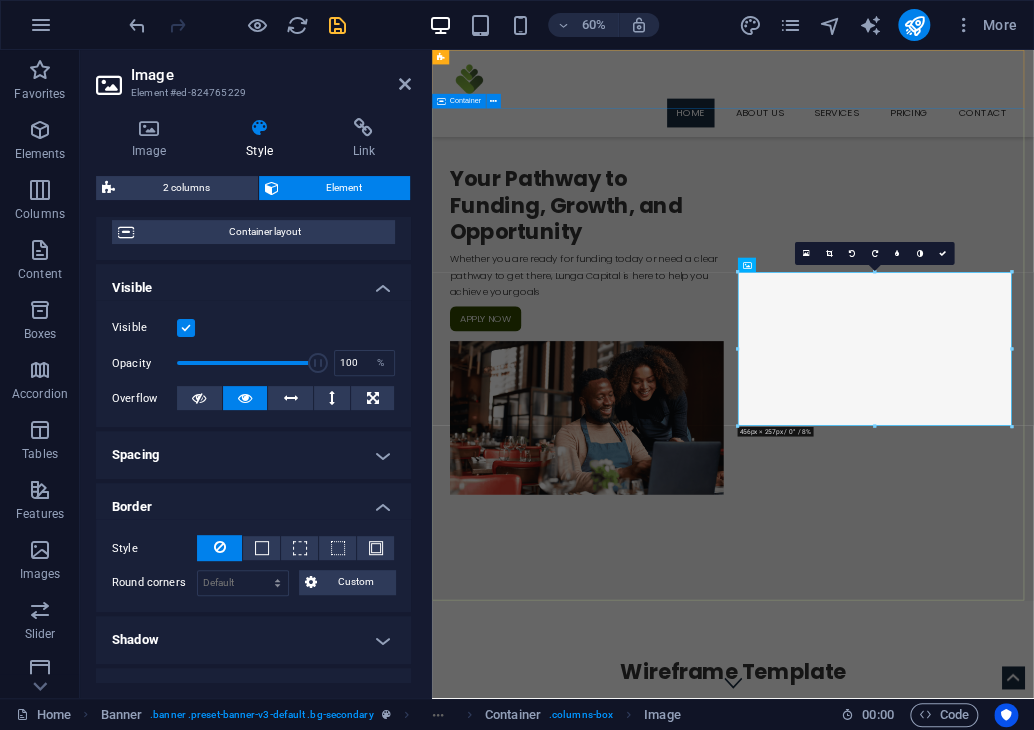click on "Your Pathway to Funding, Growth, and Opportunity  Whether you are ready for funding today or need a clear pathway to get there, Lunga Capital is here to help you achieve your goals APPLY NOW" at bounding box center (933, 517) 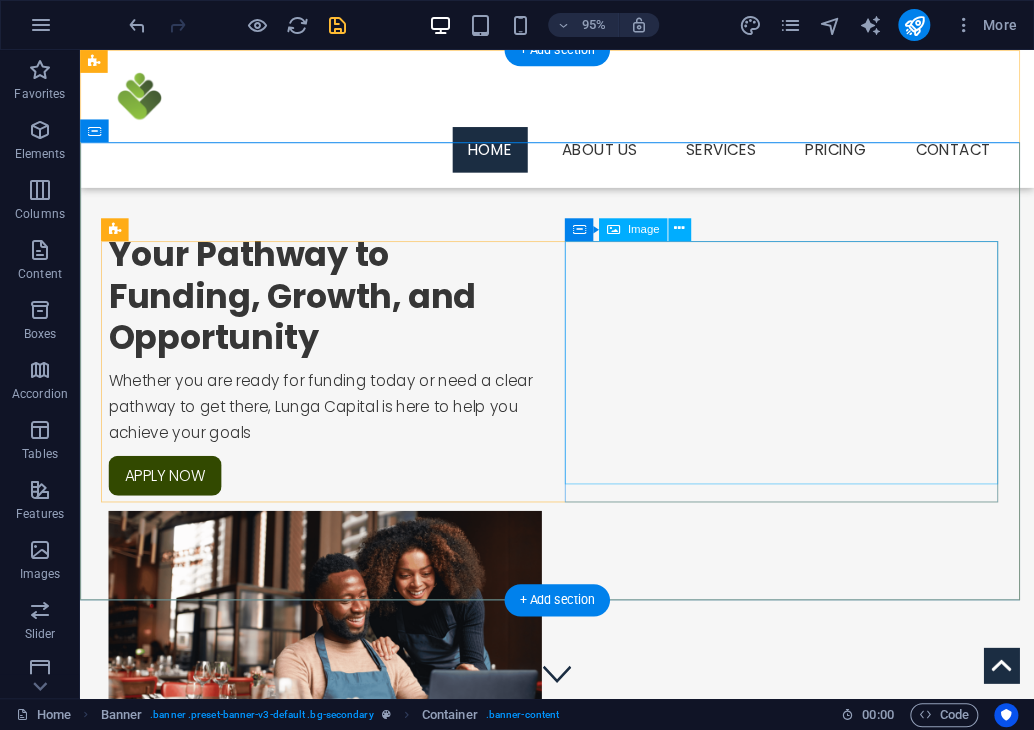 click at bounding box center [338, 663] 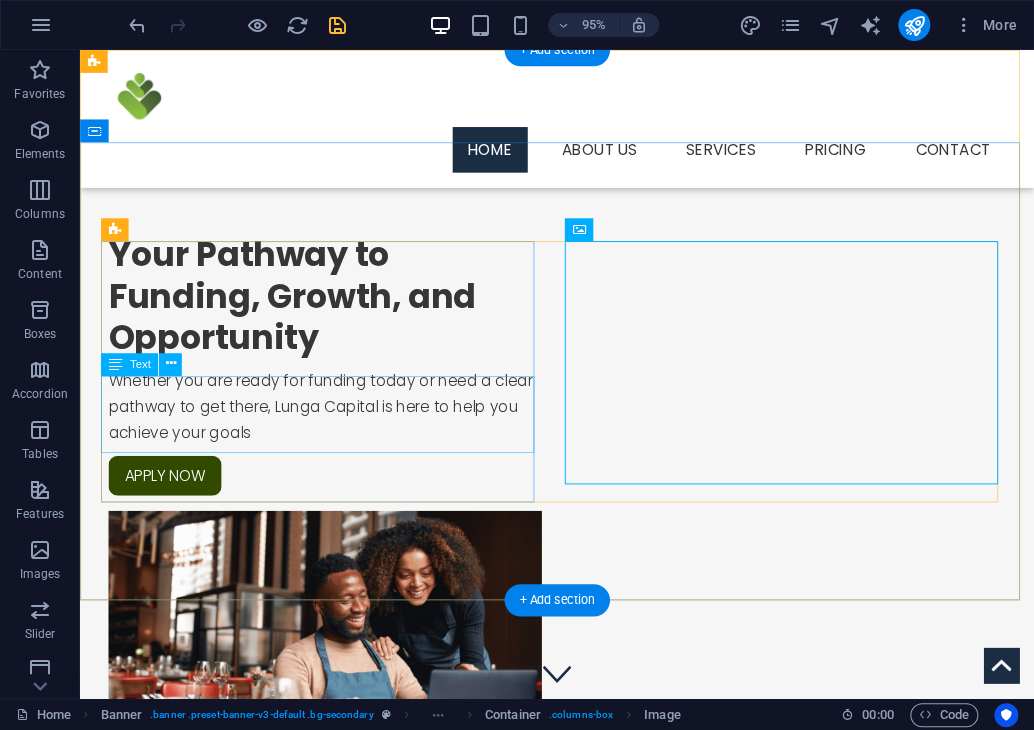 click on "Whether you are ready for funding today or need a clear pathway to get there, Lunga Capital is here to help you achieve your goals" at bounding box center [338, 426] 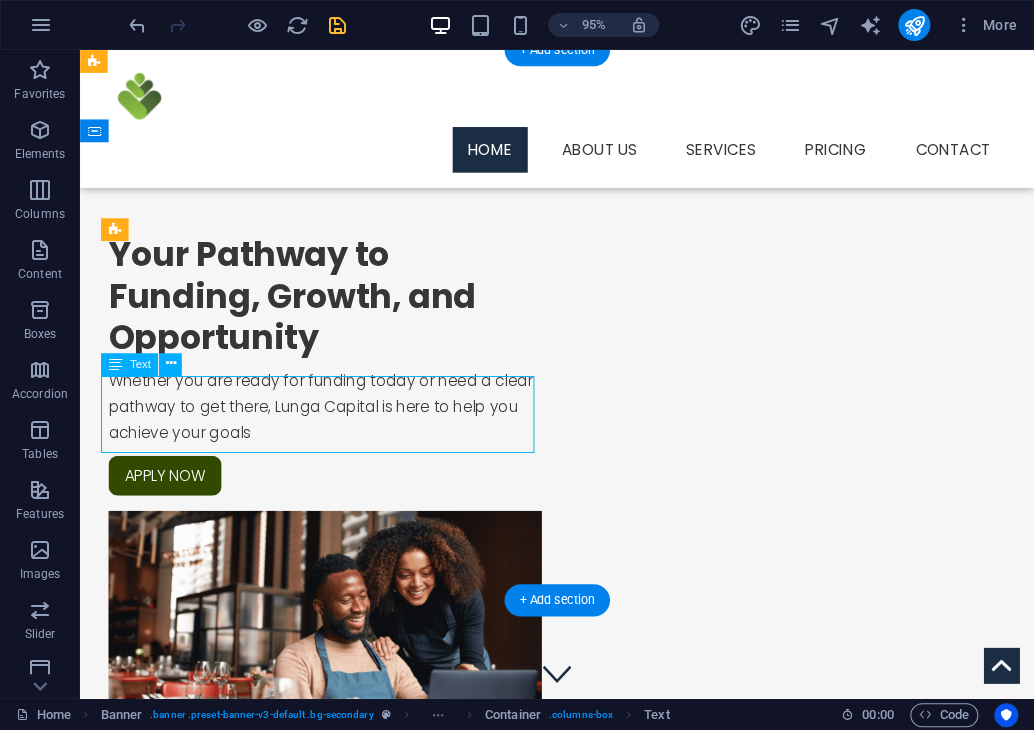 click on "Whether you are ready for funding today or need a clear pathway to get there, Lunga Capital is here to help you achieve your goals" at bounding box center [338, 426] 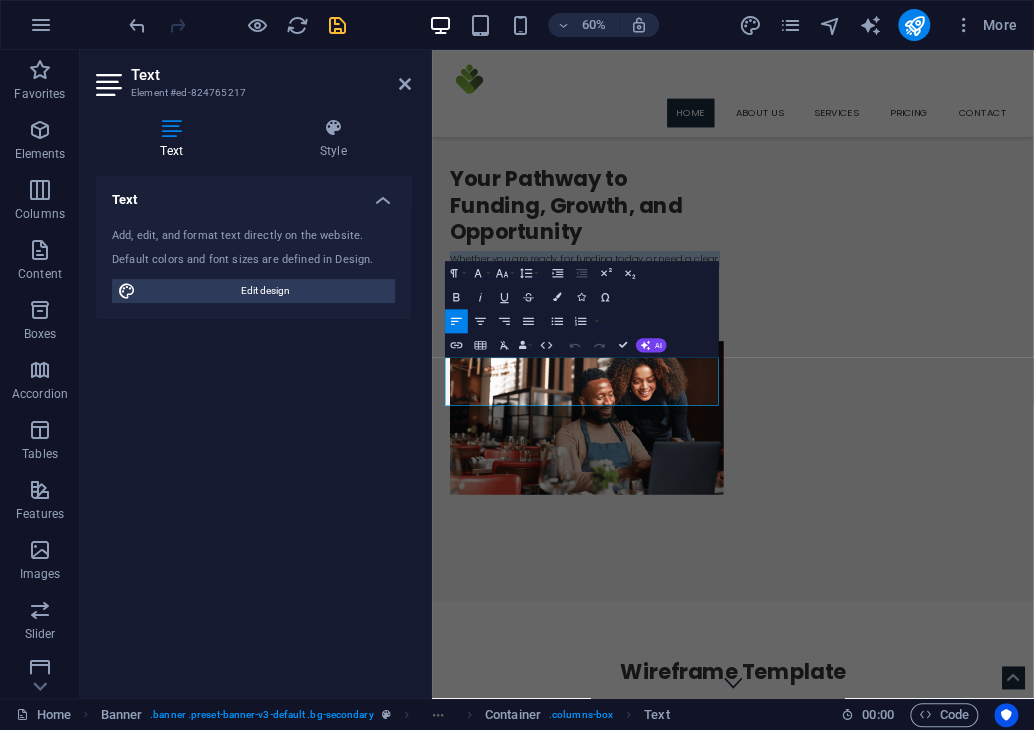 drag, startPoint x: 669, startPoint y: 625, endPoint x: 353, endPoint y: 517, distance: 333.9461 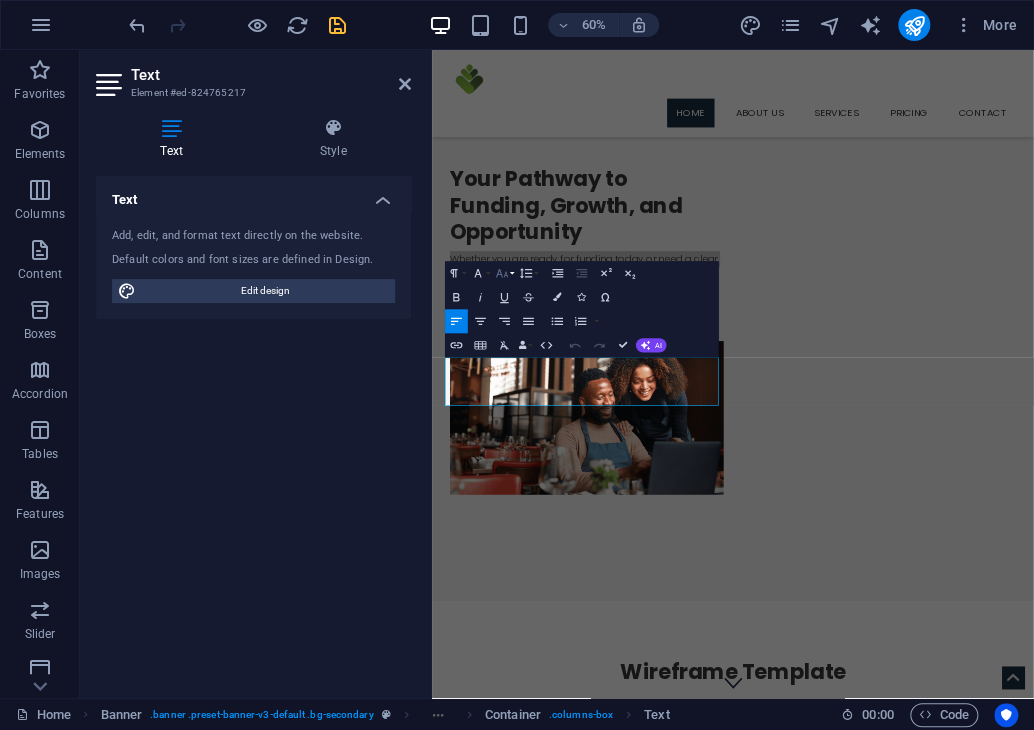 click on "Font Size" at bounding box center (504, 273) 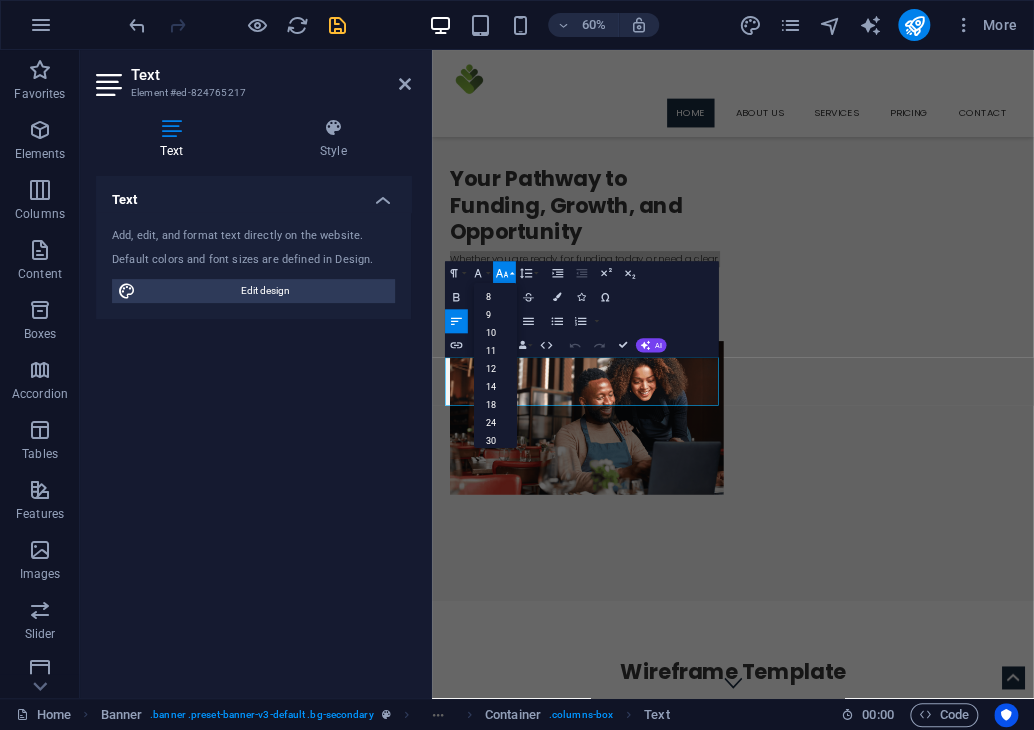 click 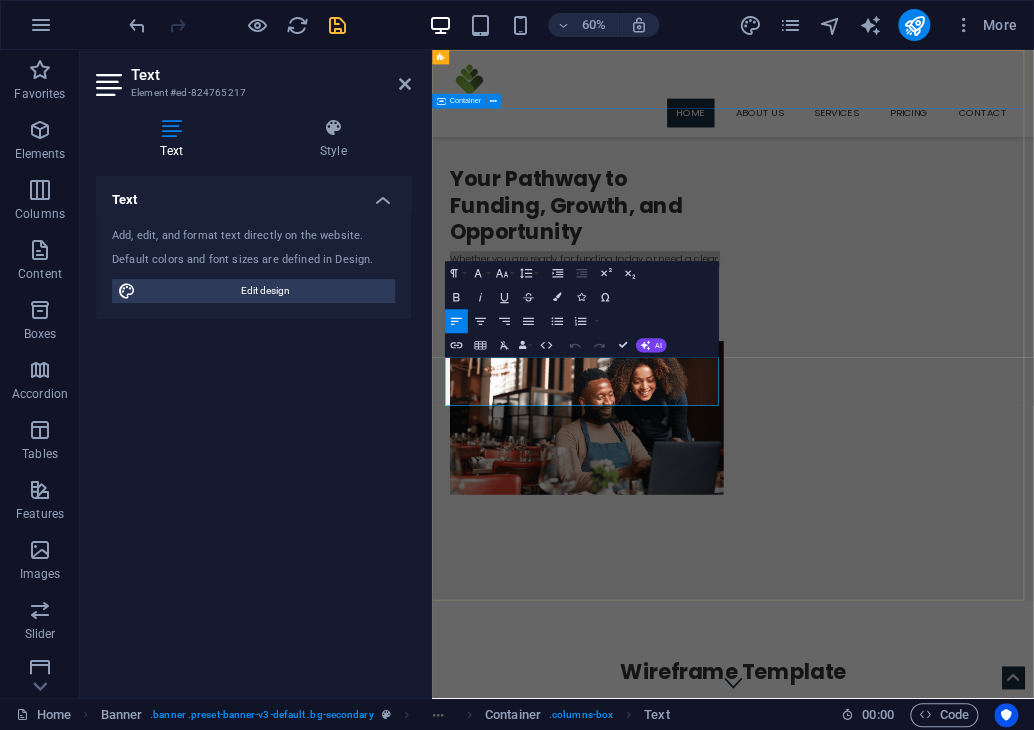 click on "Your Pathway to Funding, Growth, and Opportunity  Whether you are ready for funding today or need a clear pathway to get there, Lunga Capital is here to help you achieve your goals APPLY NOW" at bounding box center [933, 517] 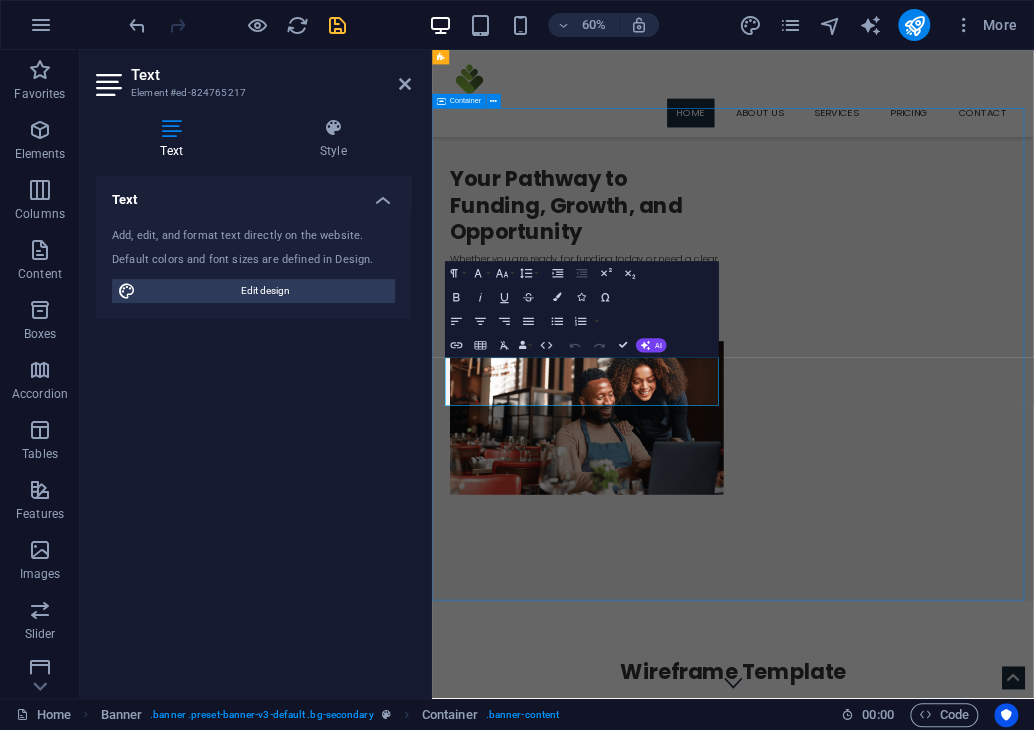 click at bounding box center (690, 663) 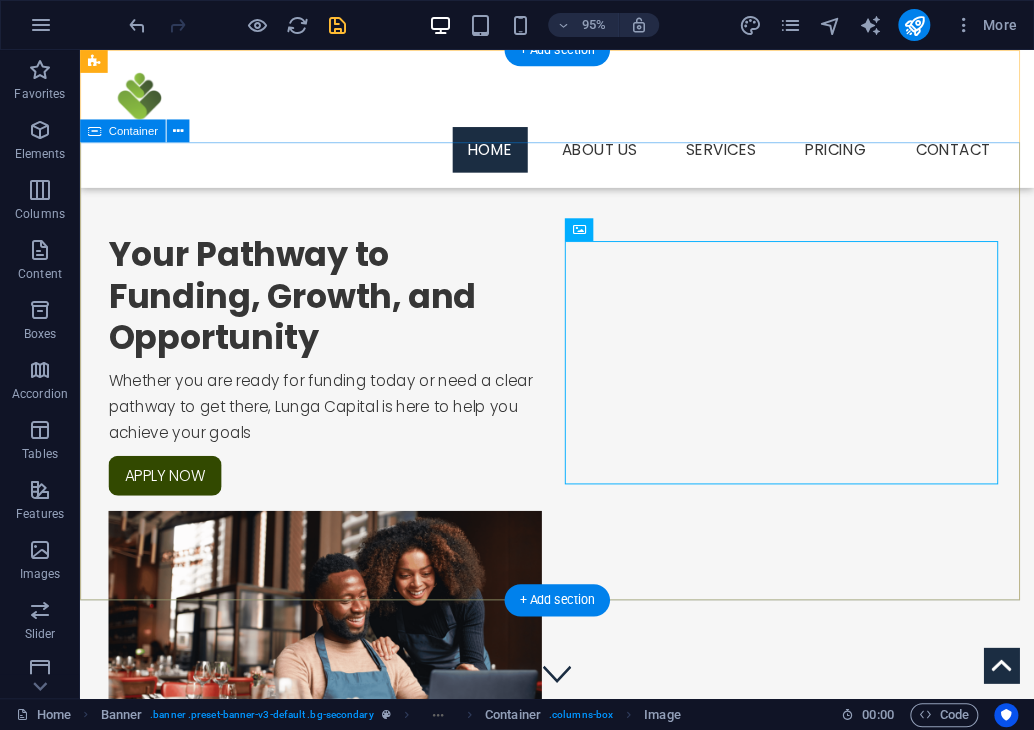 click on "Your Pathway to Funding, Growth, and Opportunity  Whether you are ready for funding today or need a clear pathway to get there, Lunga Capital is here to help you achieve your goals APPLY NOW" at bounding box center [582, 517] 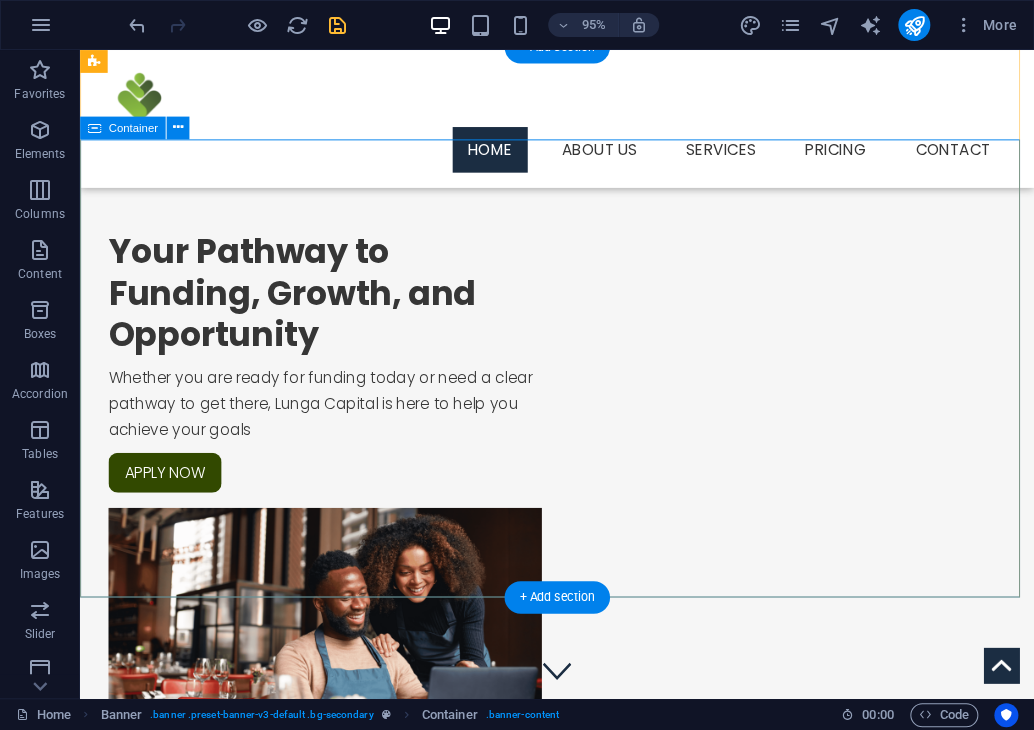 scroll, scrollTop: 188, scrollLeft: 0, axis: vertical 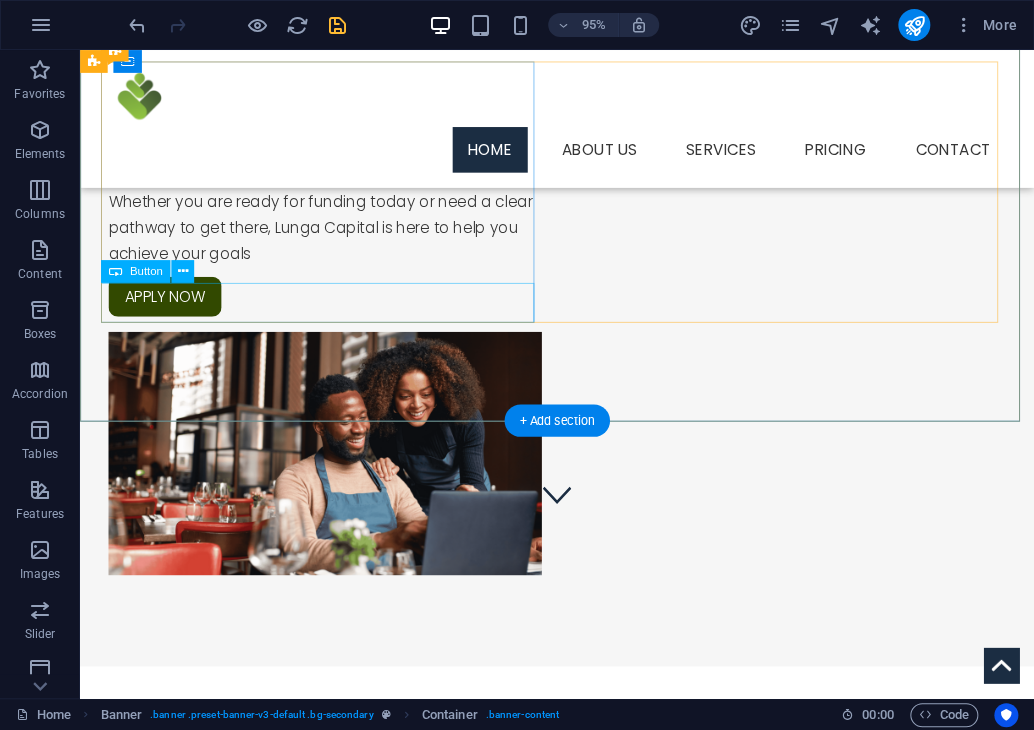 click on "APPLY NOW" at bounding box center (338, 310) 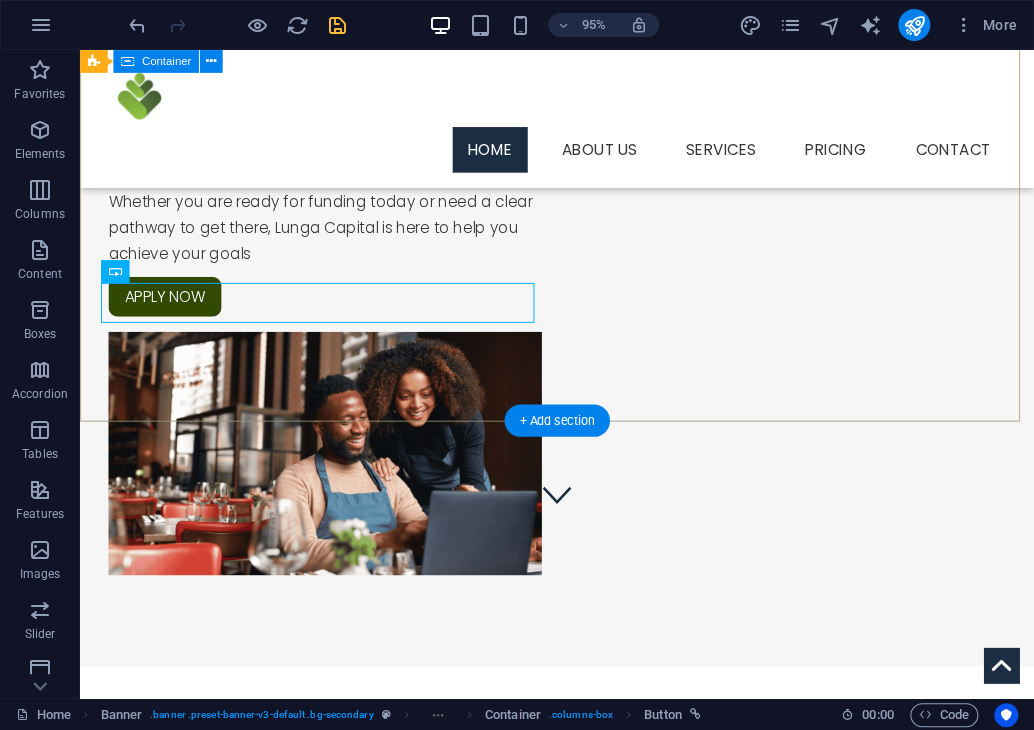 click on "Your Pathway to Funding, Growth, and Opportunity  Whether you are ready for funding today or need a clear pathway to get there, Lunga Capital is here to help you achieve your goals APPLY NOW" at bounding box center [582, 329] 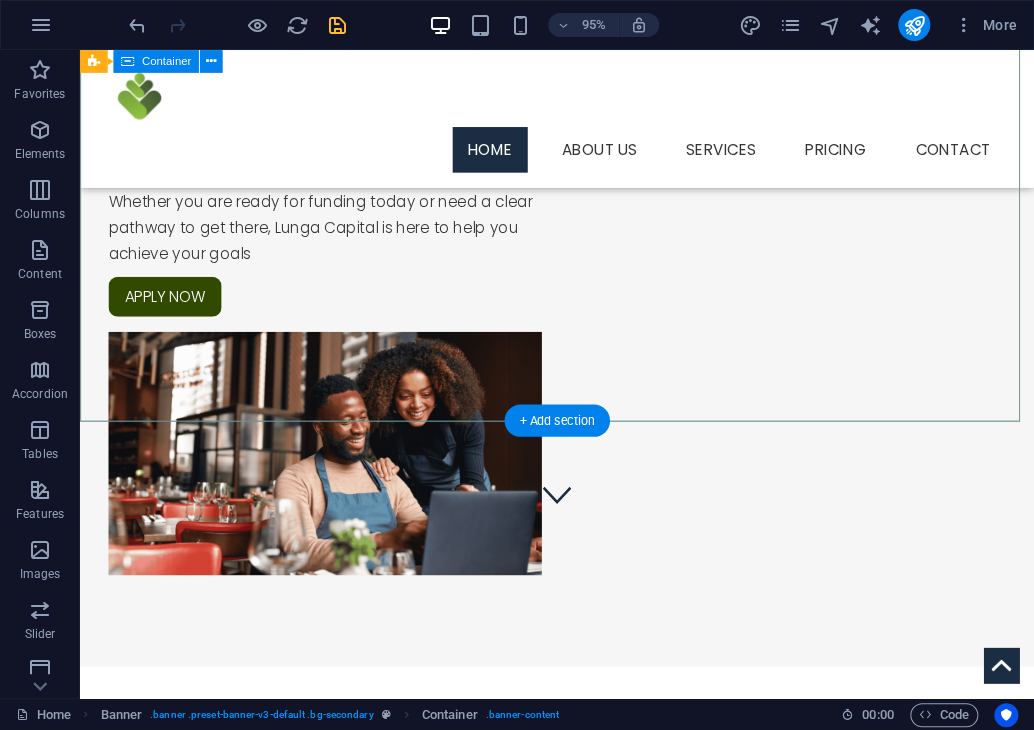 click on "Your Pathway to Funding, Growth, and Opportunity  Whether you are ready for funding today or need a clear pathway to get there, Lunga Capital is here to help you achieve your goals APPLY NOW" at bounding box center (582, 329) 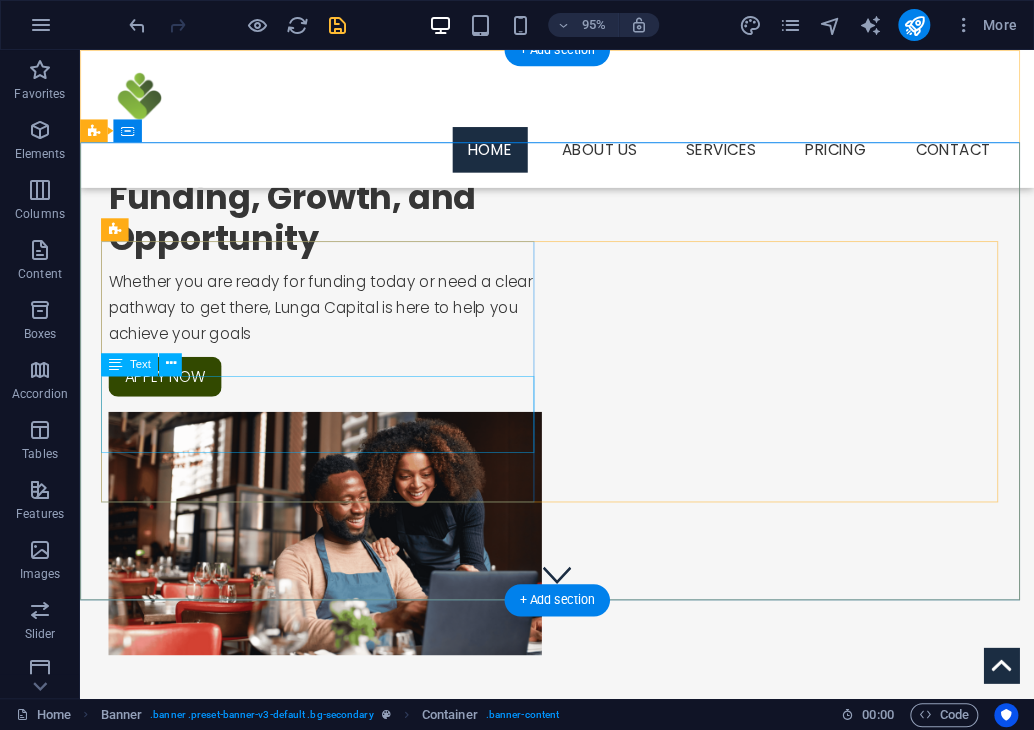 scroll, scrollTop: 0, scrollLeft: 0, axis: both 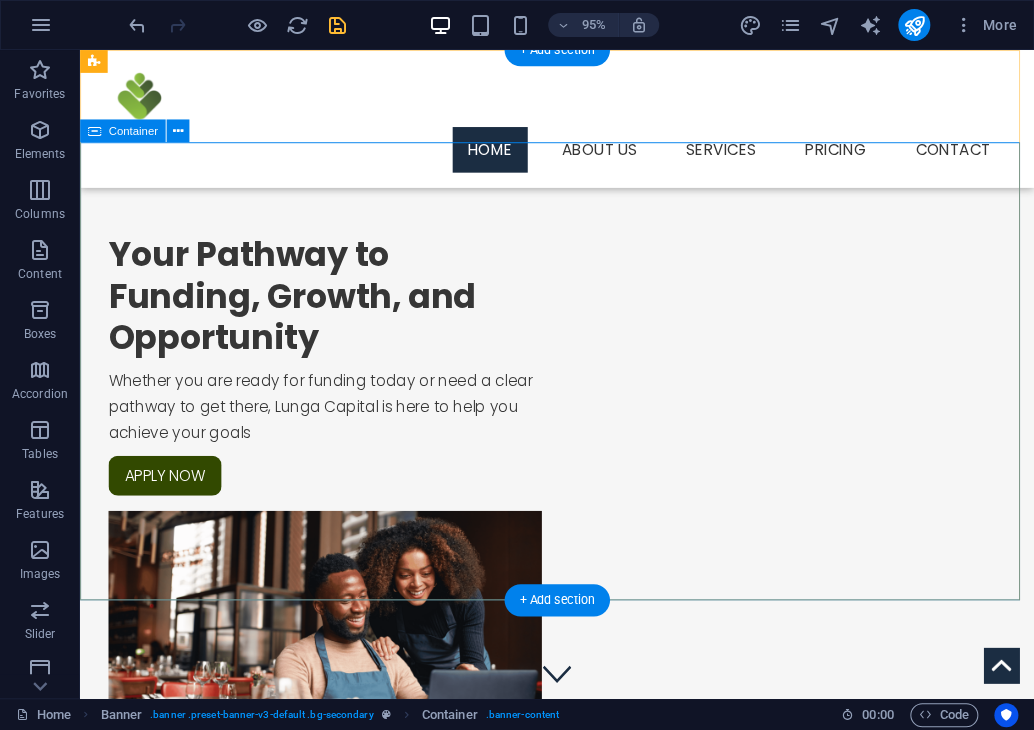 click on "Your Pathway to Funding, Growth, and Opportunity  Whether you are ready for funding today or need a clear pathway to get there, Lunga Capital is here to help you achieve your goals APPLY NOW" at bounding box center (582, 517) 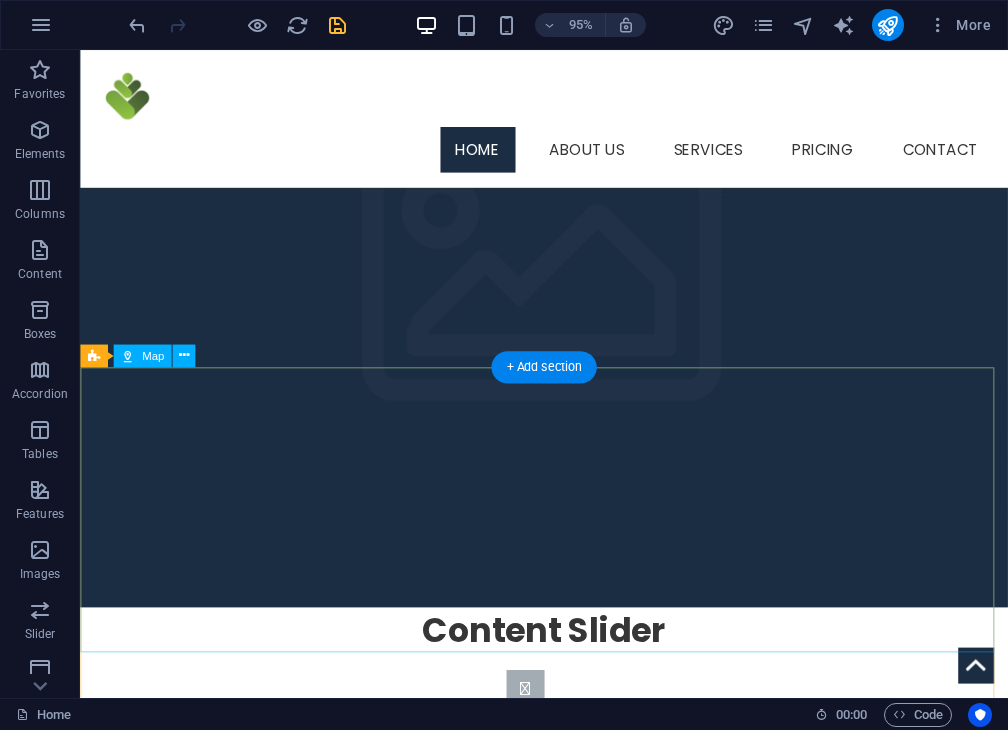 scroll, scrollTop: 1555, scrollLeft: 0, axis: vertical 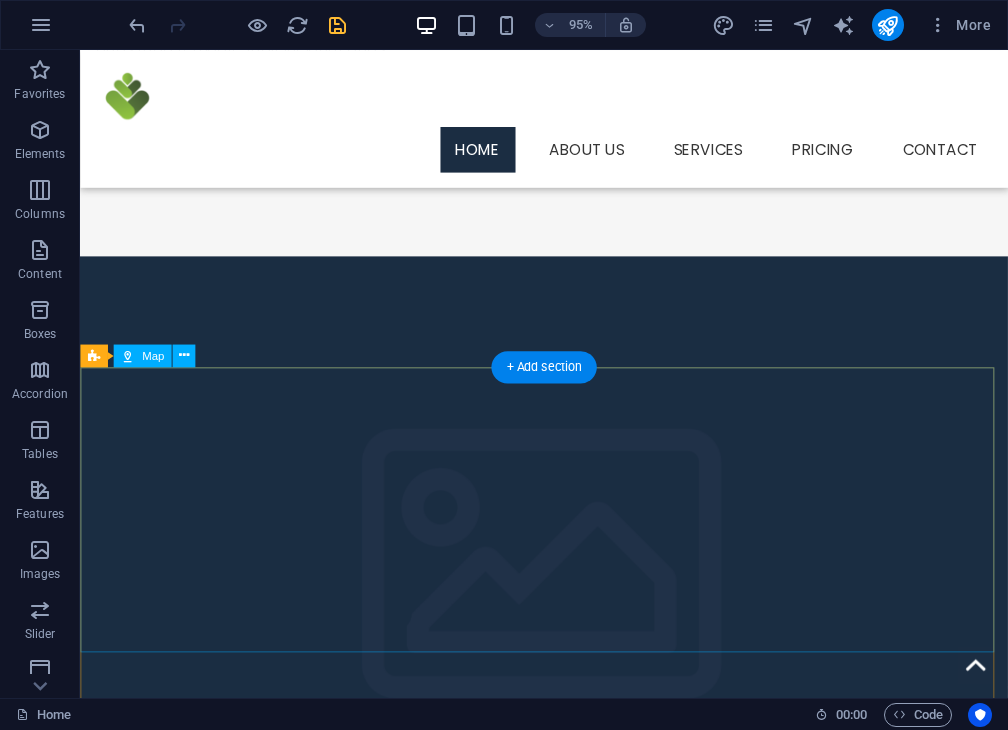 click on "← Move left → Move right ↑ Move up ↓ Move down + Zoom in - Zoom out Home Jump left by 75% End Jump right by 75% Page Up Jump up by 75% Page Down Jump down by 75% Map Terrain Satellite Labels Keyboard shortcuts Map Data Map data ©2025 Google Map data ©2025 Google 200 m  Click to toggle between metric and imperial units Terms Report a map error" at bounding box center (568, 1549) 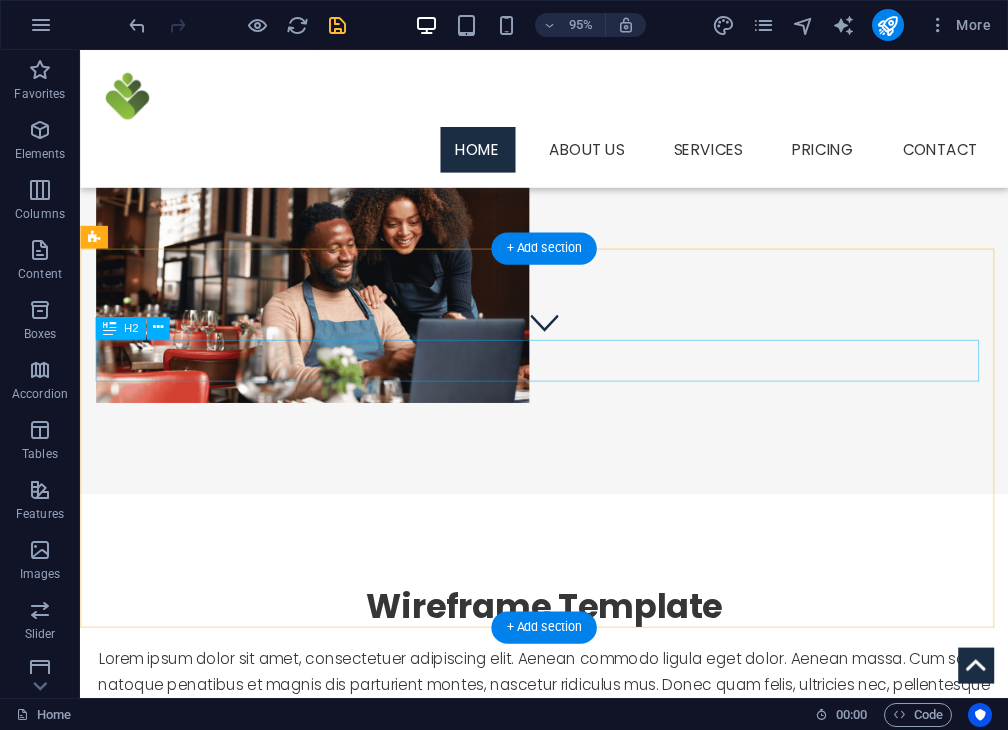 scroll, scrollTop: 372, scrollLeft: 0, axis: vertical 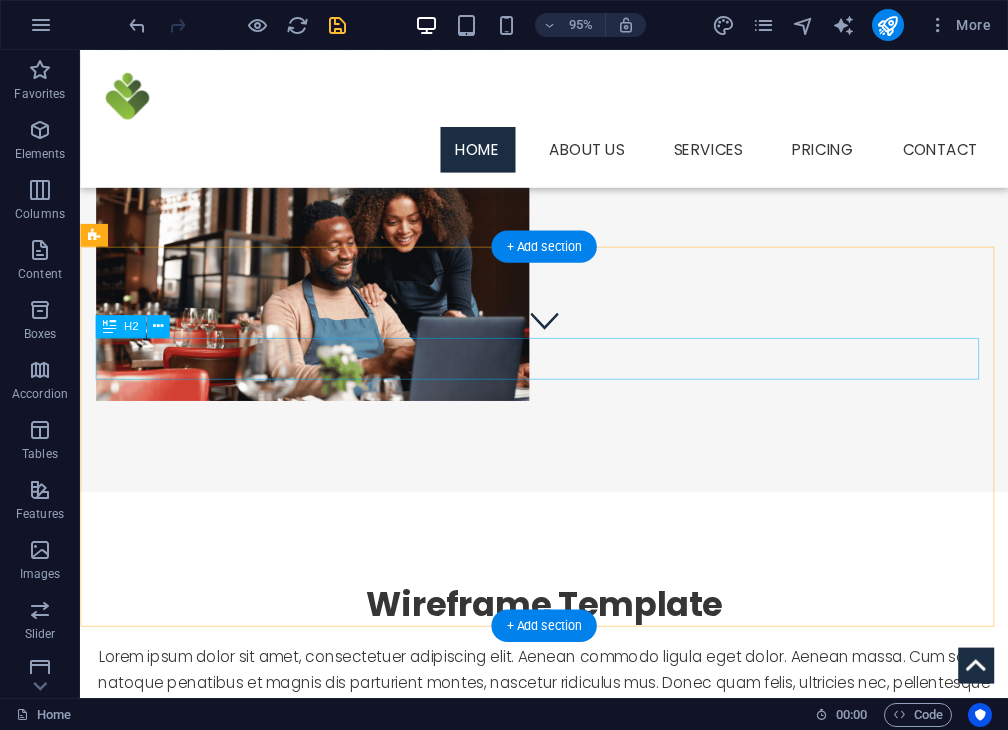click on "Wireframe Template" at bounding box center (569, 633) 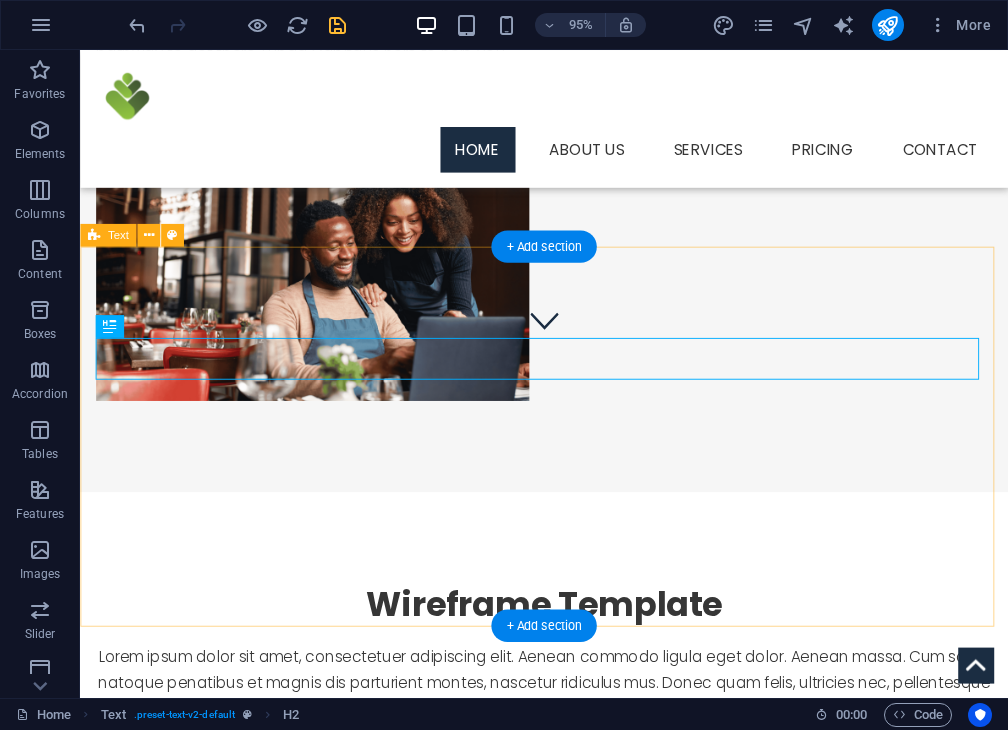 click on "Wireframe Template Lorem ipsum dolor sit amet, consectetuer adipiscing elit. Aenean commodo ligula eget dolor. Aenean massa. Cum sociis natoque penatibus et magnis dis parturient montes, nascetur ridiculus mus. Donec quam felis, ultricies nec, pellentesque eu, pretium quis, sem. Nulla consequat massa quis enim. Donec pede justo, fringilla vel.  About us Service Pricing" at bounding box center (568, 773) 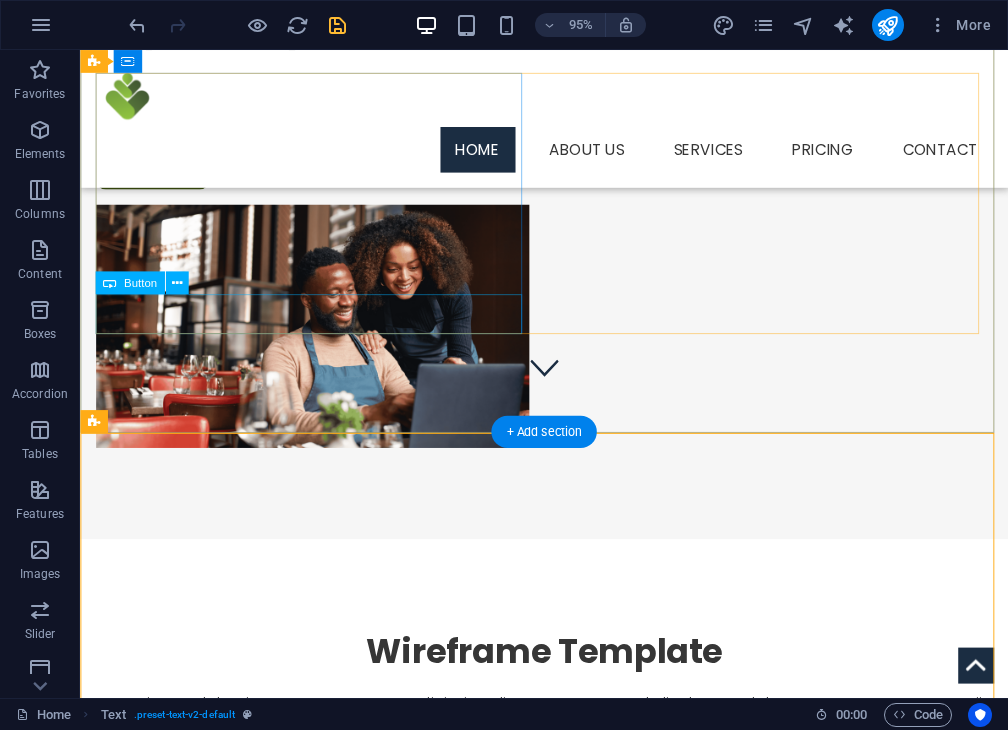 scroll, scrollTop: 176, scrollLeft: 0, axis: vertical 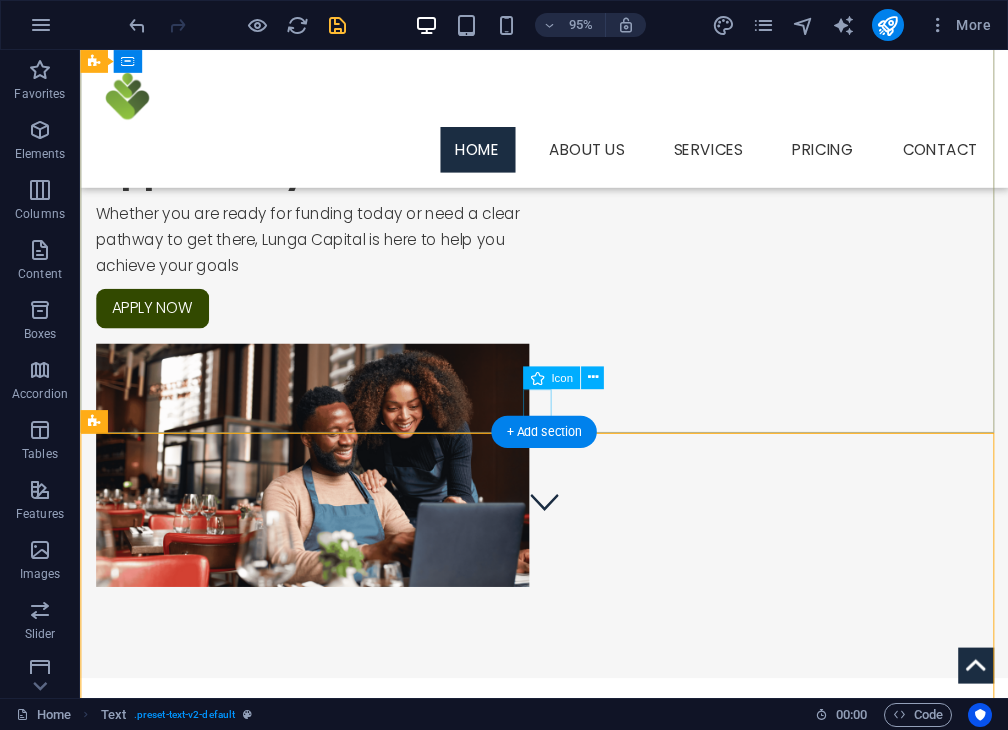 click at bounding box center [569, 525] 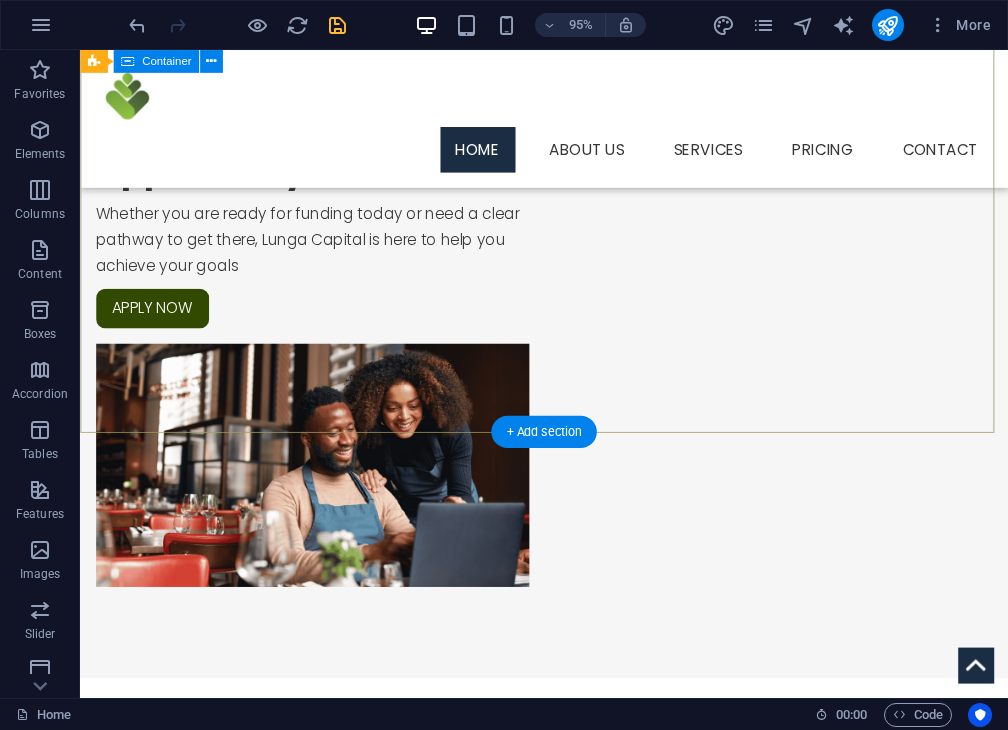 click on "Your Pathway to Funding, Growth, and Opportunity  Whether you are ready for funding today or need a clear pathway to get there, Lunga Capital is here to help you achieve your goals APPLY NOW" at bounding box center [568, 341] 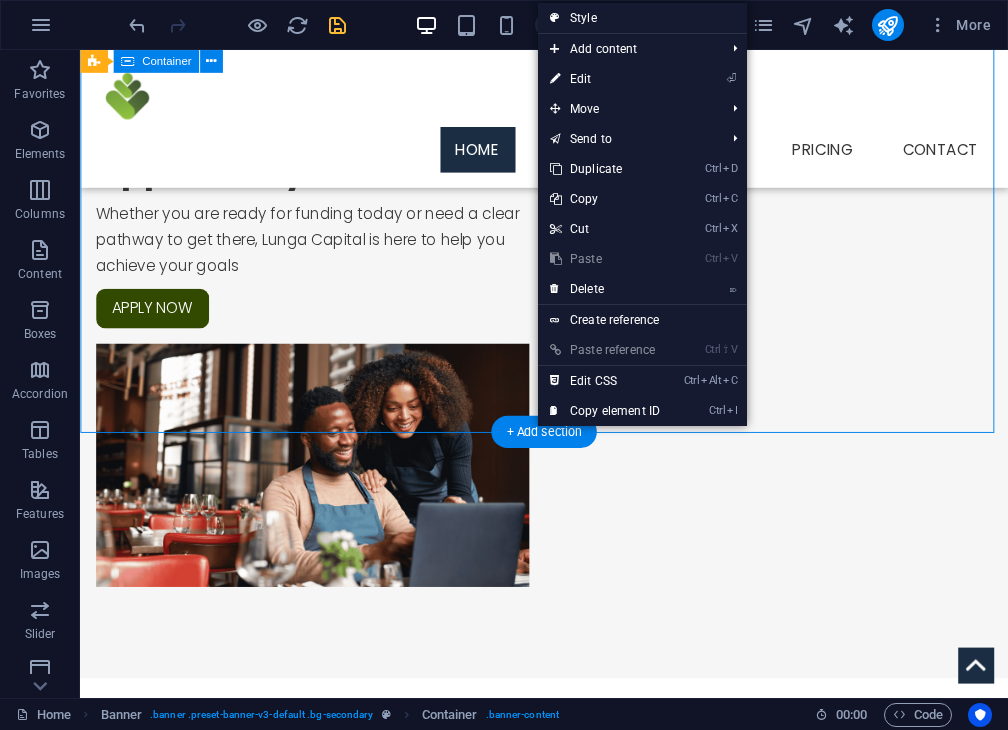 click on "Your Pathway to Funding, Growth, and Opportunity  Whether you are ready for funding today or need a clear pathway to get there, Lunga Capital is here to help you achieve your goals APPLY NOW" at bounding box center [568, 341] 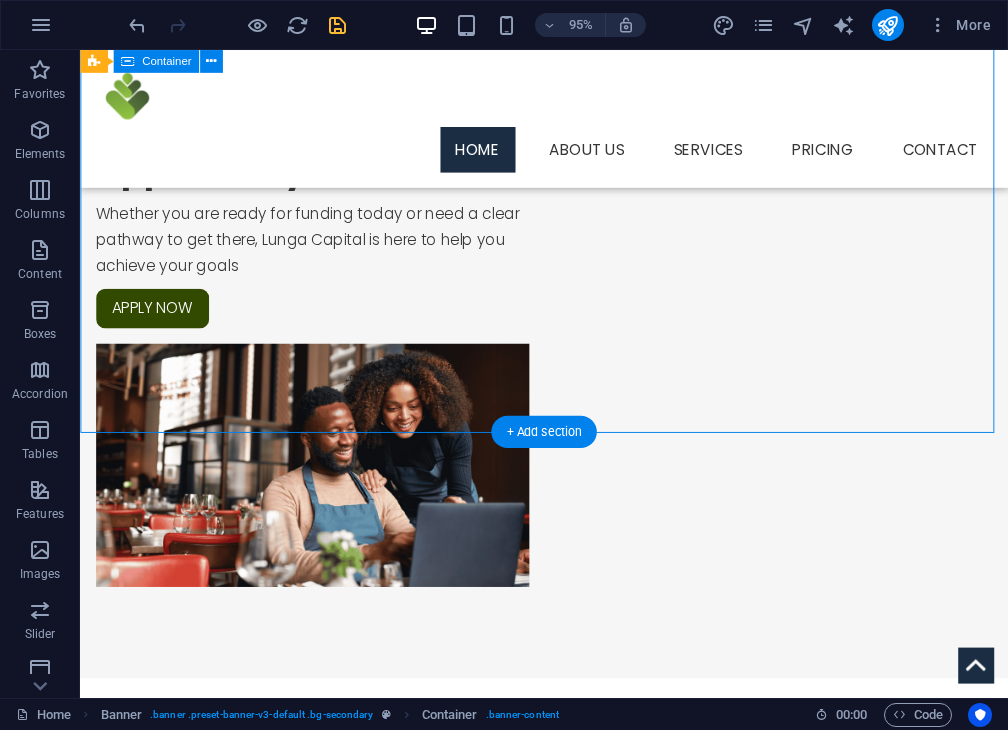 click on "Your Pathway to Funding, Growth, and Opportunity  Whether you are ready for funding today or need a clear pathway to get there, Lunga Capital is here to help you achieve your goals APPLY NOW" at bounding box center [568, 341] 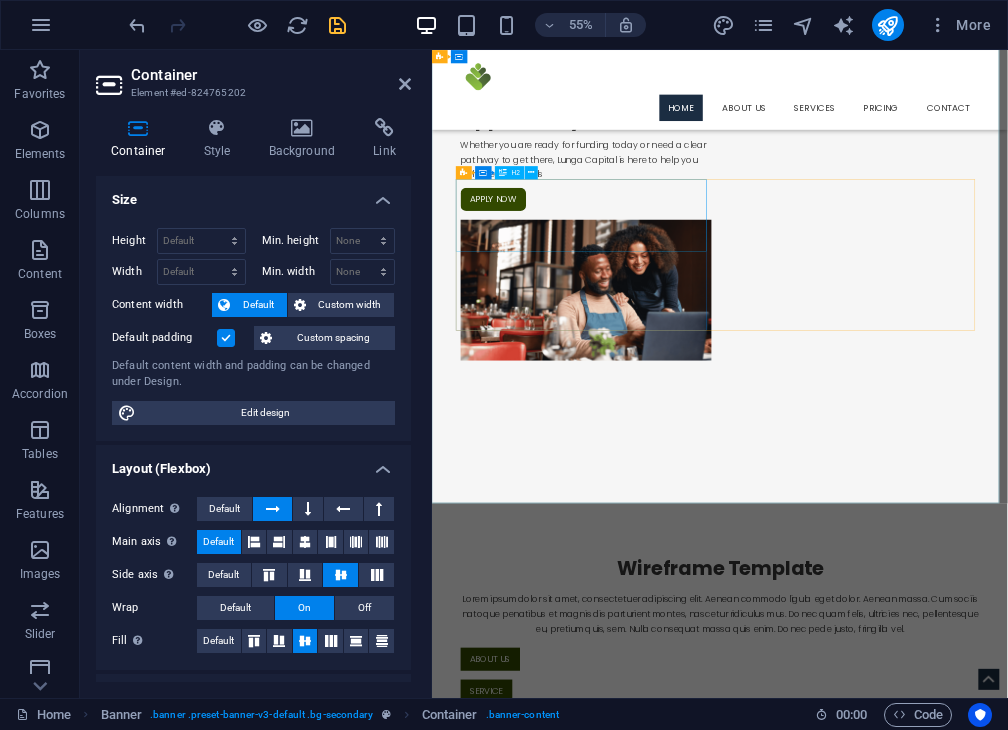 click on "Your Pathway to Funding, Growth, and Opportunity" at bounding box center [712, 133] 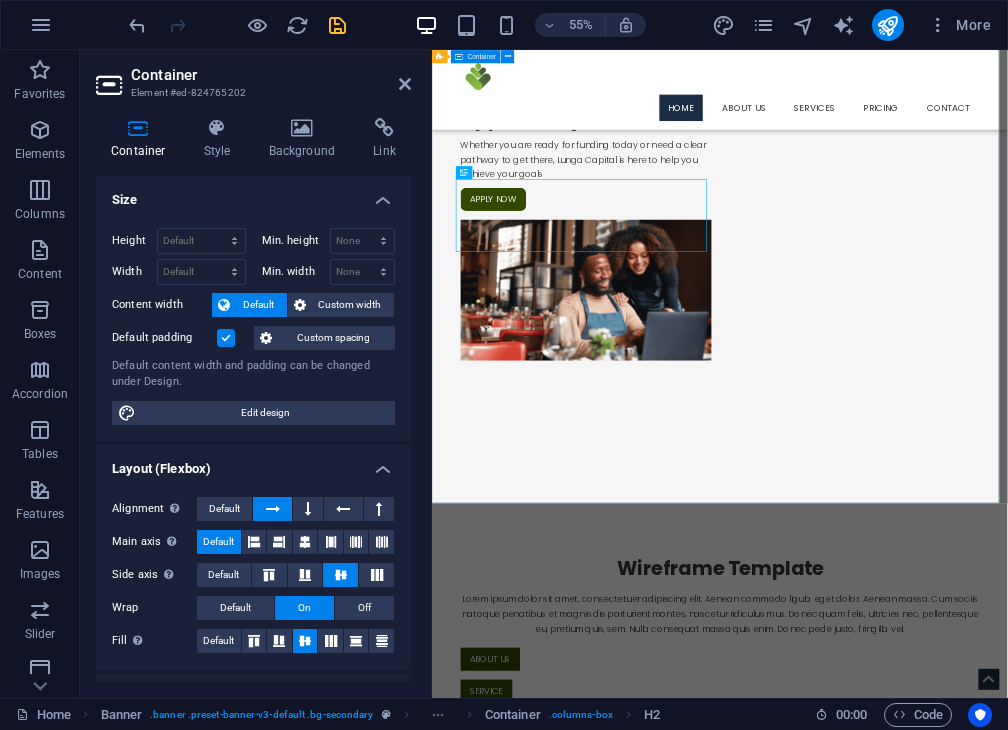 click on "Your Pathway to Funding, Growth, and Opportunity  Whether you are ready for funding today or need a clear pathway to get there, Lunga Capital is here to help you achieve your goals APPLY NOW" at bounding box center (955, 341) 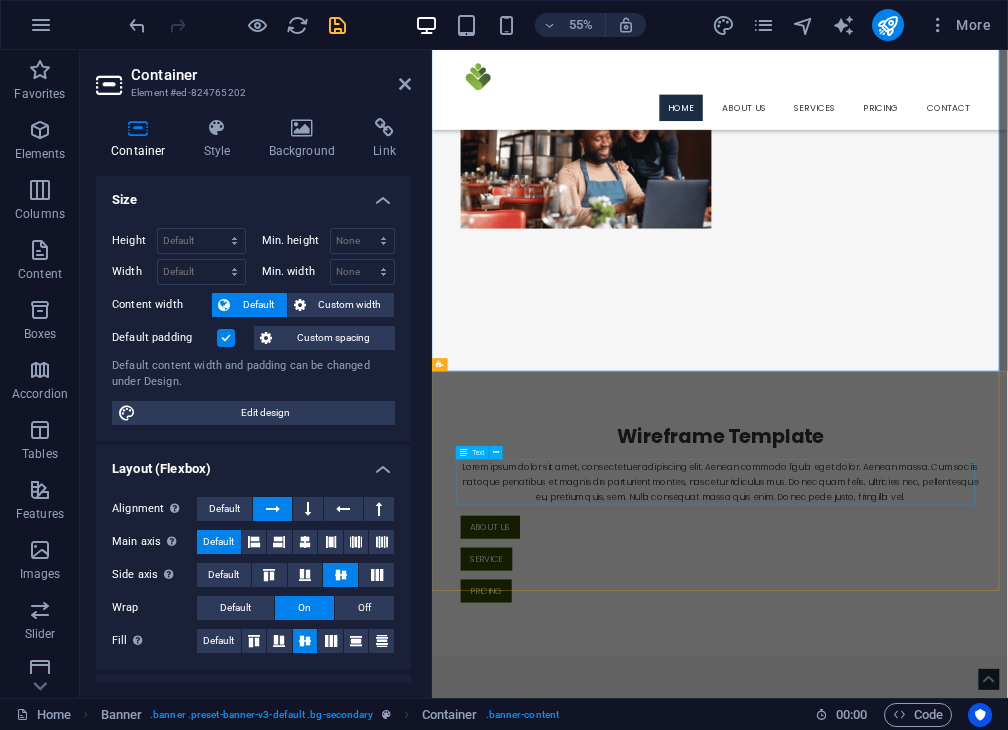 scroll, scrollTop: 420, scrollLeft: 0, axis: vertical 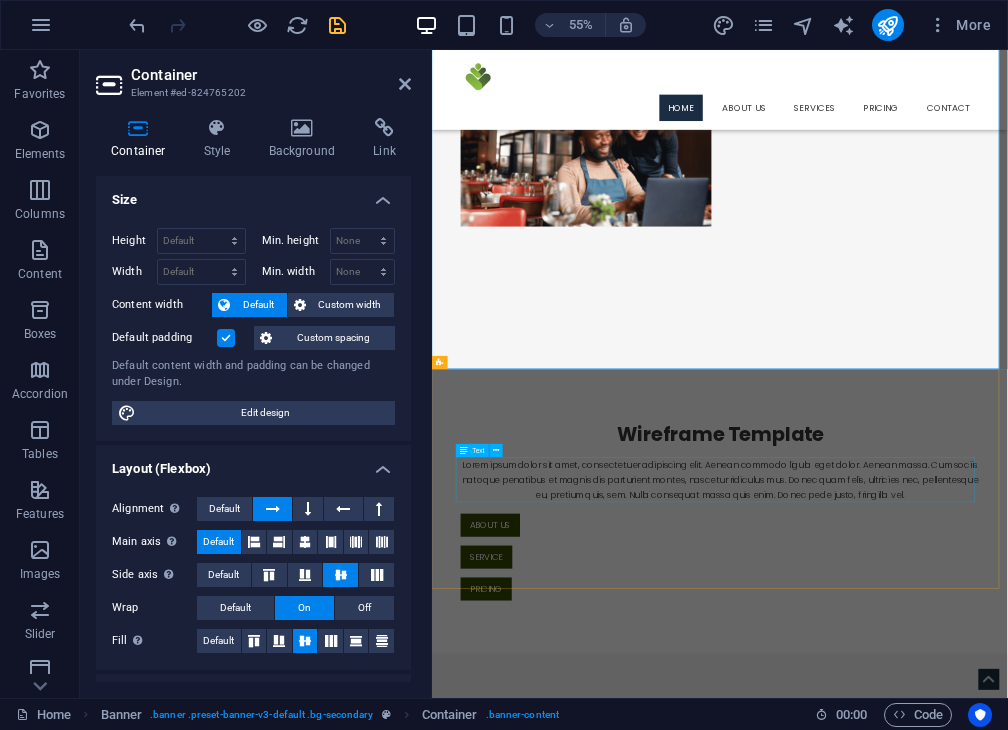 click on "Lorem ipsum dolor sit amet, consectetuer adipiscing elit. Aenean commodo ligula eget dolor. Aenean massa. Cum sociis natoque penatibus et magnis dis parturient montes, nascetur ridiculus mus. Donec quam felis, ultricies nec, pellentesque eu, pretium quis, sem. Nulla consequat massa quis enim. Donec pede justo, fringilla vel." at bounding box center (956, 832) 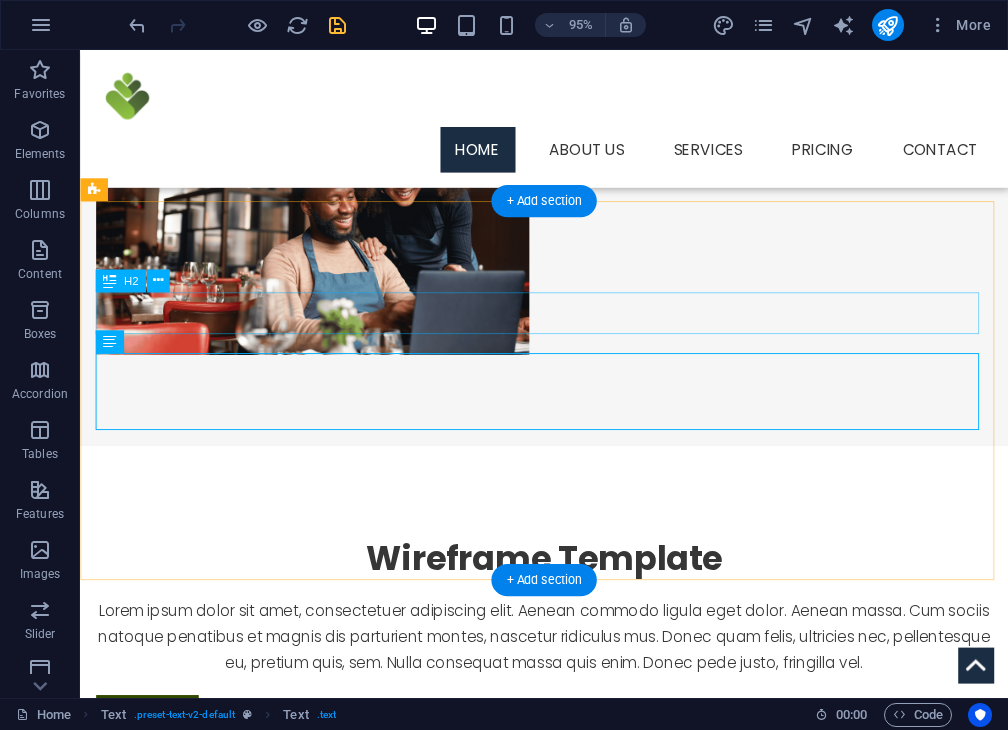 click on "Wireframe Template" at bounding box center (569, 585) 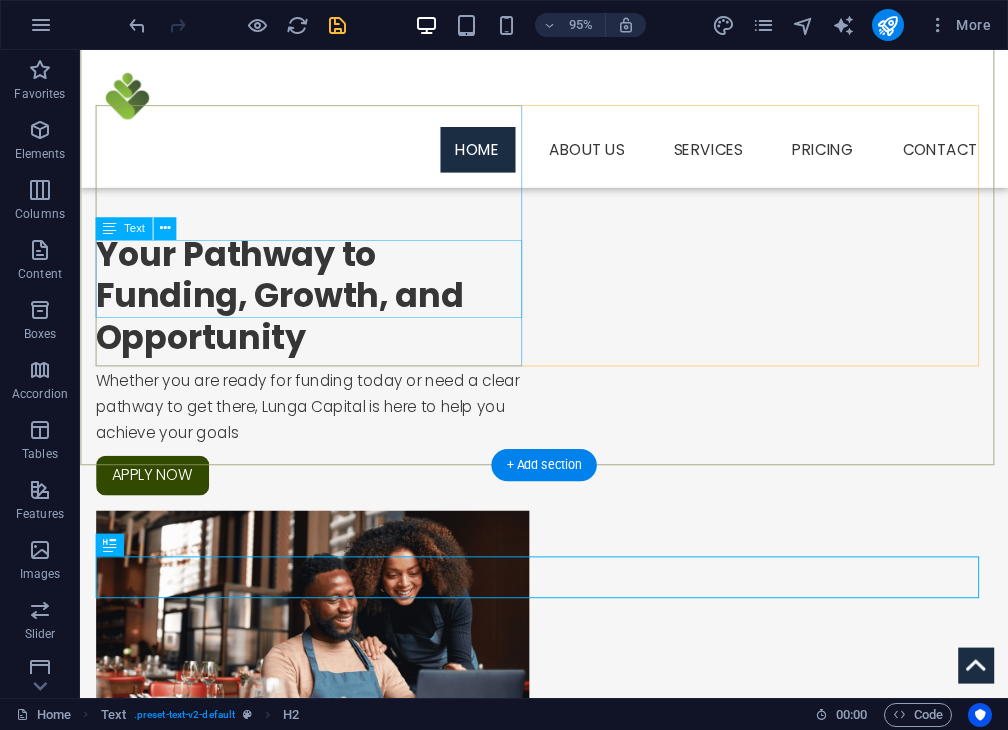 scroll, scrollTop: 142, scrollLeft: 0, axis: vertical 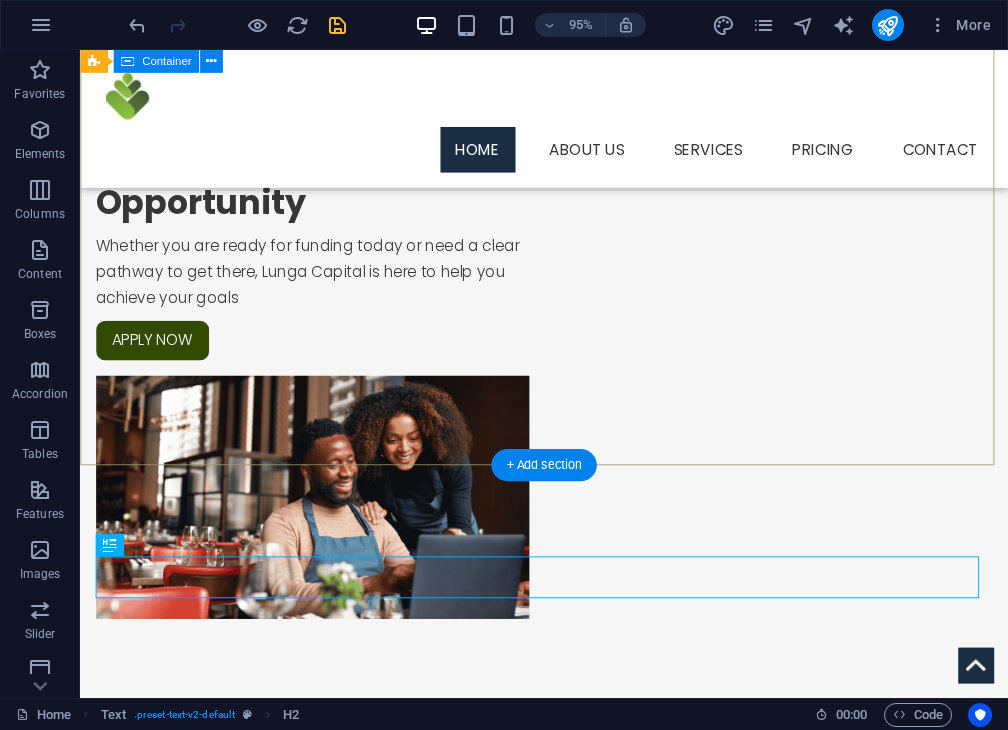 click on "Your Pathway to Funding, Growth, and Opportunity  Whether you are ready for funding today or need a clear pathway to get there, Lunga Capital is here to help you achieve your goals APPLY NOW" at bounding box center (568, 375) 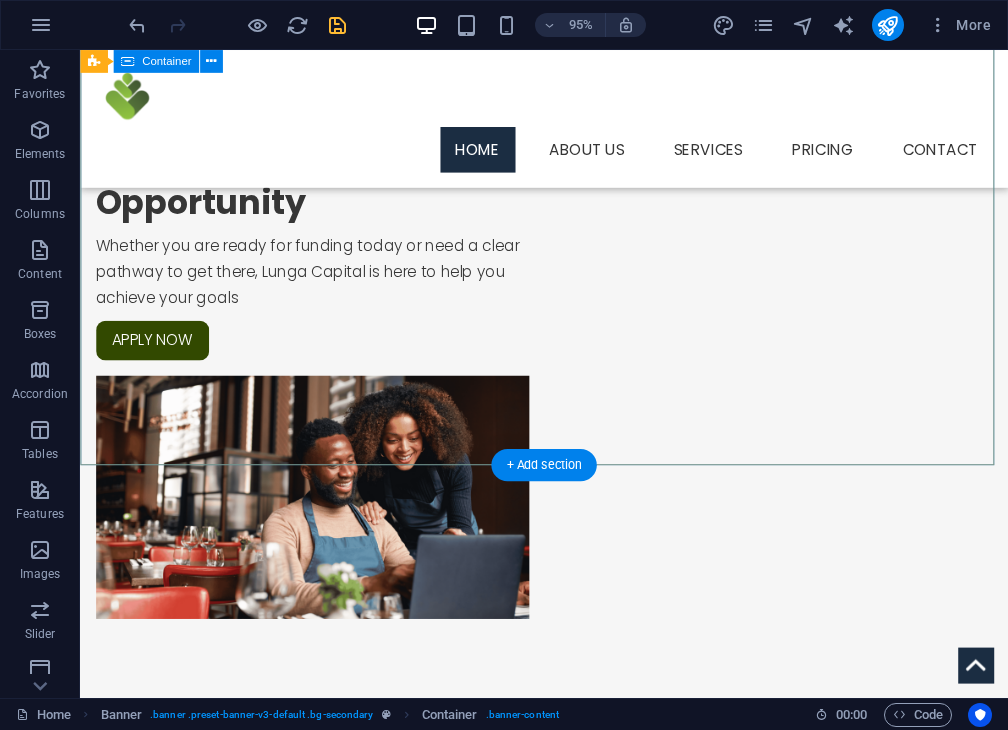 scroll, scrollTop: 0, scrollLeft: 0, axis: both 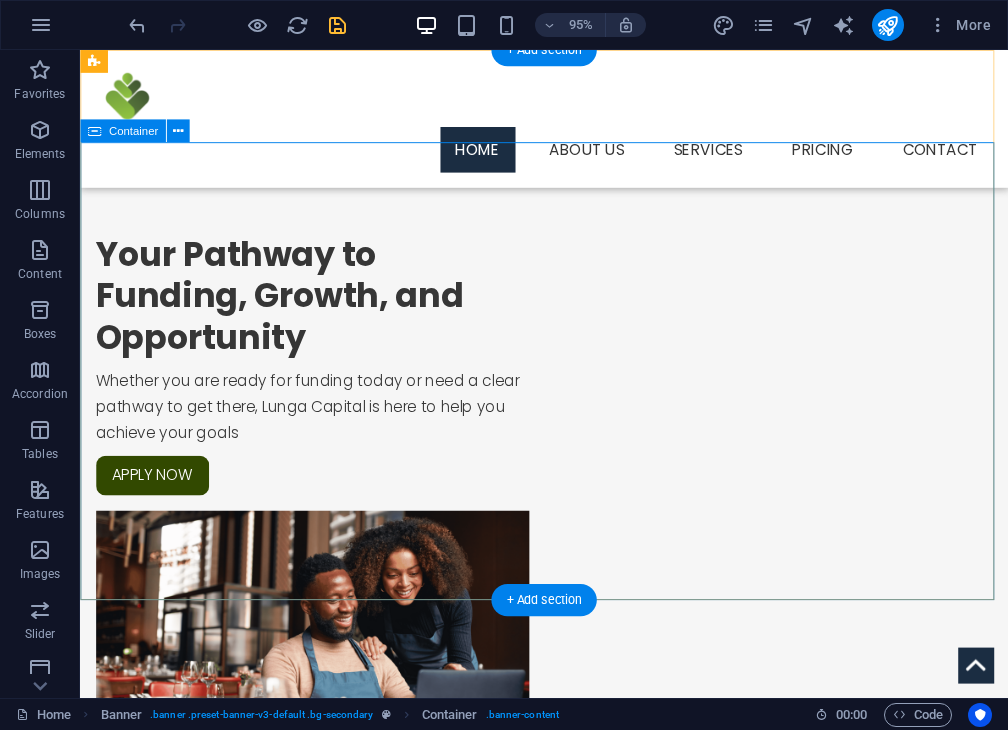 click on "Your Pathway to Funding, Growth, and Opportunity  Whether you are ready for funding today or need a clear pathway to get there, Lunga Capital is here to help you achieve your goals APPLY NOW" at bounding box center [568, 517] 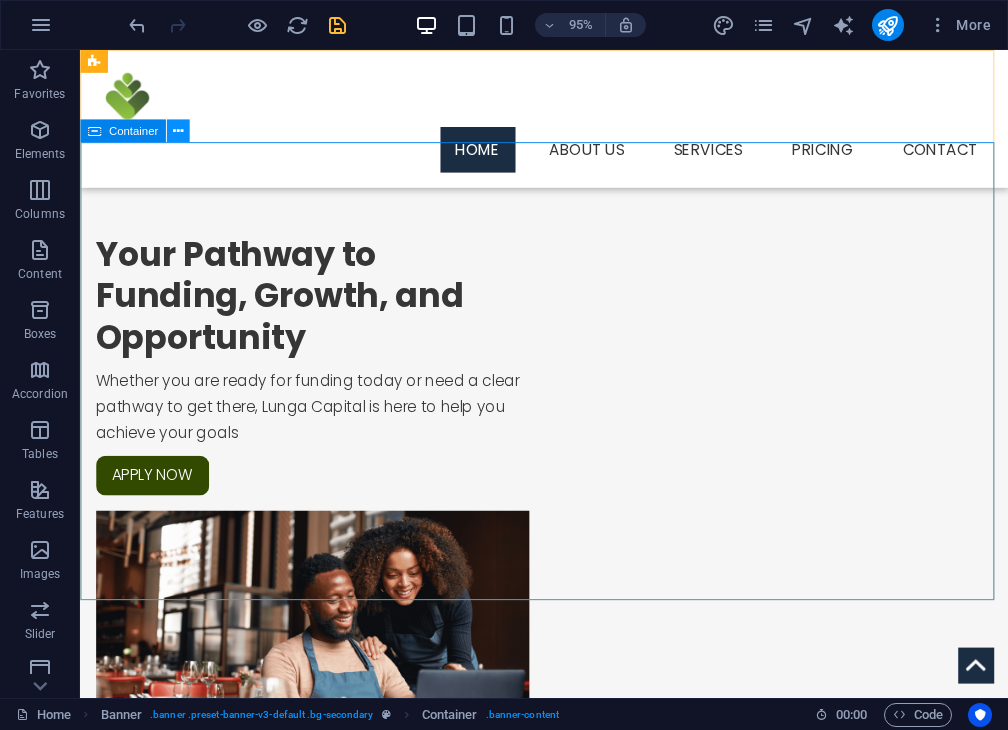 click at bounding box center [178, 131] 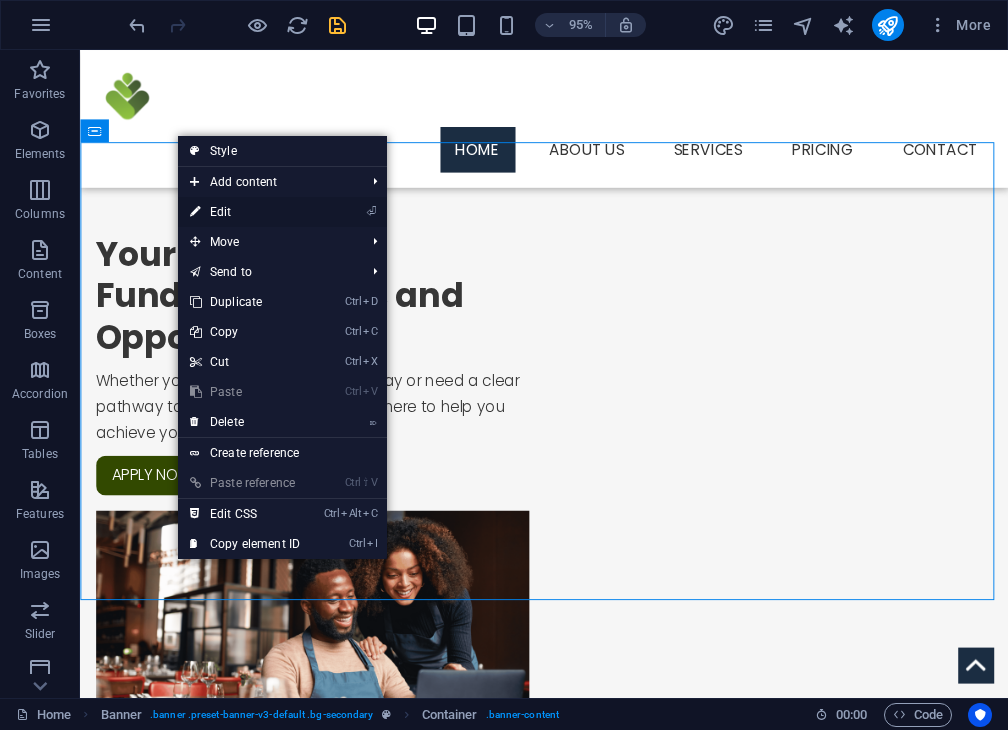 click on "⏎  Edit" at bounding box center (245, 212) 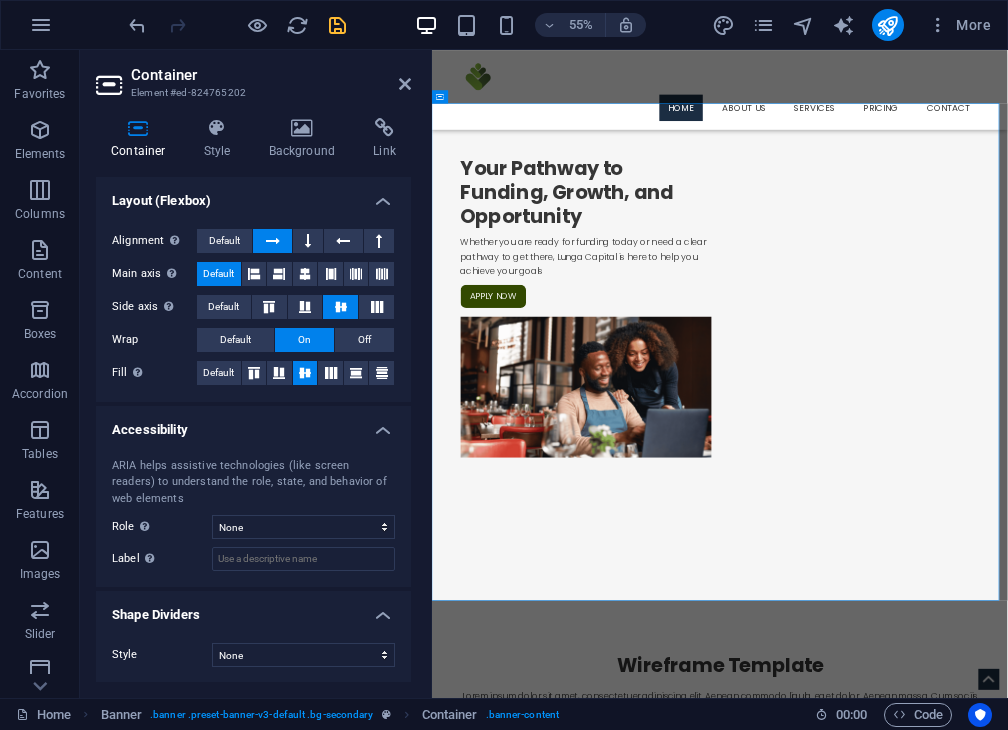 scroll, scrollTop: 0, scrollLeft: 0, axis: both 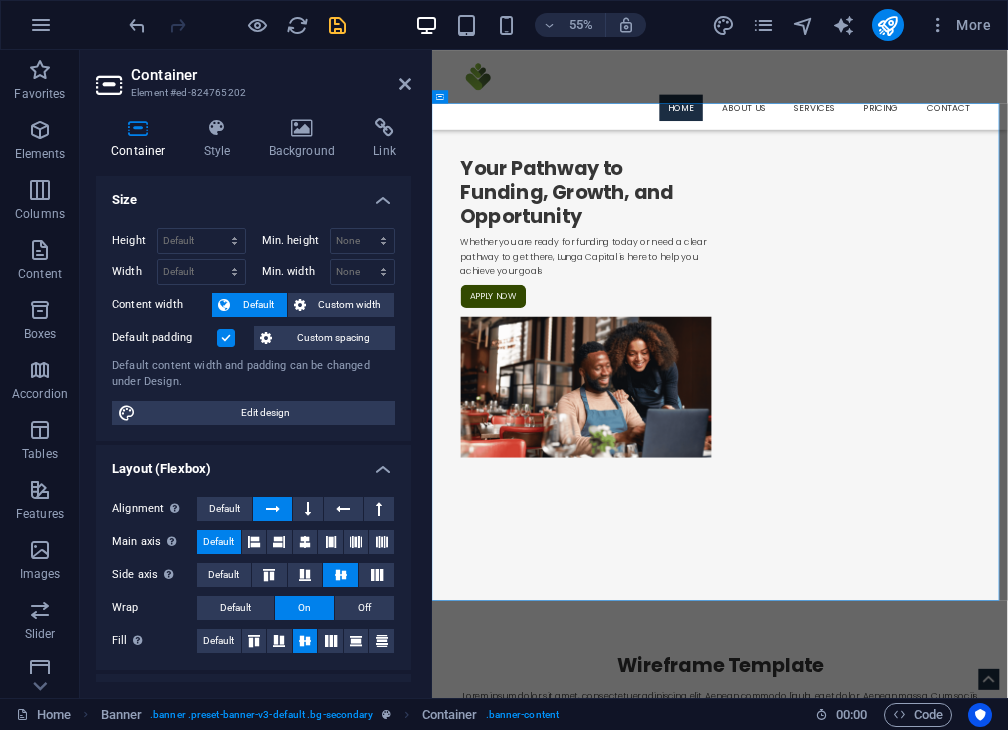 click at bounding box center [226, 338] 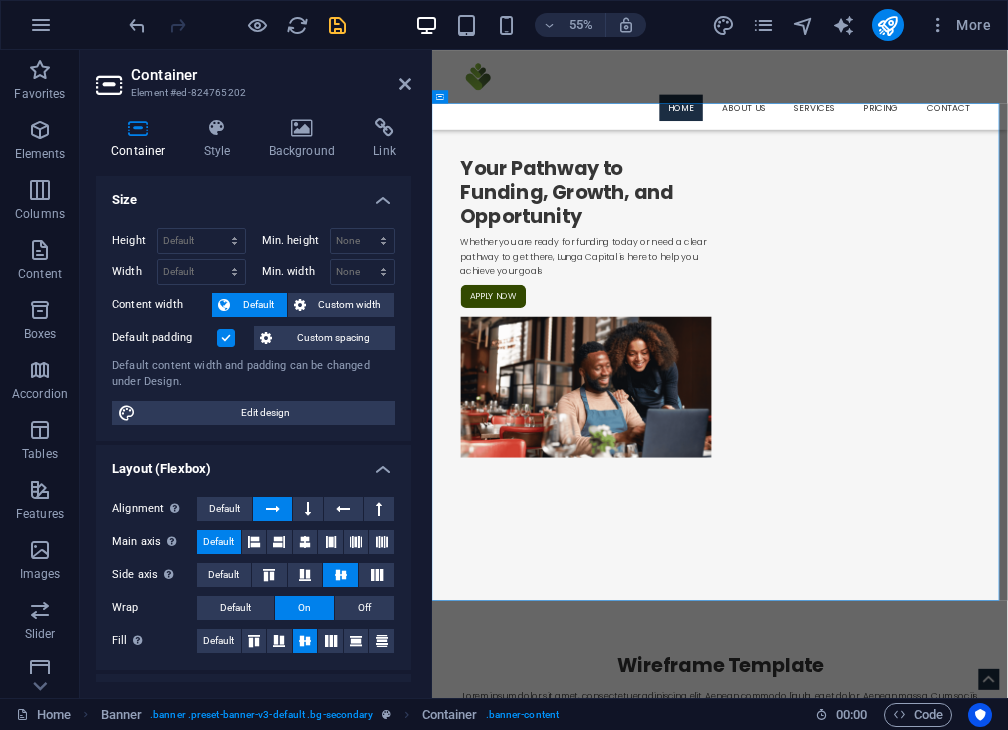 click on "Default padding" at bounding box center (0, 0) 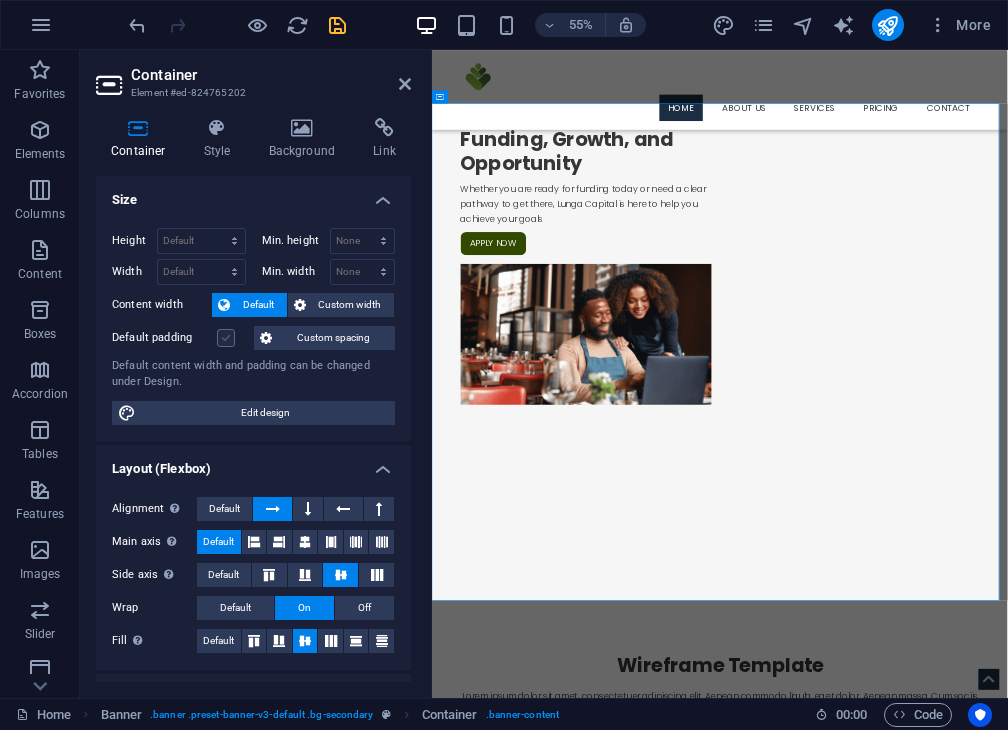 click at bounding box center (226, 338) 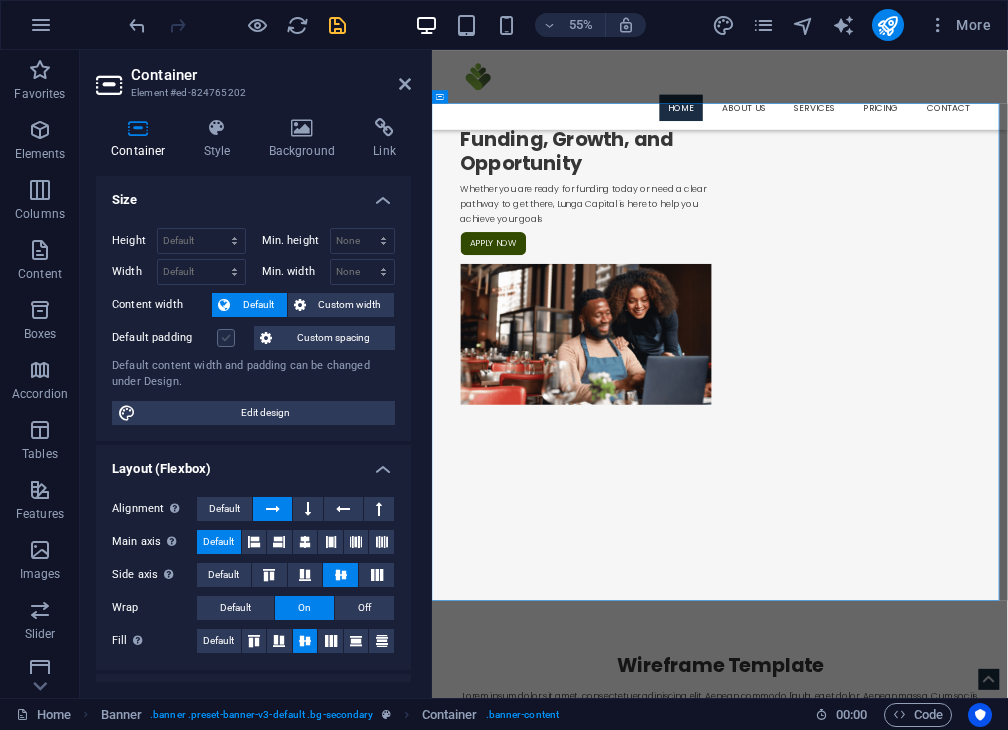 click on "Default padding" at bounding box center (0, 0) 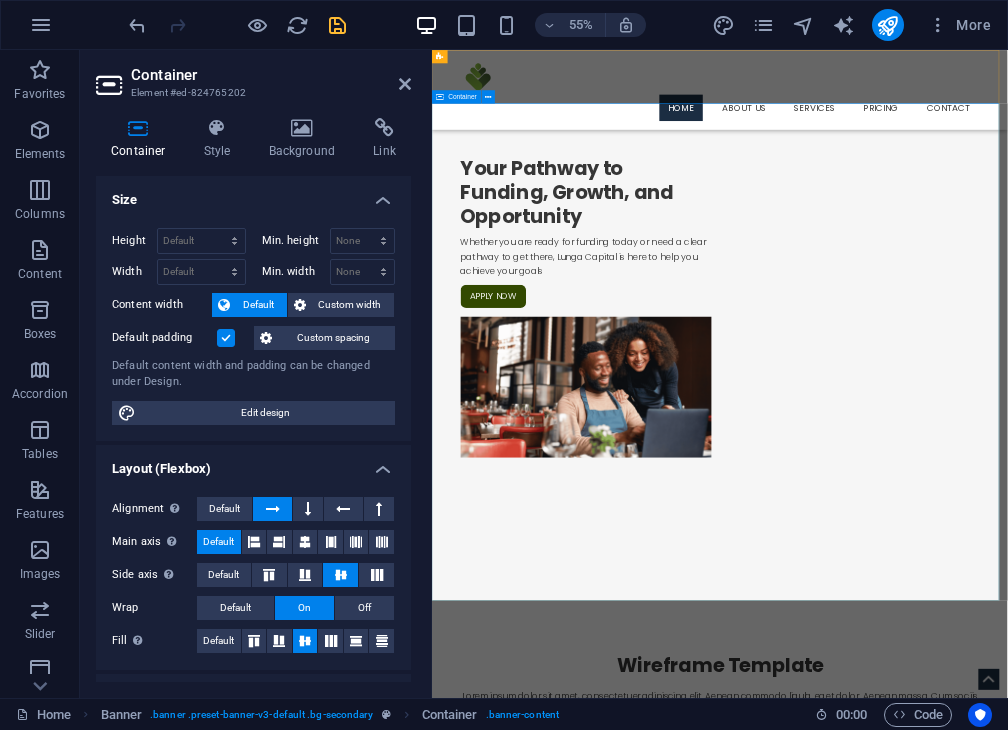 click on "Your Pathway to Funding, Growth, and Opportunity  Whether you are ready for funding today or need a clear pathway to get there, Lunga Capital is here to help you achieve your goals APPLY NOW" at bounding box center (955, 517) 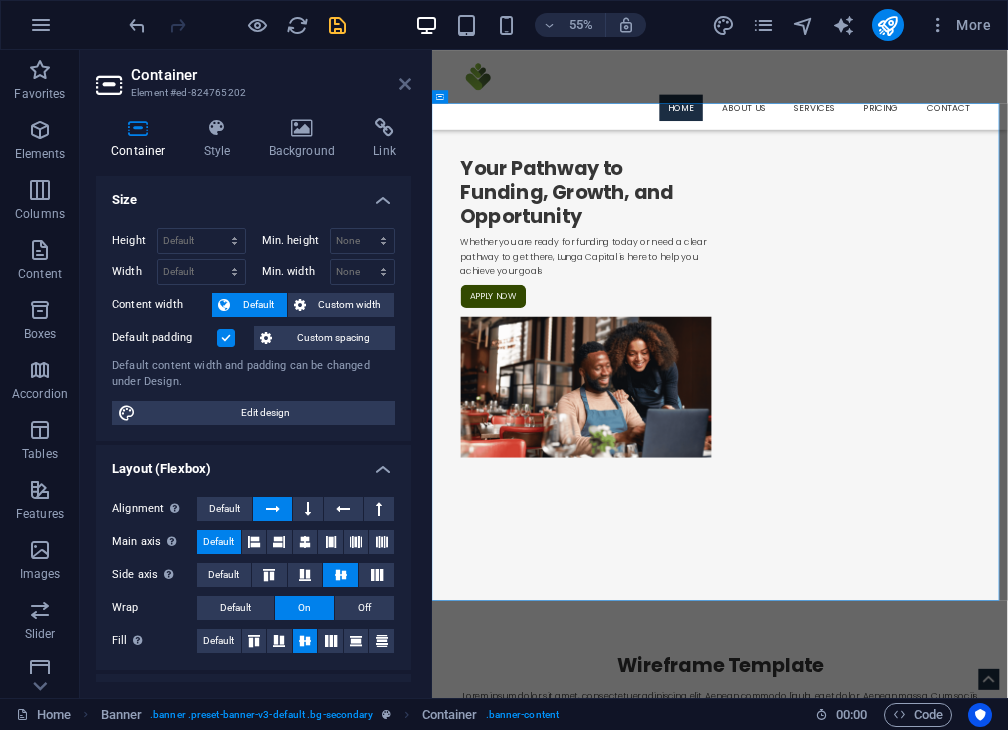 click at bounding box center (405, 84) 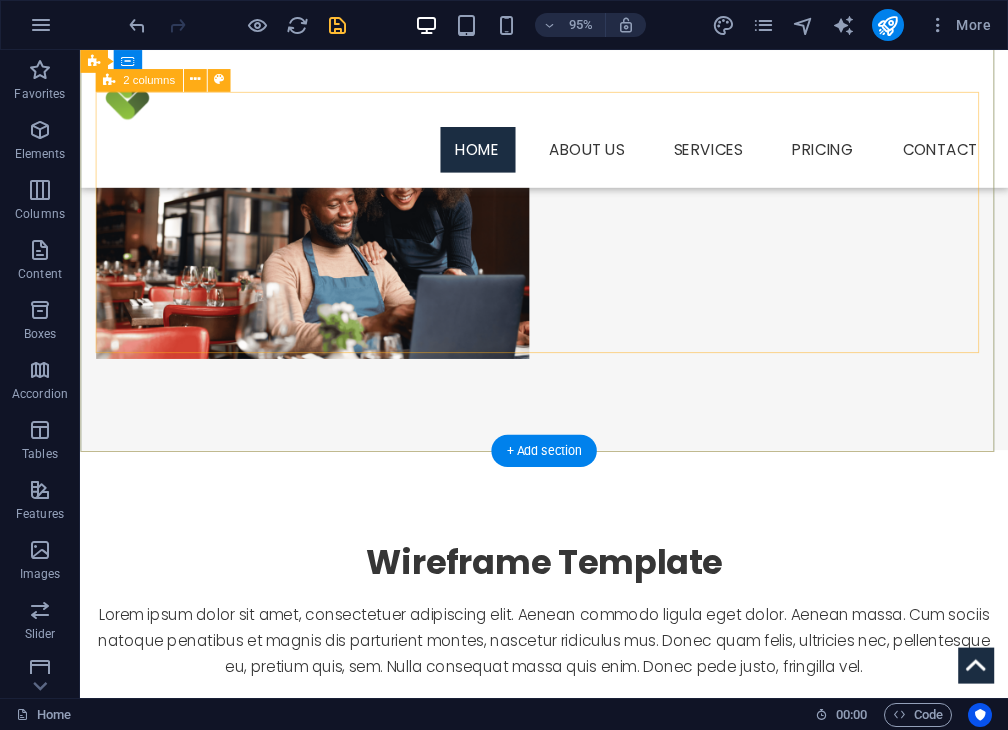 scroll, scrollTop: 156, scrollLeft: 0, axis: vertical 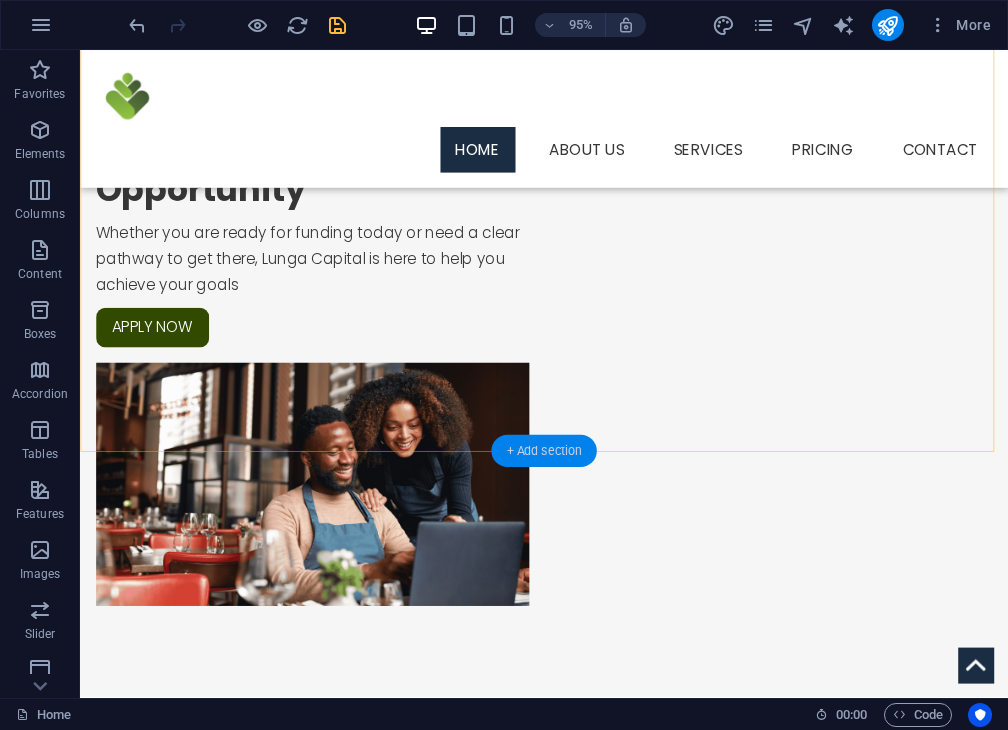 click on "+ Add section" at bounding box center [543, 451] 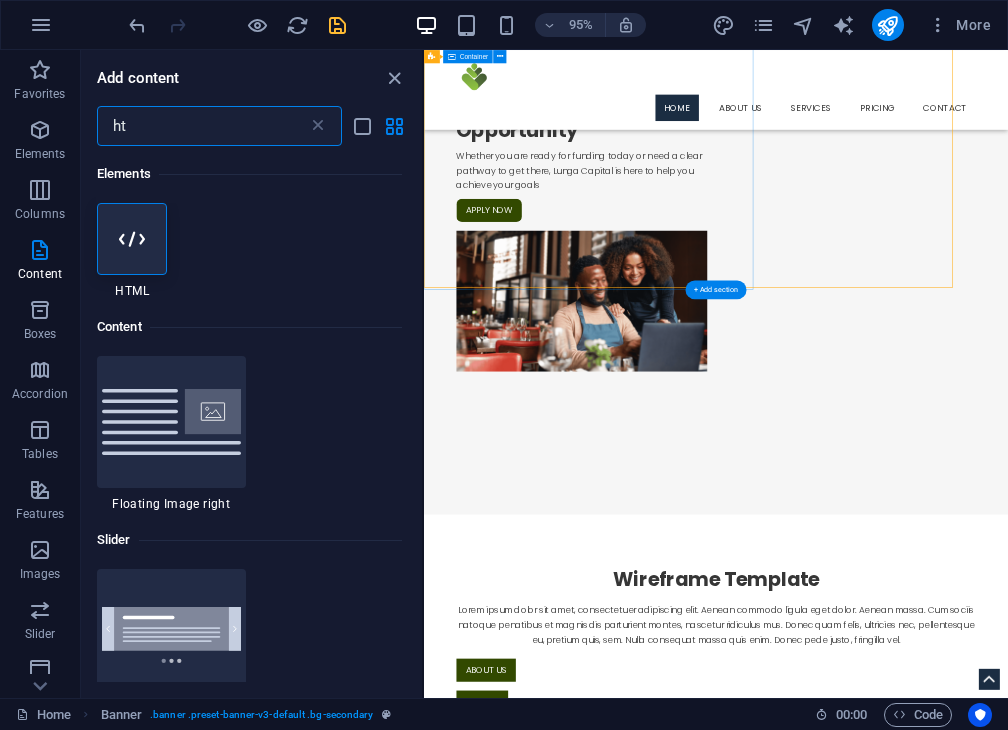 scroll, scrollTop: 147, scrollLeft: 0, axis: vertical 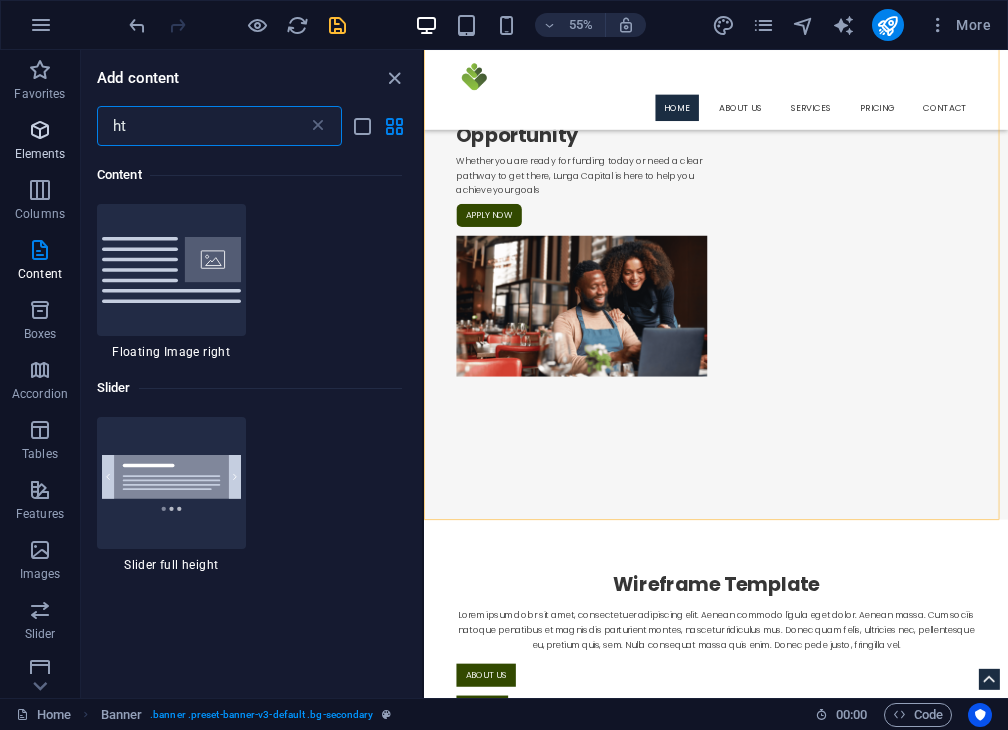 drag, startPoint x: 252, startPoint y: 128, endPoint x: 72, endPoint y: 121, distance: 180.13606 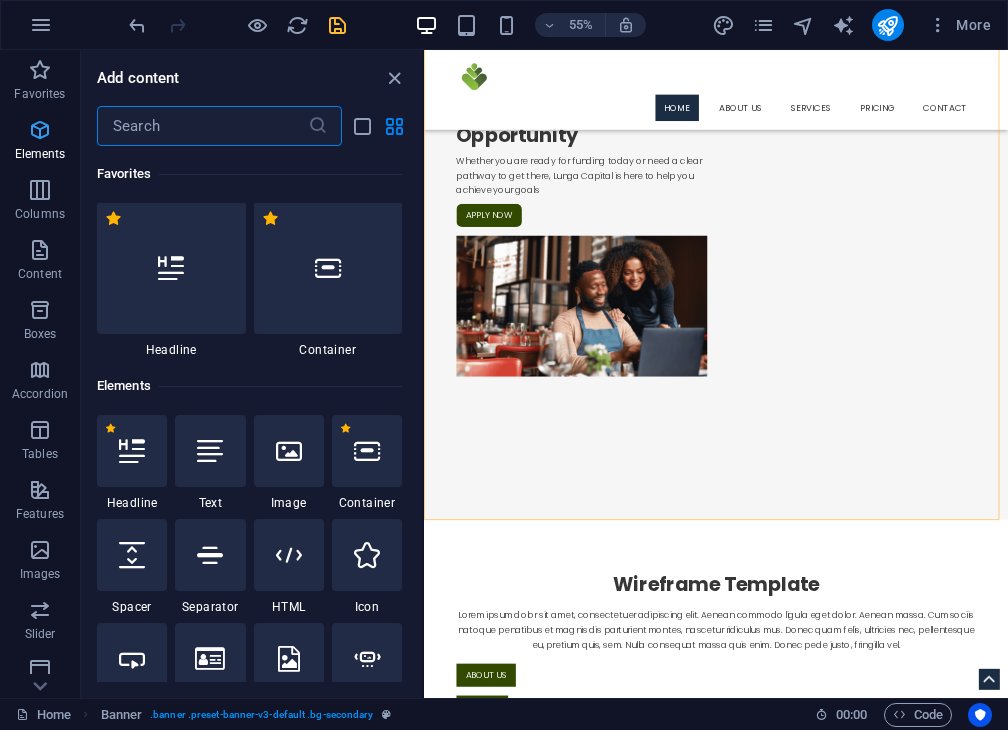 scroll, scrollTop: 0, scrollLeft: 0, axis: both 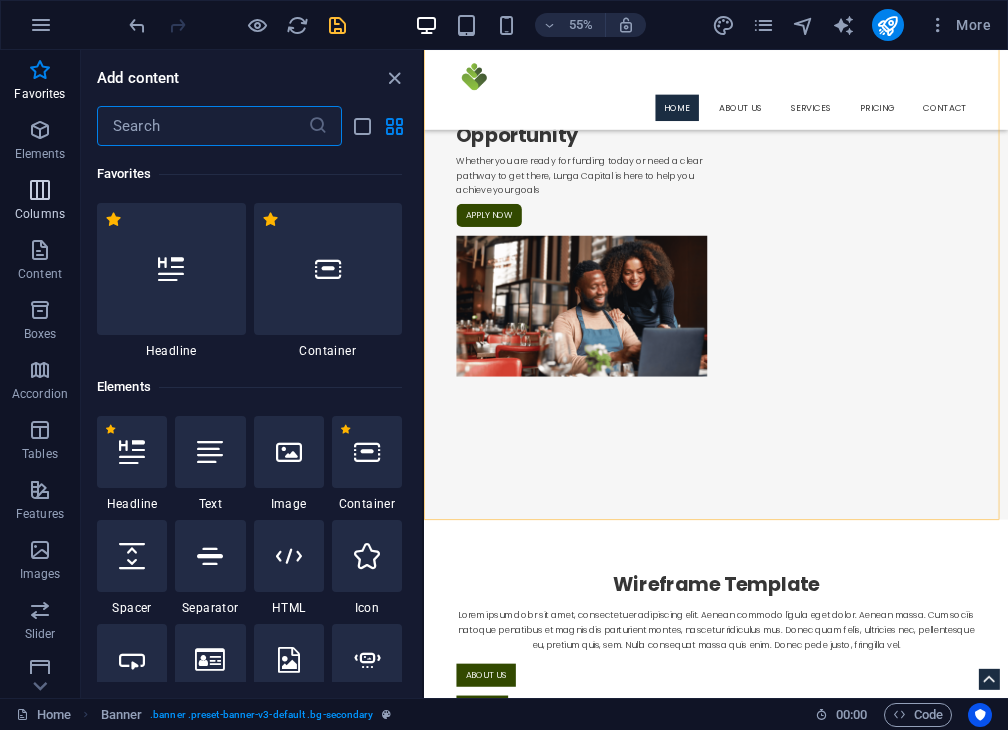type 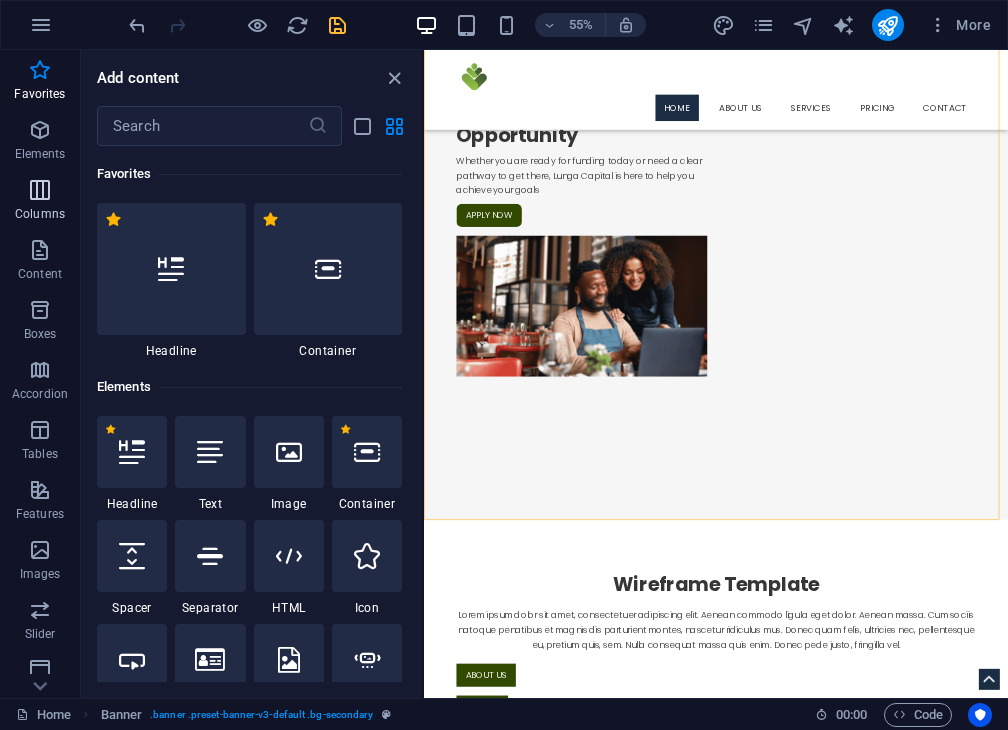 click at bounding box center (40, 190) 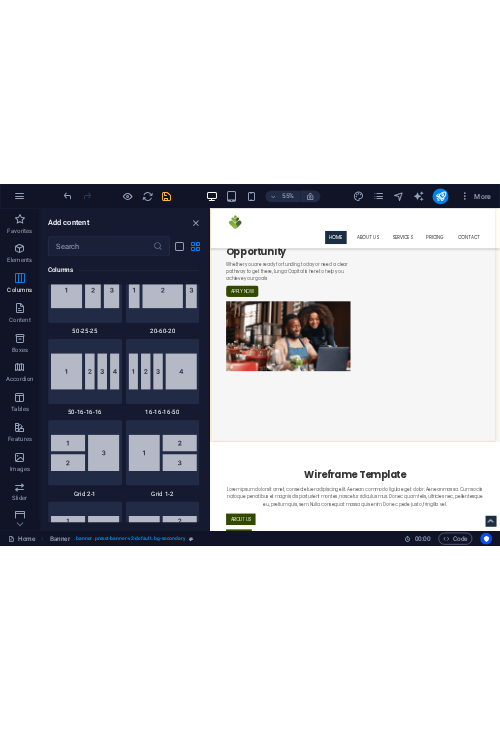 scroll, scrollTop: 2194, scrollLeft: 0, axis: vertical 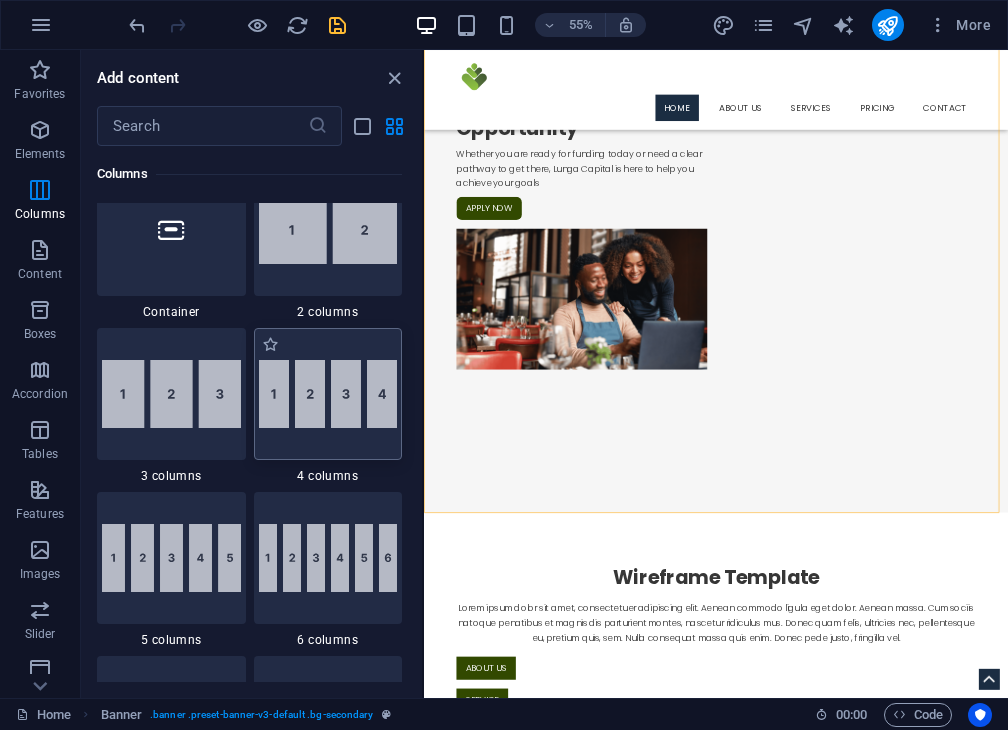 click at bounding box center [328, 394] 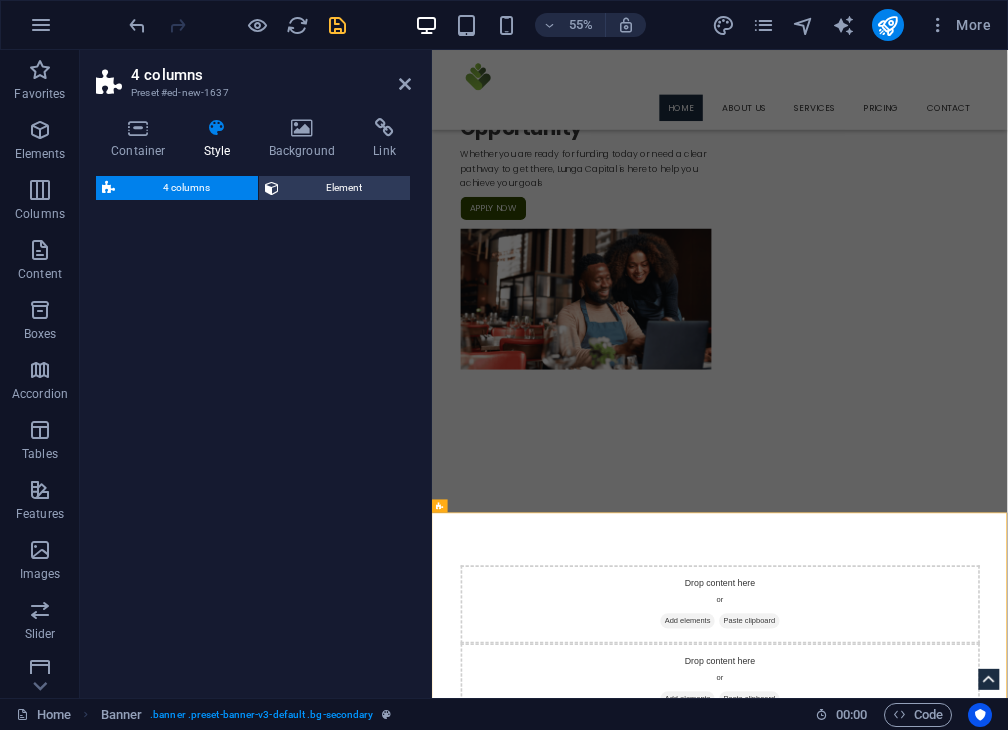 select on "rem" 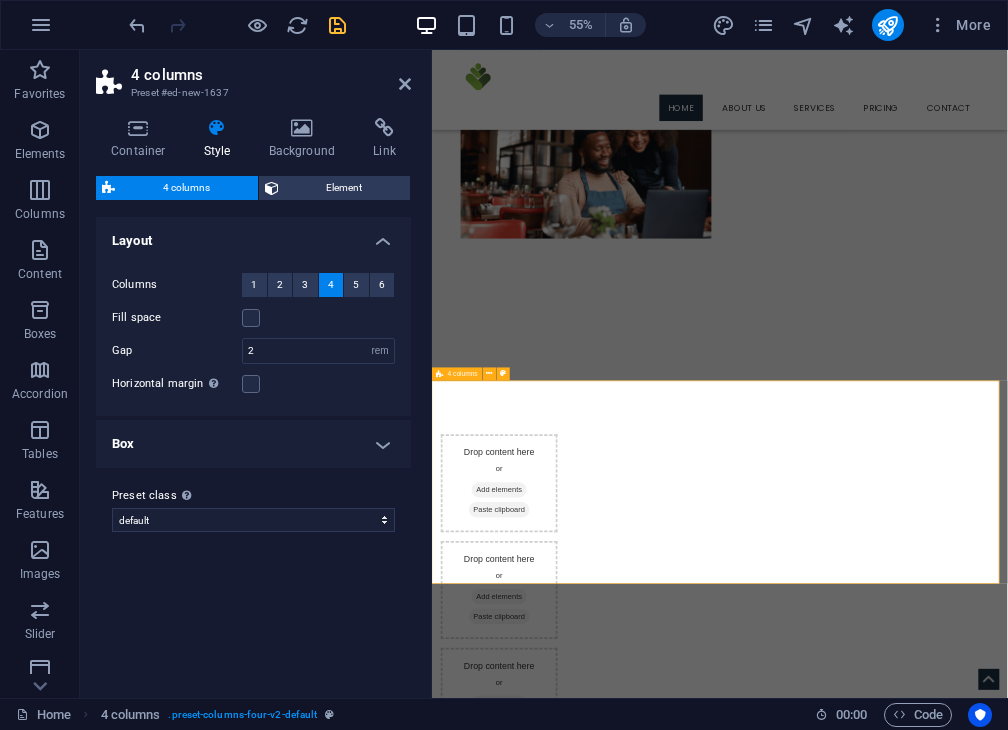 scroll, scrollTop: 400, scrollLeft: 0, axis: vertical 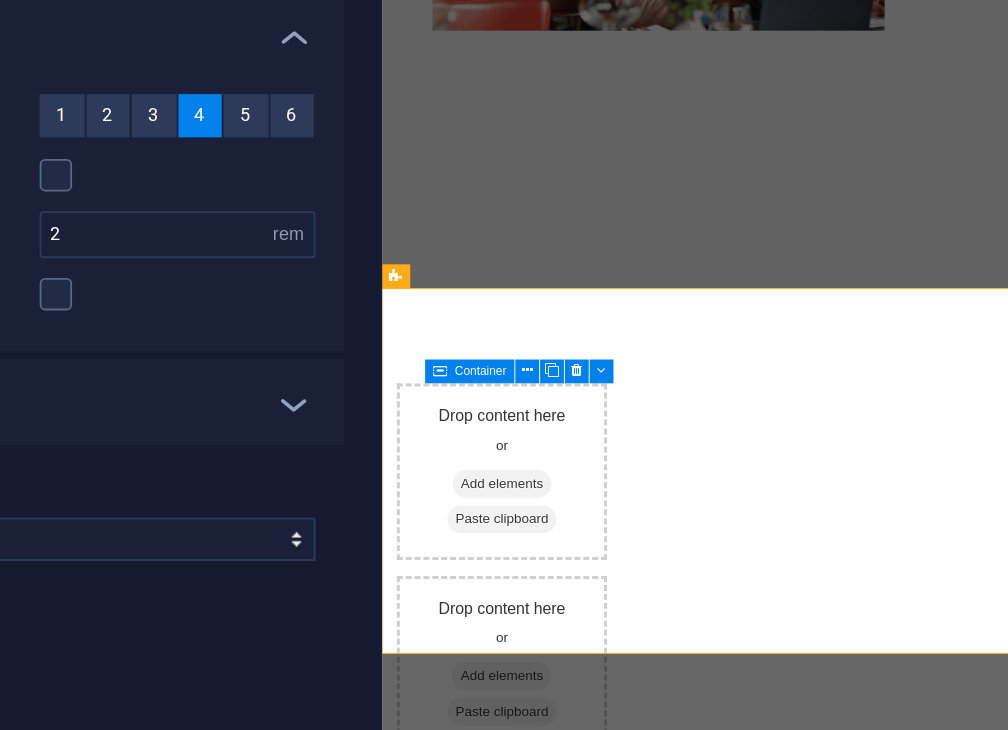 click on "Add elements" at bounding box center (503, 491) 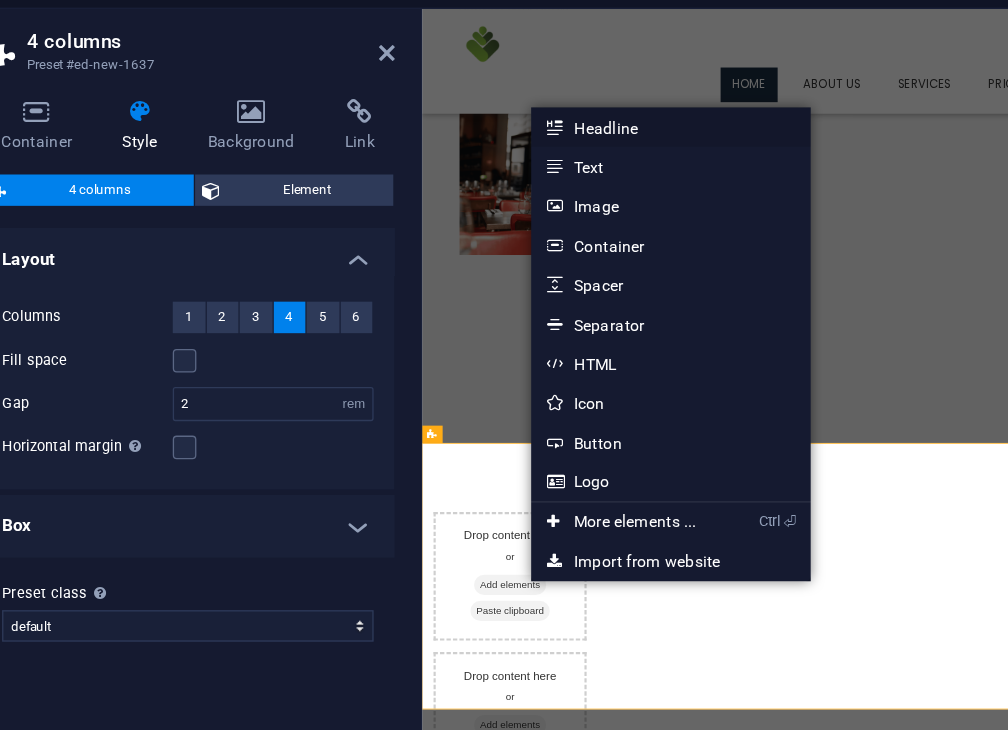 click on "Headline" at bounding box center [621, 140] 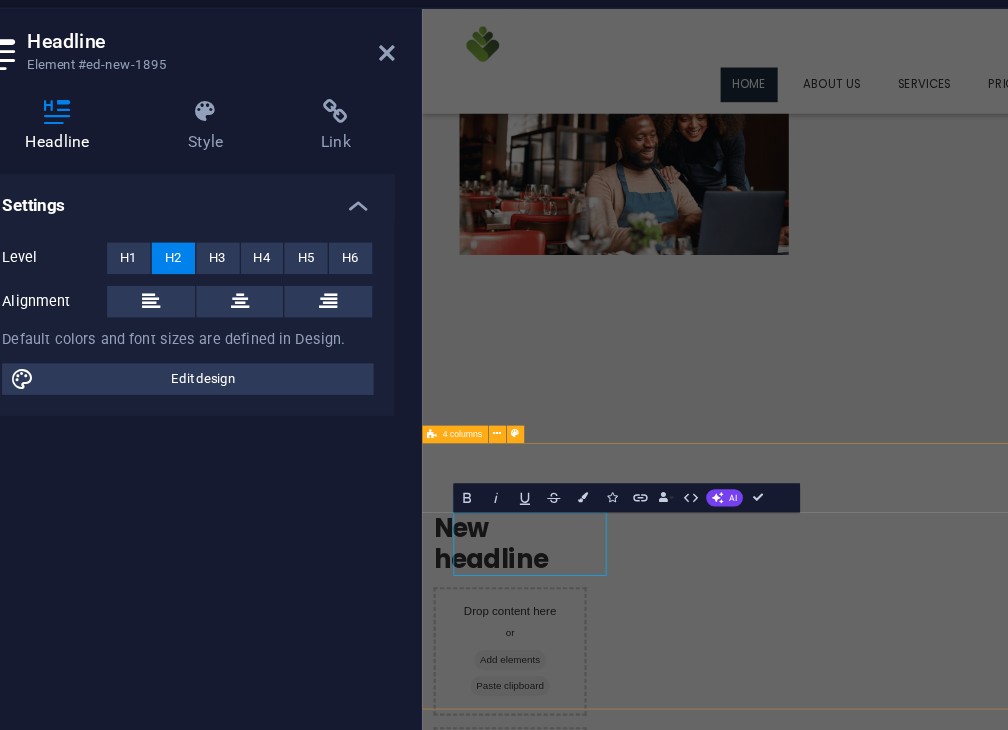 click on "New headline" at bounding box center (544, 749) 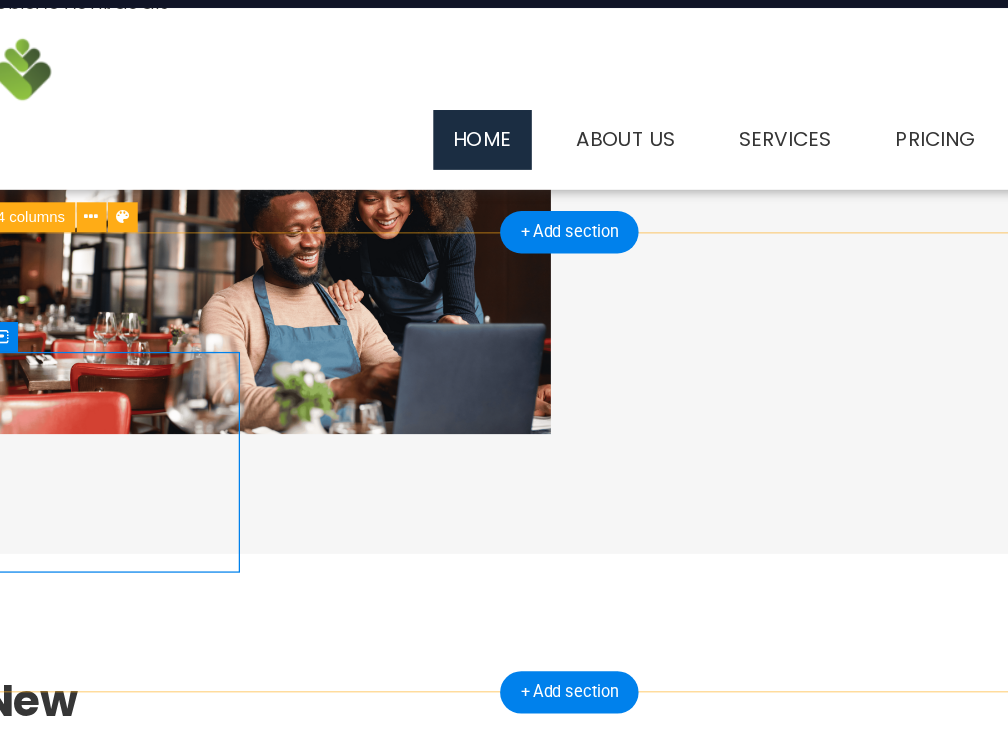 click on "New headline Drop content here or  Add elements  Paste clipboard Drop content here or  Add elements  Paste clipboard Drop content here or  Add elements  Paste clipboard" at bounding box center (449, 876) 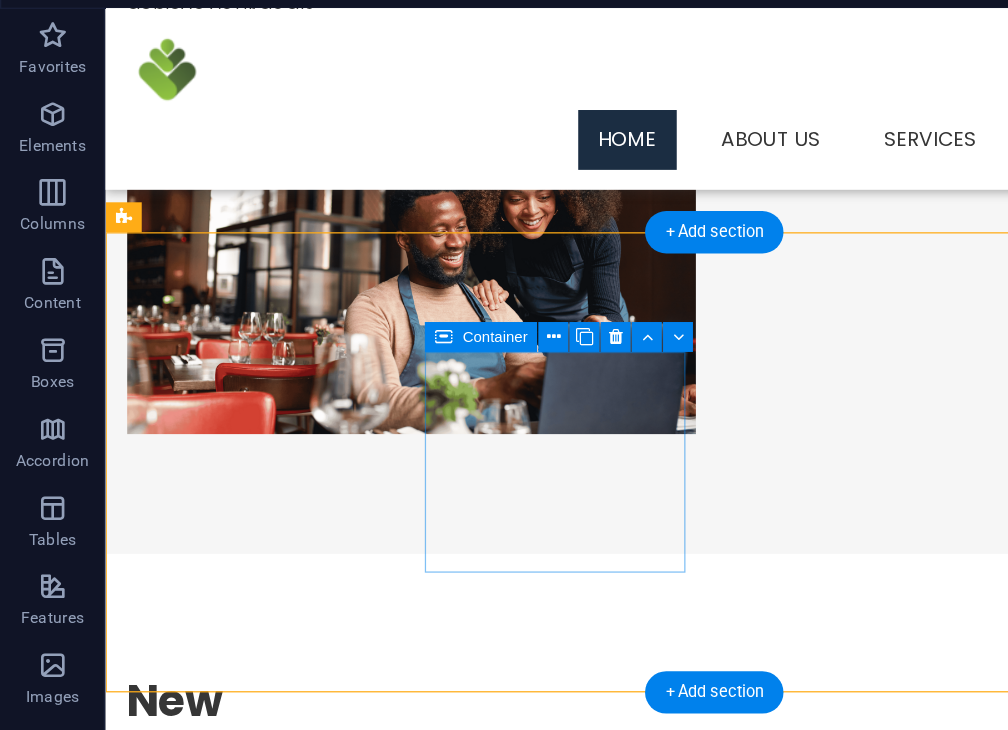 click on "New headline" at bounding box center (227, 585) 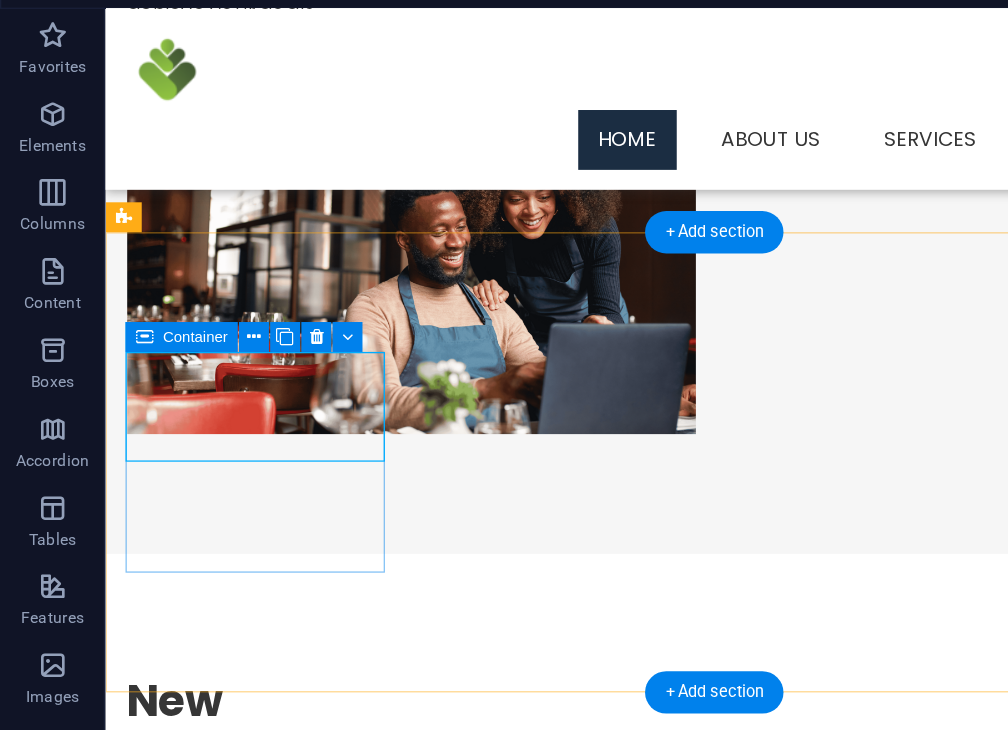 click on "New headline" at bounding box center [227, 585] 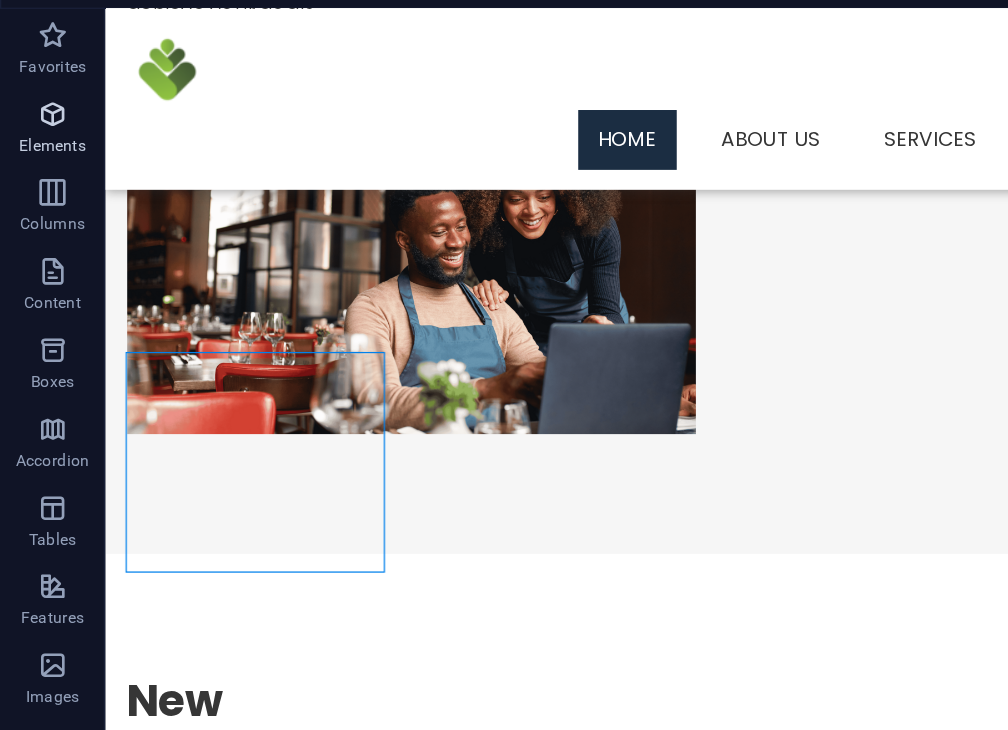 click on "Elements" at bounding box center (40, 154) 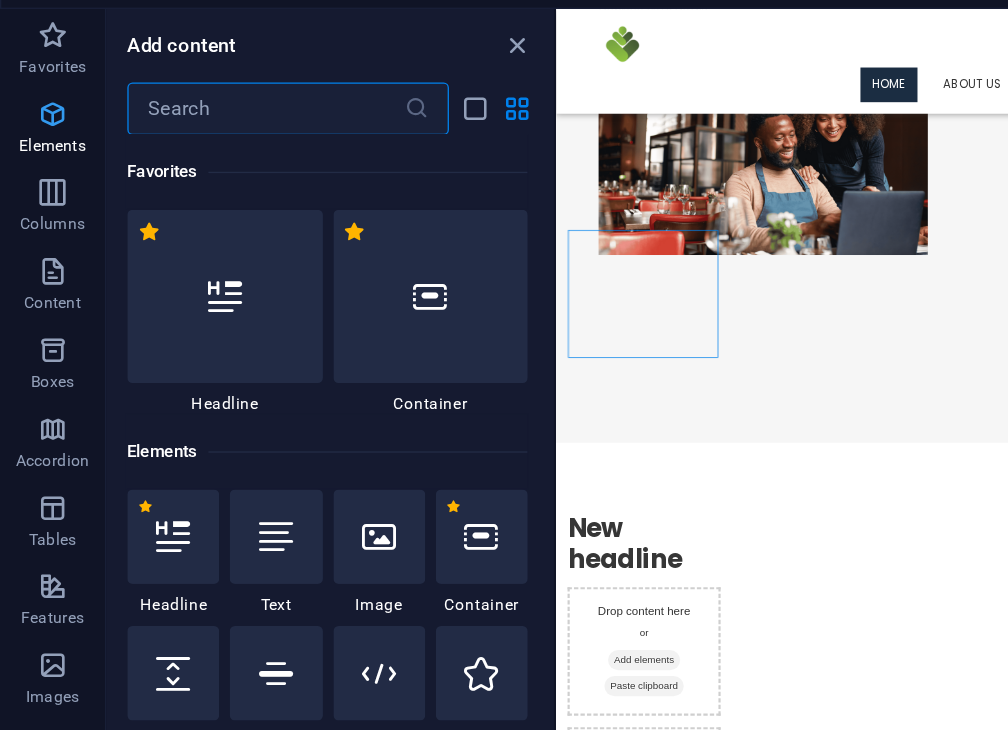 scroll, scrollTop: 369, scrollLeft: 0, axis: vertical 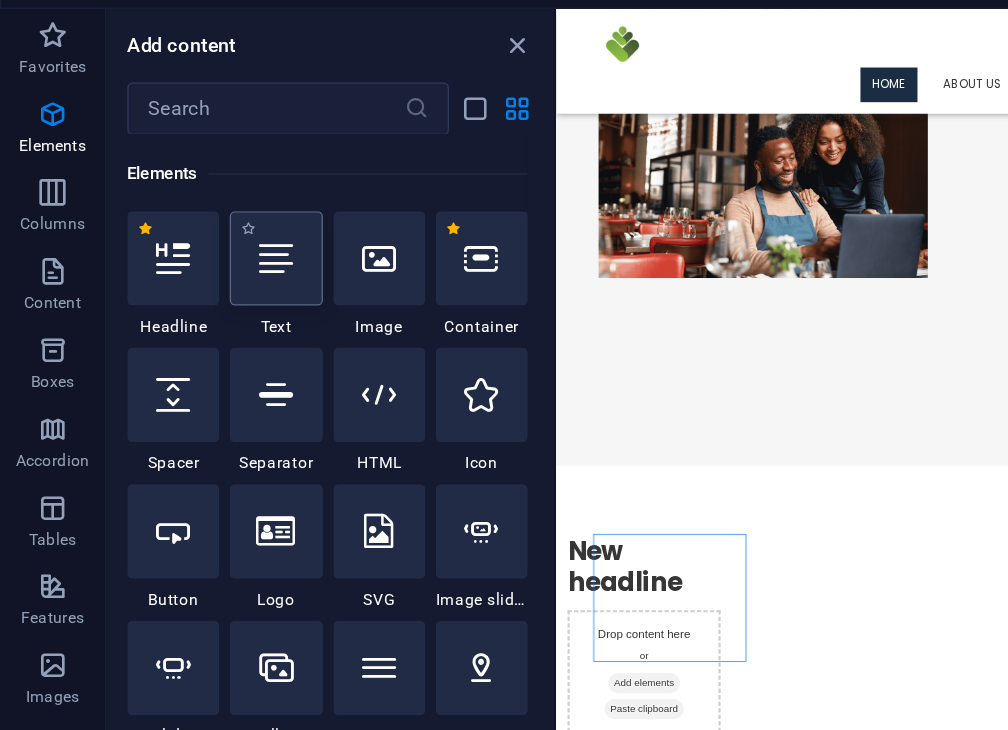 click at bounding box center (210, 240) 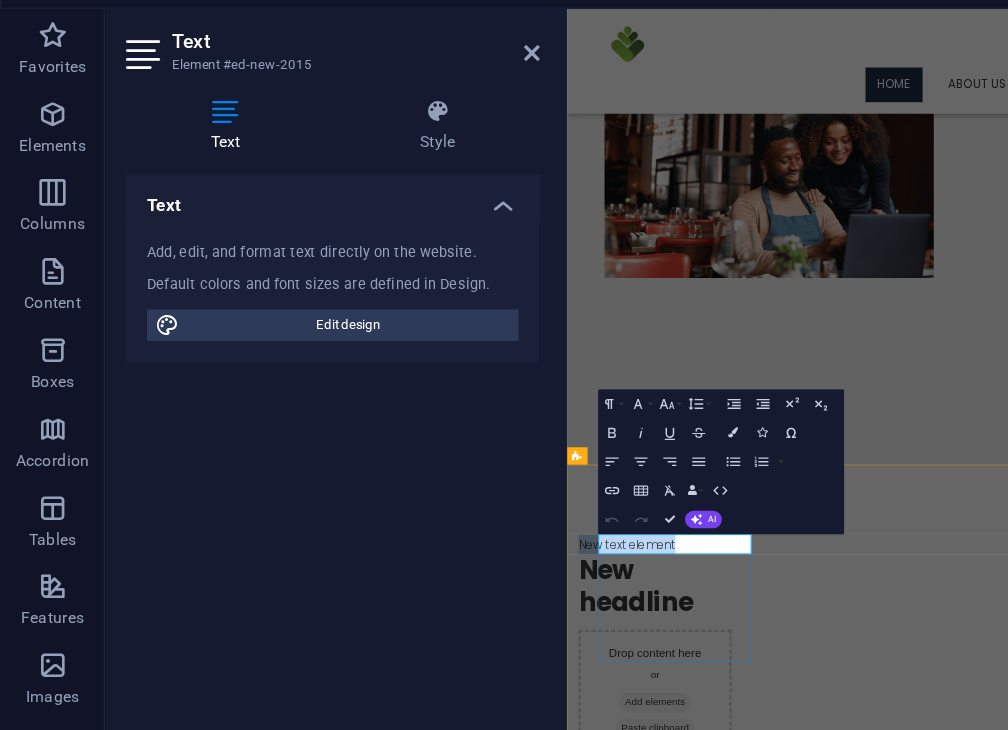 click on "New text element" at bounding box center [689, 749] 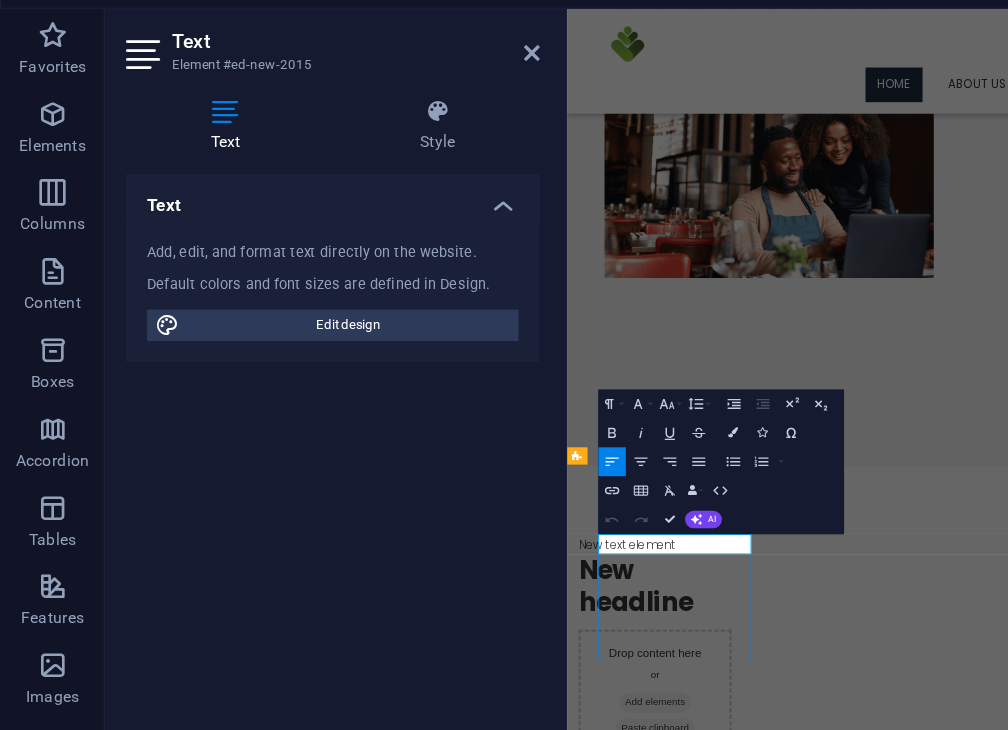 click on "Drop content here or  Add elements  Paste clipboard" at bounding box center [689, 956] 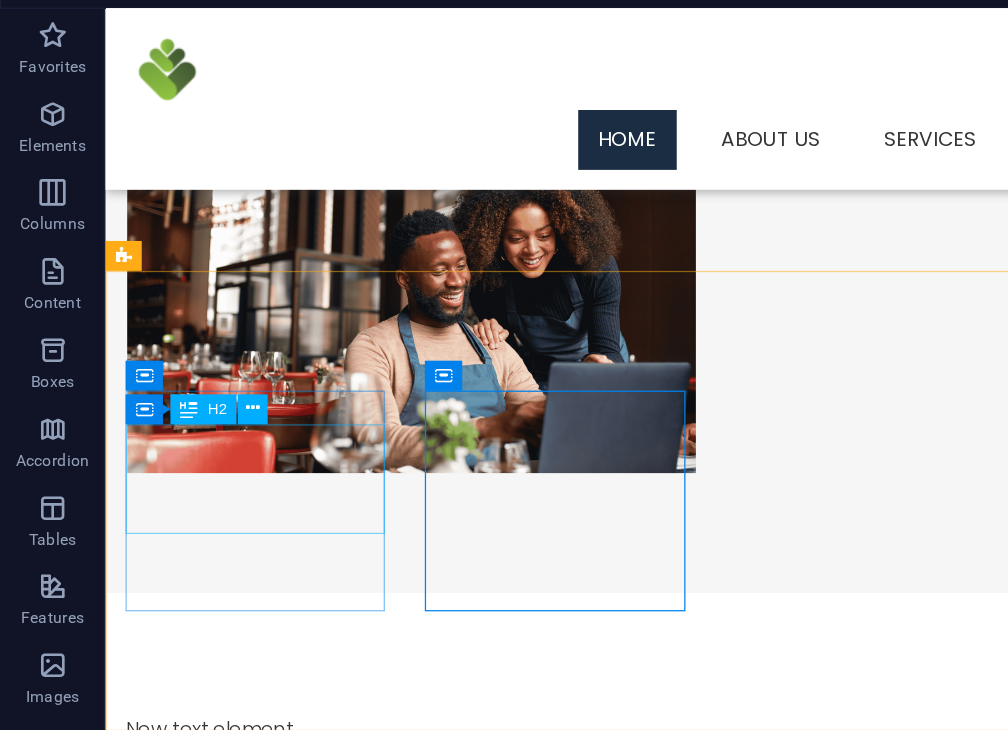 click on "H2" at bounding box center [154, 355] 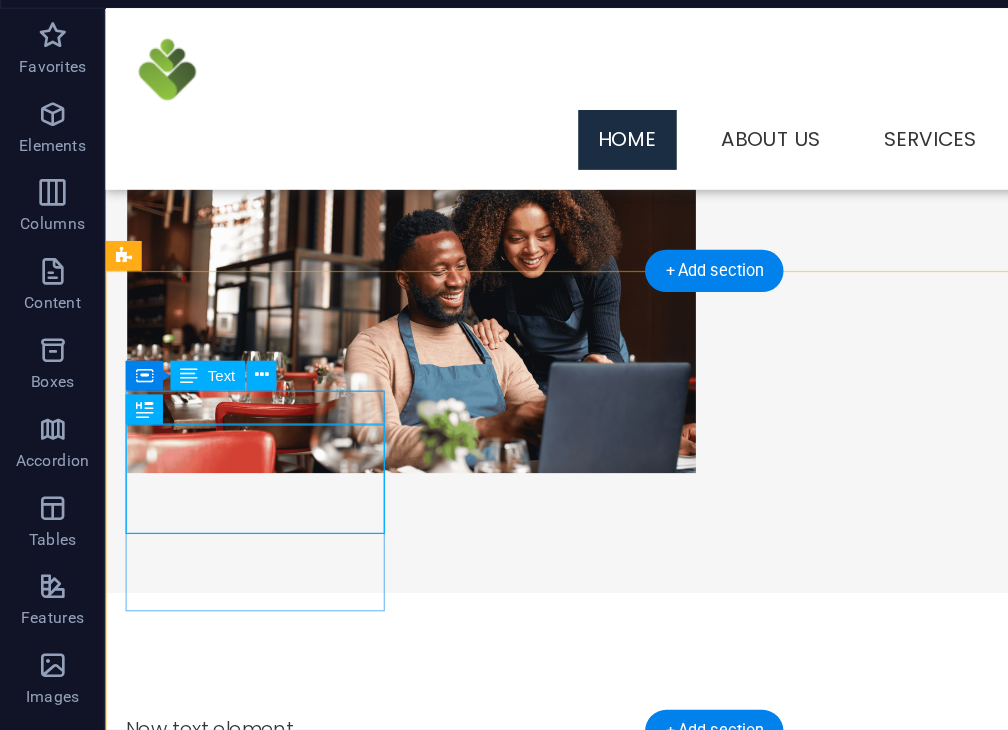 click on "New text element" at bounding box center (227, 585) 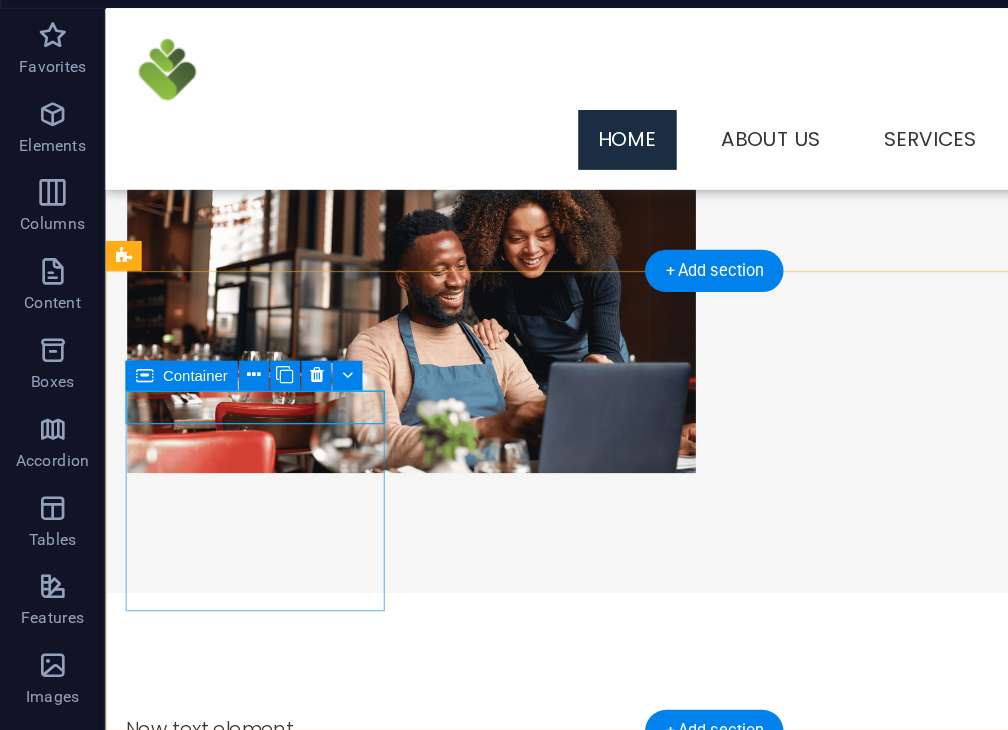 drag, startPoint x: 260, startPoint y: 324, endPoint x: 268, endPoint y: 441, distance: 117.273186 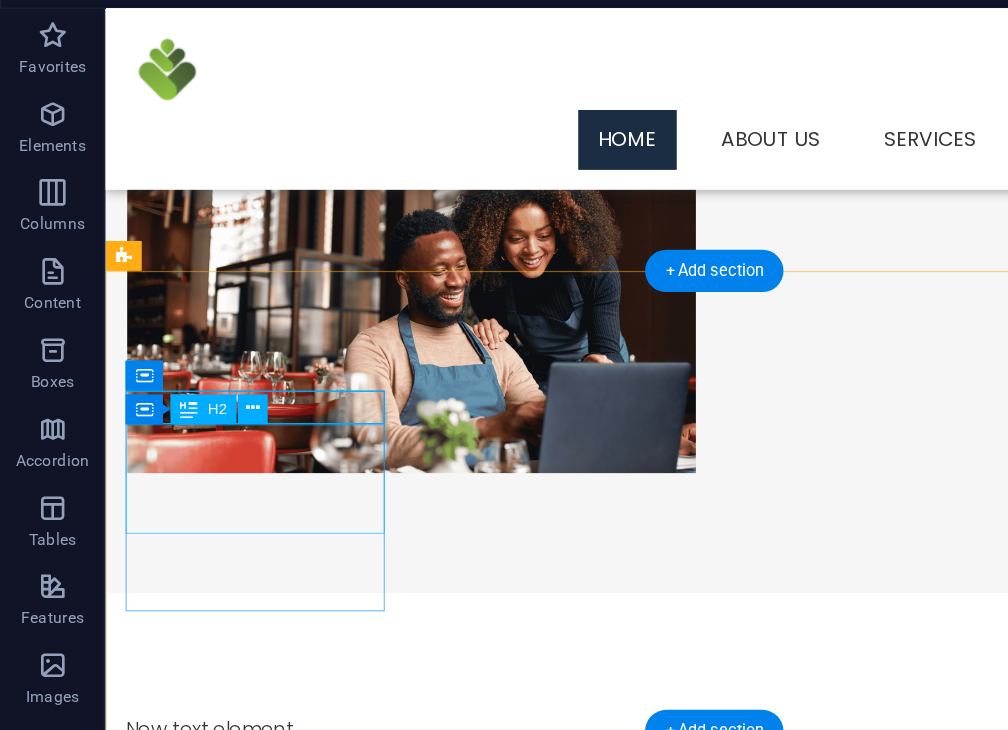 click on "New headline" at bounding box center (227, 643) 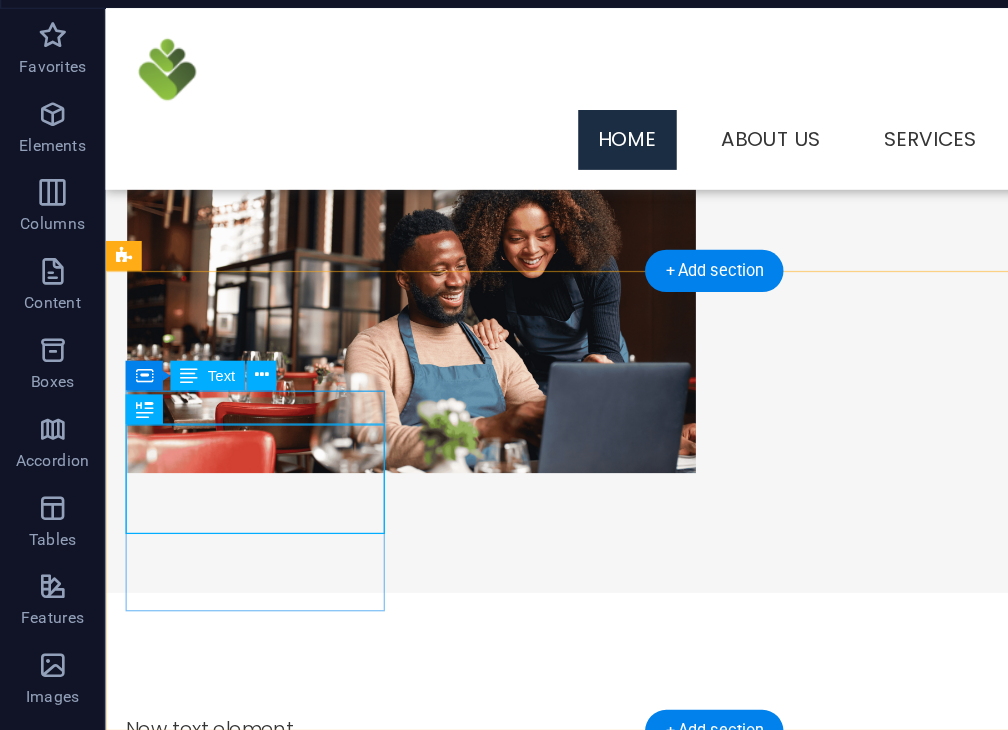 click on "New text element" at bounding box center [227, 585] 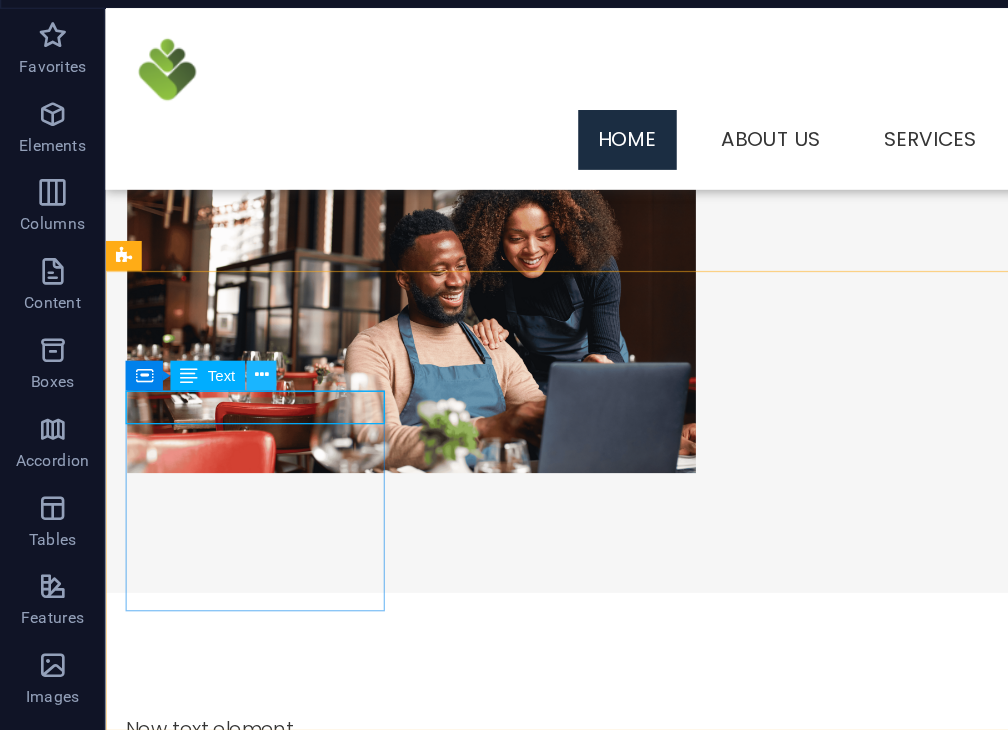 click at bounding box center [199, 329] 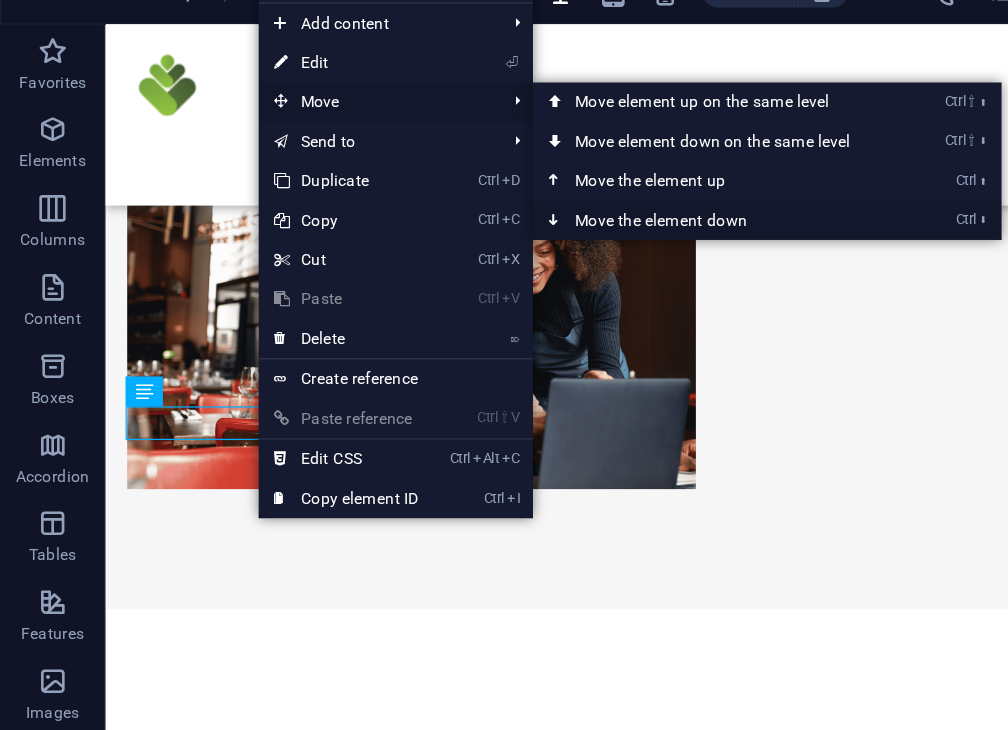 click on "Ctrl ⬇  Move the element down" at bounding box center (547, 199) 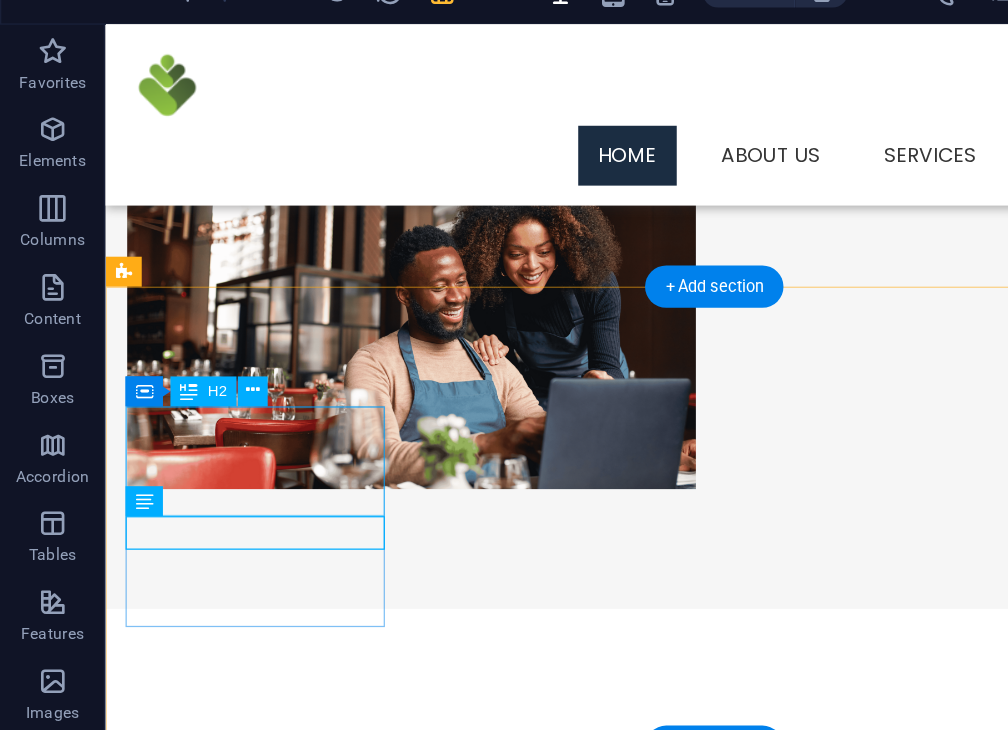 click on "New headline" at bounding box center [227, 632] 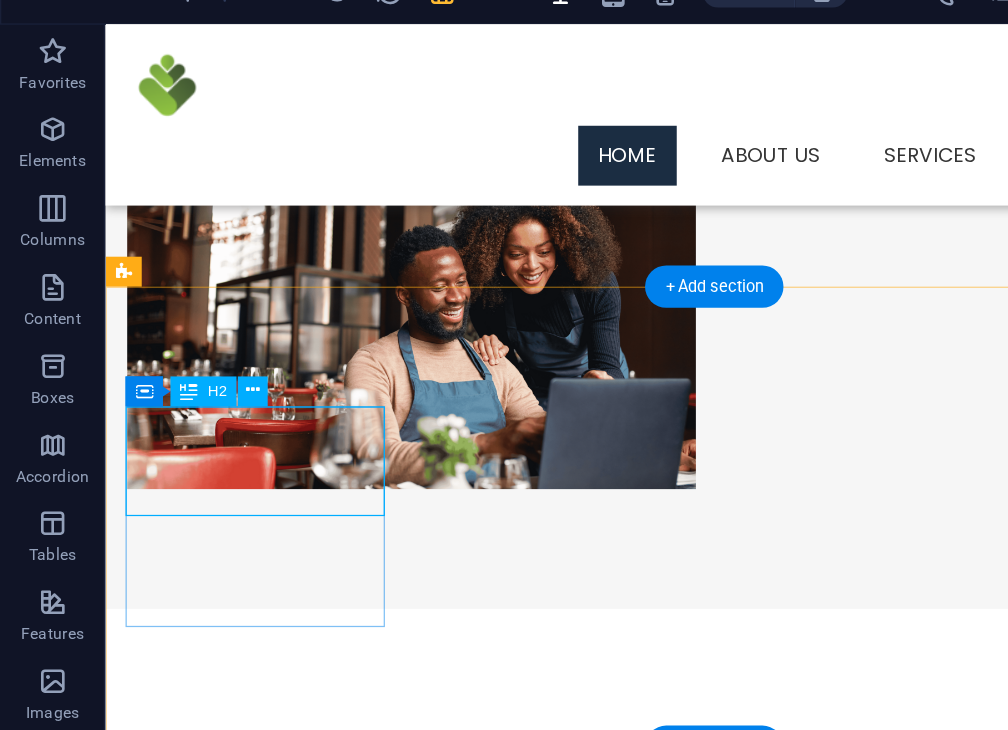 click on "New headline" at bounding box center (227, 632) 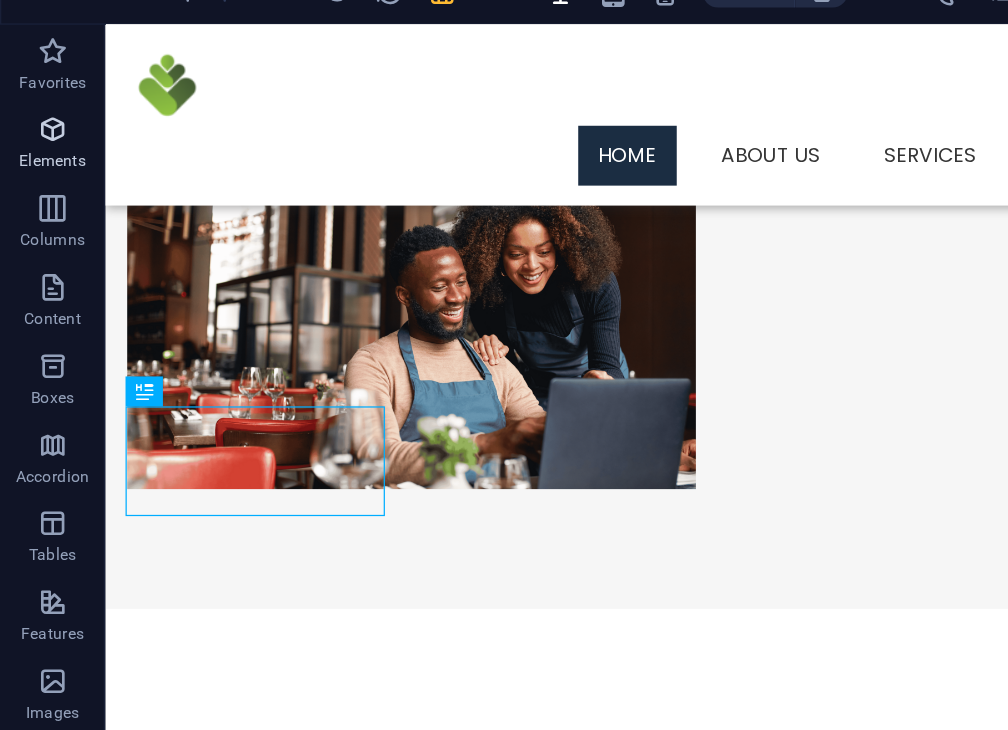 click at bounding box center [40, 130] 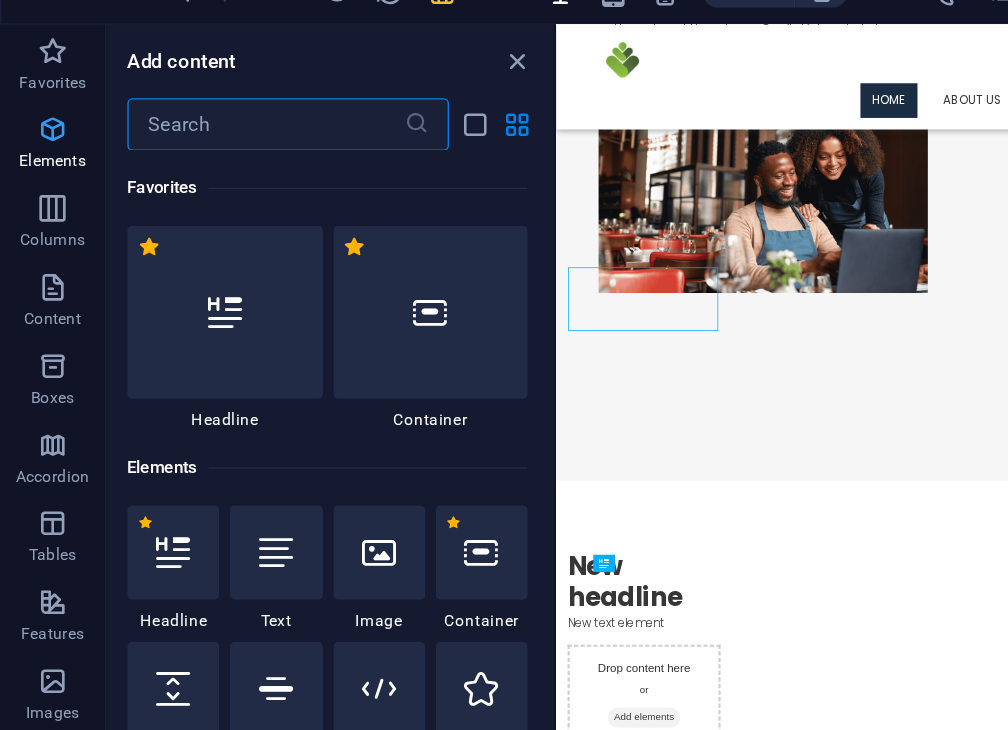 scroll, scrollTop: 339, scrollLeft: 0, axis: vertical 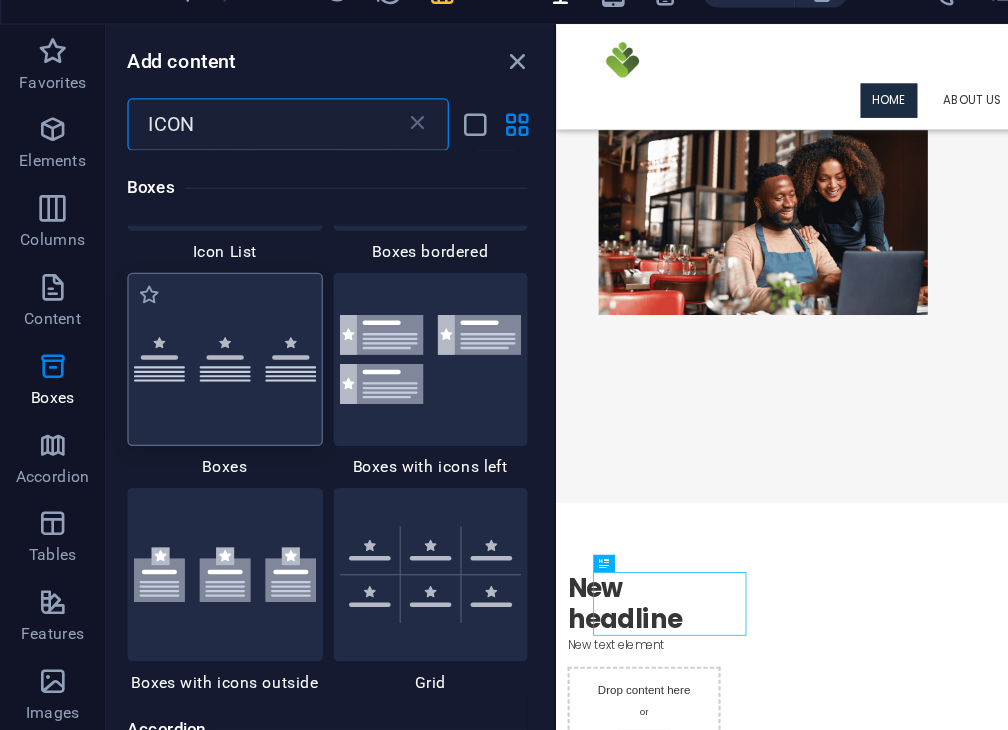 type on "ICON" 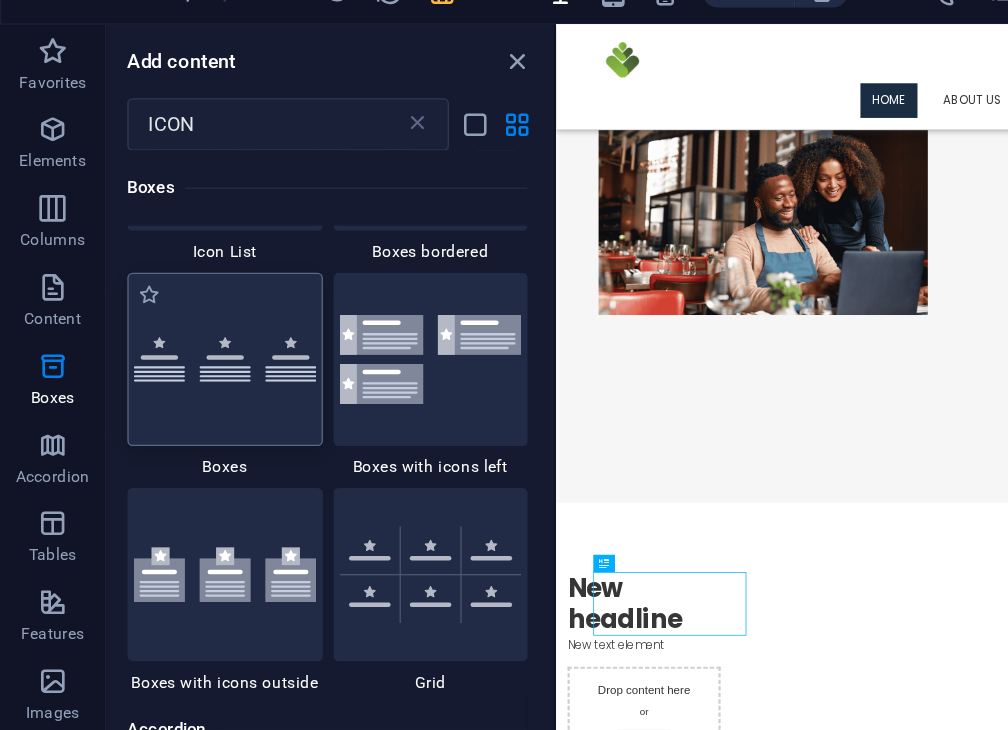 click at bounding box center (171, 305) 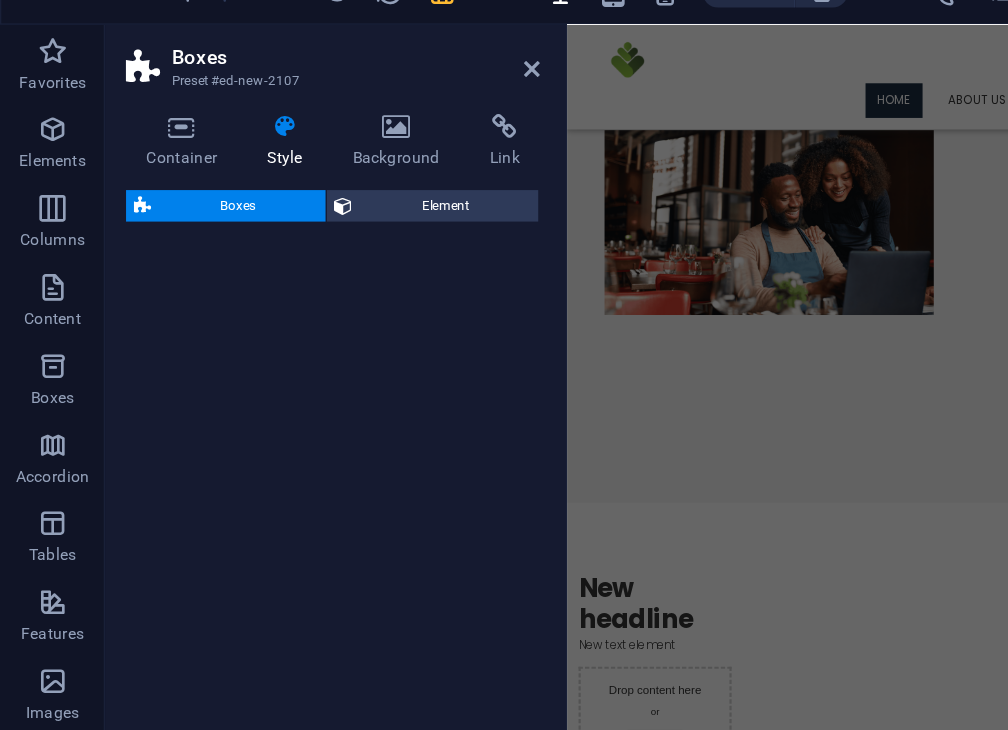 select on "rem" 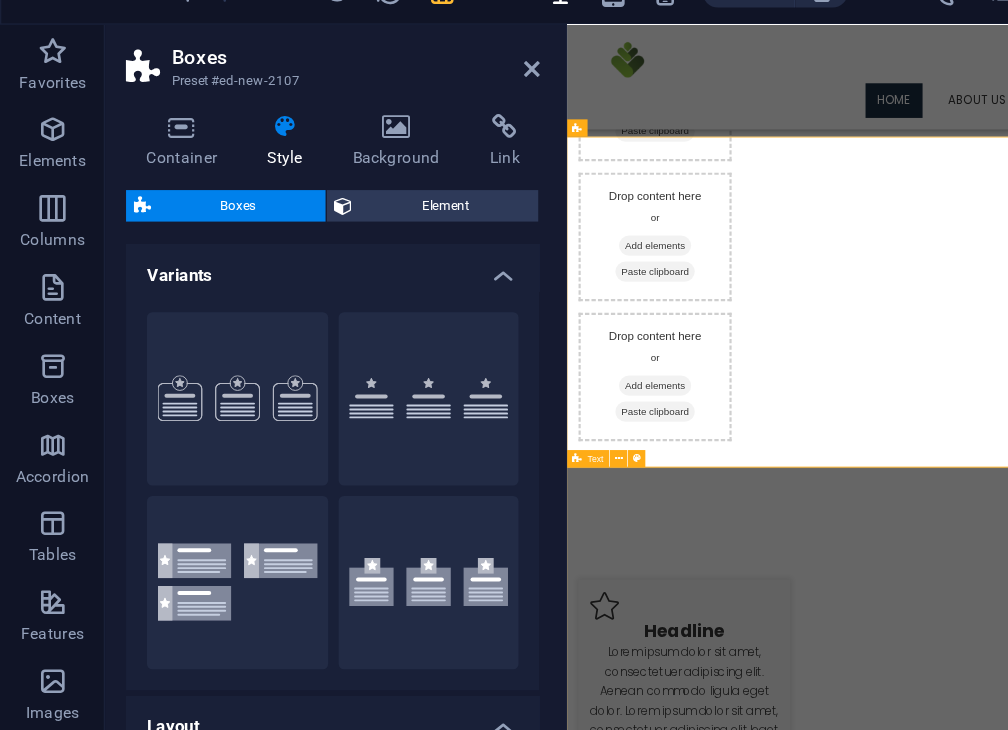 scroll, scrollTop: 1219, scrollLeft: 0, axis: vertical 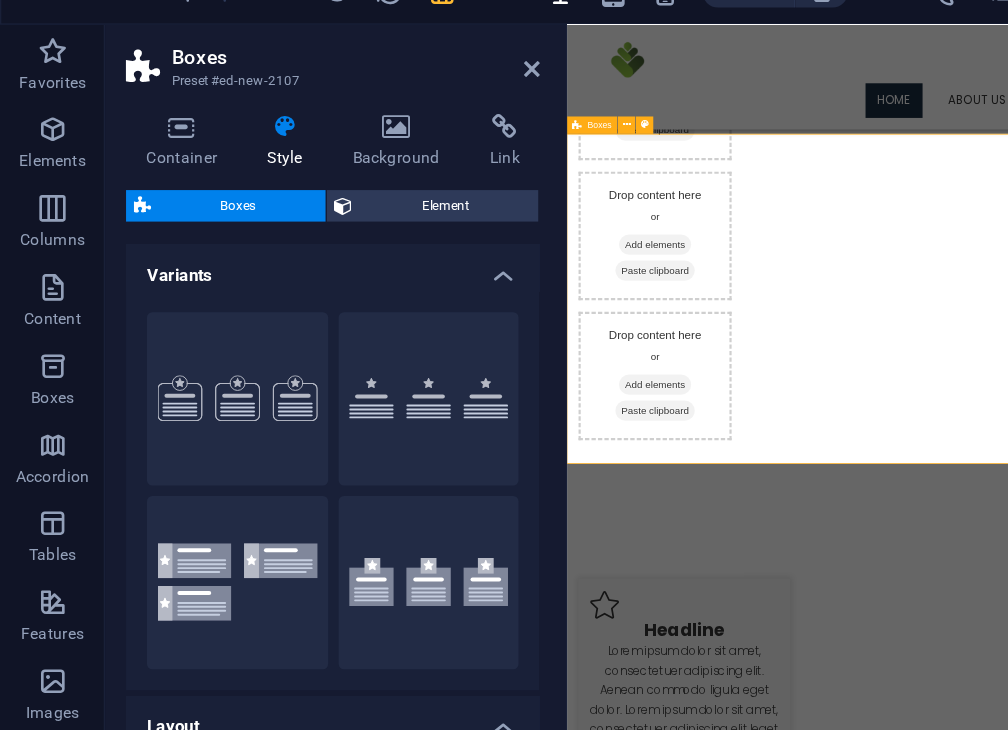 click on "Headline Lorem ipsum dolor sit amet, consectetuer adipiscing elit. Aenean commodo ligula eget dolor. Lorem ipsum dolor sit amet, consectetuer adipiscing elit leget dolor. Headline Lorem ipsum dolor sit amet, consectetuer adipiscing elit. Aenean commodo ligula eget dolor. Lorem ipsum dolor sit amet, consectetuer adipiscing elit leget dolor. Headline Lorem ipsum dolor sit amet, consectetuer adipiscing elit. Aenean commodo ligula eget dolor. Lorem ipsum dolor sit amet, consectetuer adipiscing elit leget dolor." at bounding box center [1090, 1204] 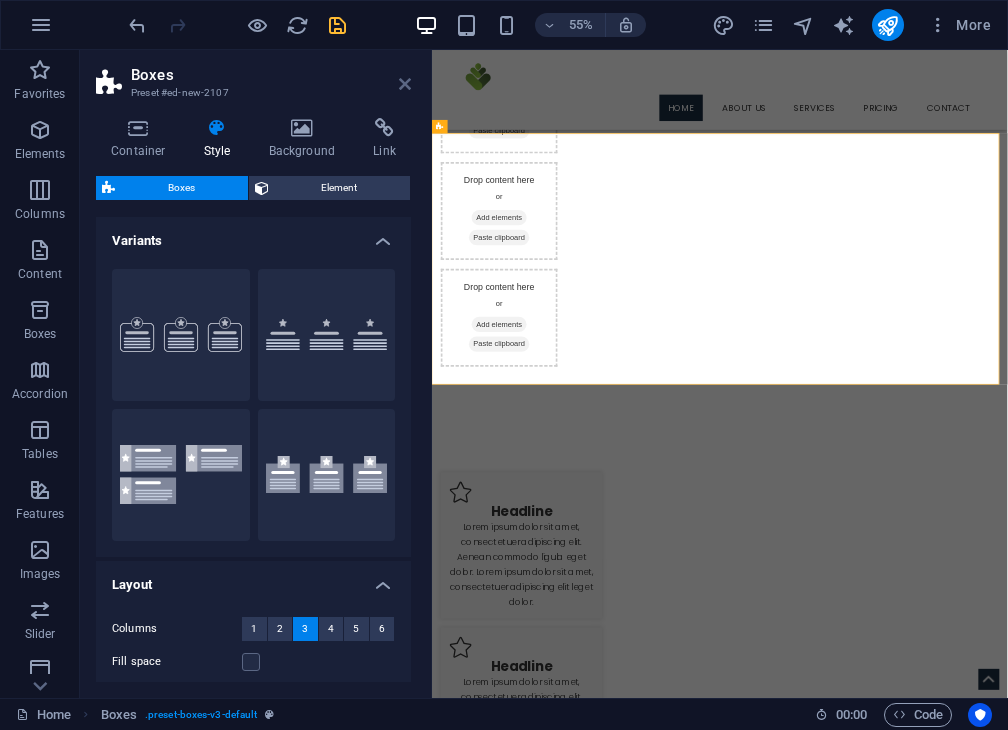 drag, startPoint x: 400, startPoint y: 83, endPoint x: 474, endPoint y: 205, distance: 142.68848 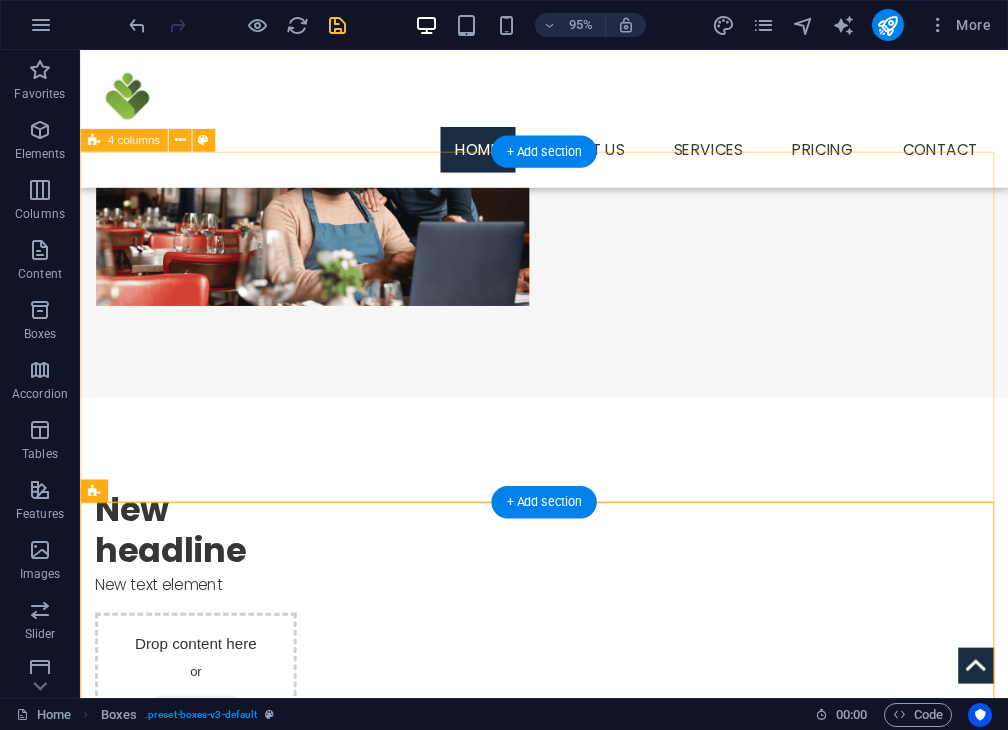scroll, scrollTop: 470, scrollLeft: 0, axis: vertical 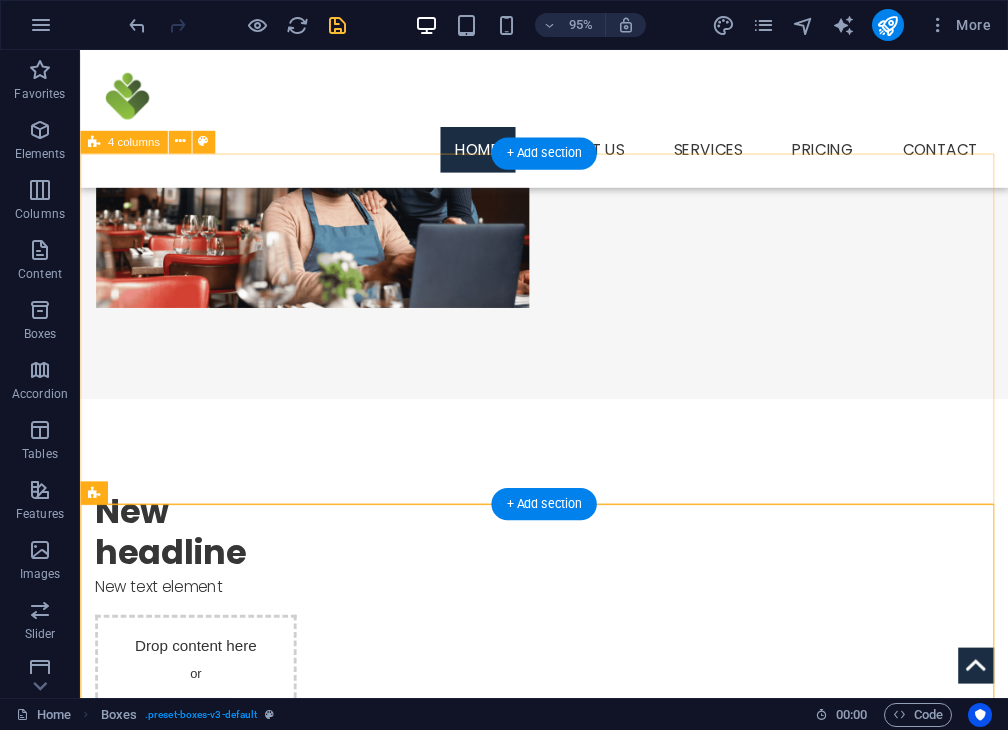 click on "New headline New text element Drop content here or  Add elements  Paste clipboard Drop content here or  Add elements  Paste clipboard Drop content here or  Add elements  Paste clipboard" at bounding box center (568, 861) 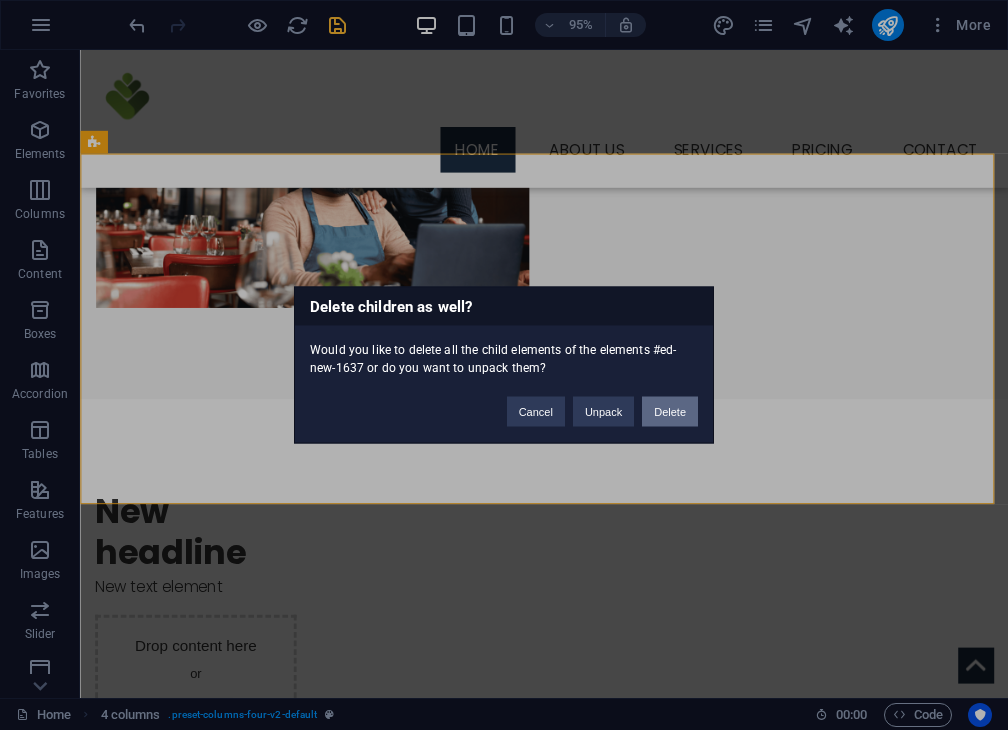 drag, startPoint x: 671, startPoint y: 410, endPoint x: 356, endPoint y: 357, distance: 319.4276 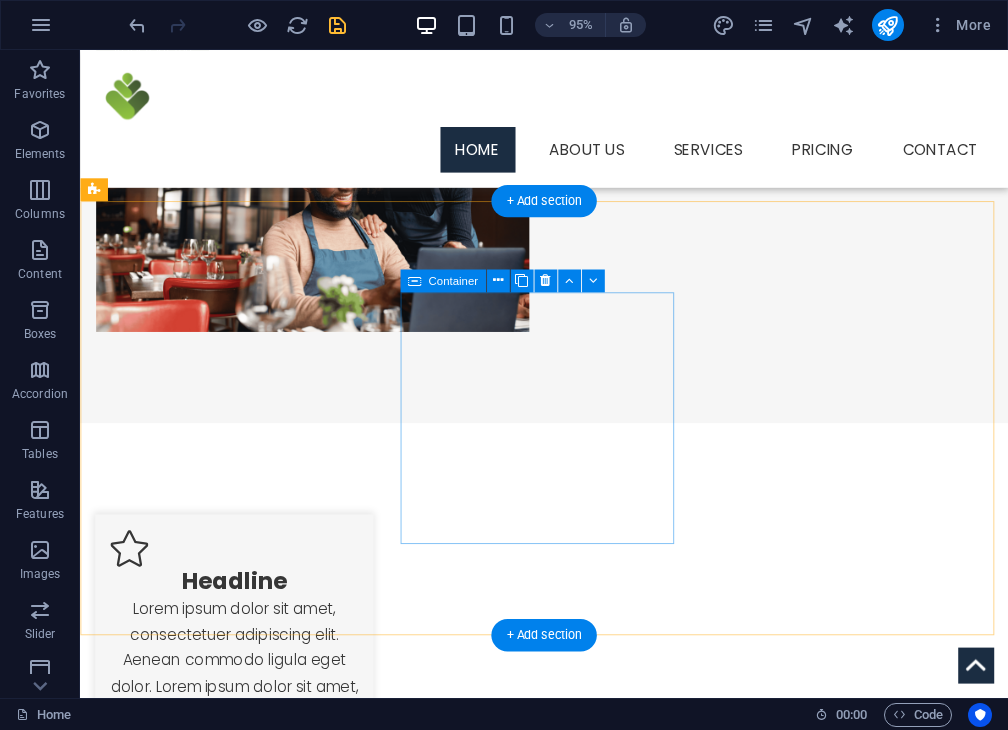 scroll, scrollTop: 370, scrollLeft: 0, axis: vertical 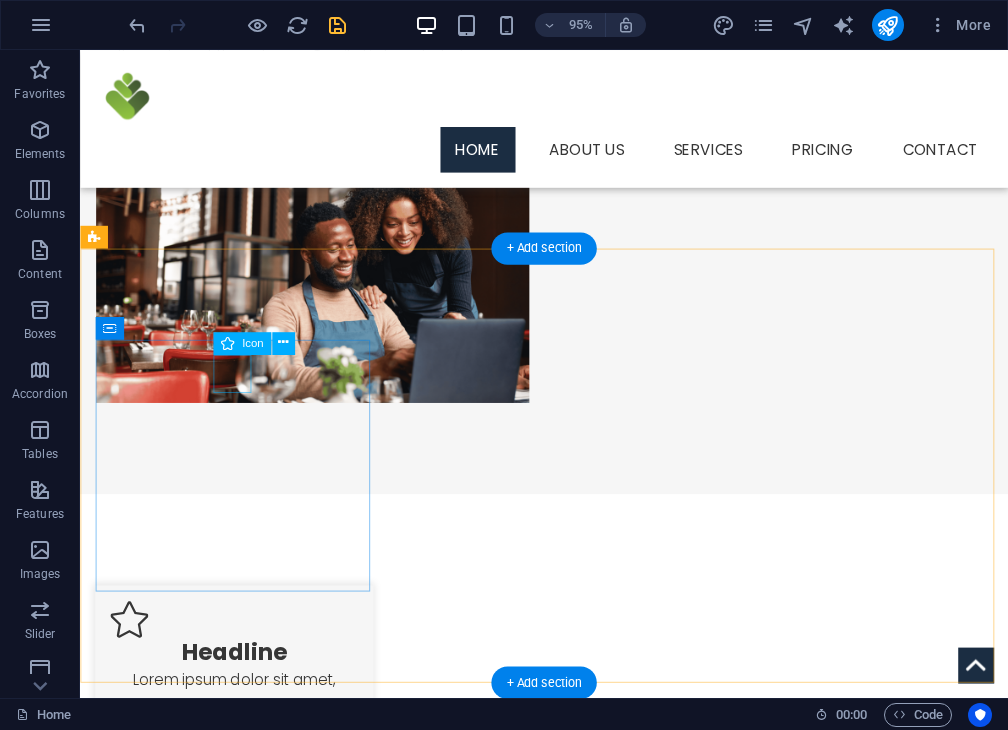 click at bounding box center [242, 649] 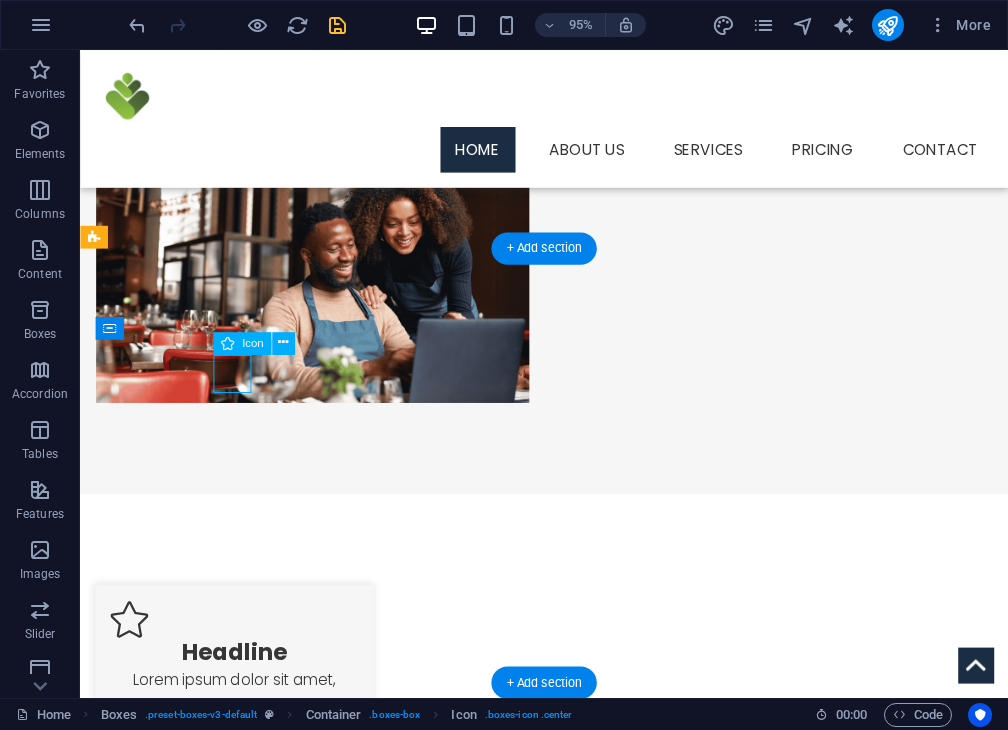 click at bounding box center (242, 649) 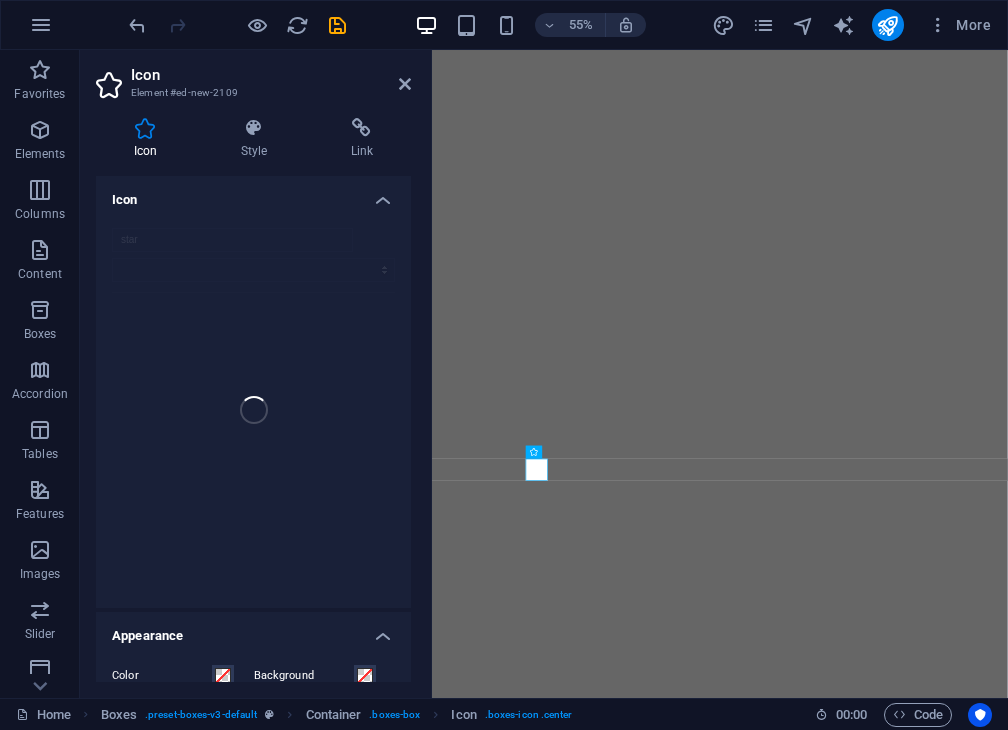 select on "xMidYMid" 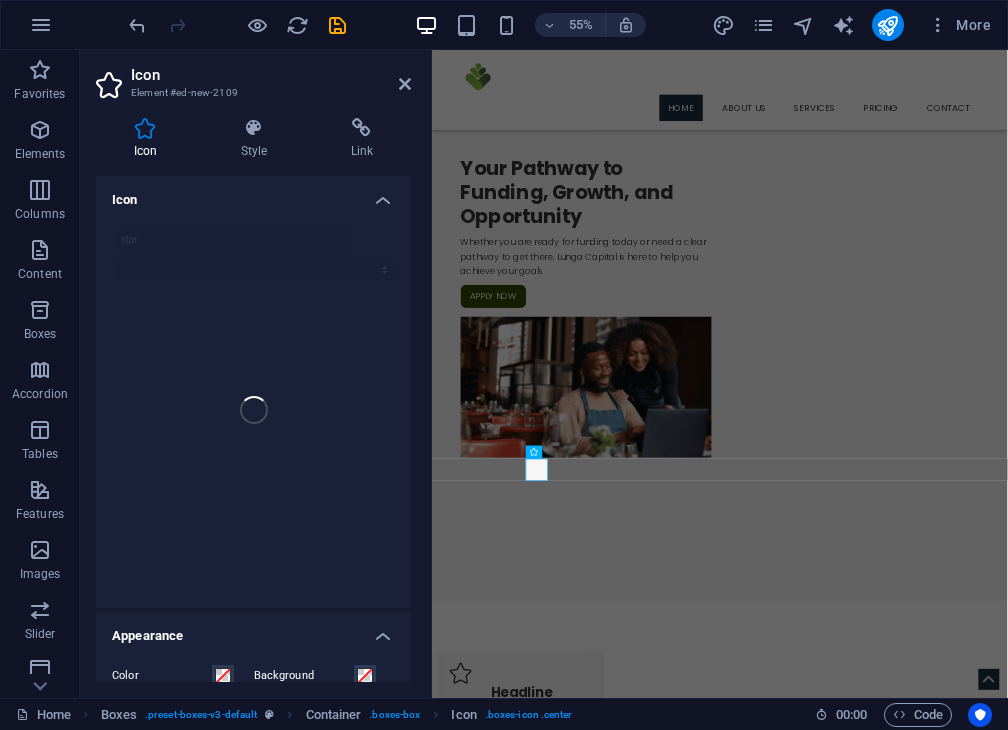 scroll, scrollTop: 0, scrollLeft: 0, axis: both 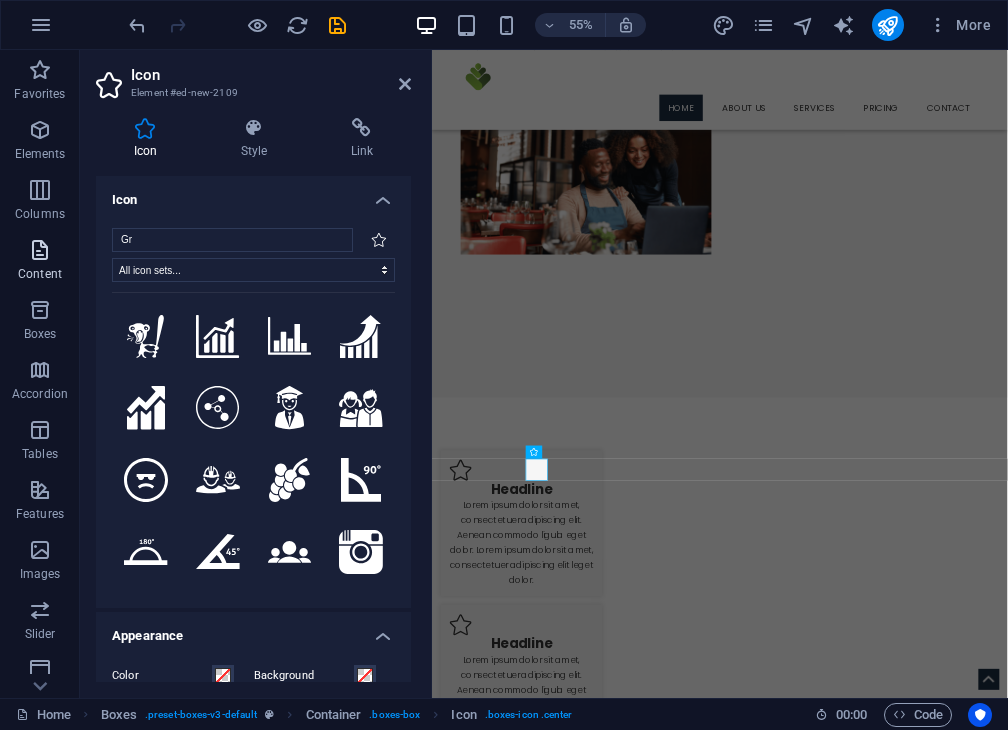 type on "G" 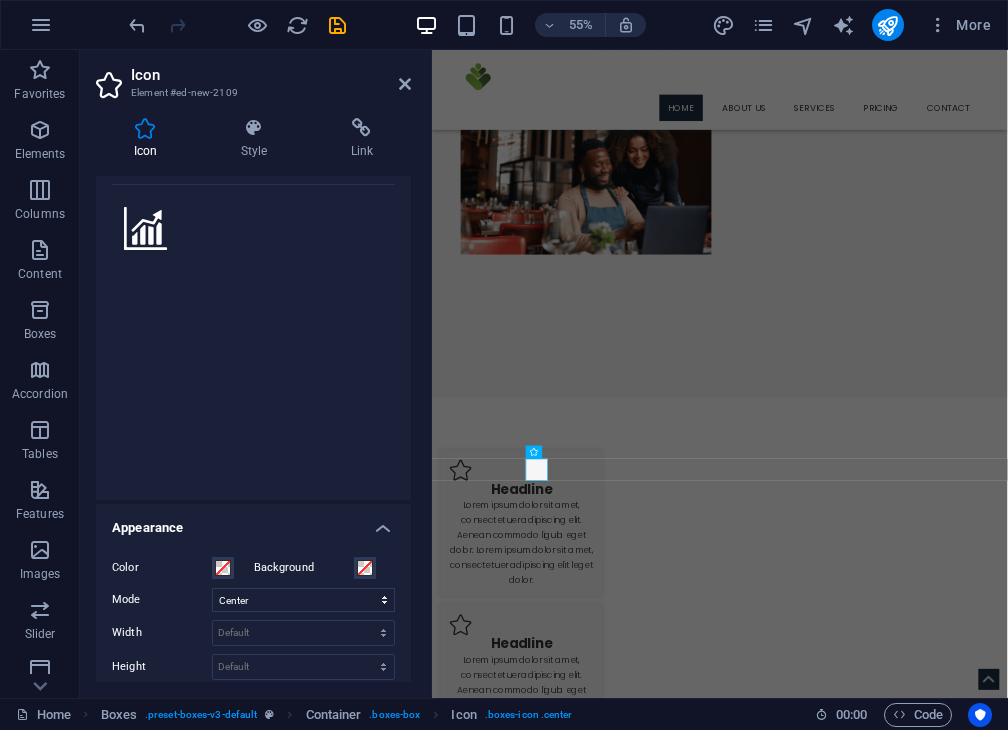 scroll, scrollTop: 122, scrollLeft: 0, axis: vertical 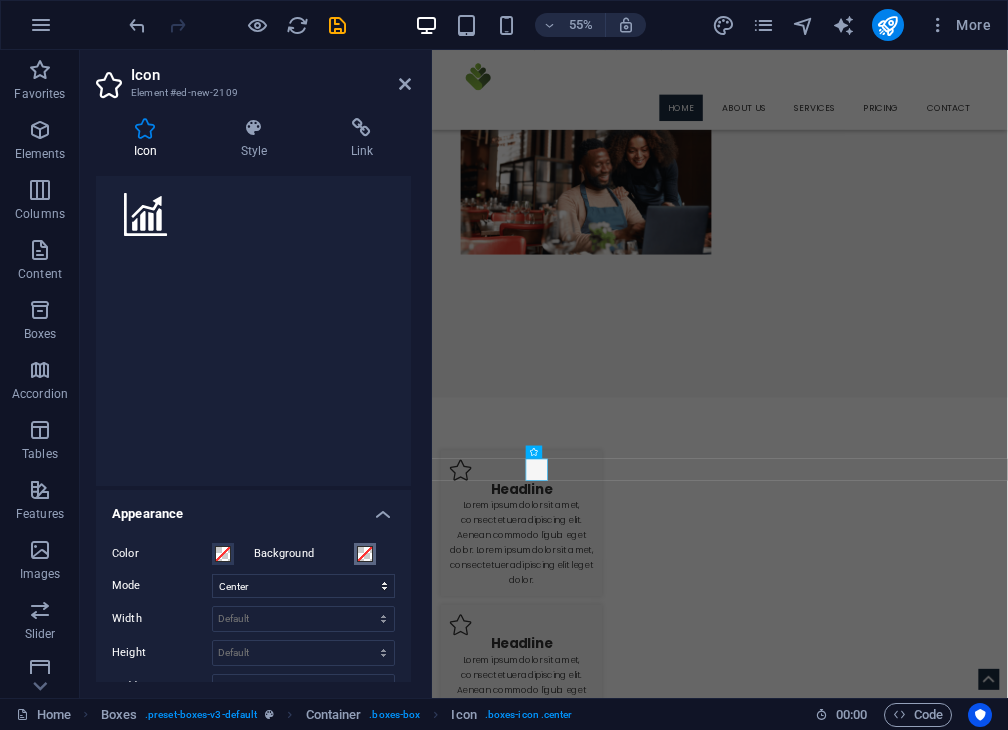 type on "grow" 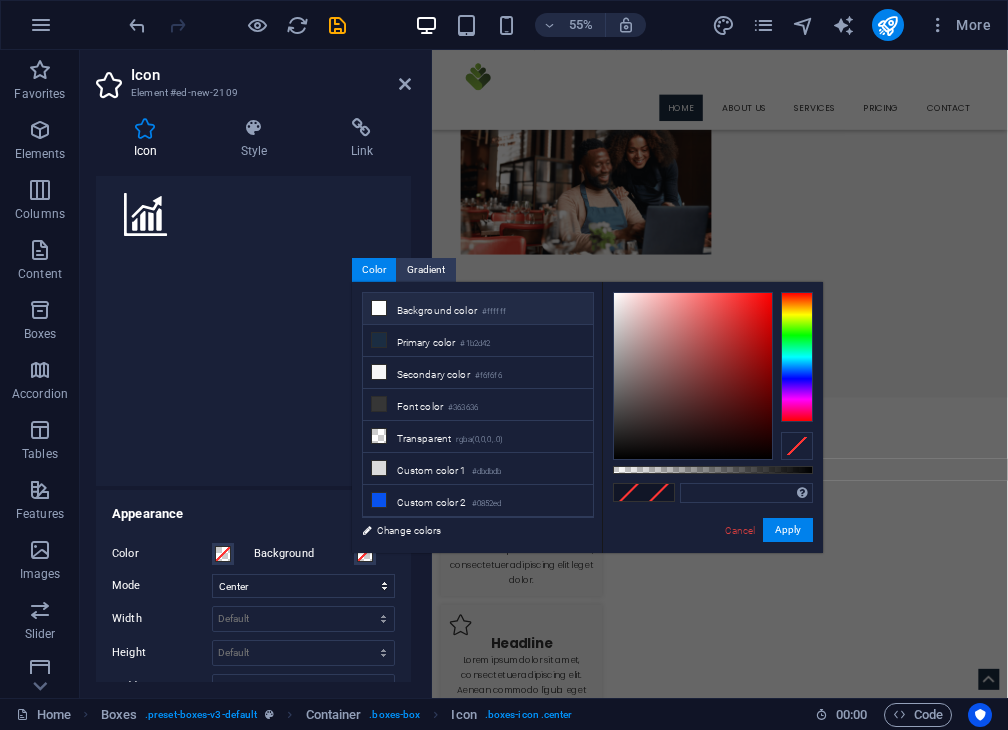 click at bounding box center (379, 308) 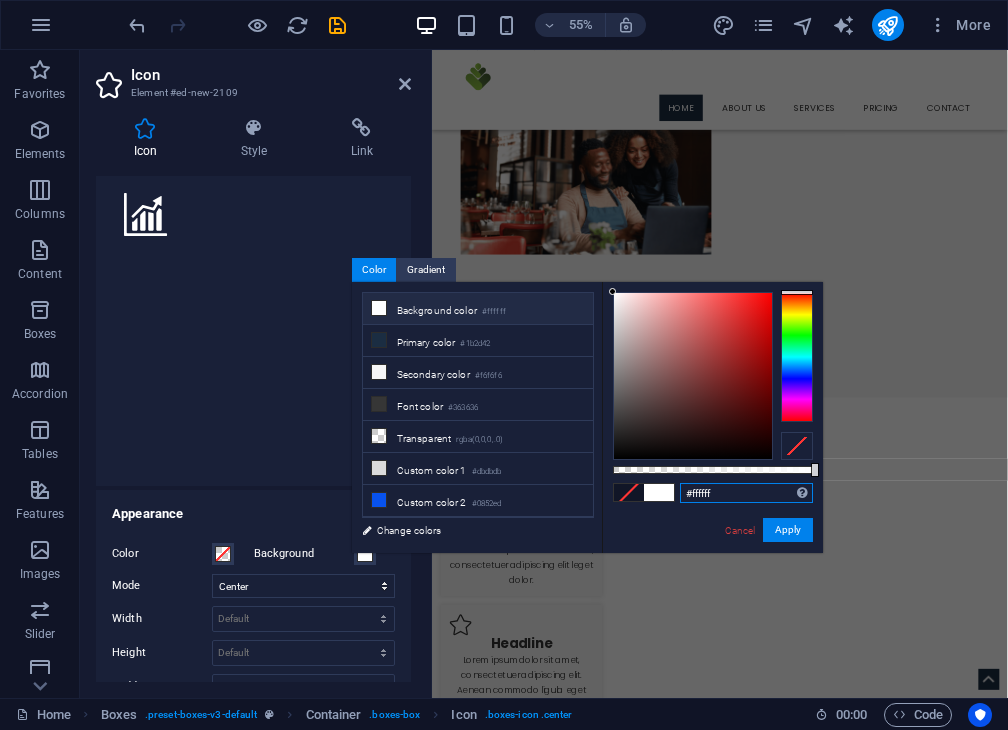 drag, startPoint x: 723, startPoint y: 490, endPoint x: 593, endPoint y: 474, distance: 130.98091 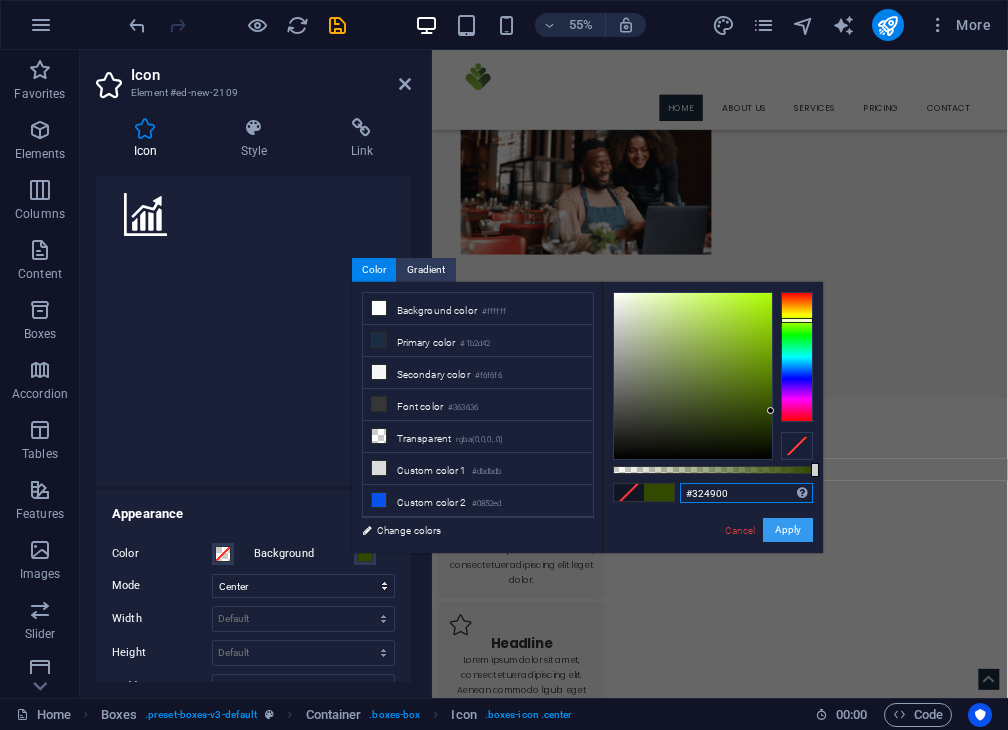 type on "#324900" 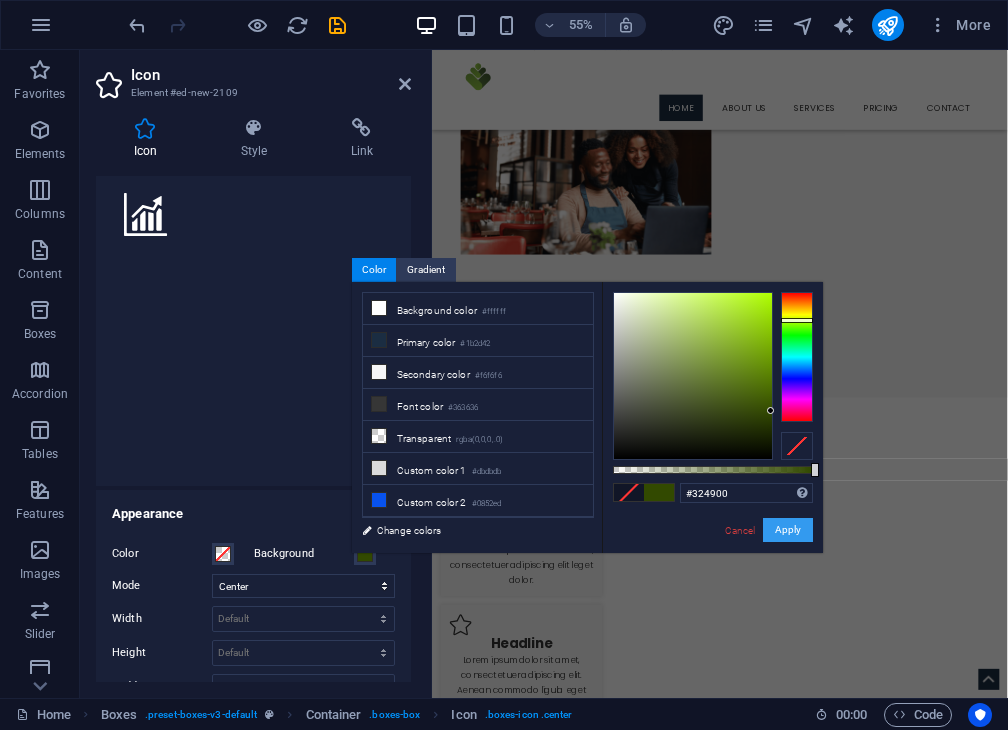 click on "Apply" at bounding box center [788, 530] 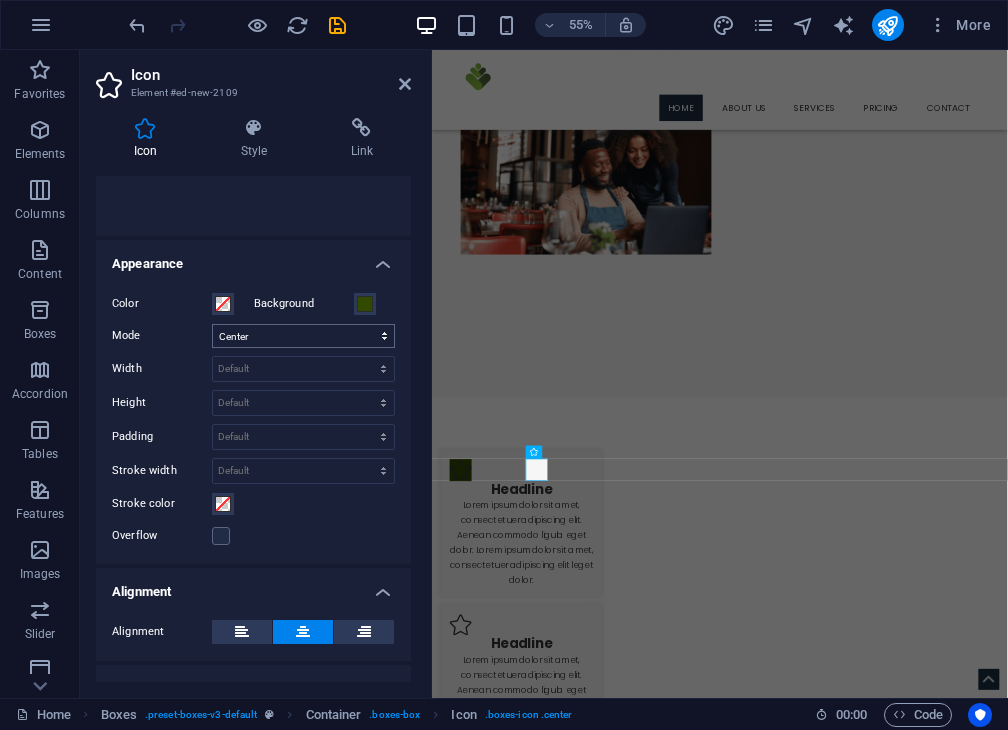 scroll, scrollTop: 374, scrollLeft: 0, axis: vertical 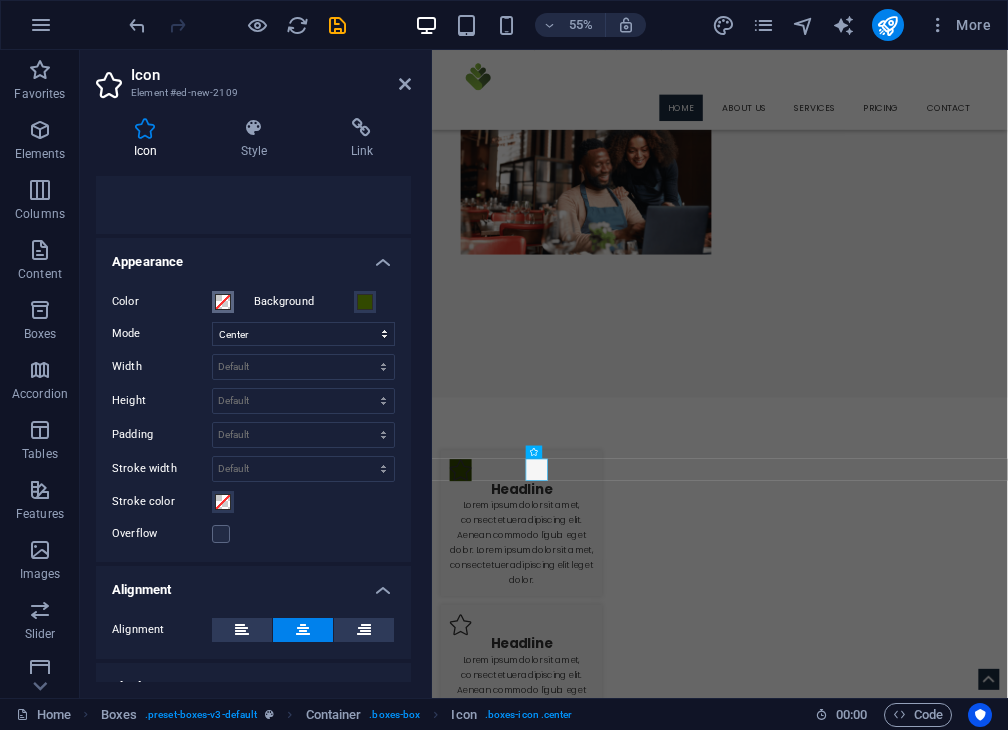 click at bounding box center (223, 302) 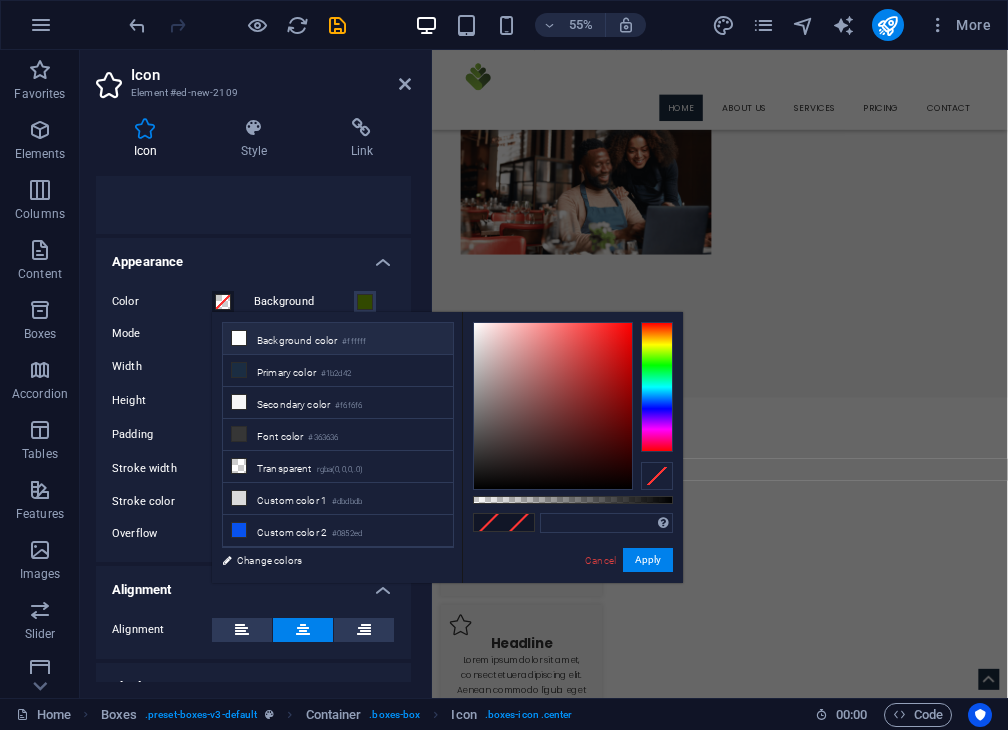 click at bounding box center [239, 338] 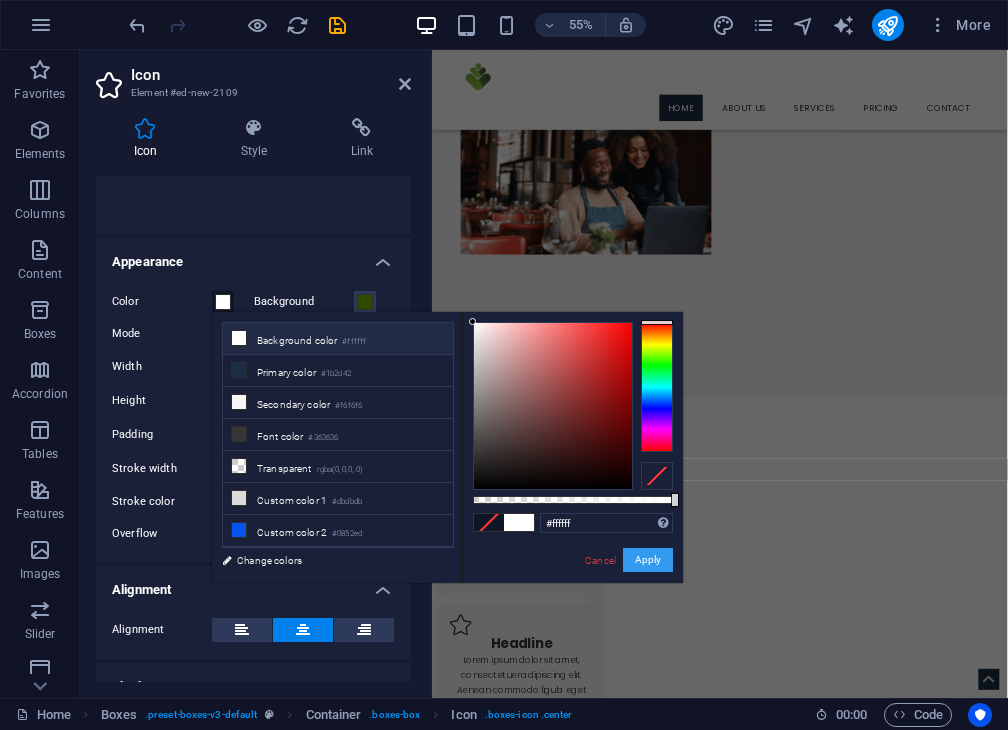 click on "Apply" at bounding box center [648, 560] 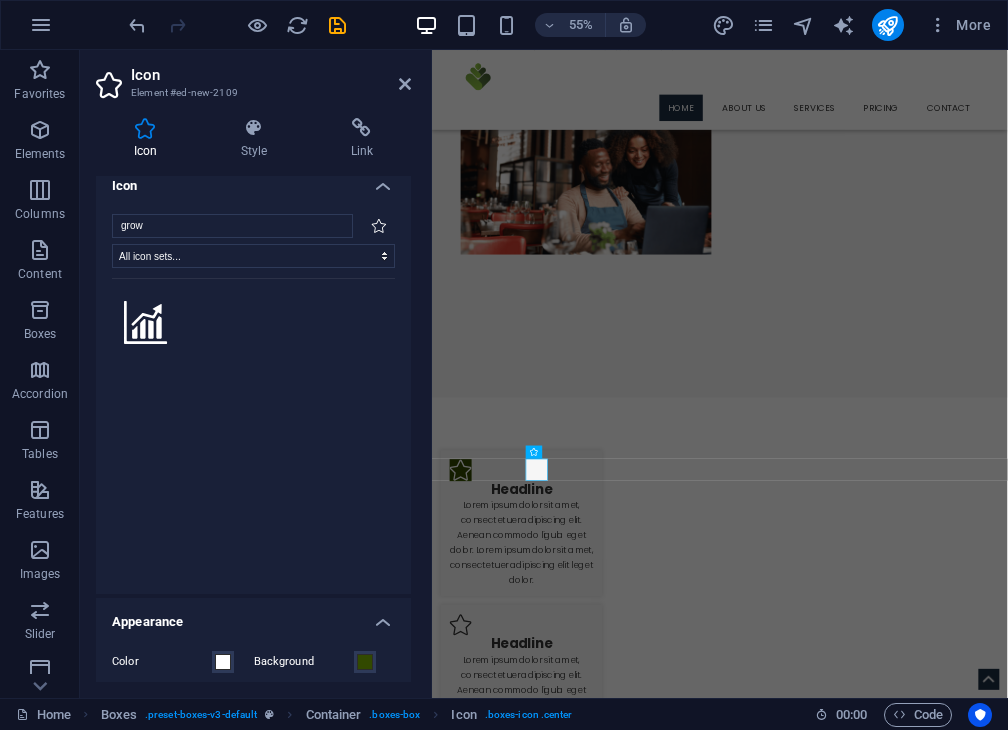 scroll, scrollTop: 0, scrollLeft: 0, axis: both 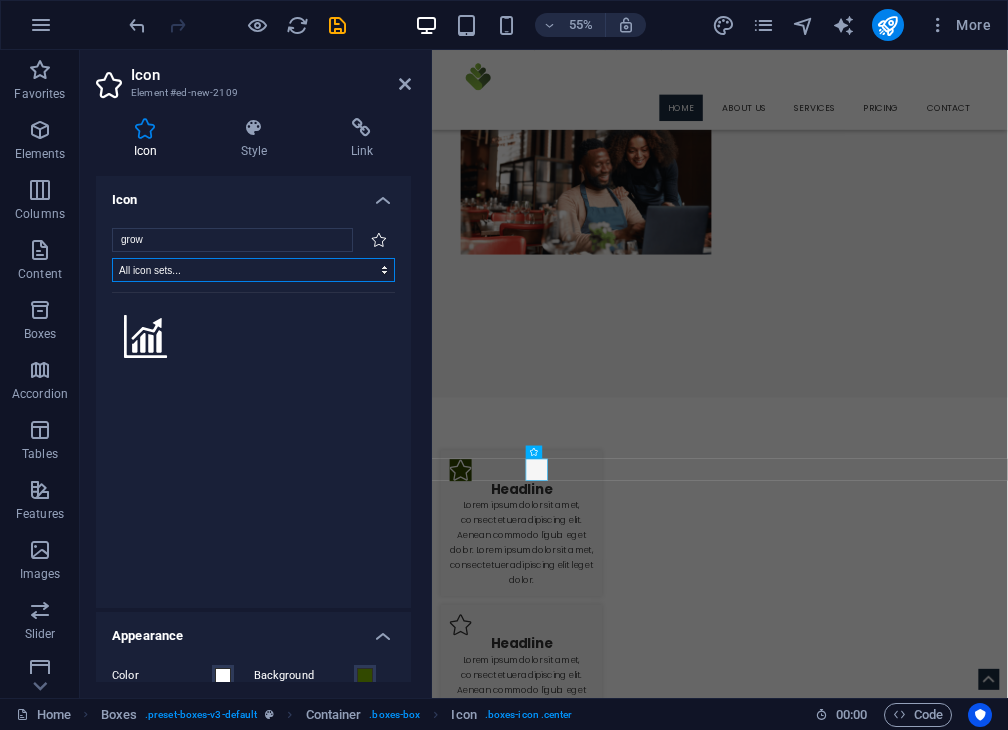 click on "All icon sets... IcoFont Ionicons FontAwesome Brands FontAwesome Duotone FontAwesome Solid FontAwesome Regular FontAwesome Light FontAwesome Thin FontAwesome Sharp Solid FontAwesome Sharp Regular FontAwesome Sharp Light FontAwesome Sharp Thin" at bounding box center (253, 270) 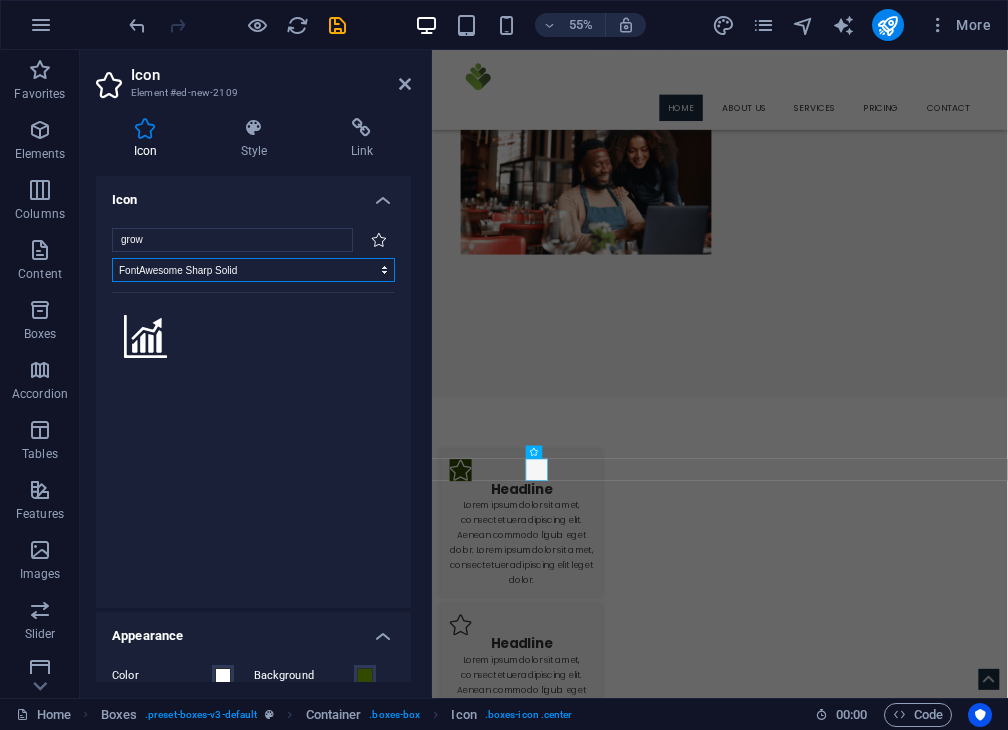 click on "All icon sets... IcoFont Ionicons FontAwesome Brands FontAwesome Duotone FontAwesome Solid FontAwesome Regular FontAwesome Light FontAwesome Thin FontAwesome Sharp Solid FontAwesome Sharp Regular FontAwesome Sharp Light FontAwesome Sharp Thin" at bounding box center [253, 270] 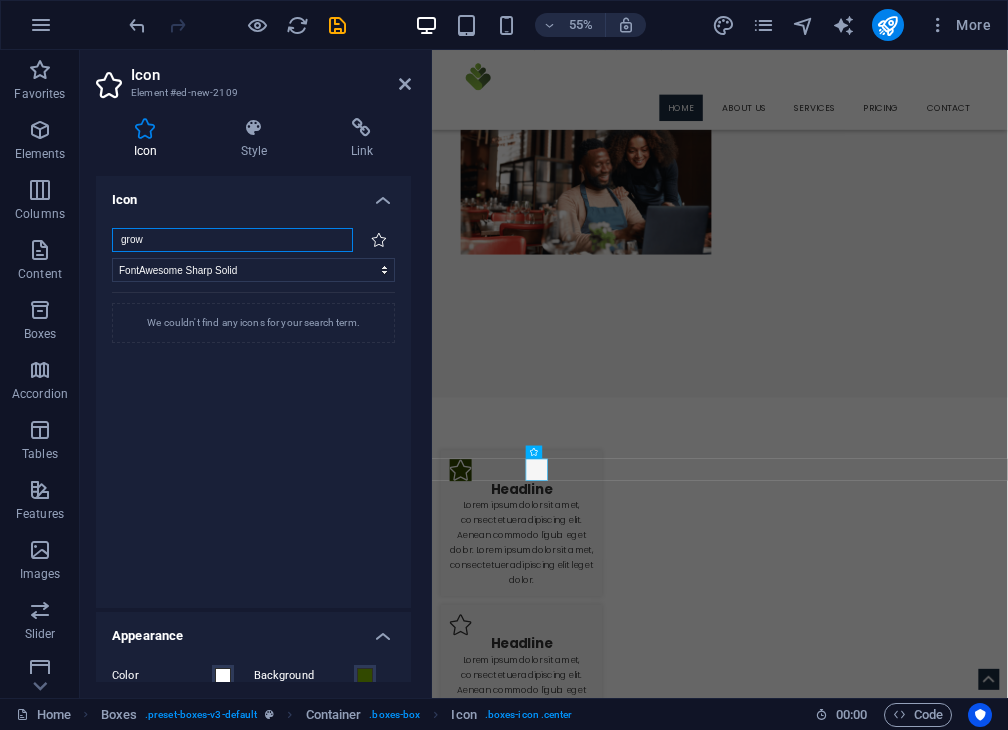 click on "grow" at bounding box center [232, 240] 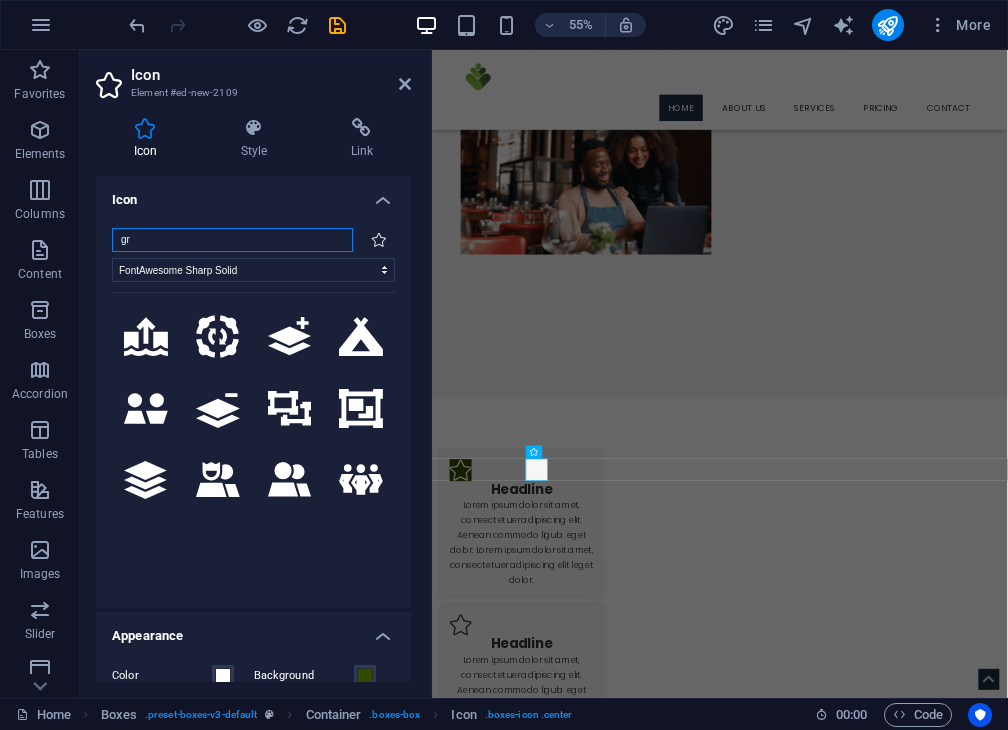 type on "g" 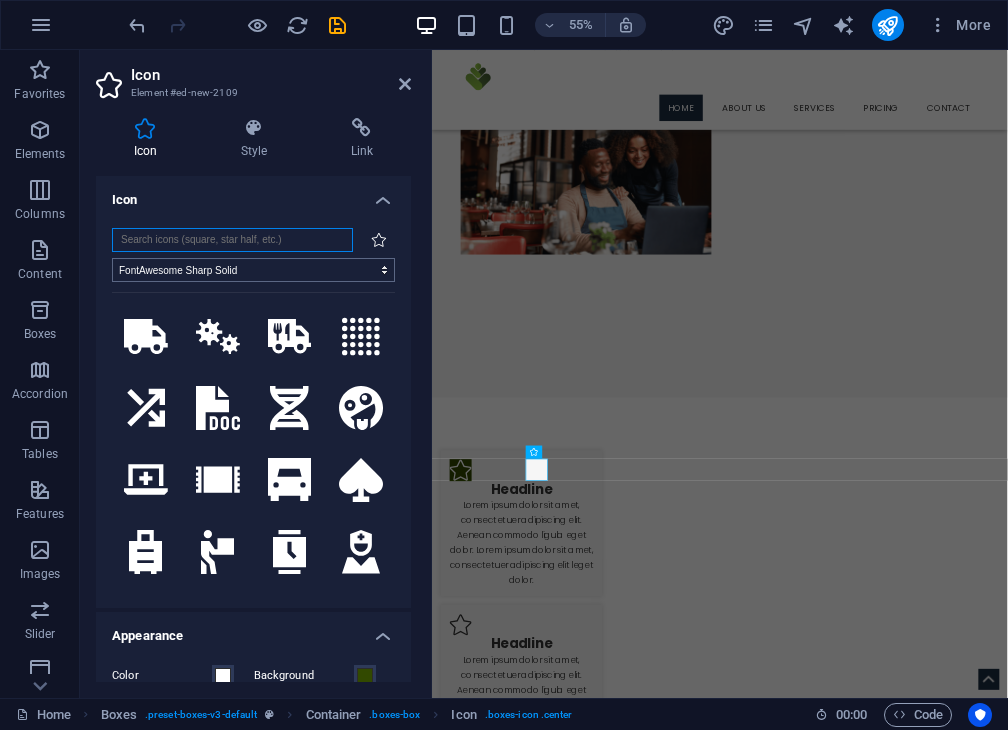 type 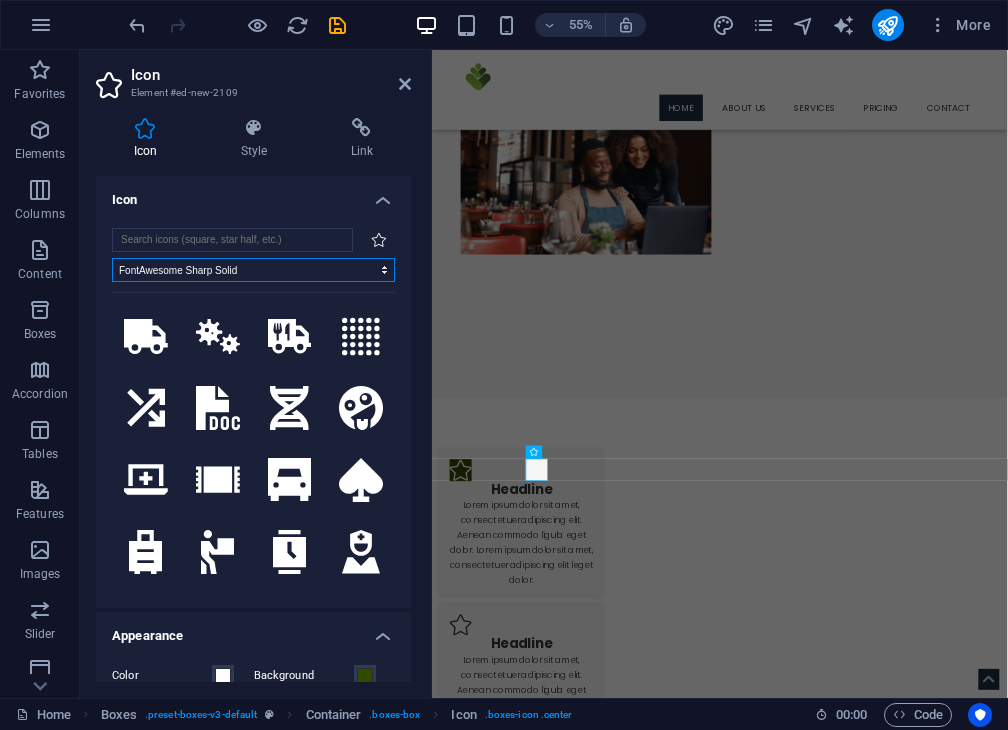 click on "All icon sets... IcoFont Ionicons FontAwesome Brands FontAwesome Duotone FontAwesome Solid FontAwesome Regular FontAwesome Light FontAwesome Thin FontAwesome Sharp Solid FontAwesome Sharp Regular FontAwesome Sharp Light FontAwesome Sharp Thin" at bounding box center (253, 270) 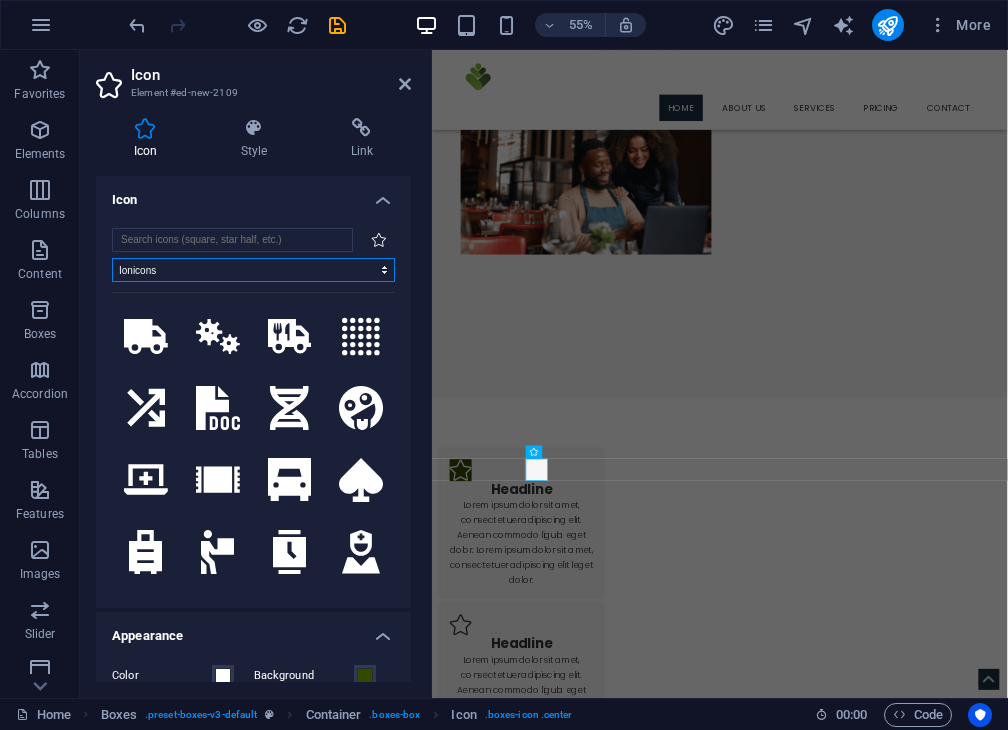 click on "All icon sets... IcoFont Ionicons FontAwesome Brands FontAwesome Duotone FontAwesome Solid FontAwesome Regular FontAwesome Light FontAwesome Thin FontAwesome Sharp Solid FontAwesome Sharp Regular FontAwesome Sharp Light FontAwesome Sharp Thin" at bounding box center [253, 270] 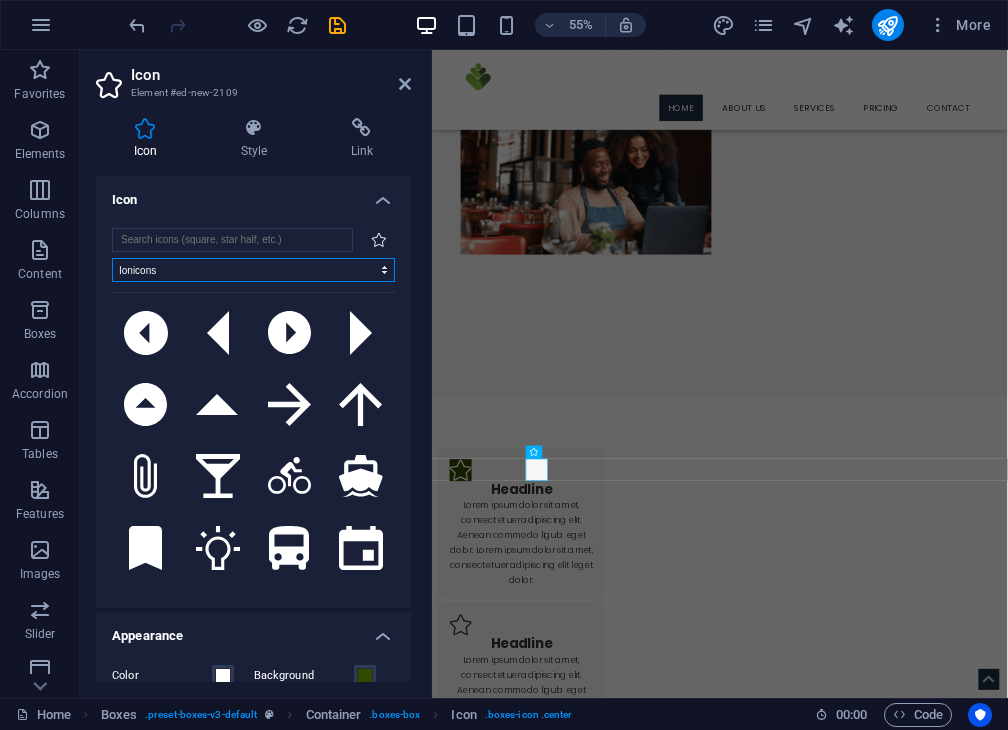 scroll, scrollTop: 0, scrollLeft: 0, axis: both 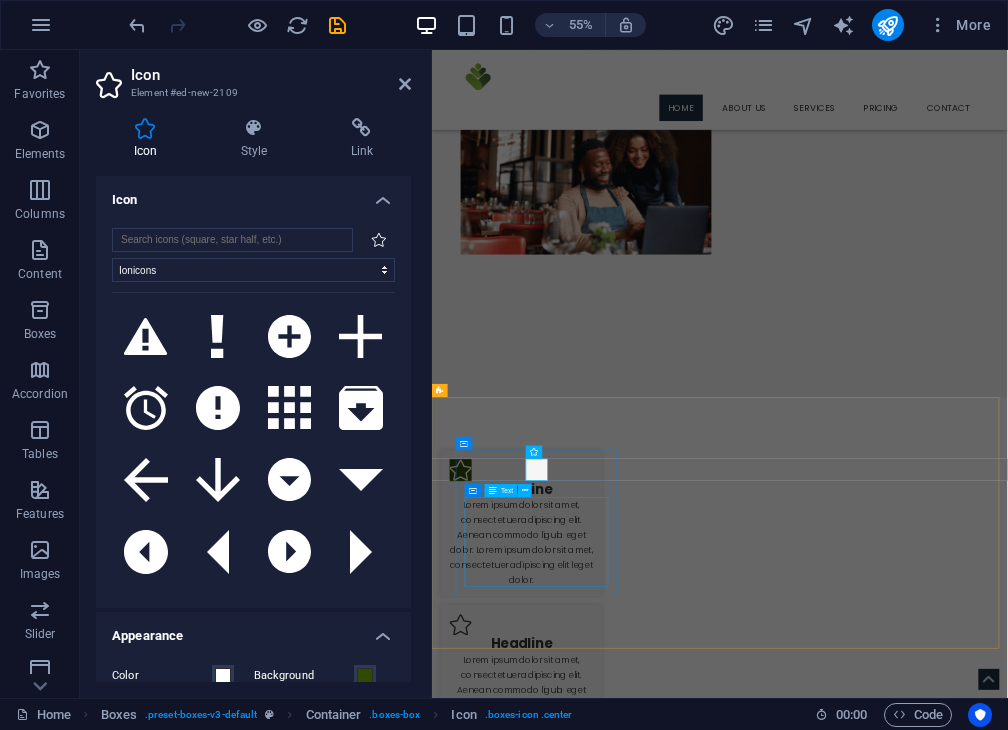 click on "Lorem ipsum dolor sit amet, consectetuer adipiscing elit. Aenean commodo ligula eget dolor. Lorem ipsum dolor sit amet, consectetuer adipiscing elit leget dolor." at bounding box center [594, 944] 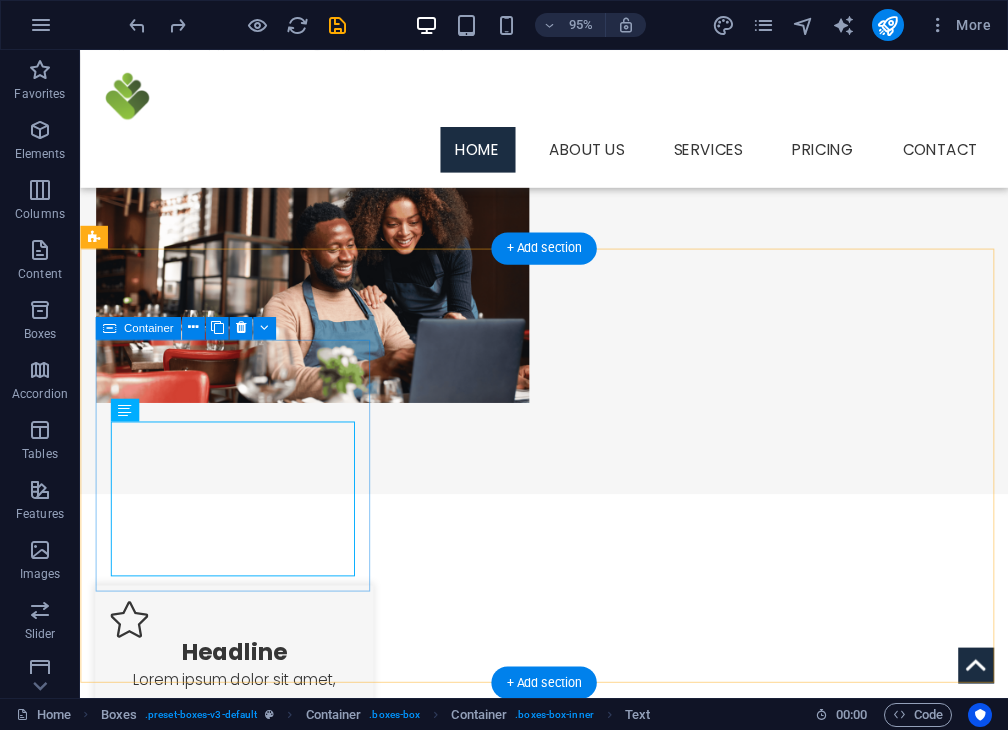 click on "Headline Lorem ipsum dolor sit amet, consectetuer adipiscing elit. Aenean commodo ligula eget dolor. Lorem ipsum dolor sit amet, consectetuer adipiscing elit leget dolor." at bounding box center (242, 745) 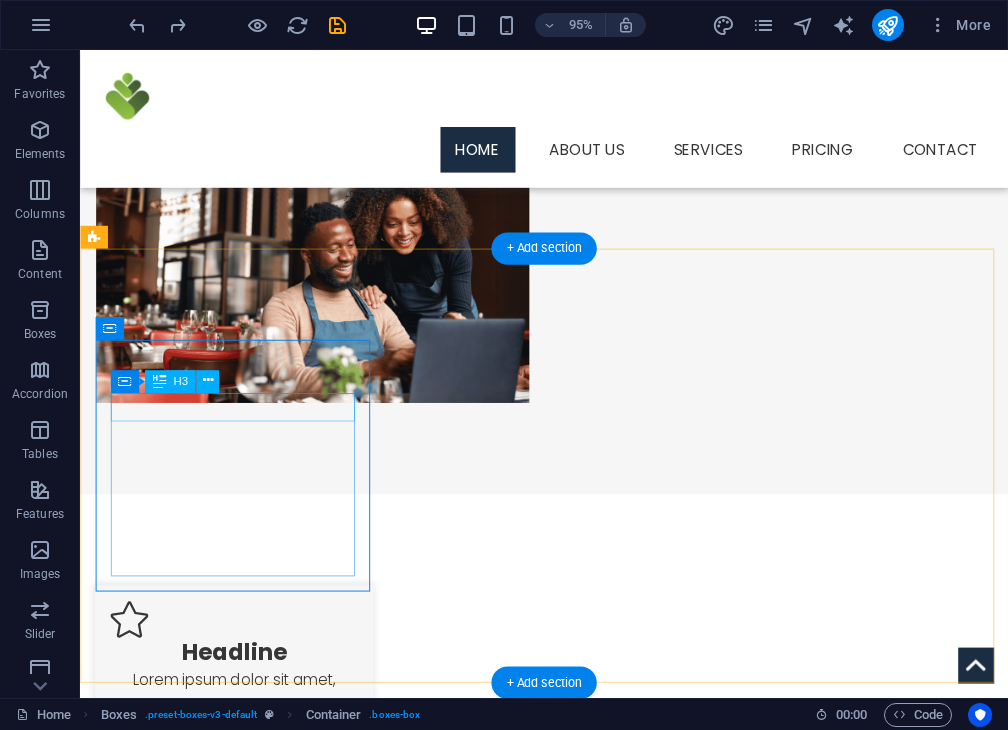 click on "Headline" at bounding box center [242, 684] 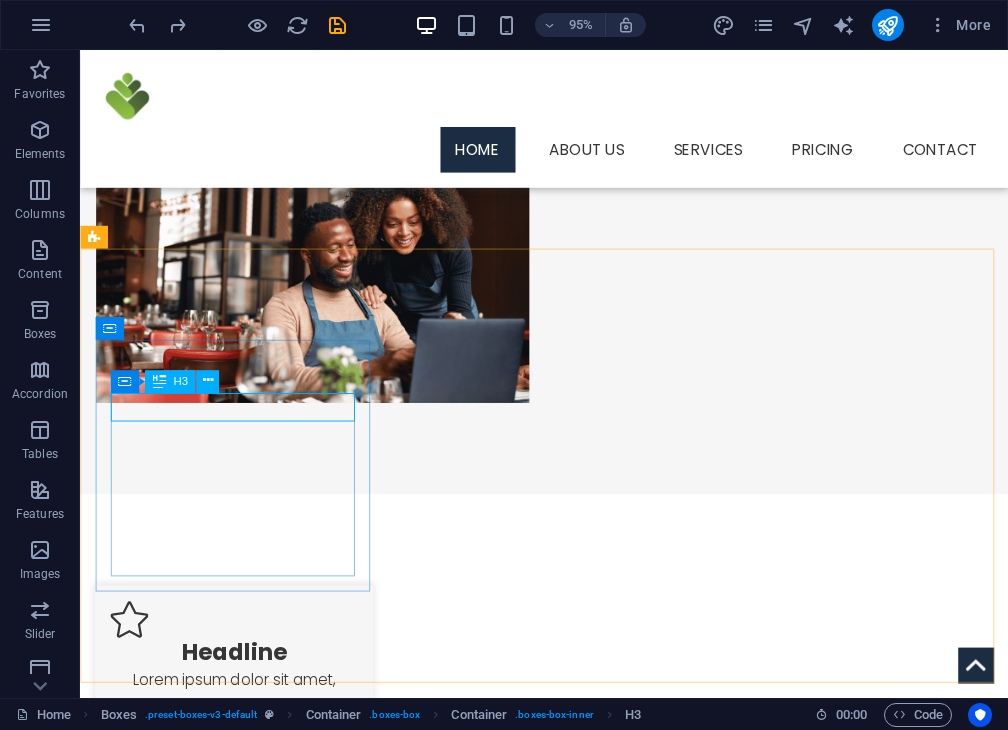 click on "Container   H3" at bounding box center (170, 382) 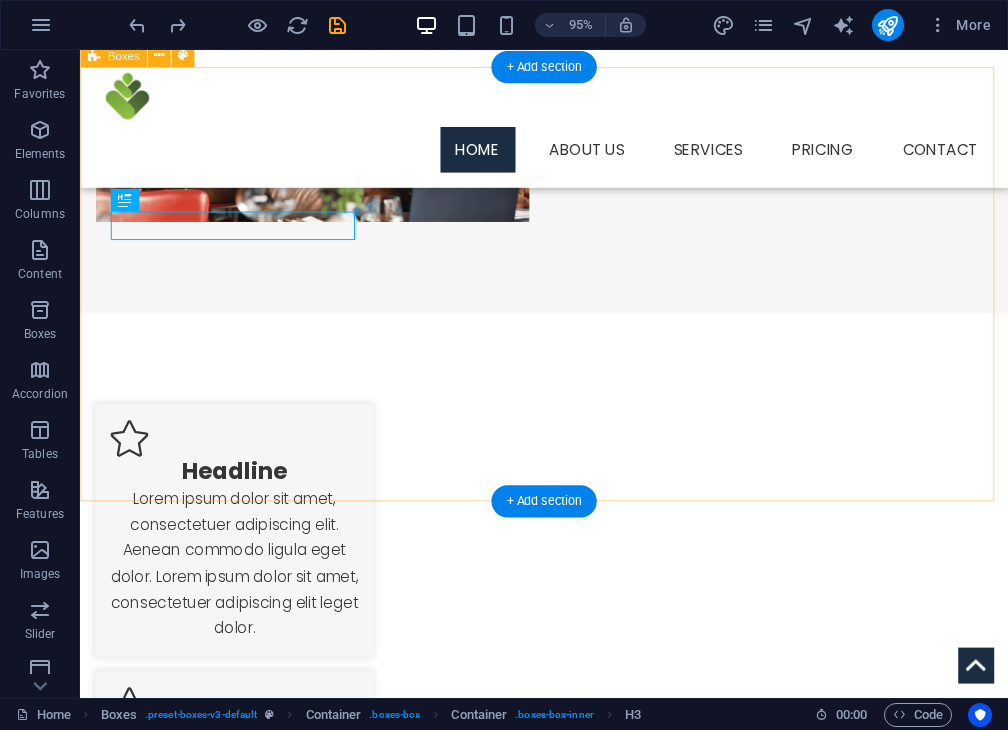 scroll, scrollTop: 561, scrollLeft: 0, axis: vertical 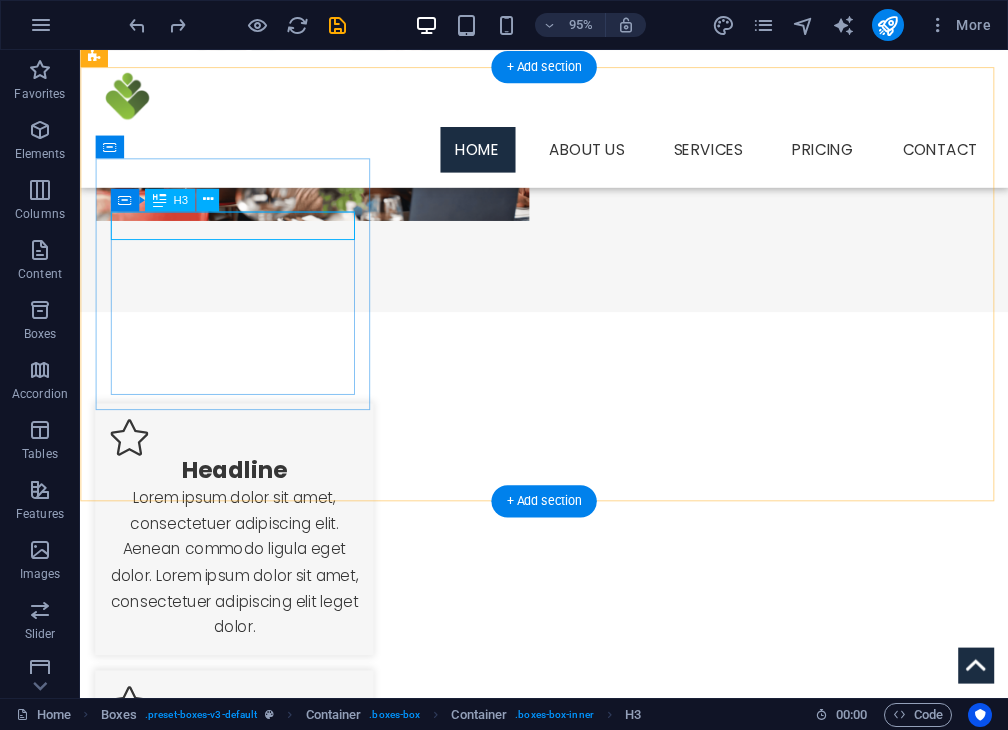 click on "Headline" at bounding box center [242, 493] 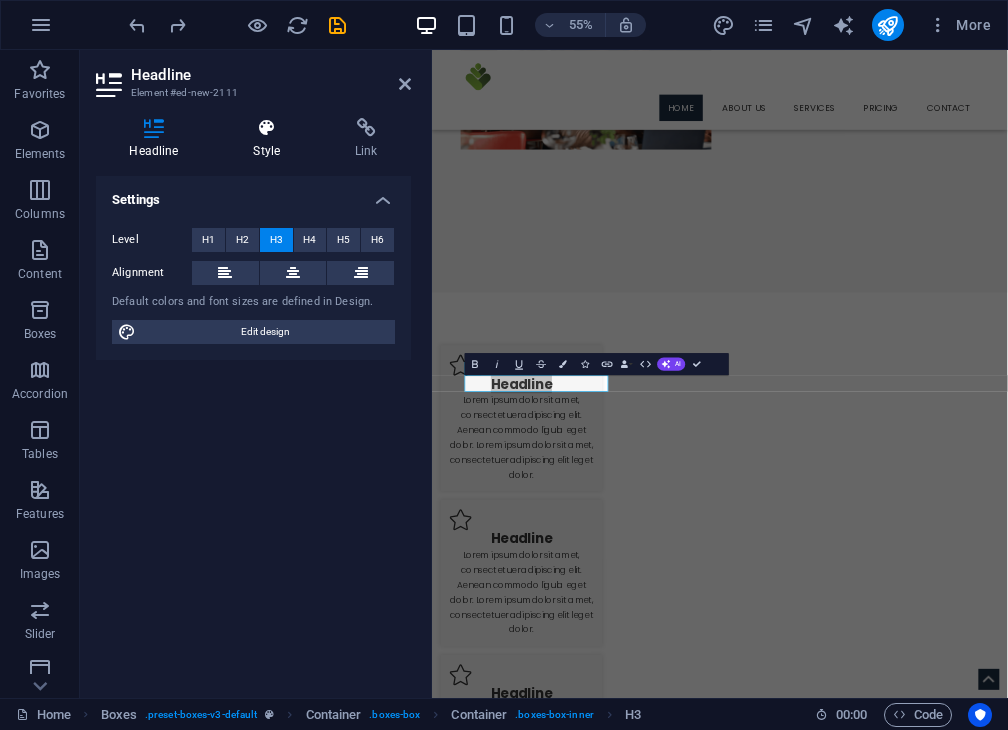 click on "Style" at bounding box center (271, 139) 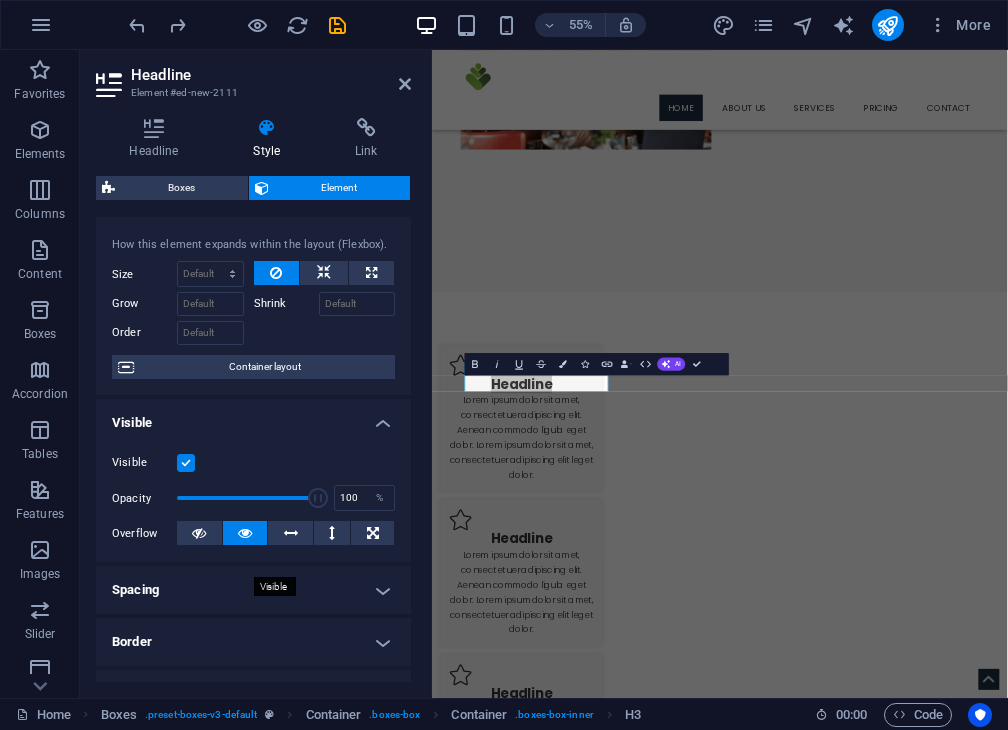 scroll, scrollTop: 0, scrollLeft: 0, axis: both 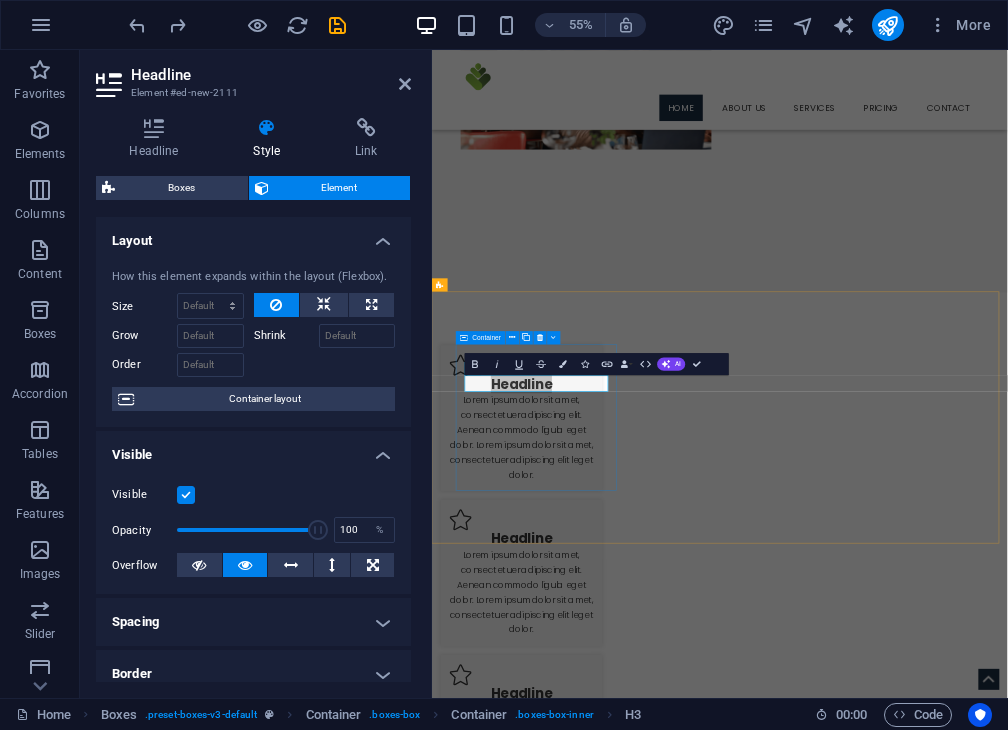 click on "Headline Lorem ipsum dolor sit amet, consectetuer adipiscing elit. Aenean commodo ligula eget dolor. Lorem ipsum dolor sit amet, consectetuer adipiscing elit leget dolor." at bounding box center (594, 718) 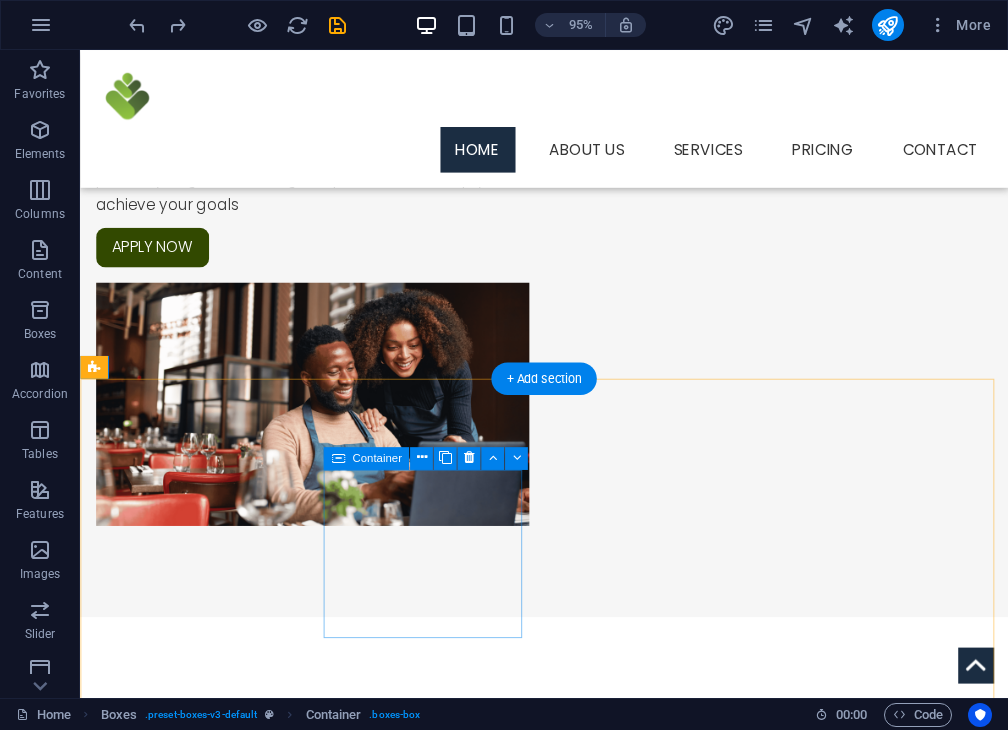 scroll, scrollTop: 224, scrollLeft: 0, axis: vertical 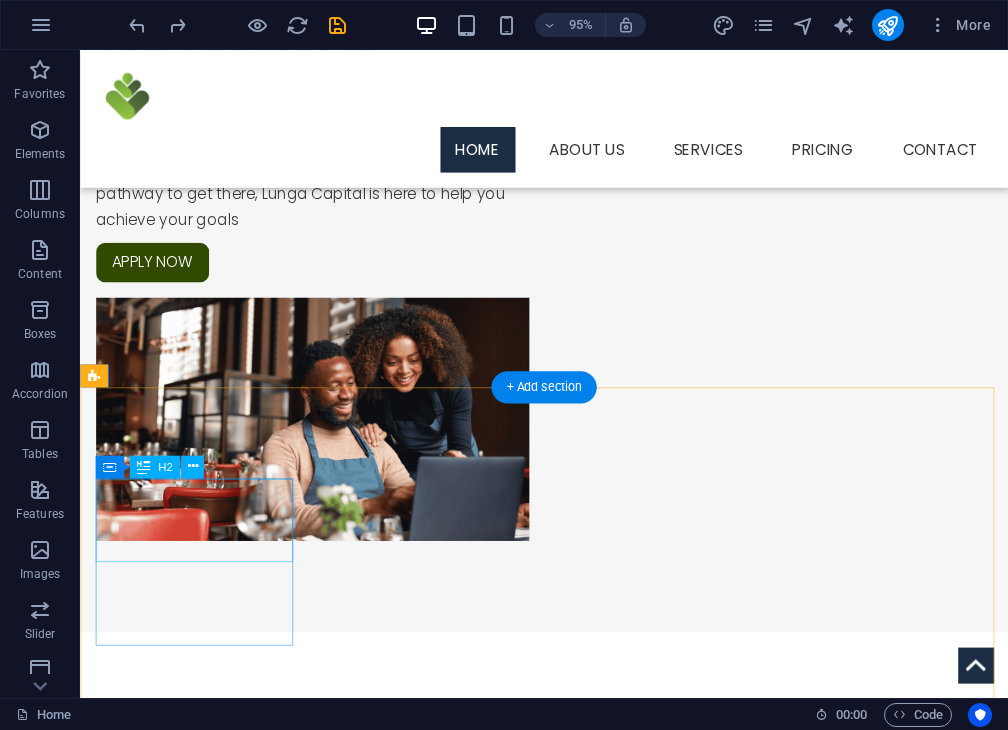 click on "New headline" at bounding box center [202, 803] 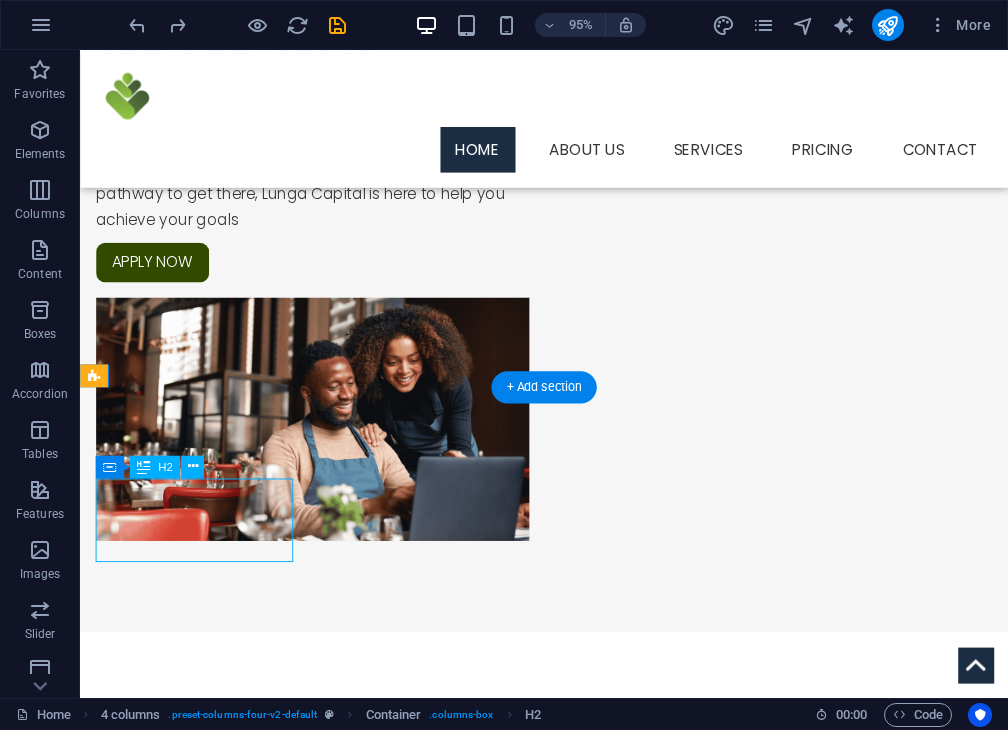click on "New headline" at bounding box center [202, 803] 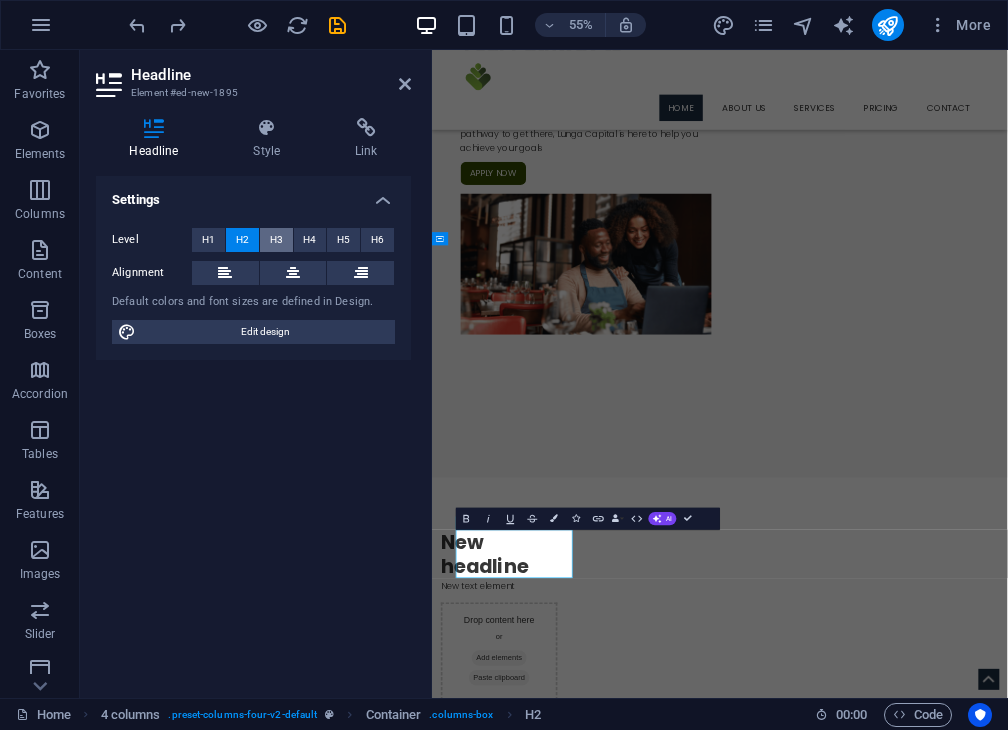 click on "H3" at bounding box center (276, 240) 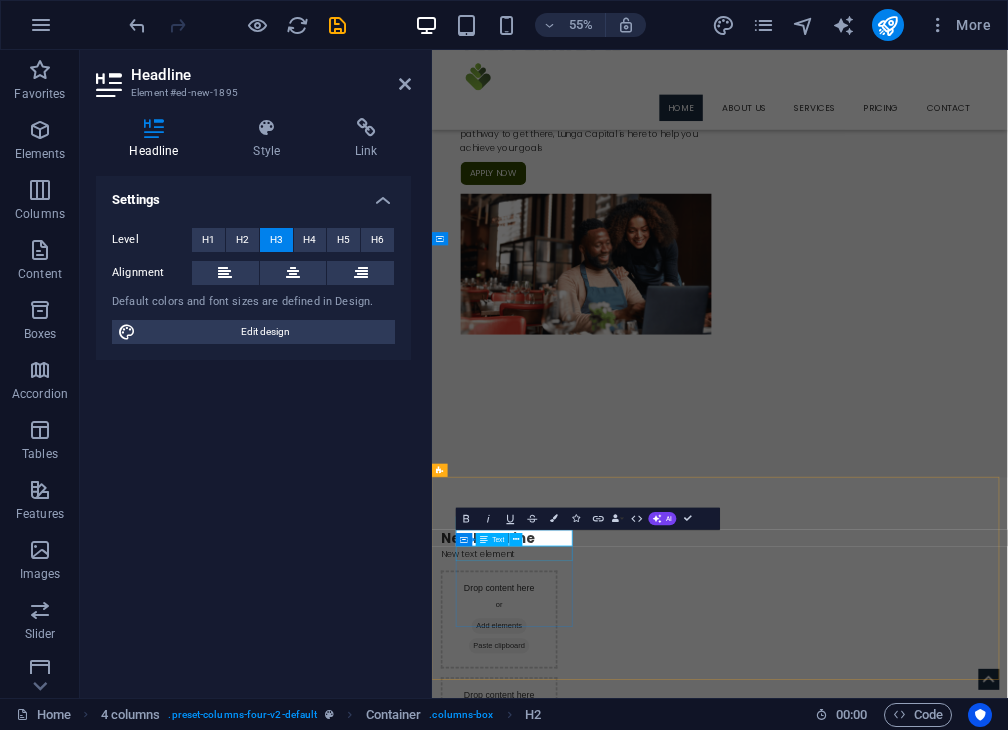 click on "New text element" at bounding box center (554, 966) 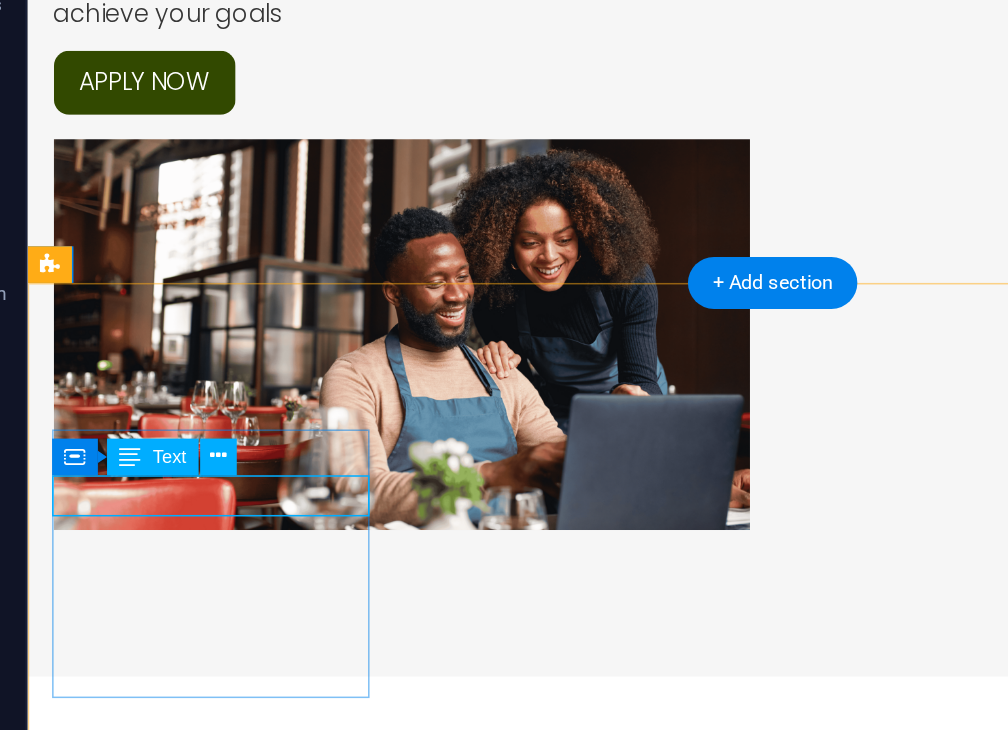 click on "New text element" at bounding box center [149, 493] 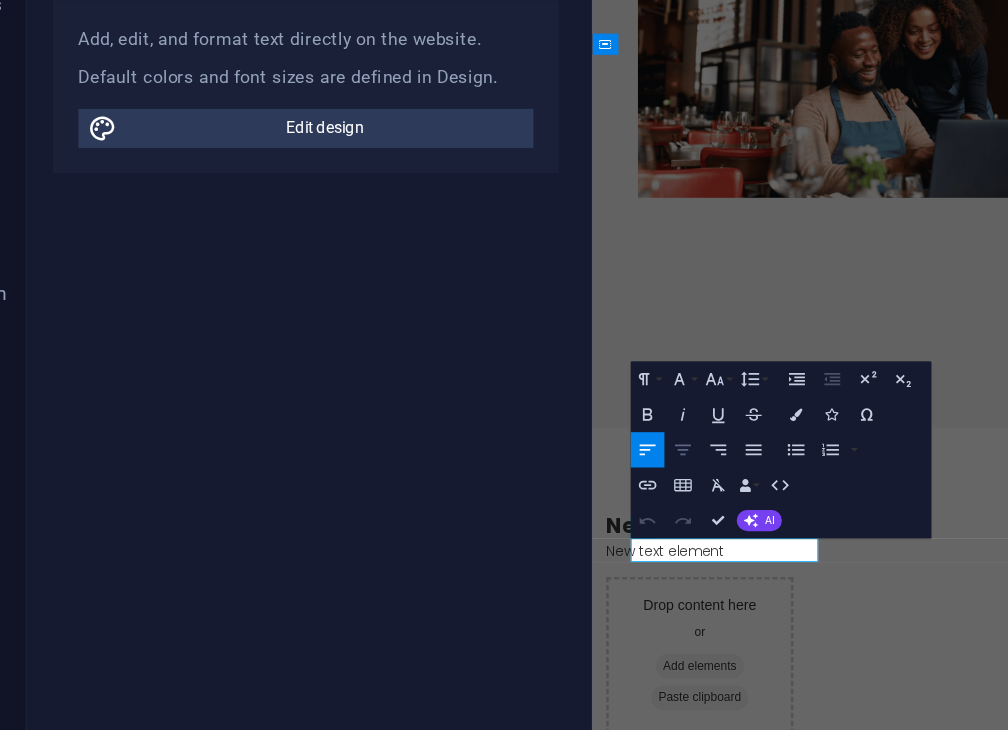 click 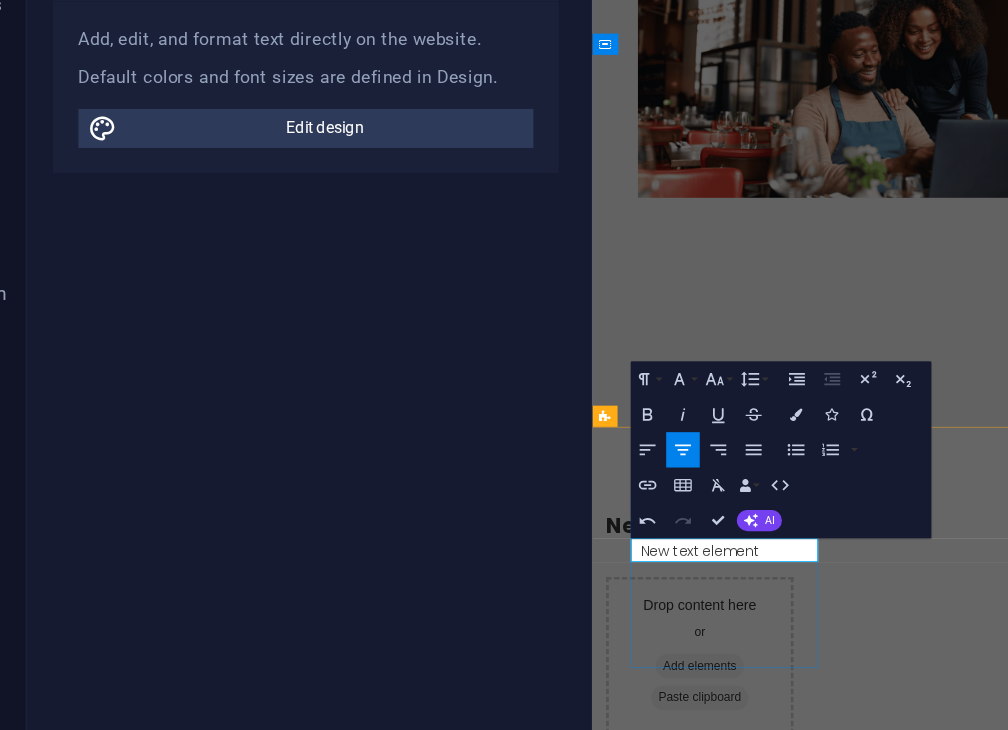click on "New headline New text element" at bounding box center [714, 643] 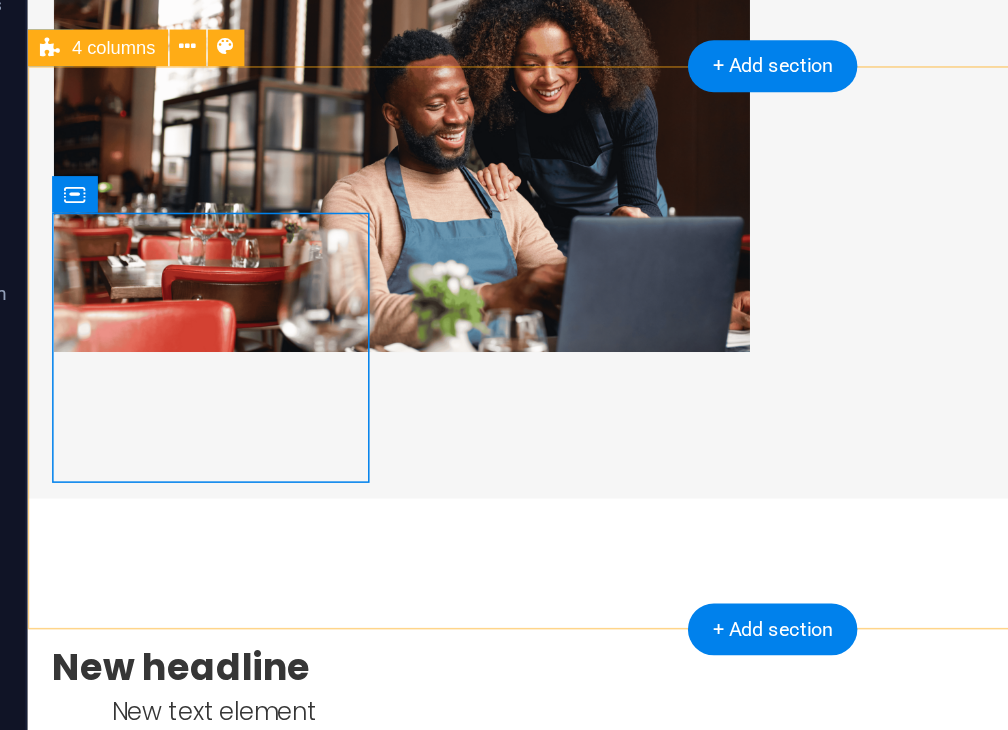 scroll, scrollTop: 377, scrollLeft: 0, axis: vertical 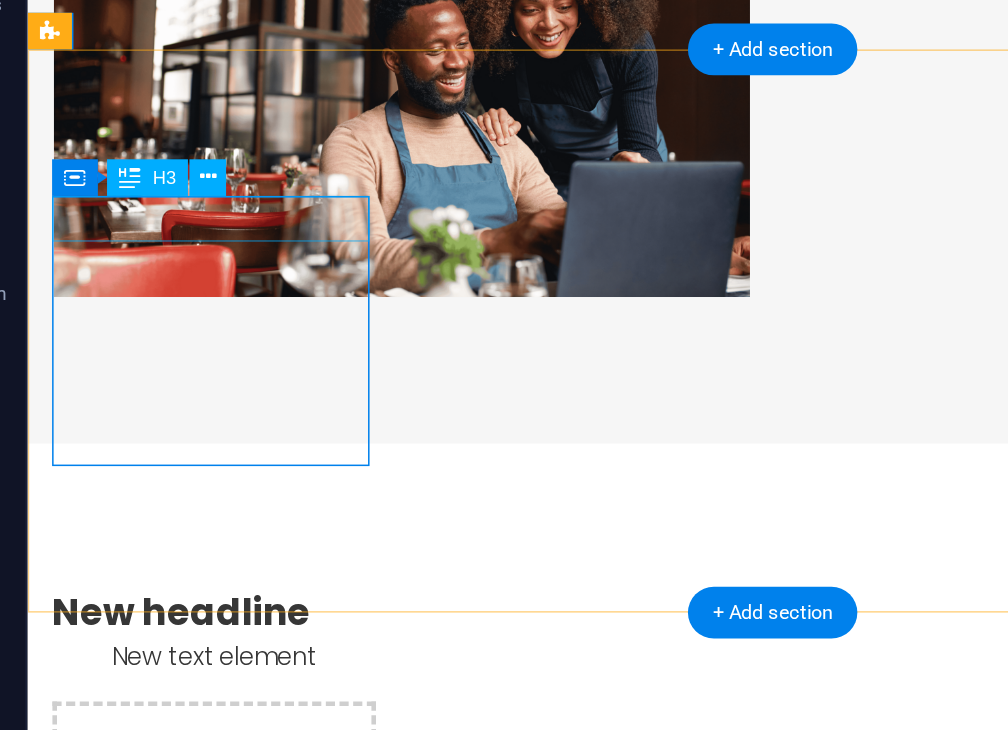 click on "New headline" at bounding box center [149, 312] 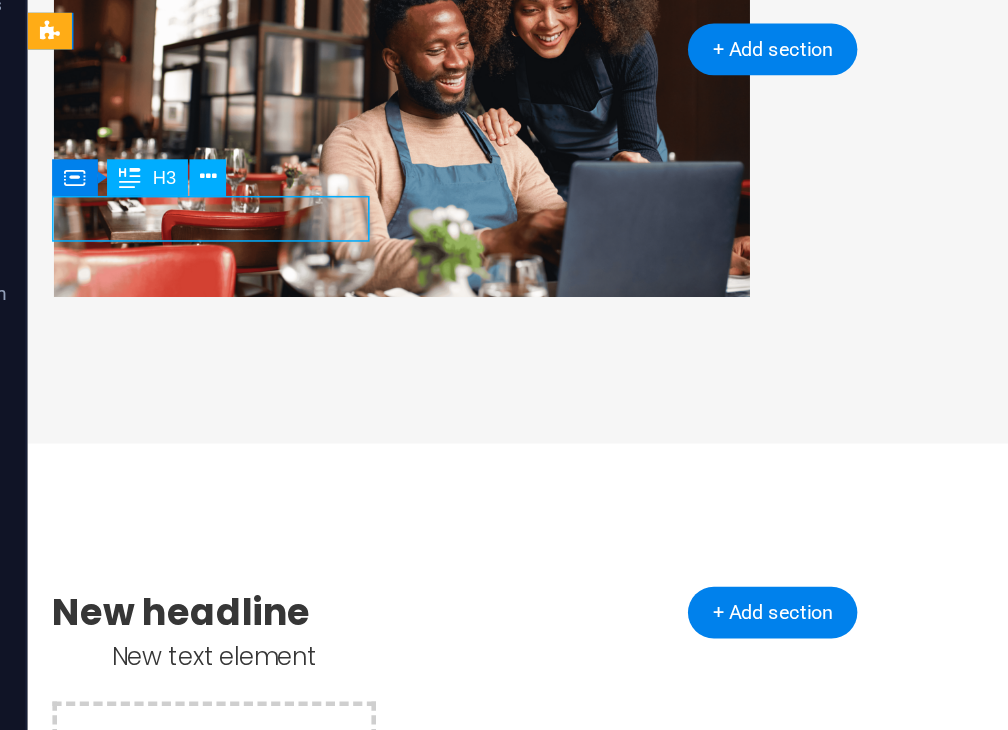 click on "New headline" at bounding box center [149, 312] 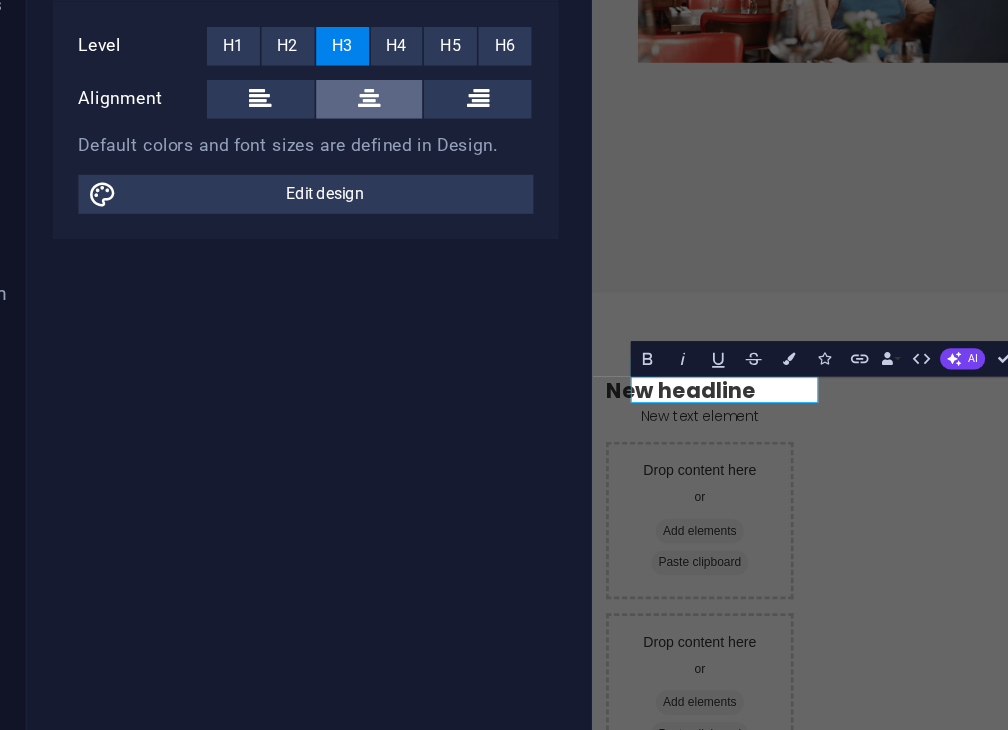 click at bounding box center (293, 273) 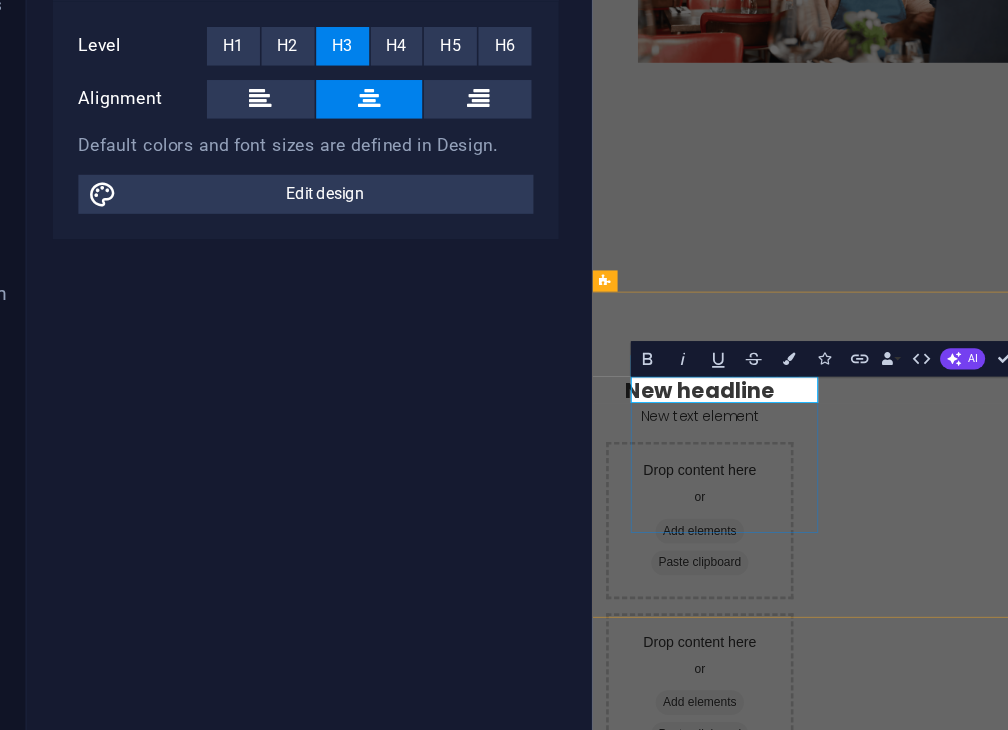 click on "New headline New text element" at bounding box center (714, 490) 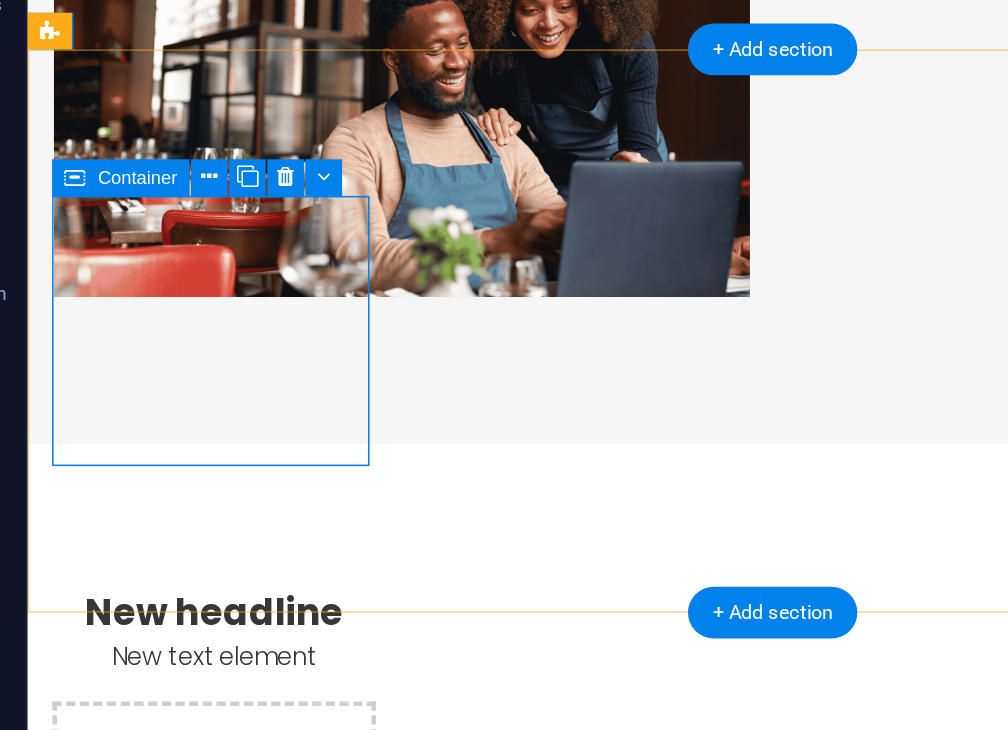 click on "New headline New text element" at bounding box center (149, 325) 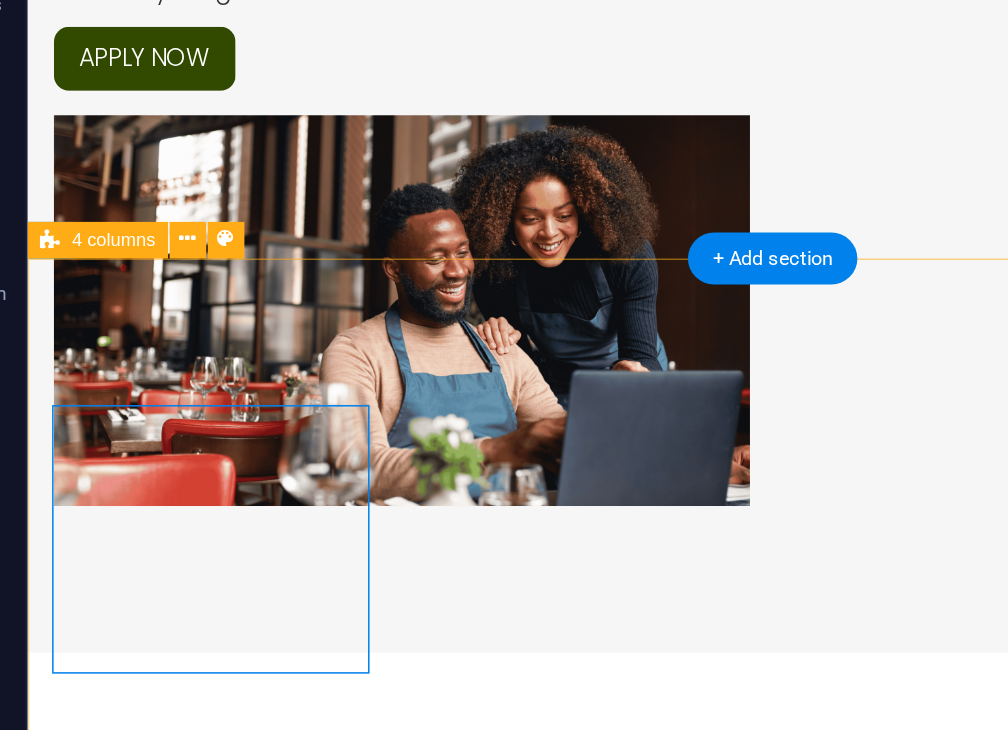 scroll, scrollTop: 235, scrollLeft: 0, axis: vertical 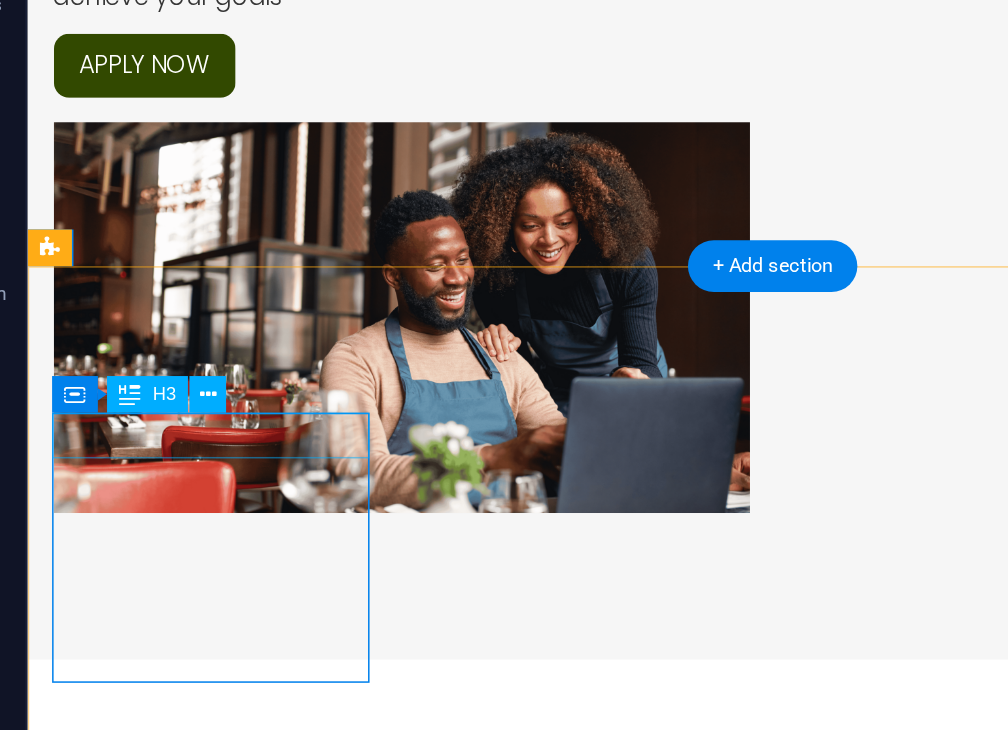 click on "New headline" at bounding box center [149, 454] 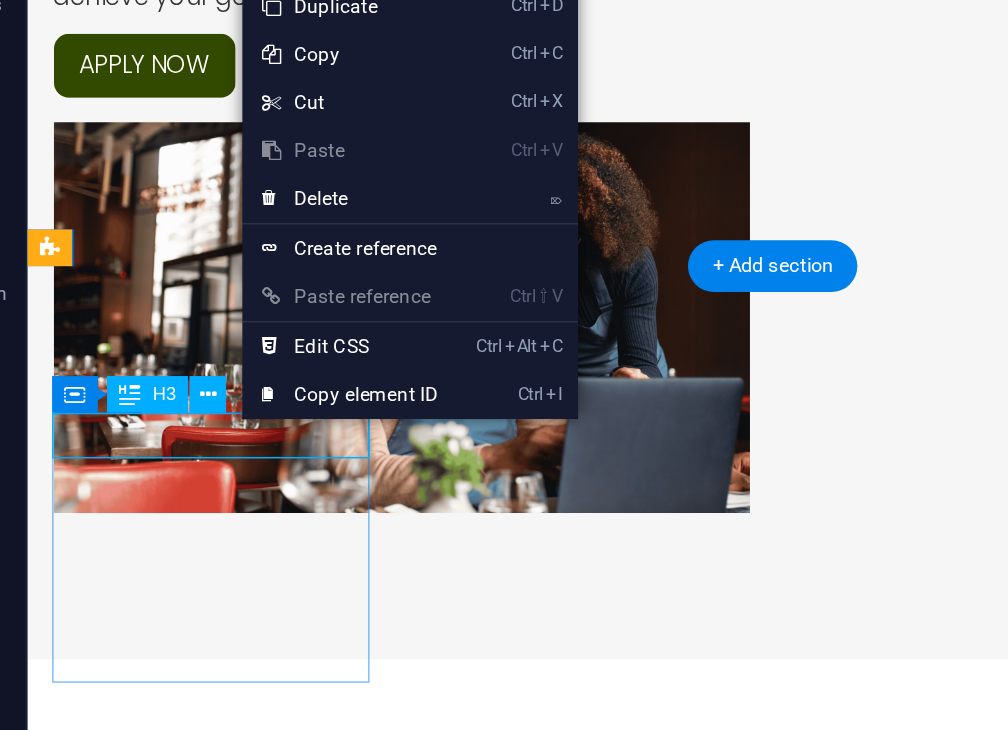 scroll, scrollTop: 0, scrollLeft: 0, axis: both 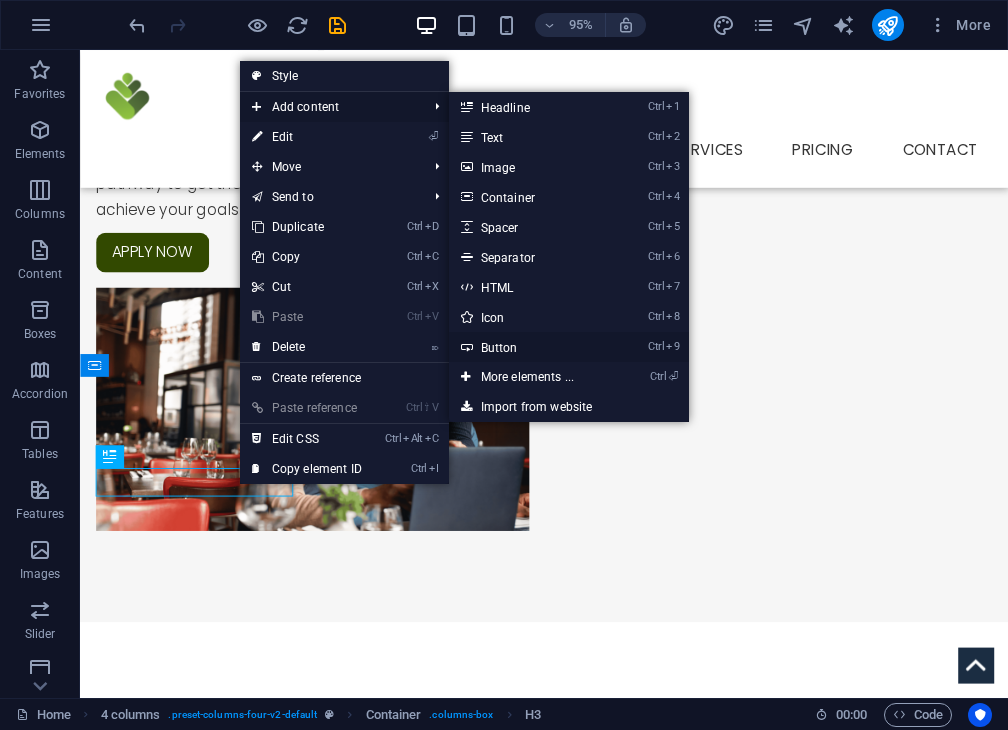 click on "Ctrl 9  Button" at bounding box center (531, 347) 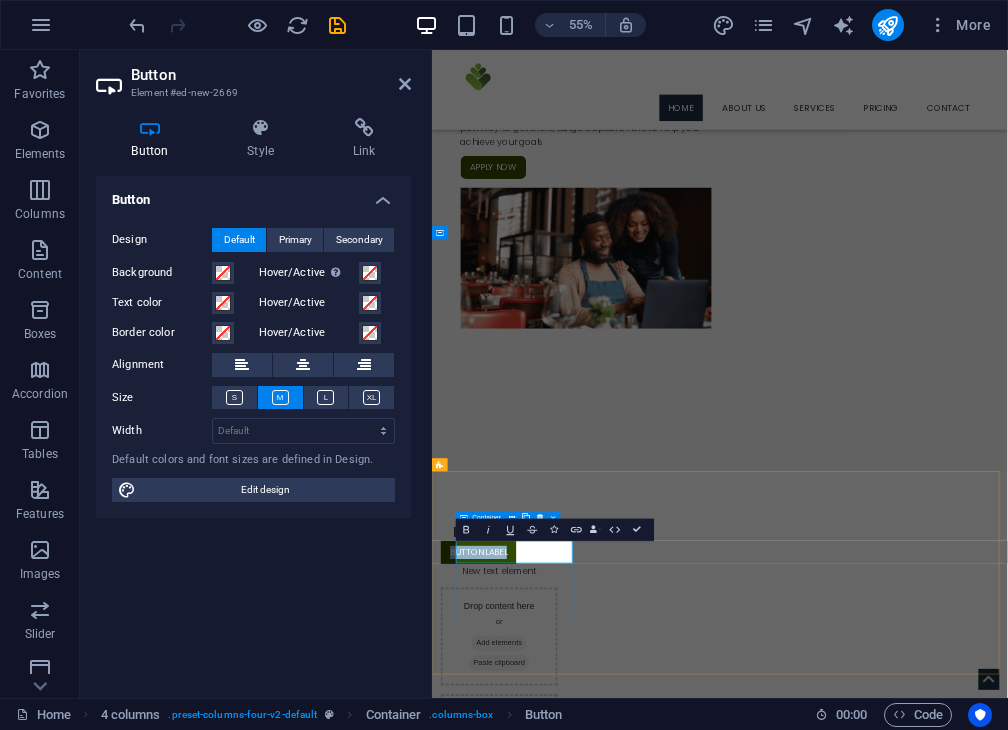 click on "New headline Button label New text element" at bounding box center (554, 961) 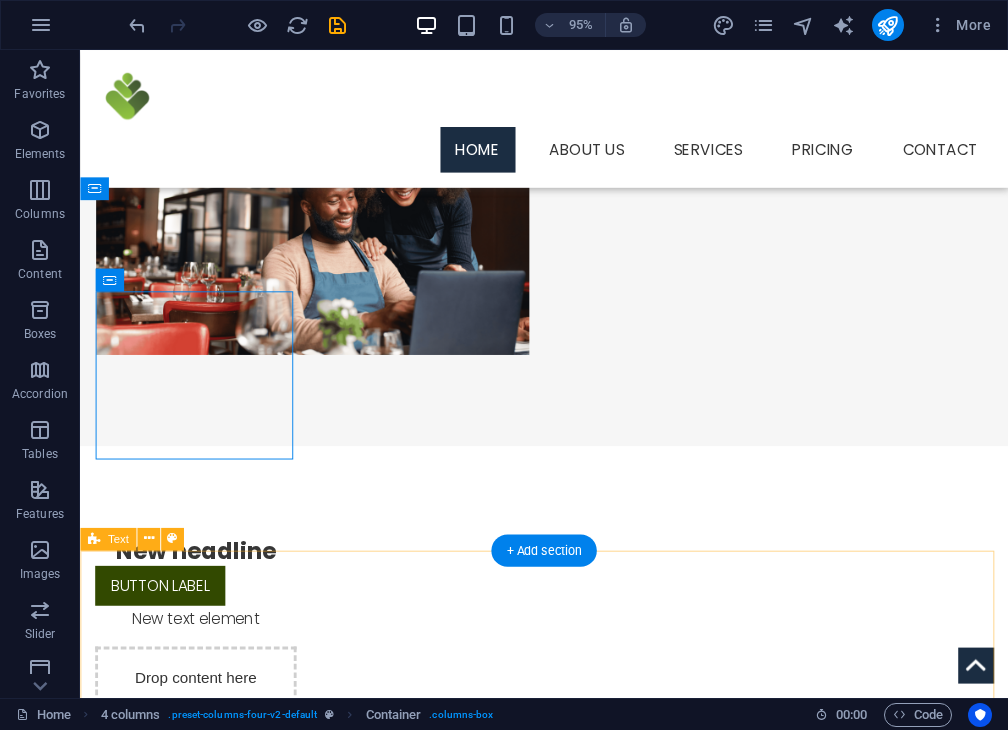 scroll, scrollTop: 421, scrollLeft: 0, axis: vertical 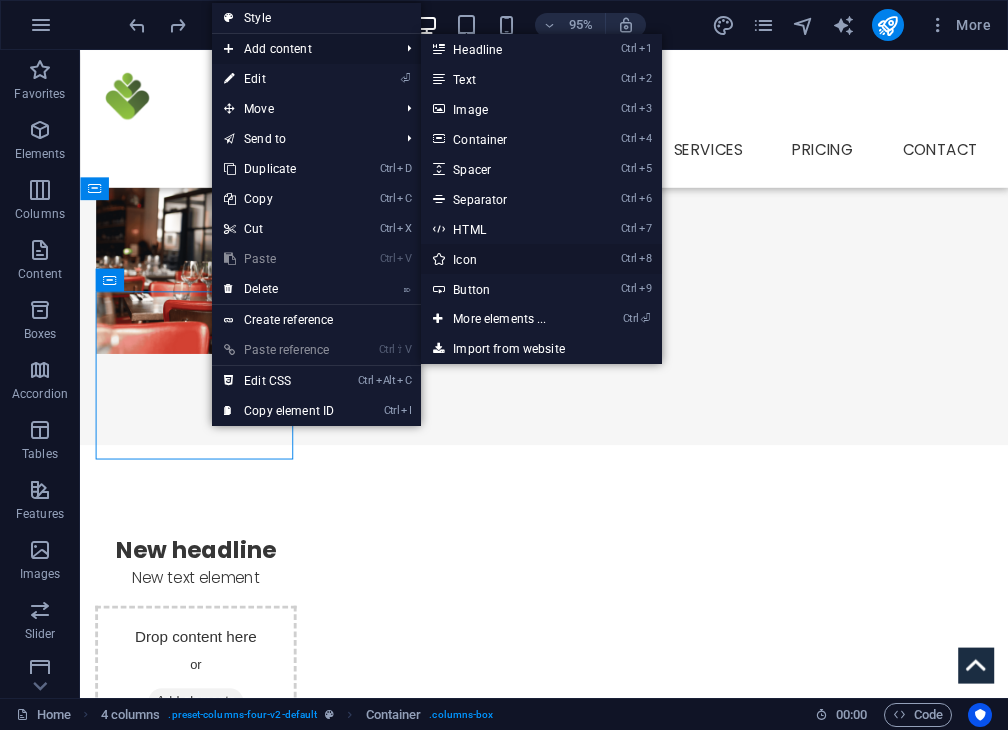 click on "Ctrl 8  Icon" at bounding box center (503, 259) 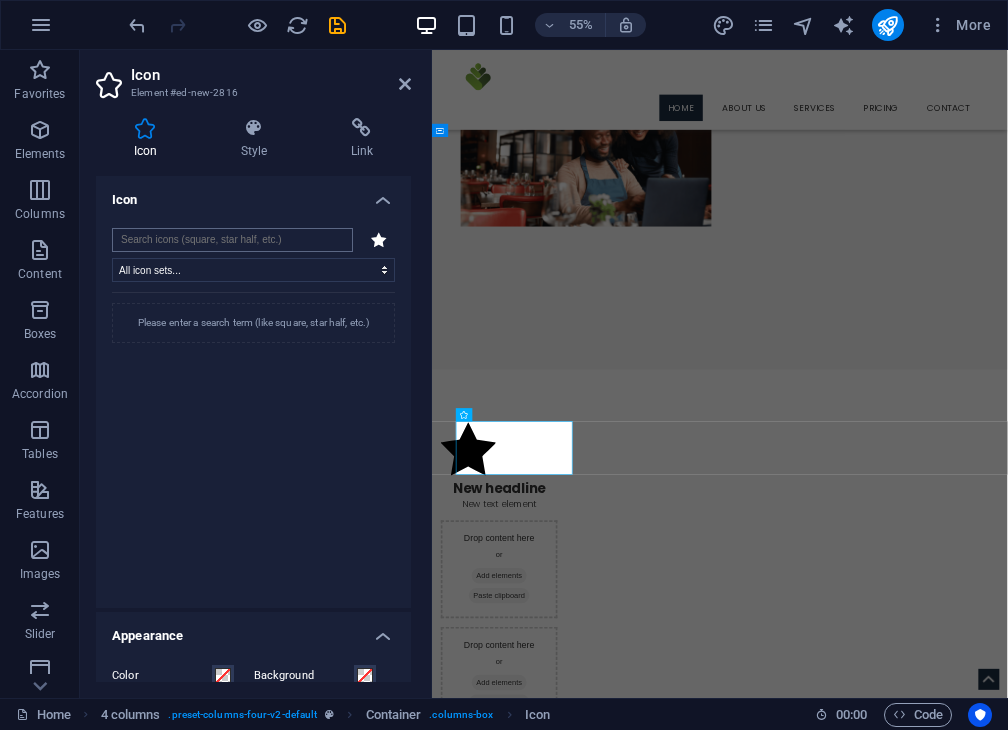 click at bounding box center [232, 240] 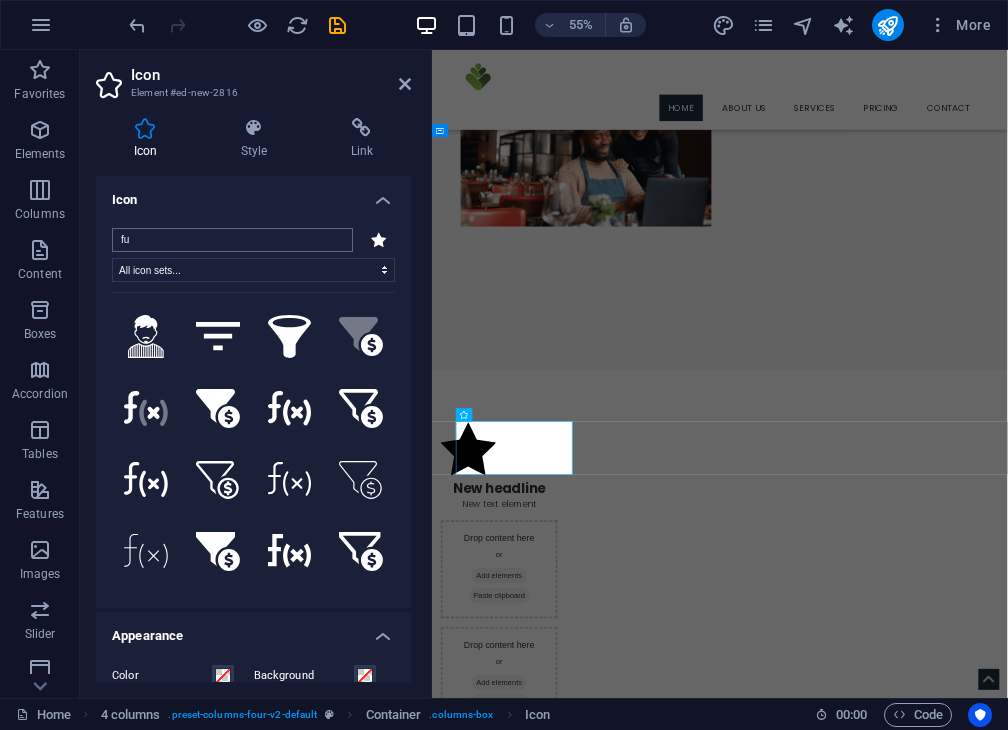 type on "f" 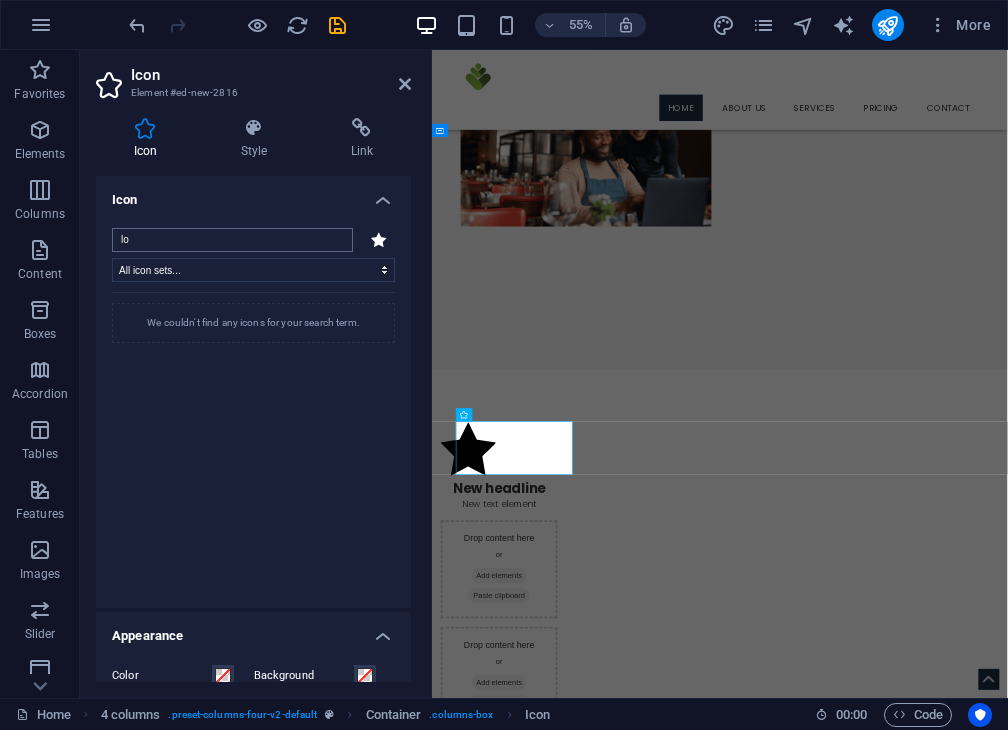 type on "l" 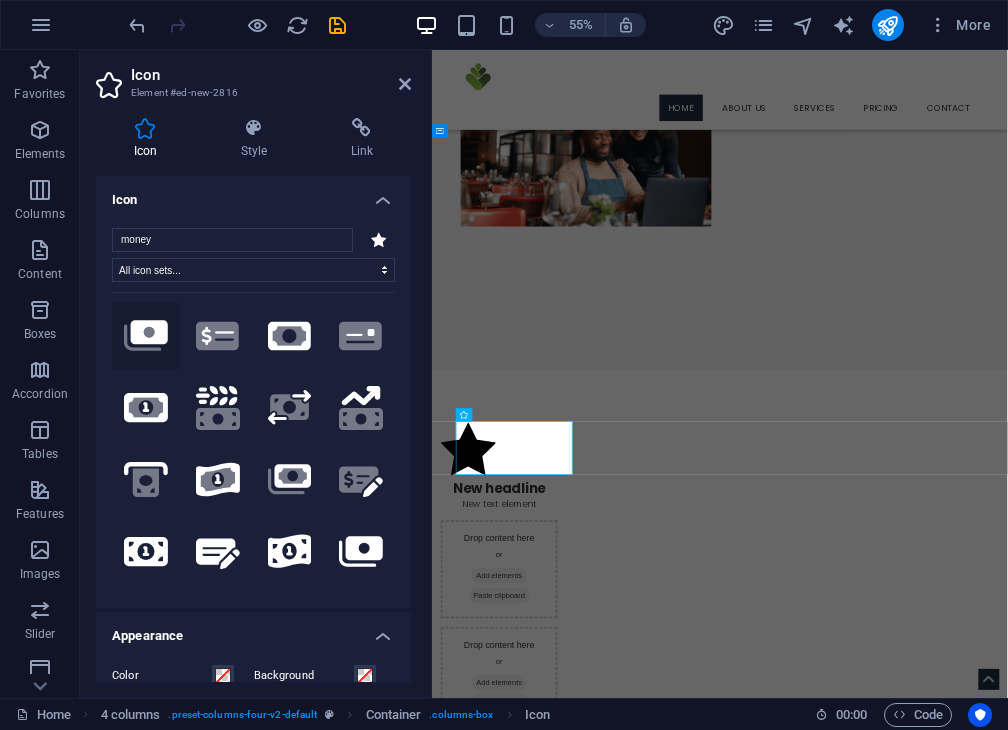 scroll, scrollTop: 147, scrollLeft: 0, axis: vertical 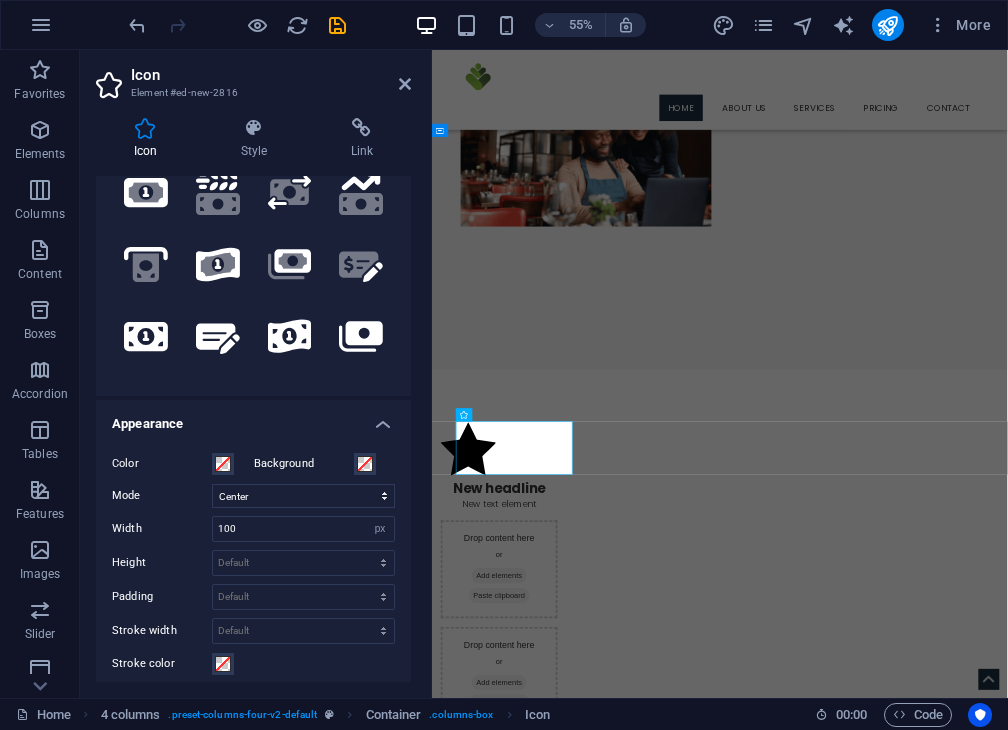 type on "money" 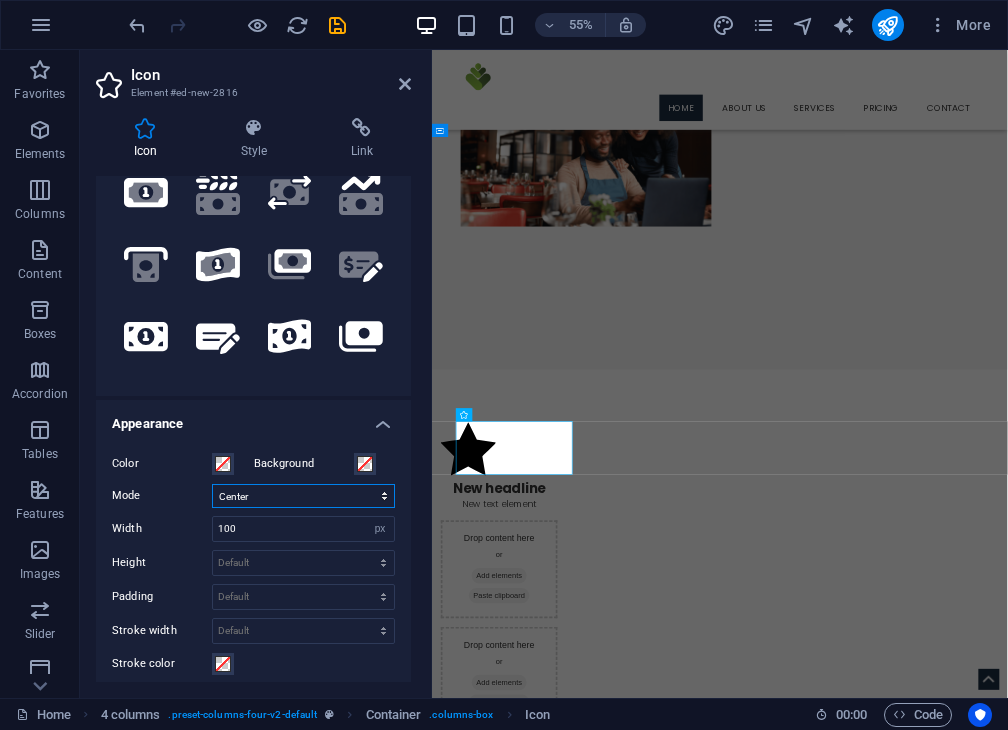 click on "Scale Left Center Right" at bounding box center [303, 496] 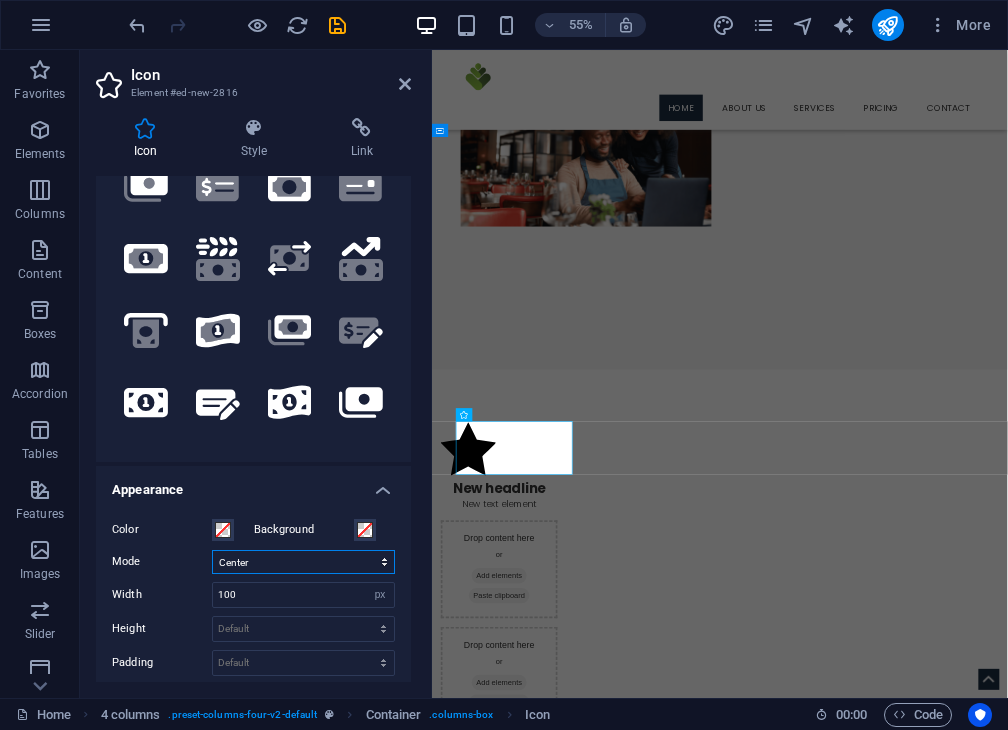 scroll, scrollTop: 0, scrollLeft: 0, axis: both 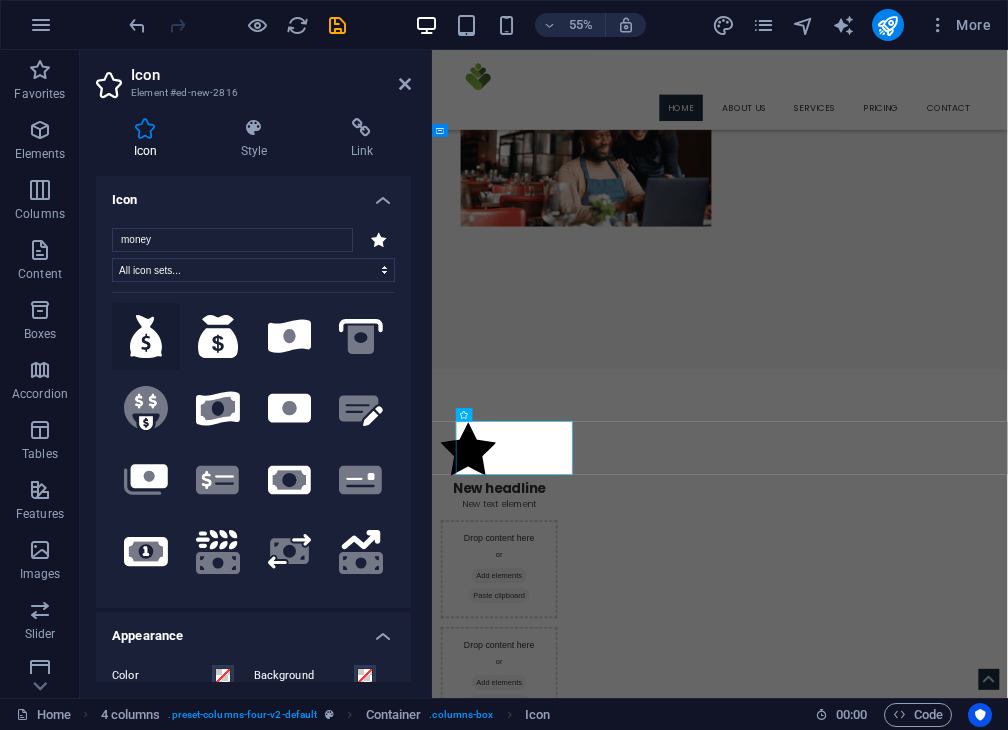 click 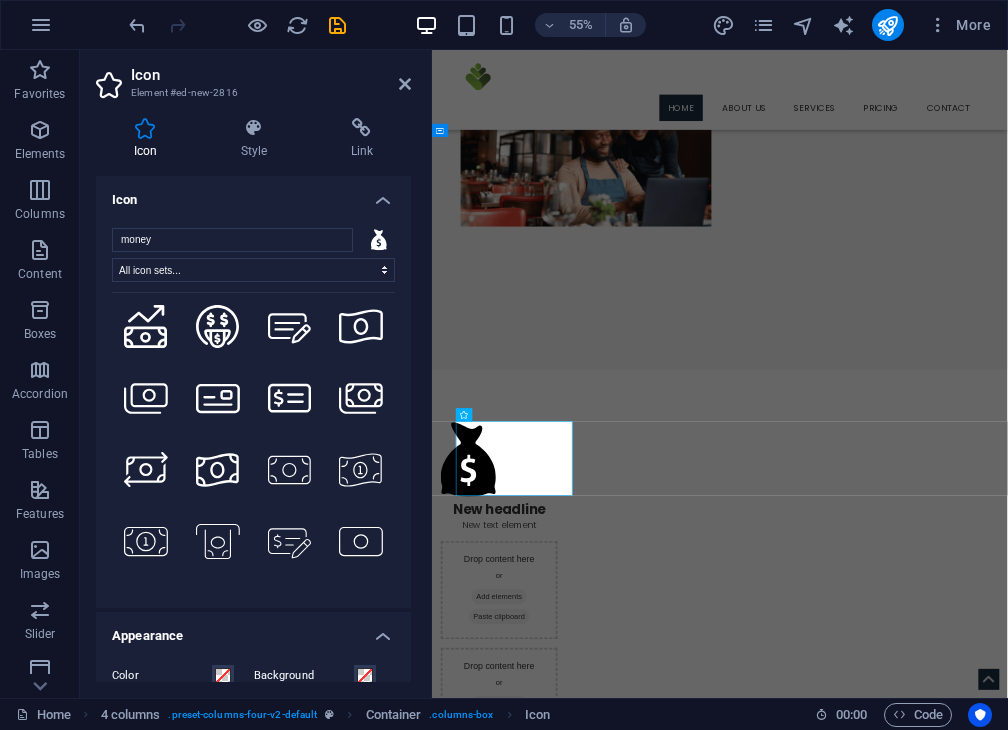 scroll, scrollTop: 1160, scrollLeft: 0, axis: vertical 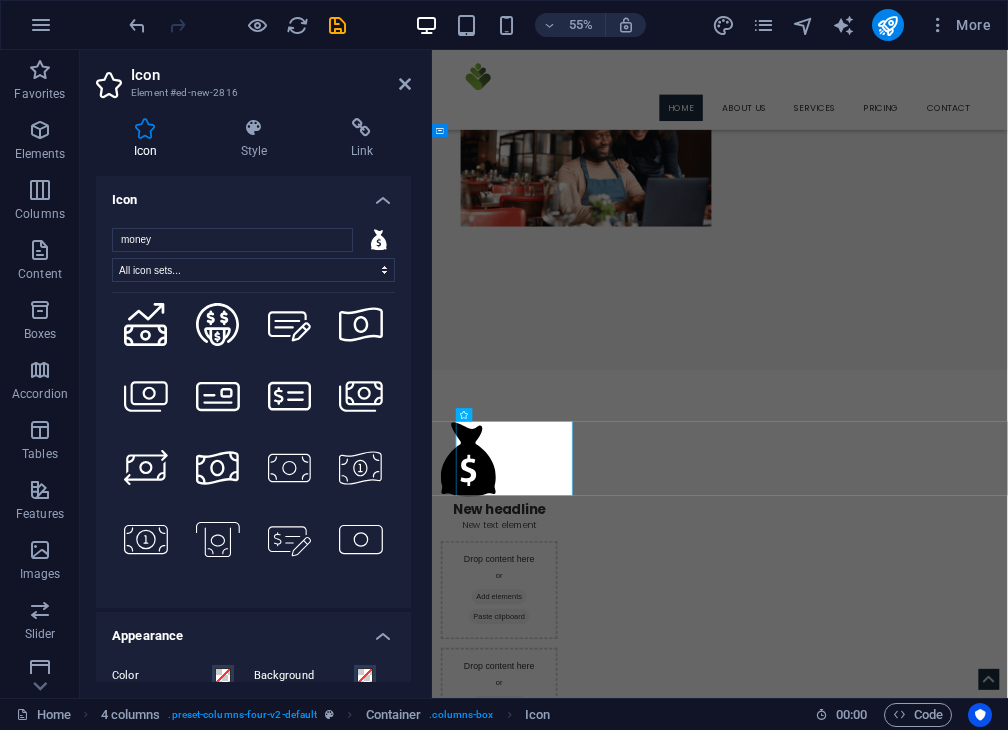 type 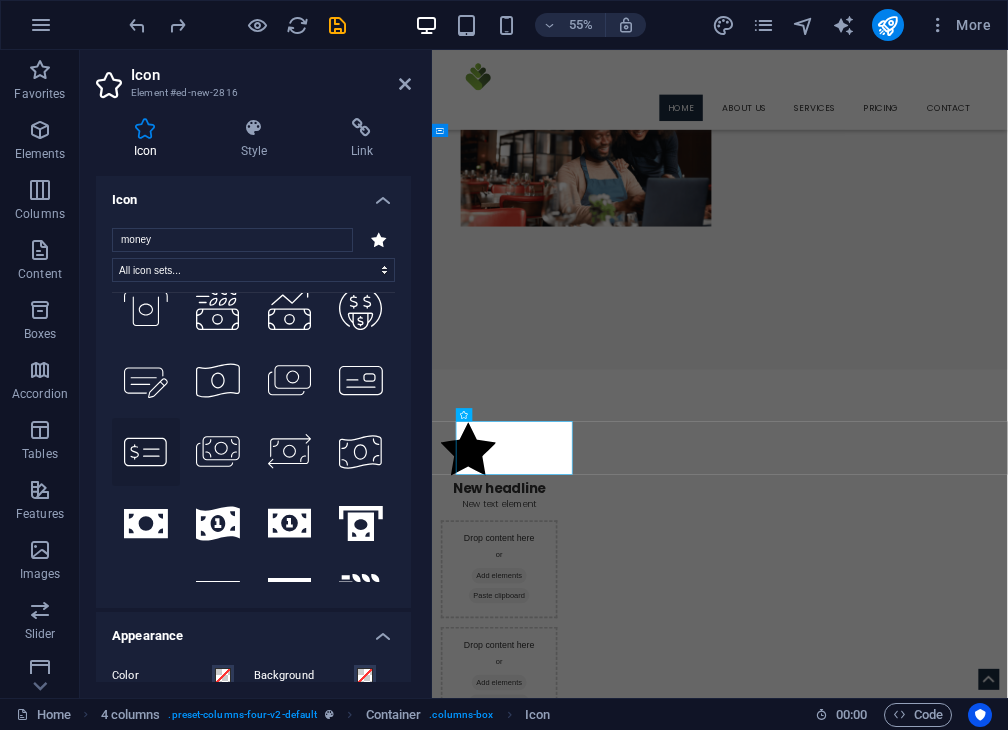scroll, scrollTop: 1492, scrollLeft: 0, axis: vertical 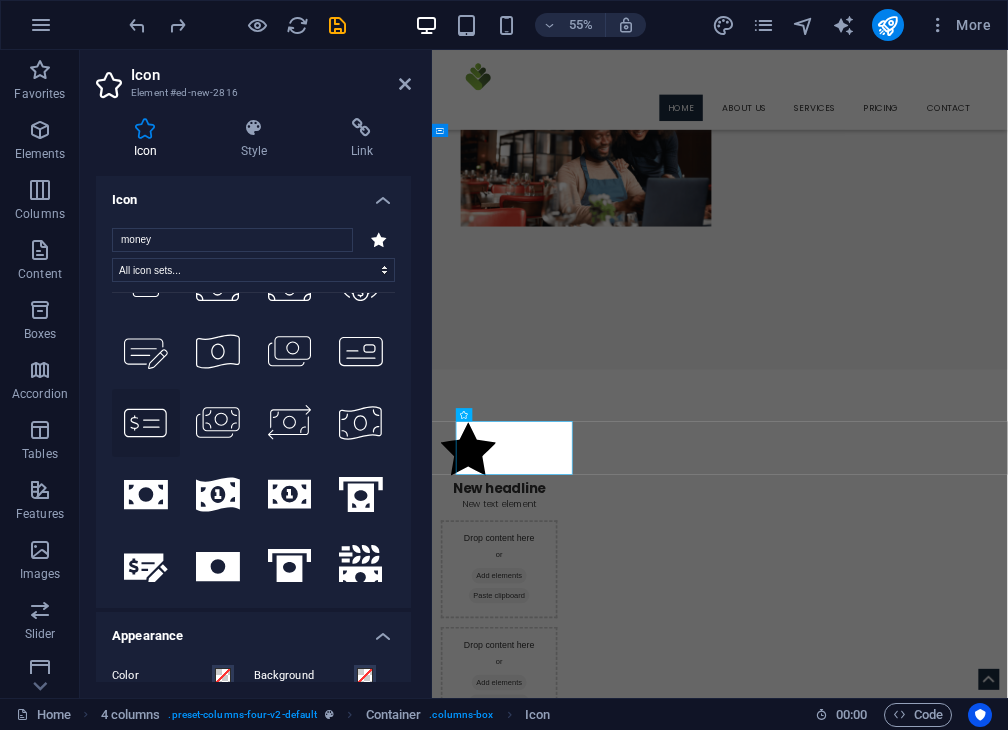 click 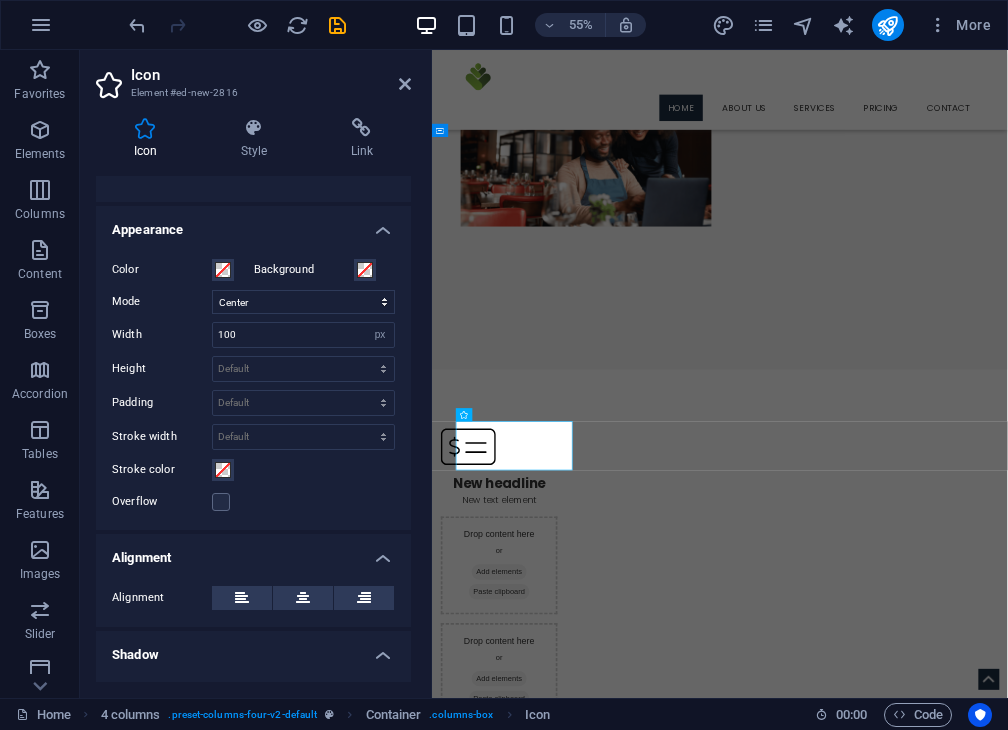 scroll, scrollTop: 408, scrollLeft: 0, axis: vertical 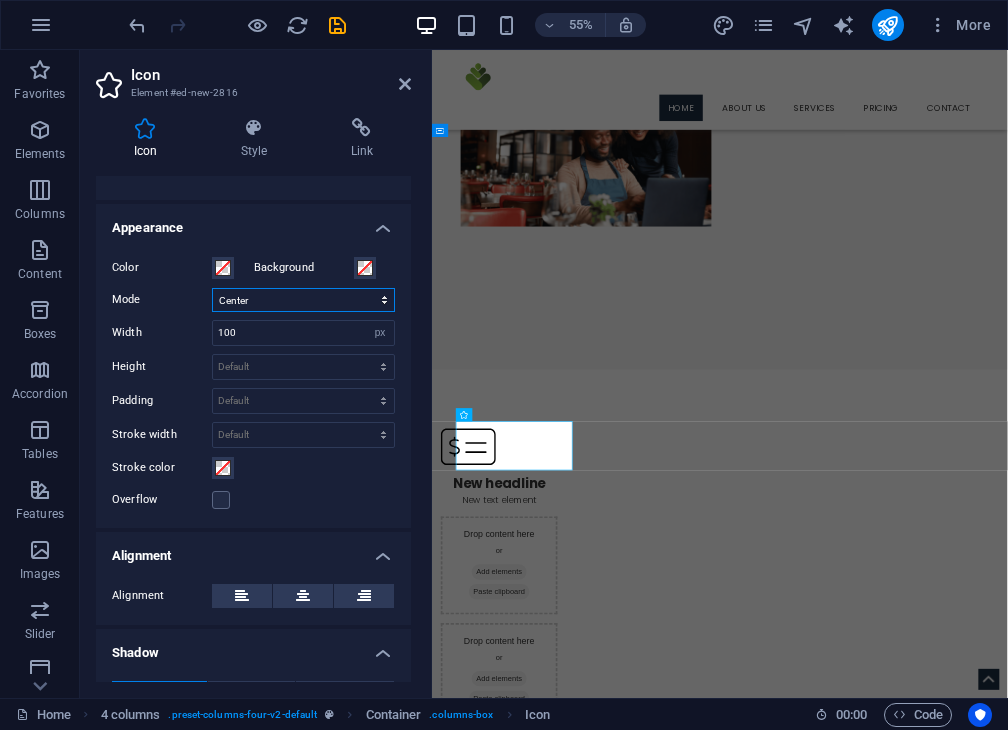 click on "Scale Left Center Right" at bounding box center [303, 300] 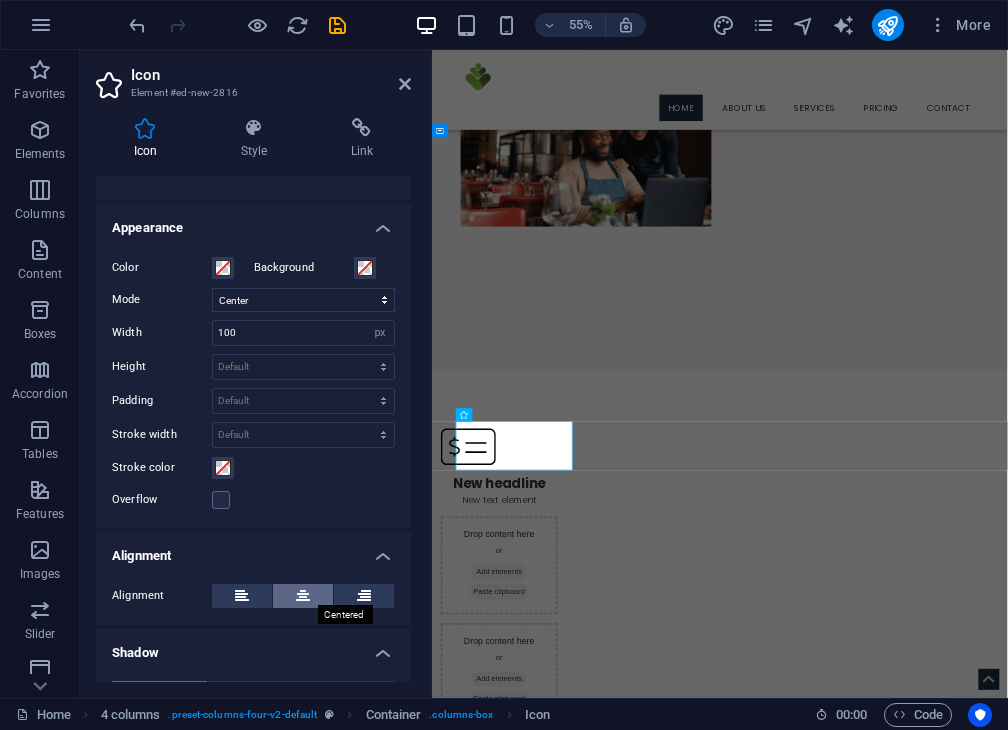 click at bounding box center (303, 596) 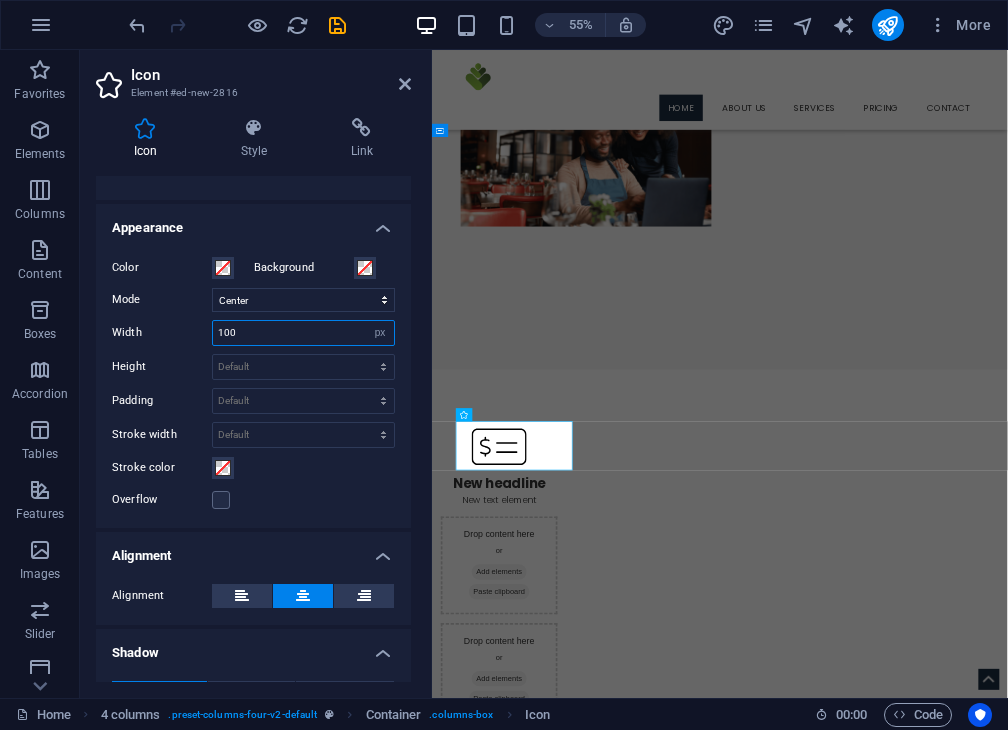 click on "100" at bounding box center (303, 333) 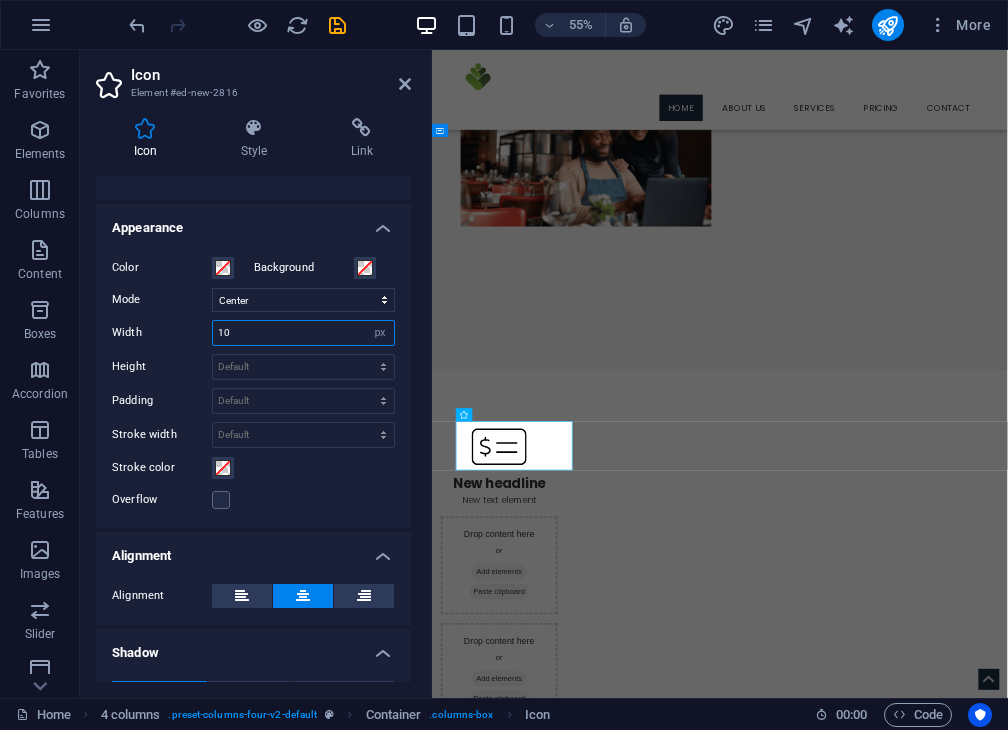 type on "1" 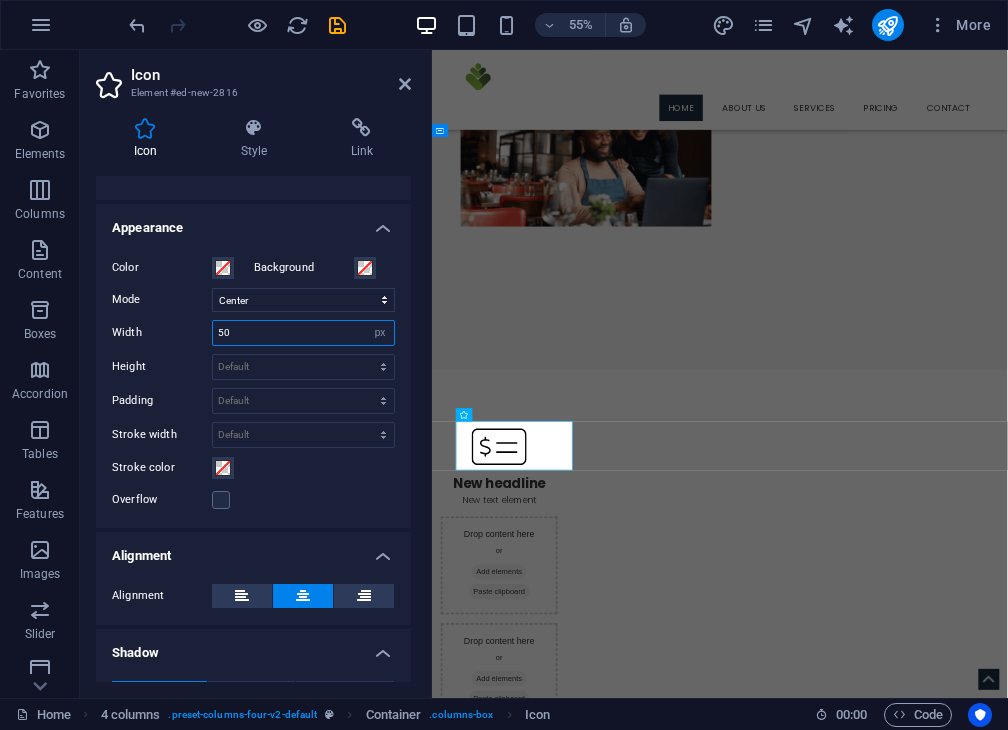 type on "50" 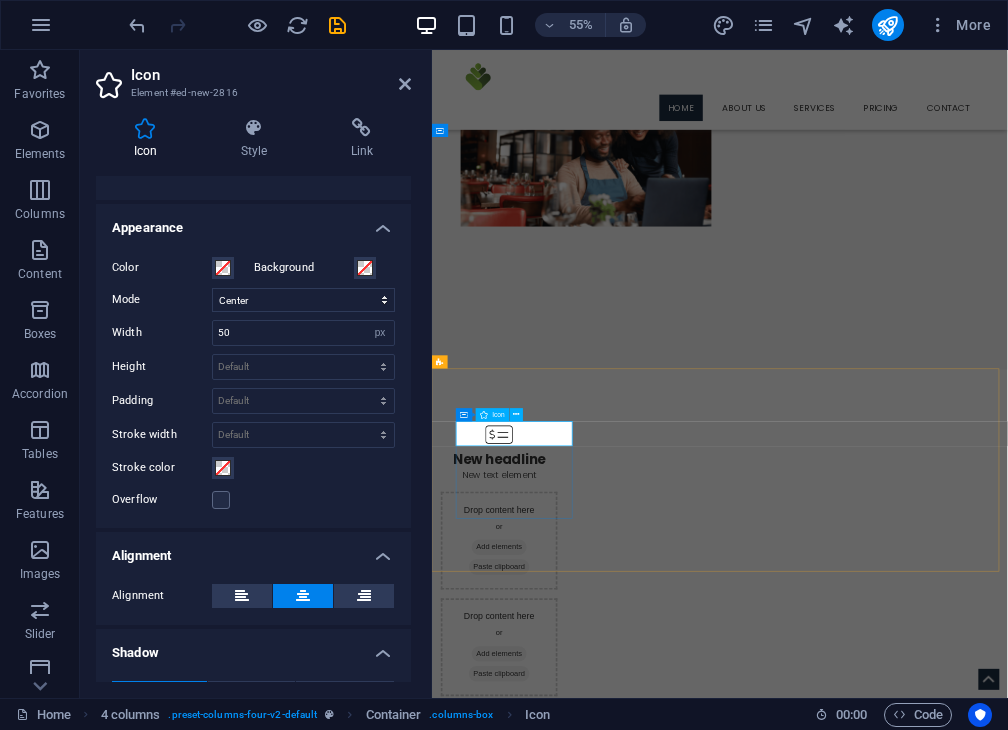 click at bounding box center (554, 752) 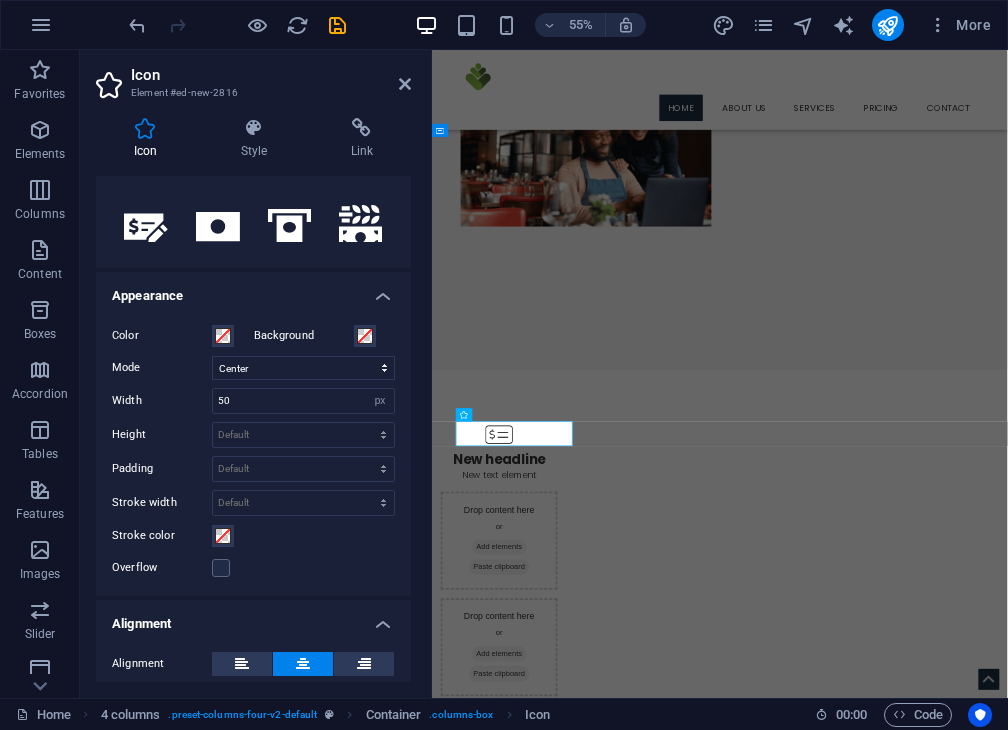 scroll, scrollTop: 336, scrollLeft: 0, axis: vertical 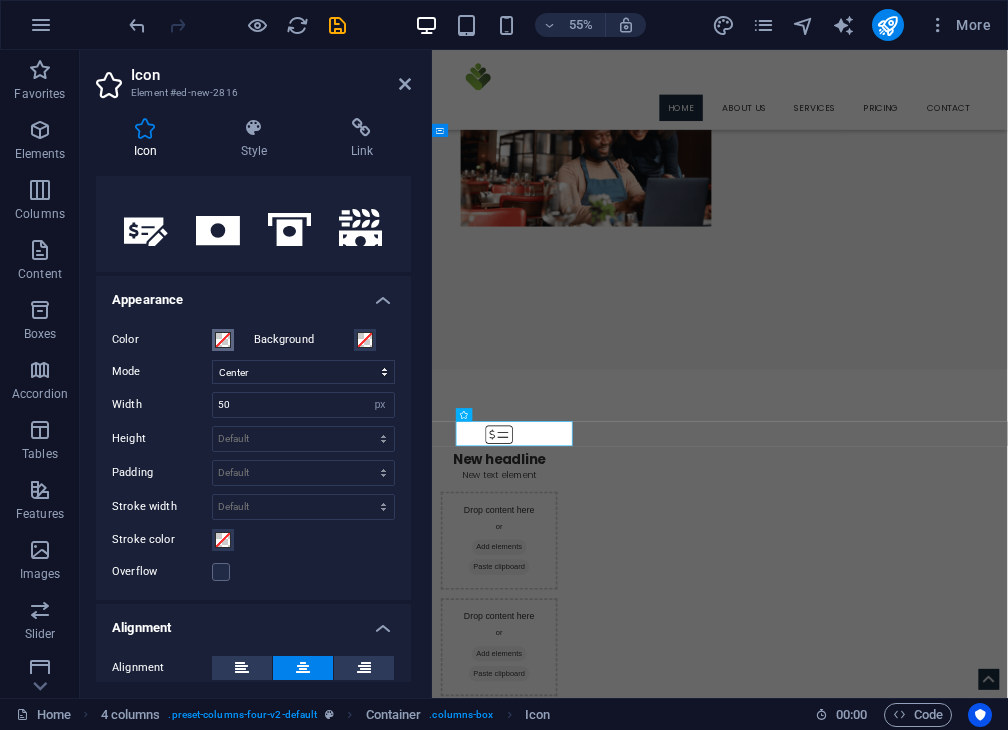 click at bounding box center (223, 340) 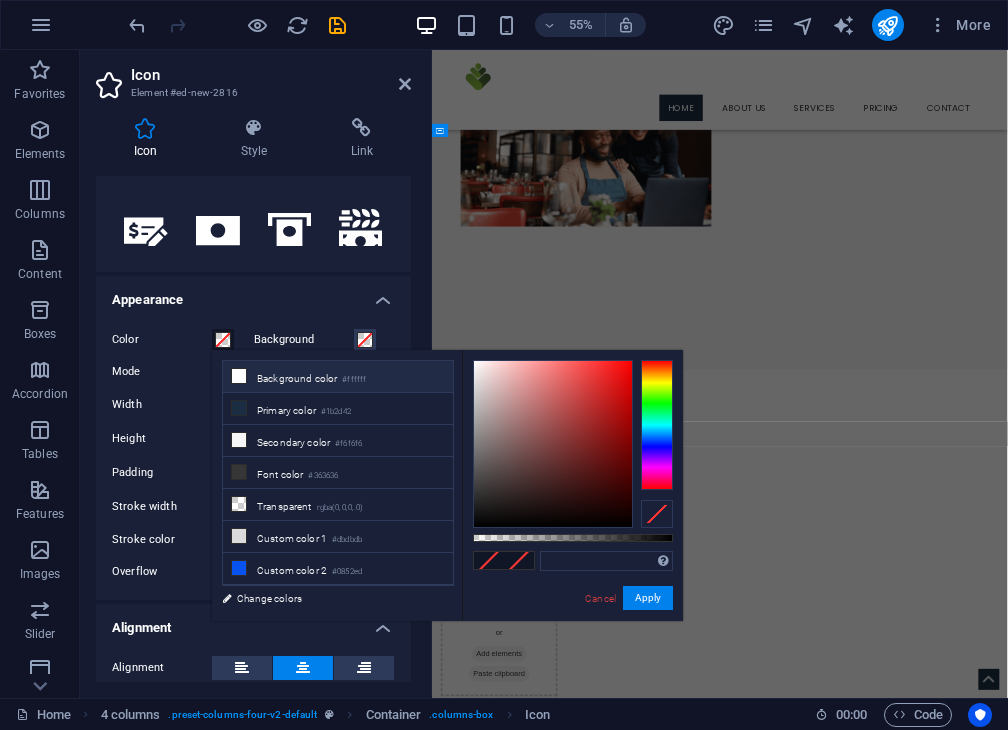 click at bounding box center (239, 376) 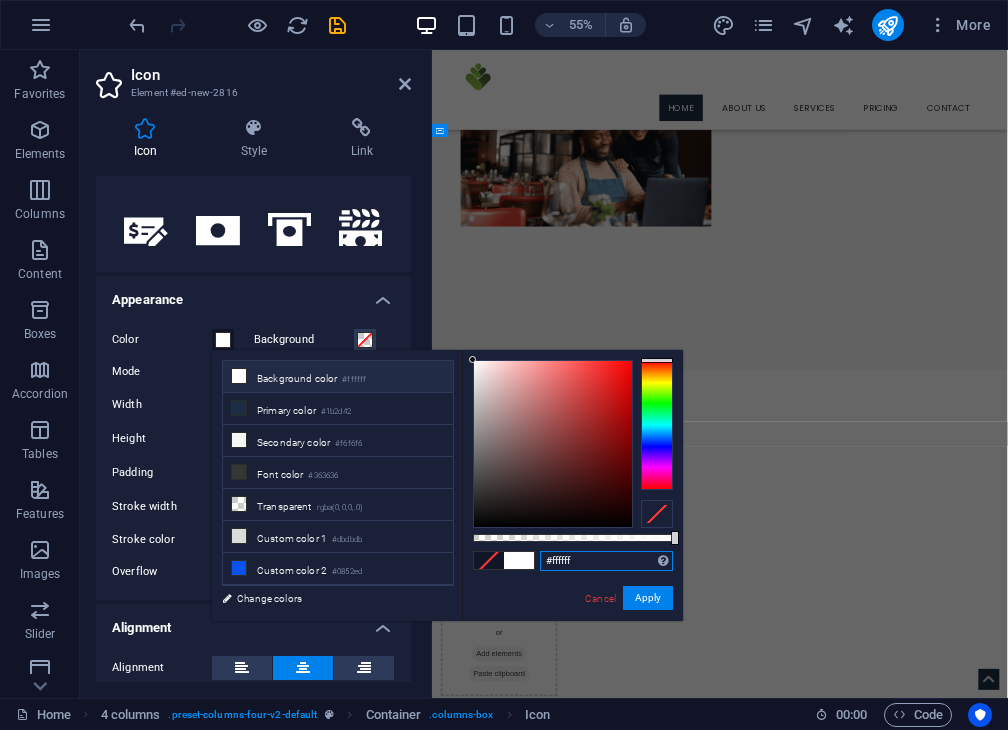 drag, startPoint x: 586, startPoint y: 562, endPoint x: 456, endPoint y: 547, distance: 130.86252 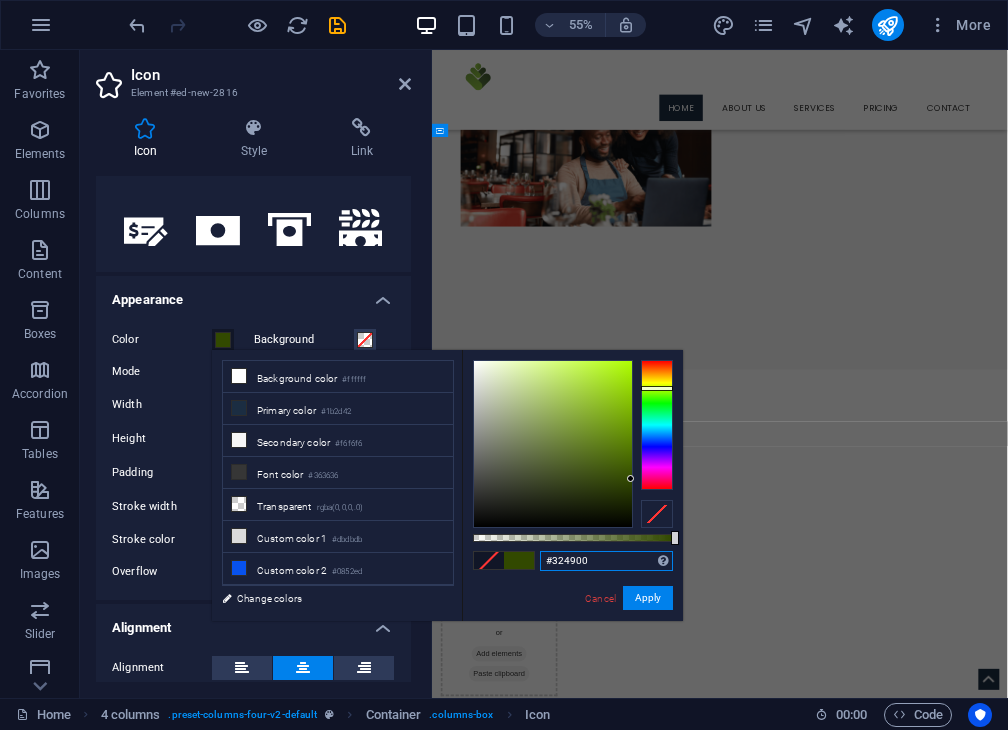 type on "#324900" 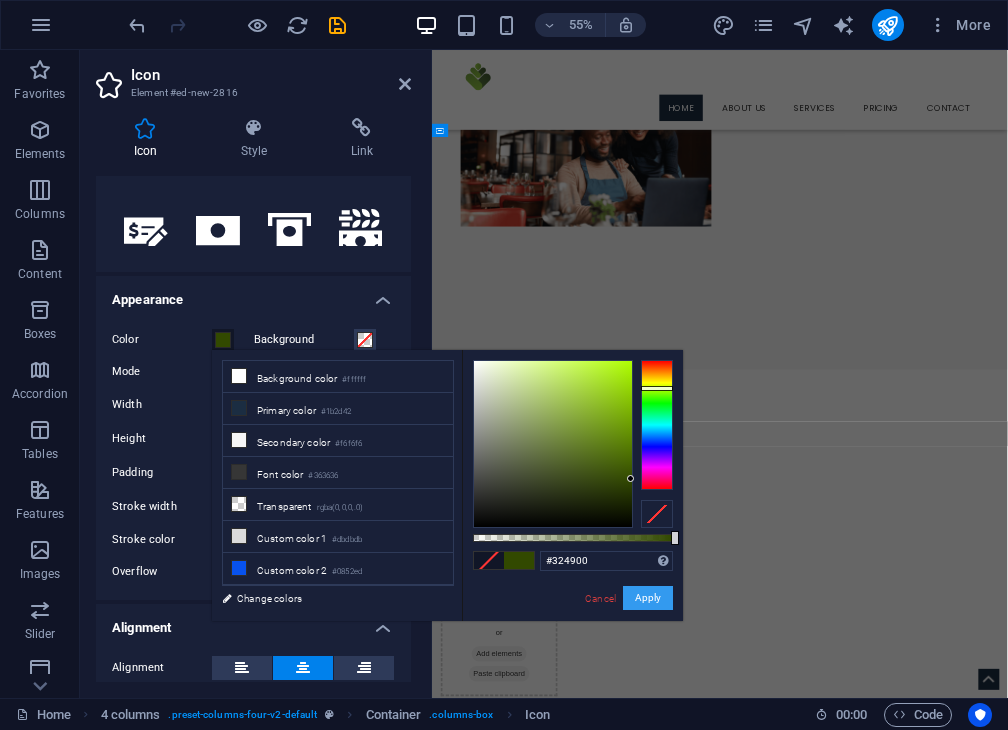 click on "Apply" at bounding box center [648, 598] 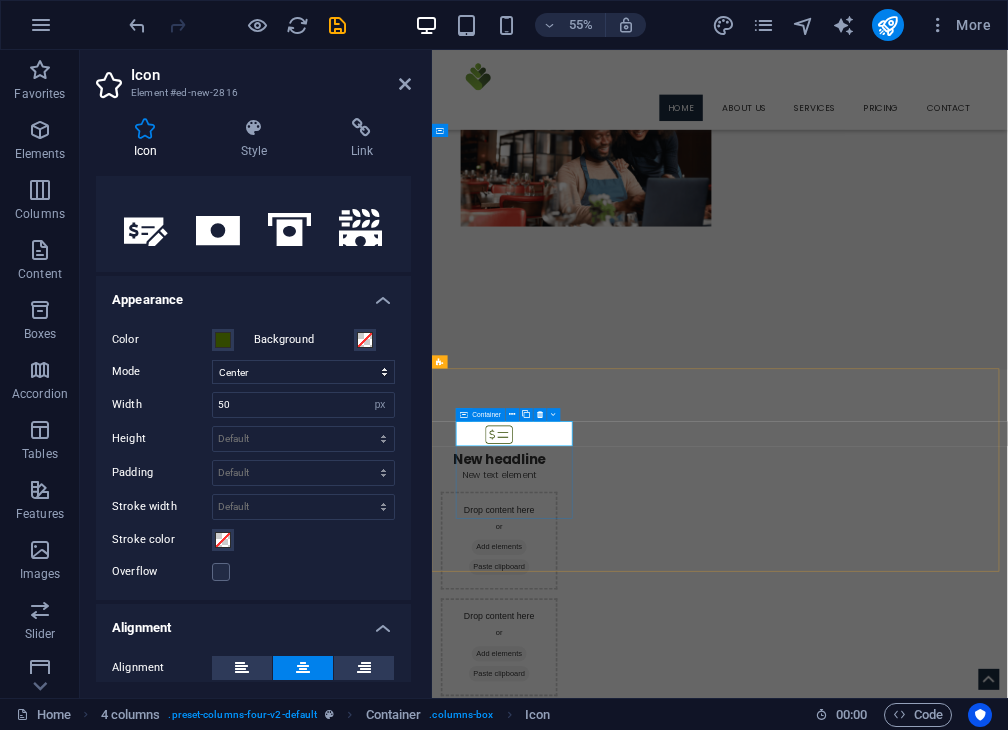 click on "New headline New text element" at bounding box center (554, 781) 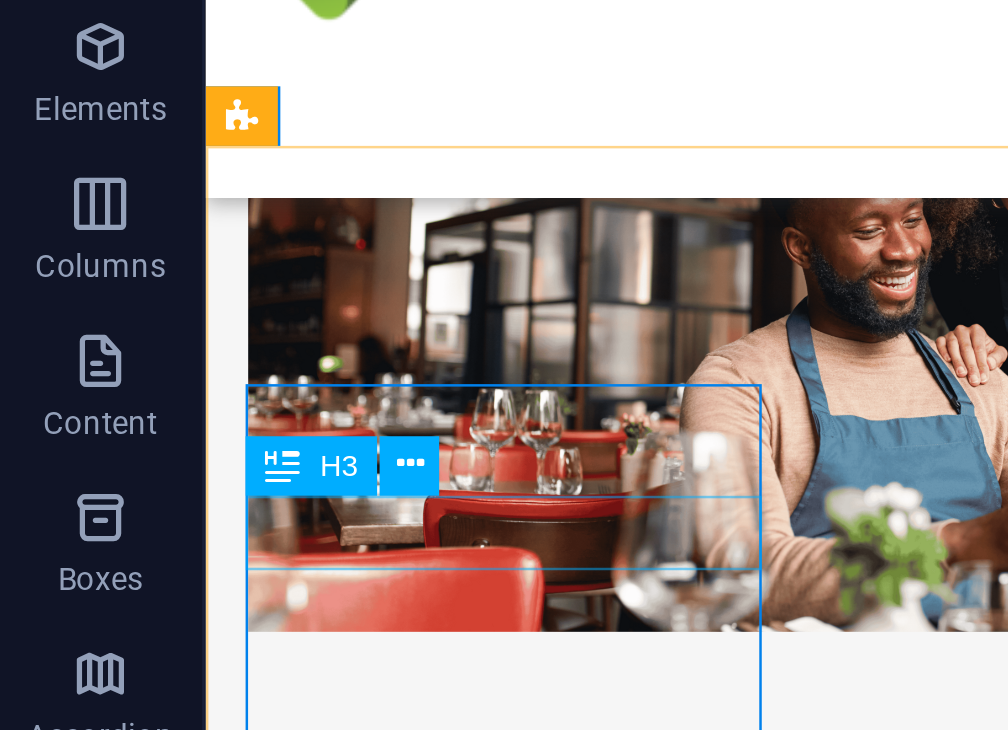 scroll, scrollTop: 489, scrollLeft: 0, axis: vertical 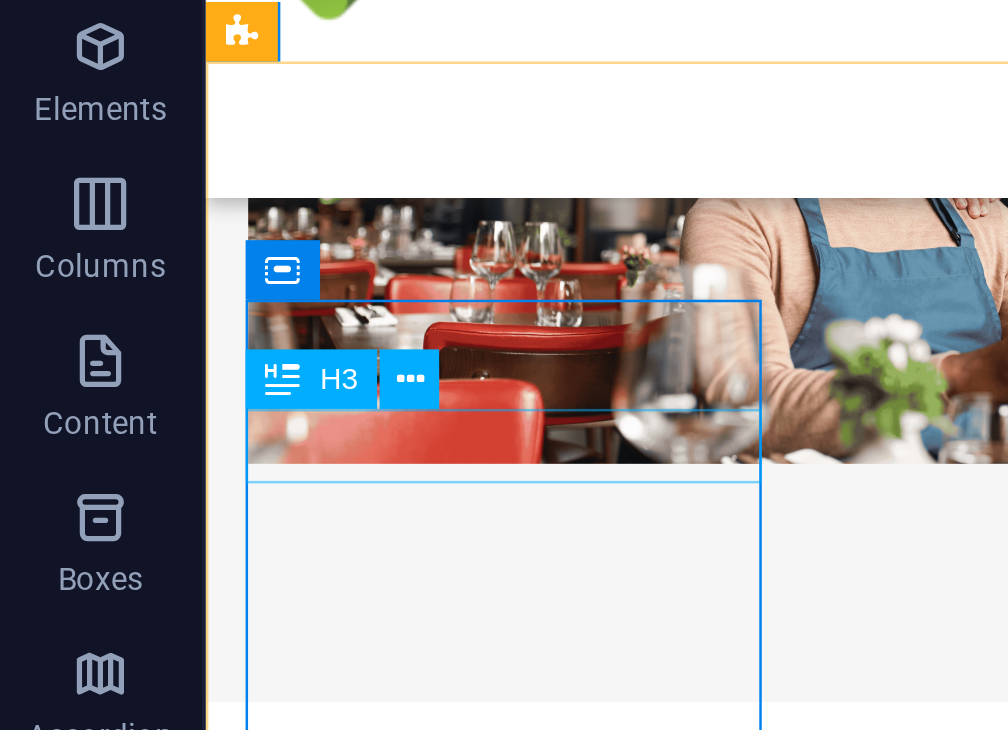 click on "New headline" at bounding box center [326, 351] 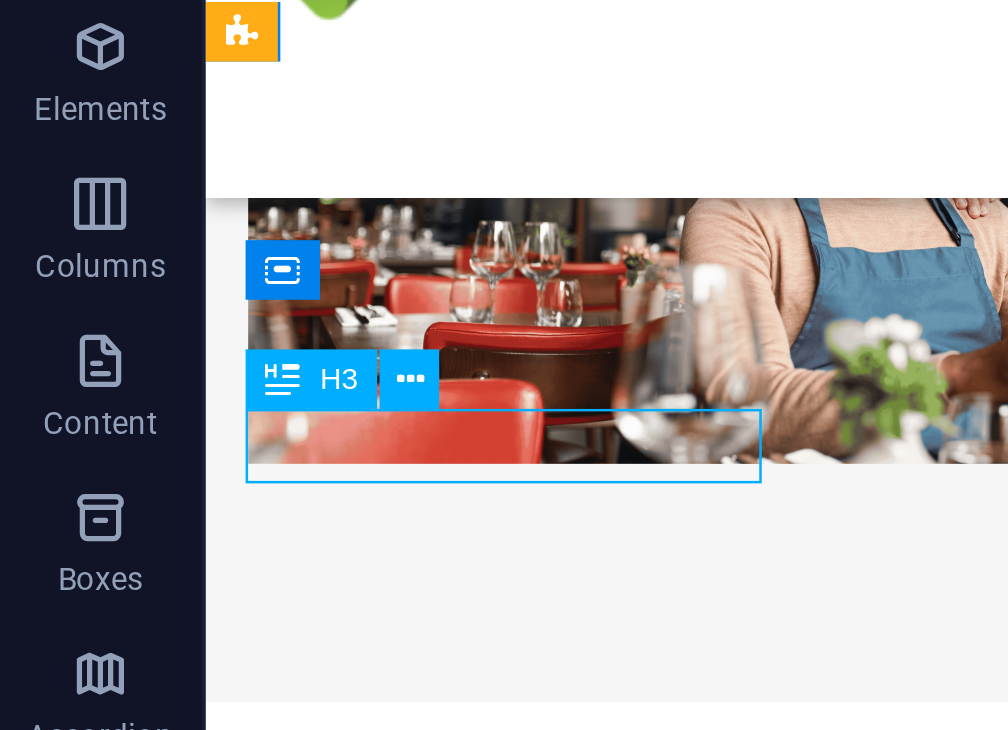 click on "New headline" at bounding box center [326, 351] 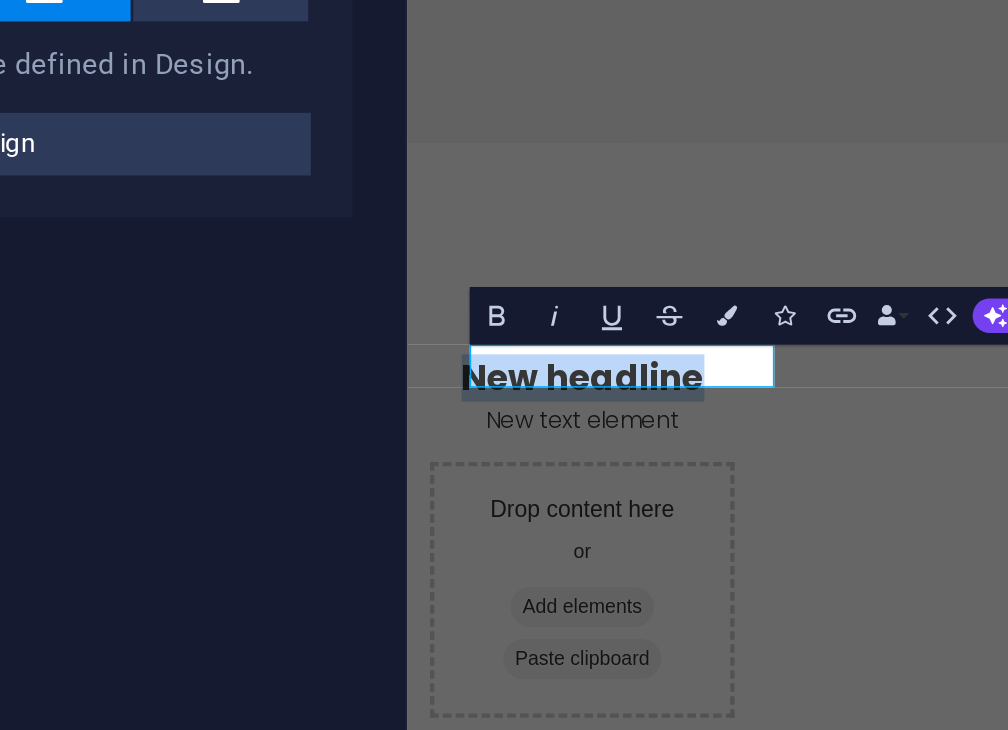 type 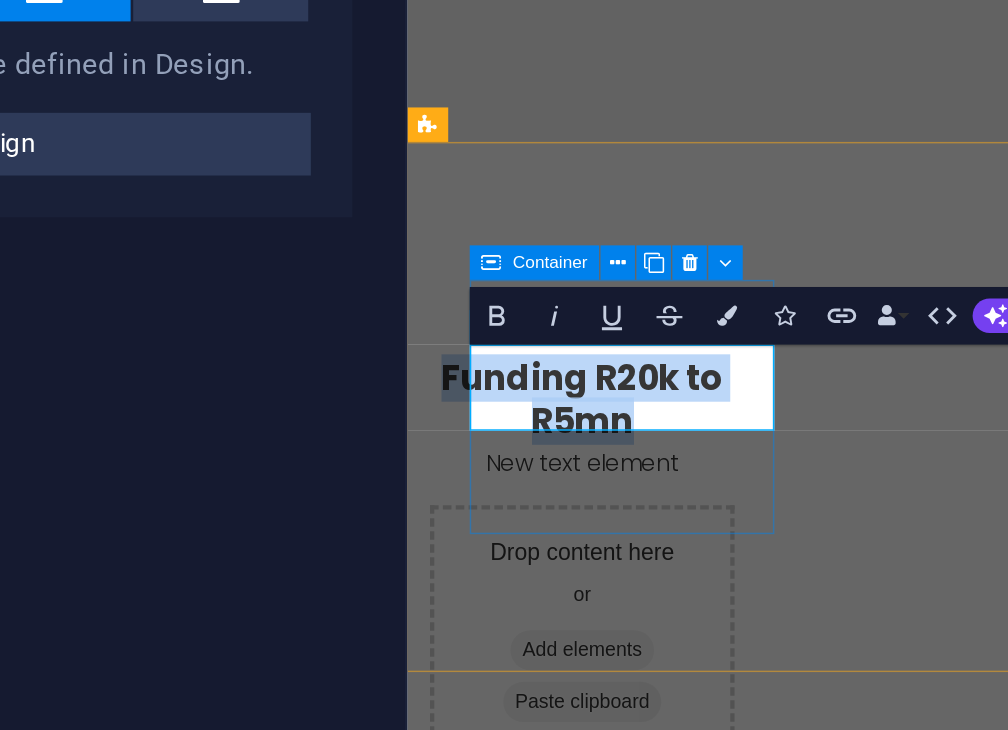 click on "Funding R20k to R5mn New text element" at bounding box center (529, 86) 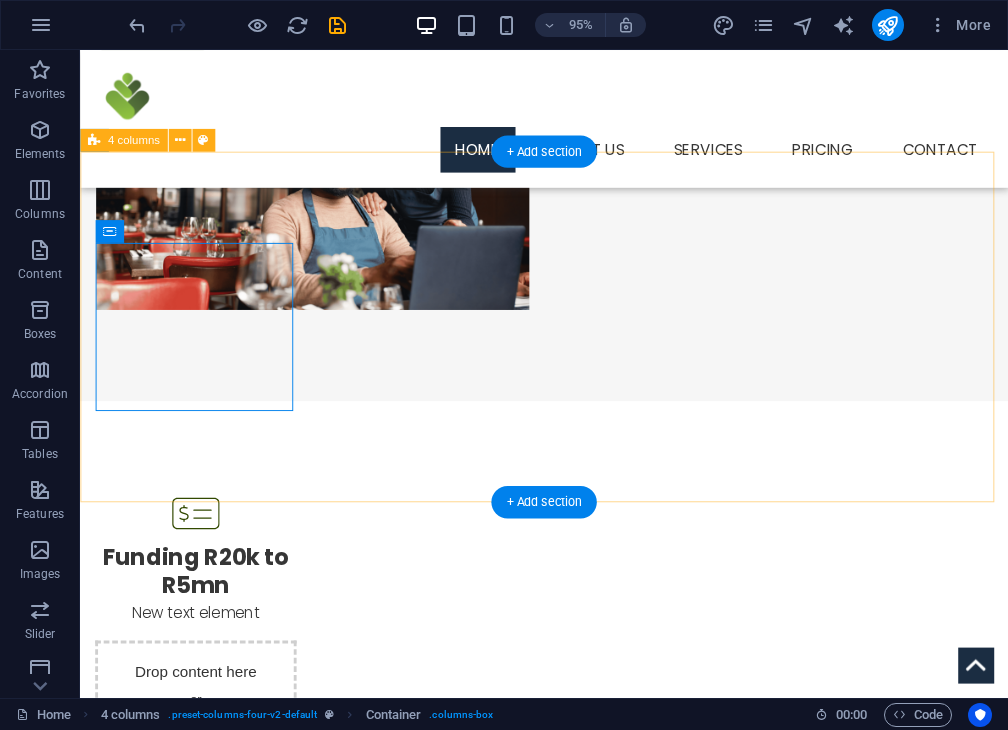 scroll, scrollTop: 476, scrollLeft: 0, axis: vertical 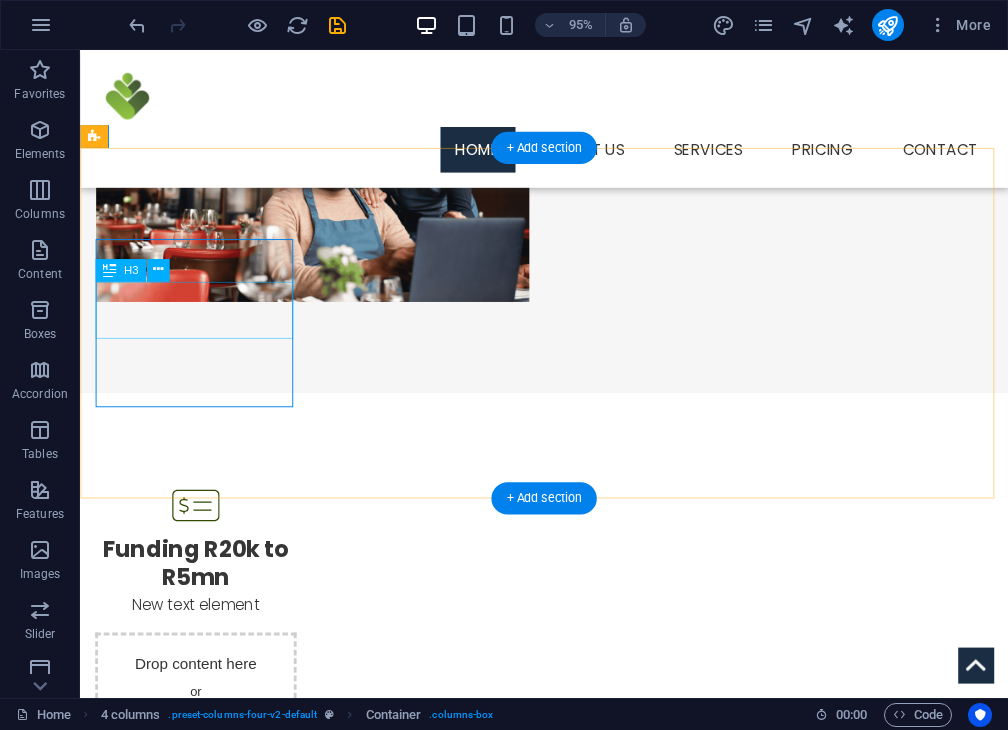 click on "Funding R20k to R5mn" at bounding box center [202, 590] 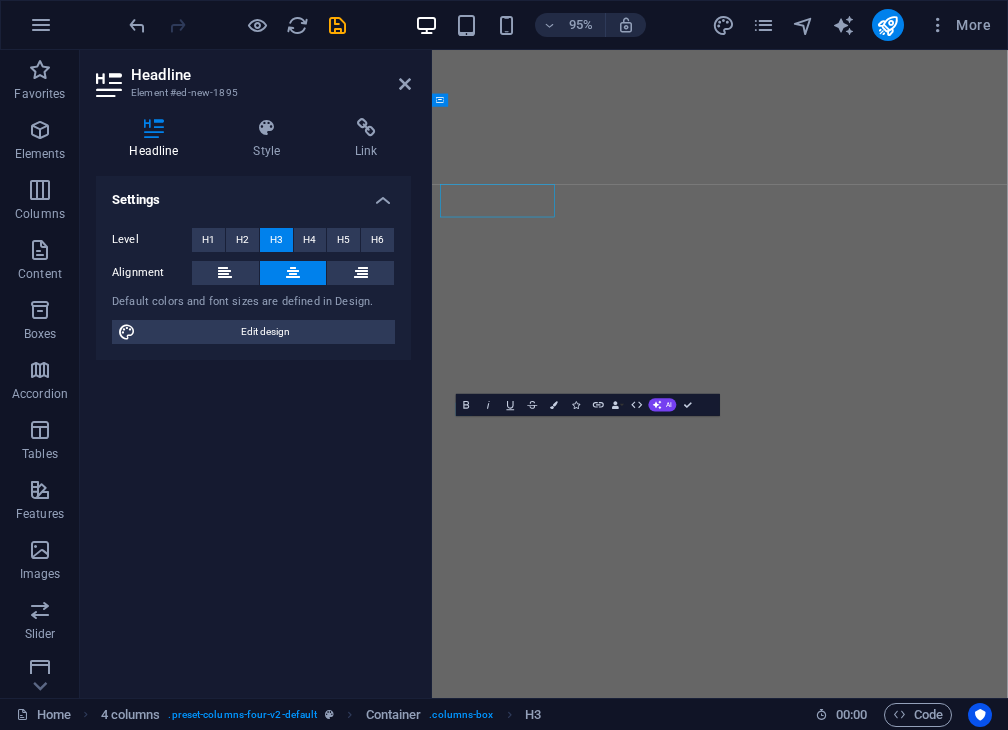 scroll, scrollTop: 0, scrollLeft: 0, axis: both 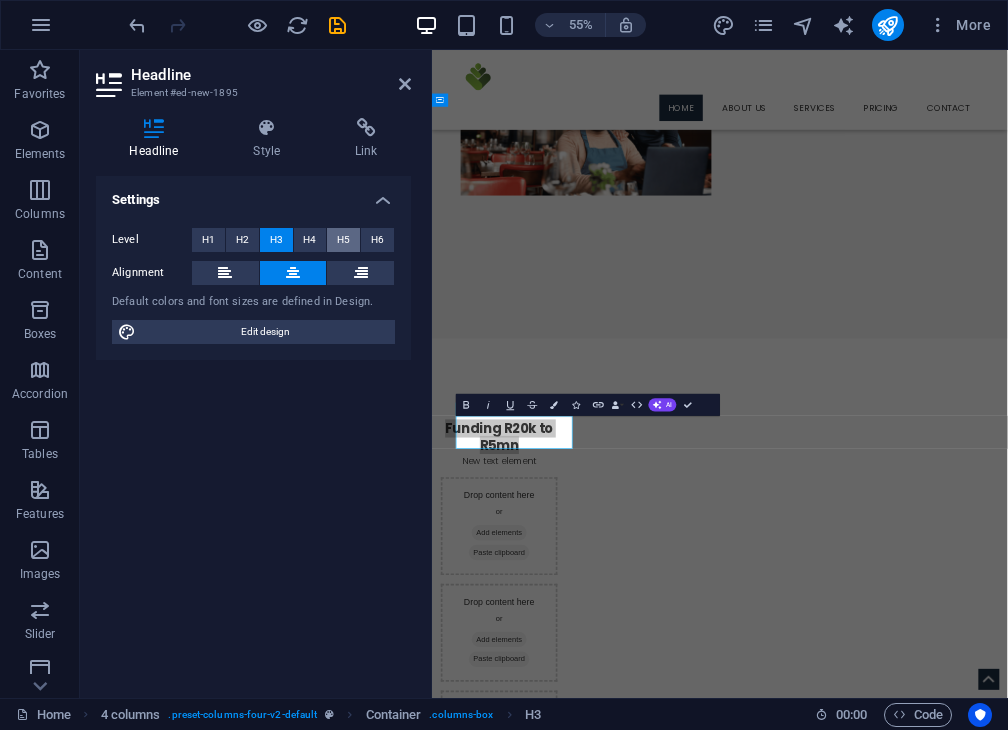 click on "H5" at bounding box center (343, 240) 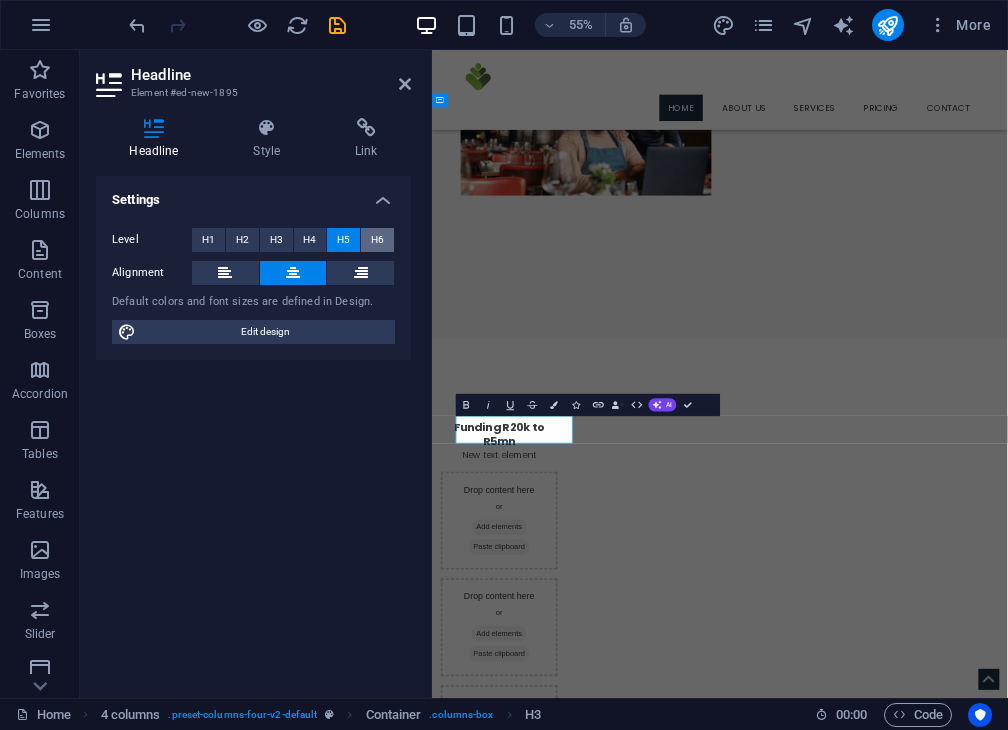 click on "H6" at bounding box center [377, 240] 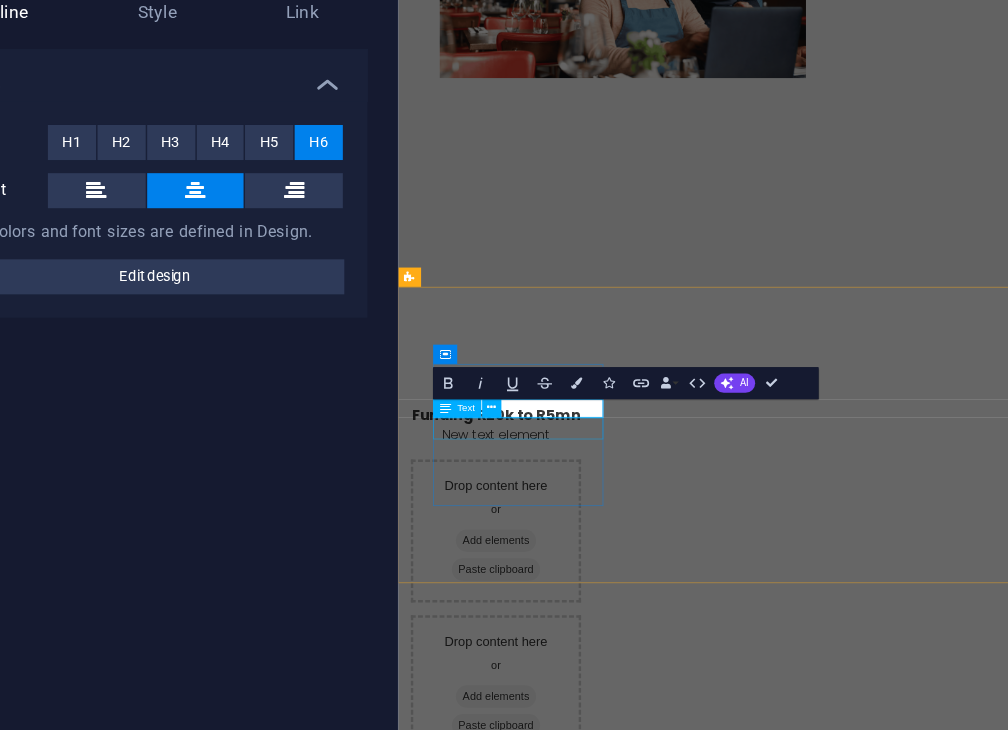 click on "New text element" at bounding box center (520, 575) 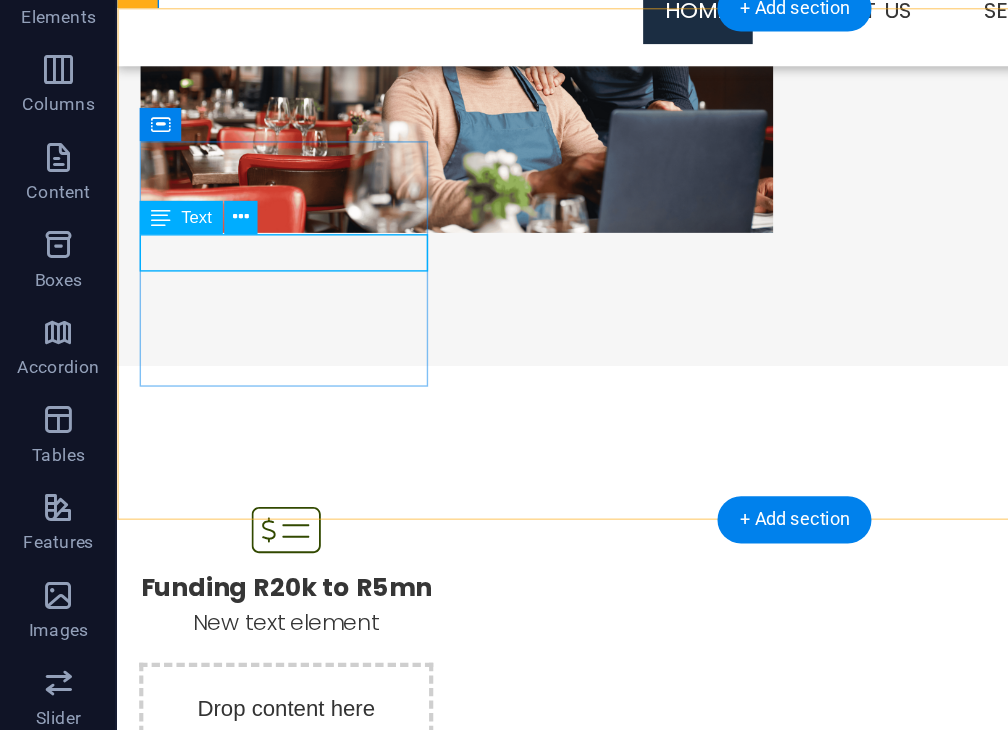 click on "New text element" at bounding box center [238, 411] 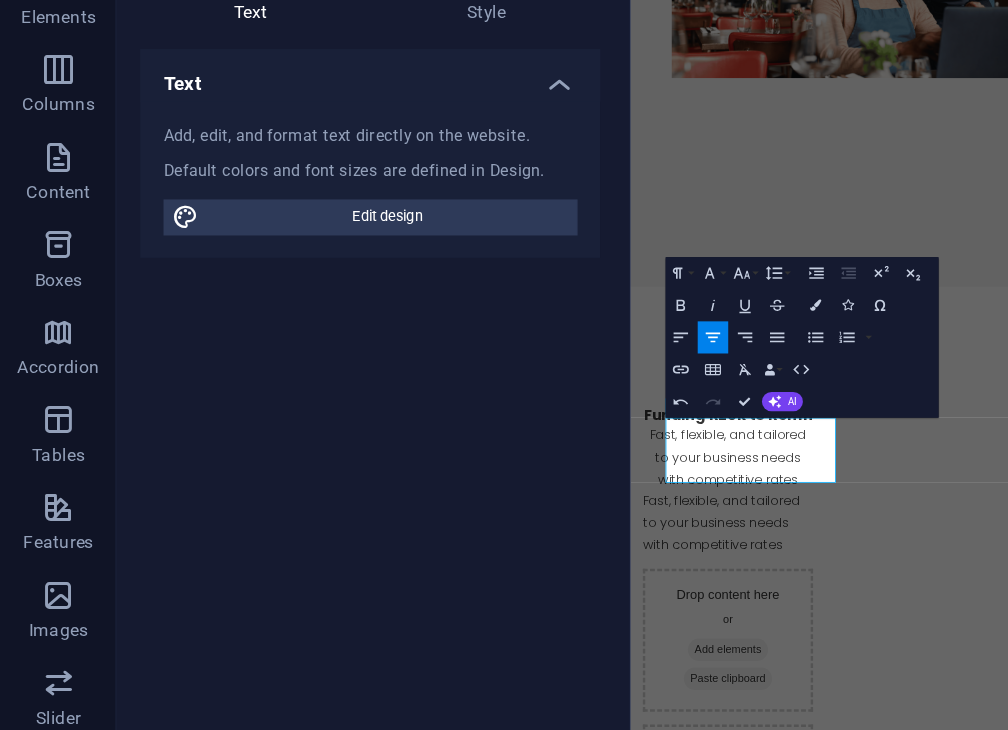 scroll, scrollTop: 256, scrollLeft: 6, axis: both 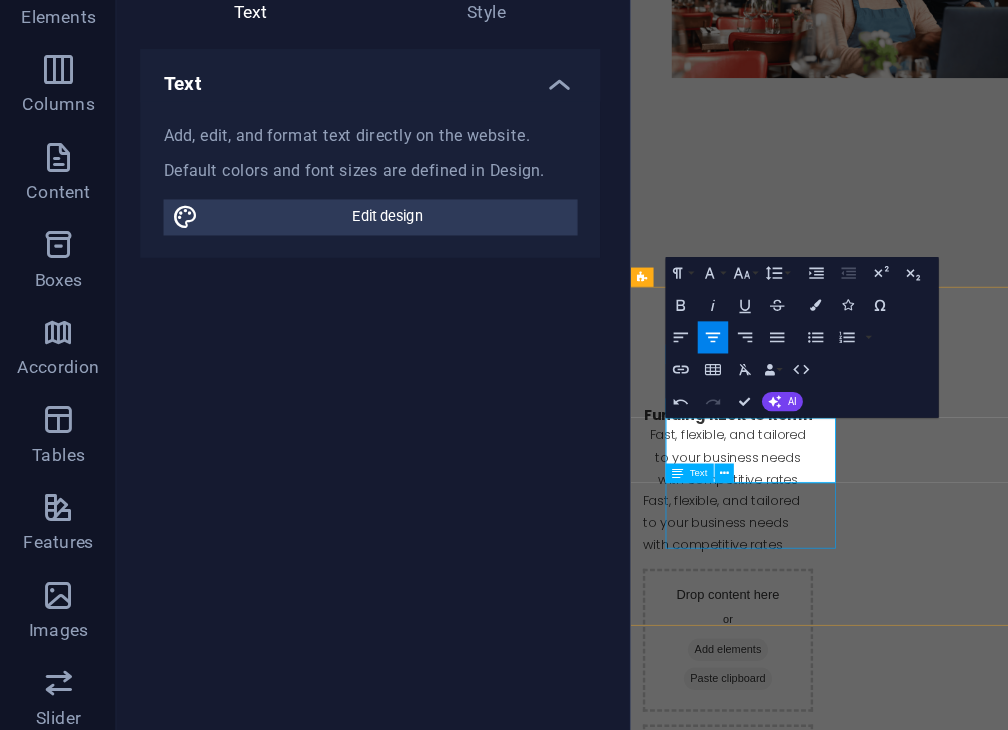 click on "Fast, flexible, and tailored to your business needs with competitive rates" at bounding box center (752, 685) 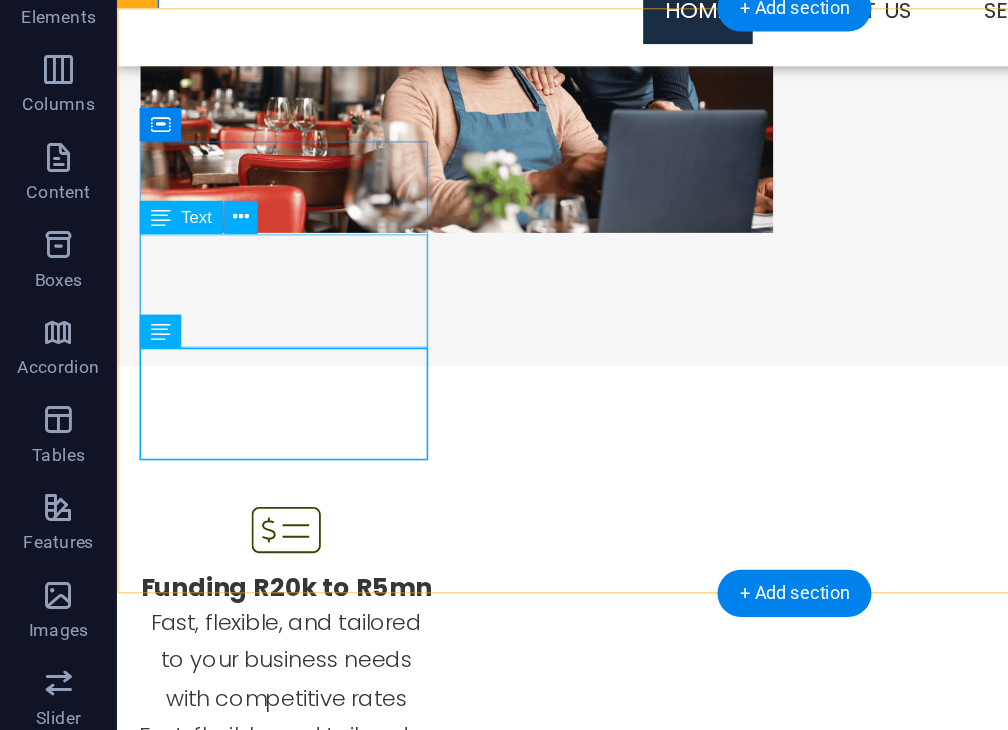 click on "Fast, flexible, and tailored to your business needs with competitive rates" at bounding box center [238, 439] 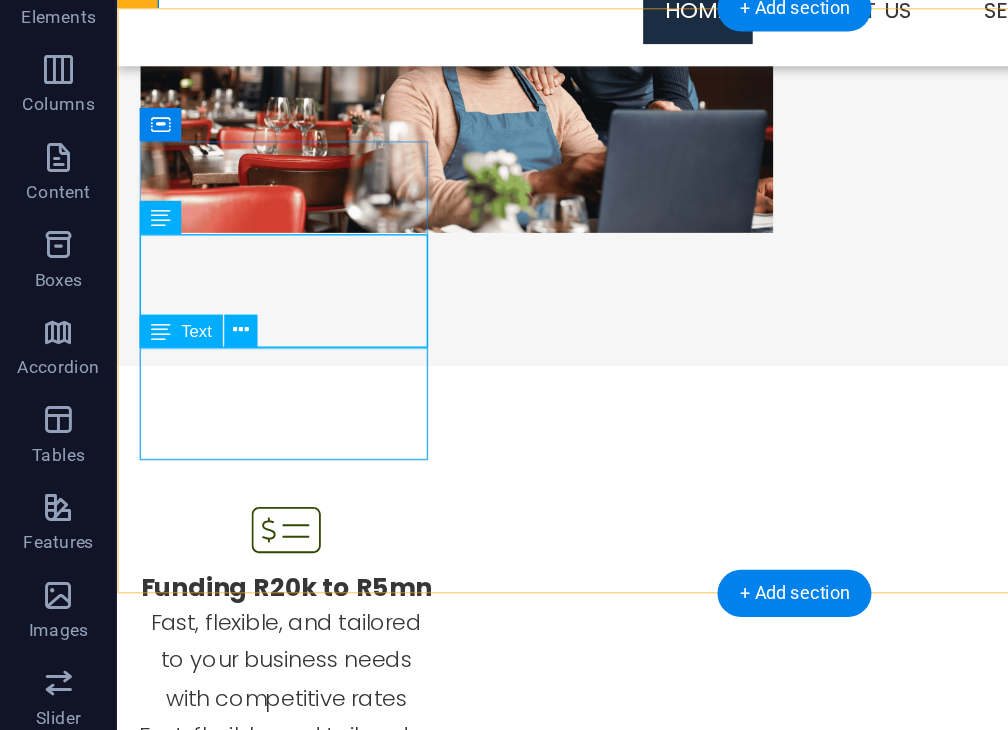 click on "Fast, flexible, and tailored to your business needs with competitive rates" at bounding box center (238, 521) 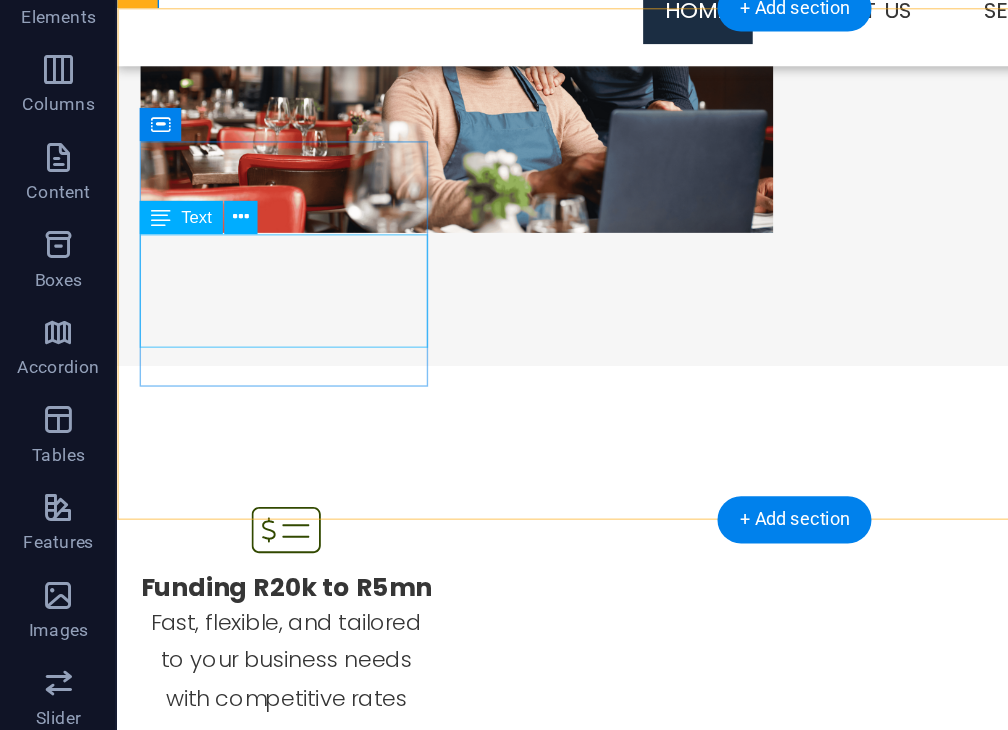 click on "Fast, flexible, and tailored to your business needs with competitive rates" at bounding box center [238, 439] 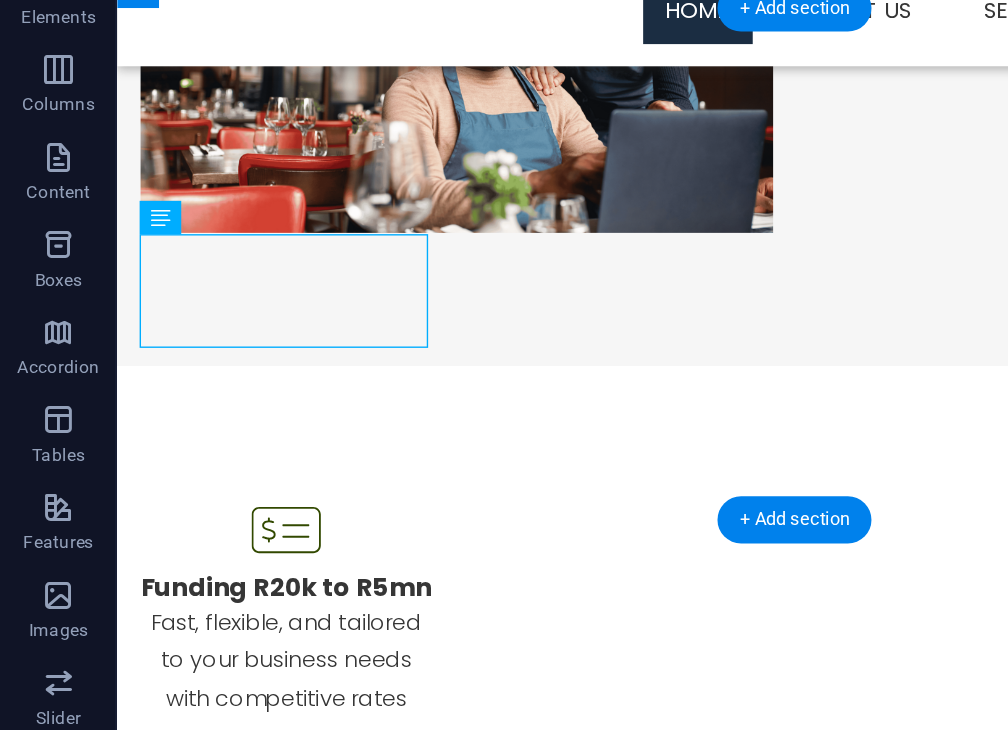 drag, startPoint x: 246, startPoint y: 162, endPoint x: 169, endPoint y: 145, distance: 78.854294 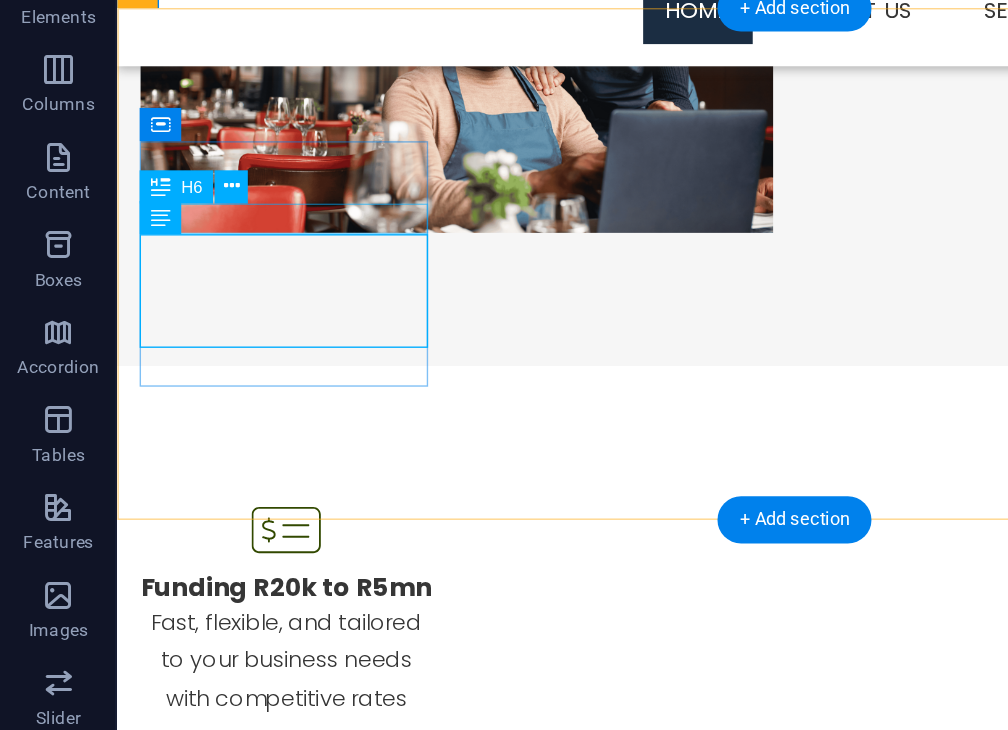 click on "Funding R20k to R5mn" at bounding box center [238, 387] 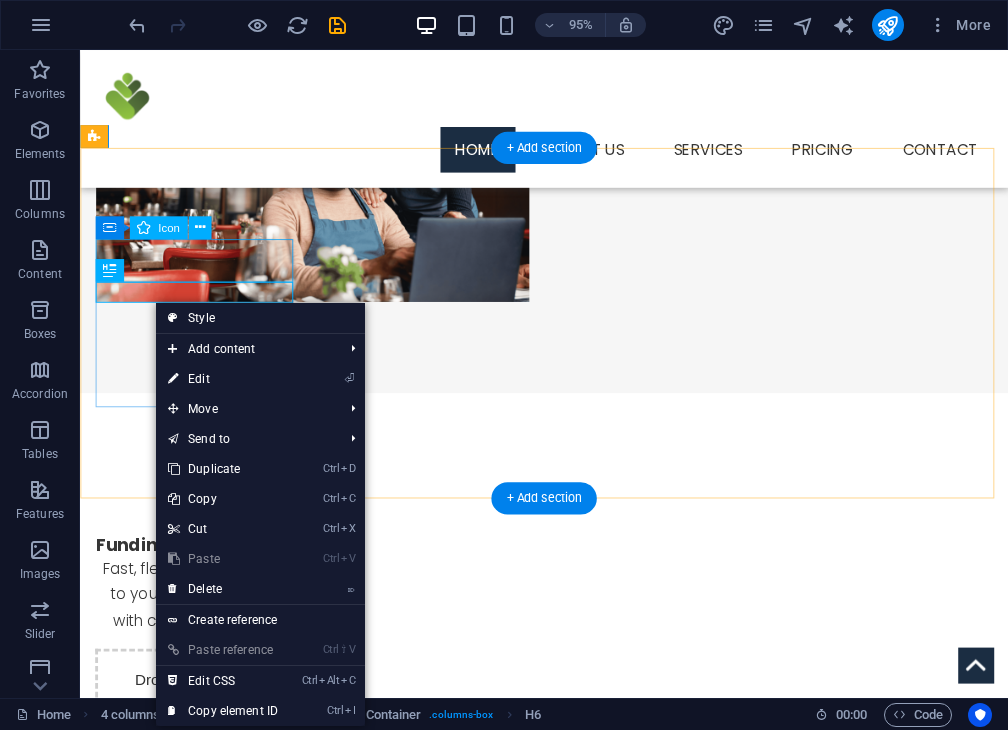 click at bounding box center (202, 533) 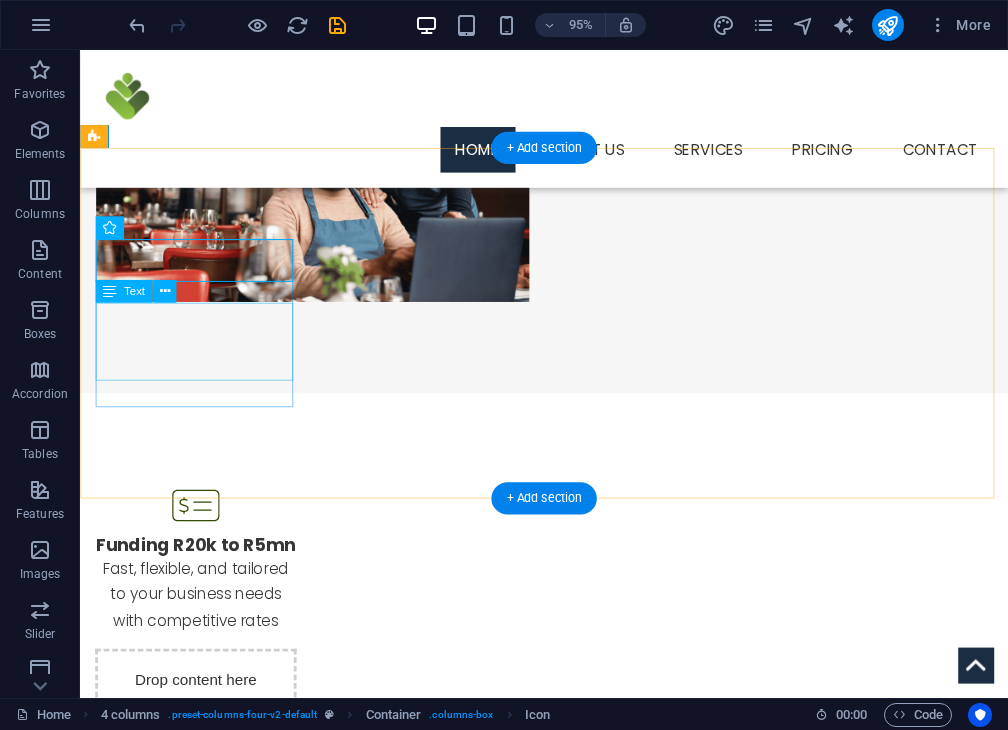 click on "Fast, flexible, and tailored to your business needs with competitive rates" at bounding box center (202, 623) 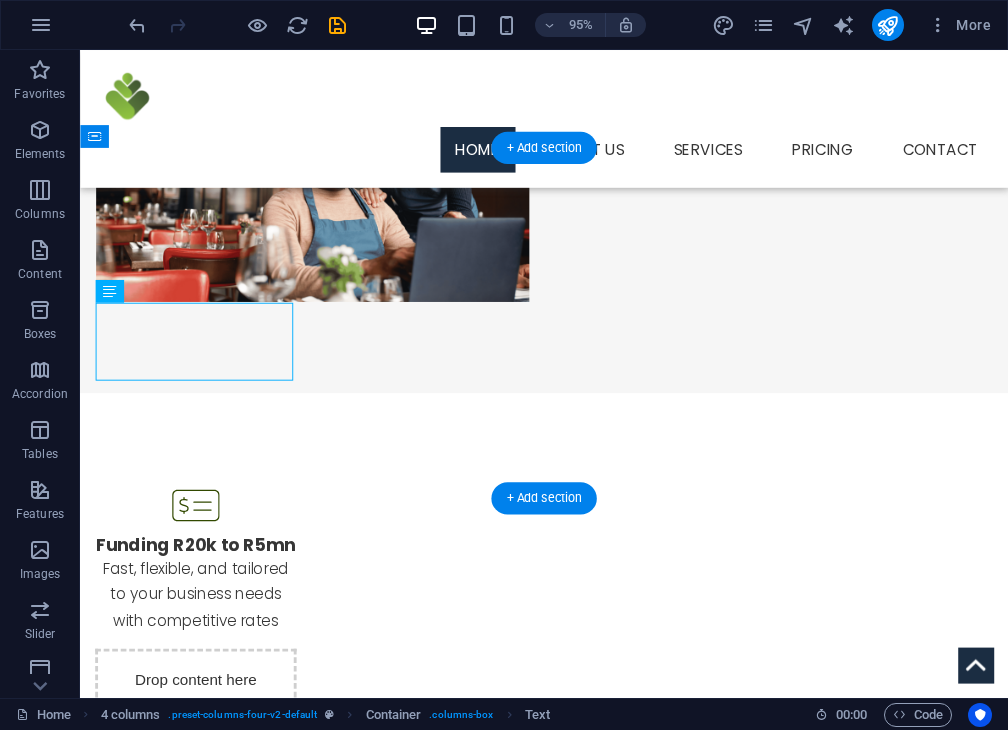 drag, startPoint x: 266, startPoint y: 364, endPoint x: 267, endPoint y: 386, distance: 22.022715 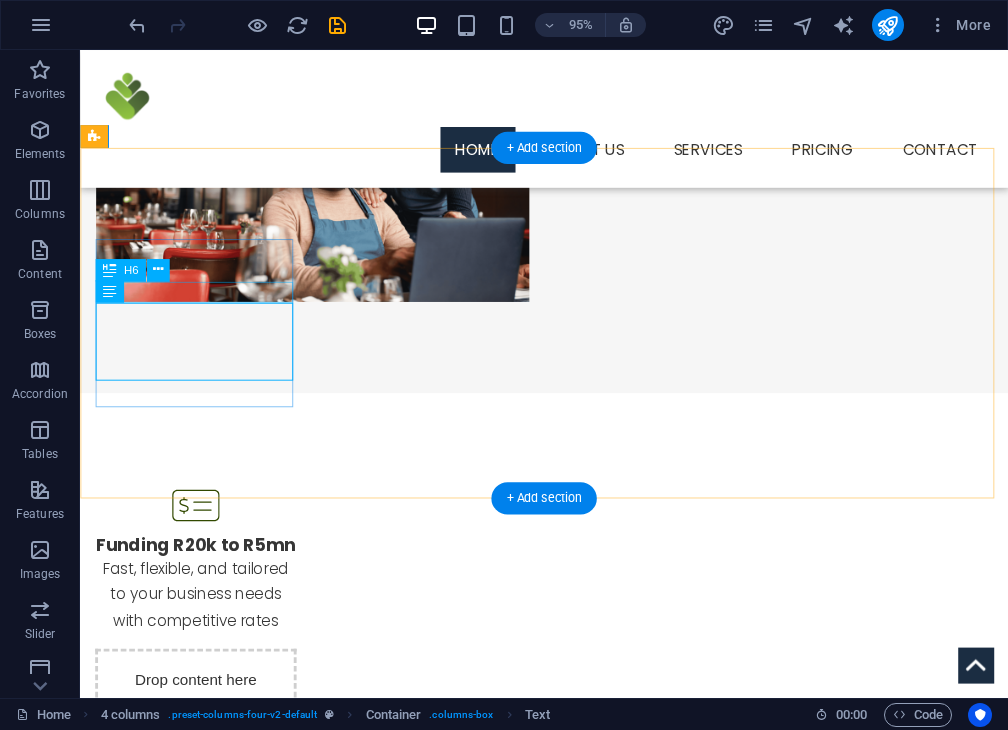 click on "Funding R20k to R5mn" at bounding box center [202, 571] 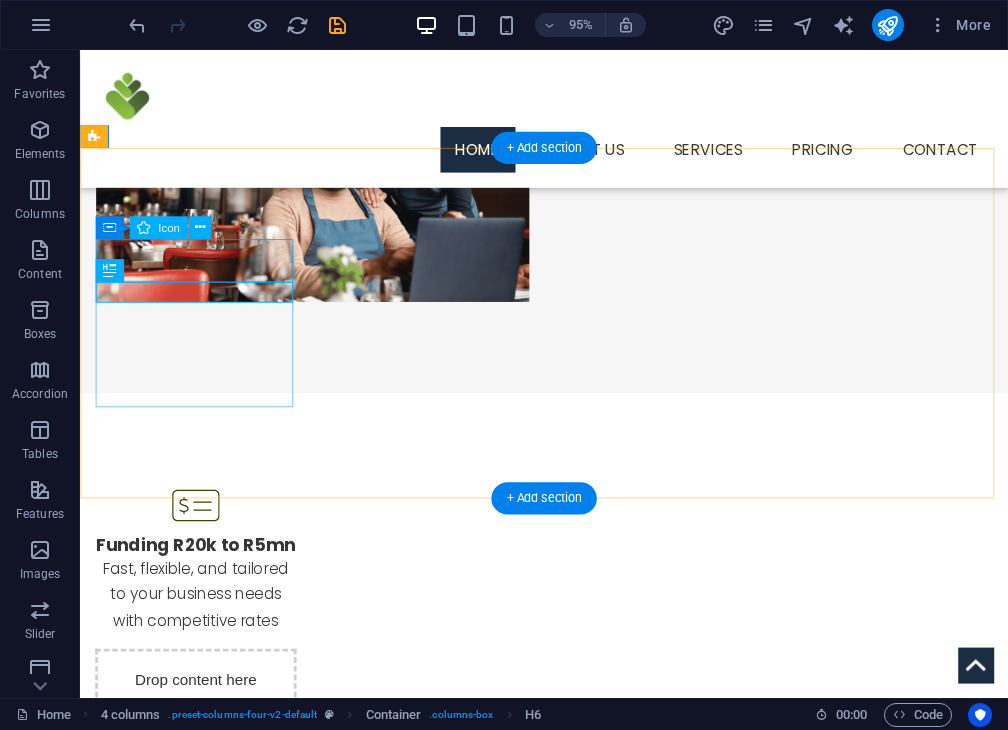 click at bounding box center (202, 533) 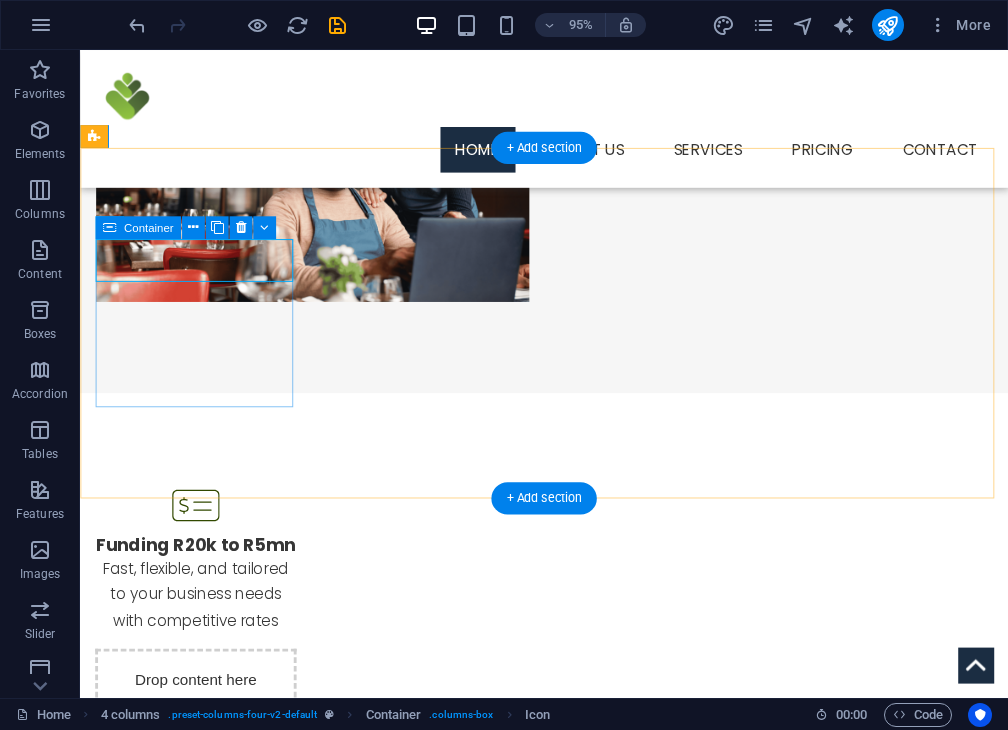click on "Funding R20k to R5mn Fast, flexible, and tailored to your business needs with competitive rates" at bounding box center (202, 585) 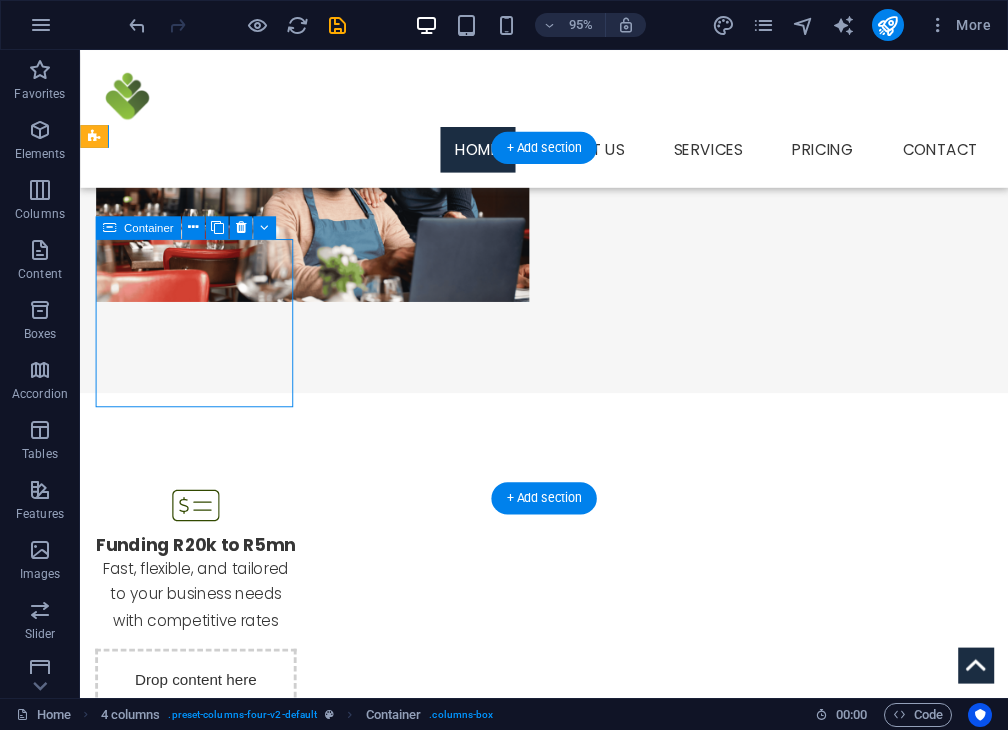 click on "Funding R20k to R5mn Fast, flexible, and tailored to your business needs with competitive rates" at bounding box center [202, 585] 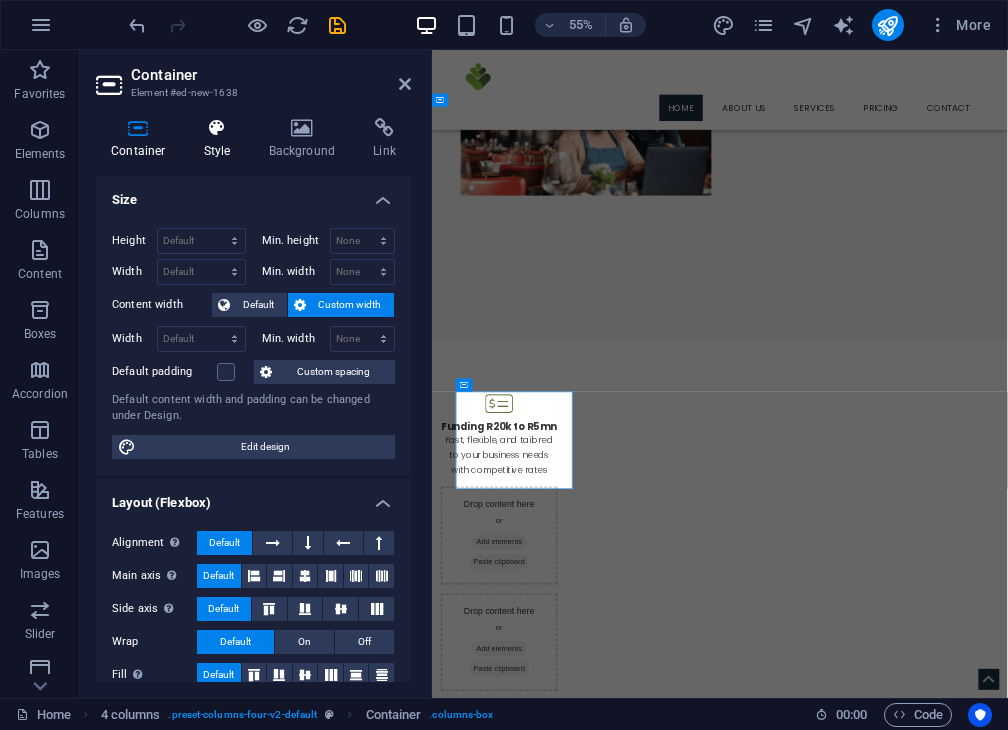 click at bounding box center [217, 128] 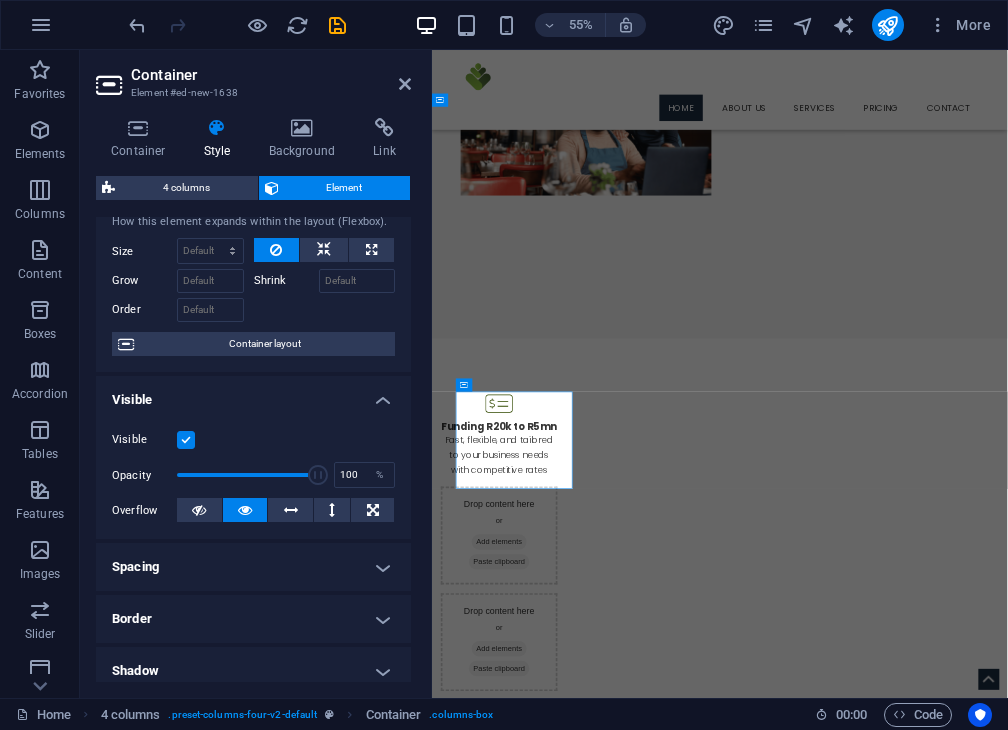 scroll, scrollTop: 0, scrollLeft: 0, axis: both 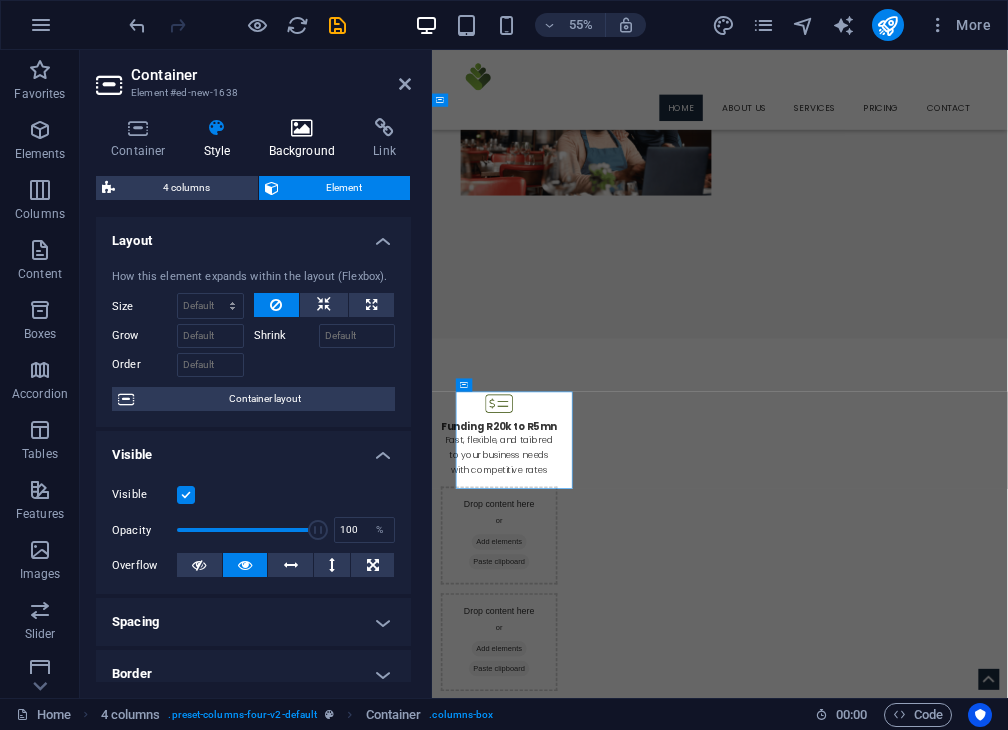 click on "Background" at bounding box center (306, 139) 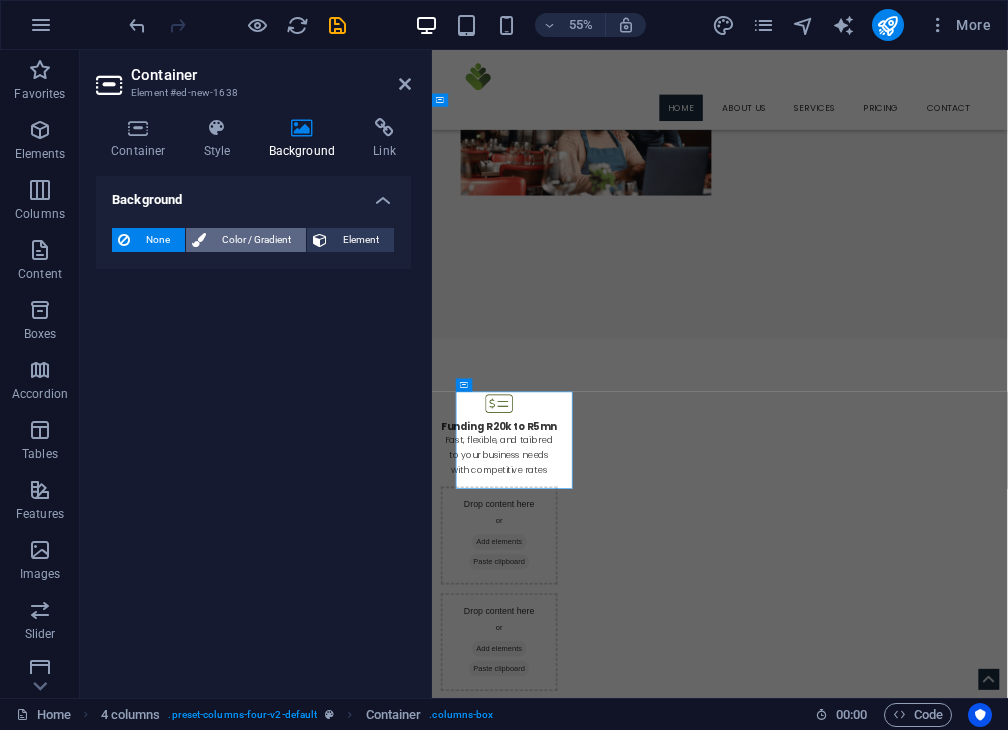 click on "Color / Gradient" at bounding box center (256, 240) 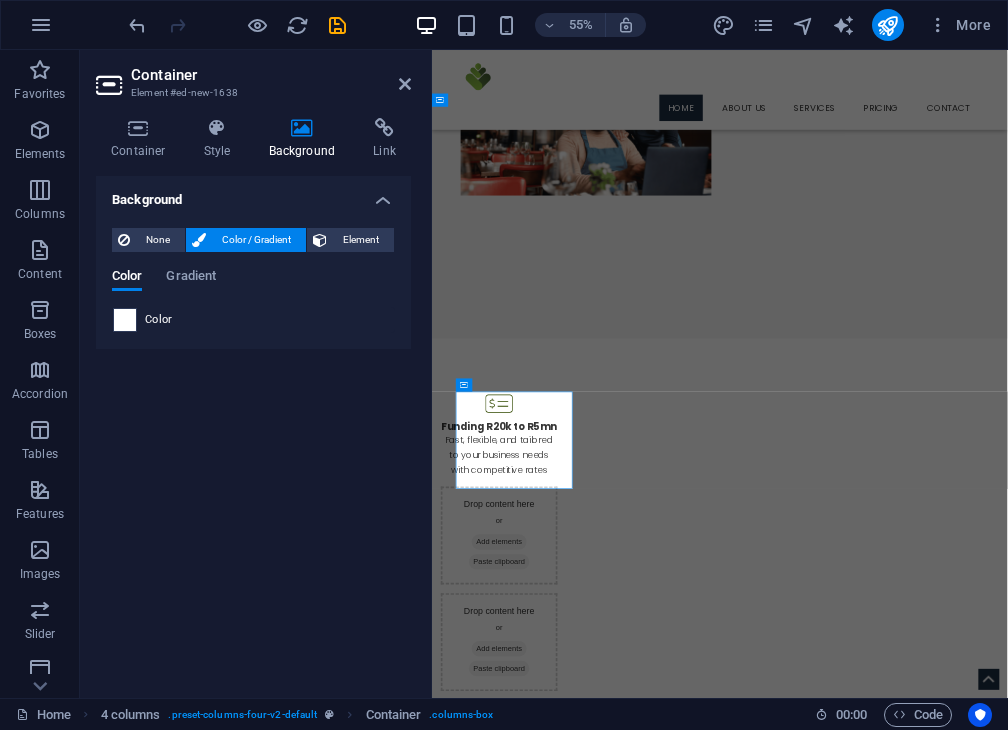 click at bounding box center [125, 320] 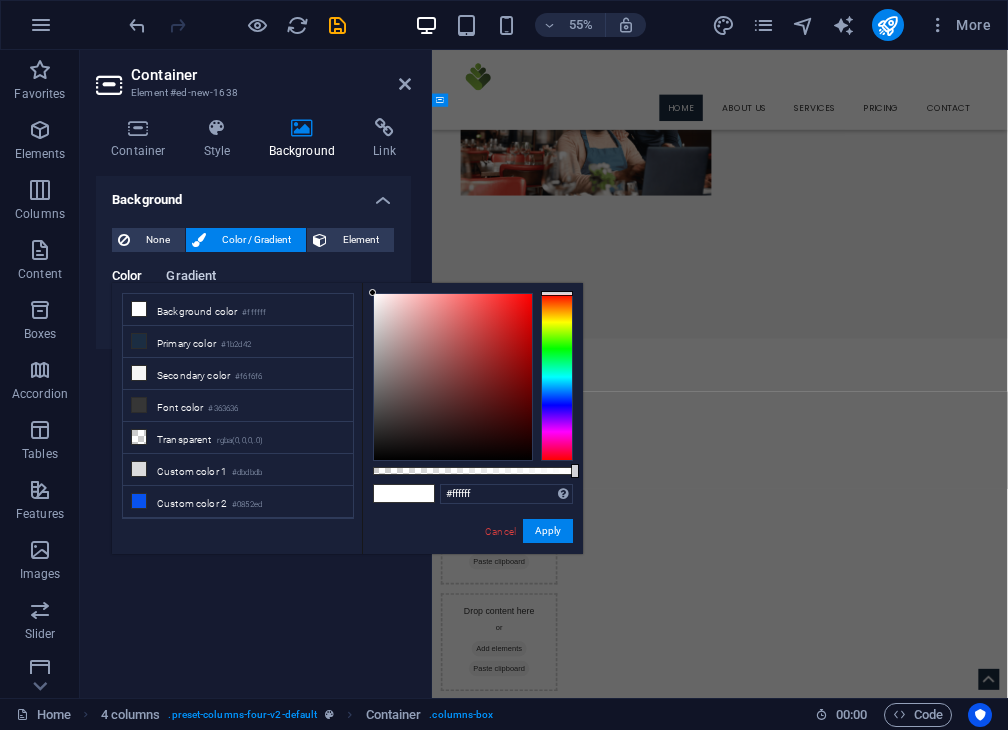 click on "Gradient" at bounding box center (191, 278) 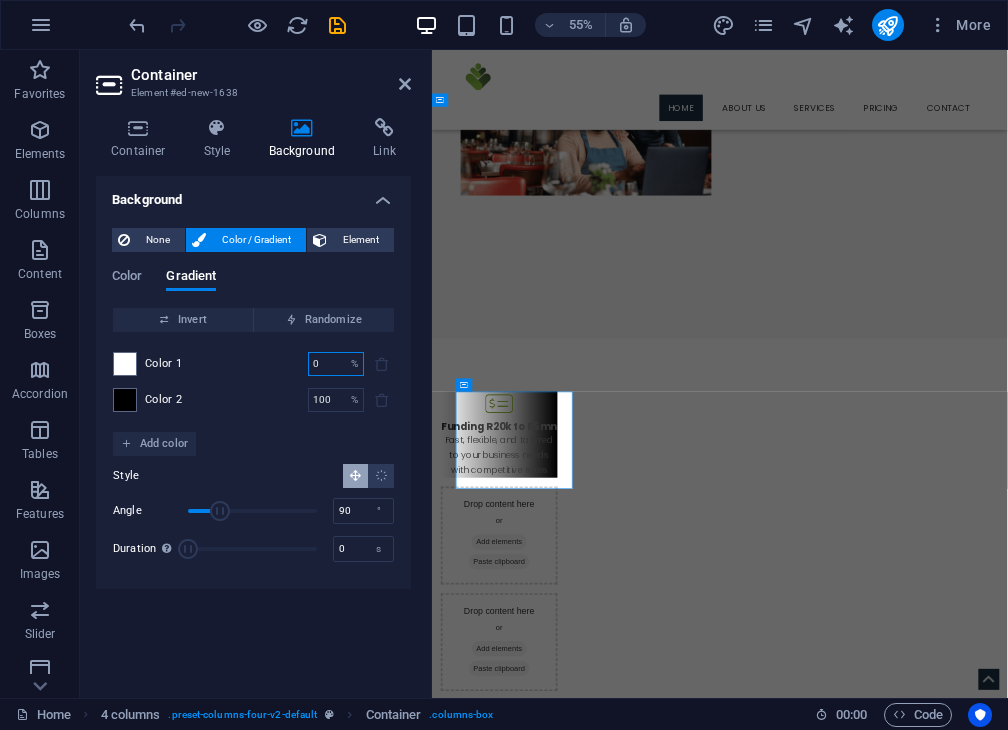 drag, startPoint x: 340, startPoint y: 357, endPoint x: 304, endPoint y: 365, distance: 36.878178 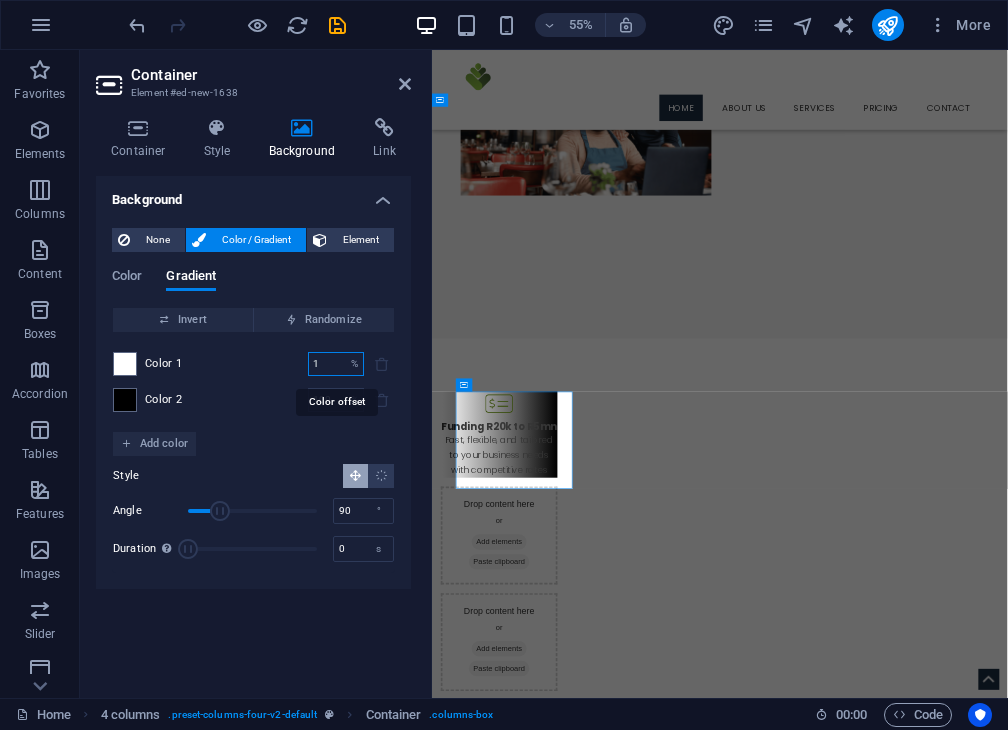 click on "1" at bounding box center (325, 364) 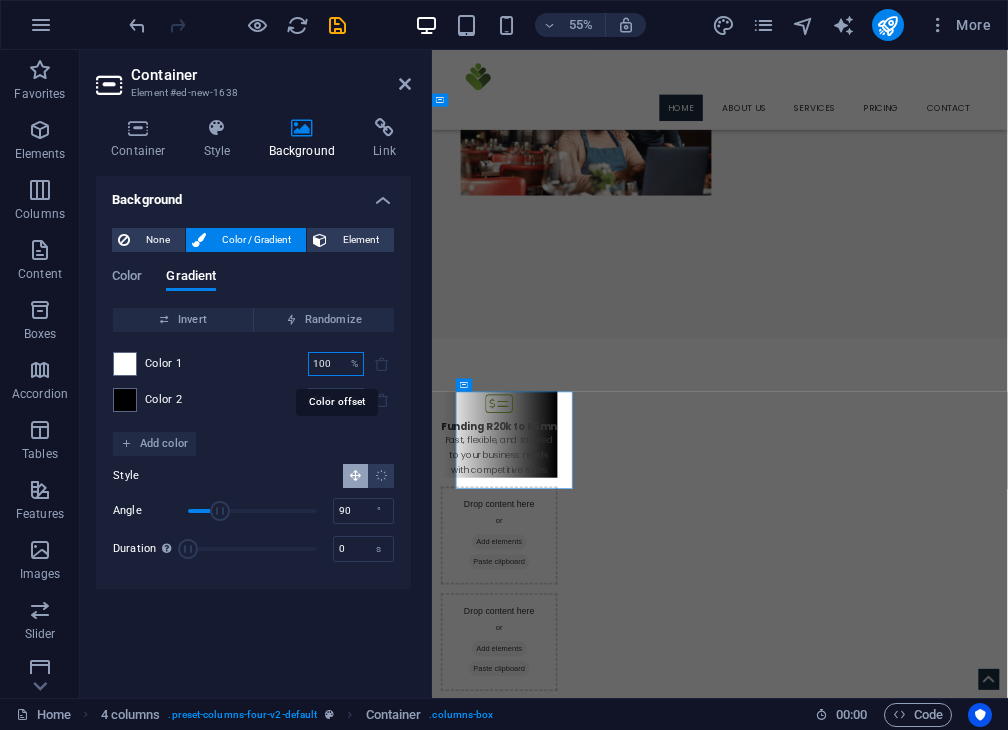 type on "100" 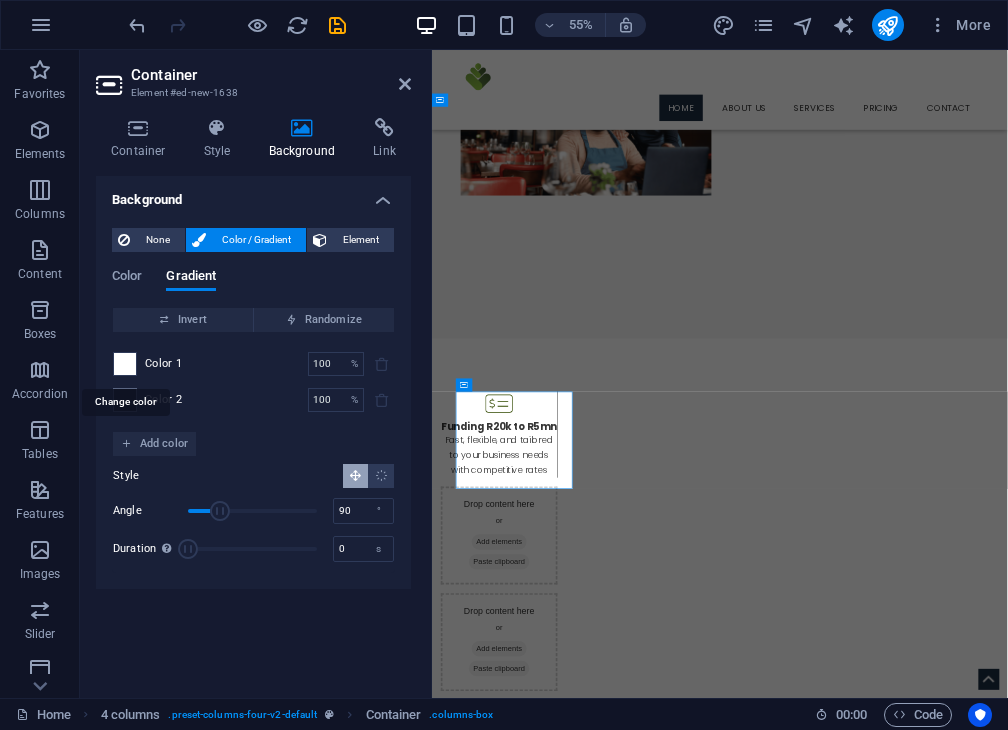 click at bounding box center [125, 364] 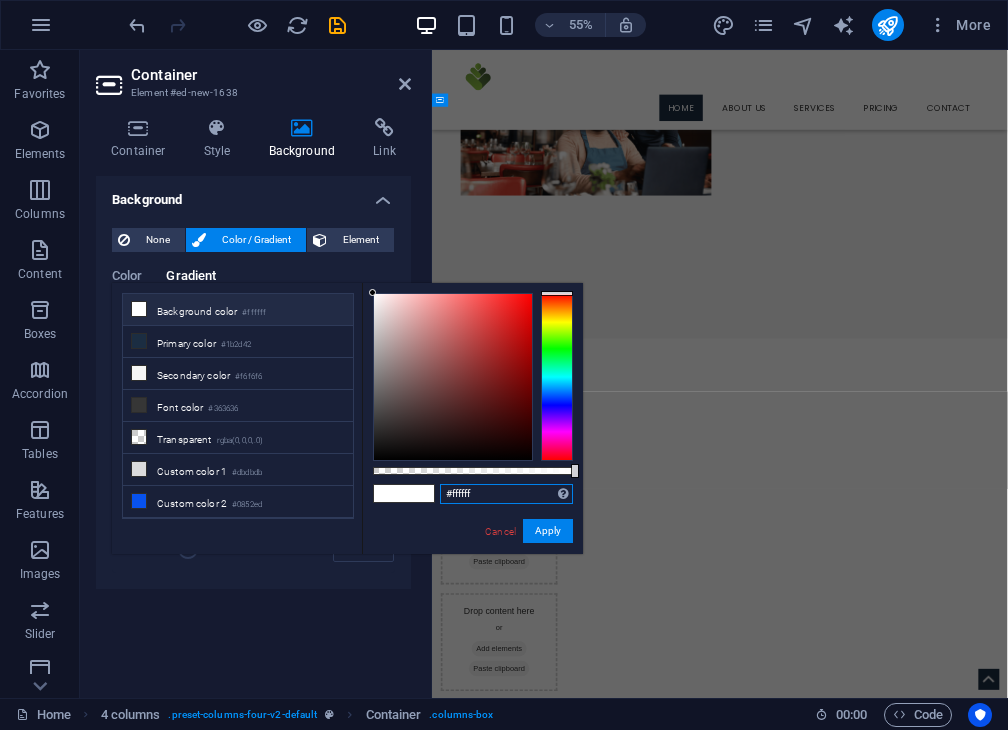 click on "#ffffff" at bounding box center (506, 494) 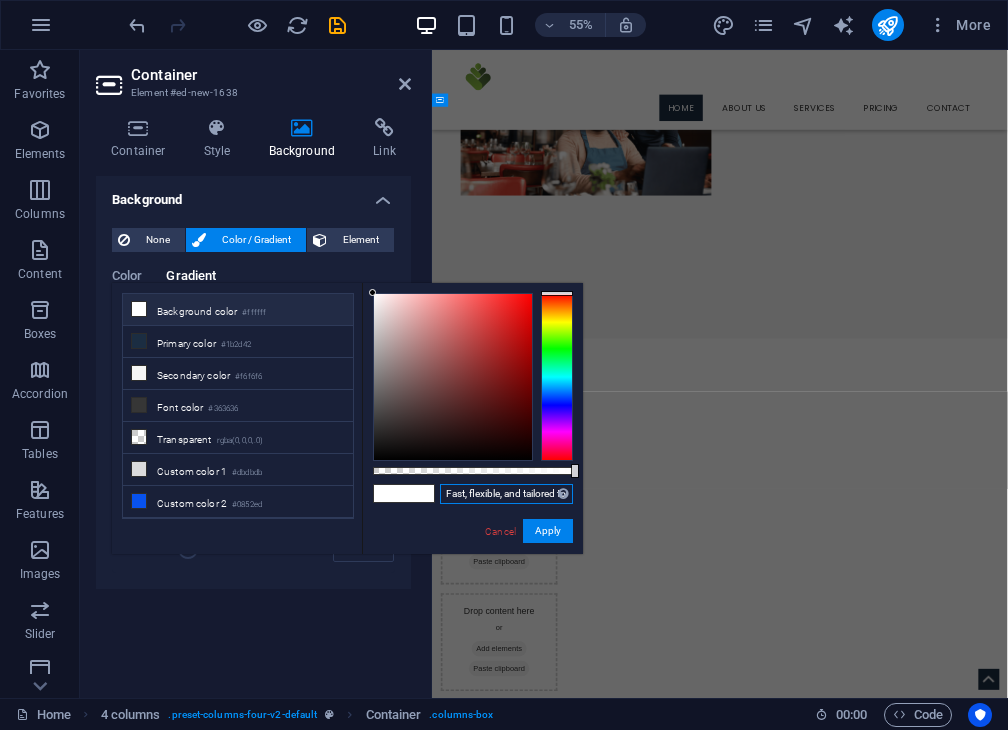 scroll, scrollTop: 0, scrollLeft: 196, axis: horizontal 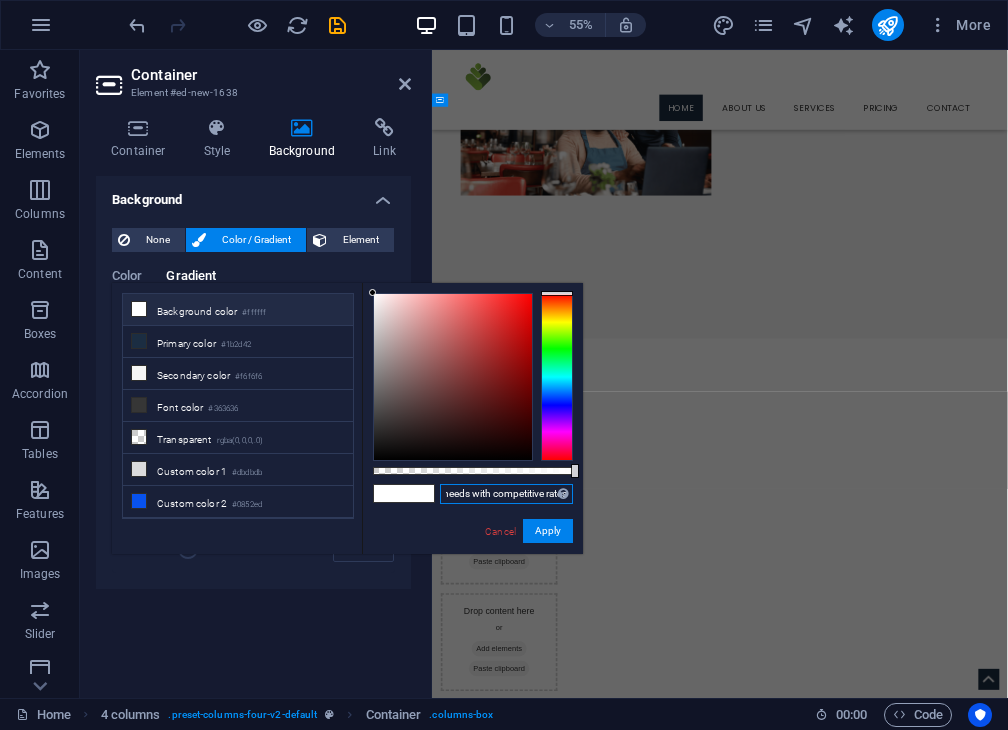 type on "1" 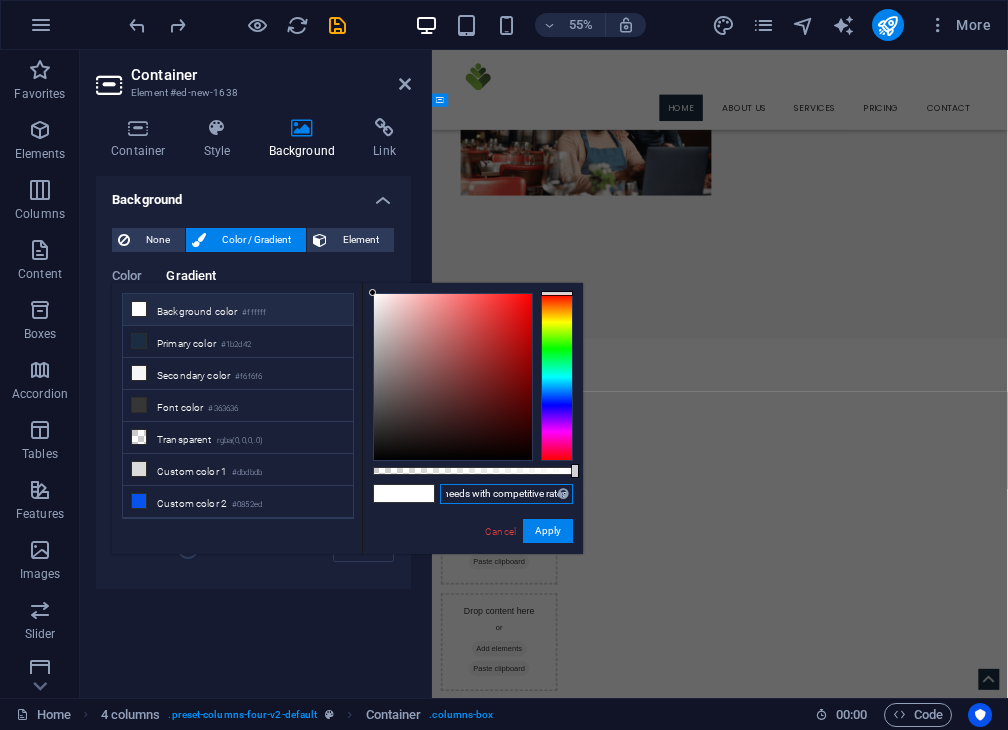 scroll, scrollTop: 0, scrollLeft: 0, axis: both 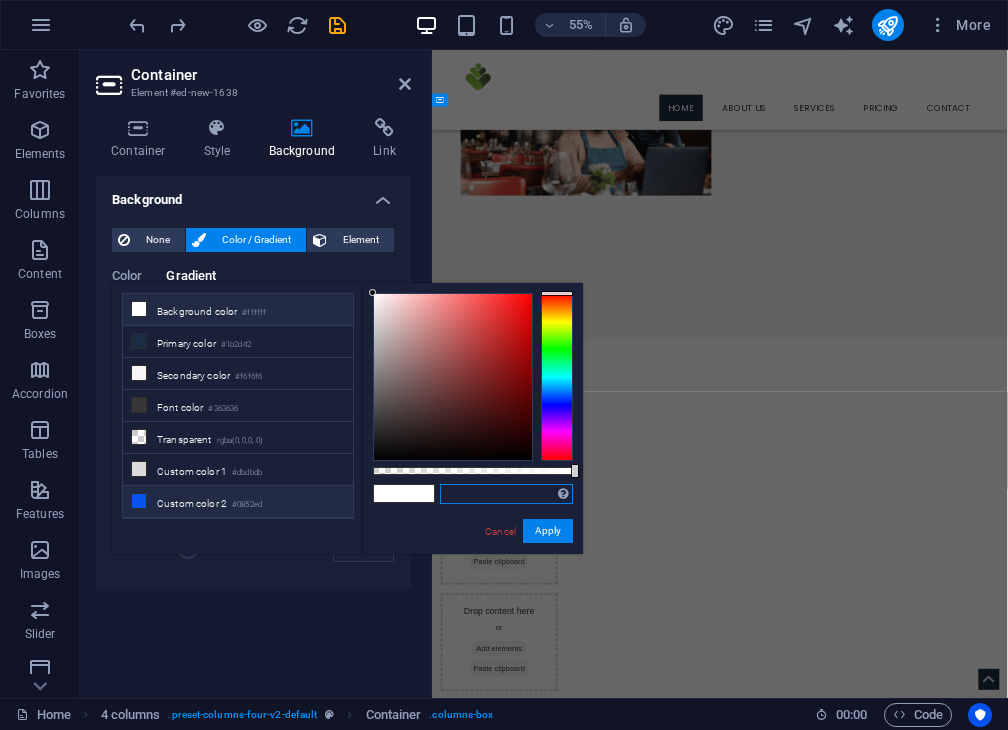 paste on "#324900" 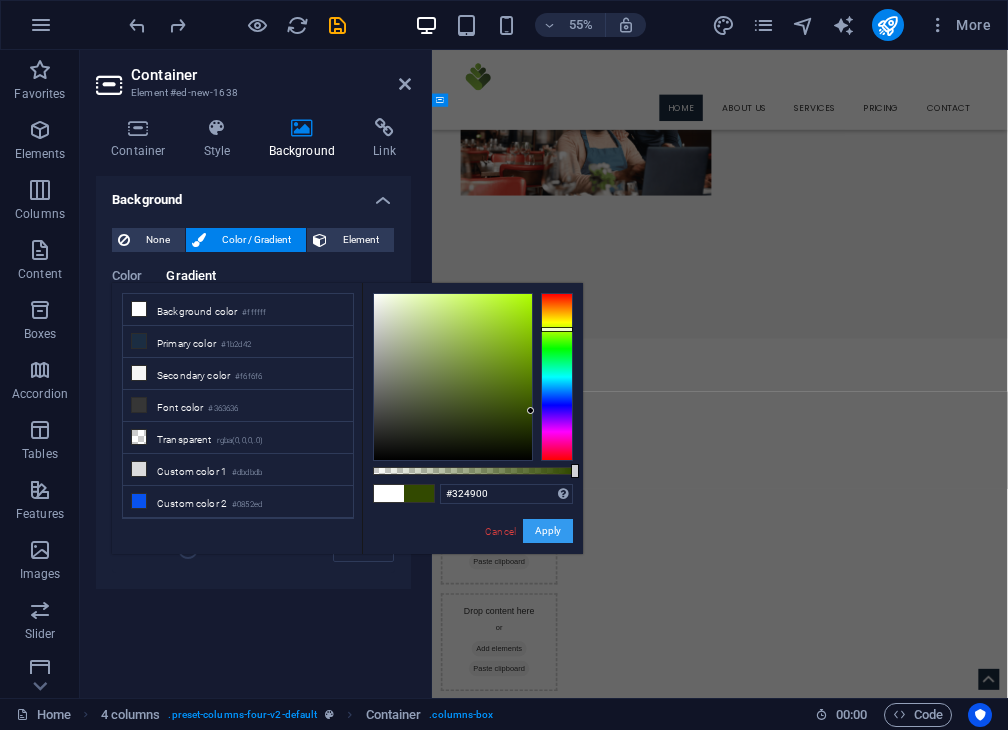 click on "Apply" at bounding box center [548, 531] 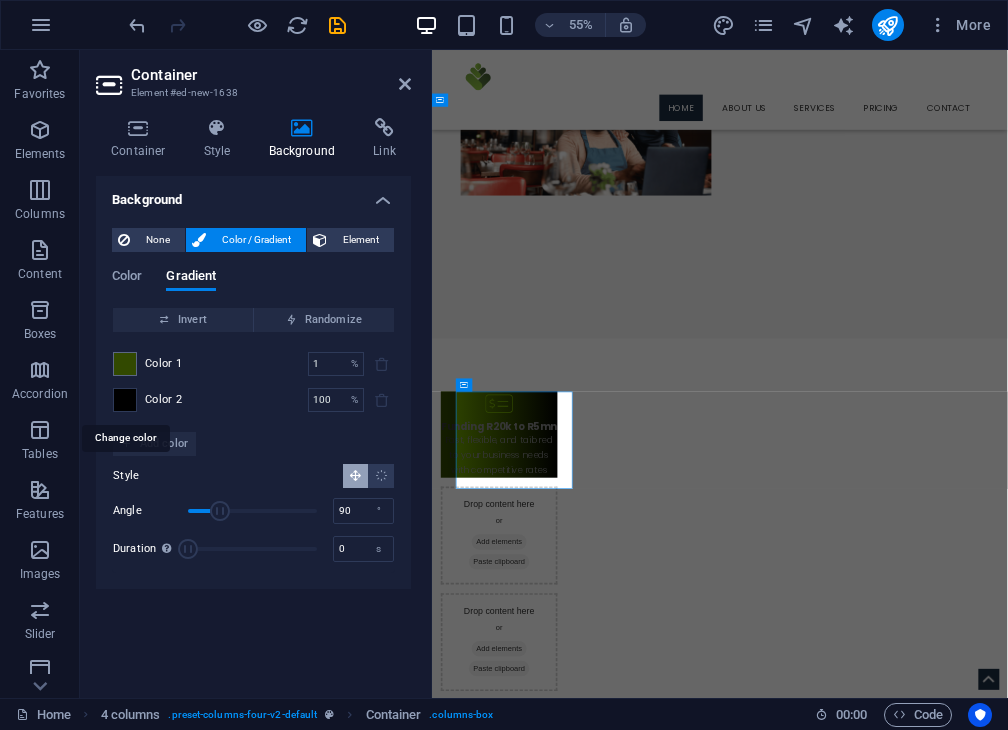 click at bounding box center [125, 400] 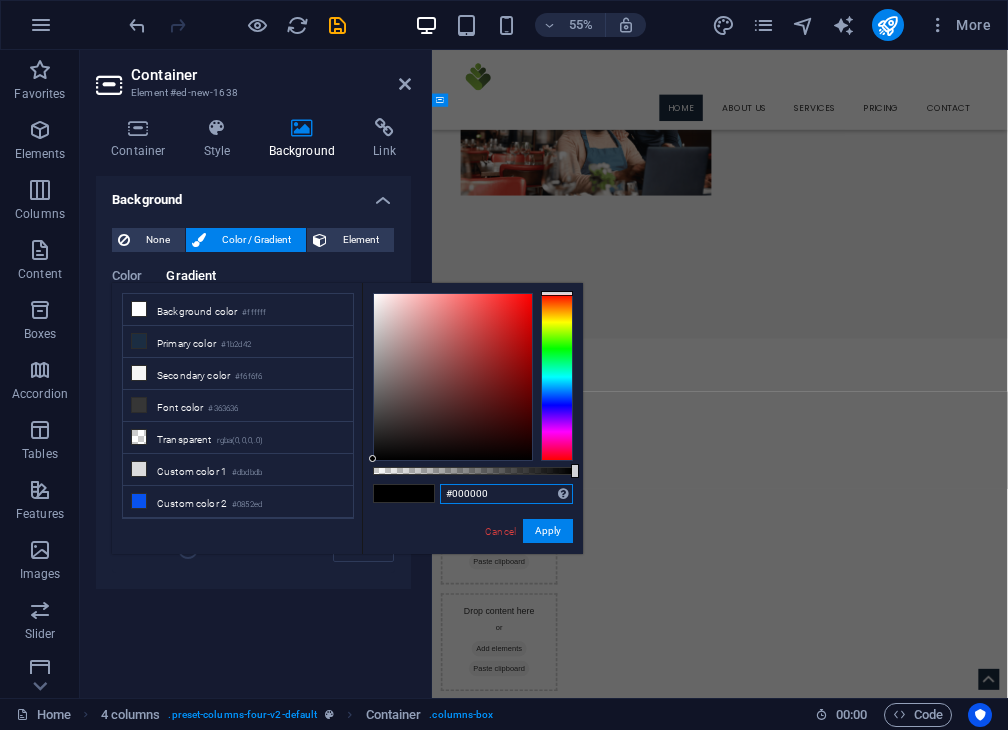 click on "#000000" at bounding box center [506, 494] 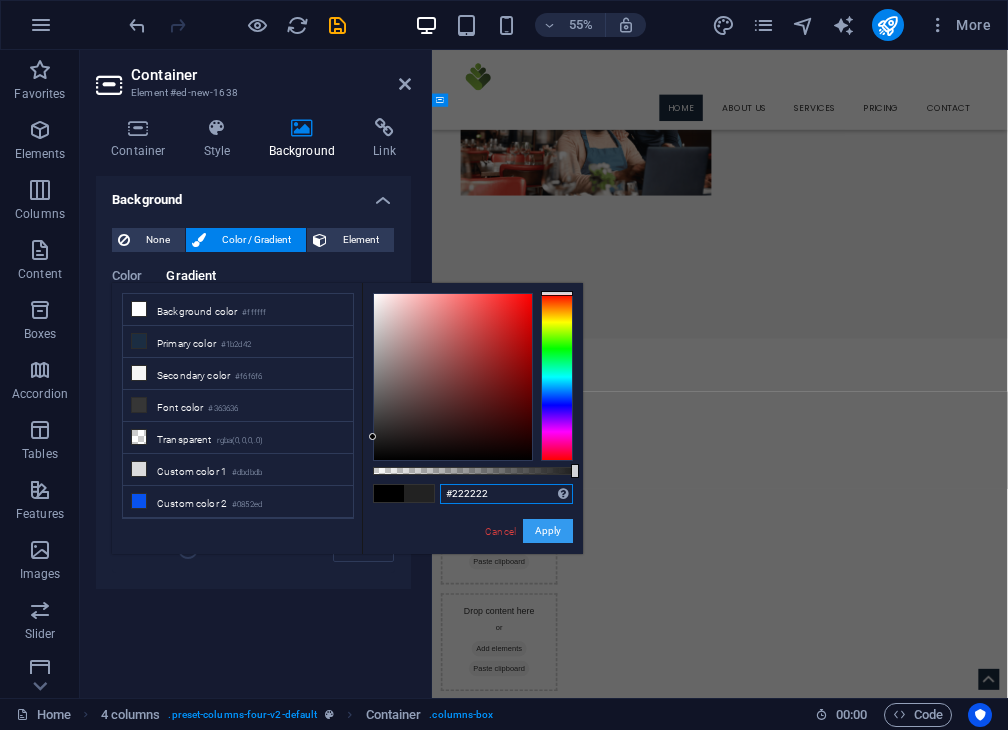 type on "#222222" 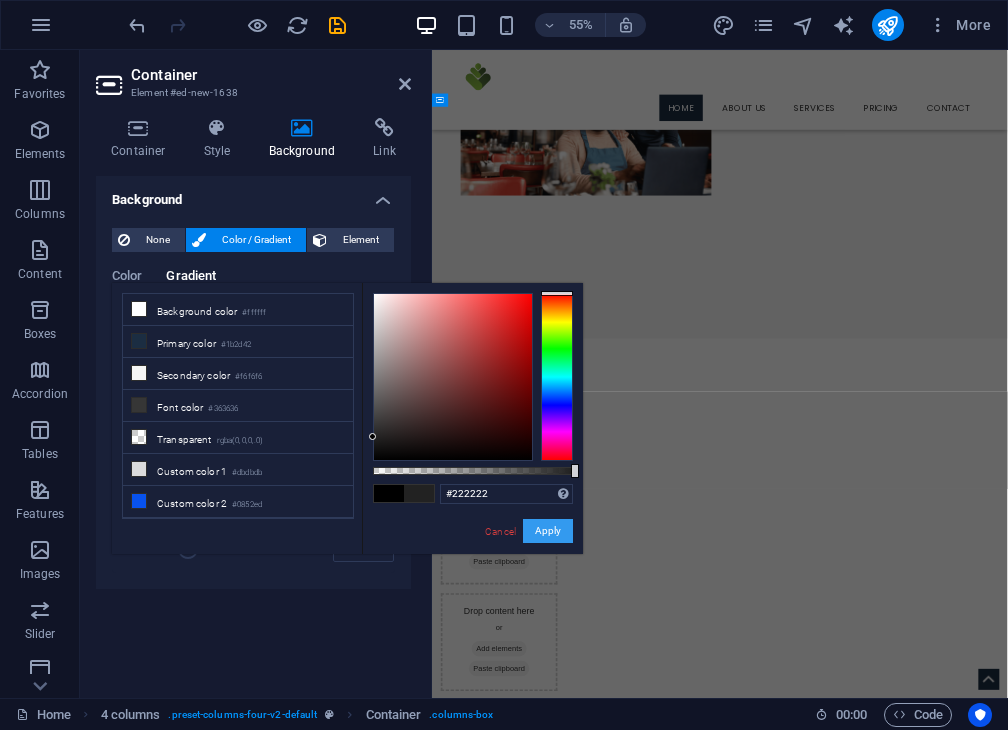 click on "Apply" at bounding box center [548, 531] 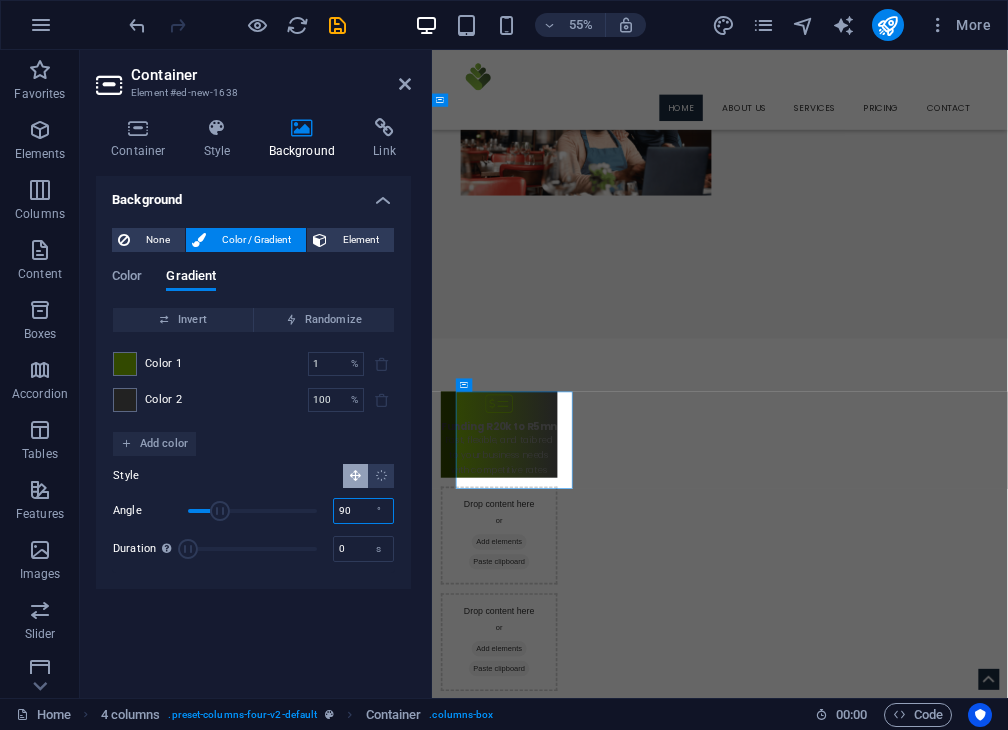 click on "90" at bounding box center (363, 511) 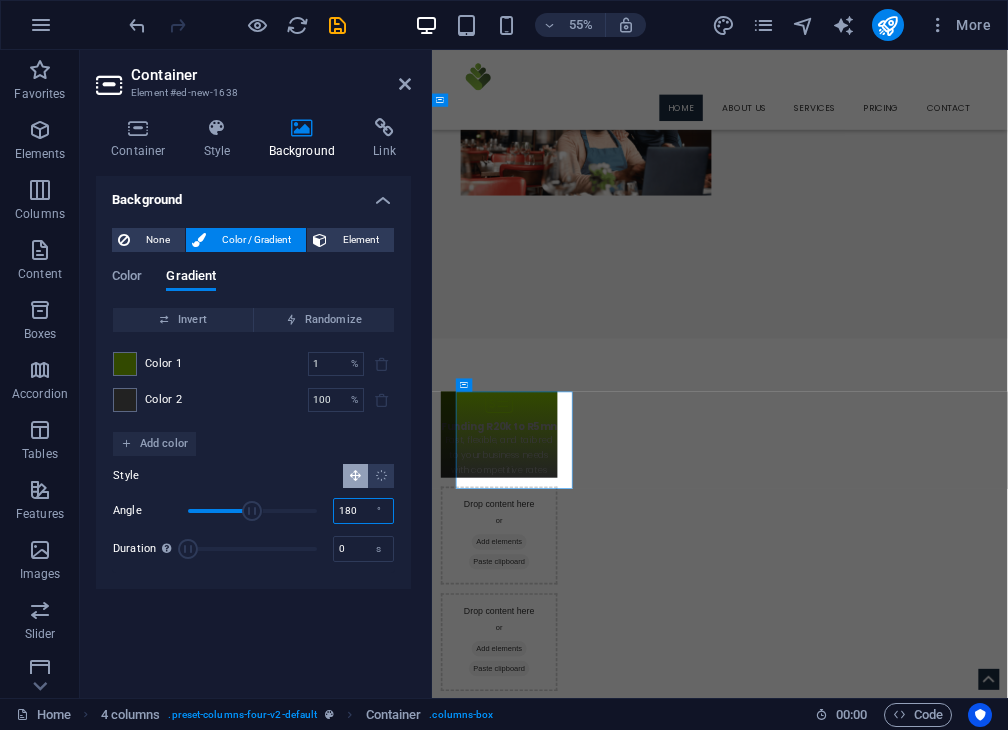 type on "180" 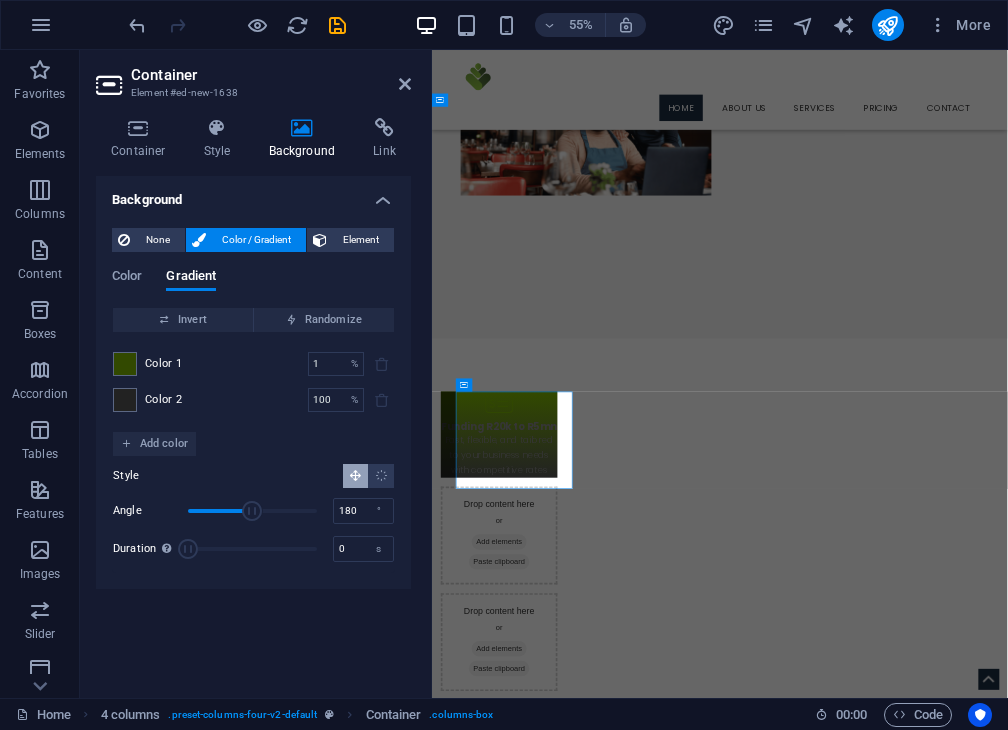 click on "Style Angle 180 ° Duration Duration of the background animation. A value of "0" disables the animation 0 s" at bounding box center (253, 514) 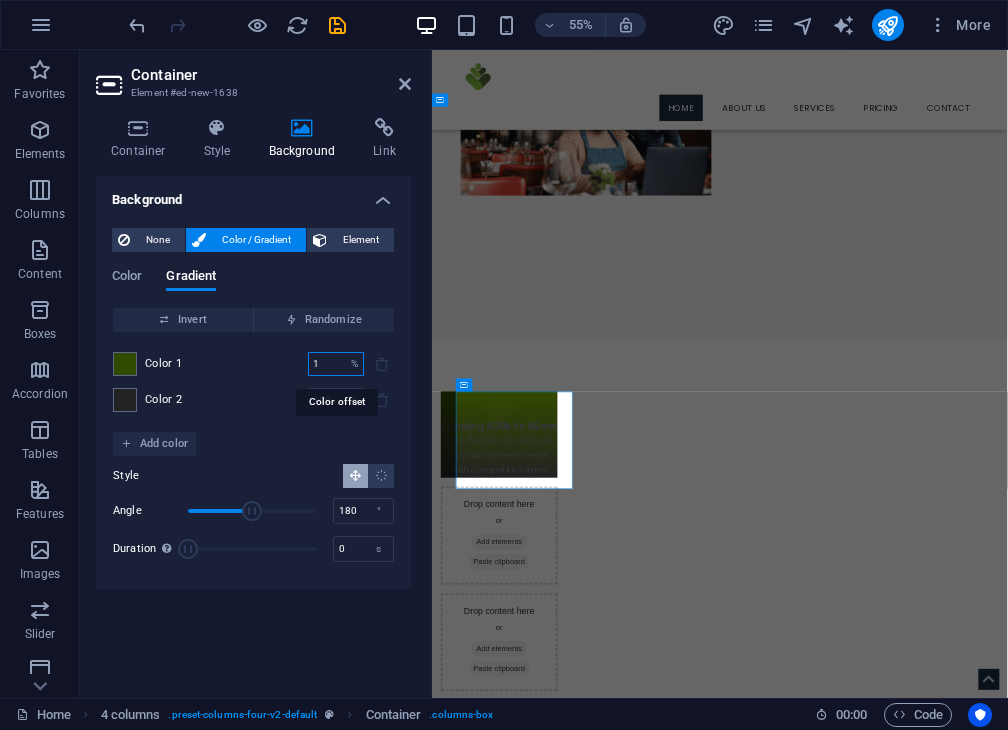 click on "1" at bounding box center [325, 364] 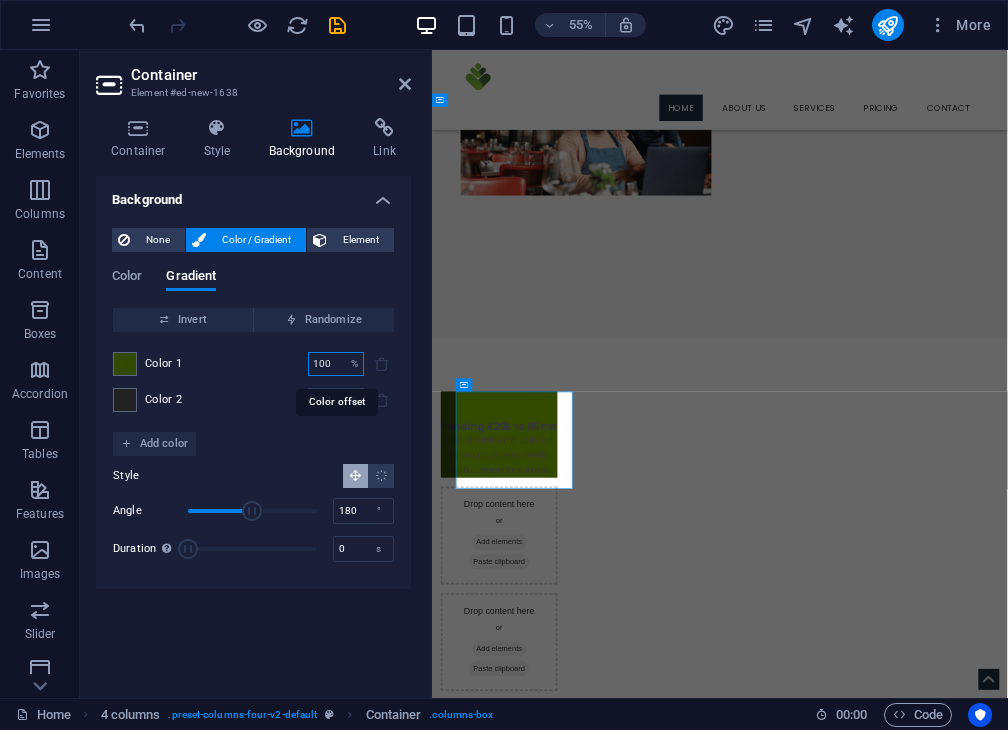 click on "100" at bounding box center (325, 364) 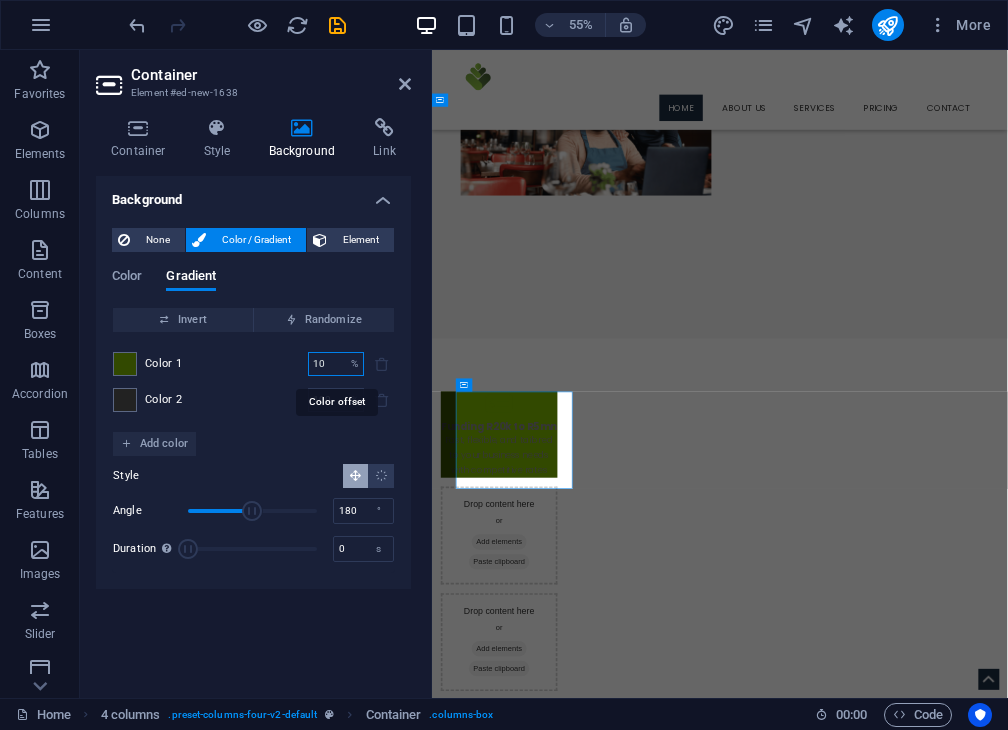 type on "1" 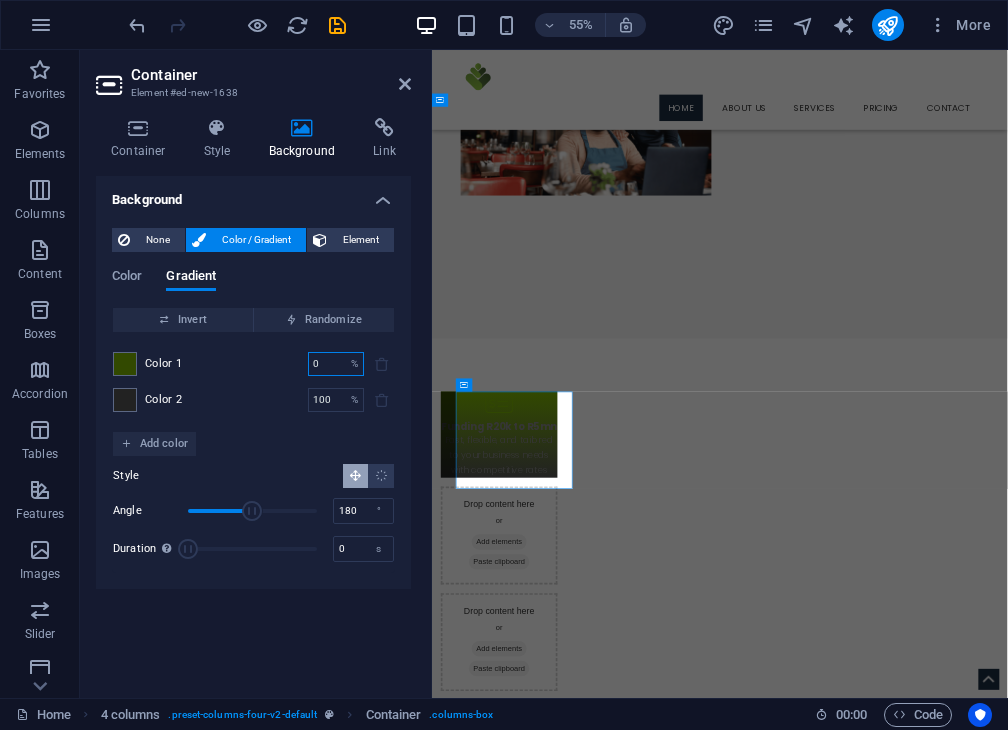 click on "0" at bounding box center (325, 364) 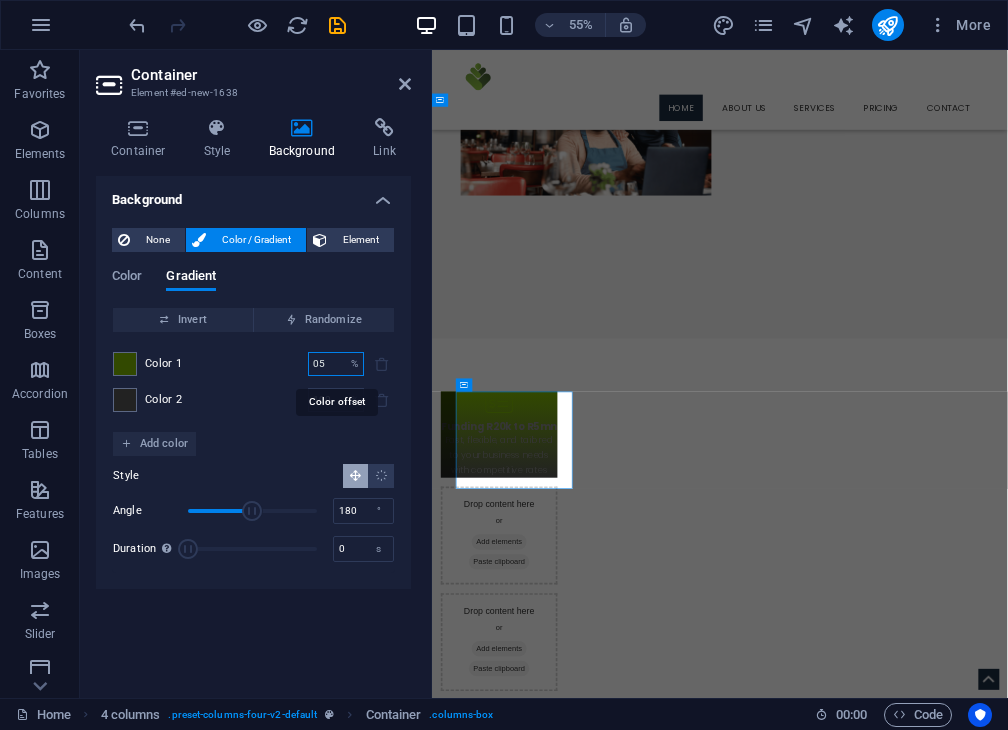 type on "05" 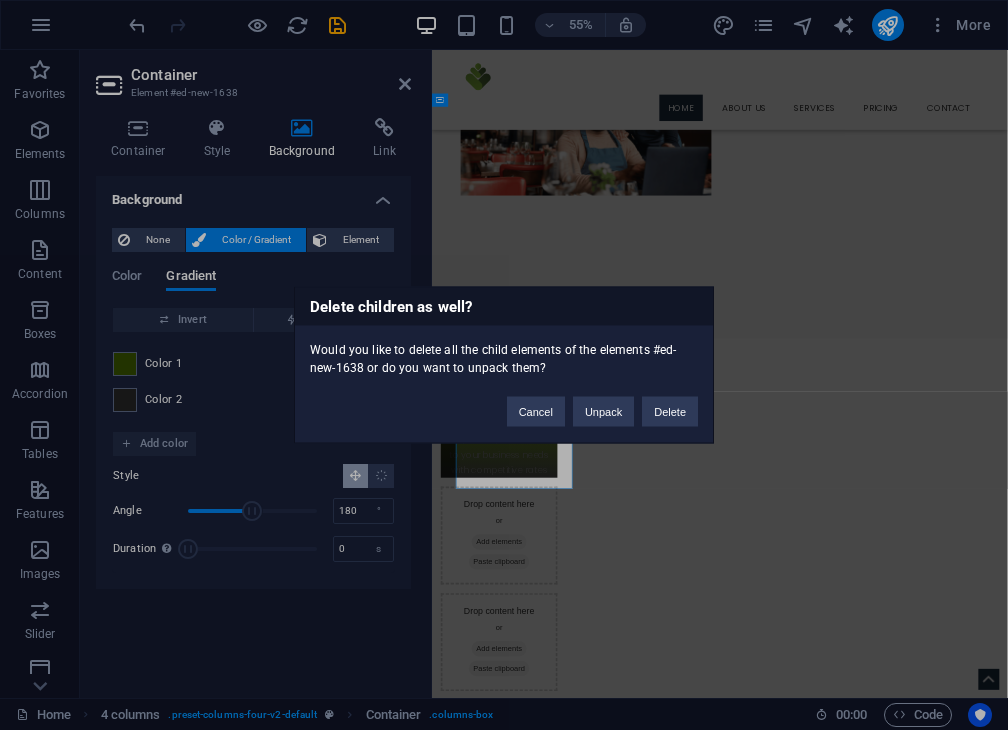 type 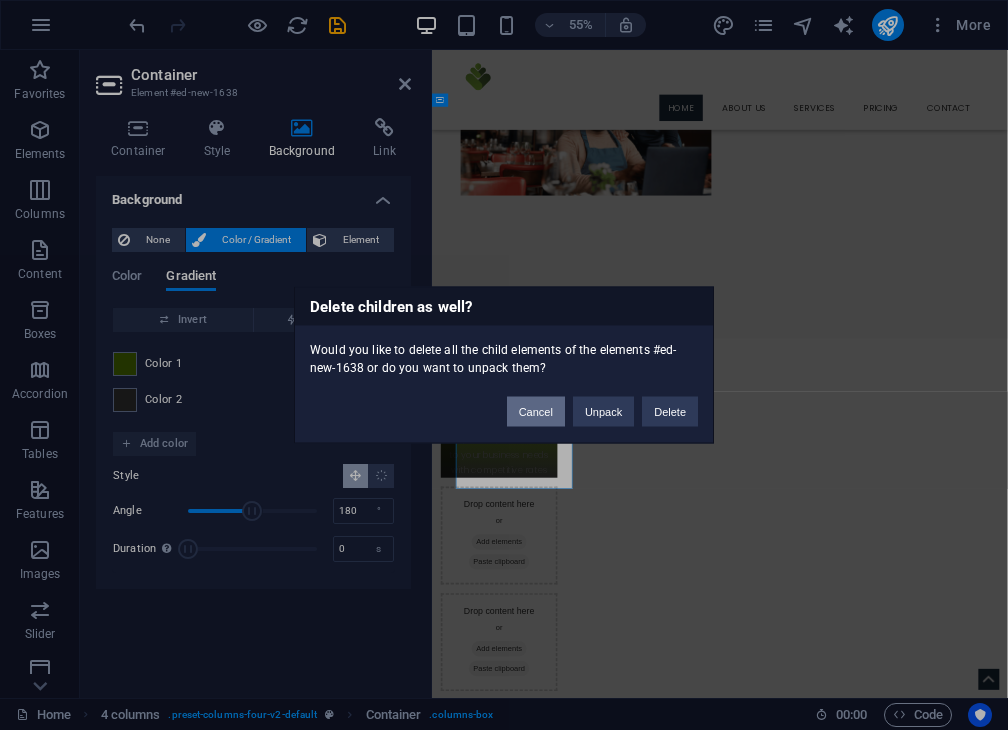 click on "Cancel" at bounding box center (536, 412) 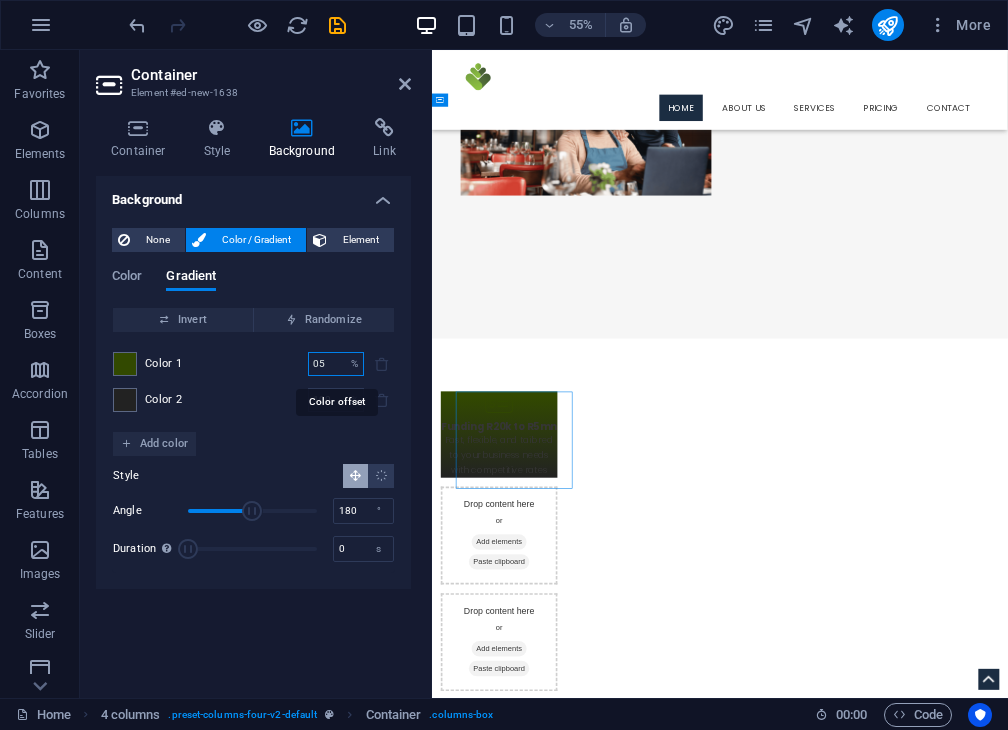 click on "05" at bounding box center (325, 364) 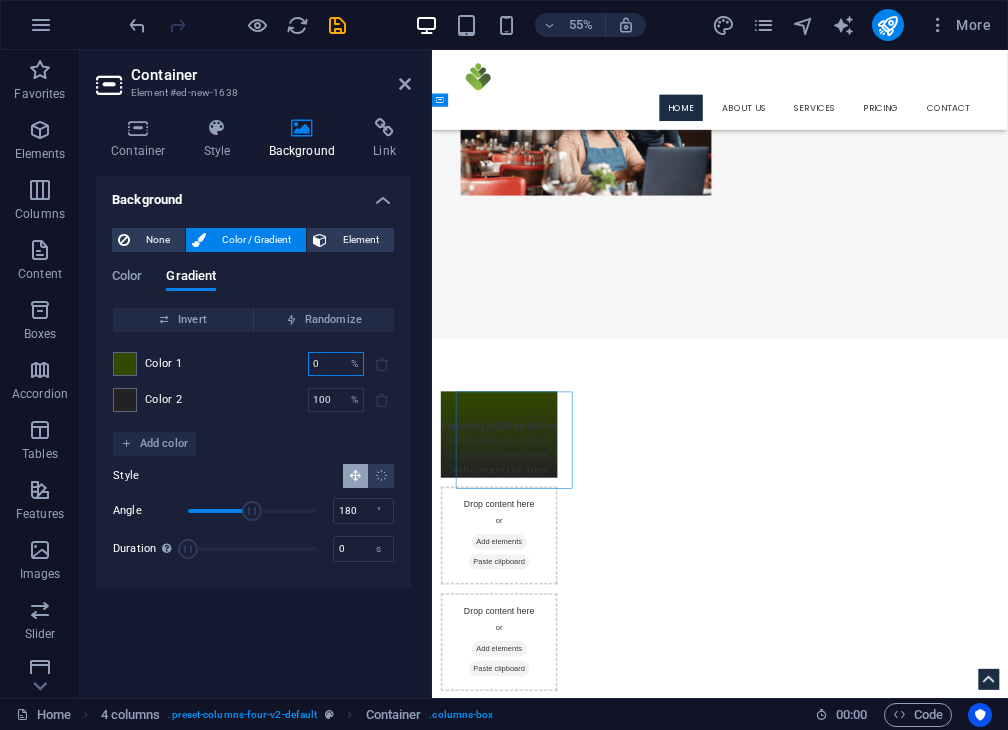 click on "0" at bounding box center (325, 364) 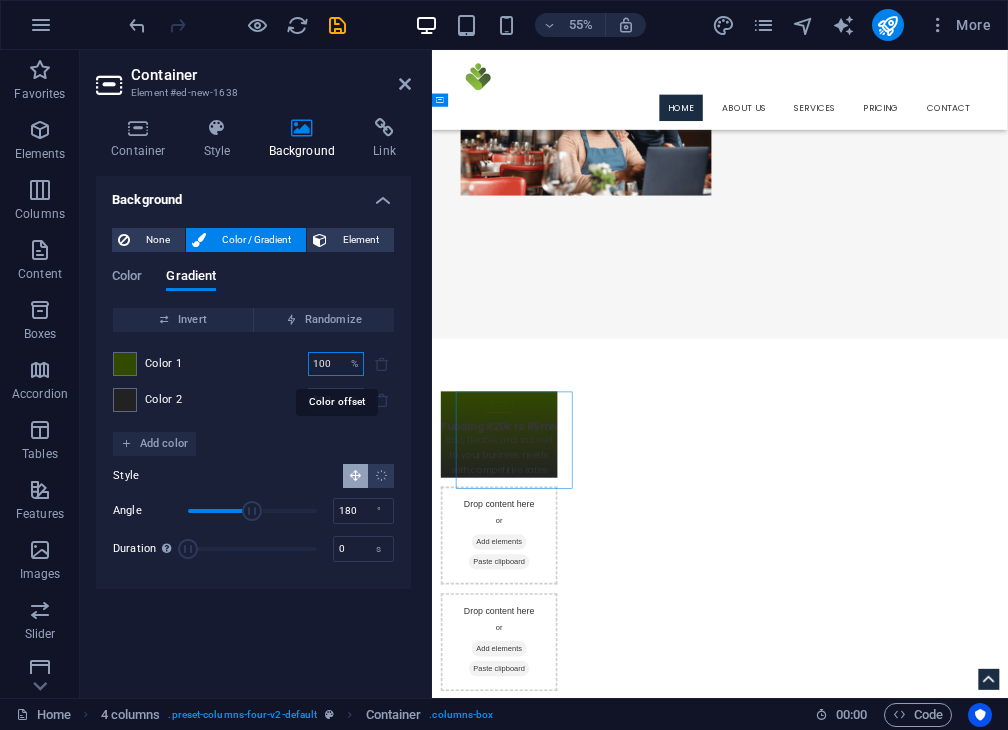 type on "100" 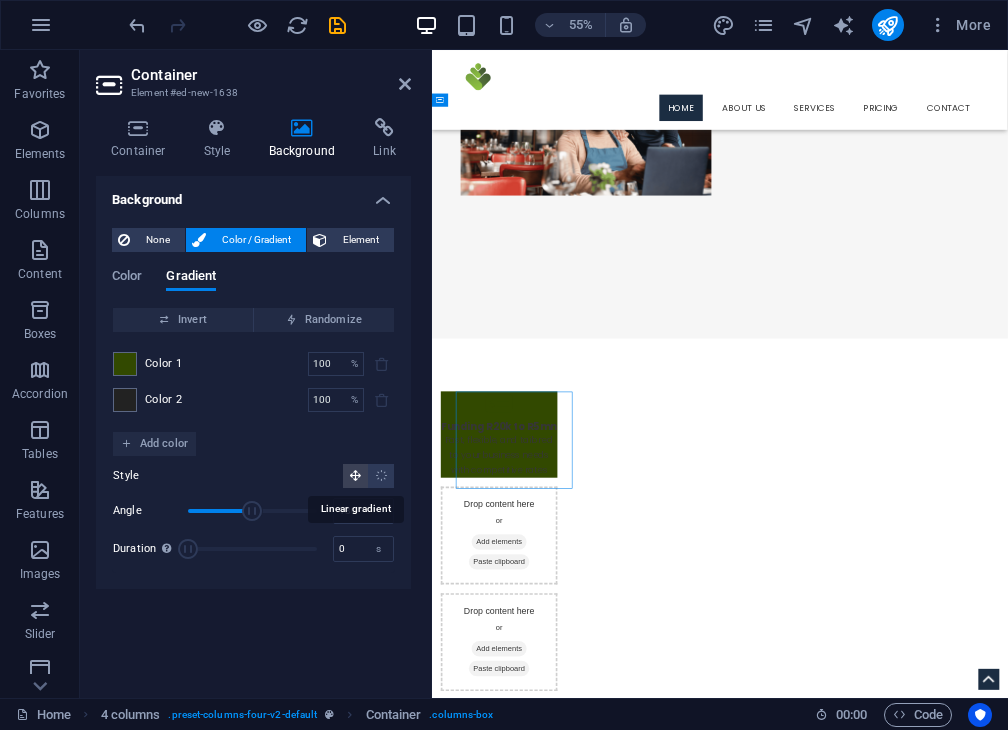click at bounding box center [355, 475] 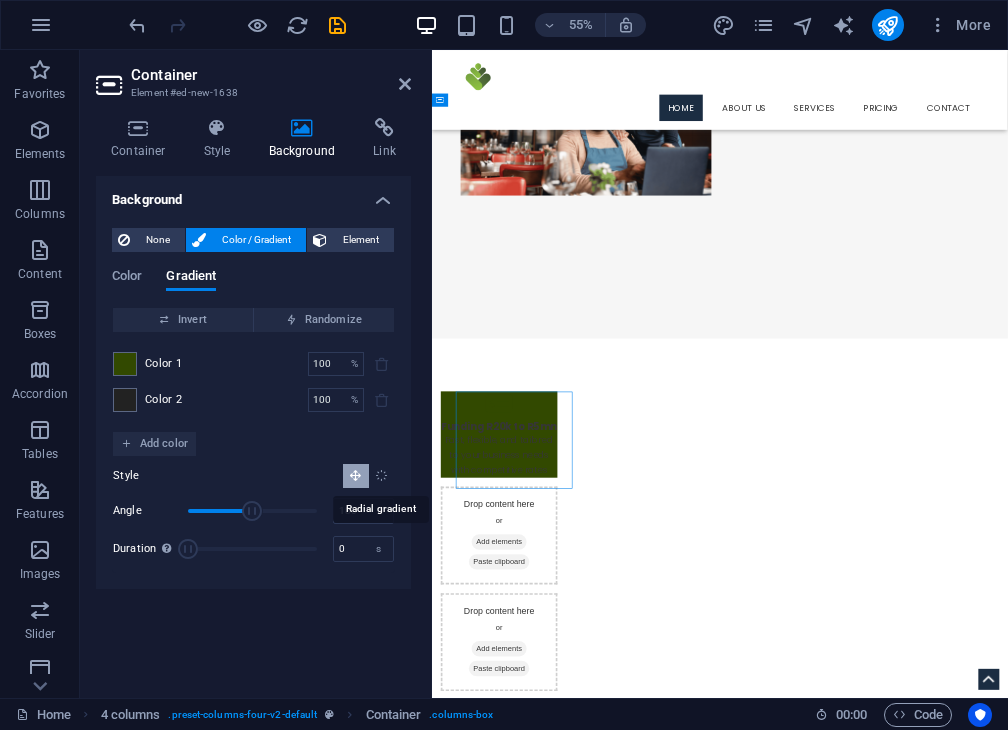 click at bounding box center (381, 475) 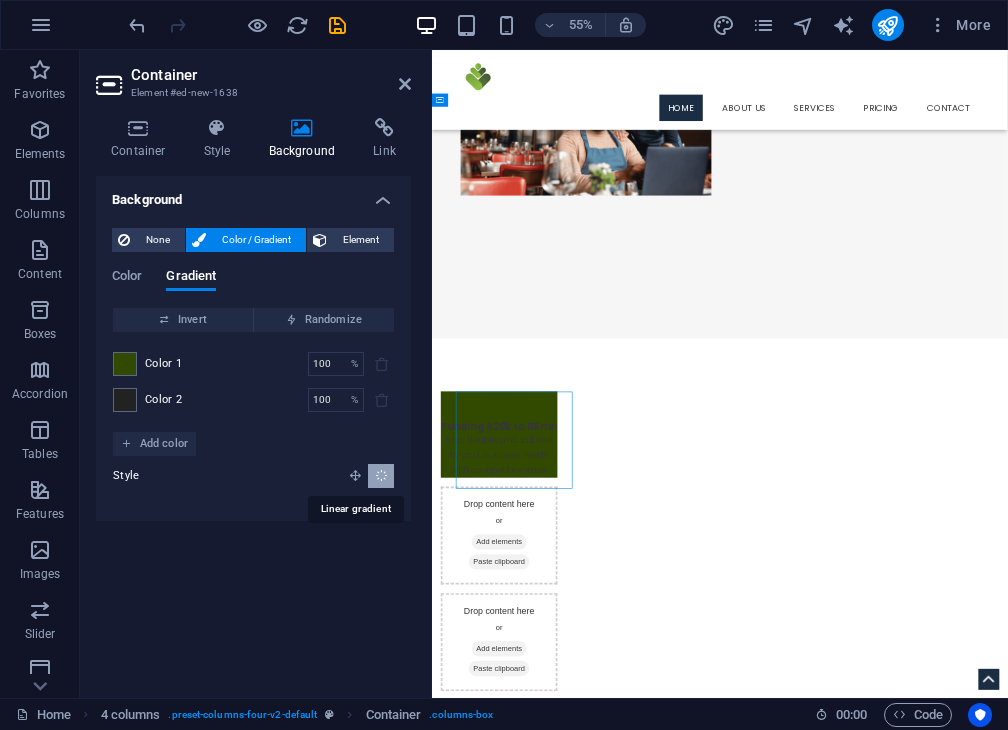 click at bounding box center (355, 475) 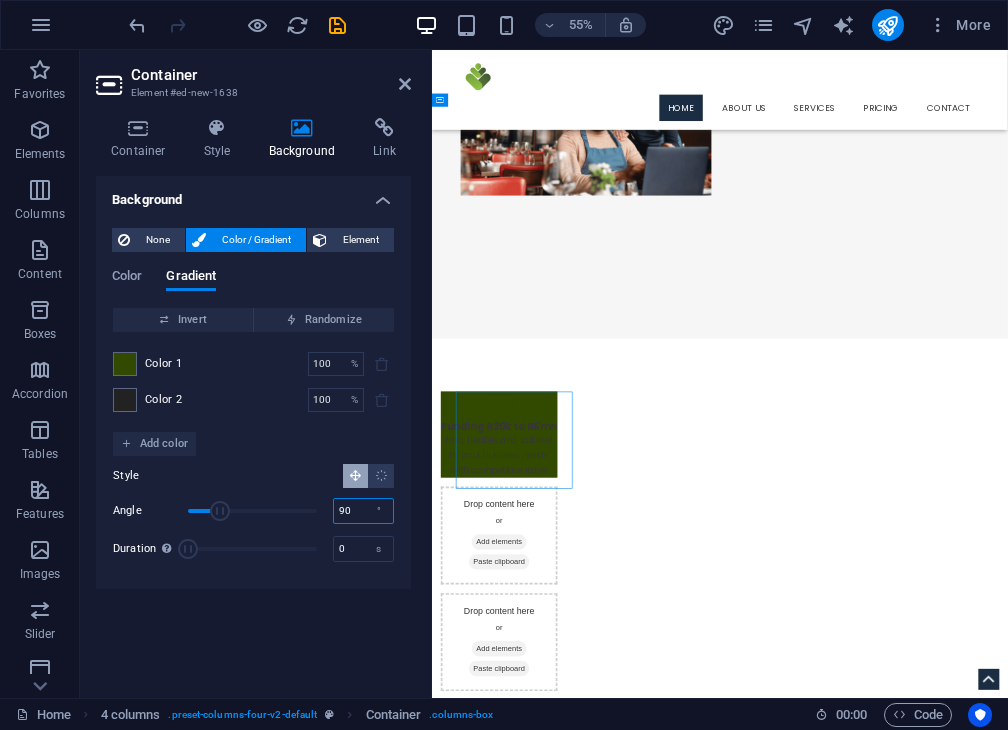 click on "90" at bounding box center (363, 511) 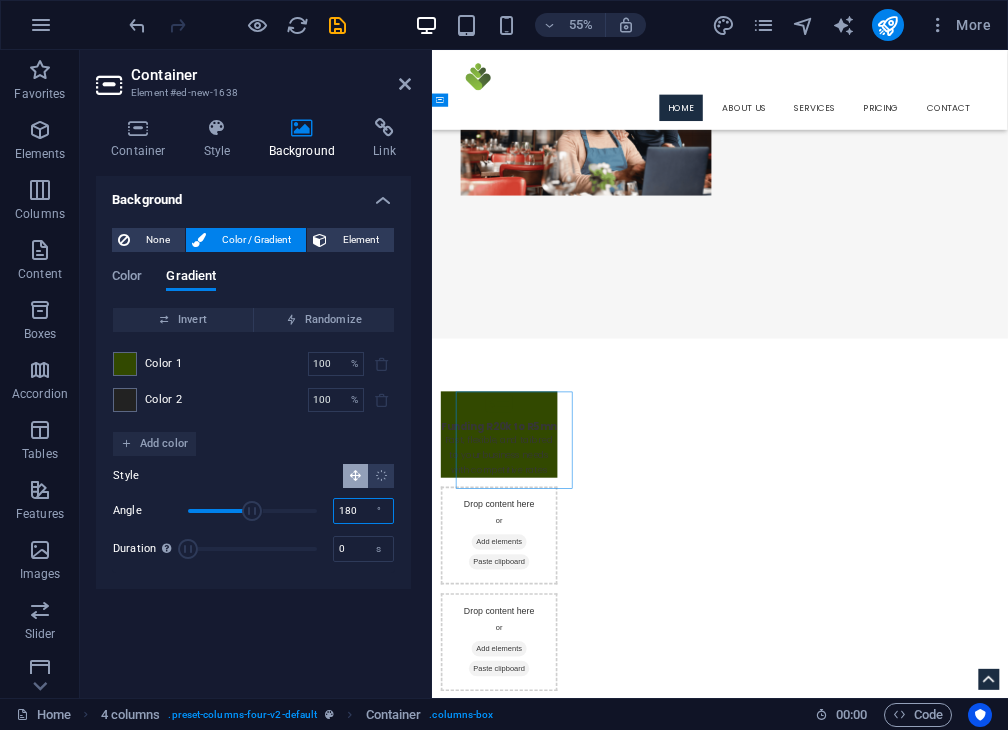 type on "180" 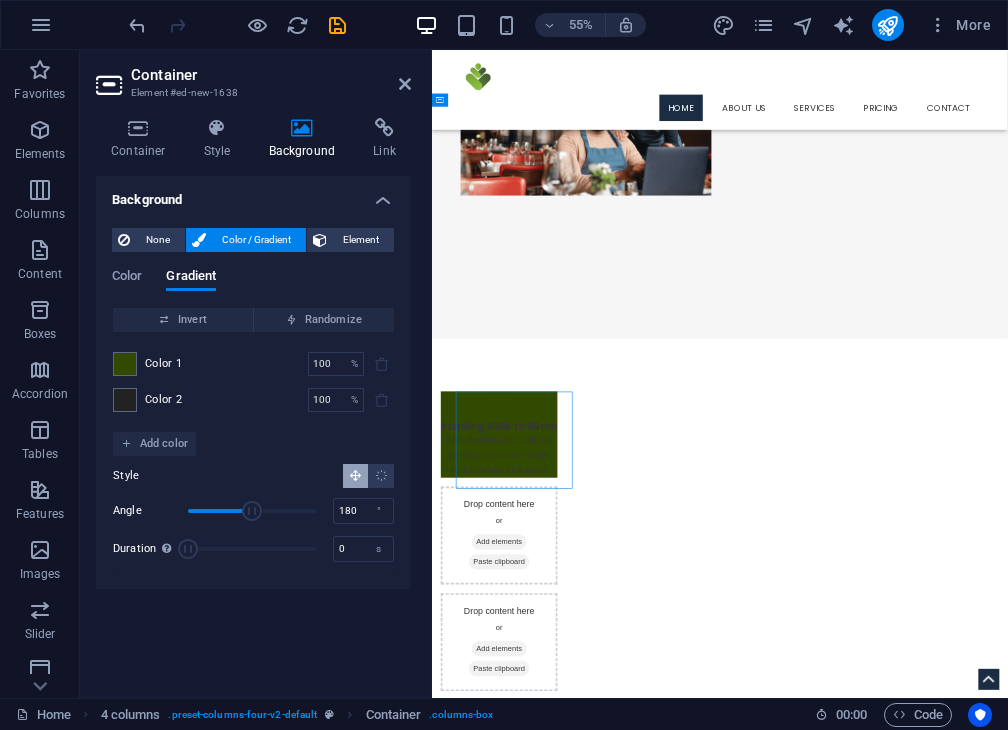 click on "Invert Randomize Color 1 100 % ​ Color 2 100 % ​ Add color Style Angle 180 ° Duration Duration of the background animation. A value of "0" disables the animation 0 s" at bounding box center (253, 440) 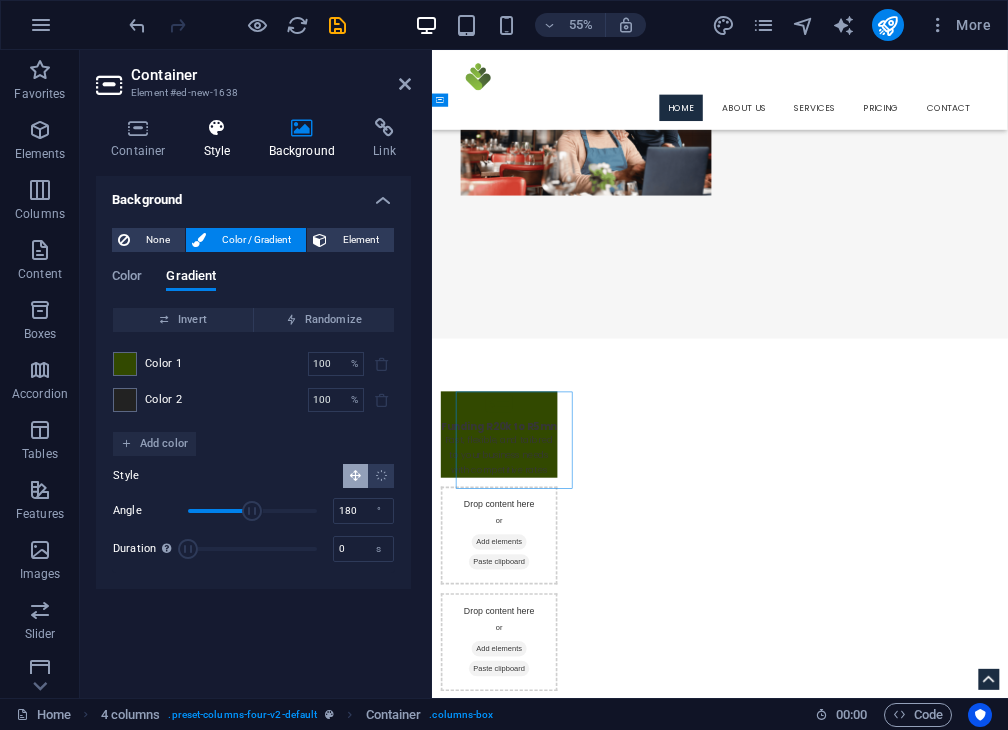 click at bounding box center [217, 128] 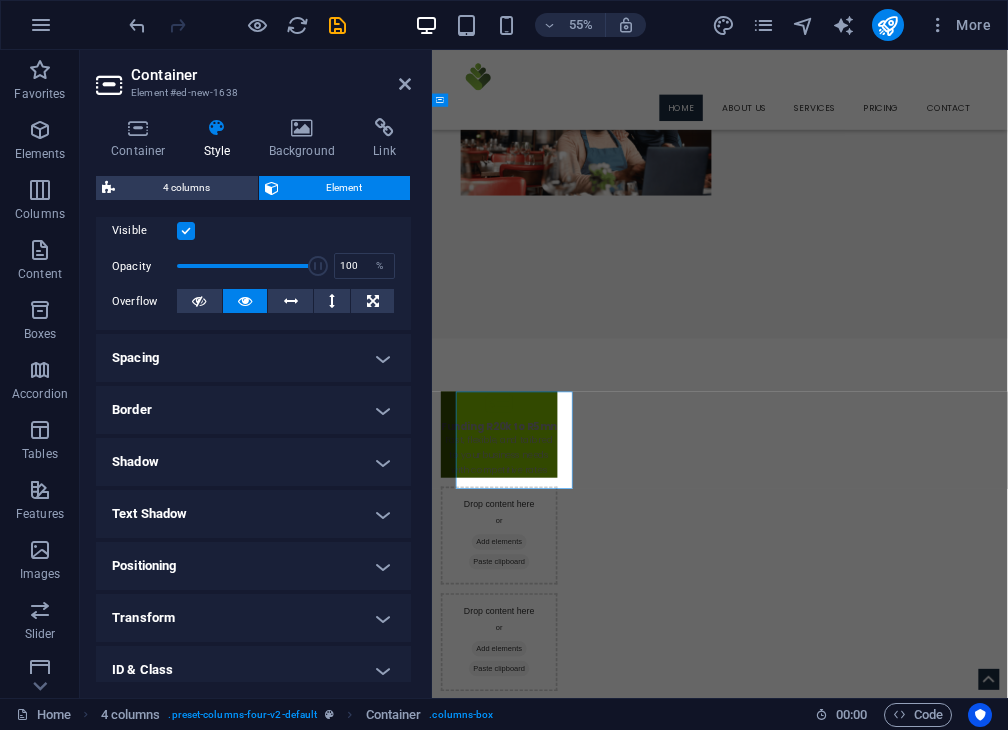 scroll, scrollTop: 264, scrollLeft: 0, axis: vertical 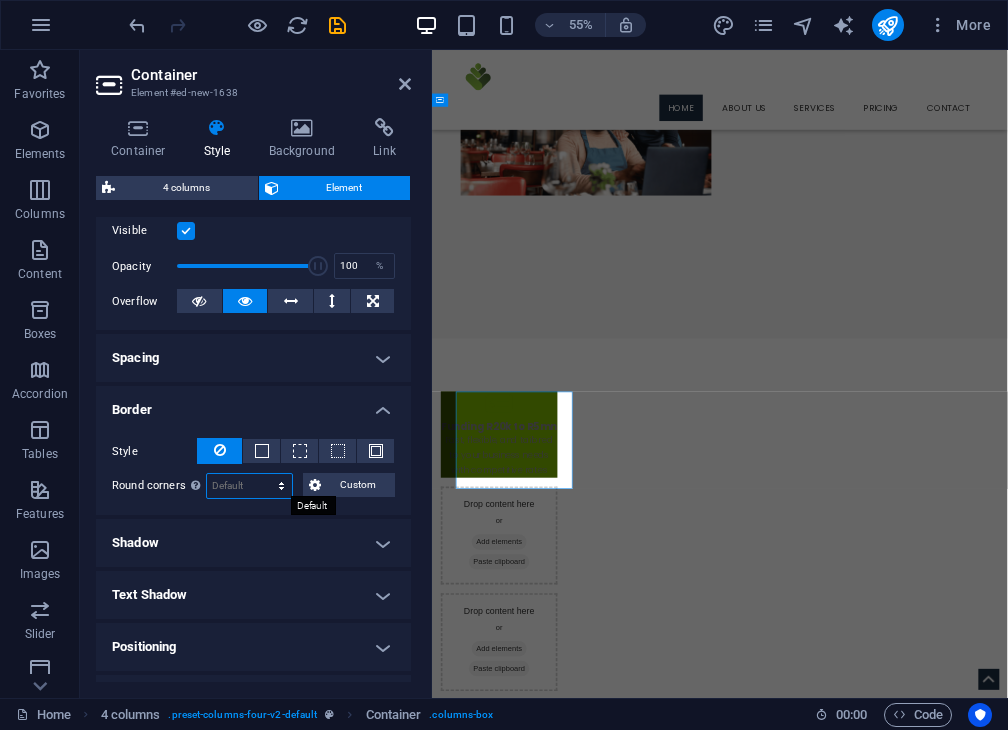 click on "Default px rem % vh vw Custom" at bounding box center [249, 486] 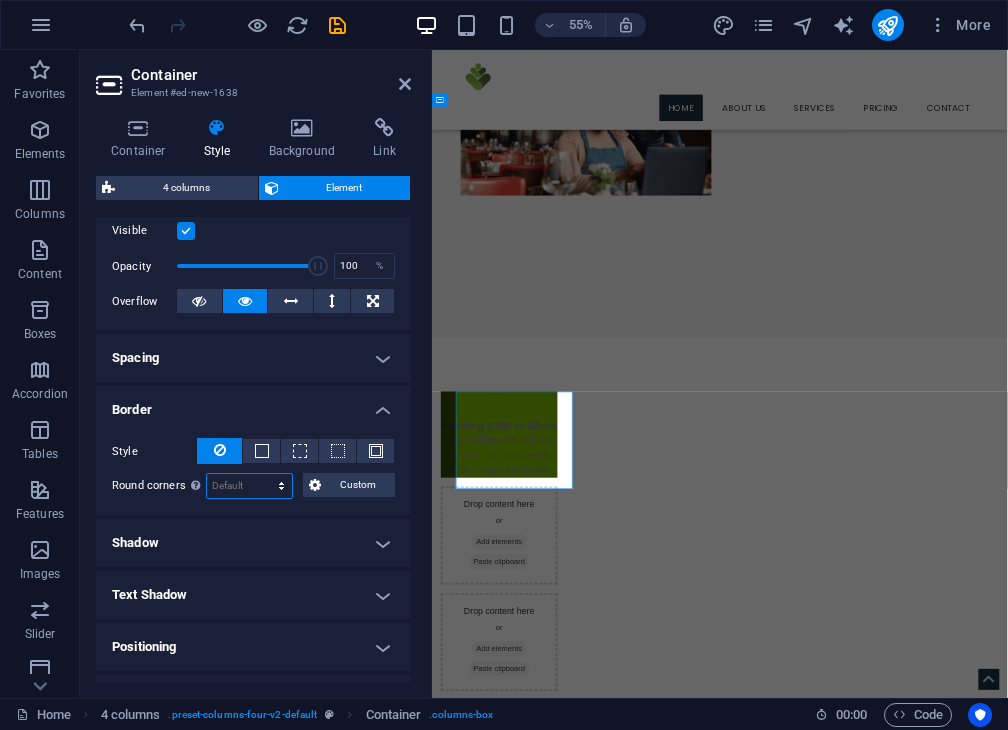 select on "px" 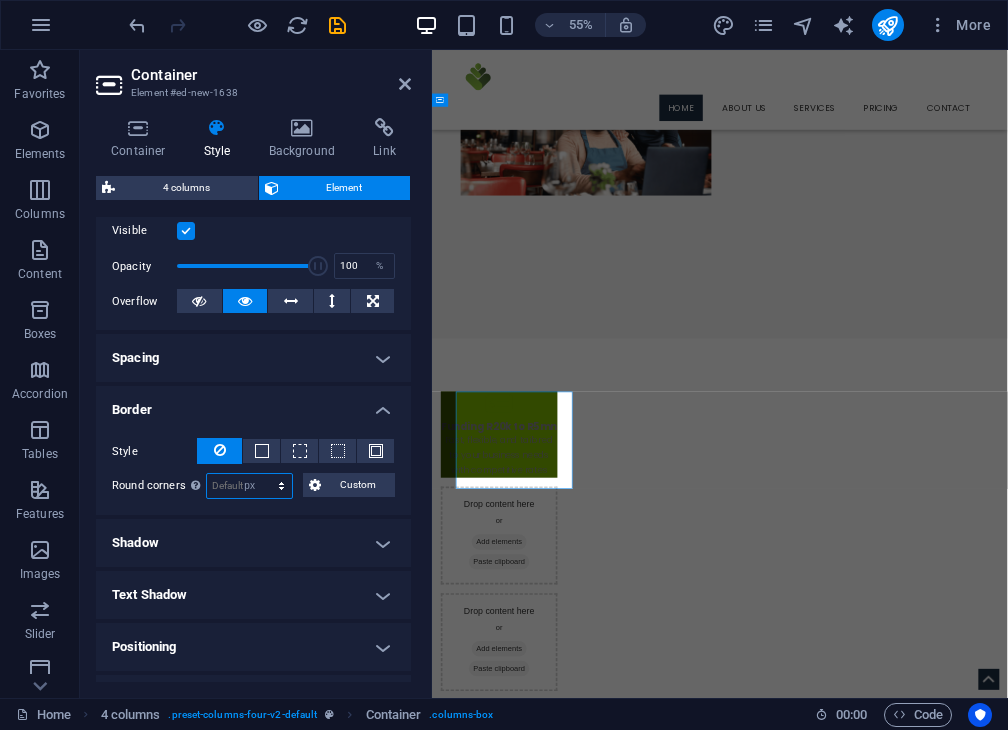 click on "Default px rem % vh vw Custom" at bounding box center (249, 486) 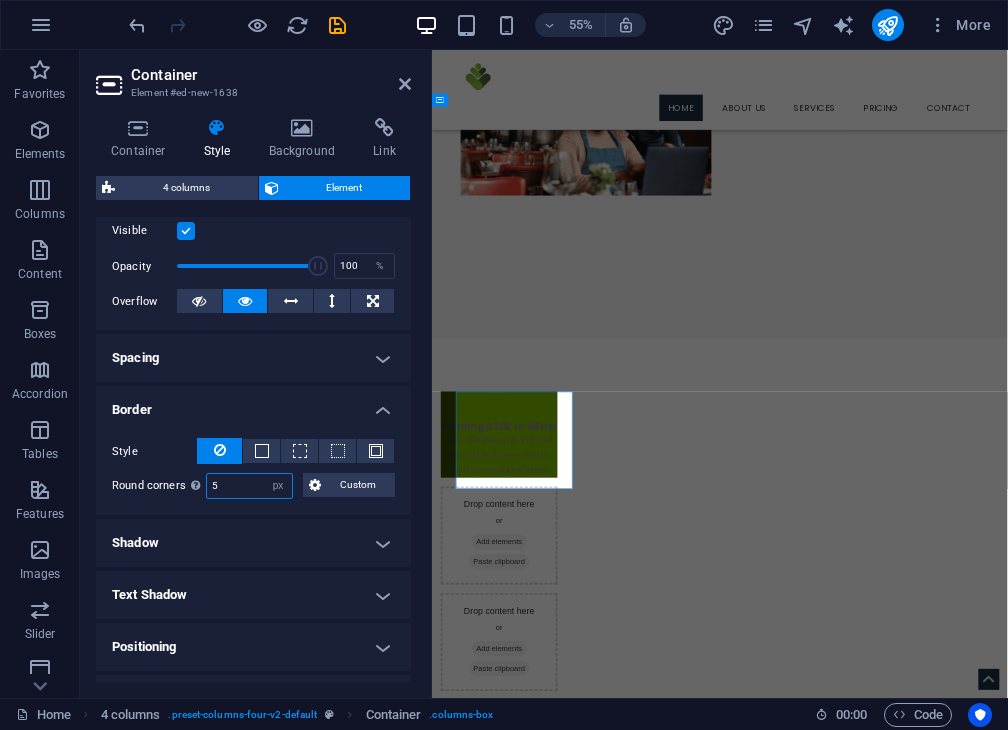 type on "5" 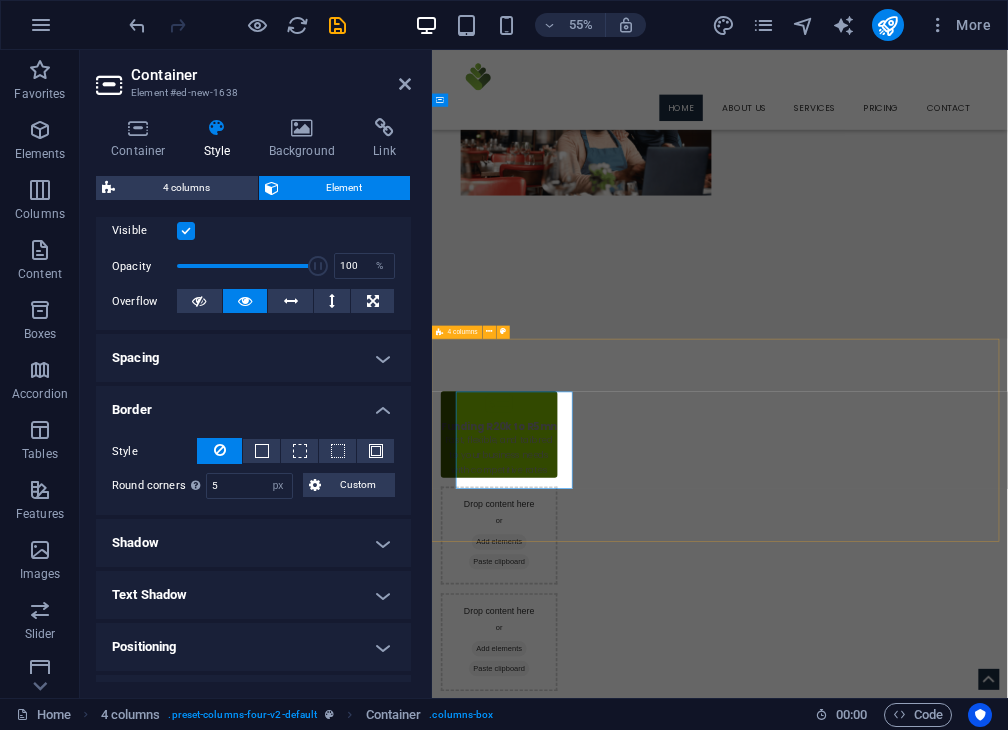 click on "Funding R20k to R5mn Fast, flexible, and tailored to your business needs with competitive rates Drop content here or  Add elements  Paste clipboard Drop content here or  Add elements  Paste clipboard Drop content here or  Add elements  Paste clipboard" at bounding box center [955, 1040] 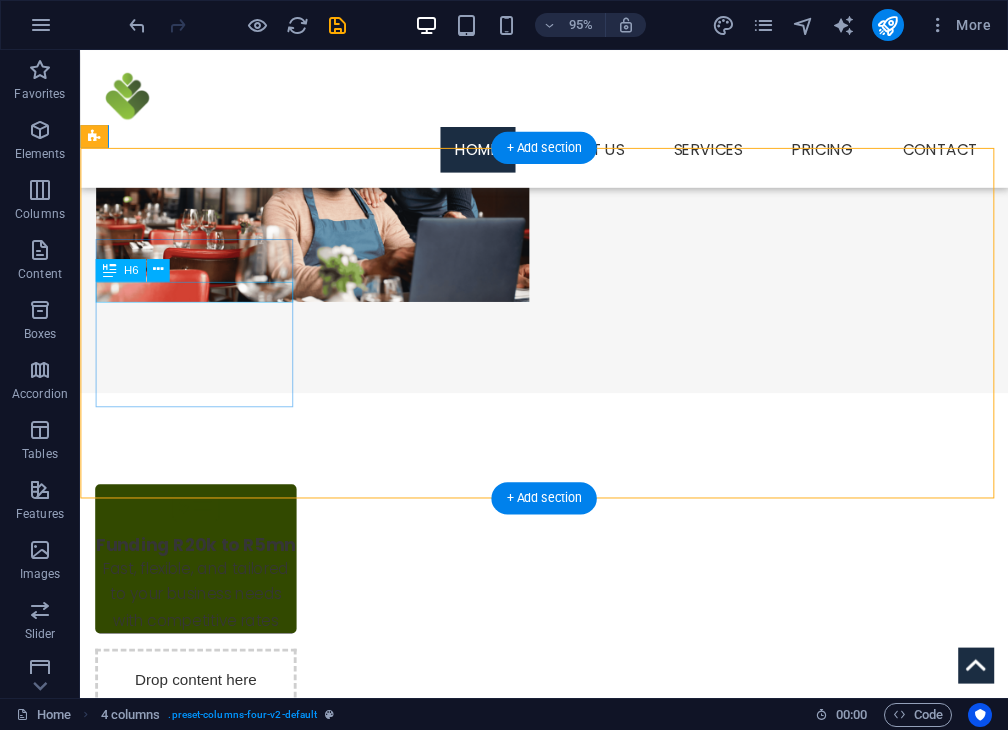 click on "Funding R20k to R5mn" at bounding box center (202, 571) 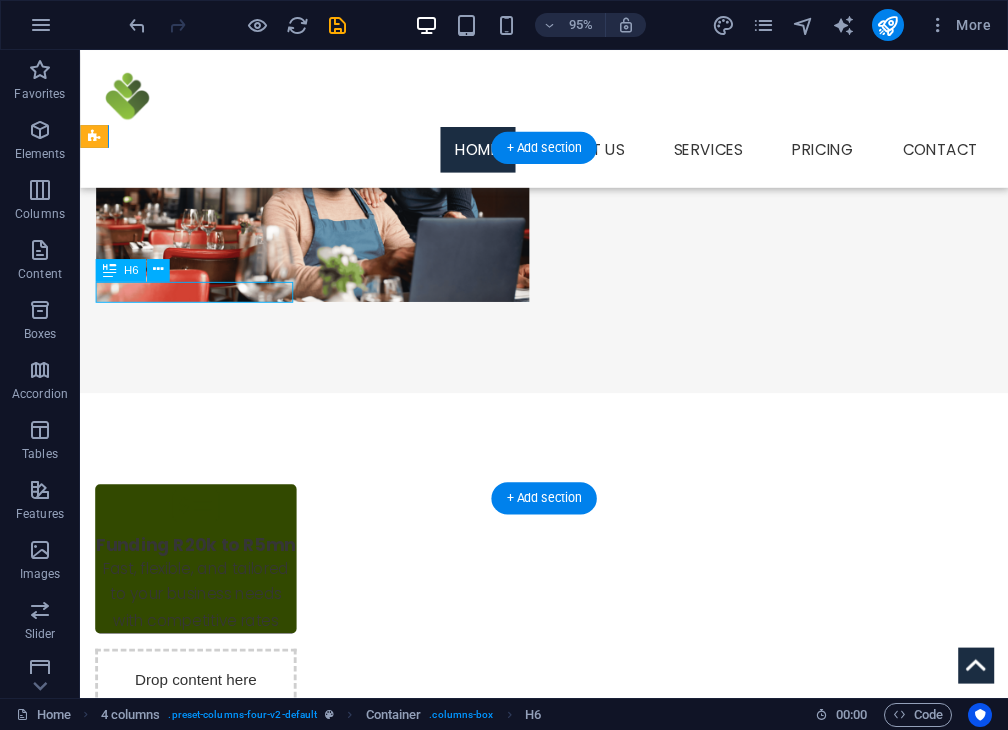 click on "Funding R20k to R5mn" at bounding box center (202, 571) 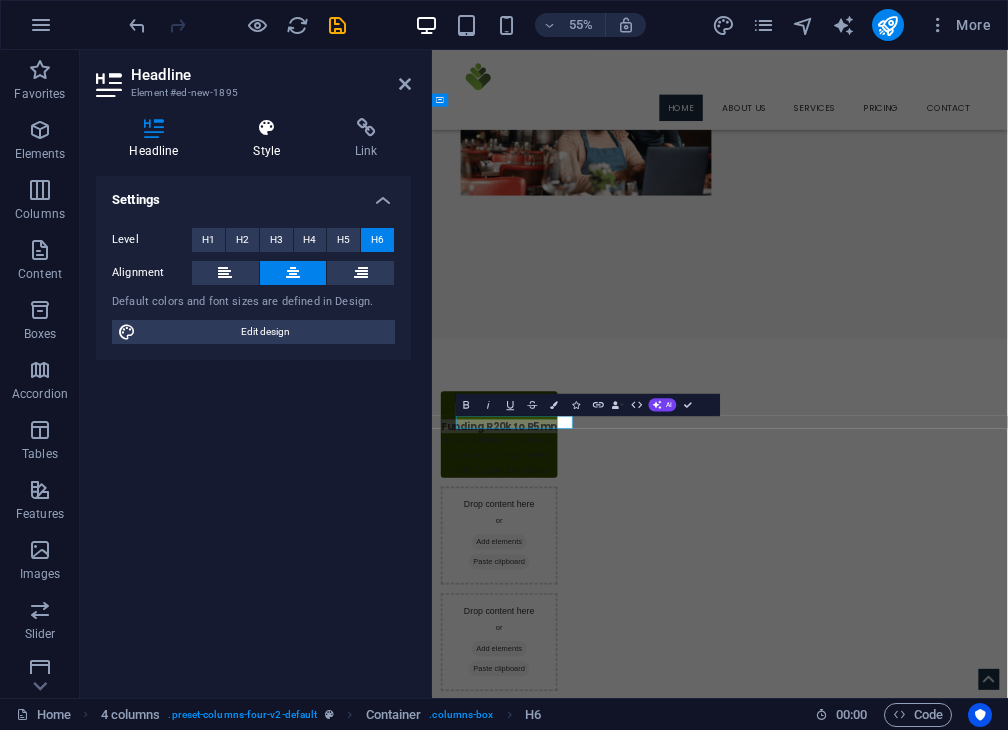 click at bounding box center [267, 128] 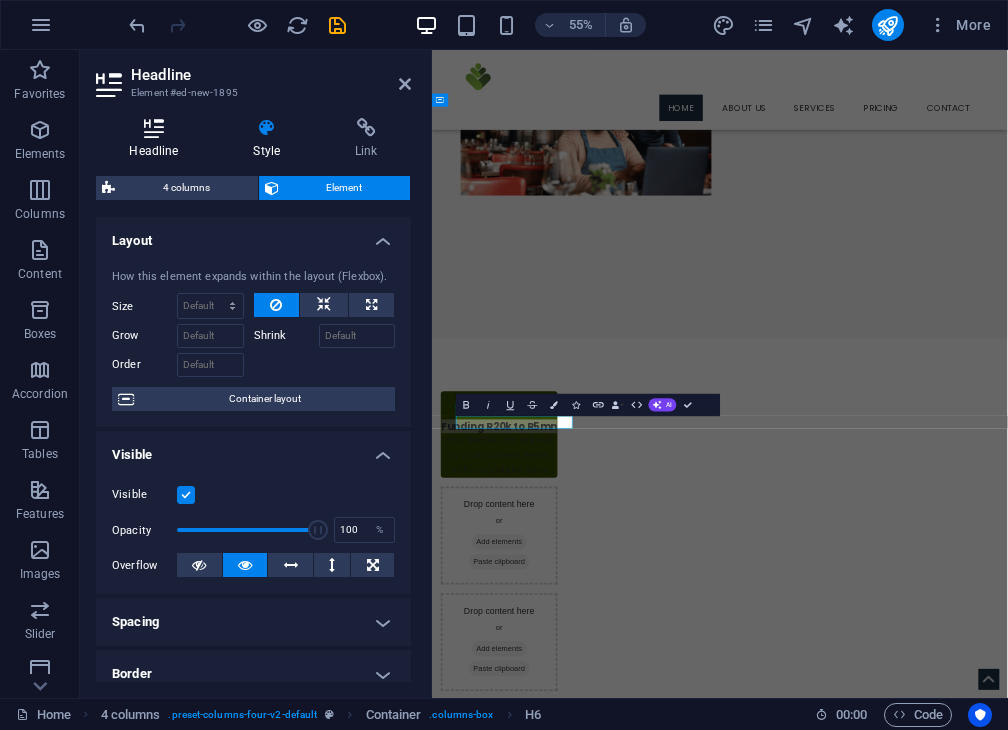 click on "Headline" at bounding box center (158, 139) 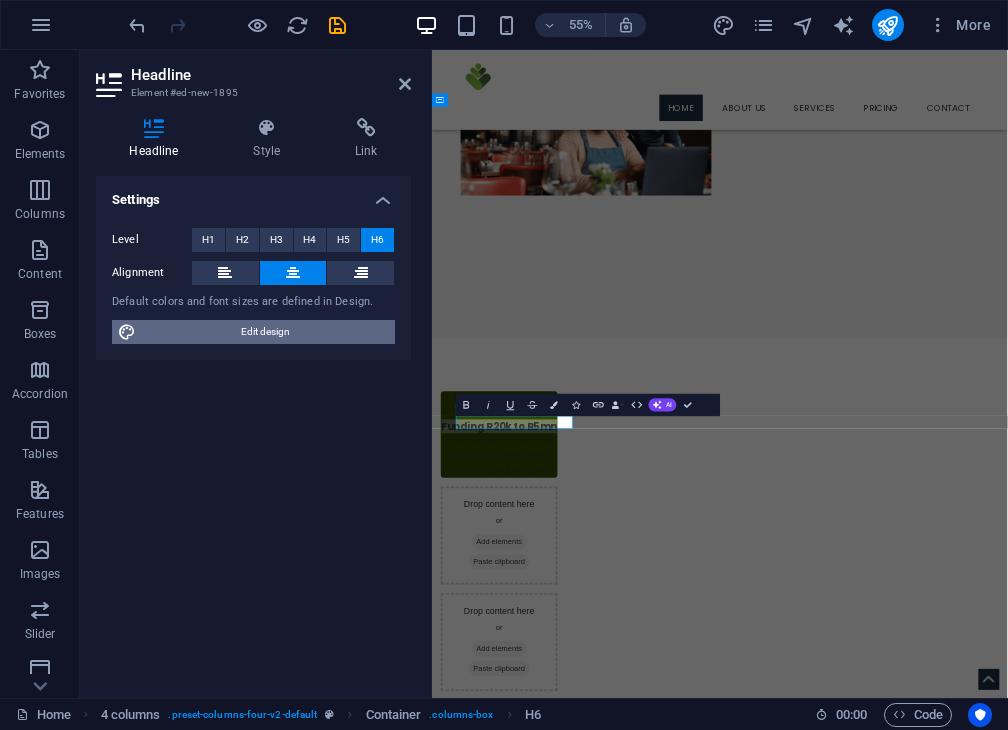 click on "Edit design" at bounding box center (265, 332) 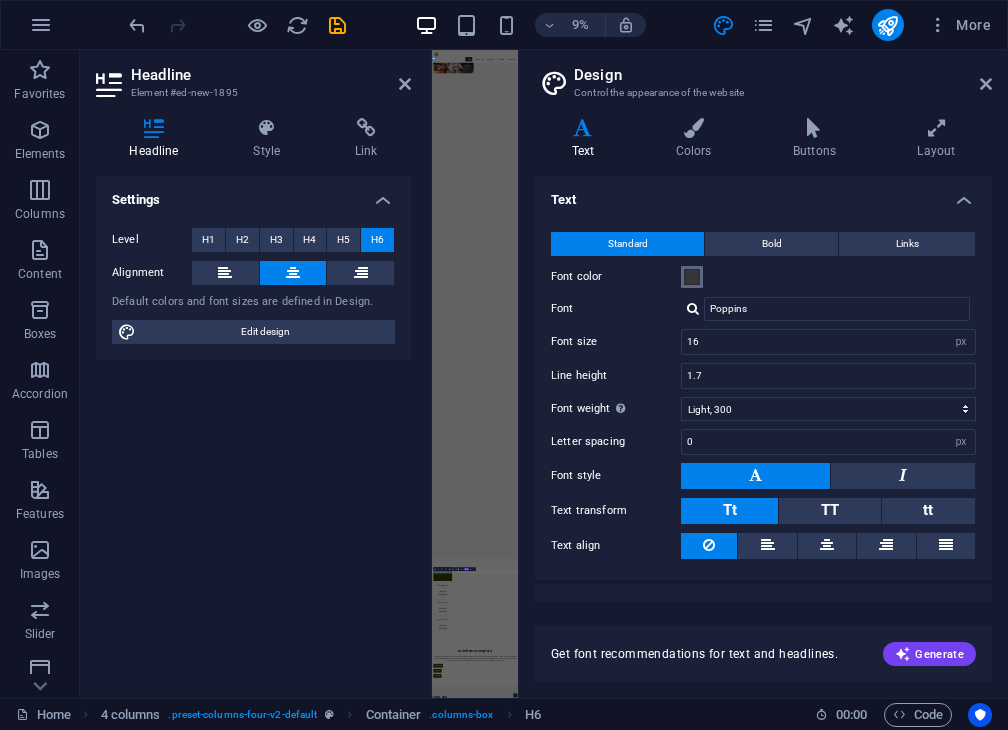click at bounding box center (692, 277) 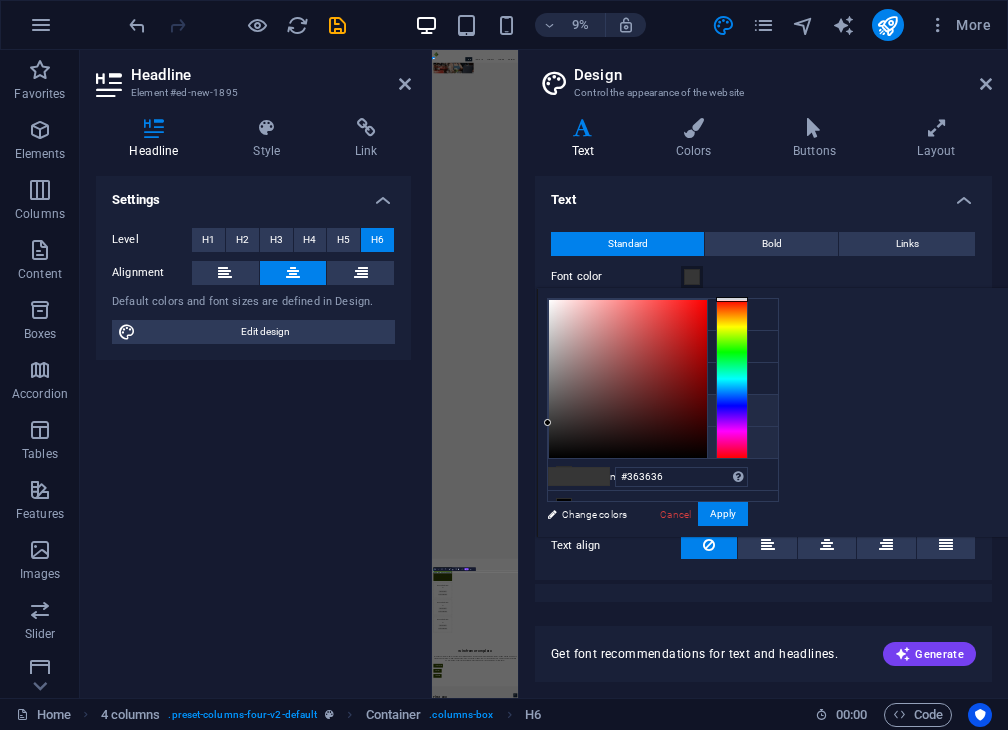 click at bounding box center (564, 442) 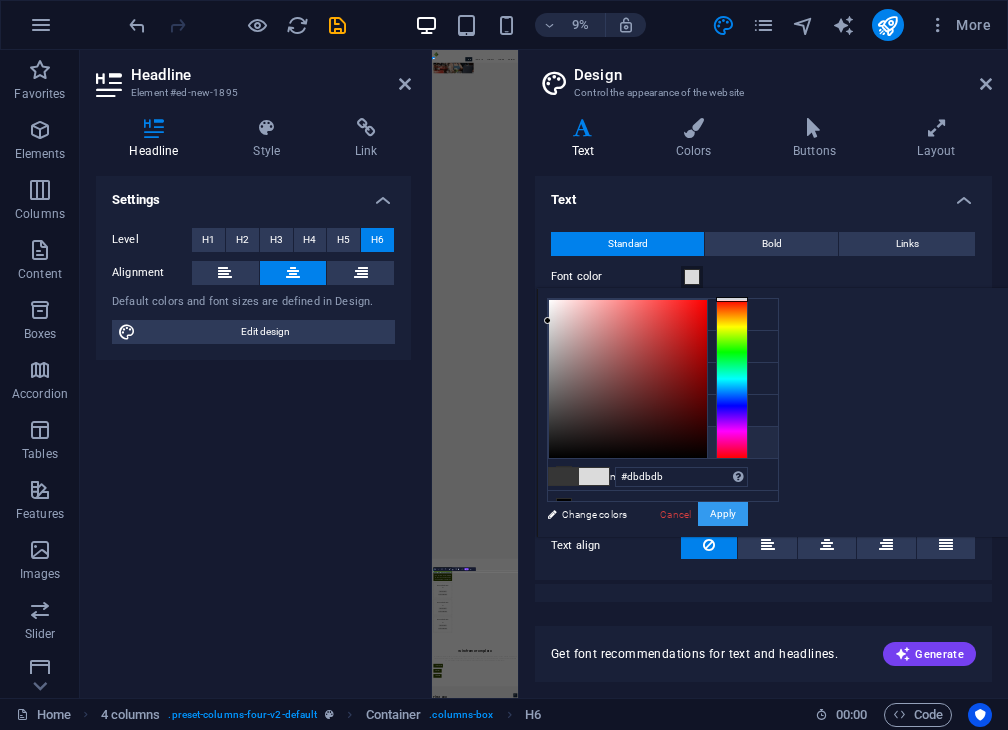 click on "Apply" at bounding box center (723, 514) 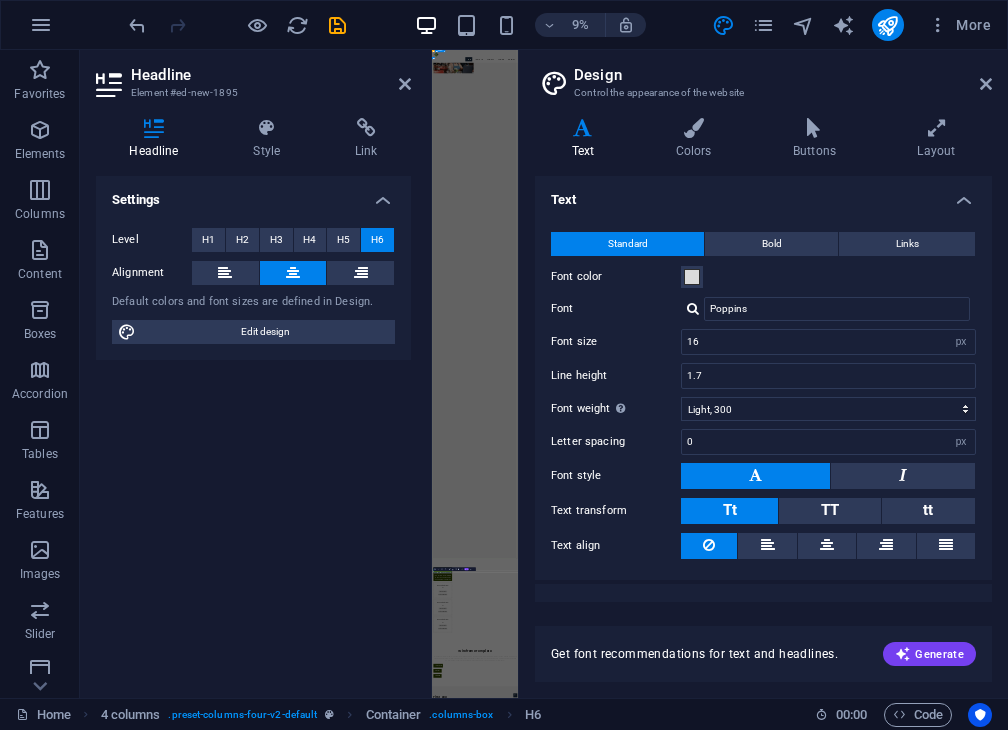 click on "Your Pathway to Funding, Growth, and Opportunity  Whether you are ready for funding today or need a clear pathway to get there, Lunga Capital is here to help you achieve your goals APPLY NOW" at bounding box center (920, 41) 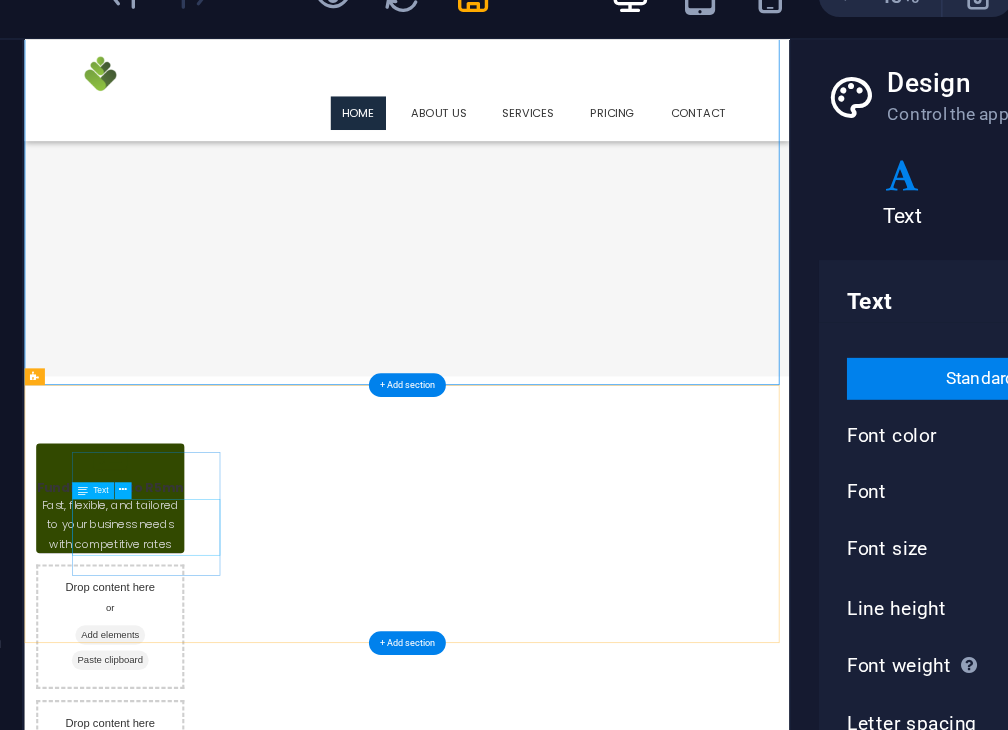 scroll, scrollTop: 900, scrollLeft: 0, axis: vertical 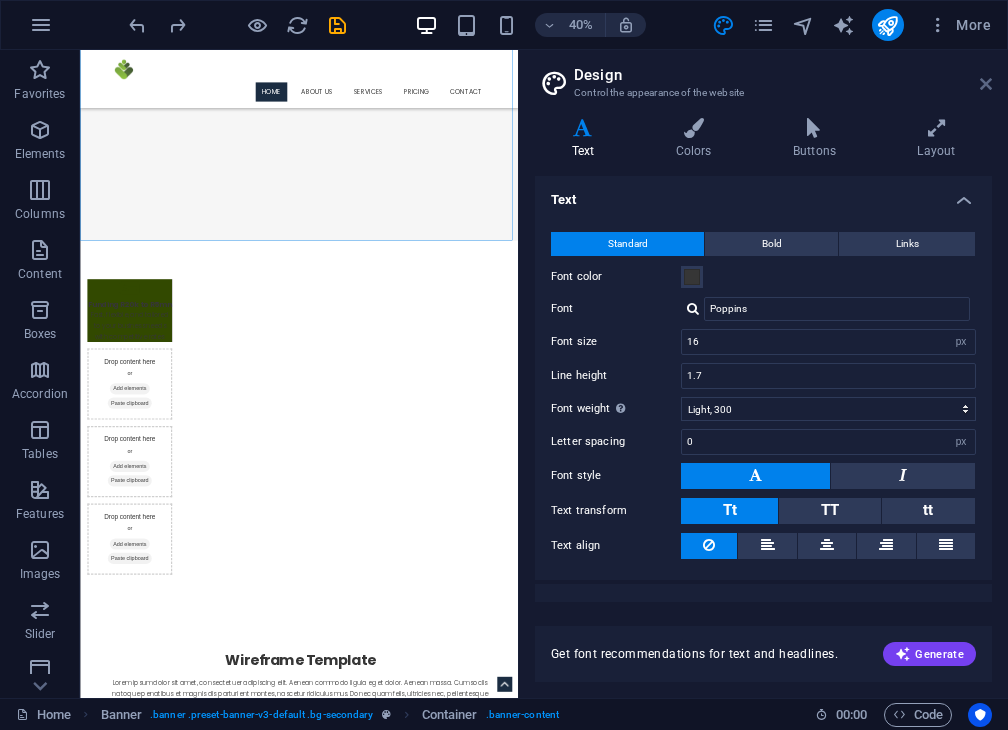 click at bounding box center [986, 84] 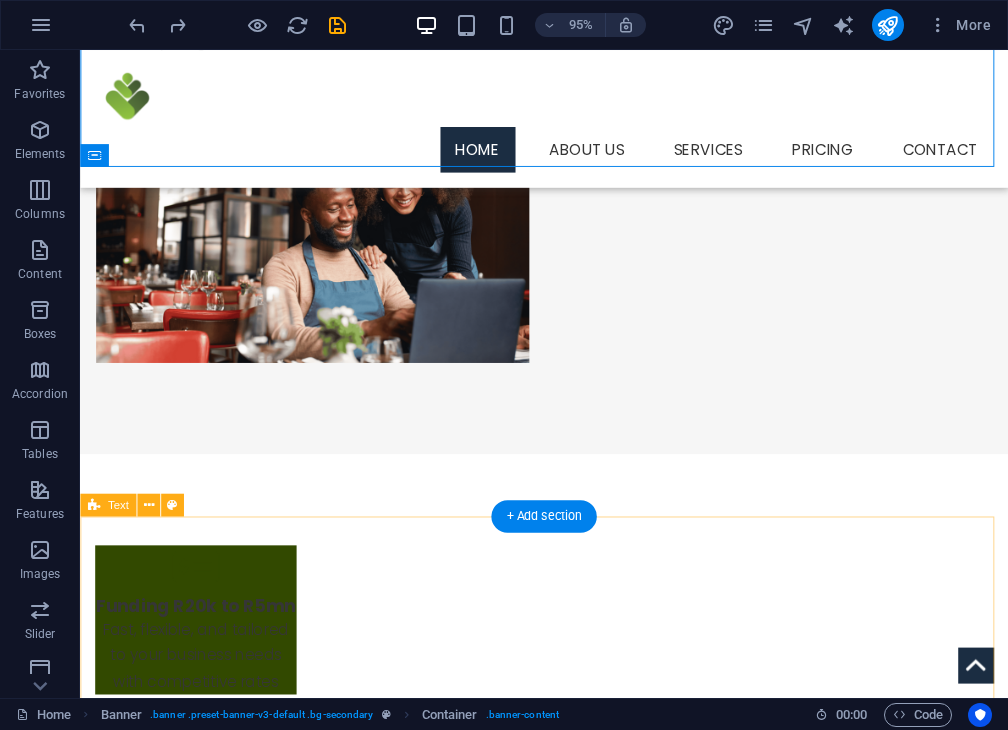 scroll, scrollTop: 472, scrollLeft: 0, axis: vertical 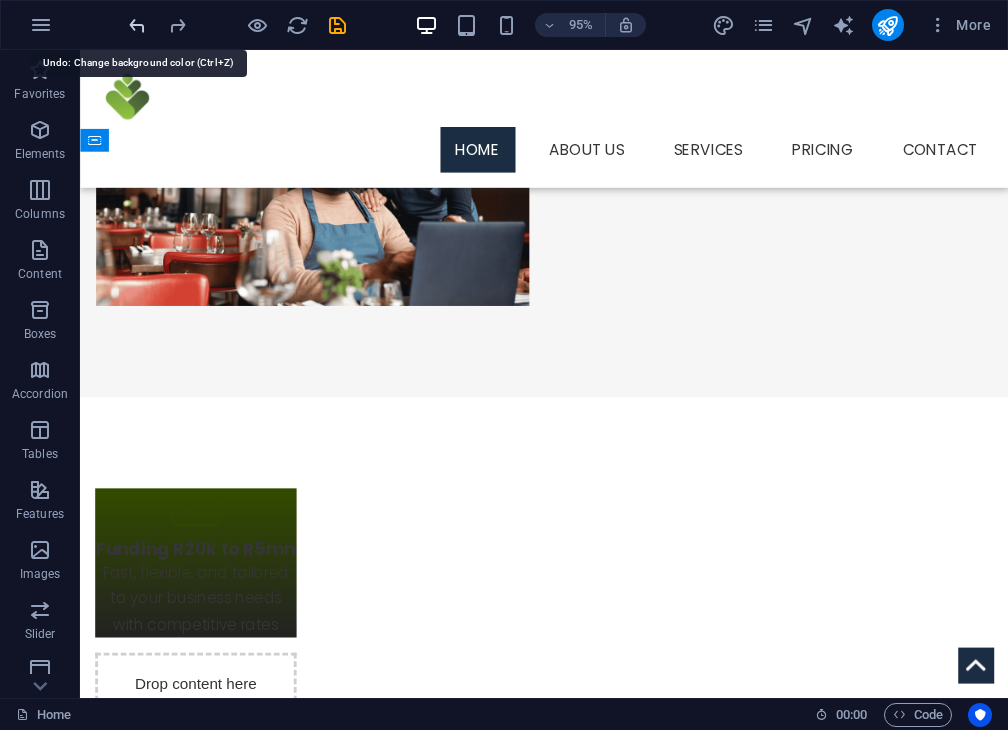 click at bounding box center (137, 25) 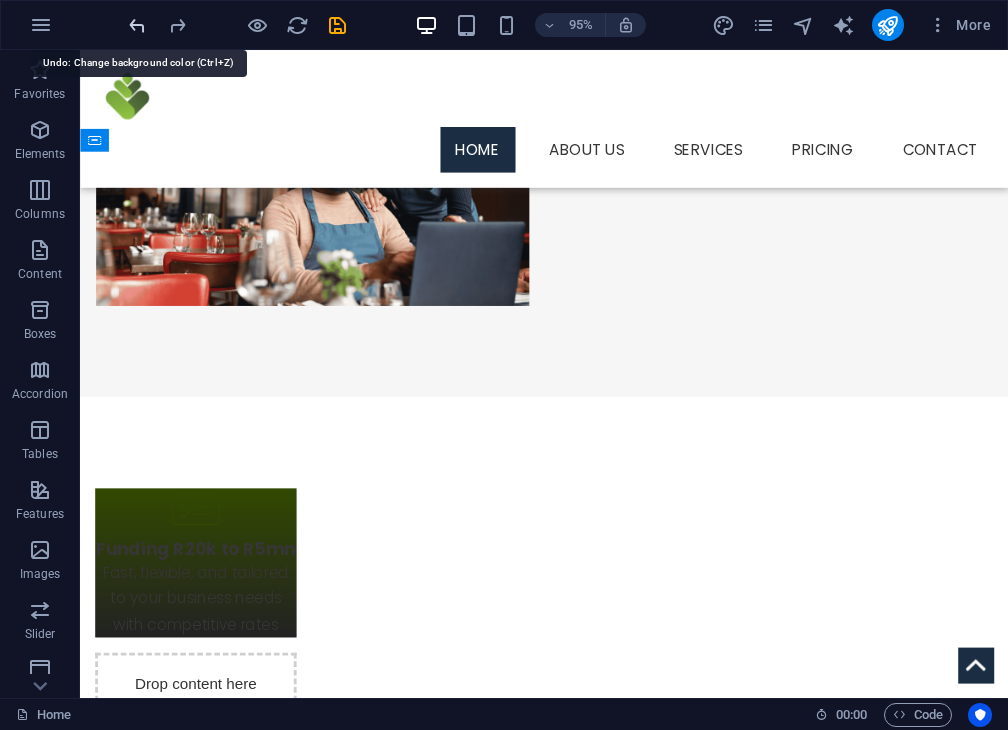 click at bounding box center (137, 25) 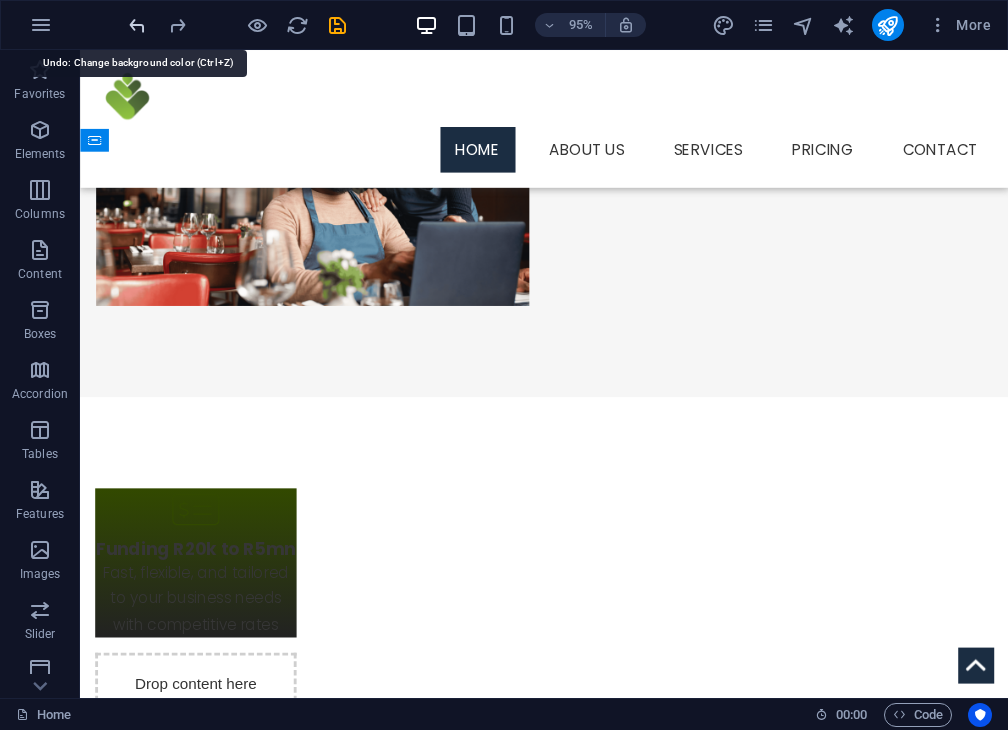 click at bounding box center (137, 25) 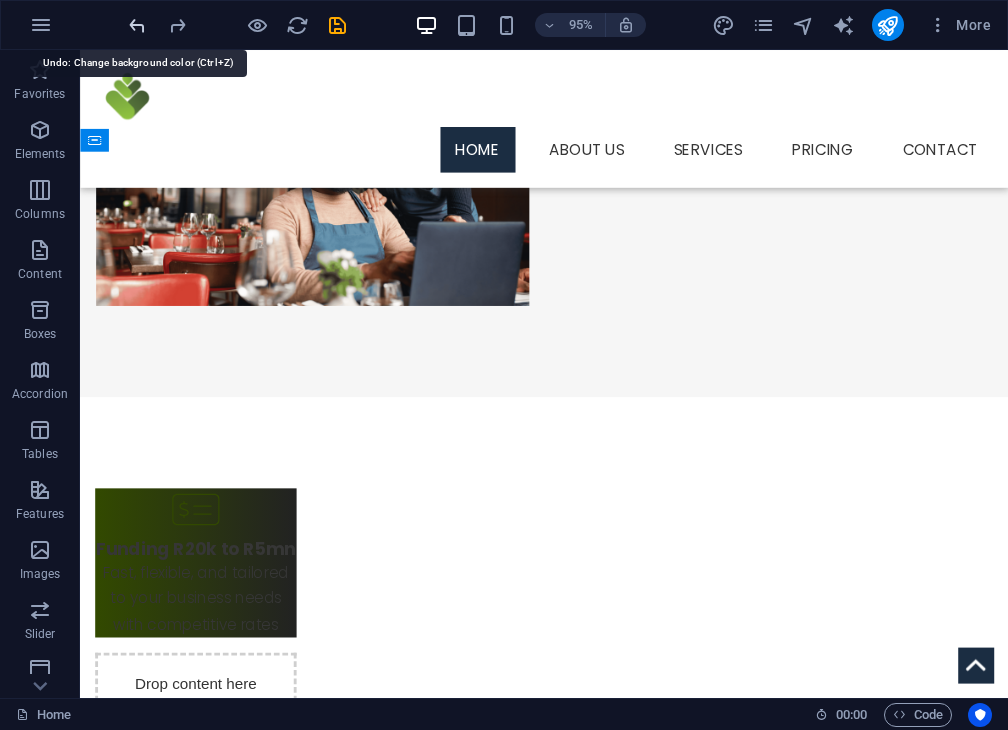 click at bounding box center [137, 25] 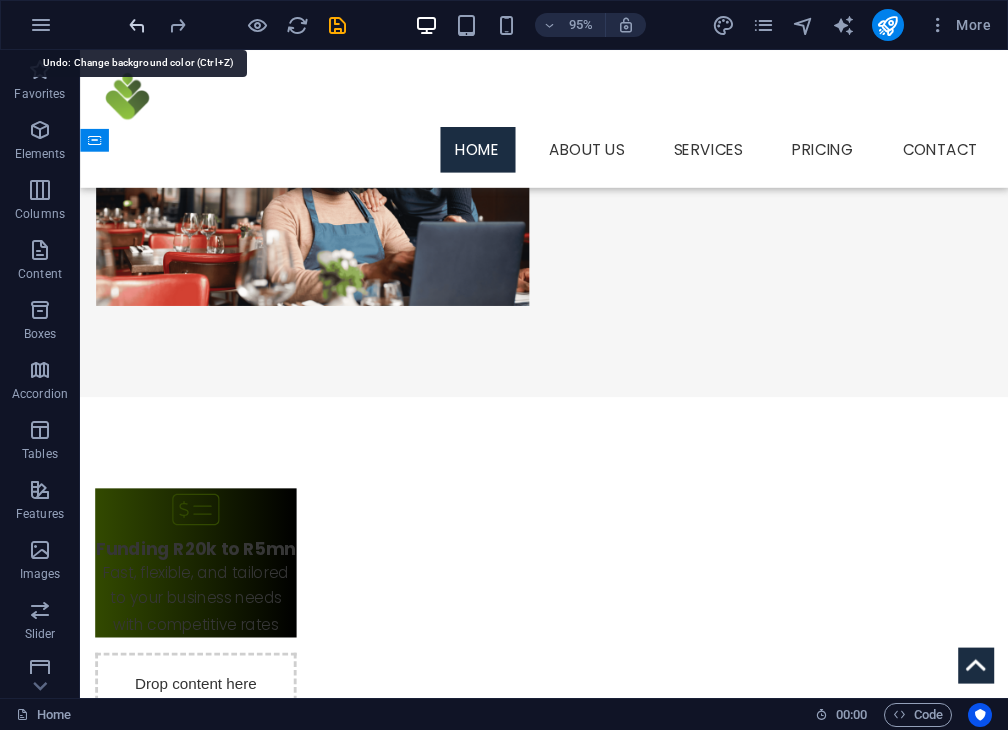 click at bounding box center [137, 25] 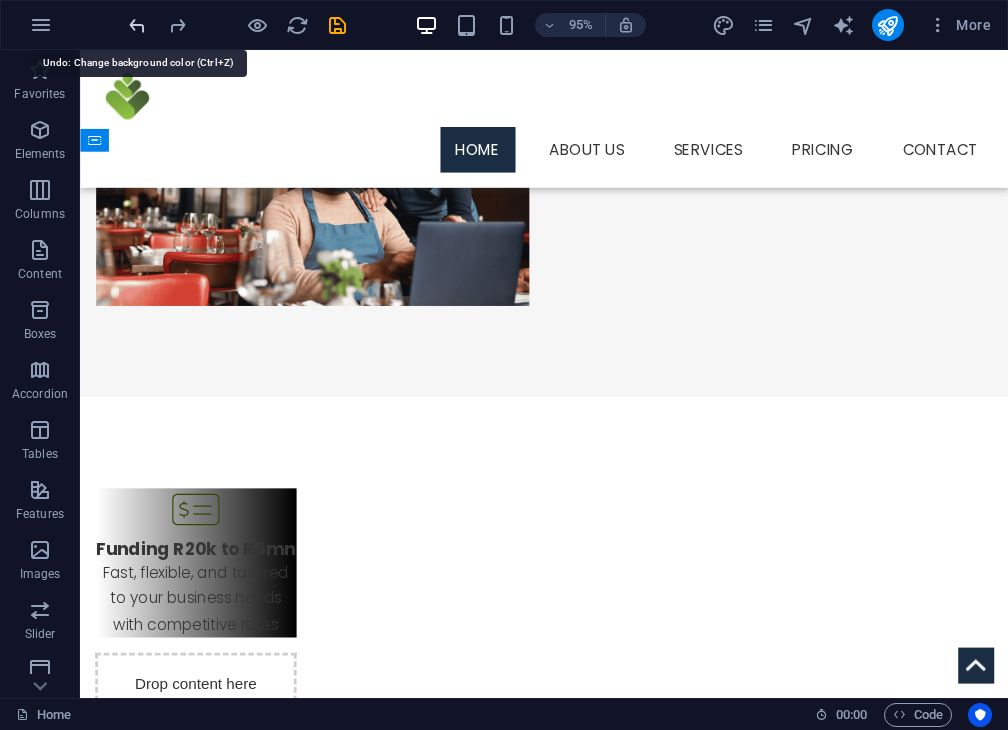 click at bounding box center (137, 25) 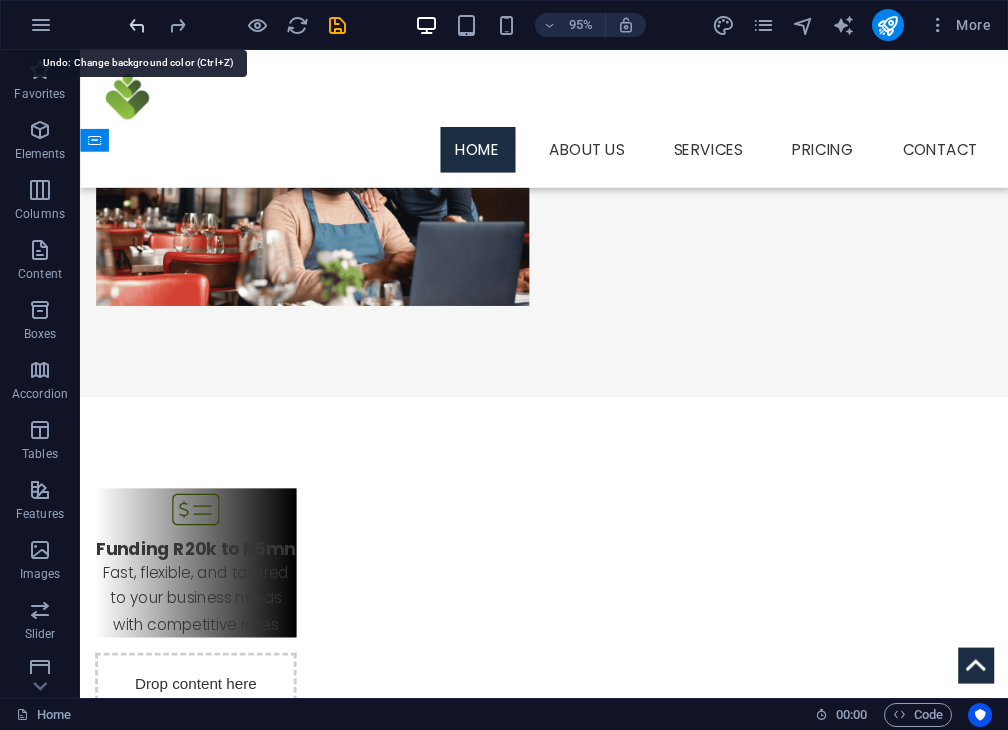 click at bounding box center [137, 25] 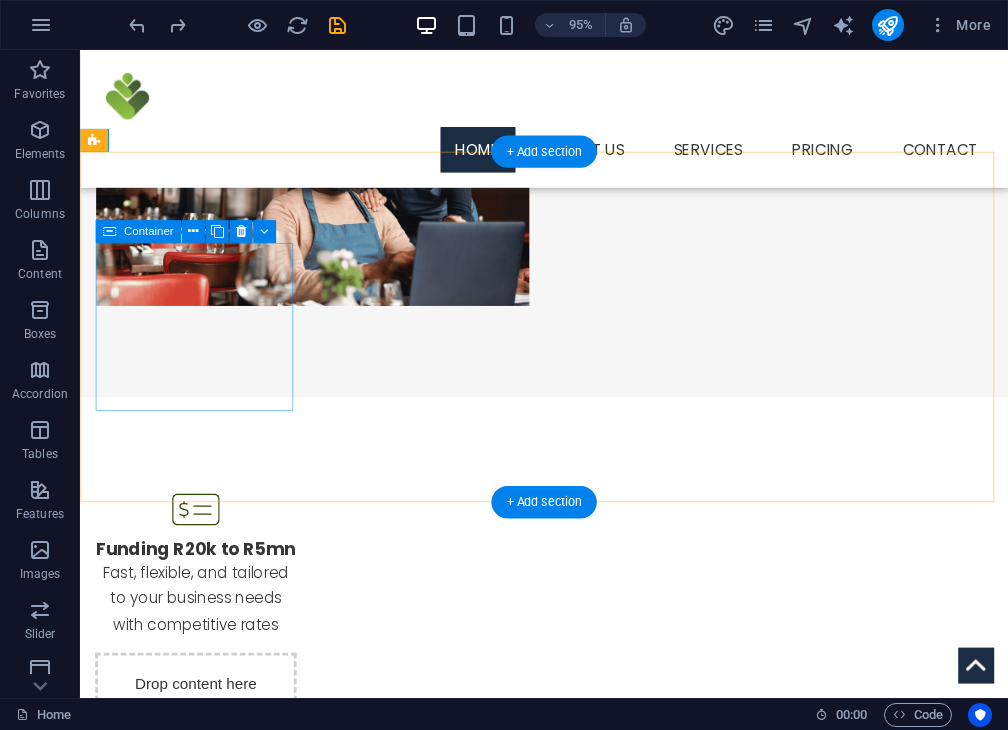 click on "Funding R20k to R5mn Fast, flexible, and tailored to your business needs with competitive rates" at bounding box center [202, 589] 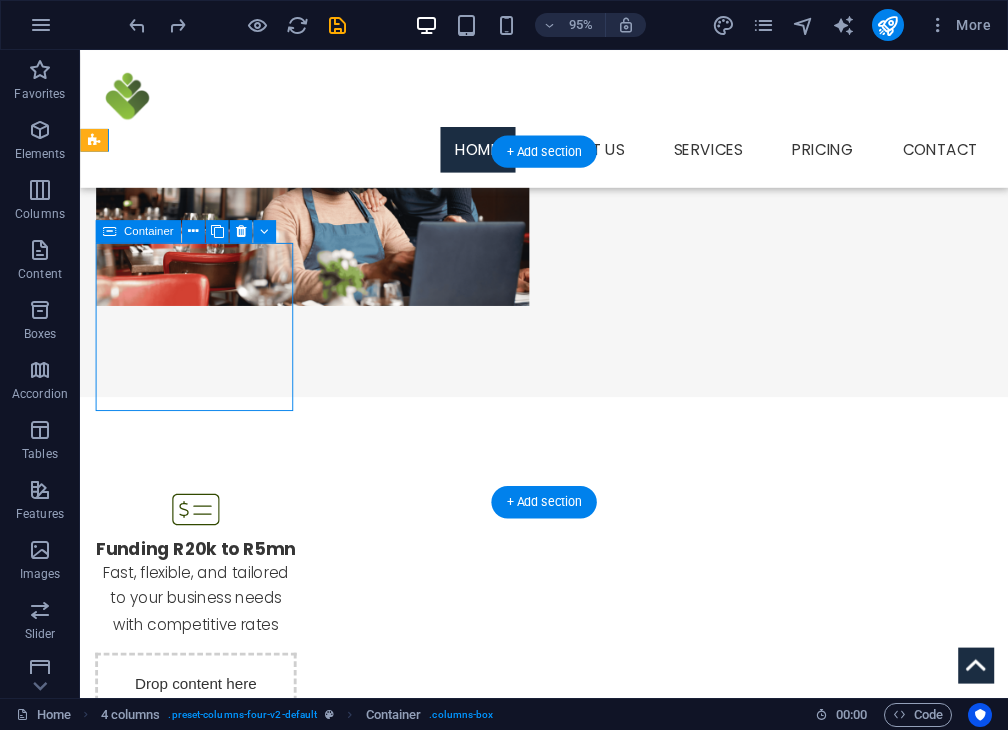 click on "Funding R20k to R5mn Fast, flexible, and tailored to your business needs with competitive rates" at bounding box center (202, 589) 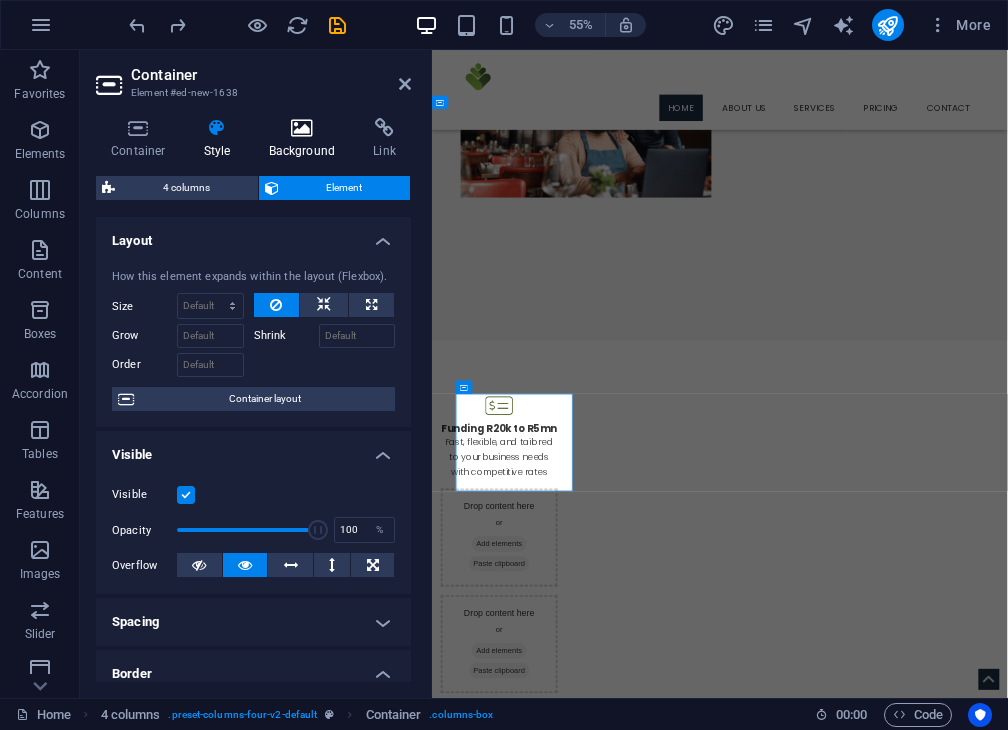 click at bounding box center (302, 128) 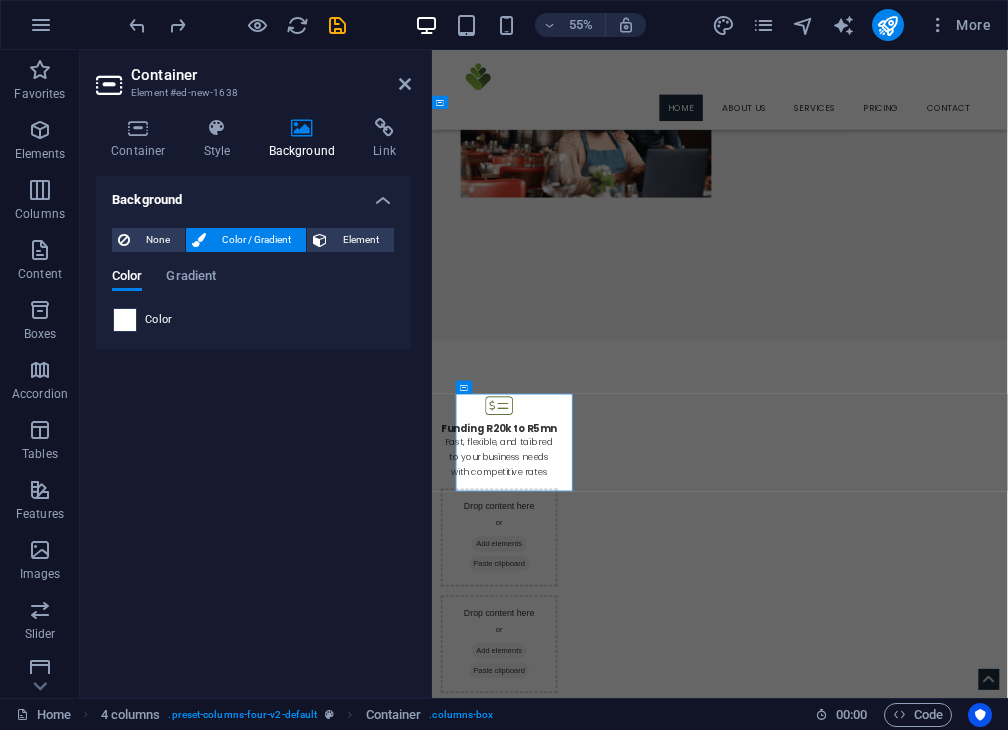 click at bounding box center (125, 320) 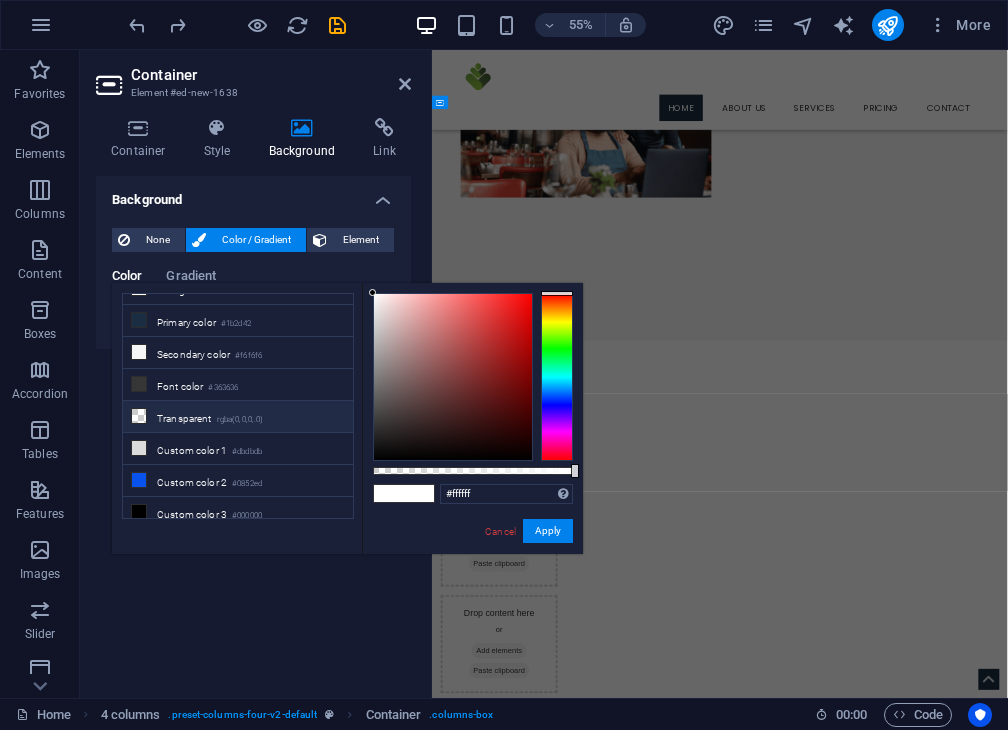 scroll, scrollTop: 0, scrollLeft: 0, axis: both 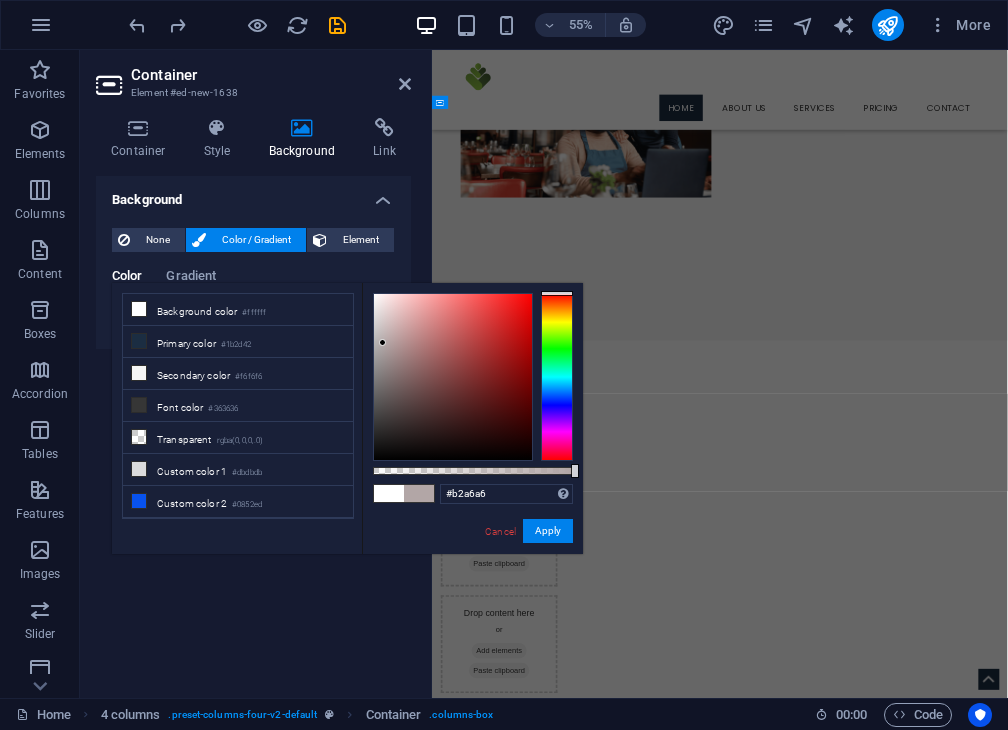 click at bounding box center (453, 377) 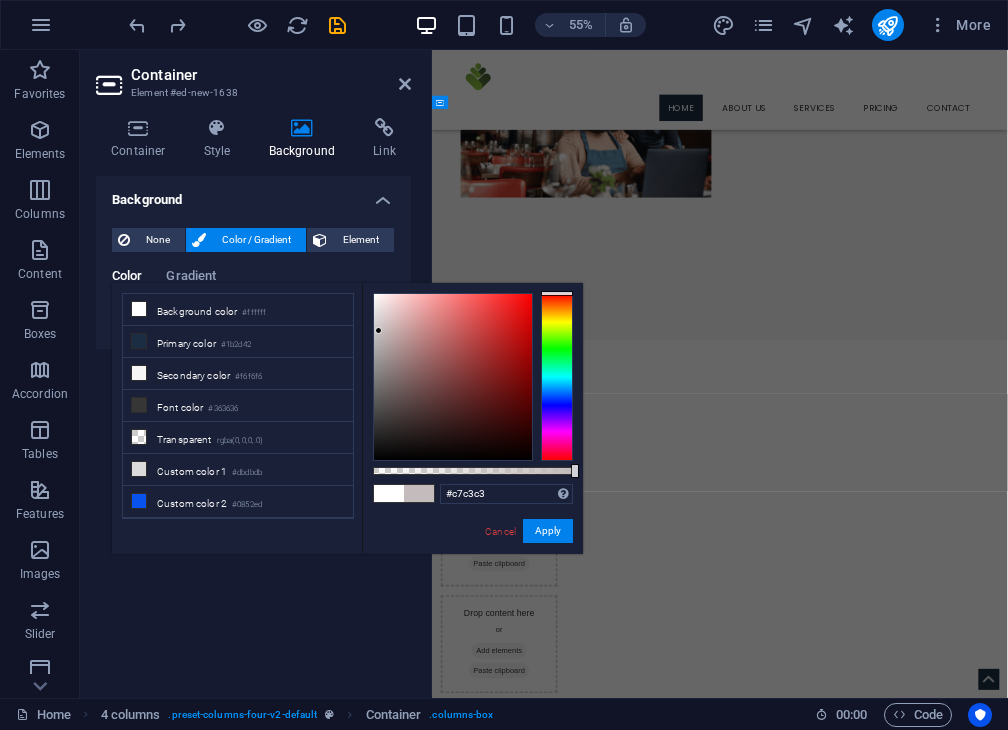 type on "#c7c4c4" 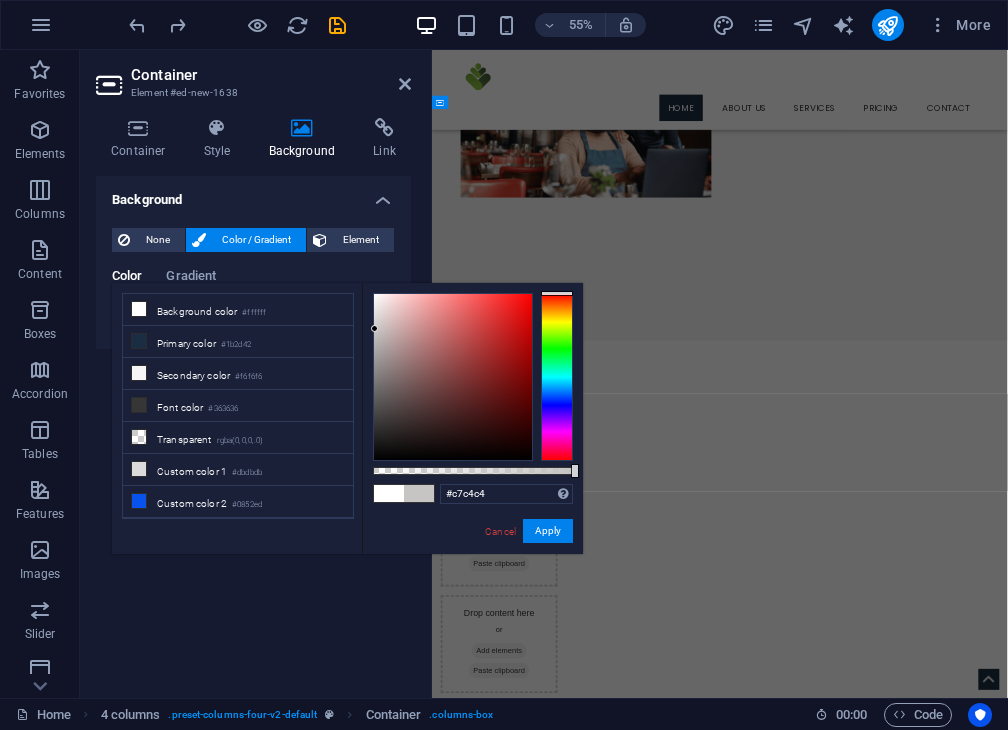 drag, startPoint x: 383, startPoint y: 343, endPoint x: 375, endPoint y: 329, distance: 16.124516 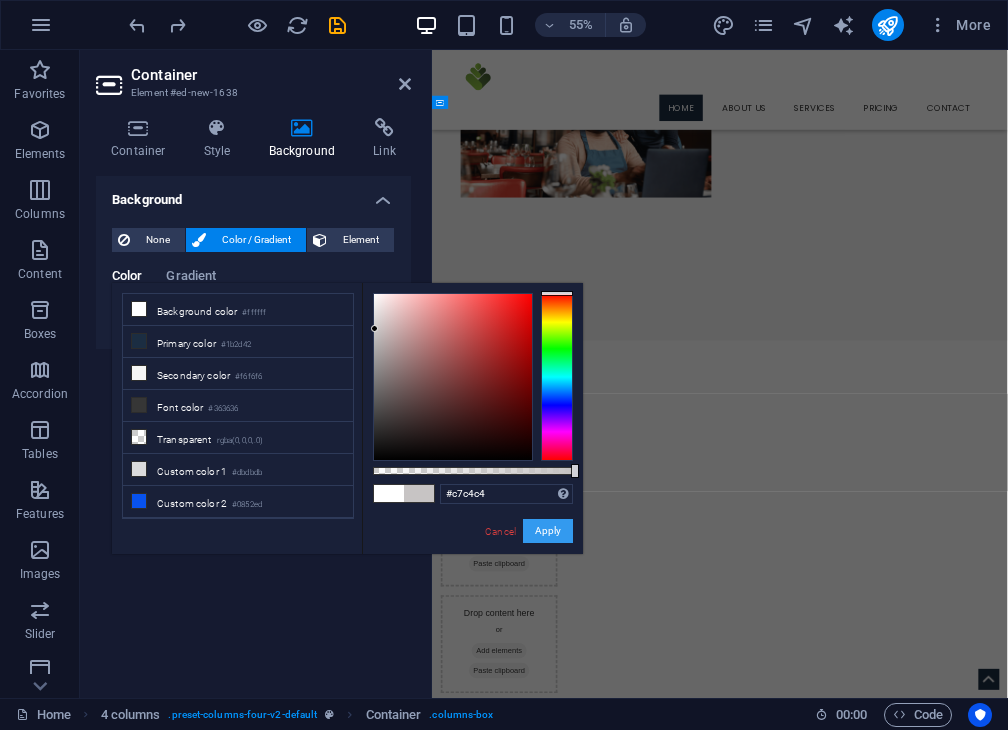 click on "Apply" at bounding box center [548, 531] 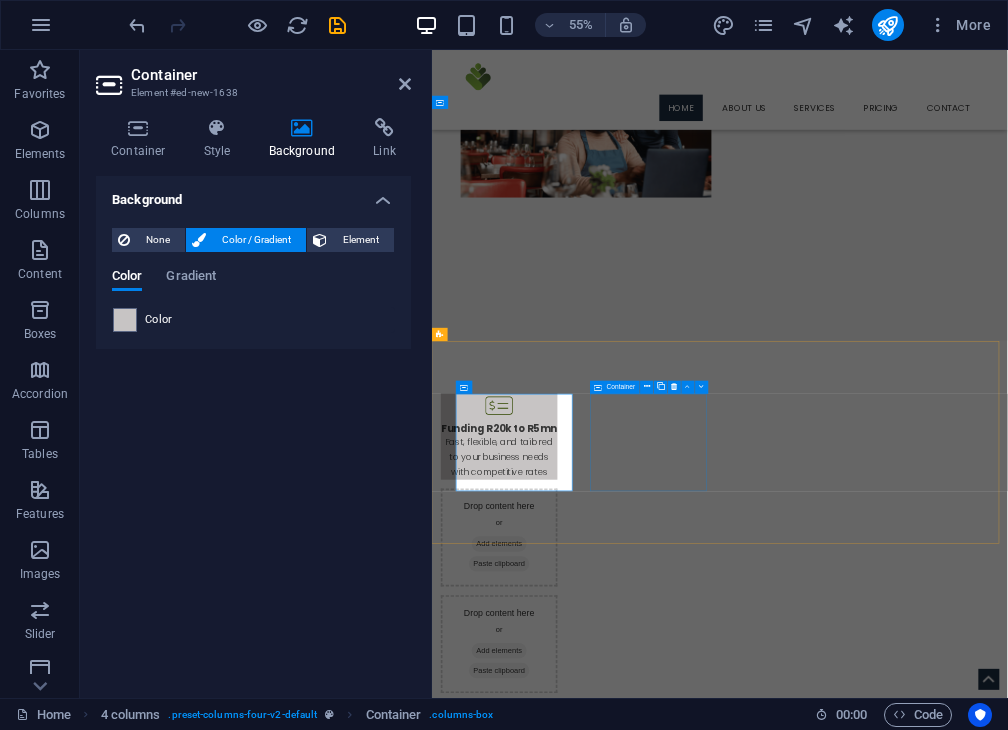 click on "Paste clipboard" at bounding box center (554, 985) 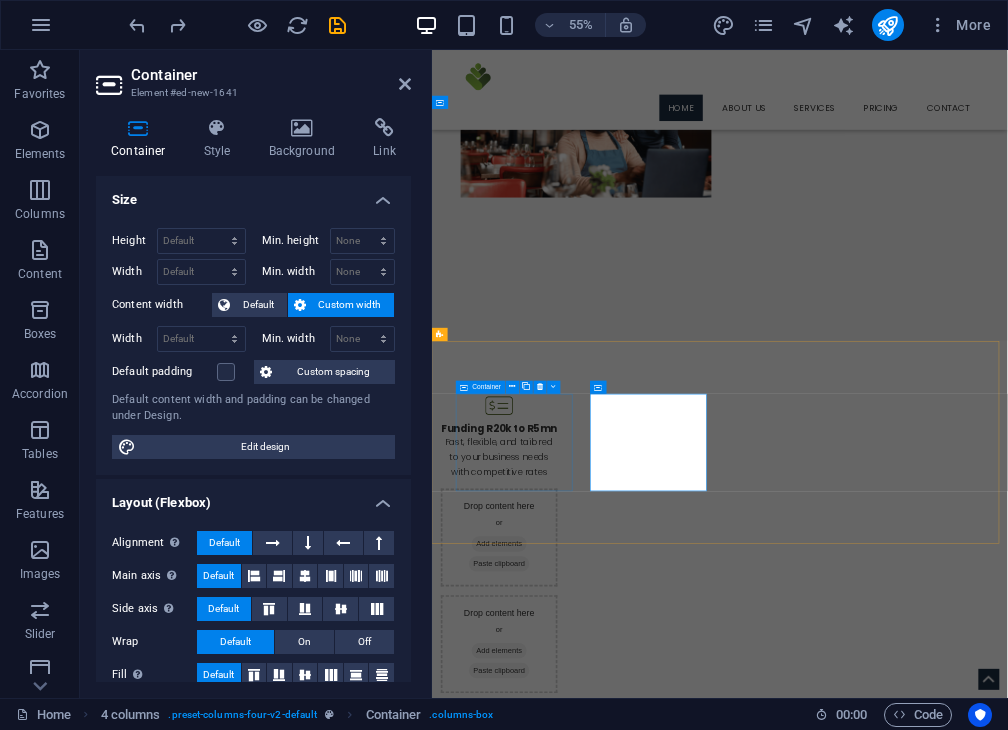 click on "Funding R20k to R5mn Fast, flexible, and tailored to your business needs with competitive rates" at bounding box center (554, 753) 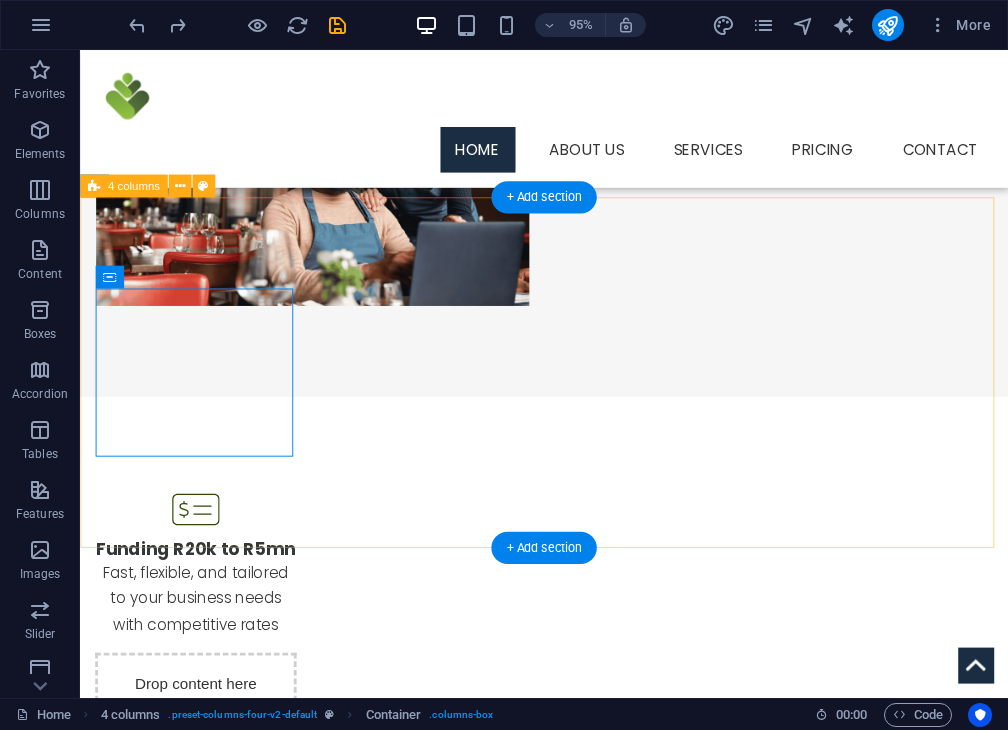 scroll, scrollTop: 379, scrollLeft: 0, axis: vertical 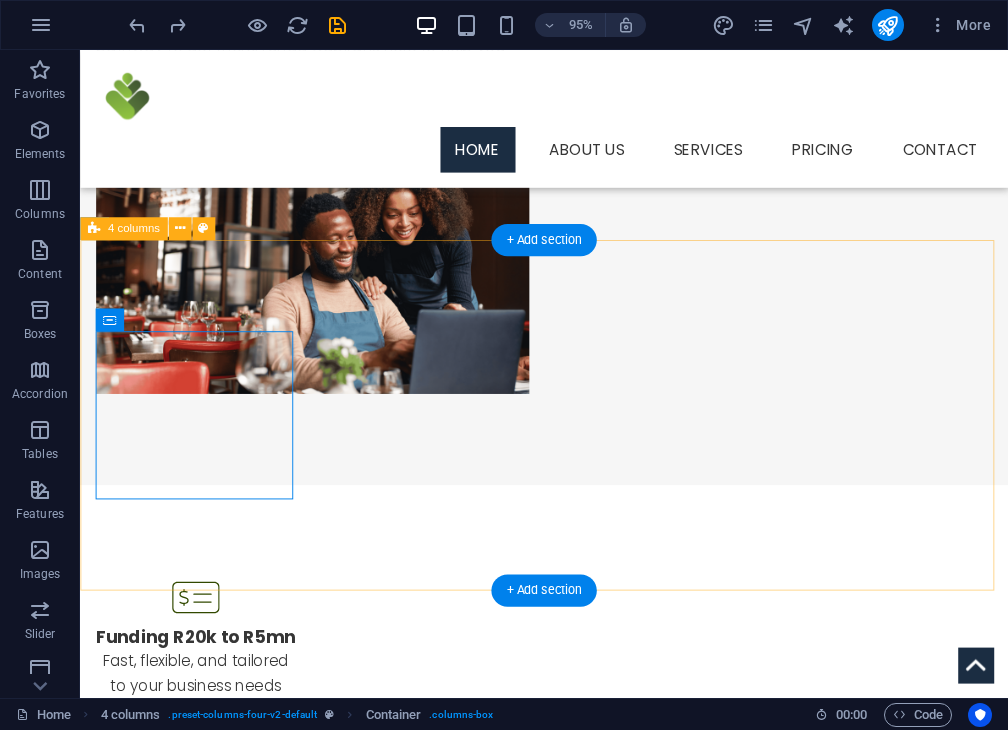 click on "Funding R20k to R5mn Fast, flexible, and tailored to your business needs with competitive rates Drop content here or  Add elements  Paste clipboard Drop content here or  Add elements  Paste clipboard Drop content here or  Add elements  Paste clipboard" at bounding box center [568, 973] 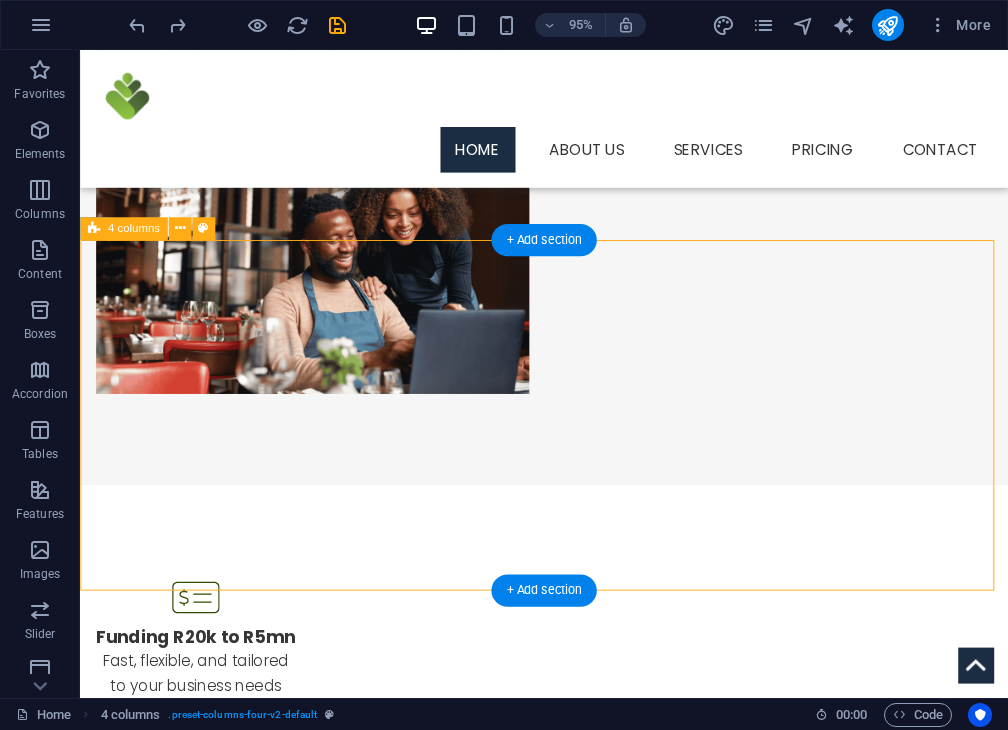 click on "Funding R20k to R5mn Fast, flexible, and tailored to your business needs with competitive rates Drop content here or  Add elements  Paste clipboard Drop content here or  Add elements  Paste clipboard Drop content here or  Add elements  Paste clipboard" at bounding box center [568, 973] 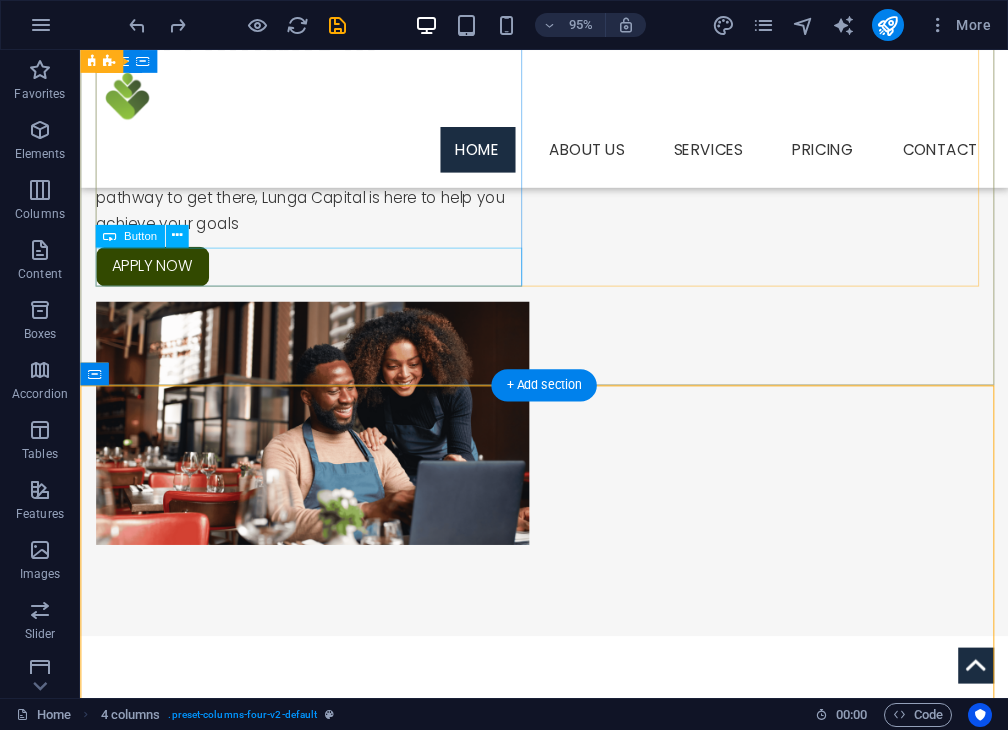 scroll, scrollTop: 219, scrollLeft: 0, axis: vertical 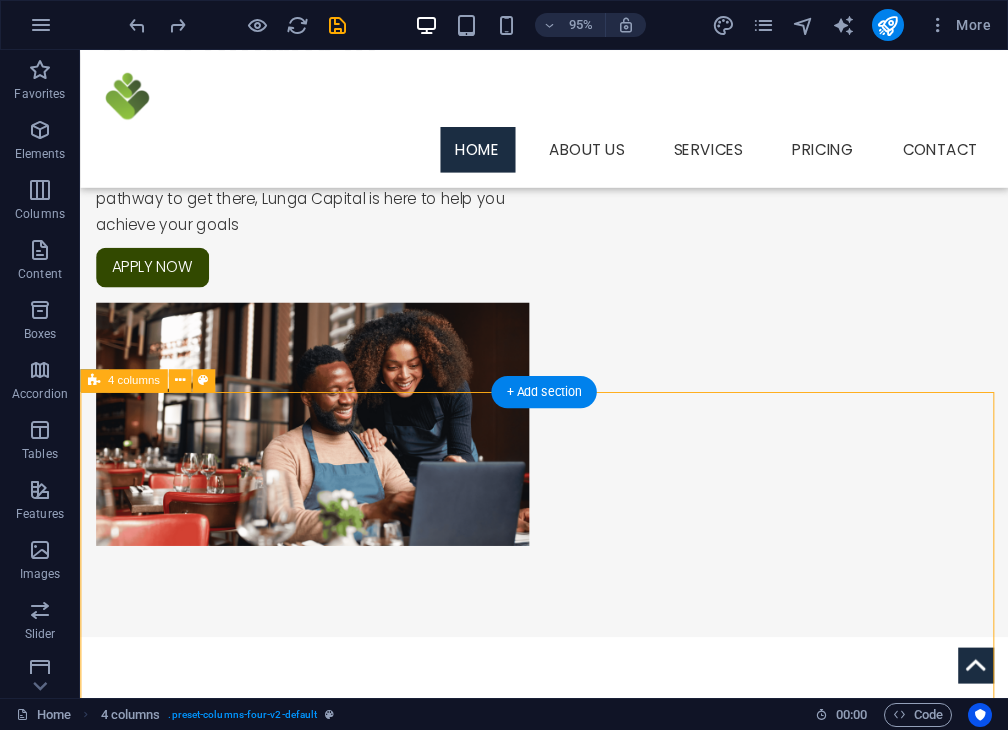 click on "Funding R20k to R5mn Fast, flexible, and tailored to your business needs with competitive rates Drop content here or  Add elements  Paste clipboard Drop content here or  Add elements  Paste clipboard Drop content here or  Add elements  Paste clipboard" at bounding box center (568, 1133) 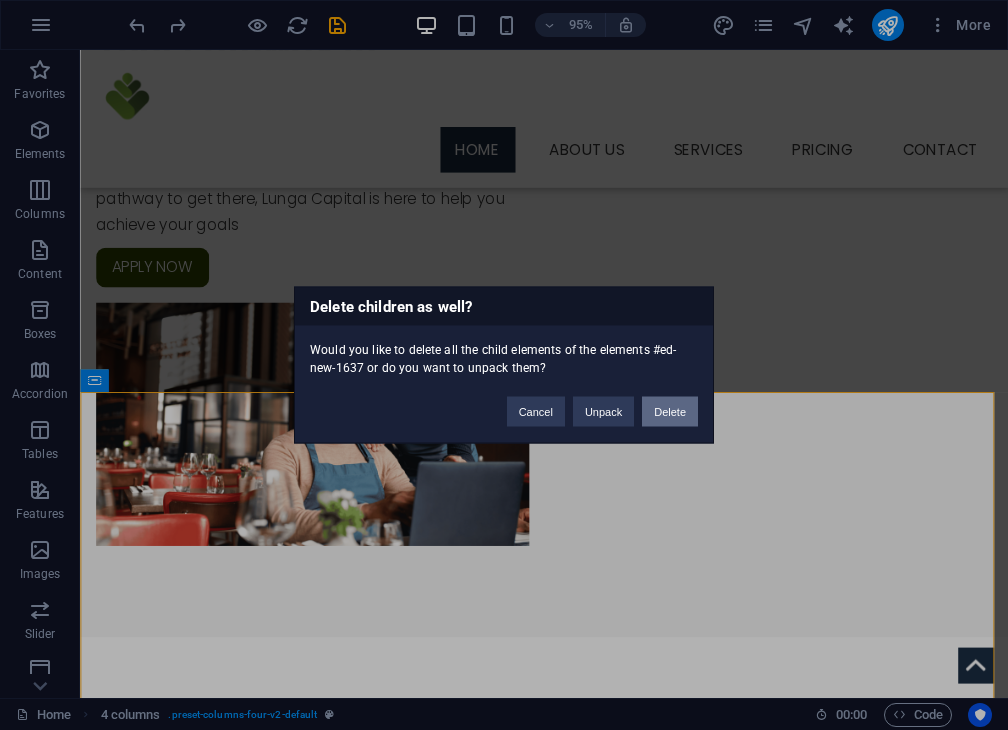click on "Delete" at bounding box center [670, 412] 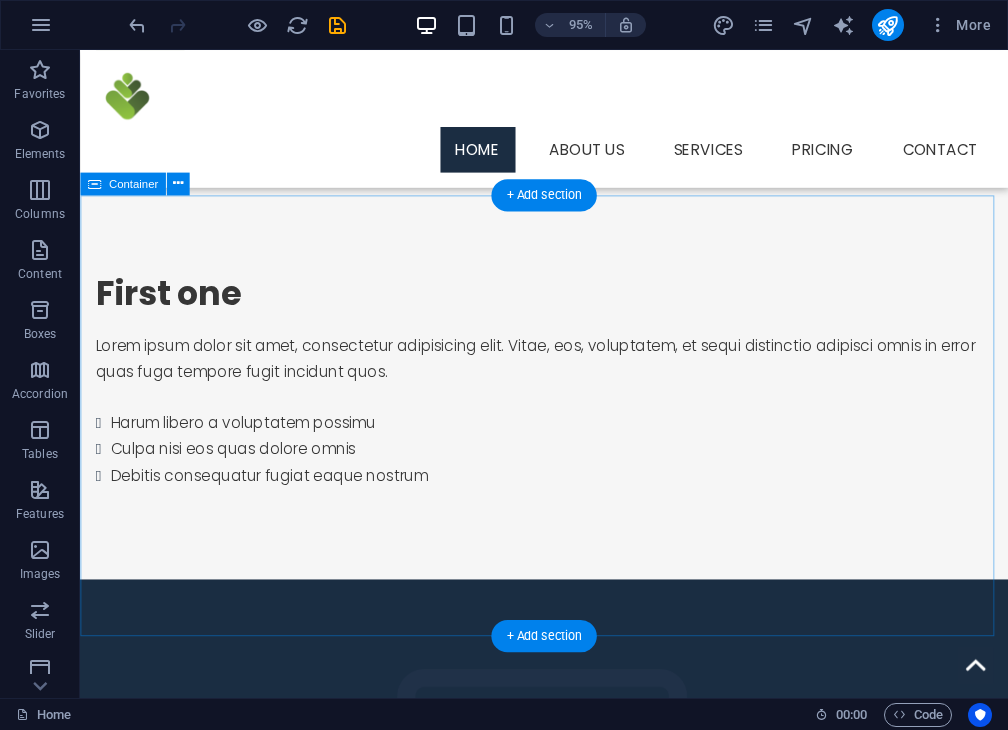 scroll, scrollTop: 1204, scrollLeft: 0, axis: vertical 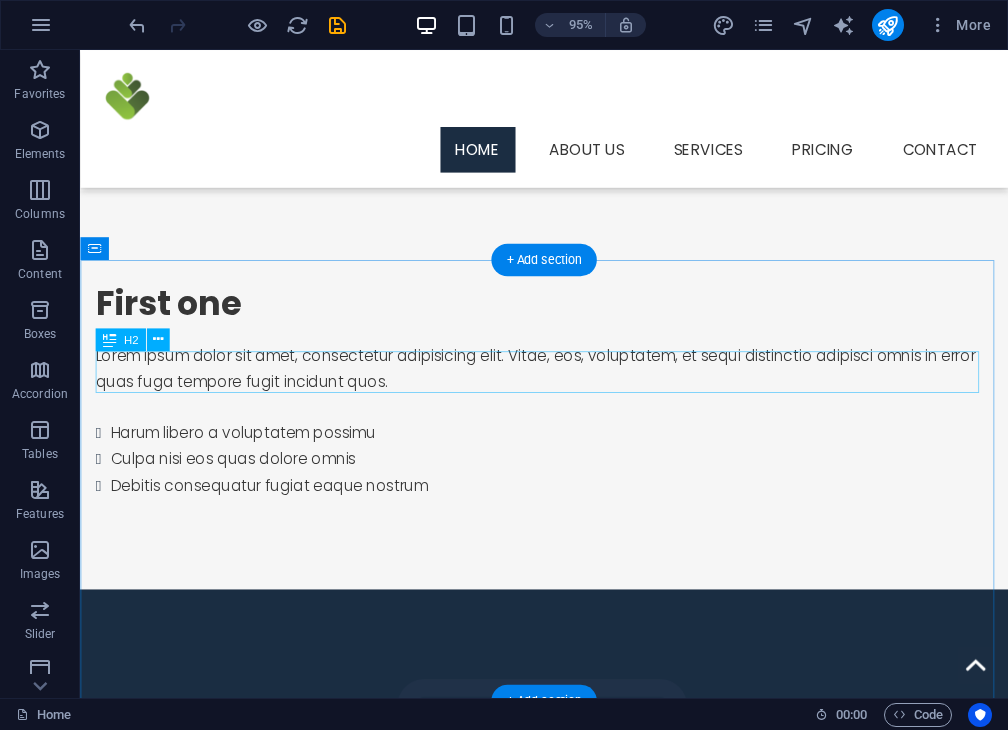 click on "Content Slider" at bounding box center [569, 1324] 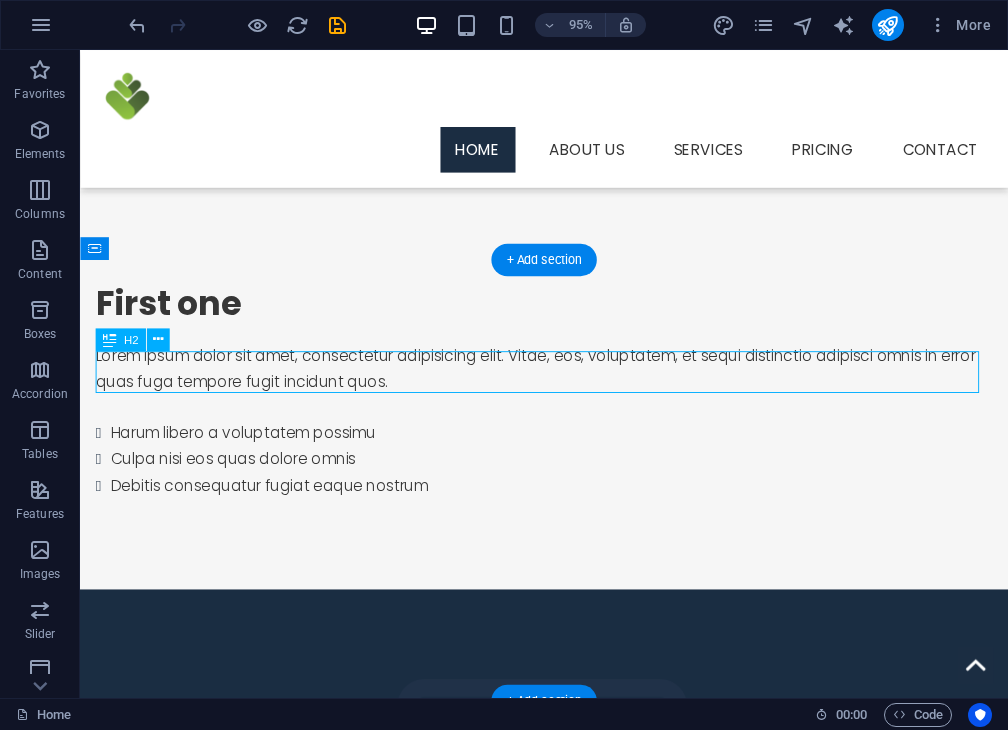 click on "Content Slider" at bounding box center [569, 1324] 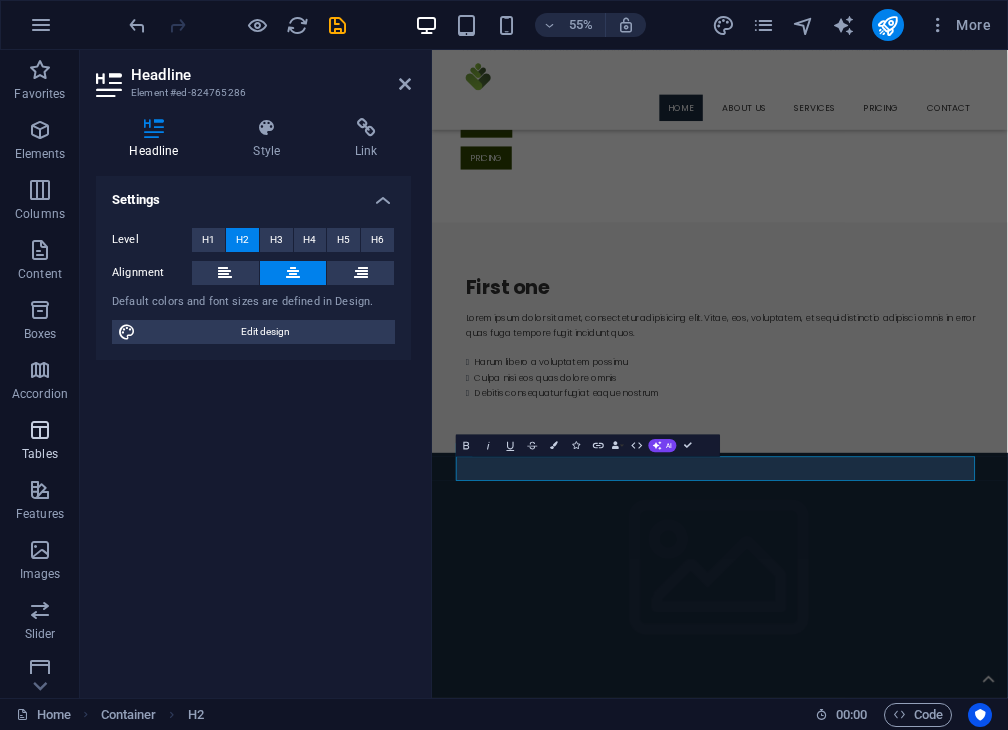 type 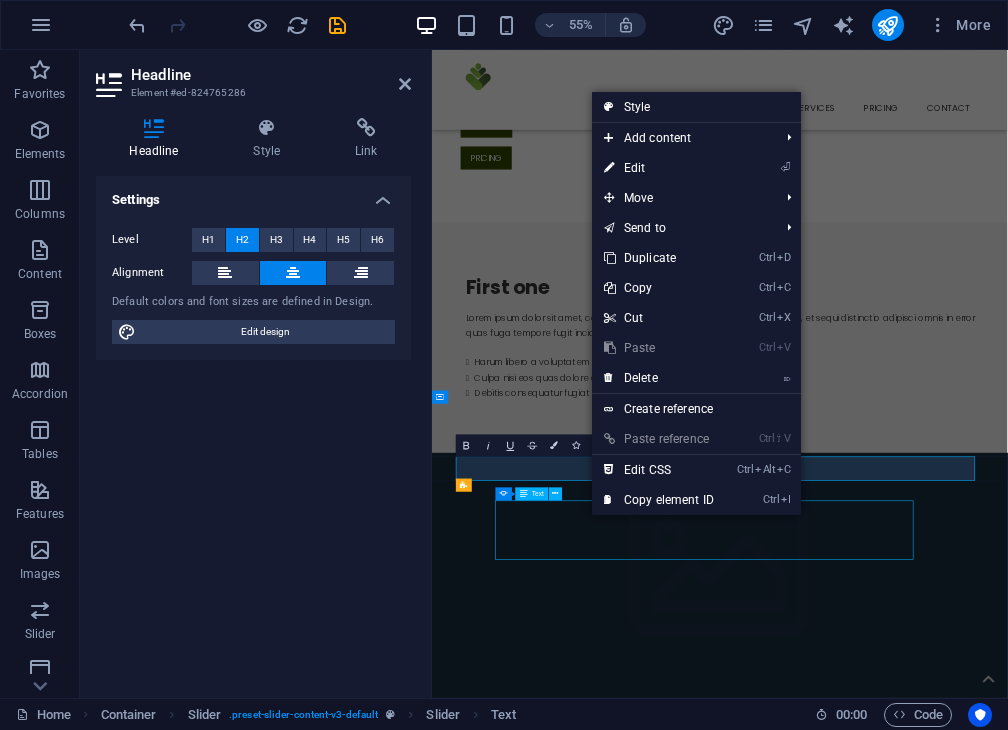 scroll, scrollTop: 1314, scrollLeft: 0, axis: vertical 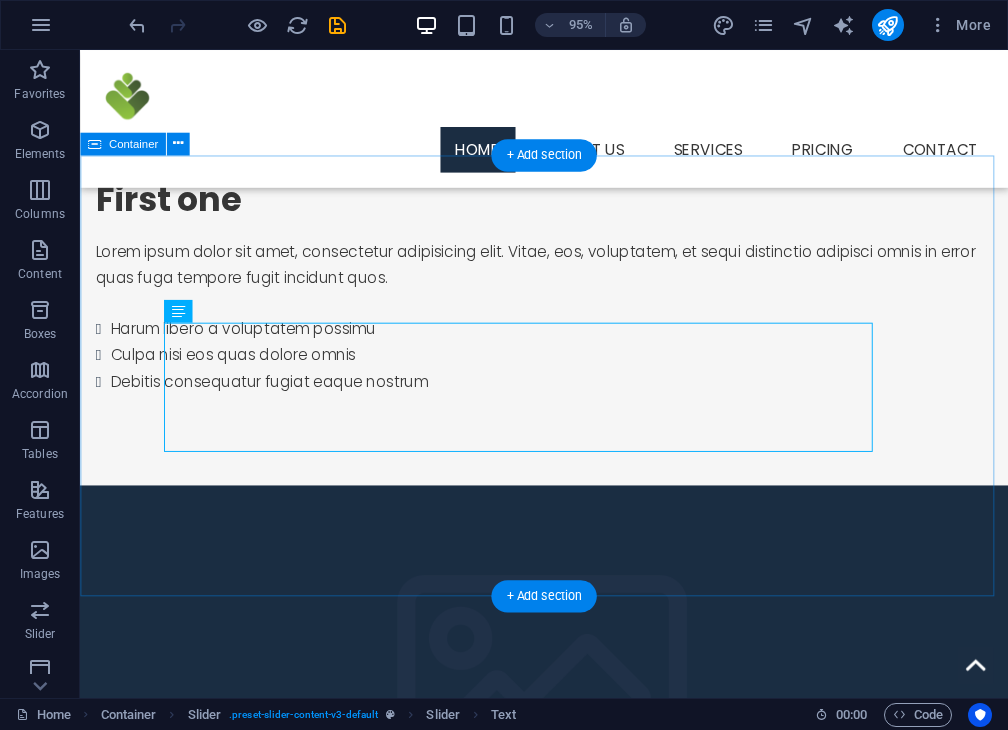 click on "Why Choose Lunga Capital? Lorem ipsum dolor sit amet, consectetur adipisicing elit. Id, ipsum, quibusdam, temporibus harum culpa unde voluptatem possimus qui molestiae expedita ad aut necessitatibus vel incidunt placeat velit soluta a consectetur laborum illum nobis distinctio nisi facilis! Officiis, illum, aut, quasi dolorem laudantium fuga porro amet provident voluptatibus dicta mollitia neque! Third Slide Lorem ipsum dolor sit amet, consectetur adipisicing elit. Id, ipsum, quibusdam, temporibus harum culpa unde voluptatem possimus qui molestiae expedita ad aut necessitatibus vel incidunt placeat velit soluta a consectetur laborum illum nobis distinctio nisi facilis! Officiis, illum, aut, quasi dolorem laudantium fuga porro amet provident voluptatibus dicta mollitia neque! First Slide Second Slide Third Slide First Slide" at bounding box center (568, 1368) 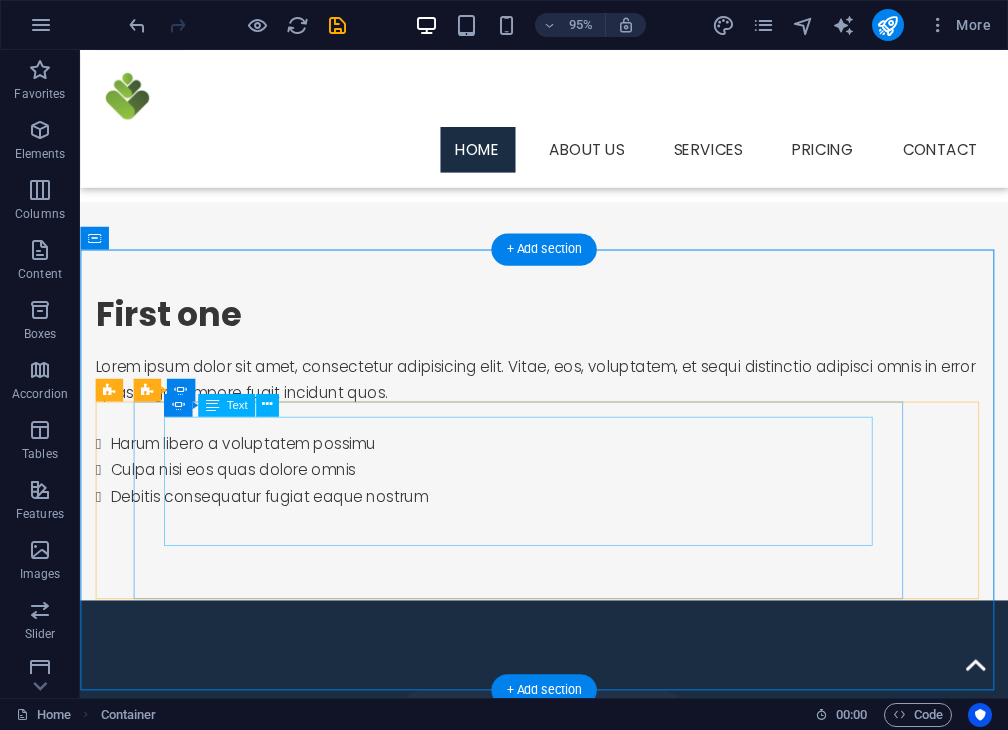 scroll, scrollTop: 1184, scrollLeft: 0, axis: vertical 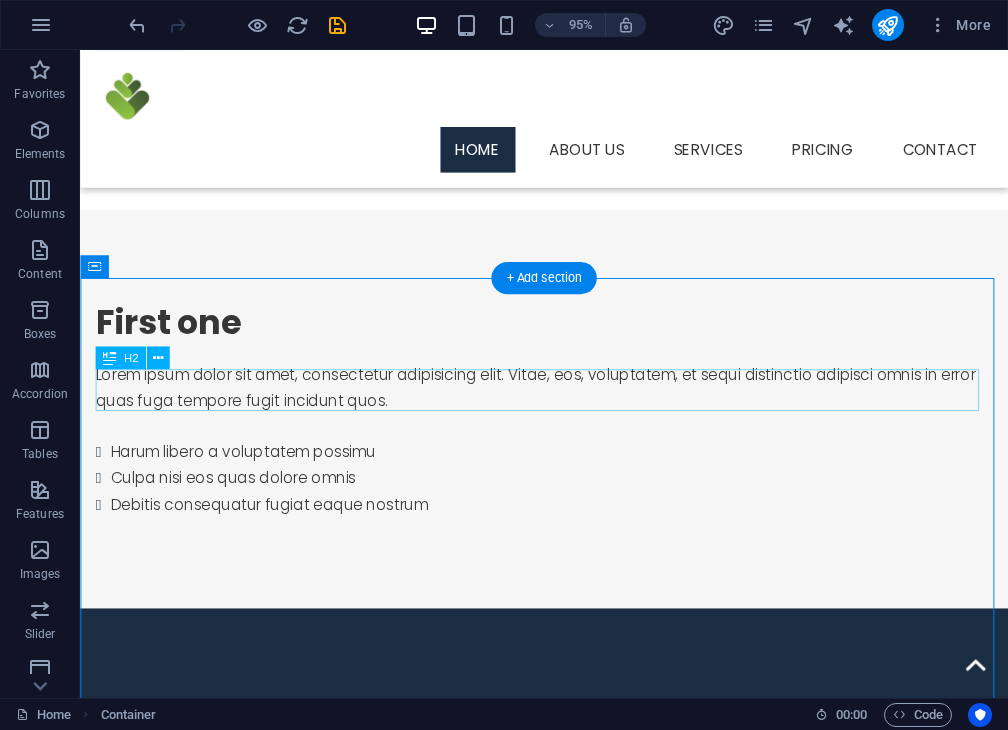 click on "Why Choose Lunga Capital?" at bounding box center (569, 1344) 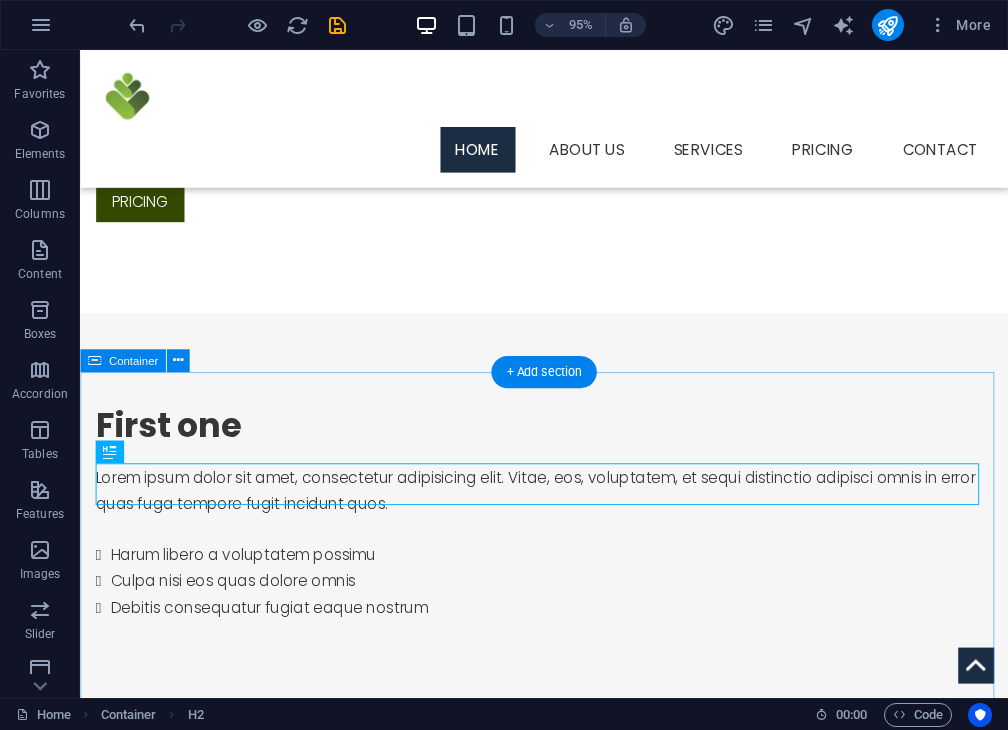 scroll, scrollTop: 1067, scrollLeft: 0, axis: vertical 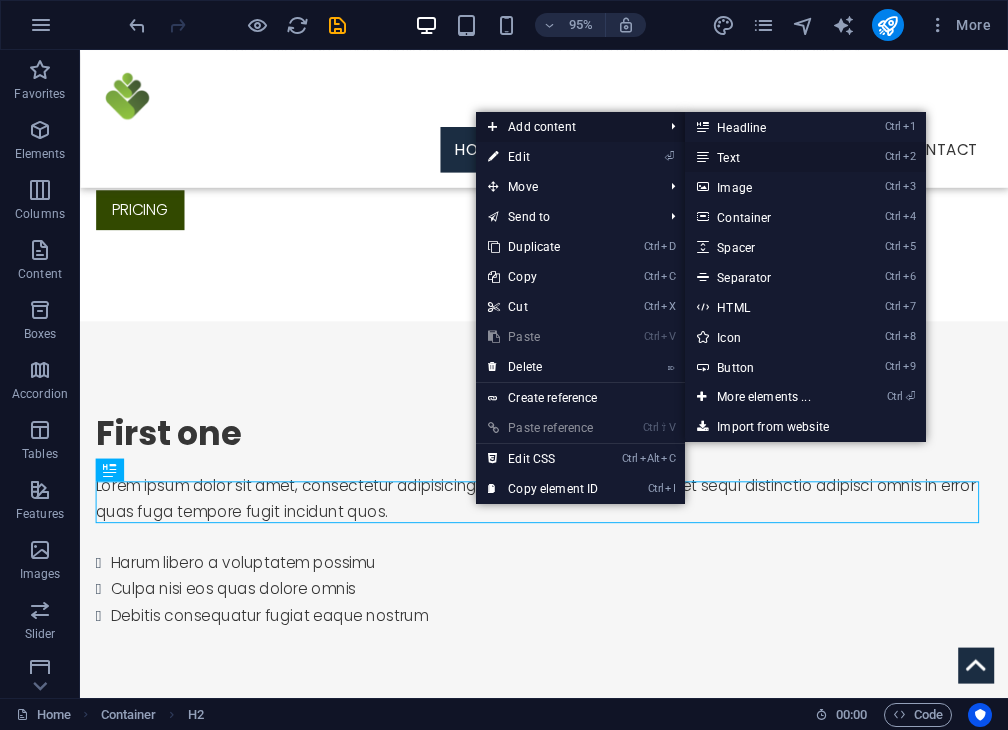 click on "Ctrl 2  Text" at bounding box center (767, 157) 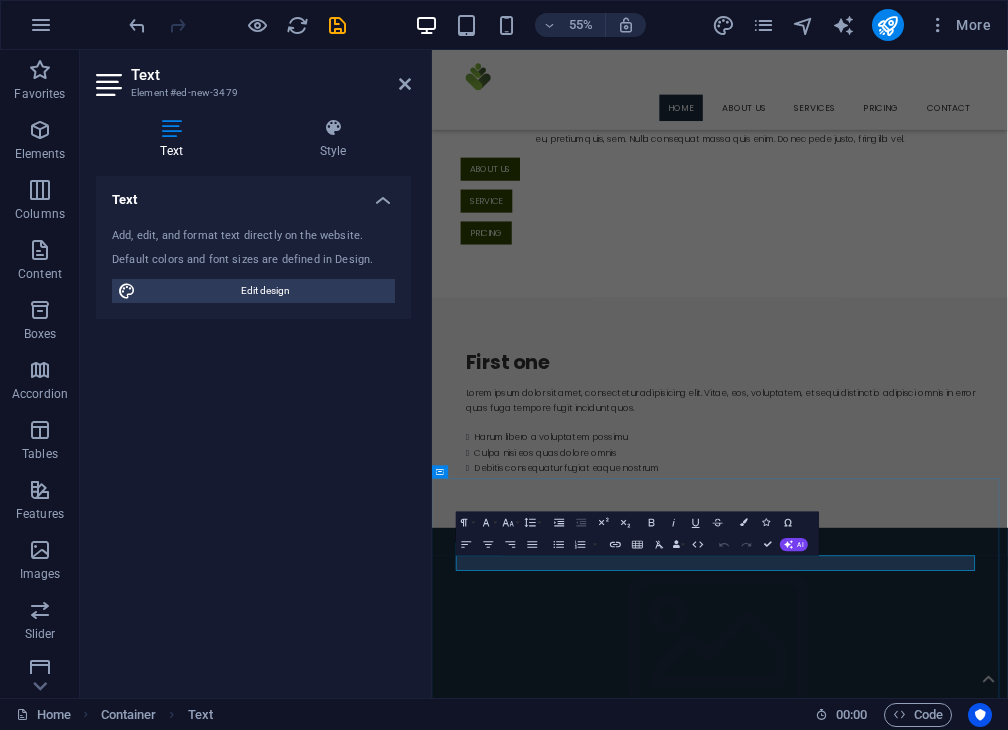 click on "New text element" at bounding box center (956, 1660) 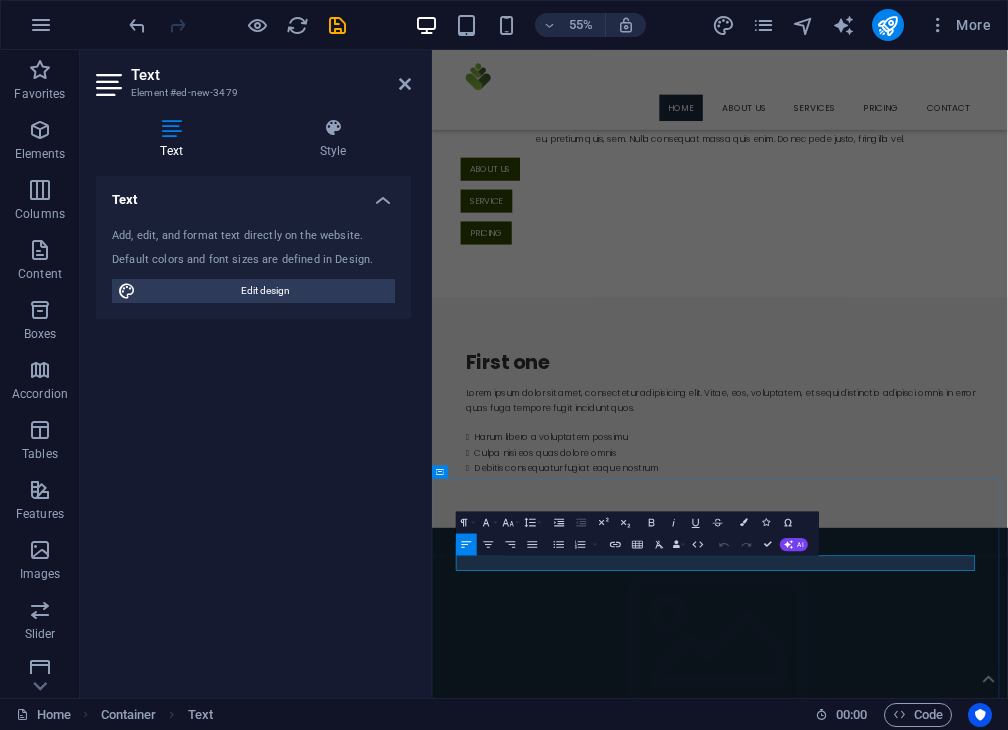 scroll, scrollTop: 771, scrollLeft: 6, axis: both 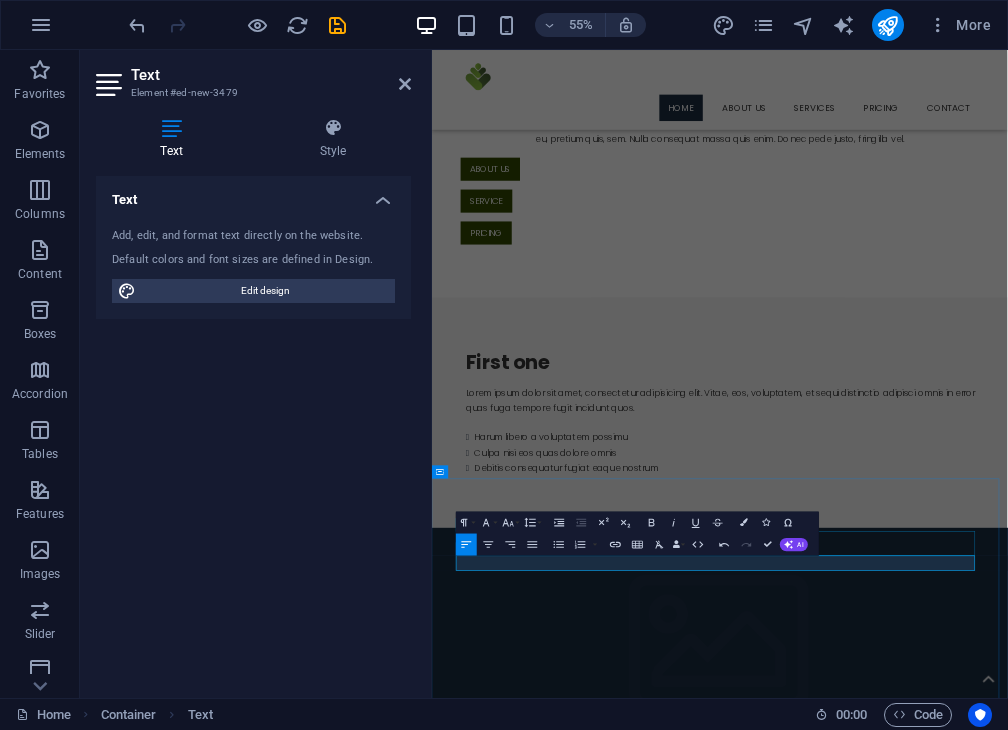 click on "Why Choose Lunga Capital?" at bounding box center (956, 1625) 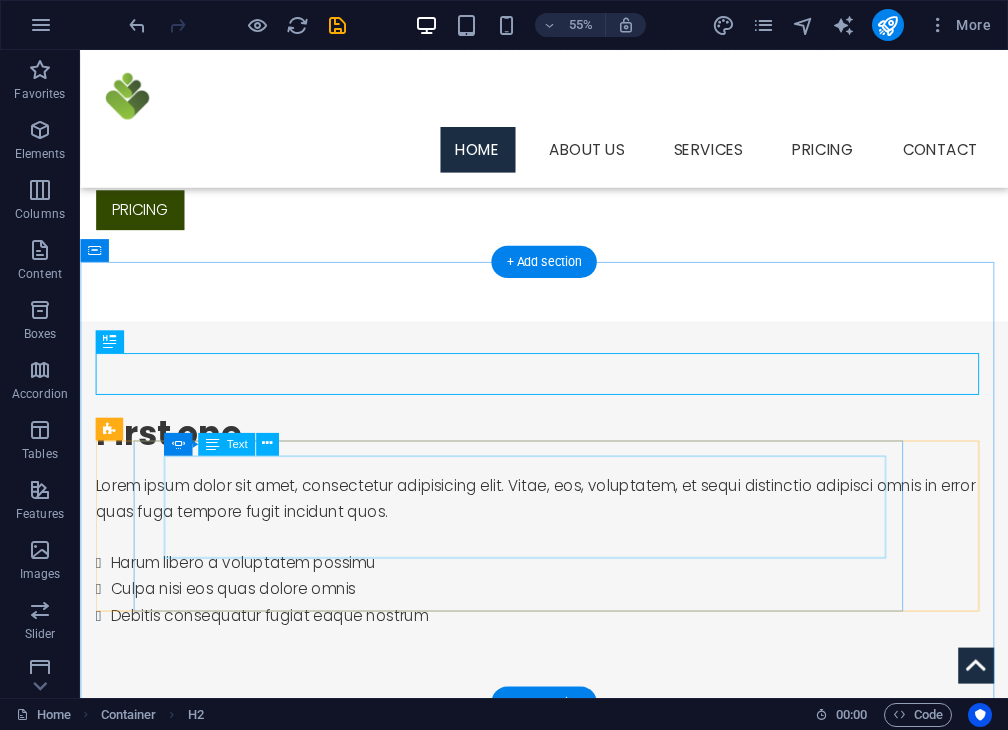scroll, scrollTop: 1201, scrollLeft: 0, axis: vertical 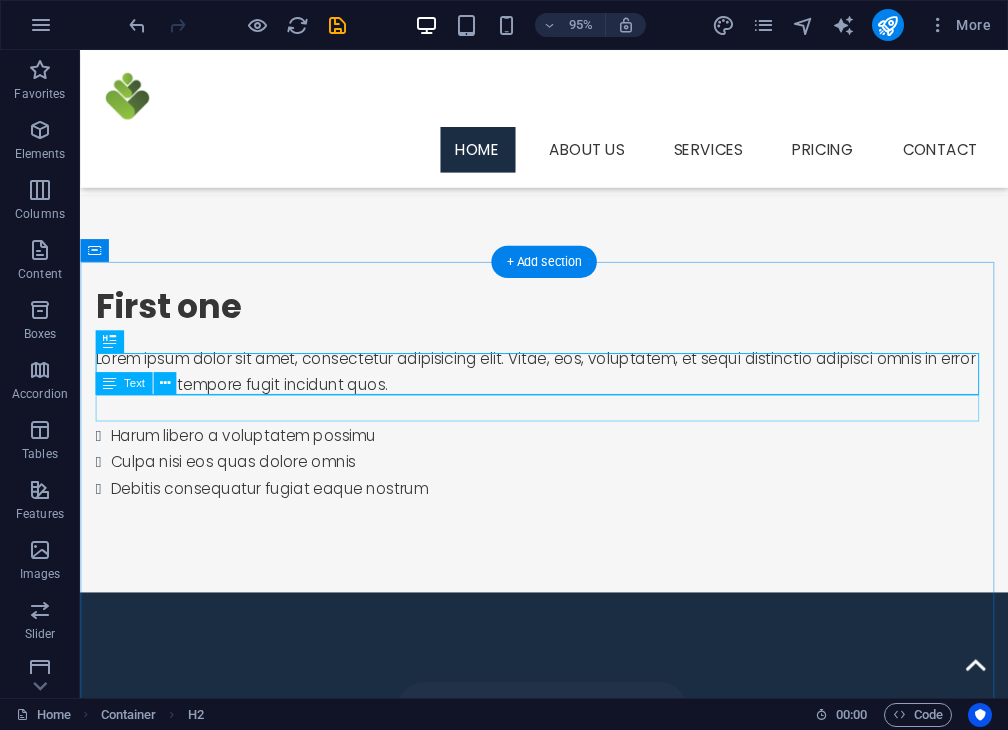 click on "We combine smart technology with human support to create funding solutions that work for your business" at bounding box center [569, 1362] 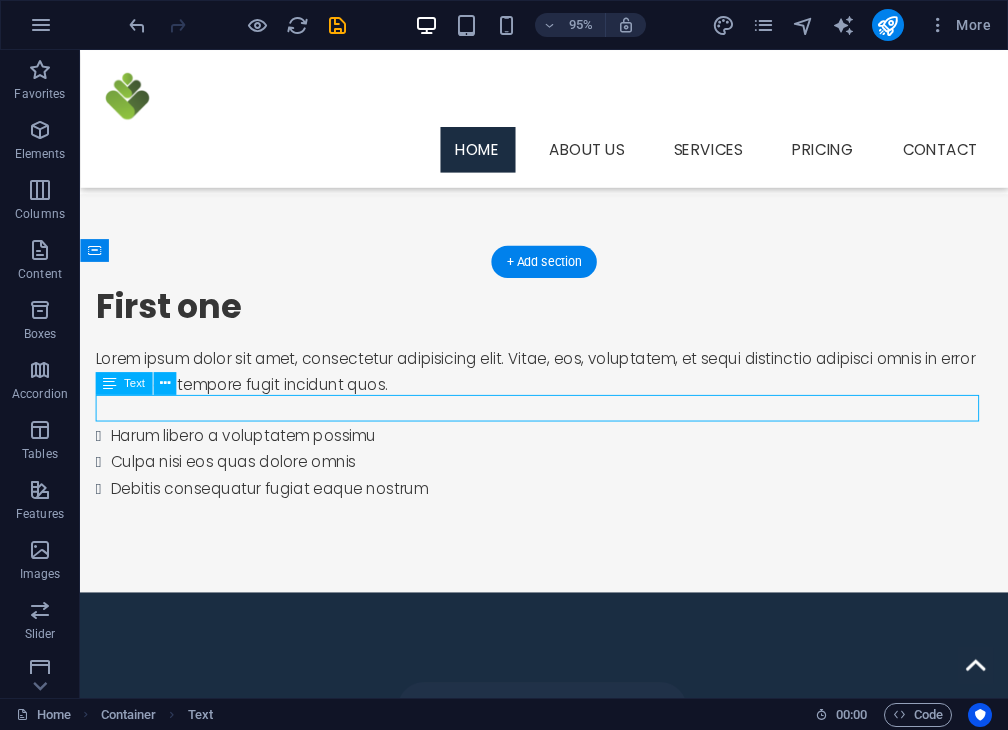 click on "We combine smart technology with human support to create funding solutions that work for your business" at bounding box center (569, 1362) 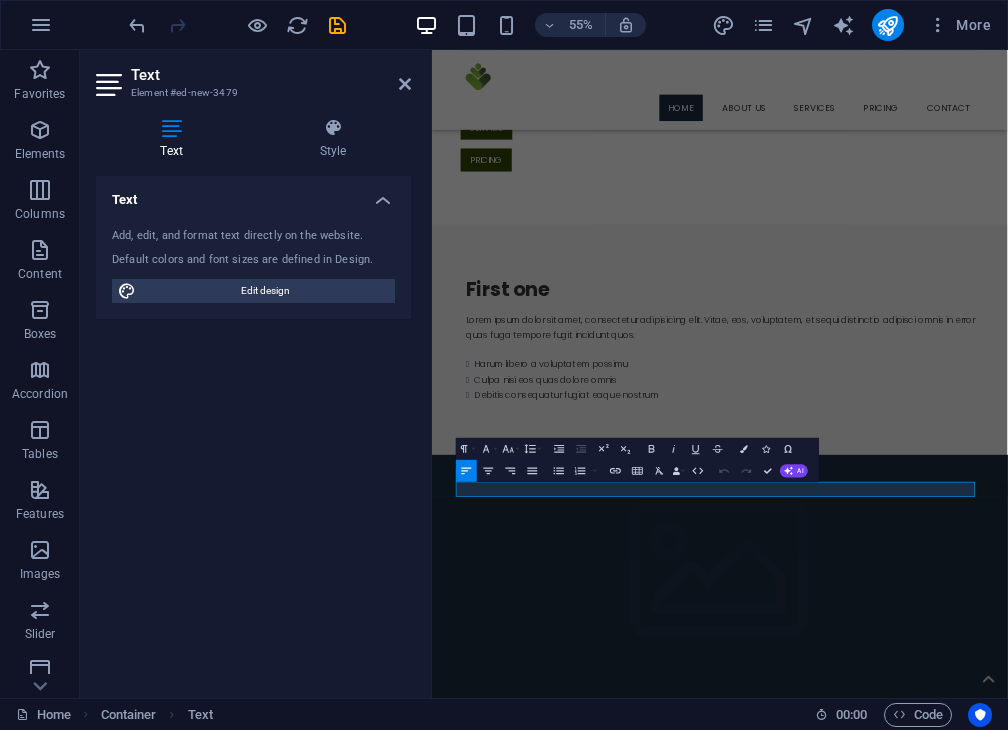 drag, startPoint x: 1336, startPoint y: 849, endPoint x: 840, endPoint y: 537, distance: 585.9693 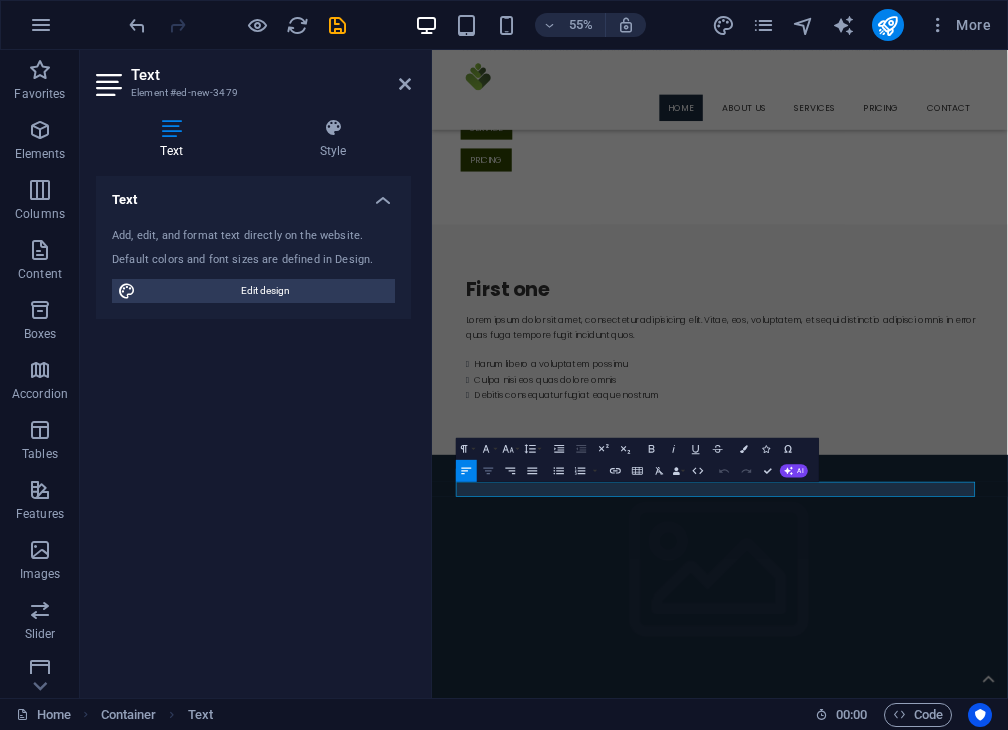 click on "Align Center" at bounding box center [488, 471] 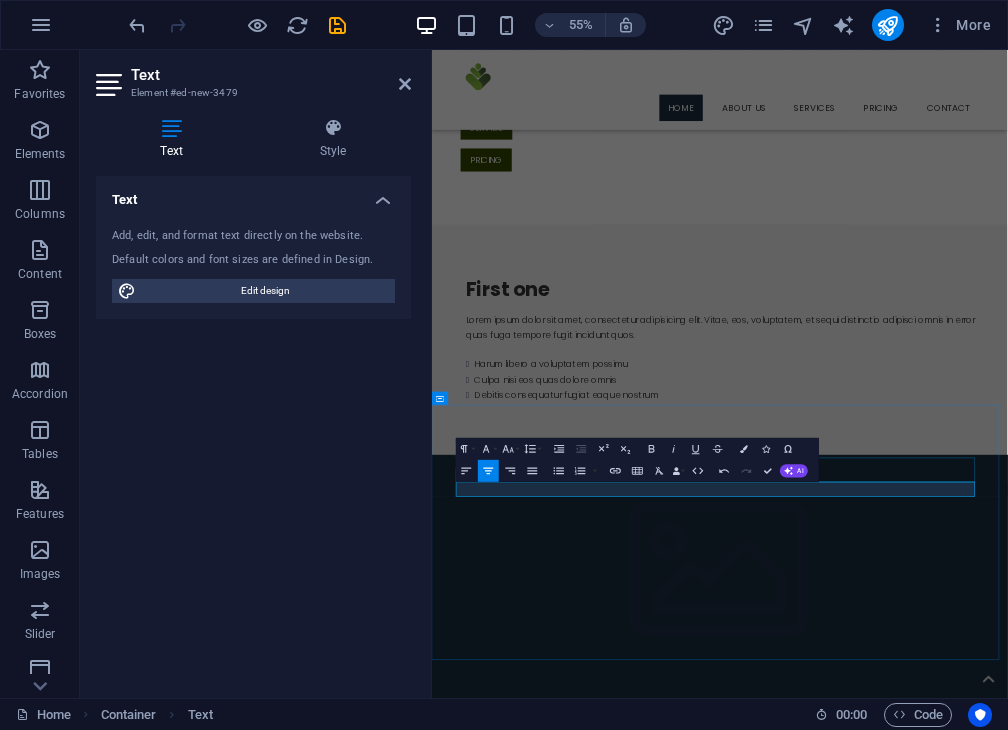 click on "Why Choose Lunga Capital?" at bounding box center [956, 1491] 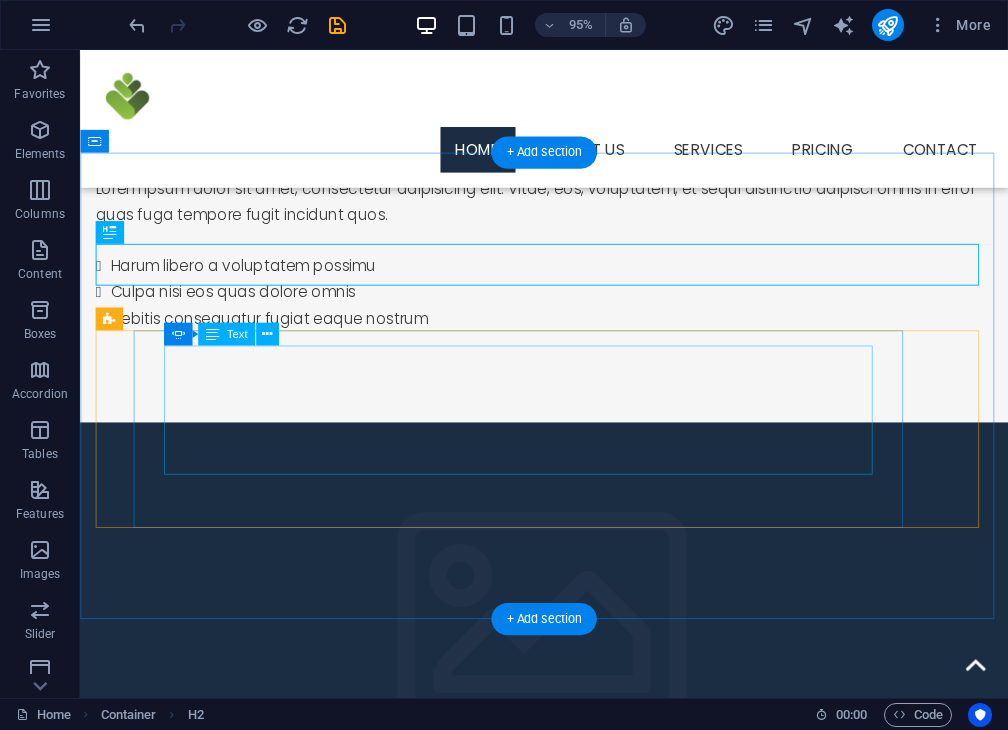 scroll, scrollTop: 1393, scrollLeft: 0, axis: vertical 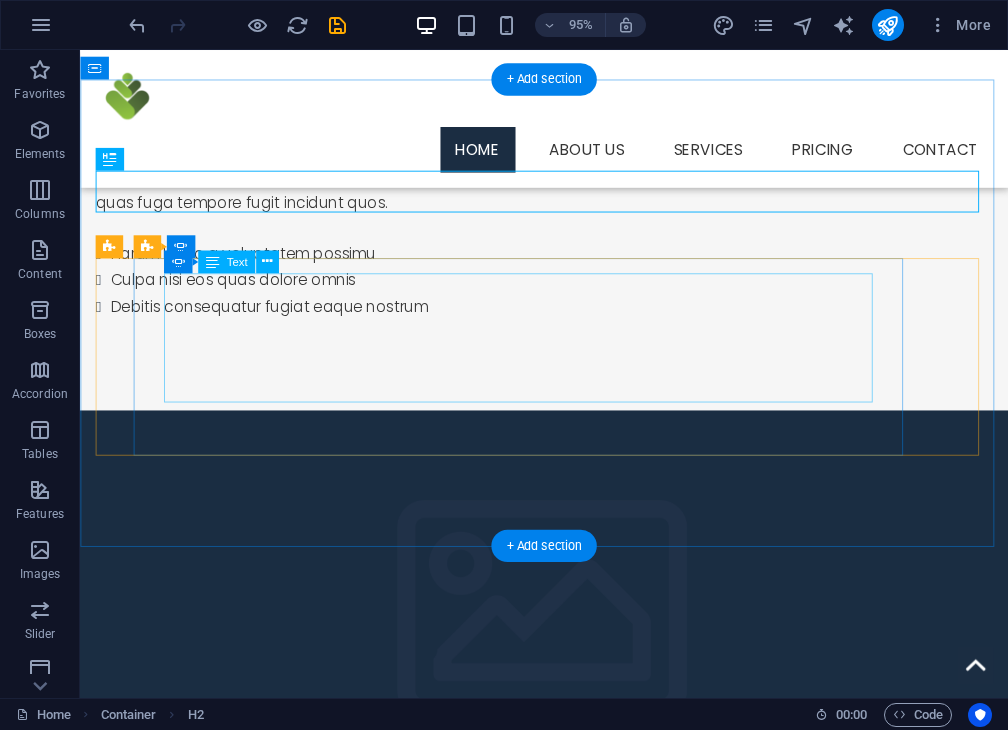 click on "Lorem ipsum dolor sit amet, consectetur adipisicing elit. Id, ipsum, quibusdam, temporibus harum culpa unde voluptatem possimus qui molestiae expedita ad aut necessitatibus vel incidunt placeat velit soluta a consectetur laborum illum nobis distinctio nisi facilis! Officiis, illum, aut, quasi dolorem laudantium fuga porro amet provident voluptatibus dicta mollitia neque!" at bounding box center (-284, 1536) 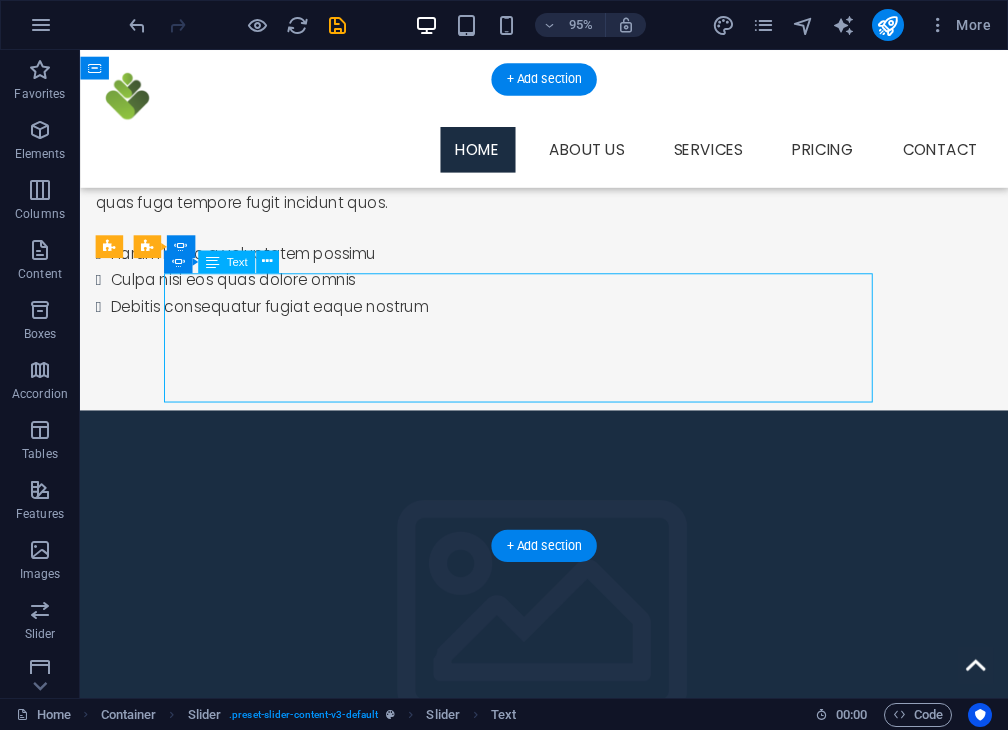 click on "Lorem ipsum dolor sit amet, consectetur adipisicing elit. Id, ipsum, quibusdam, temporibus harum culpa unde voluptatem possimus qui molestiae expedita ad aut necessitatibus vel incidunt placeat velit soluta a consectetur laborum illum nobis distinctio nisi facilis! Officiis, illum, aut, quasi dolorem laudantium fuga porro amet provident voluptatibus dicta mollitia neque!" at bounding box center [-284, 1536] 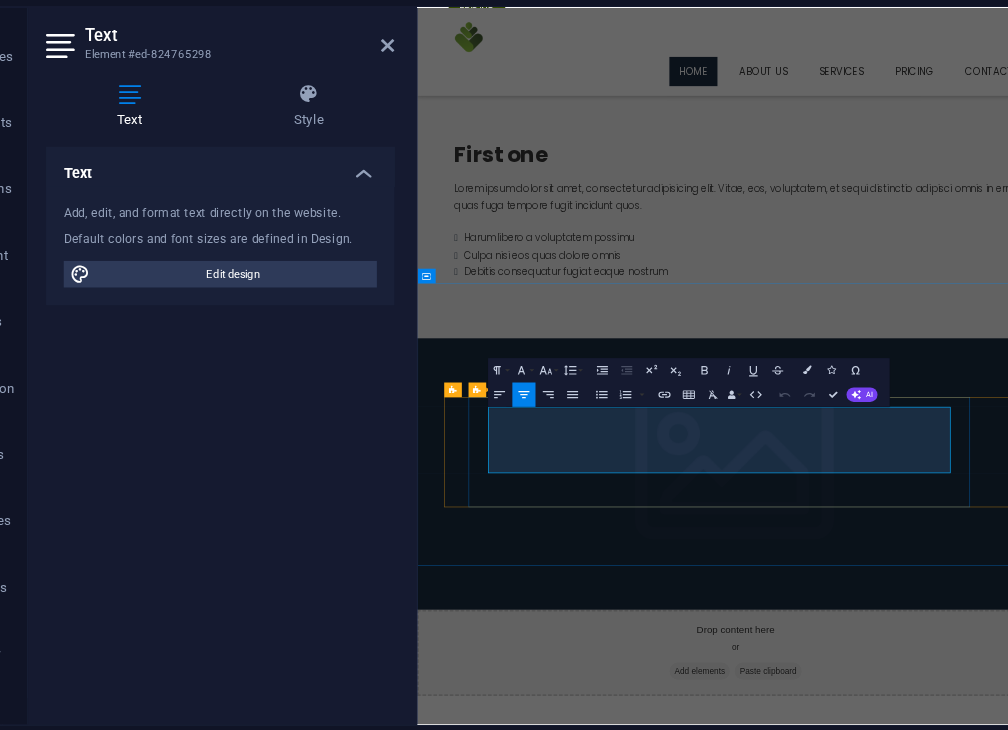 click on "Lorem ipsum dolor sit amet, consectetur adipisicing elit. Id, ipsum, quibusdam, temporibus harum culpa unde voluptatem possimus qui molestiae expedita ad aut necessitatibus vel incidunt placeat velit soluta a consectetur laborum illum nobis distinctio nisi facilis! Officiis, illum, aut, quasi dolorem laudantium fuga porro amet provident voluptatibus dicta mollitia neque! Third Slide Lorem ipsum dolor sit amet, consectetur adipisicing elit. Id, ipsum, quibusdam, temporibus harum culpa unde voluptatem possimus qui molestiae expedita ad aut necessitatibus vel incidunt placeat velit soluta a consectetur laborum illum nobis distinctio nisi facilis! Officiis, illum, aut, quasi dolorem laudantium fuga porro amet provident voluptatibus dicta mollitia neque! First Slide Second Slide Third Slide First Slide" at bounding box center [921, 1455] 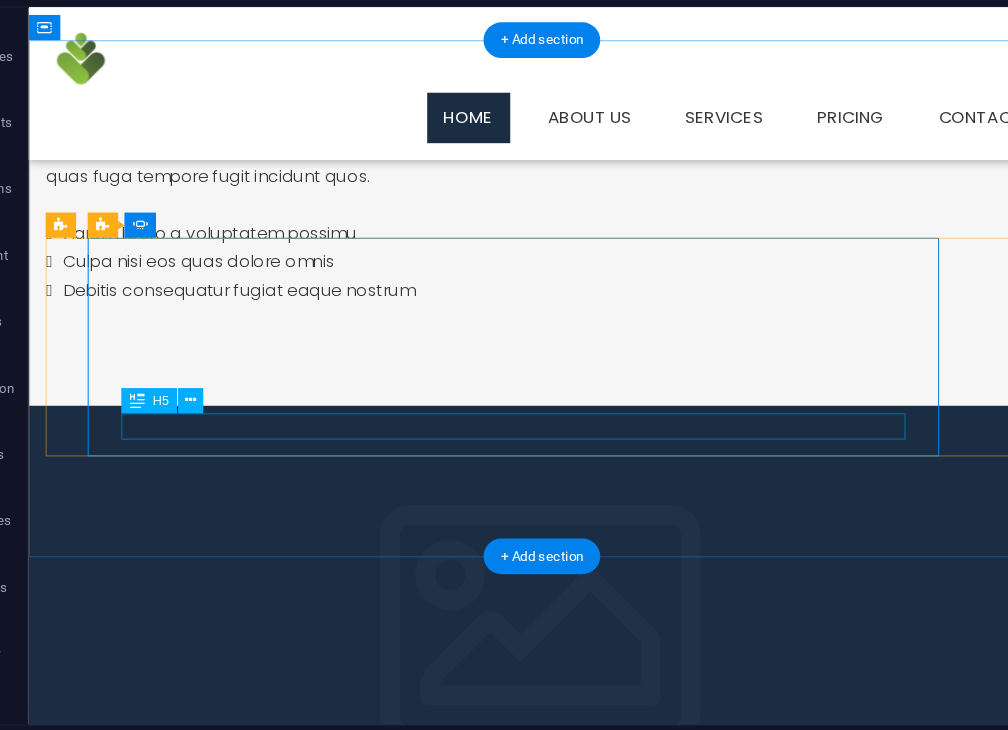 click on "First Slide" at bounding box center [-336, 1588] 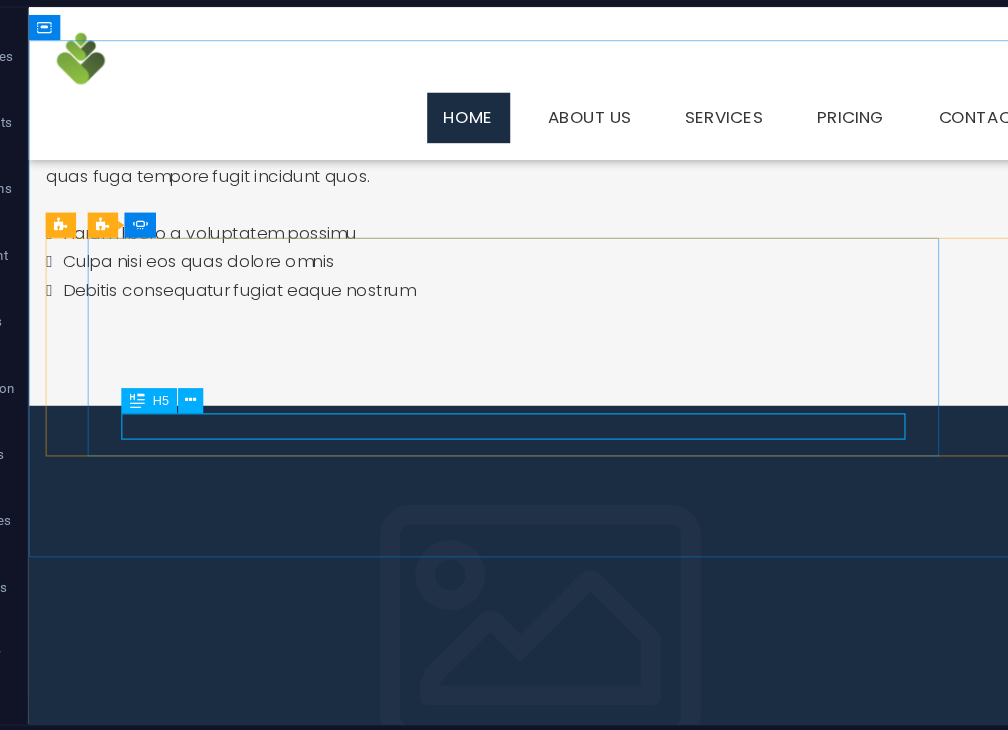 drag, startPoint x: 173, startPoint y: 408, endPoint x: 185, endPoint y: 407, distance: 12.0415945 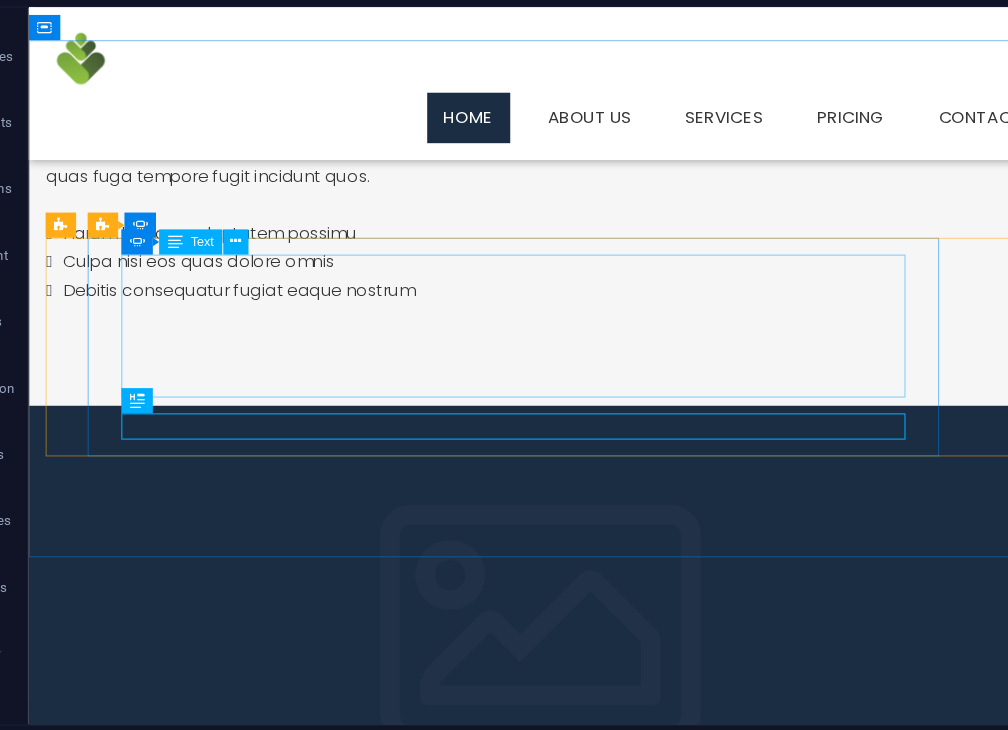 drag, startPoint x: 185, startPoint y: 407, endPoint x: 206, endPoint y: 271, distance: 137.61177 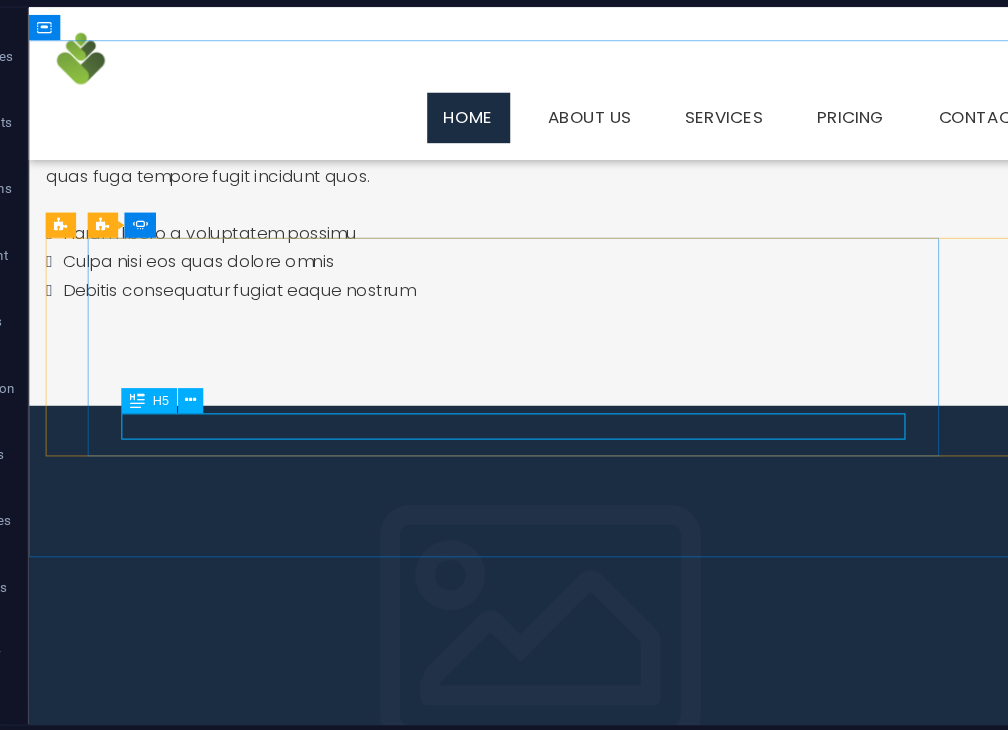 click at bounding box center (177, 404) 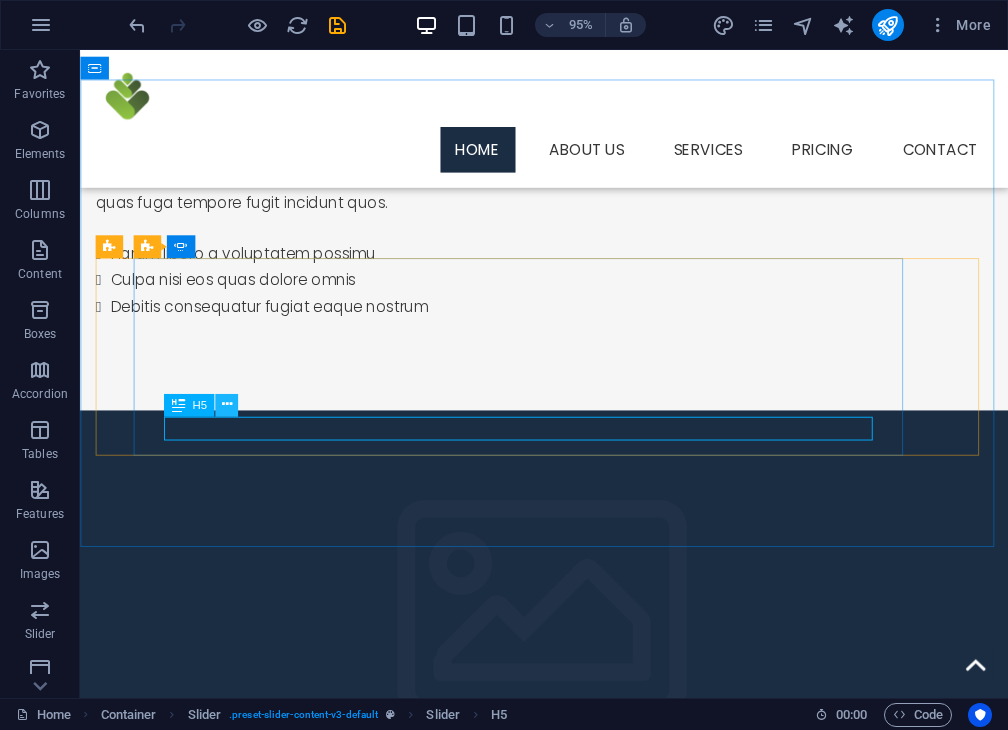 click at bounding box center (226, 405) 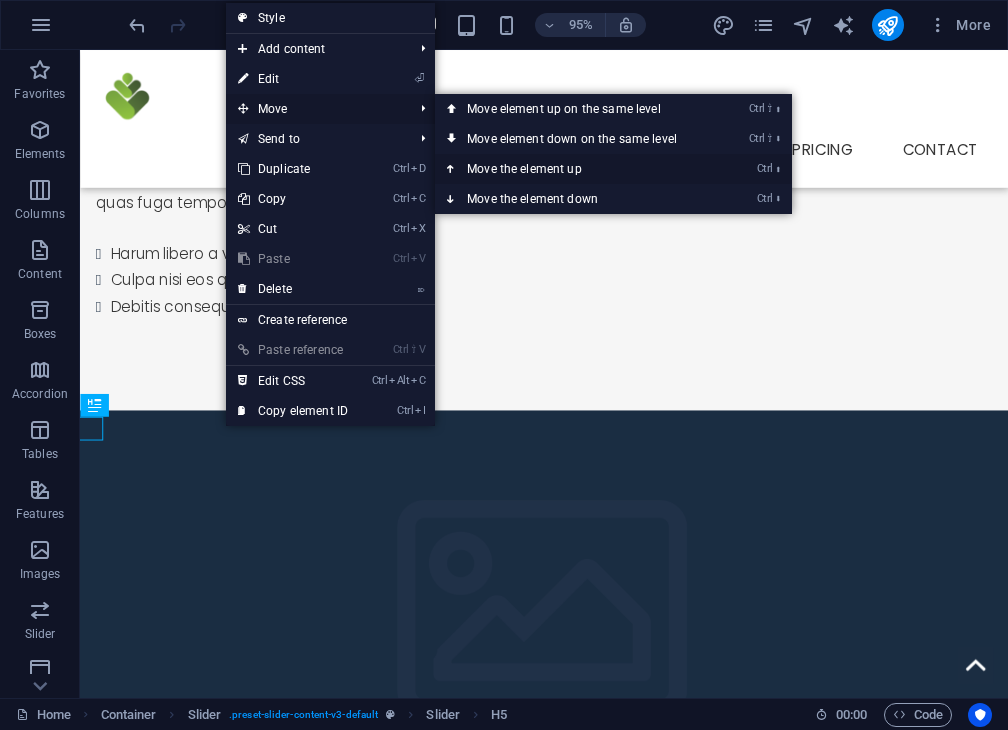 click on "Ctrl ⬆  Move the element up" at bounding box center (576, 169) 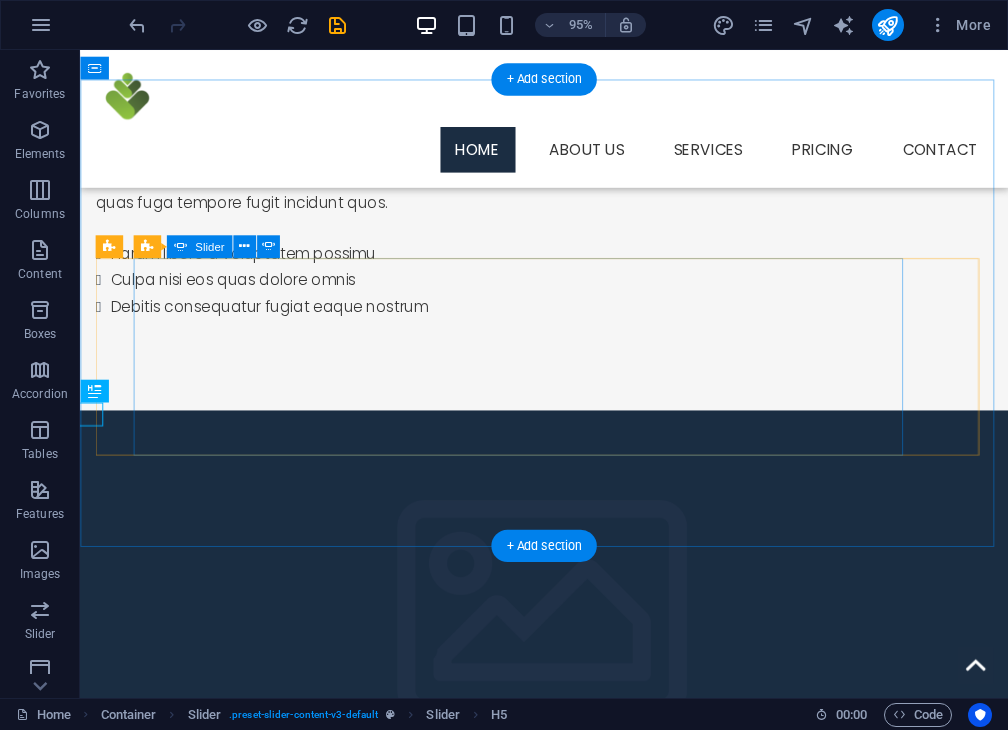click at bounding box center [549, 1224] 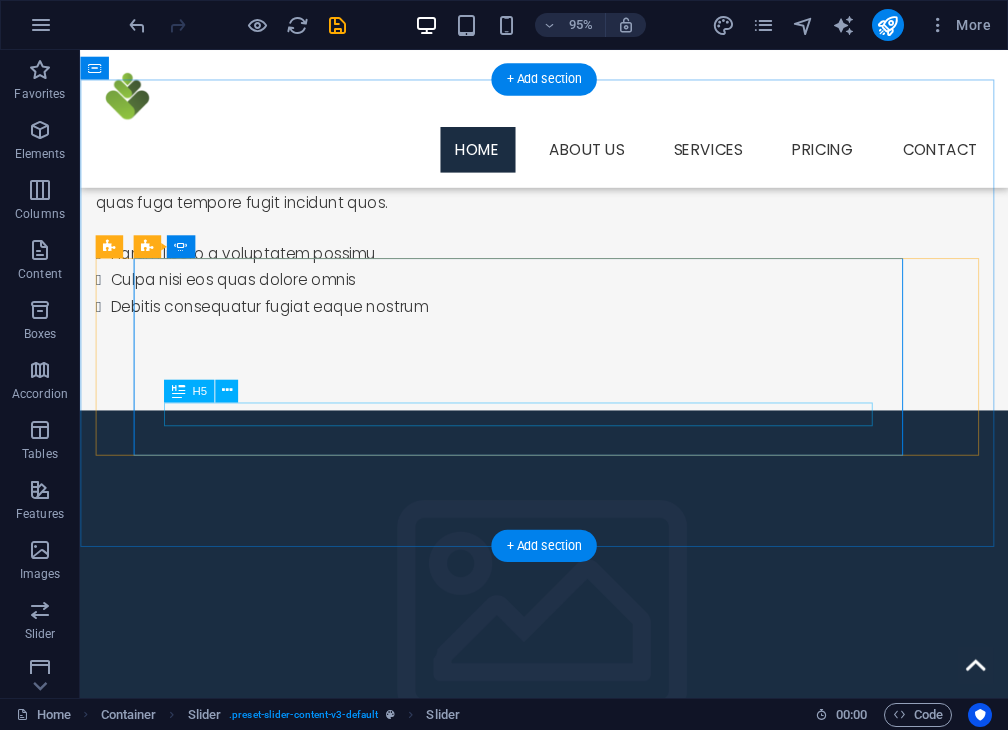 click on "First Slide" at bounding box center (-284, 1616) 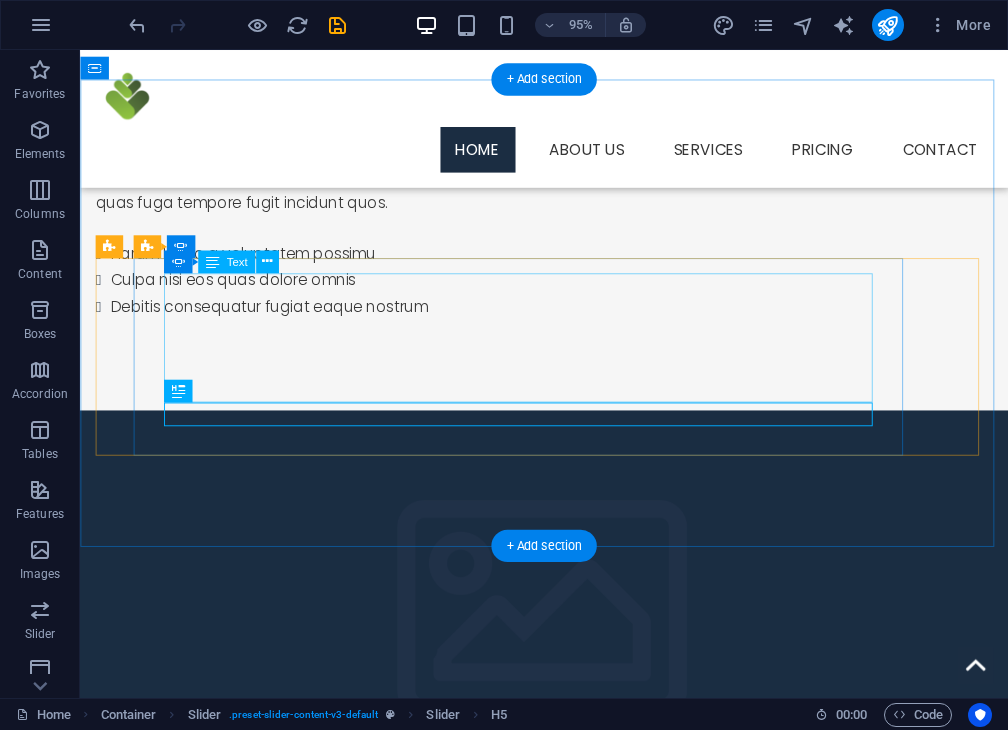 drag, startPoint x: 479, startPoint y: 423, endPoint x: 490, endPoint y: 304, distance: 119.507324 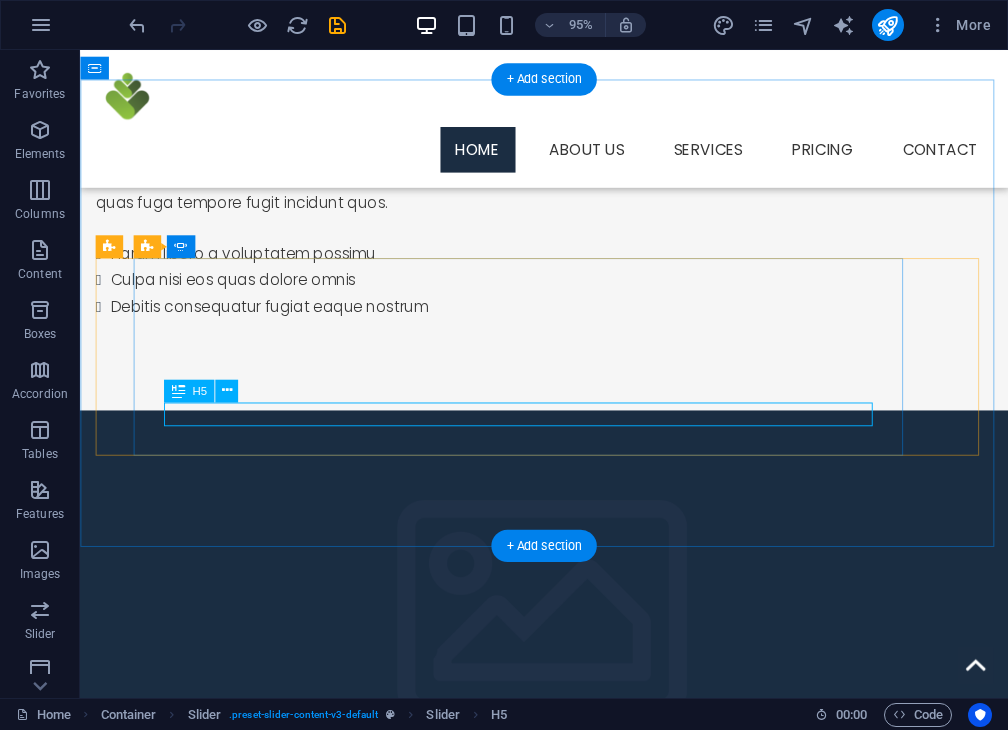 click on "First Slide" at bounding box center (-284, 1616) 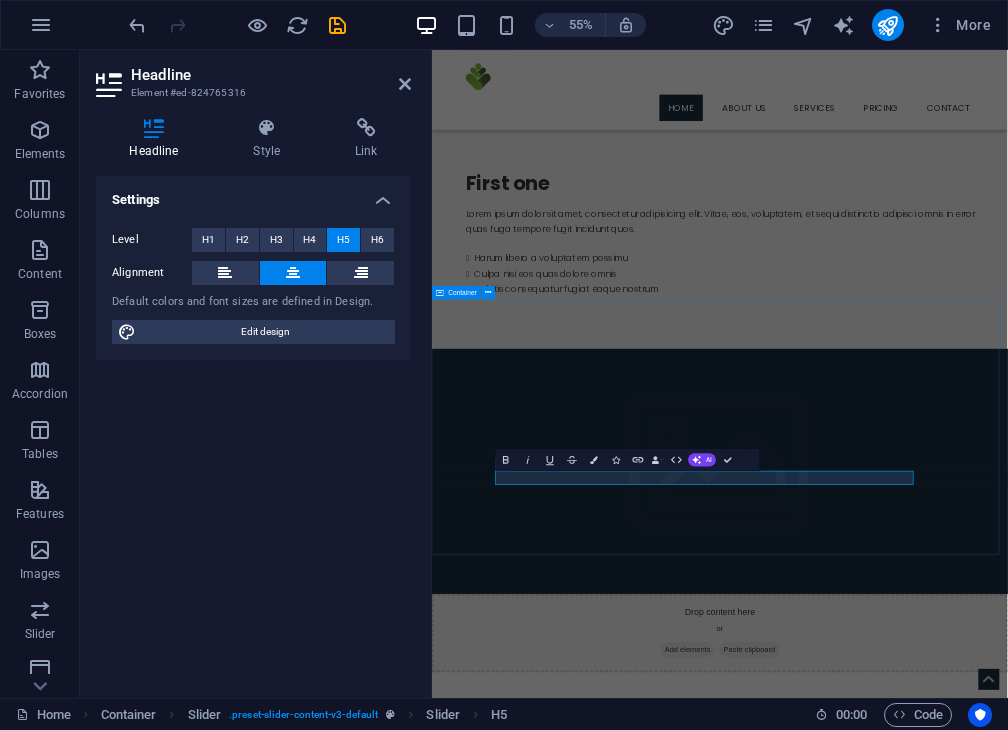 click on "Why Choose Lunga Capital? We combine smart technology with human support to create funding solutions that work for your business Lorem ipsum dolor sit amet, consectetur adipisicing elit. Id, ipsum, quibusdam, temporibus harum culpa unde voluptatem possimus qui molestiae expedita ad aut necessitatibus vel incidunt placeat velit soluta a consectetur laborum illum nobis distinctio nisi facilis! Officiis, illum, aut, quasi dolorem laudantium fuga porro amet provident voluptatibus dicta mollitia neque! Third Slide Lorem ipsum dolor sit amet, consectetur adipisicing elit. Id, ipsum, quibusdam, temporibus harum culpa unde voluptatem possimus qui molestiae expedita ad aut necessitatibus vel incidunt placeat velit soluta a consectetur laborum illum nobis distinctio nisi facilis! Officiis, illum, aut, quasi dolorem laudantium fuga porro amet provident voluptatibus dicta mollitia neque! First Slide Second Slide Third Slide First Slide" at bounding box center [955, 1453] 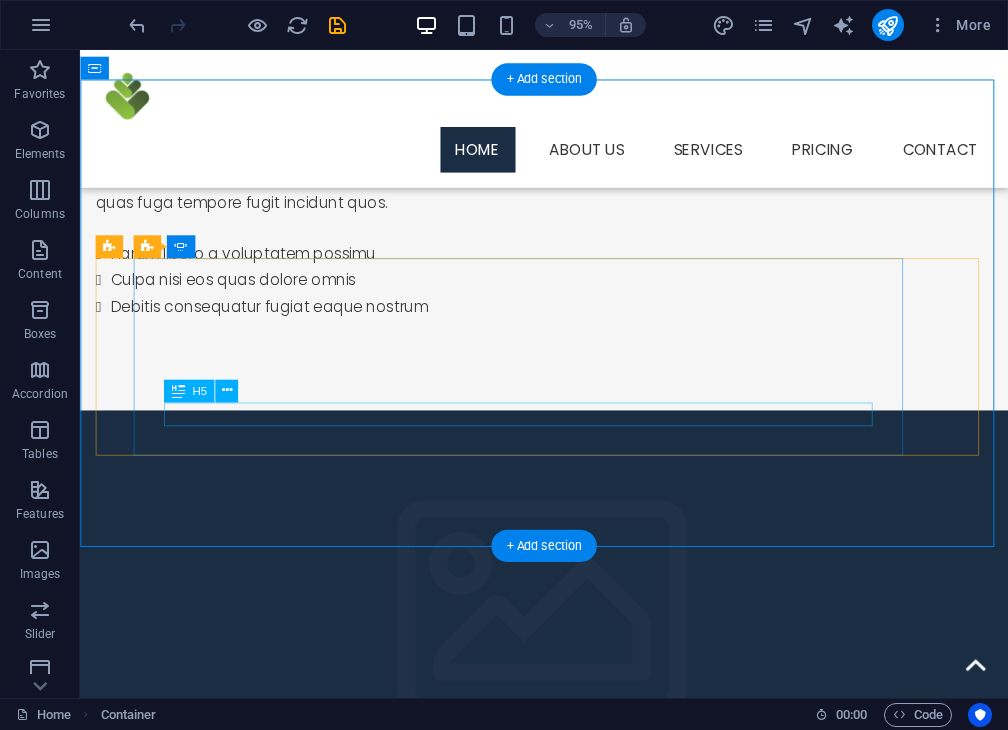 click on "First Slide" at bounding box center (-284, 1616) 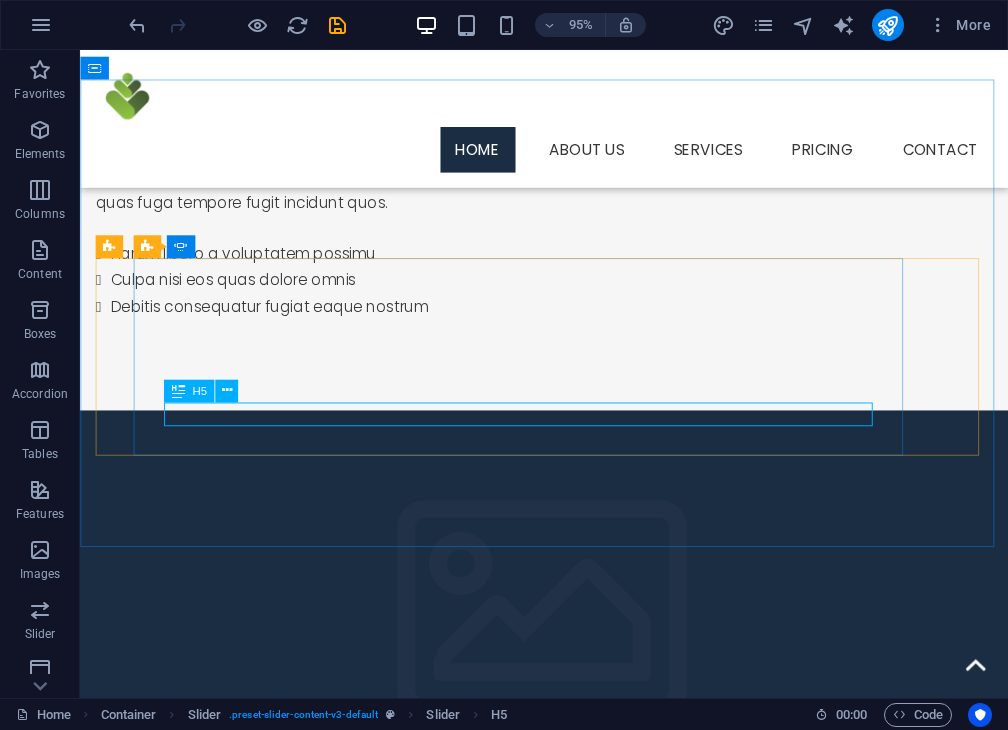 click on "H5" at bounding box center (189, 390) 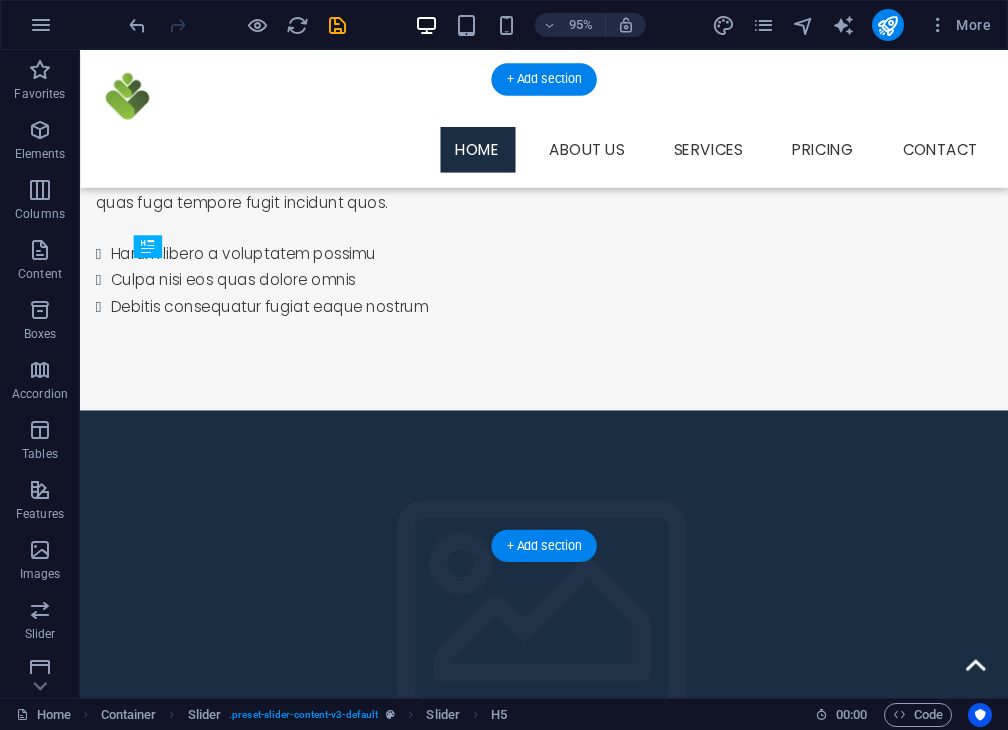 drag, startPoint x: 263, startPoint y: 444, endPoint x: 215, endPoint y: 298, distance: 153.68799 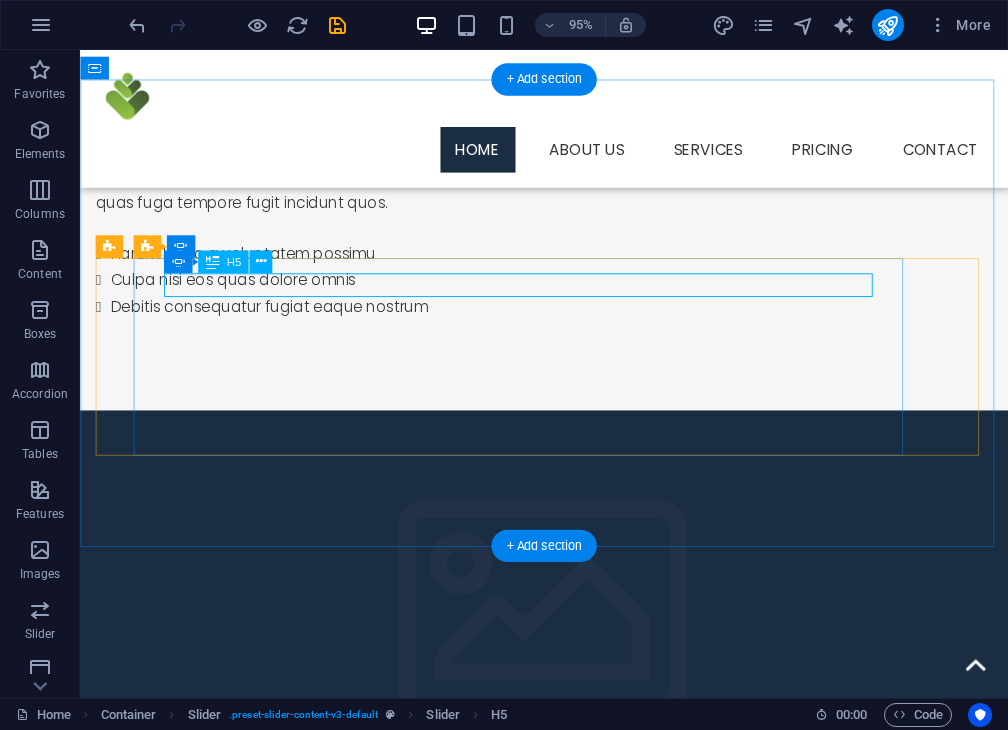 click on "First Slide" at bounding box center [-284, 1480] 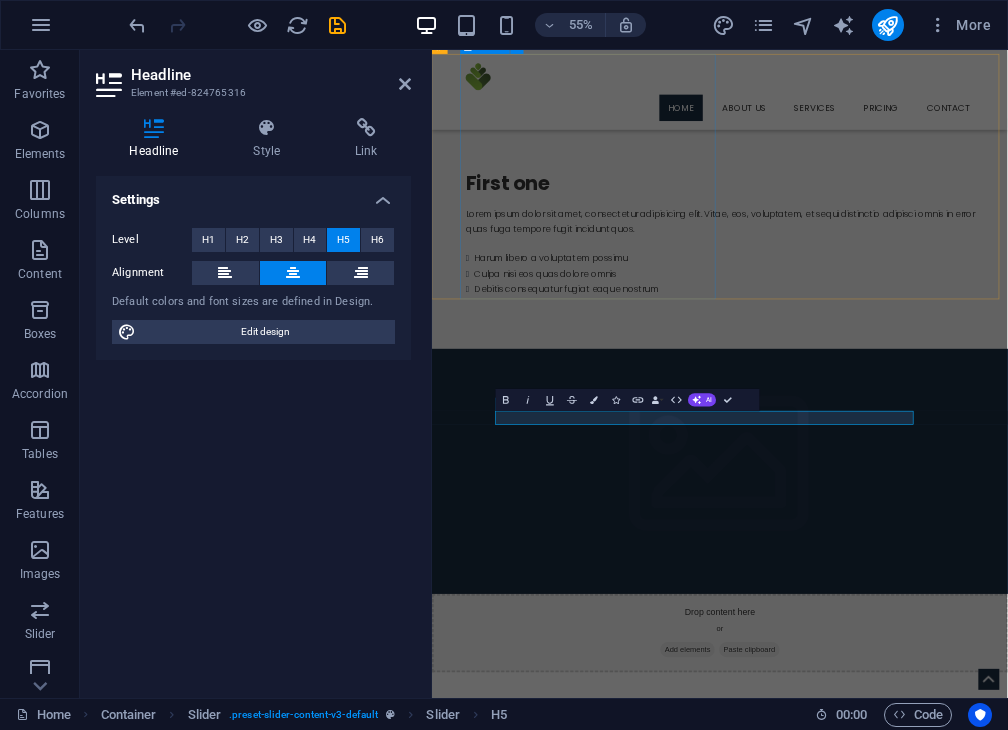 type 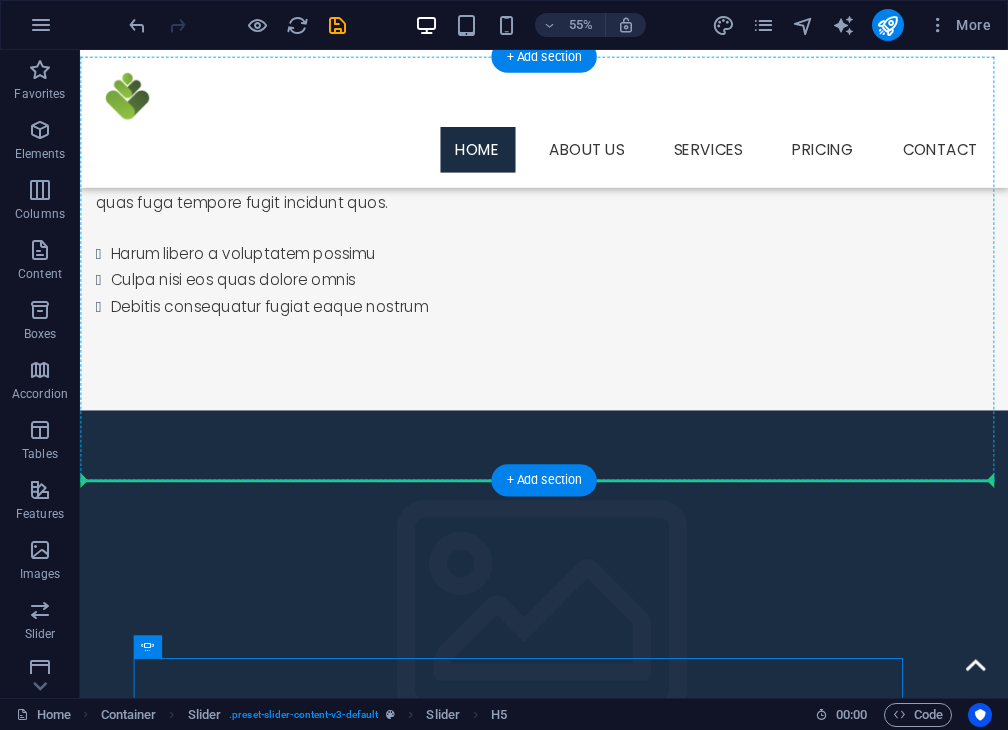 drag, startPoint x: 628, startPoint y: 859, endPoint x: 802, endPoint y: 489, distance: 408.8716 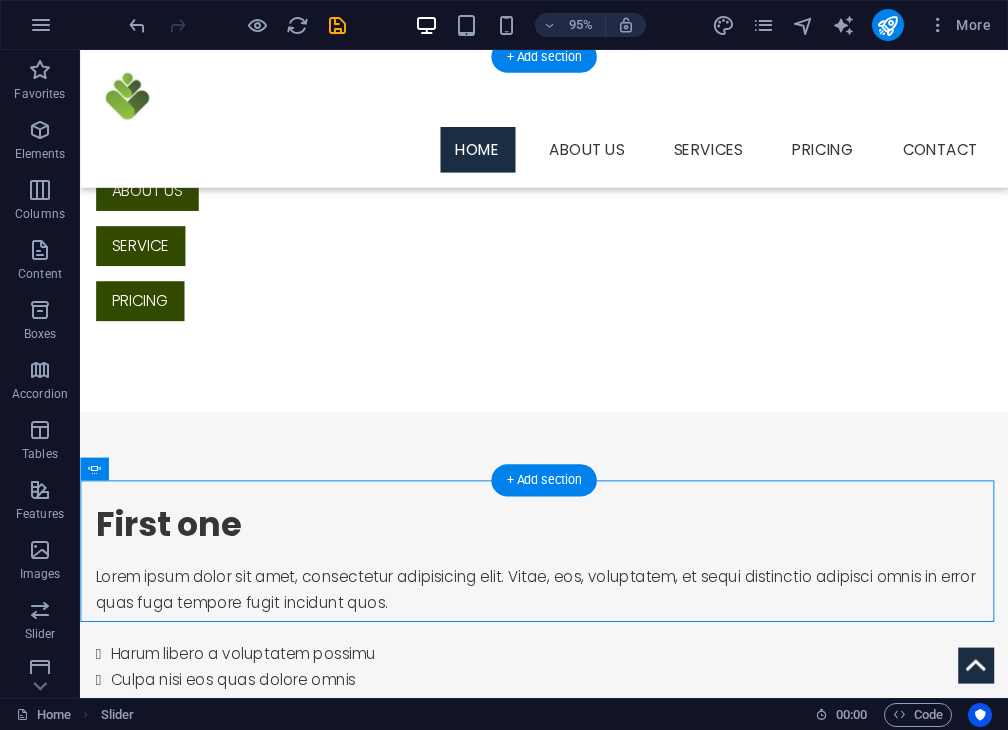 click at bounding box center [568, 1073] 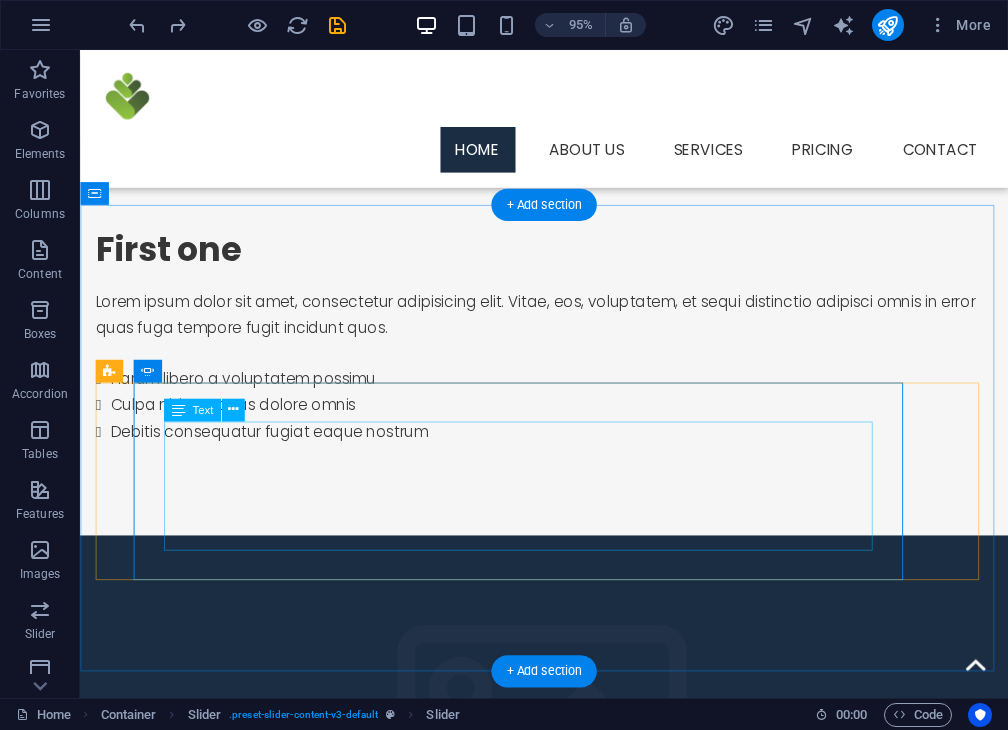 scroll, scrollTop: 1262, scrollLeft: 0, axis: vertical 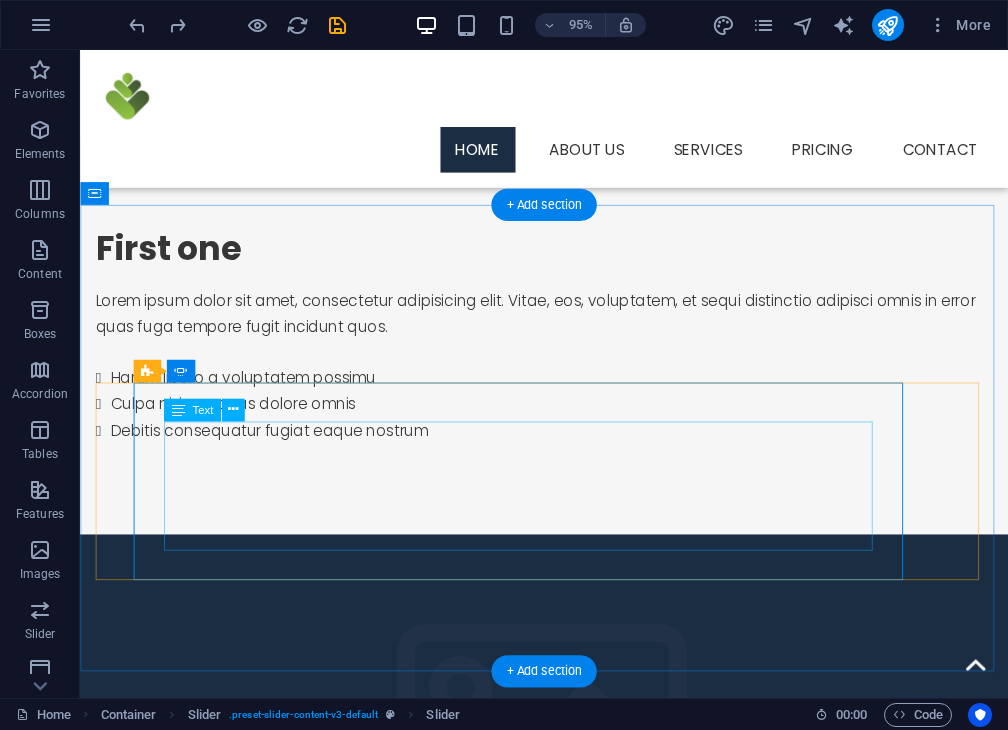 click on "Lorem ipsum dolor sit amet, consectetur adipisicing elit. Id, ipsum, quibusdam, temporibus harum culpa unde voluptatem possimus qui molestiae expedita ad aut necessitatibus vel incidunt placeat velit soluta a consectetur laborum illum nobis distinctio nisi facilis! Officiis, illum, aut, quasi dolorem laudantium fuga porro amet provident voluptatibus dicta mollitia neque!" at bounding box center (-284, 1692) 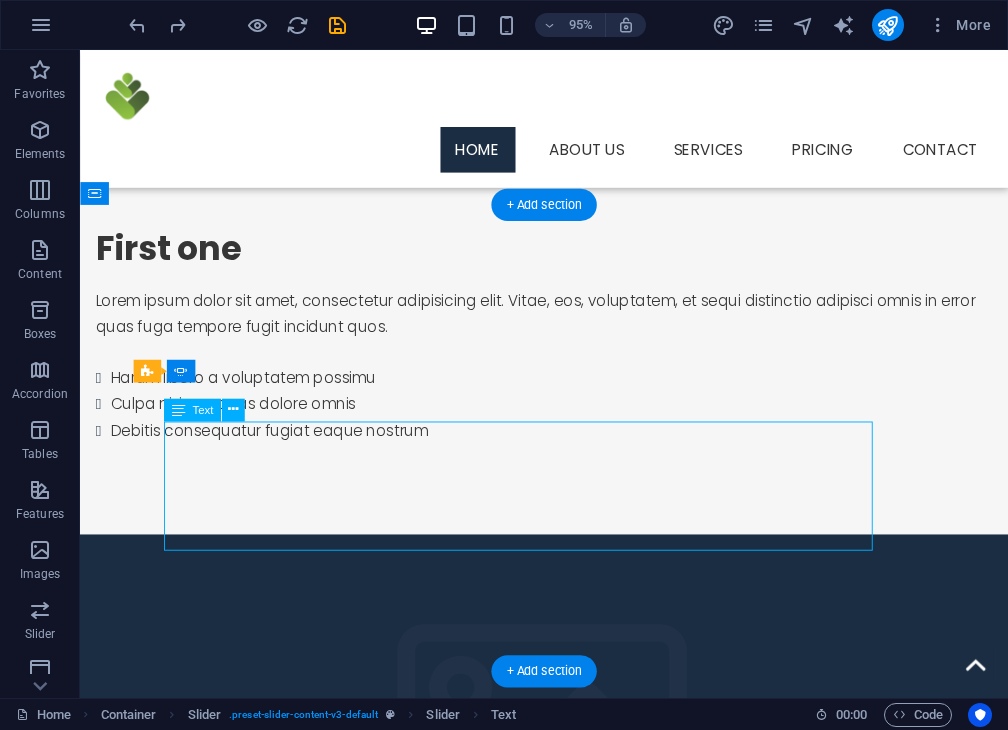 click on "Lorem ipsum dolor sit amet, consectetur adipisicing elit. Id, ipsum, quibusdam, temporibus harum culpa unde voluptatem possimus qui molestiae expedita ad aut necessitatibus vel incidunt placeat velit soluta a consectetur laborum illum nobis distinctio nisi facilis! Officiis, illum, aut, quasi dolorem laudantium fuga porro amet provident voluptatibus dicta mollitia neque!" at bounding box center [-284, 1692] 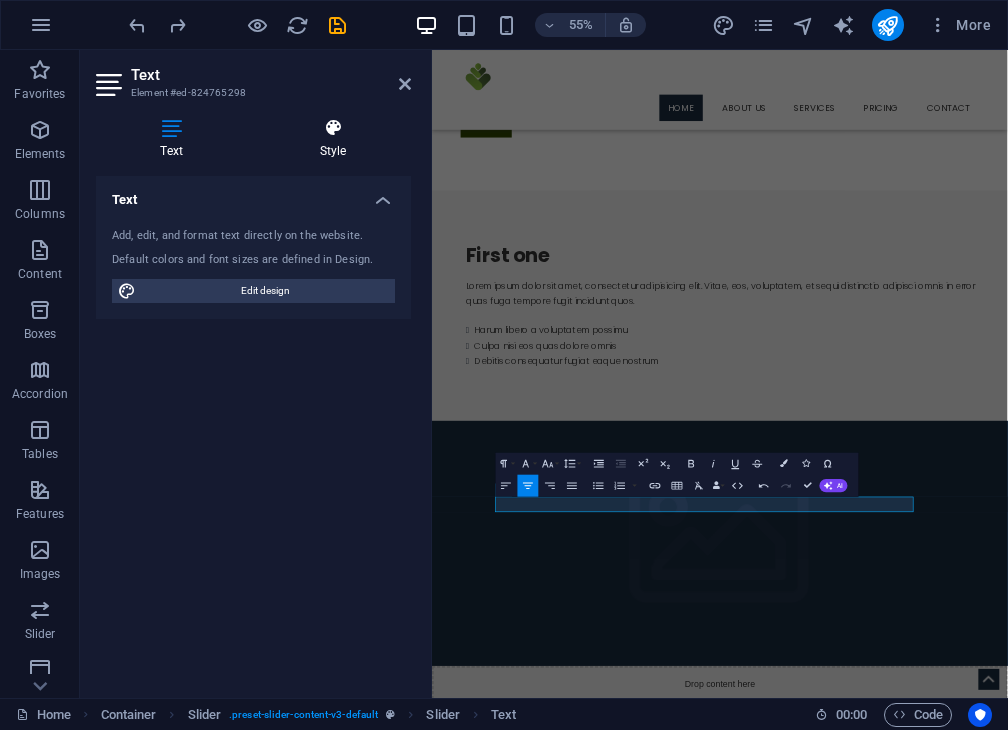 scroll, scrollTop: 1252, scrollLeft: 6, axis: both 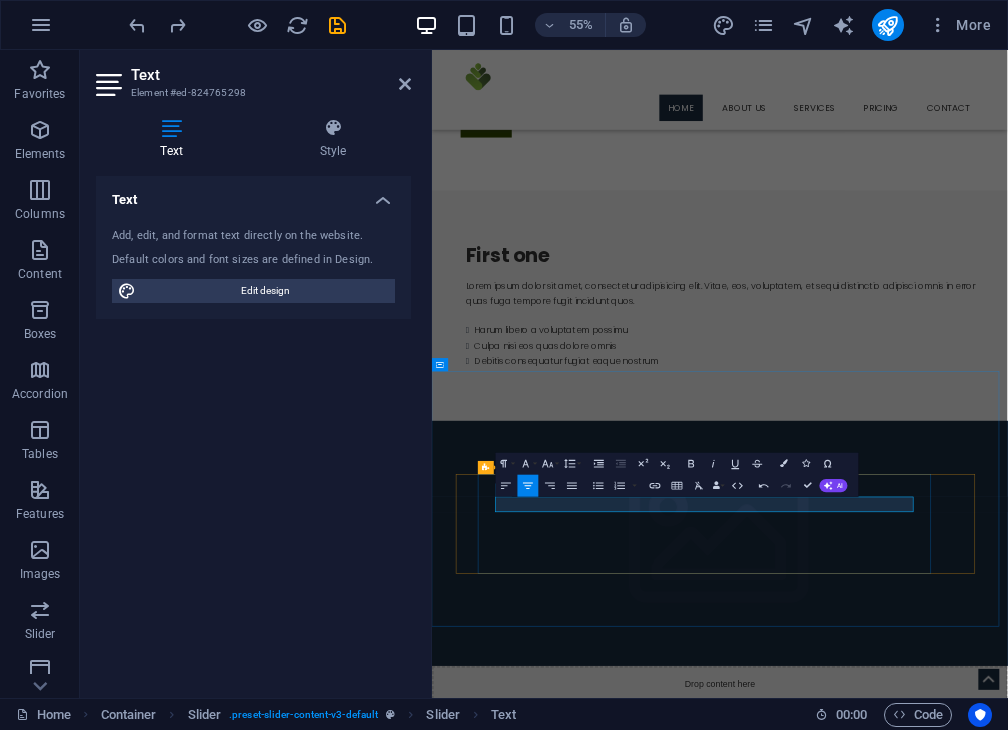 click on "Lorem ipsum dolor sit amet, consectetur adipisicing elit. Id, ipsum, quibusdam, temporibus harum culpa unde voluptatem possimus qui molestiae expedita ad aut necessitatibus vel incidunt placeat velit soluta a consectetur laborum illum nobis distinctio nisi facilis! Officiis, illum, aut, quasi dolorem laudantium fuga porro amet provident voluptatibus dicta mollitia neque! Third Slide Funding R20k to R5mn Fast, flexible, and tailored to your business needs with competitive rates Fast, flexible, and tailored to your business needs with competitive rates Lorem ipsum dolor sit amet, consectetur adipisicing elit. Id, ipsum, quibusdam, temporibus harum culpa unde voluptatem possimus qui molestiae expedita ad aut necessitatibus vel incidunt placeat velit soluta a consectetur laborum illum nobis distinctio nisi facilis! Officiis, illum, aut, quasi dolorem laudantium fuga porro amet provident voluptatibus dicta mollitia neque! Second Slide Third Slide Funding R20k to R5mn" at bounding box center (936, 1629) 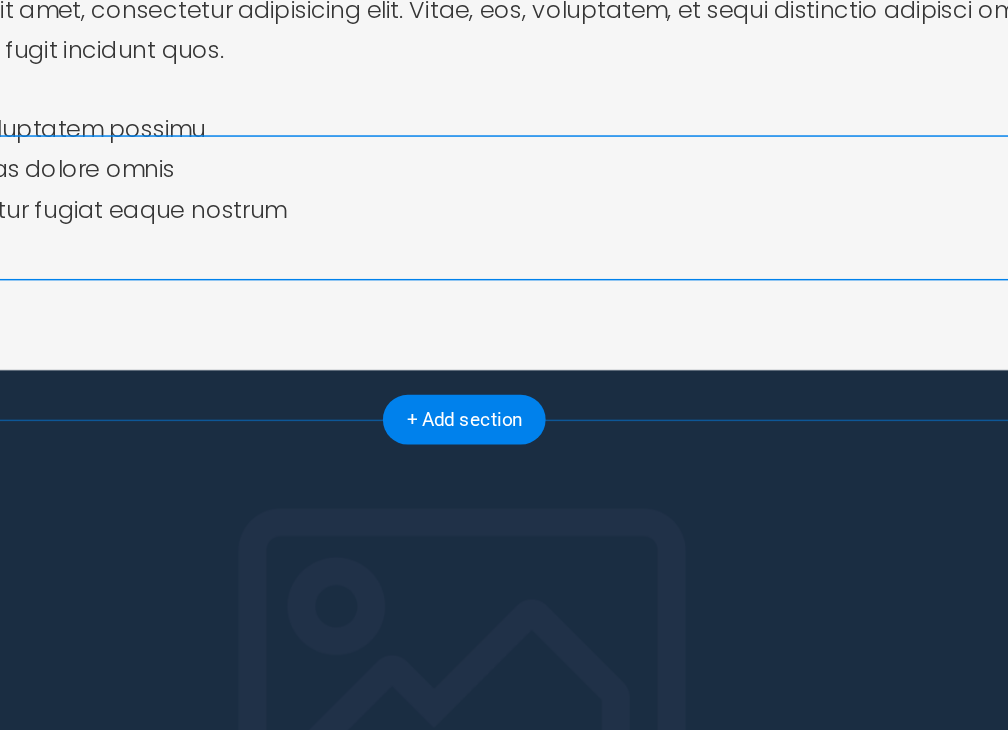 scroll, scrollTop: 1290, scrollLeft: 0, axis: vertical 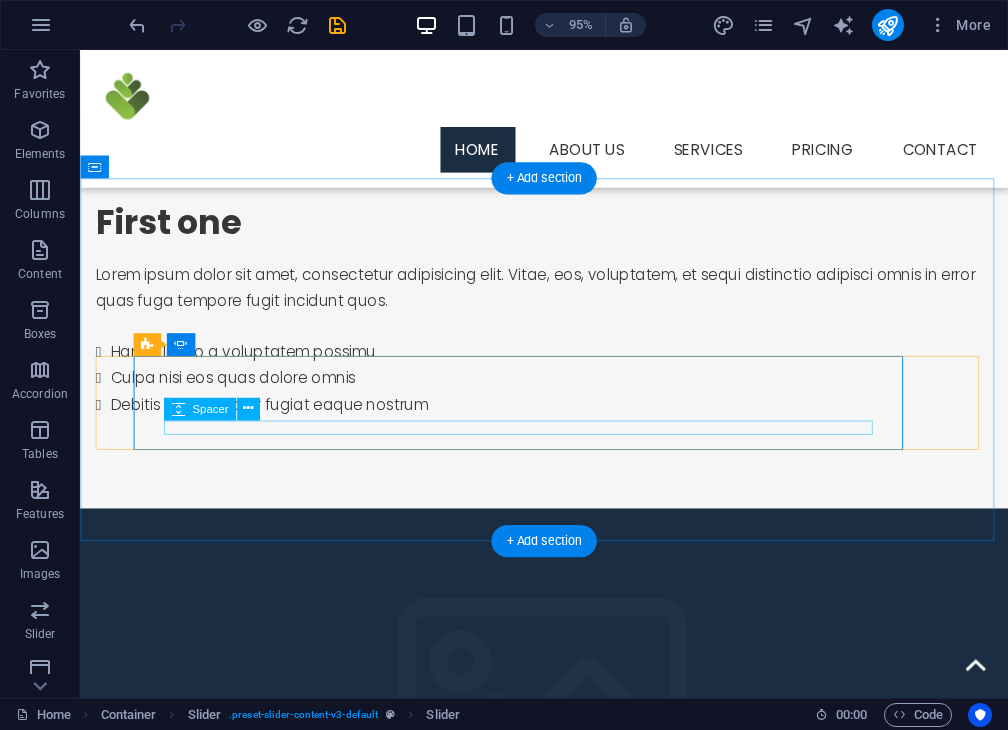 click at bounding box center (-284, 1630) 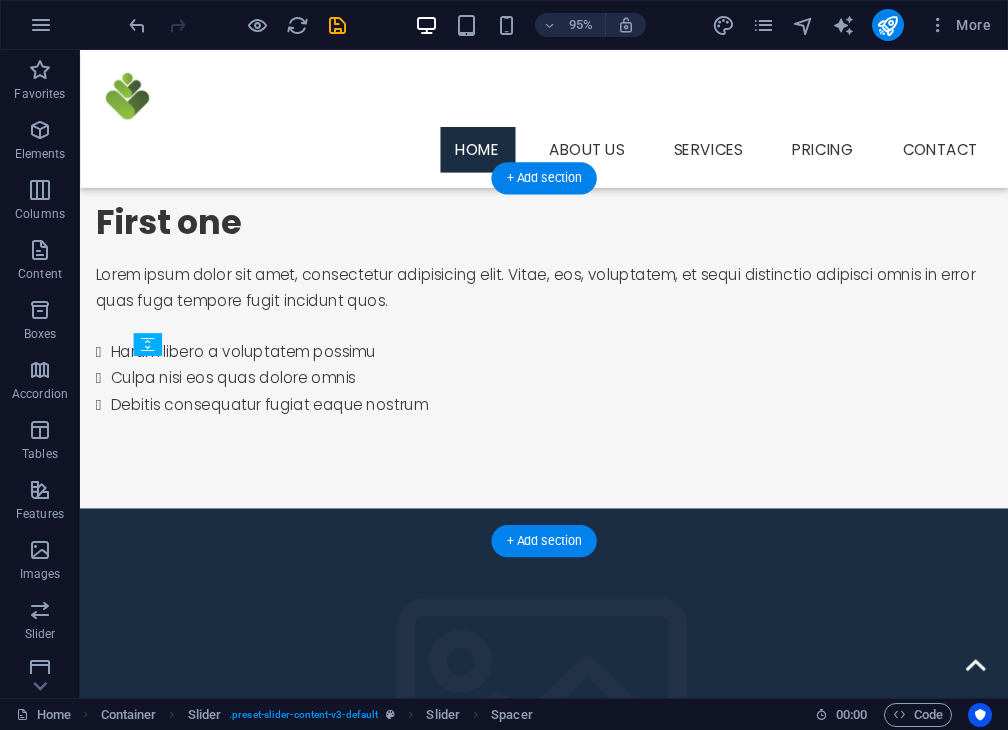 drag, startPoint x: 272, startPoint y: 459, endPoint x: 366, endPoint y: 410, distance: 106.004715 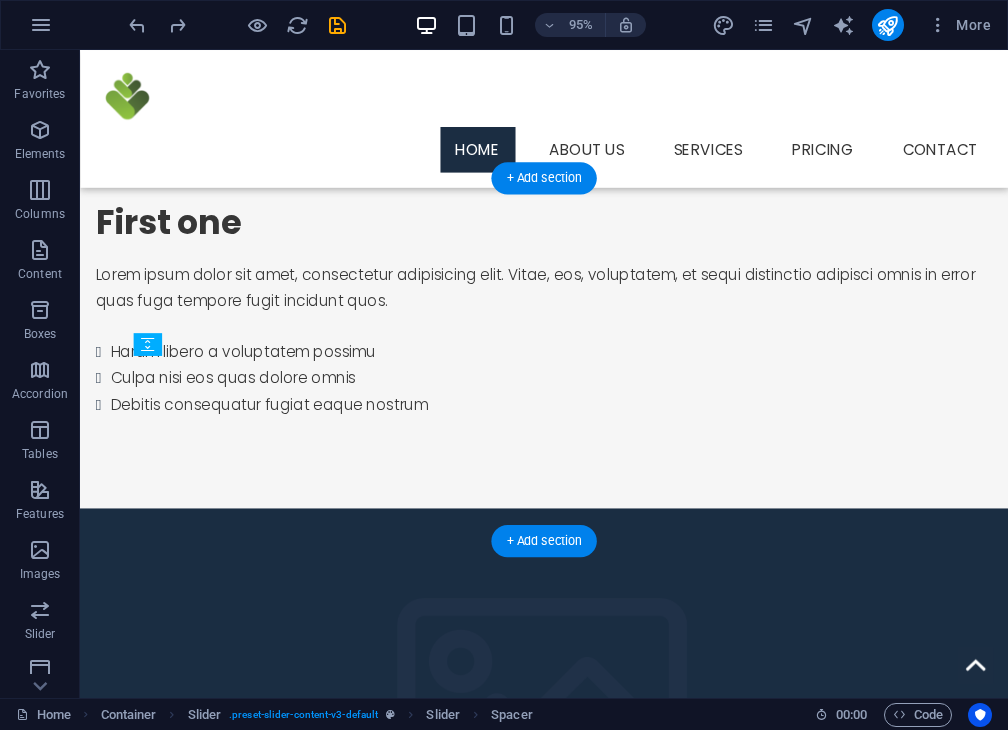 drag, startPoint x: 259, startPoint y: 460, endPoint x: 394, endPoint y: 414, distance: 142.62187 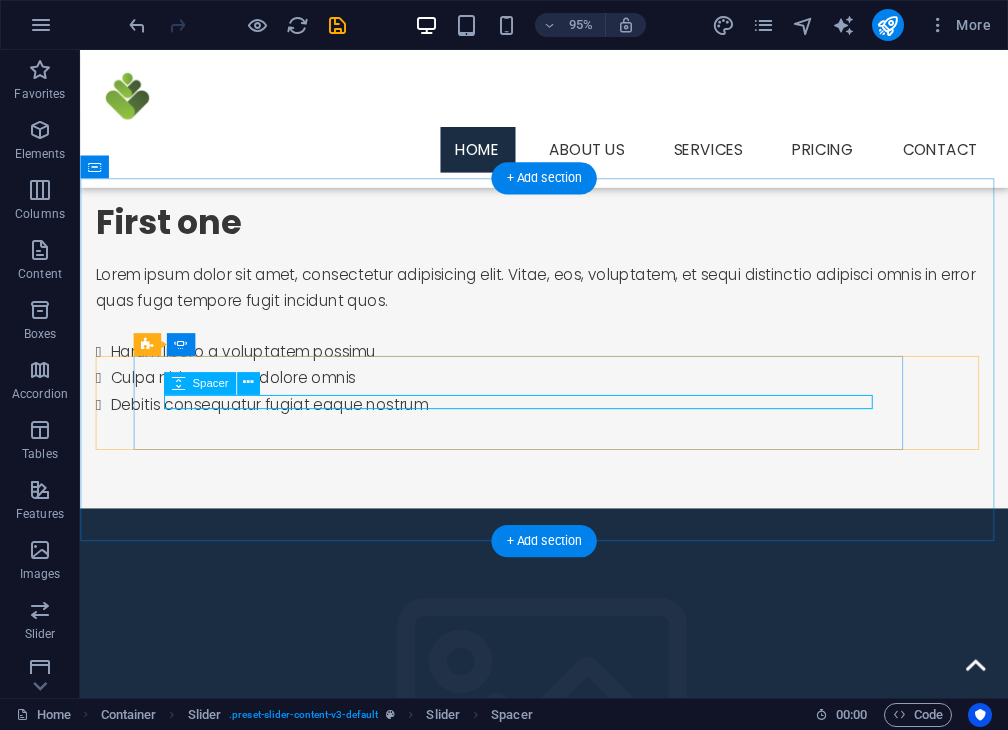 click at bounding box center (-284, 1603) 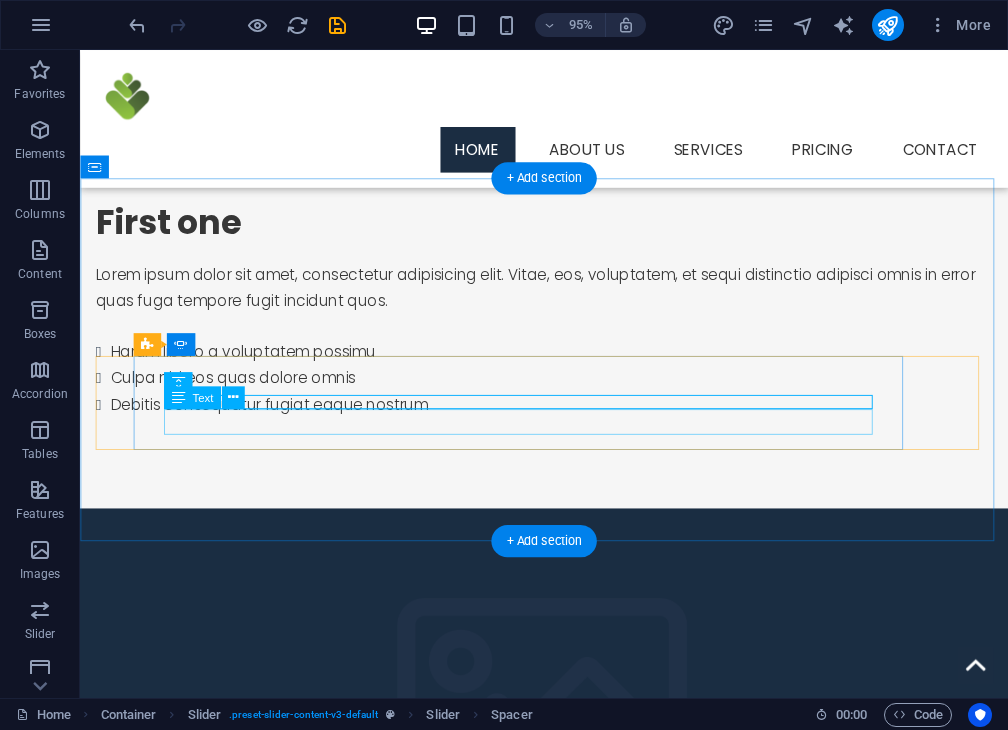 click on "Fast, flexible, and tailored to your business needs with competitive rates" at bounding box center [-284, 1624] 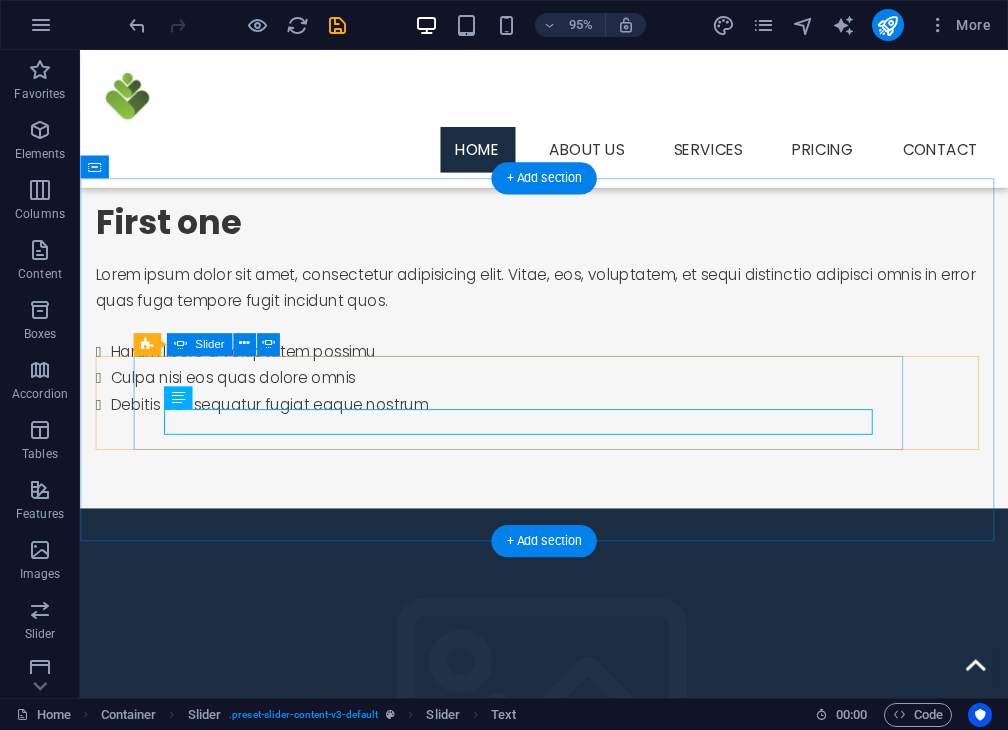 click at bounding box center (549, 1466) 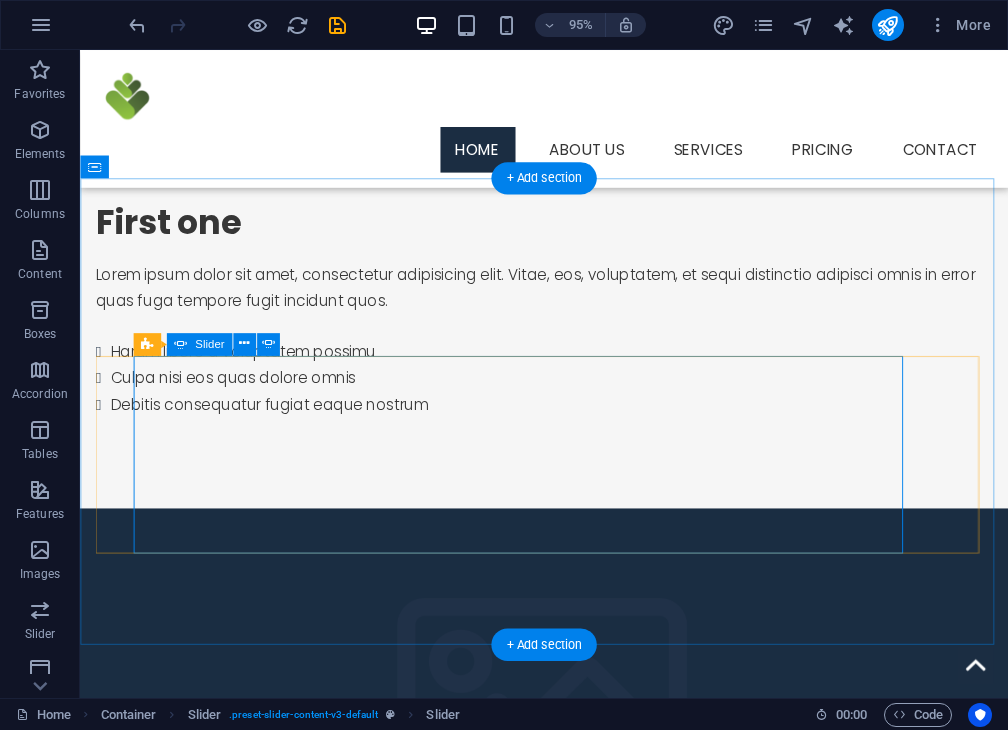 click at bounding box center [549, 1327] 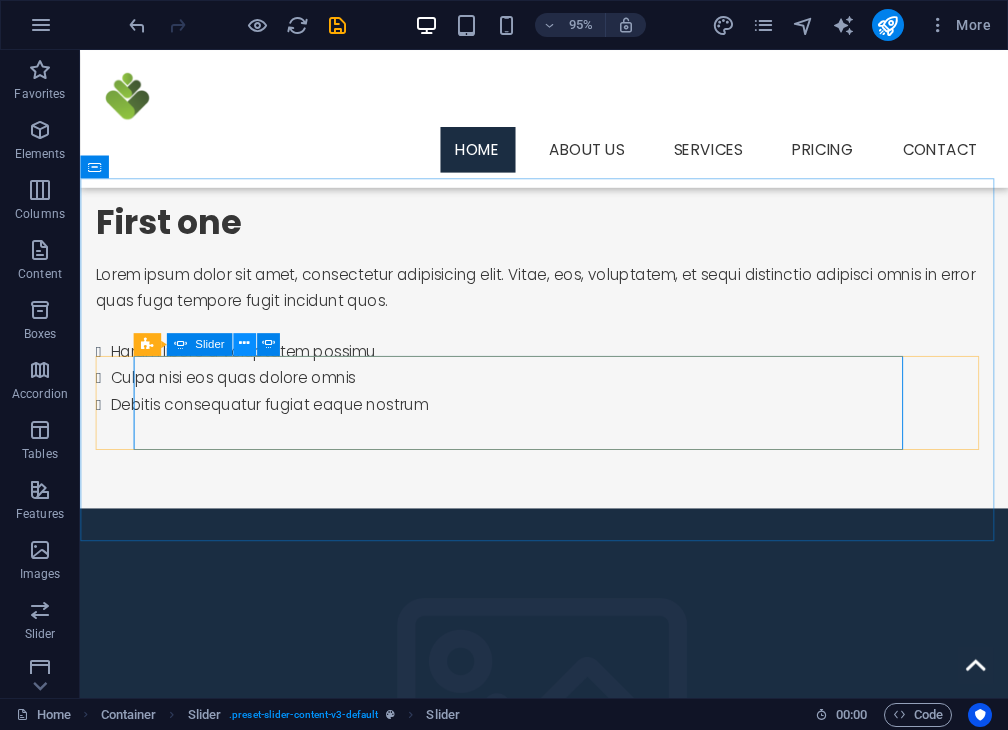 click at bounding box center [244, 344] 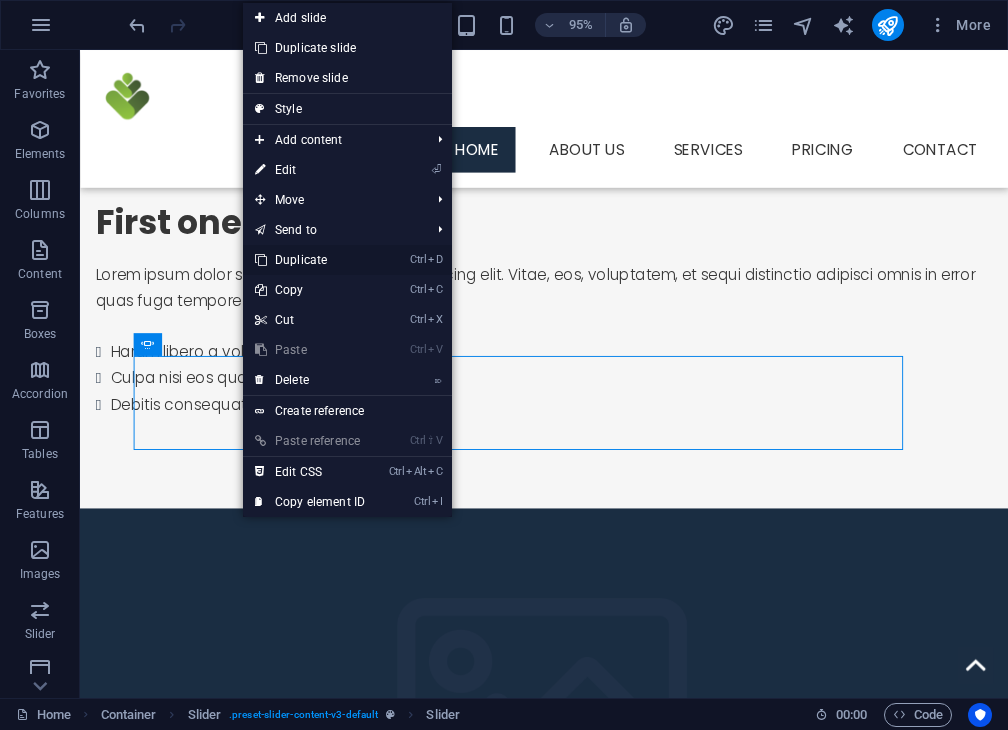 click on "Ctrl D  Duplicate" at bounding box center (310, 260) 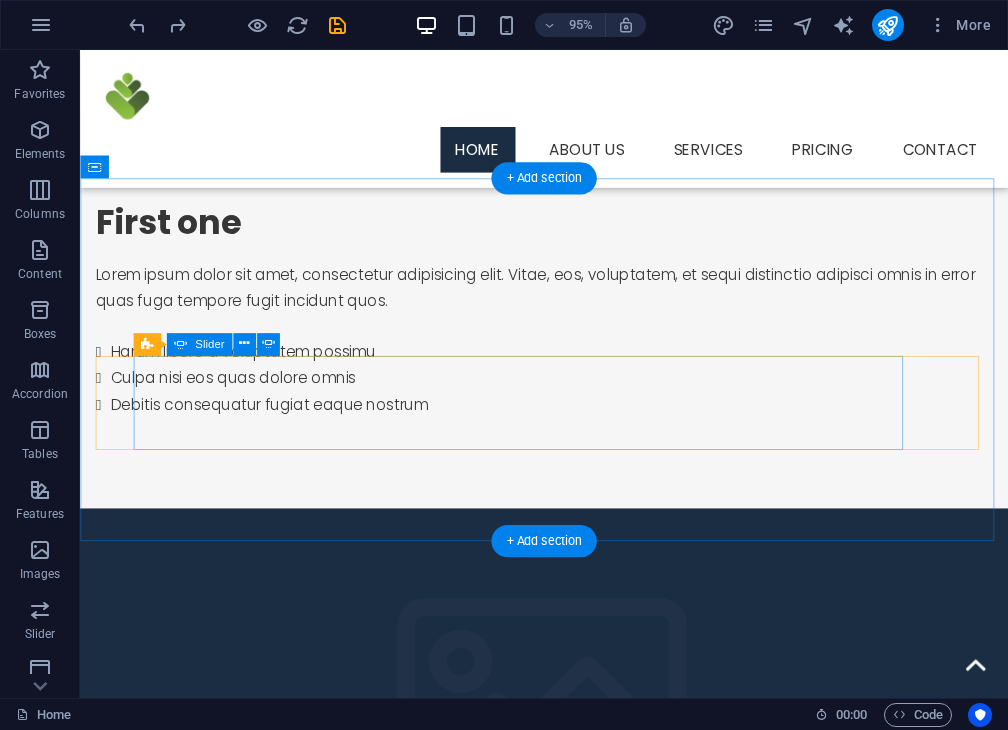 click on "Lorem ipsum dolor sit amet, consectetur adipisicing elit. Id, ipsum, quibusdam, temporibus harum culpa unde voluptatem possimus qui molestiae expedita ad aut necessitatibus vel incidunt placeat velit soluta a consectetur laborum illum nobis distinctio nisi facilis! Officiis, illum, aut, quasi dolorem laudantium fuga porro amet provident voluptatibus dicta mollitia neque! Third Slide Funding R20k to R5mn Fast, flexible, and tailored to your business needs with competitive rates Lorem ipsum dolor sit amet, consectetur adipisicing elit. Id, ipsum, quibusdam, temporibus harum culpa unde voluptatem possimus qui molestiae expedita ad aut necessitatibus vel incidunt placeat velit soluta a consectetur laborum illum nobis distinctio nisi facilis! Officiis, illum, aut, quasi dolorem laudantium fuga porro amet provident voluptatibus dicta mollitia neque! Second Slide Third Slide Funding R20k to R5mn Fast, flexible, and tailored to your business needs with competitive rates" at bounding box center [549, 1396] 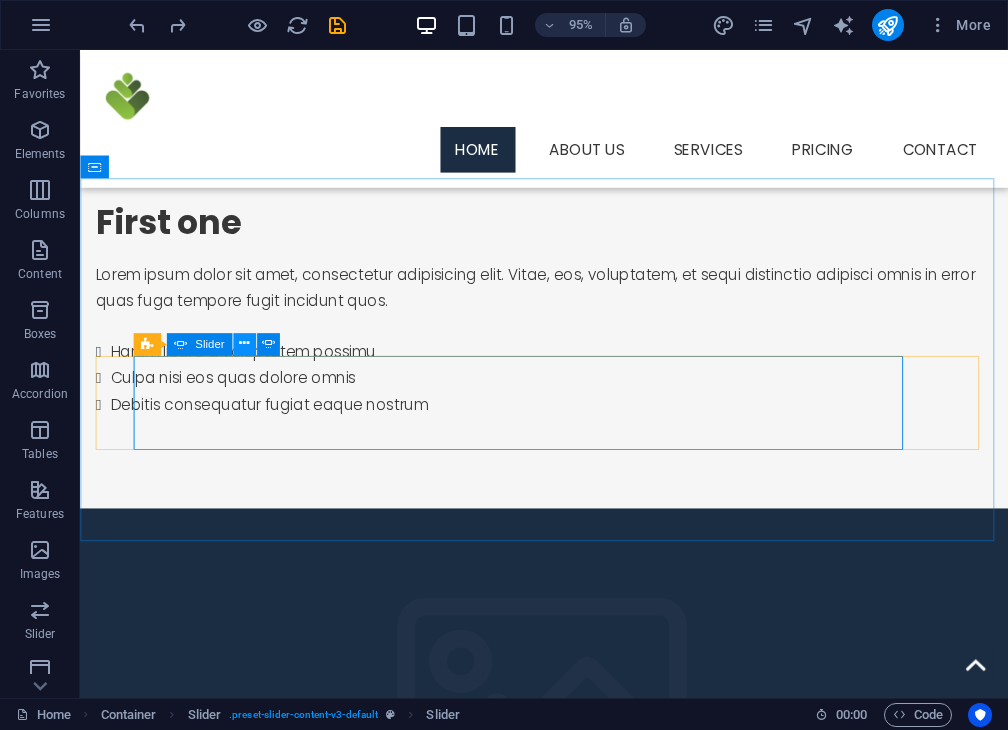 click at bounding box center (244, 344) 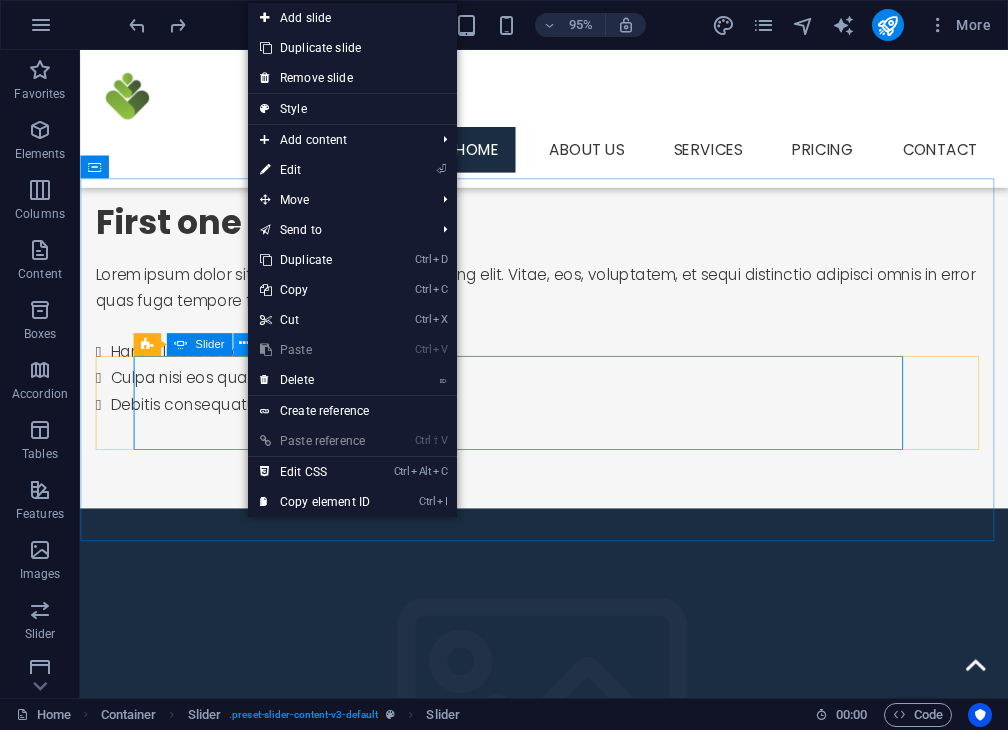 click at bounding box center (244, 344) 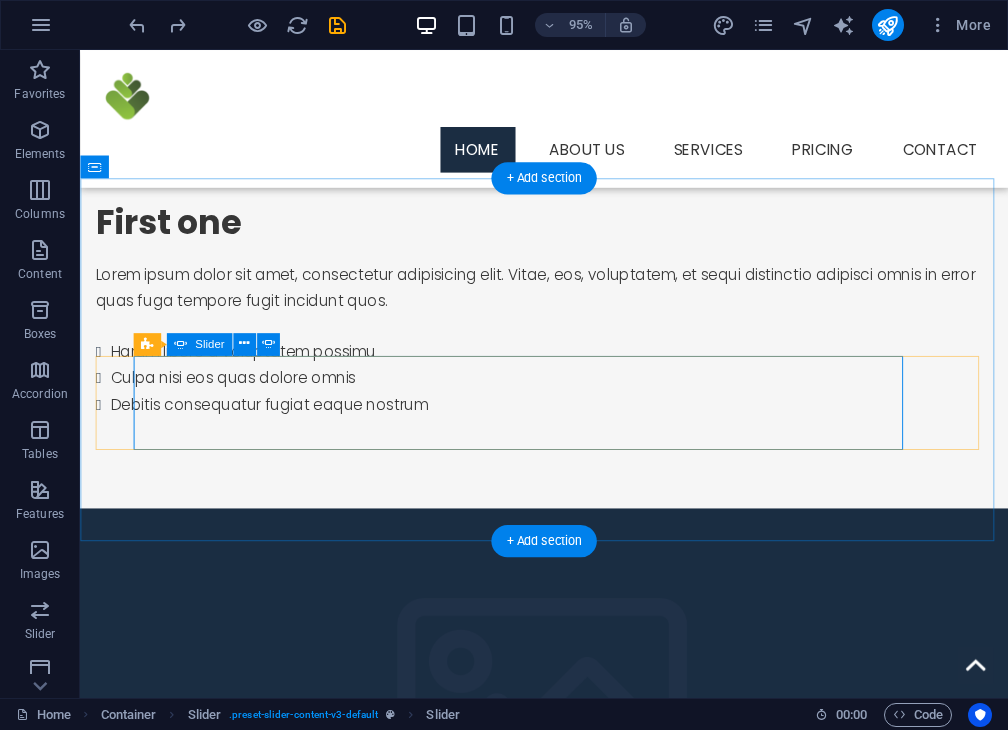 click on "Lorem ipsum dolor sit amet, consectetur adipisicing elit. Id, ipsum, quibusdam, temporibus harum culpa unde voluptatem possimus qui molestiae expedita ad aut necessitatibus vel incidunt placeat velit soluta a consectetur laborum illum nobis distinctio nisi facilis! Officiis, illum, aut, quasi dolorem laudantium fuga porro amet provident voluptatibus dicta mollitia neque! Third Slide Funding R20k to R5mn Fast, flexible, and tailored to your business needs with competitive rates Lorem ipsum dolor sit amet, consectetur adipisicing elit. Id, ipsum, quibusdam, temporibus harum culpa unde voluptatem possimus qui molestiae expedita ad aut necessitatibus vel incidunt placeat velit soluta a consectetur laborum illum nobis distinctio nisi facilis! Officiis, illum, aut, quasi dolorem laudantium fuga porro amet provident voluptatibus dicta mollitia neque! Second Slide Third Slide Funding R20k to R5mn Fast, flexible, and tailored to your business needs with competitive rates" at bounding box center (549, 1396) 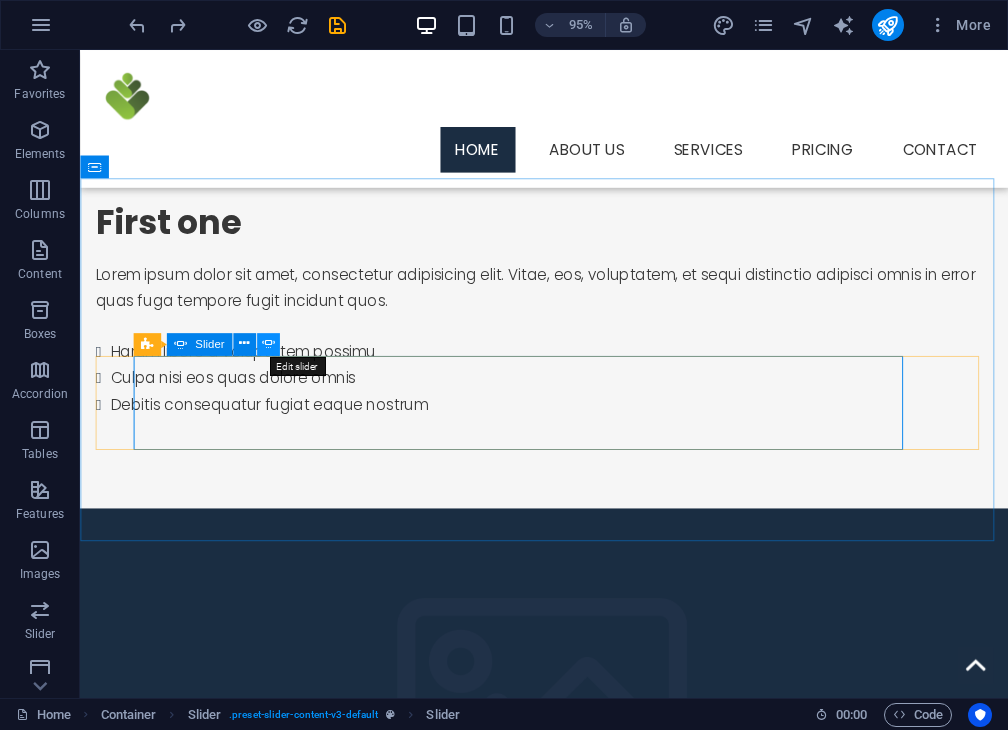click at bounding box center [267, 344] 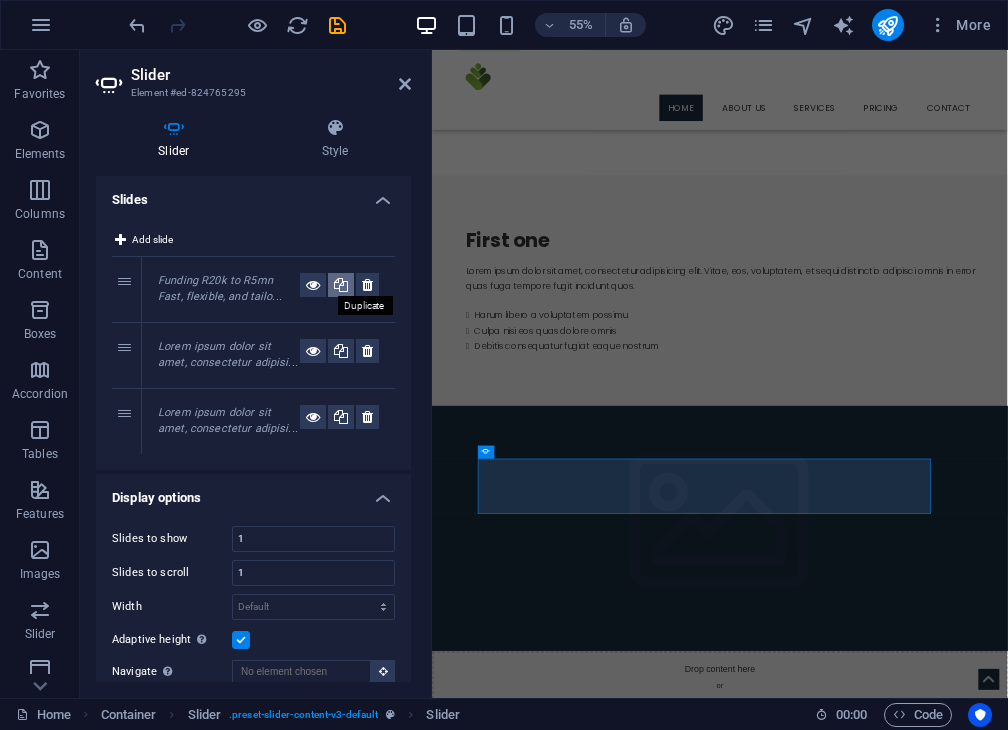 click at bounding box center [341, 285] 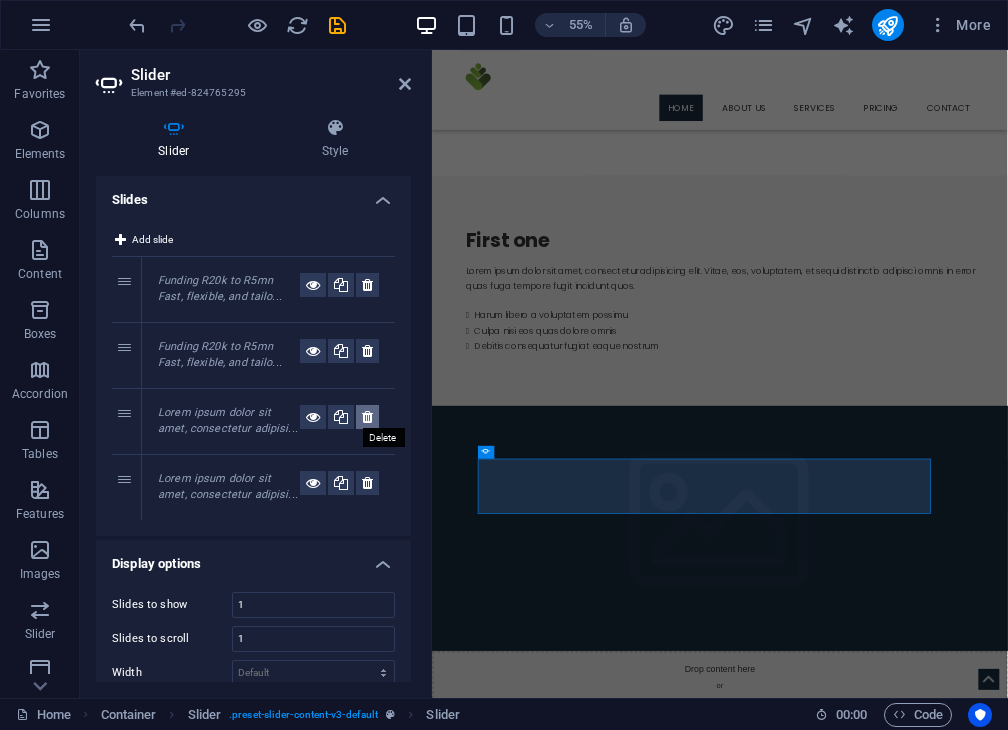 click at bounding box center (367, 417) 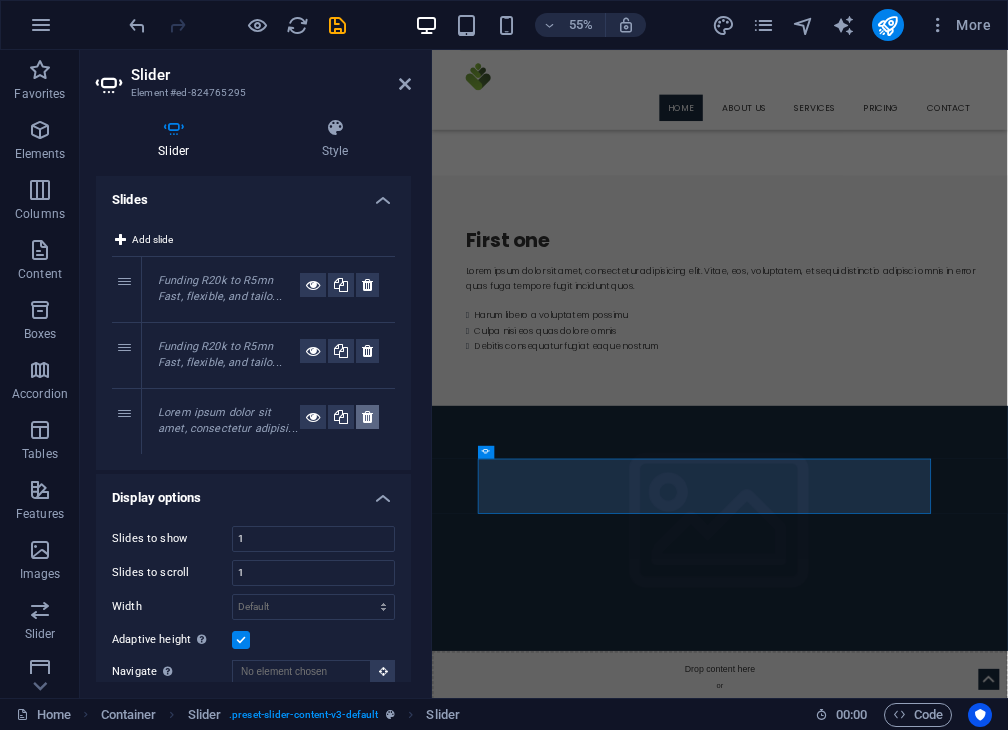 click at bounding box center [367, 417] 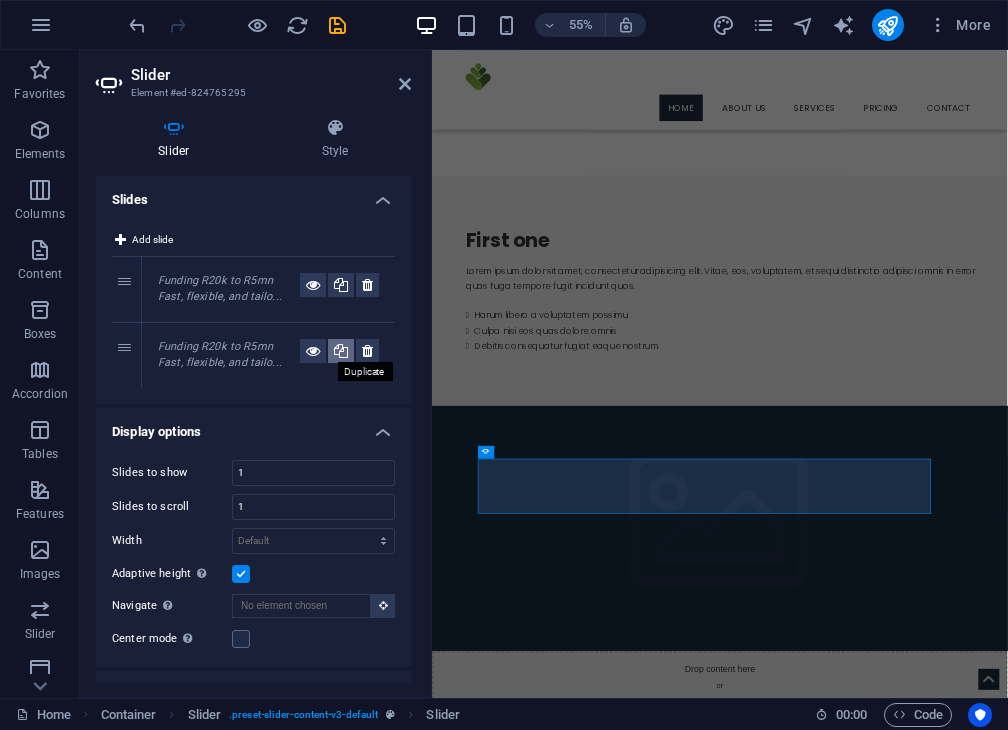 click at bounding box center [341, 351] 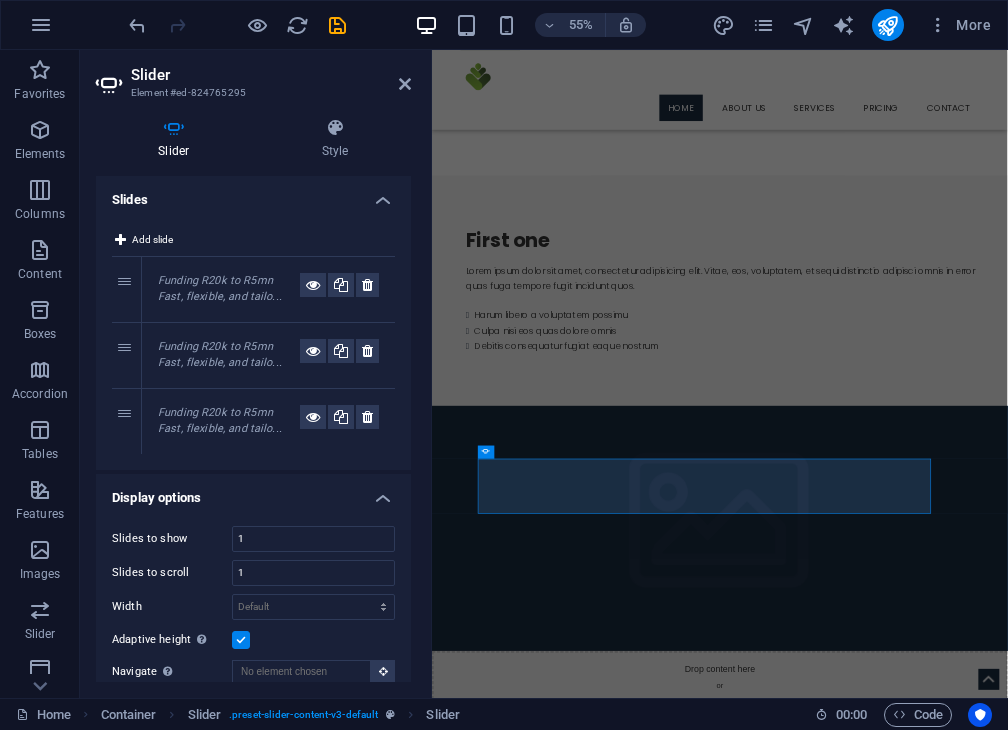 click on "Funding R20k to R5mn
Fast, flexible, and tailo..." at bounding box center (220, 355) 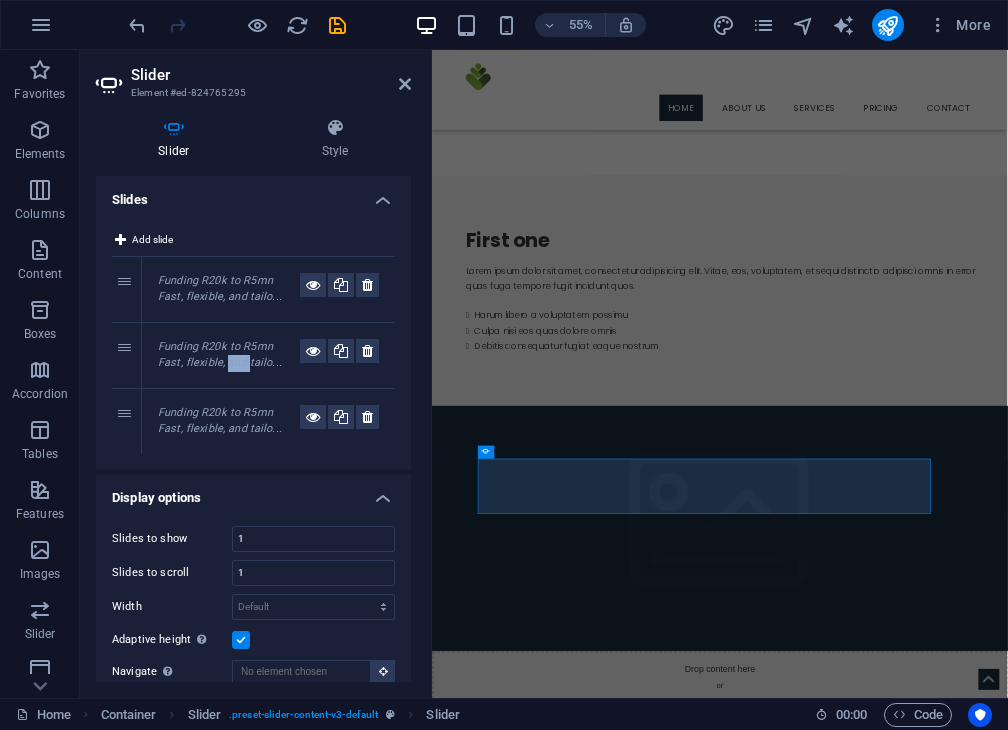 click on "Funding R20k to R5mn
Fast, flexible, and tailo..." at bounding box center (220, 355) 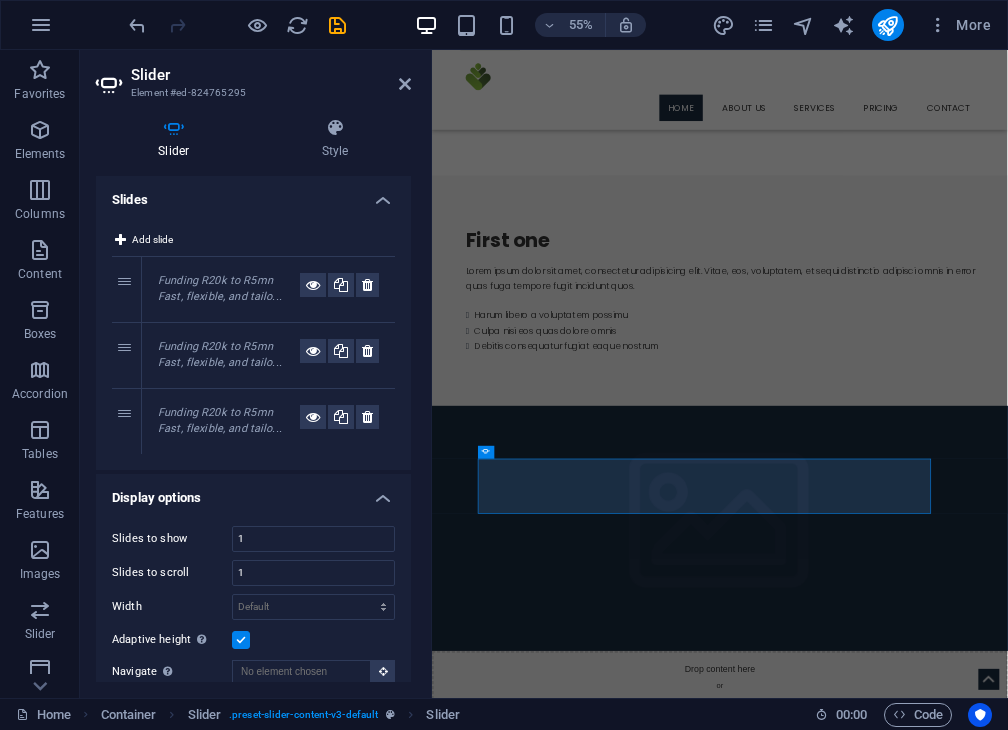click on "Funding R20k to R5mn
Fast, flexible, and tailo..." at bounding box center [220, 355] 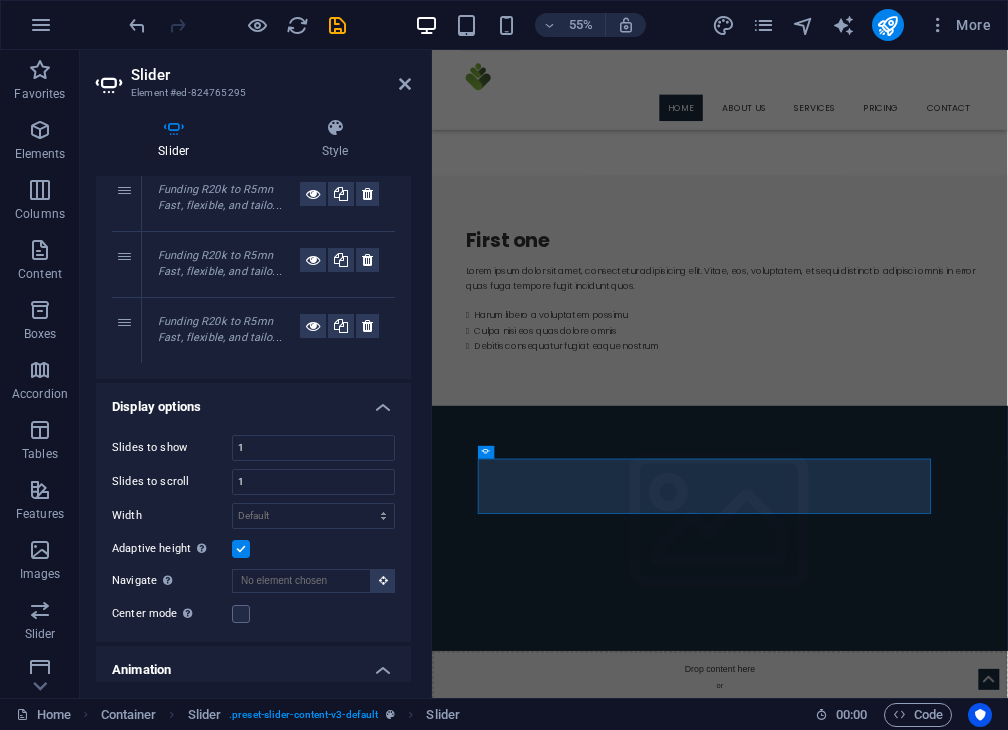 scroll, scrollTop: 84, scrollLeft: 0, axis: vertical 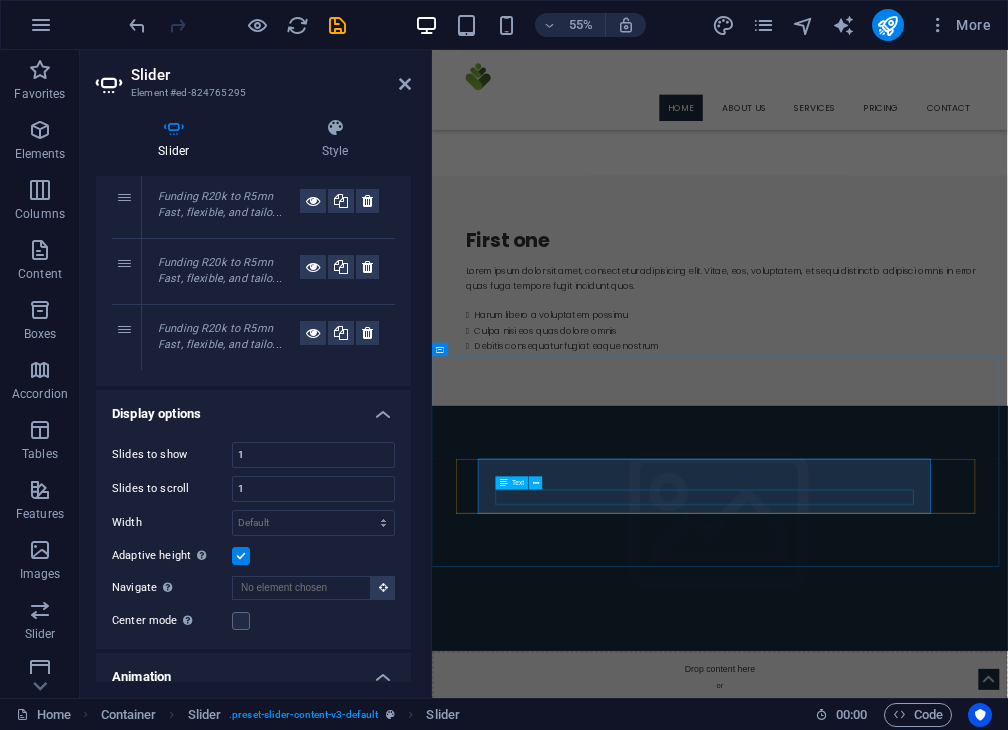 click on "Fast, flexible, and tailored to your business needs with competitive rates" at bounding box center (-728, 1779) 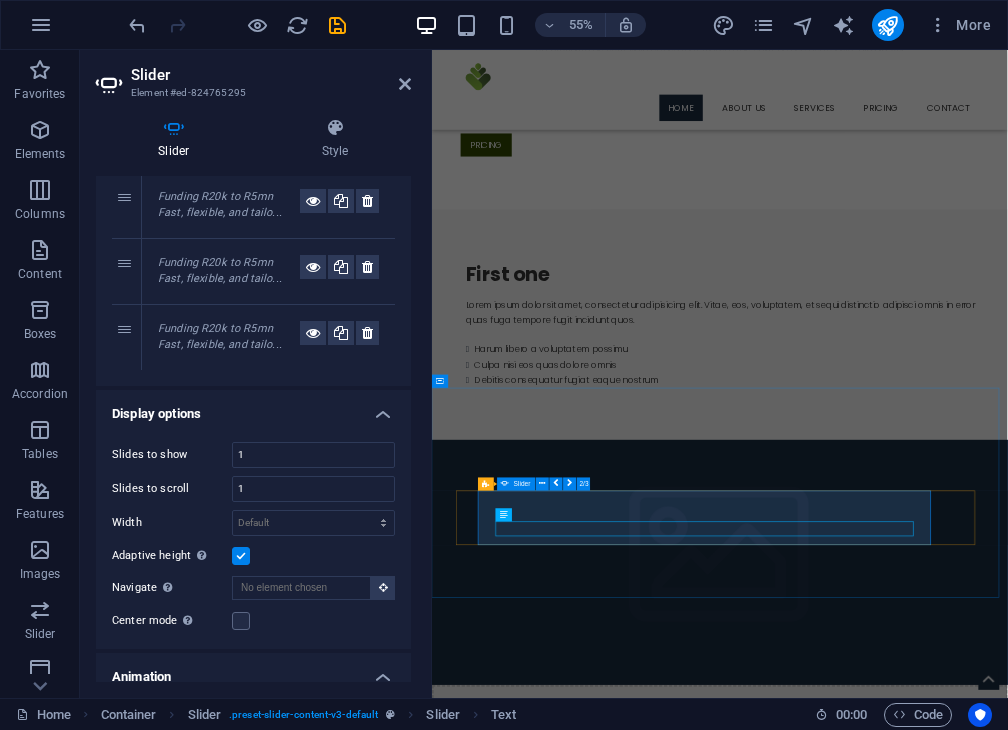 scroll, scrollTop: 1224, scrollLeft: 0, axis: vertical 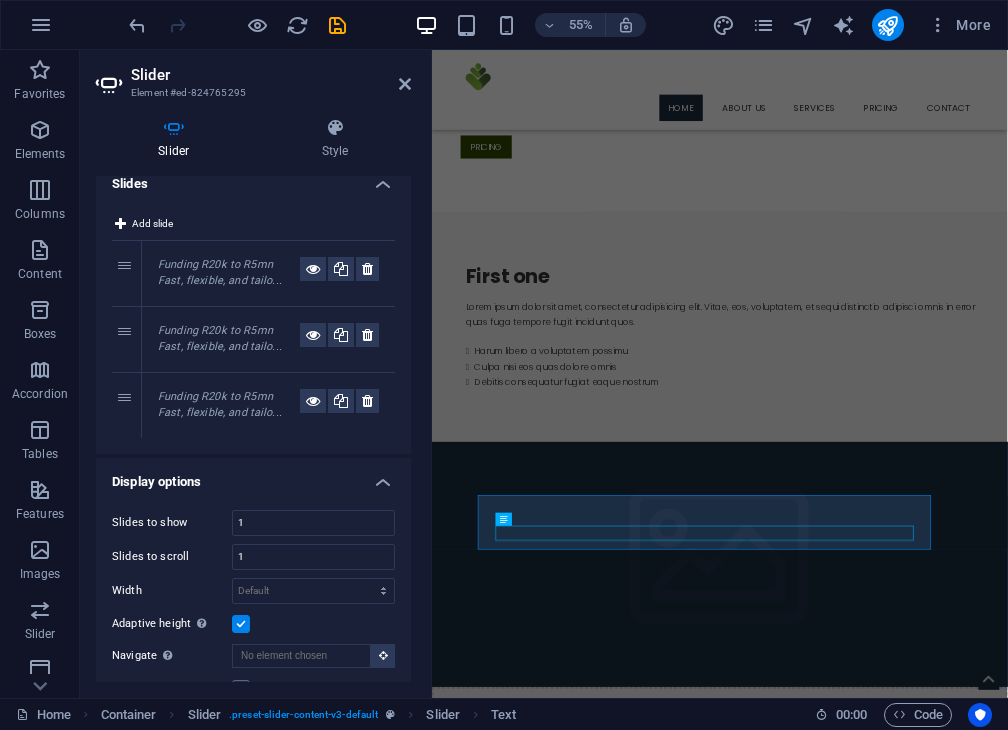 click on "Funding R20k to R5mn
Fast, flexible, and tailo..." at bounding box center (220, 339) 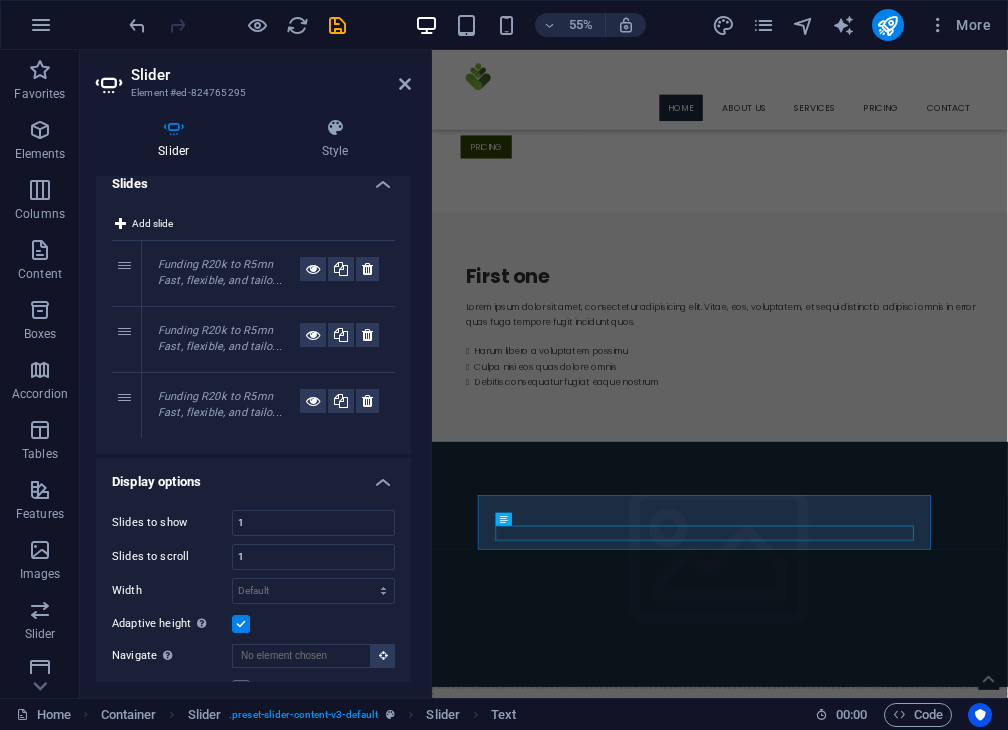 click on "Funding R20k to R5mn
Fast, flexible, and tailo..." at bounding box center [229, 339] 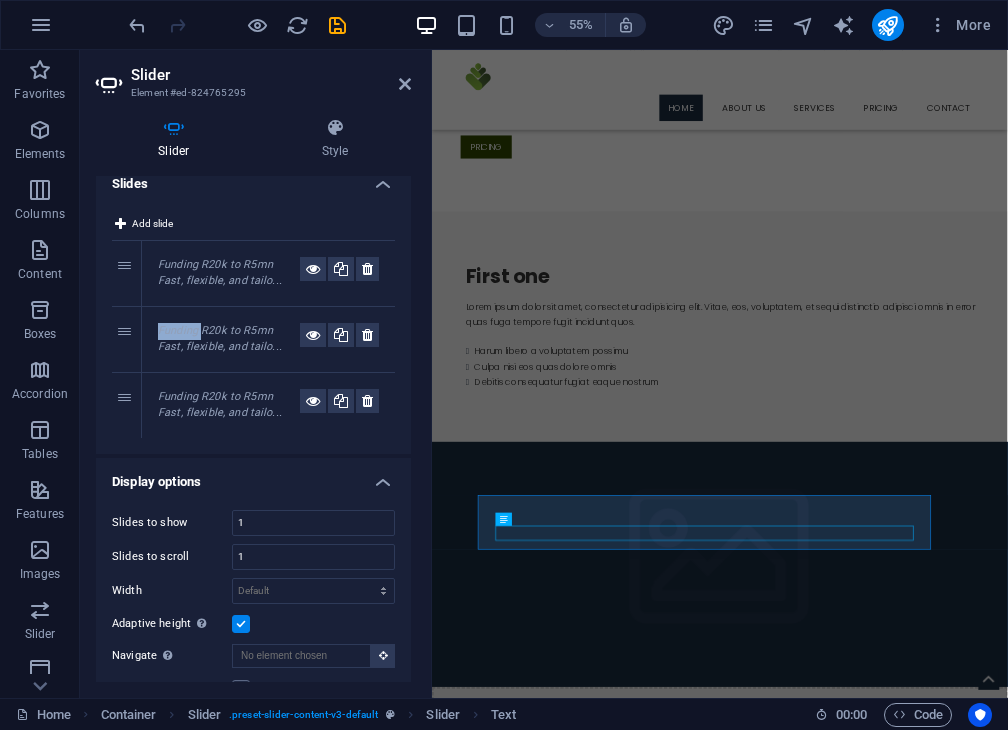 click on "Funding R20k to R5mn
Fast, flexible, and tailo..." at bounding box center (229, 339) 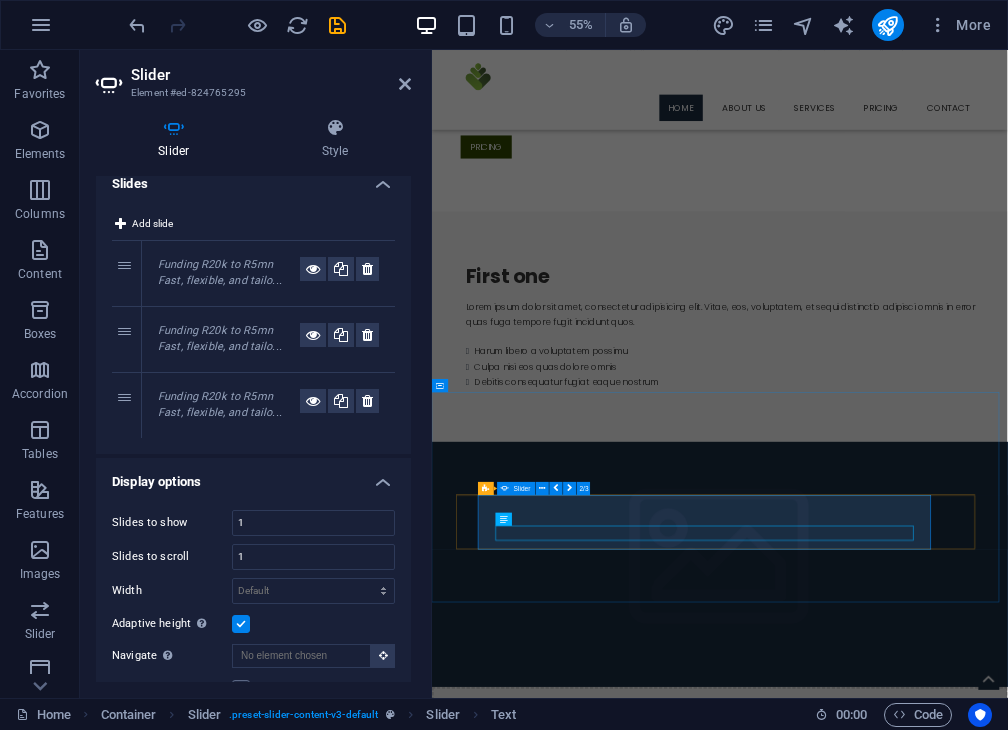 click at bounding box center (936, 1557) 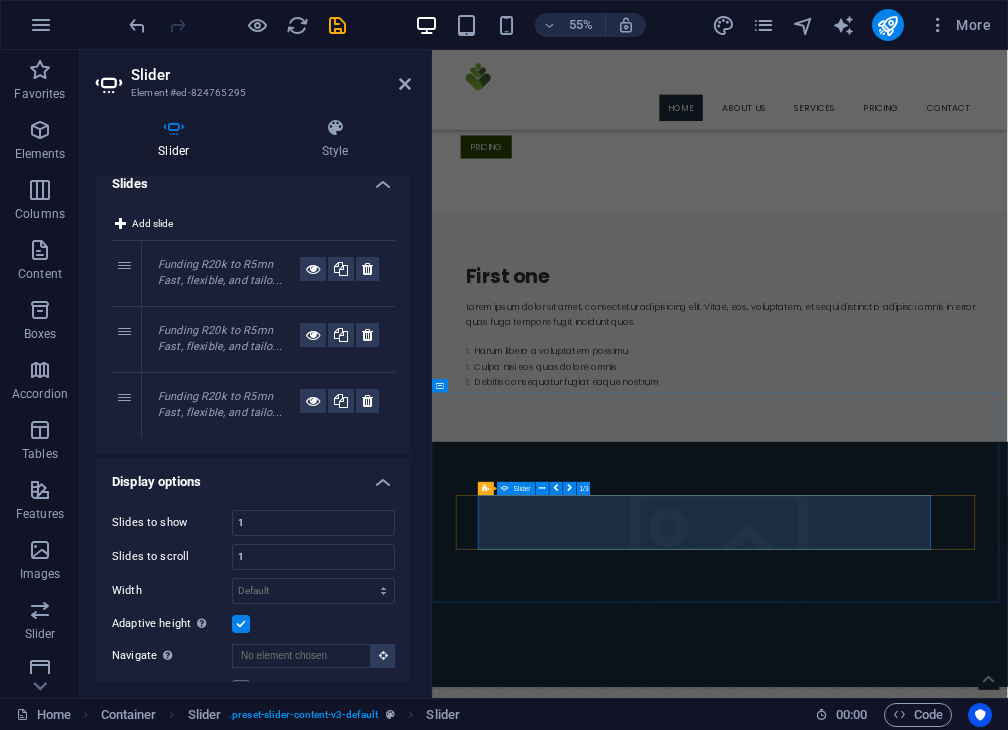 click at bounding box center (936, 1696) 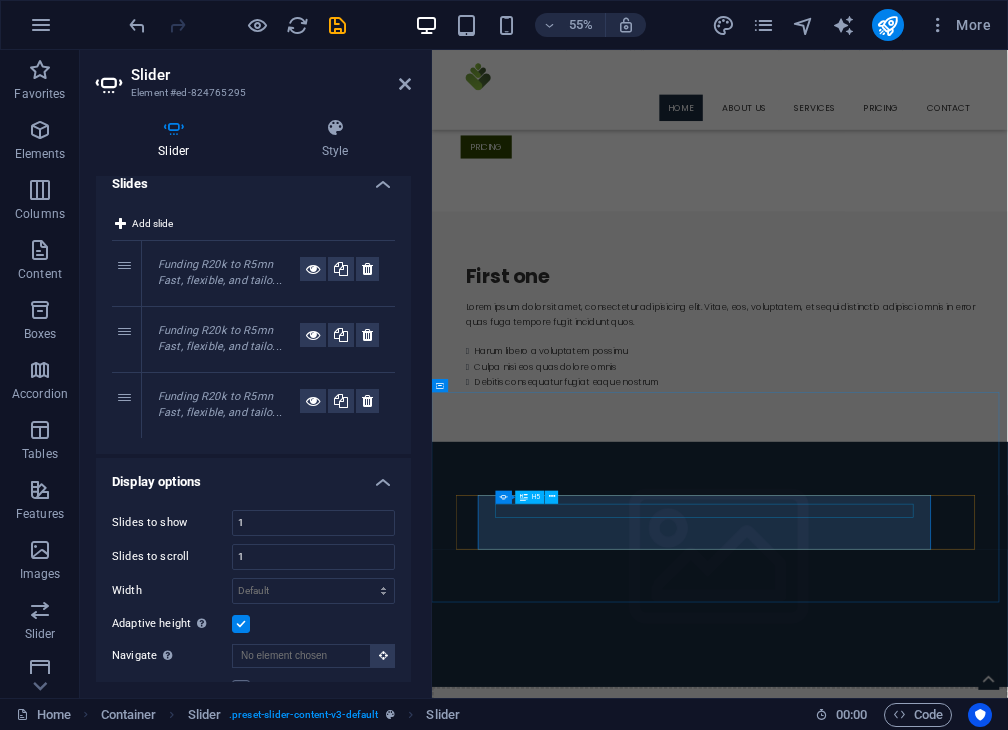 click on "Funding R20k to R5mn" at bounding box center (-728, 1804) 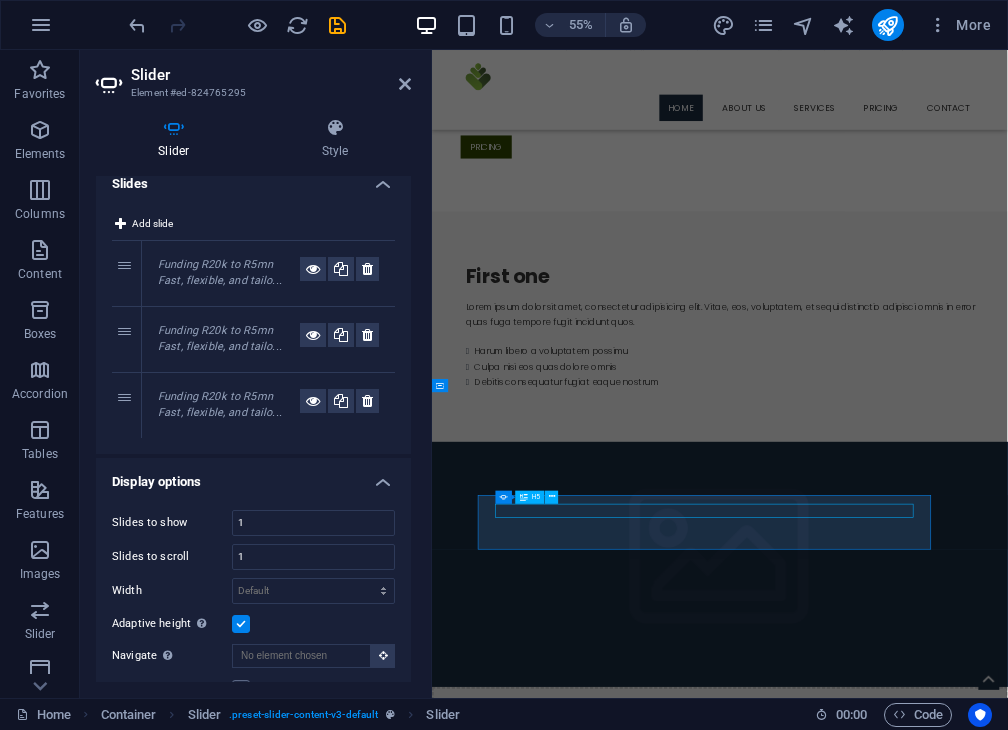 click on "Funding R20k to R5mn" at bounding box center (-728, 1804) 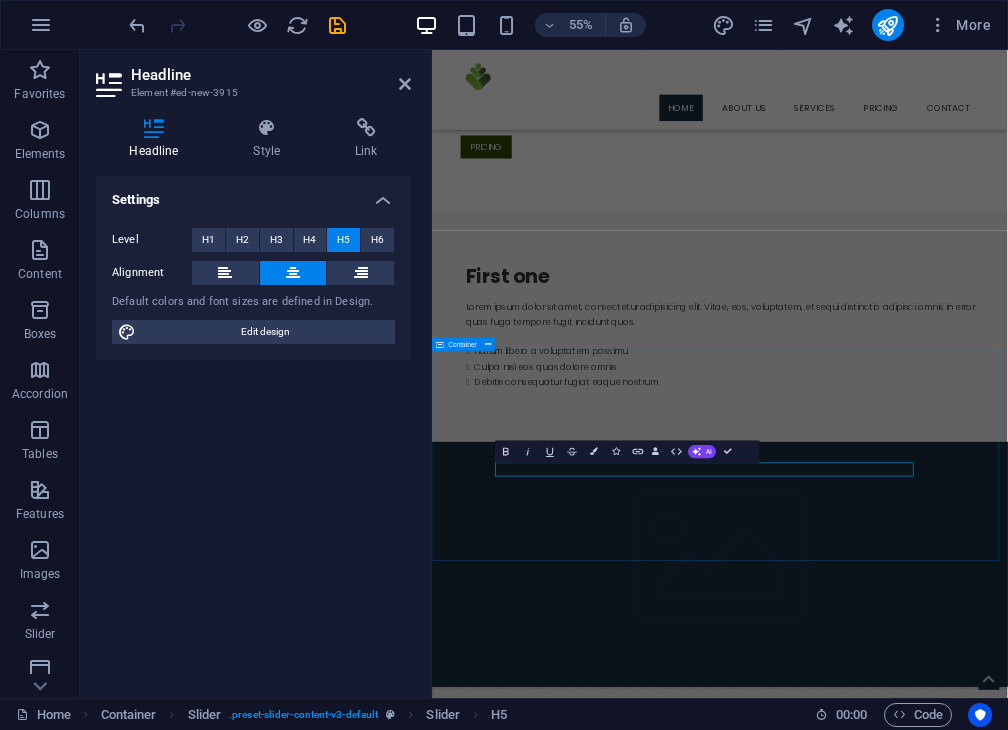 scroll, scrollTop: 1300, scrollLeft: 0, axis: vertical 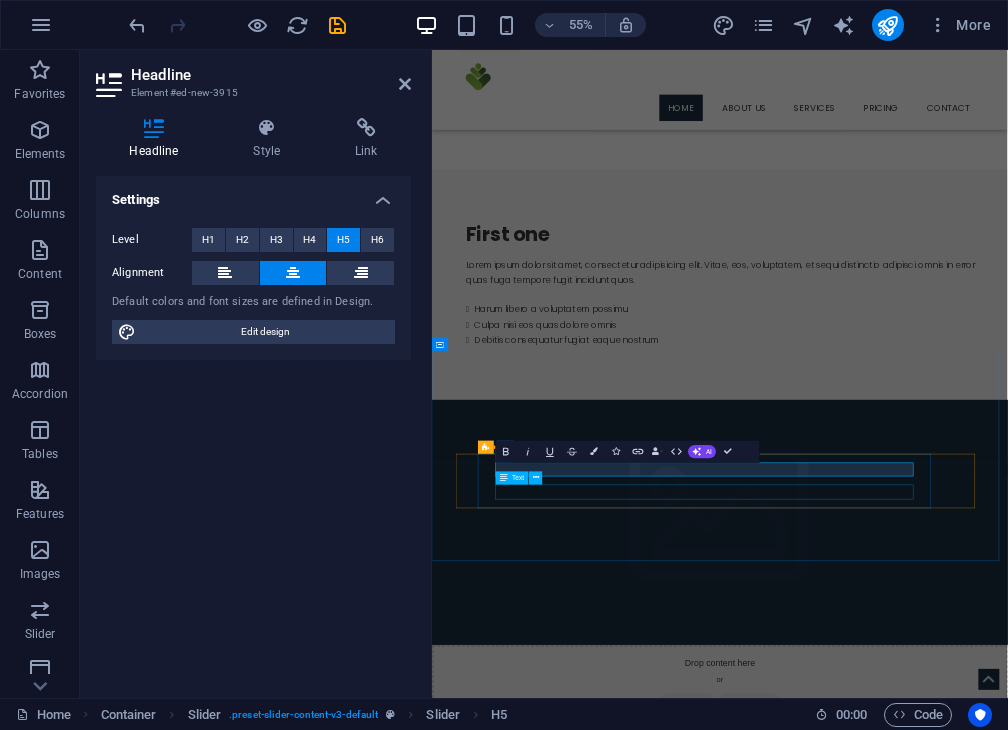 click on "Fast, flexible, and tailored to your business needs with competitive rates" at bounding box center (-728, 1769) 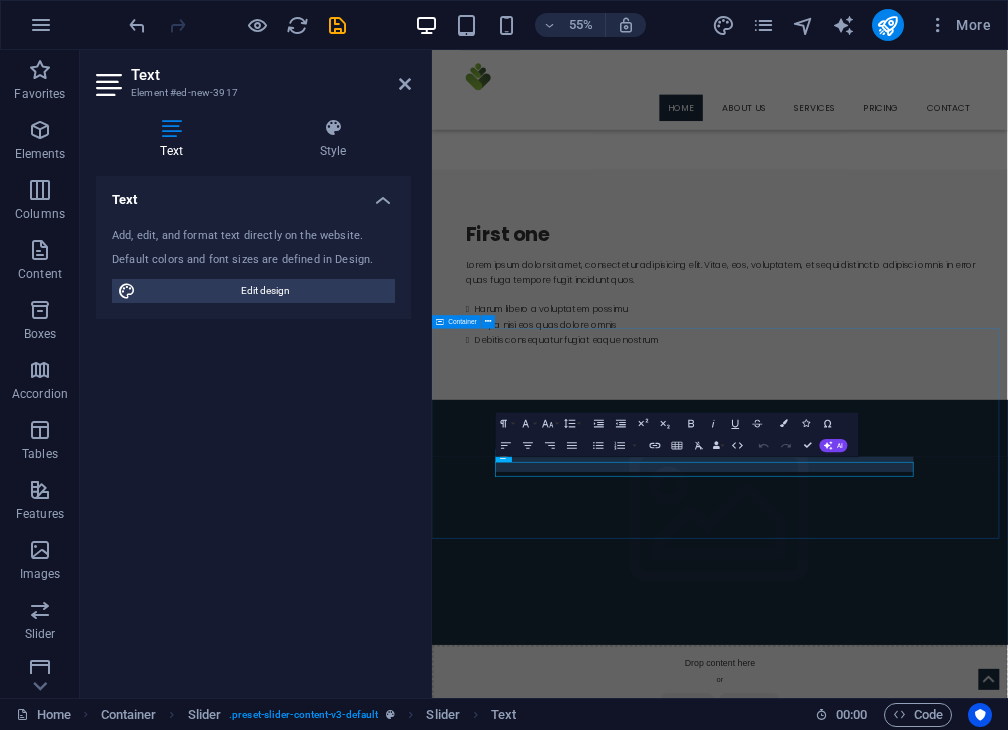 scroll, scrollTop: 1340, scrollLeft: 0, axis: vertical 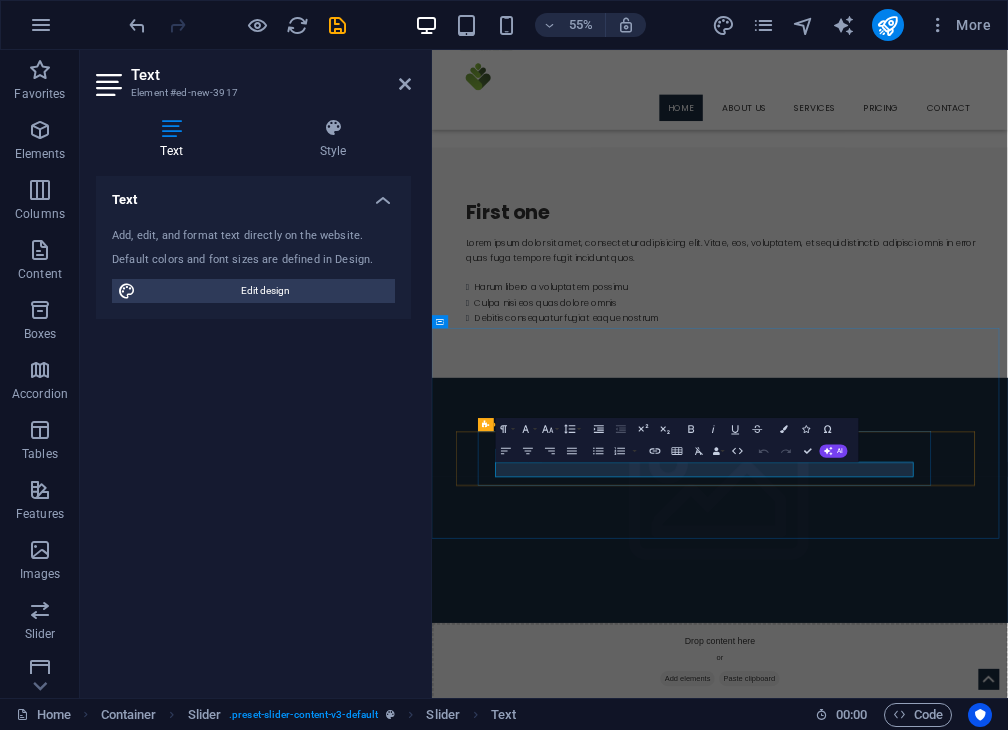 click on "Fast, flexible, and tailored to your business needs with competitive rates" at bounding box center (-728, 1729) 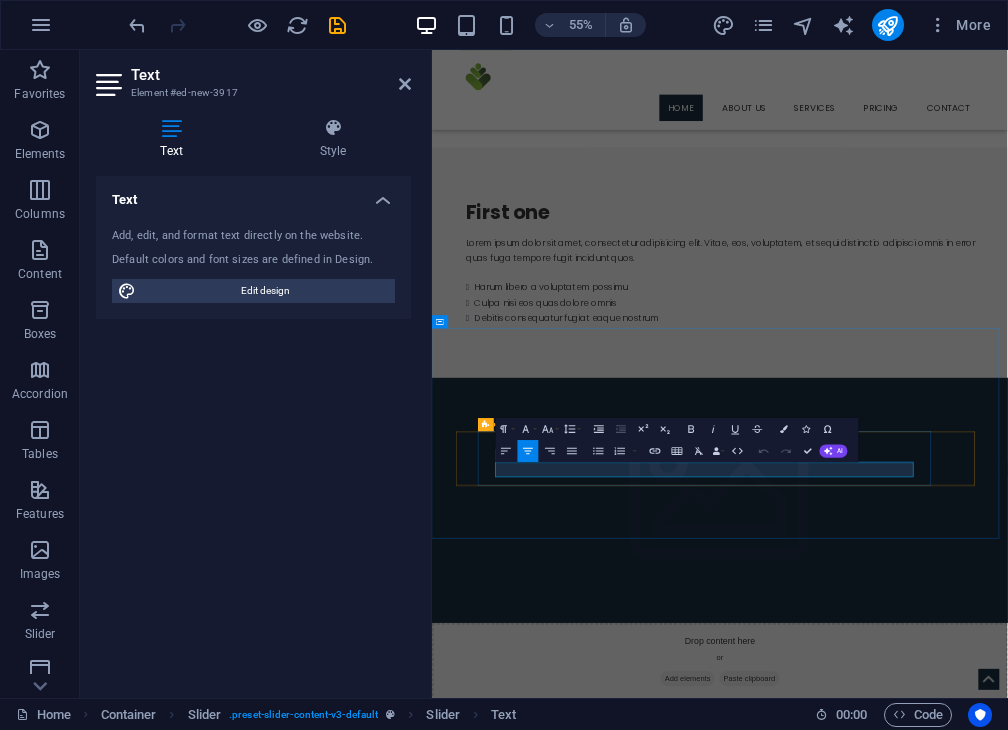 drag, startPoint x: 644, startPoint y: 821, endPoint x: 1237, endPoint y: 813, distance: 593.05396 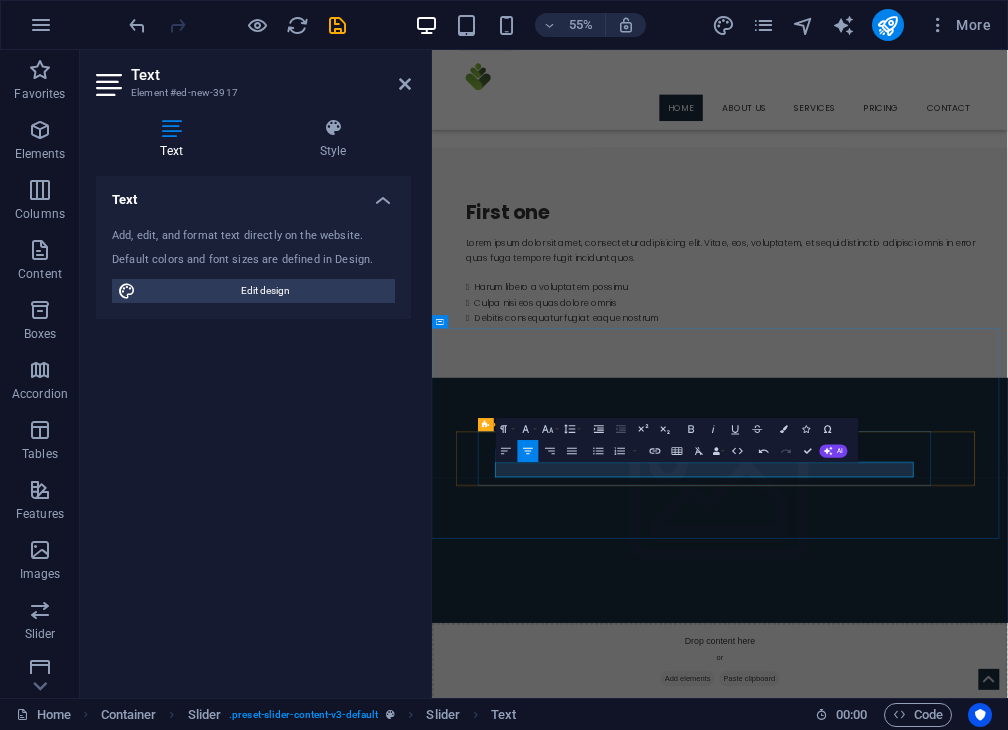 click at bounding box center (936, 1580) 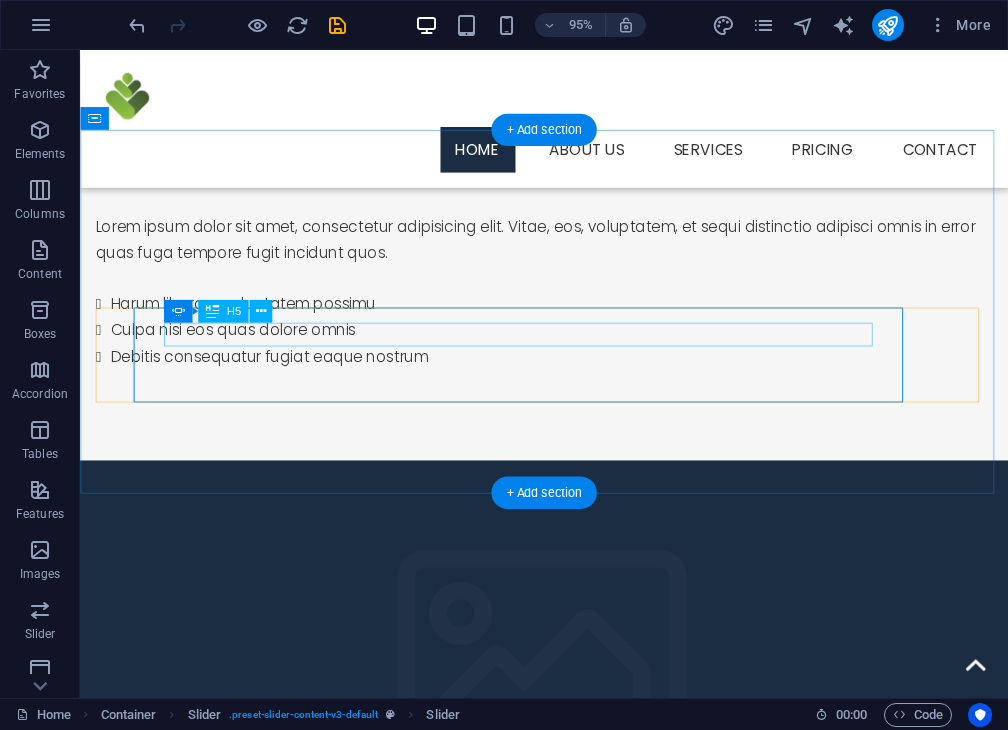 click on "Funding R20k to R5mn" at bounding box center [-1904, 1624] 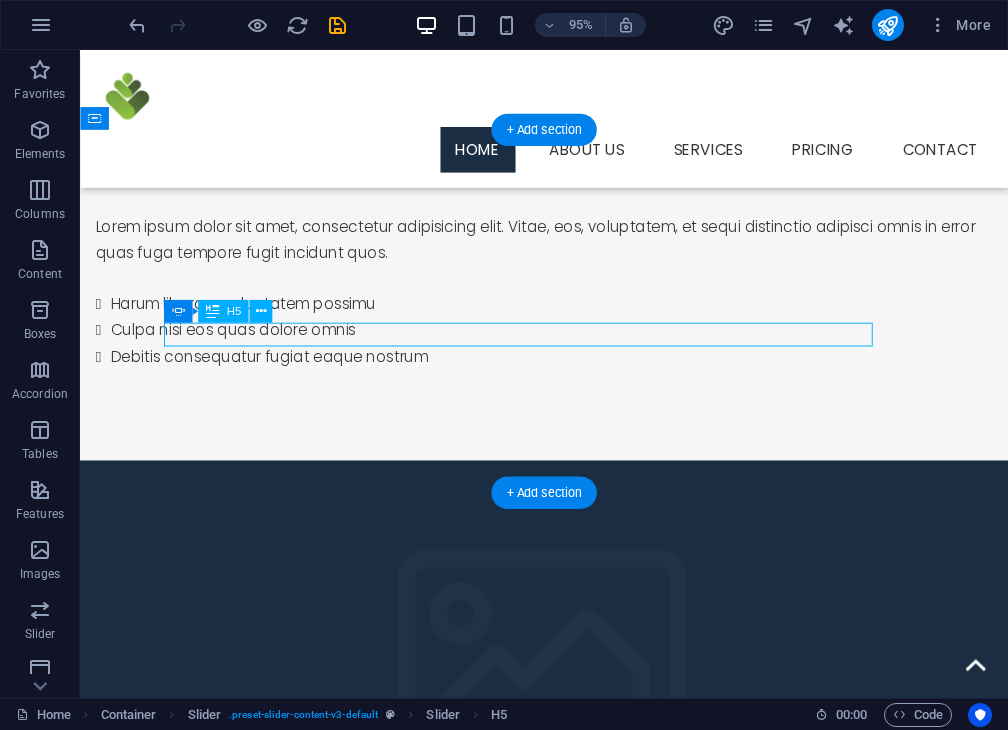 drag, startPoint x: 558, startPoint y: 347, endPoint x: 84, endPoint y: 581, distance: 528.6133 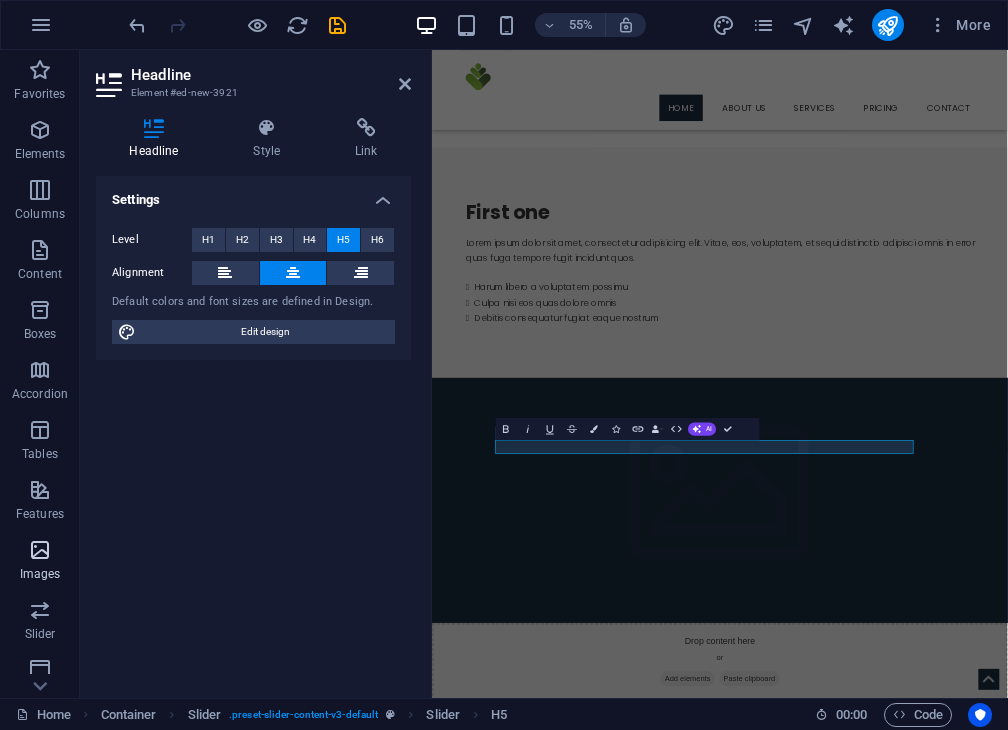 type 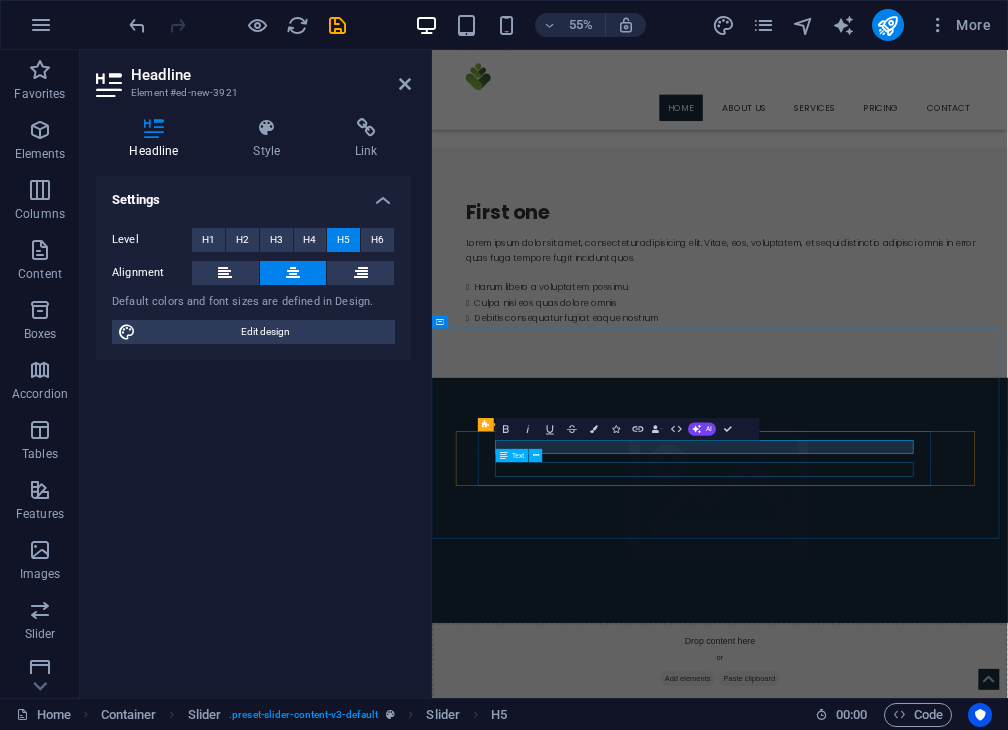 click on "Fast, flexible, and tailored to your business needs with competitive rates" at bounding box center [-1552, 1829] 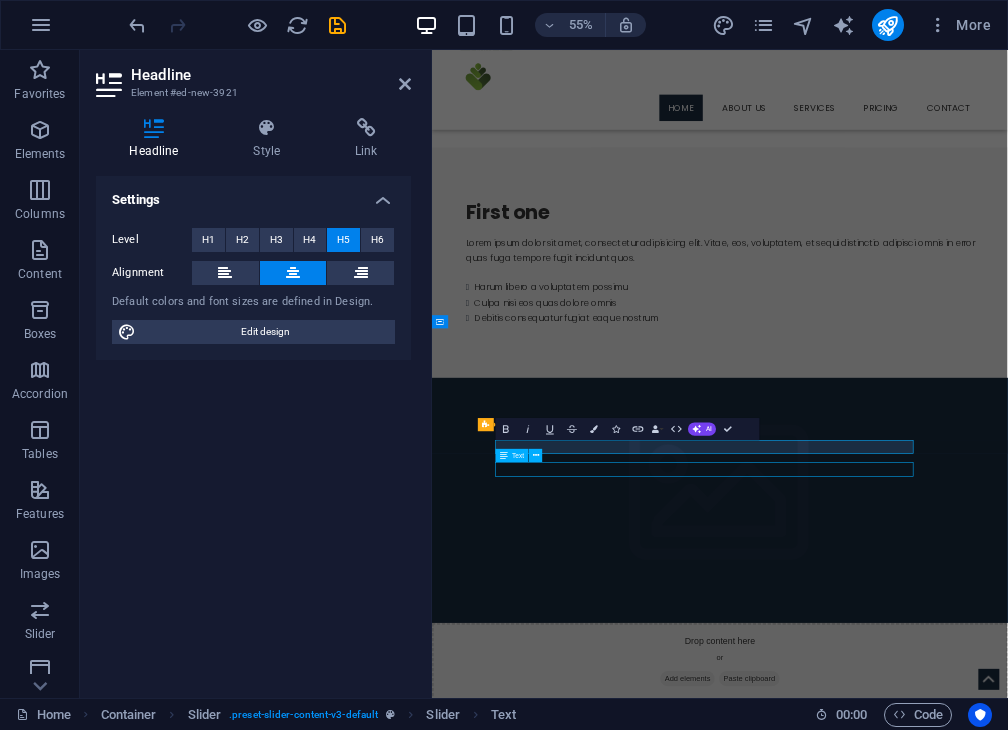 click on "Fast, flexible, and tailored to your business needs with competitive rates" at bounding box center (-1552, 1829) 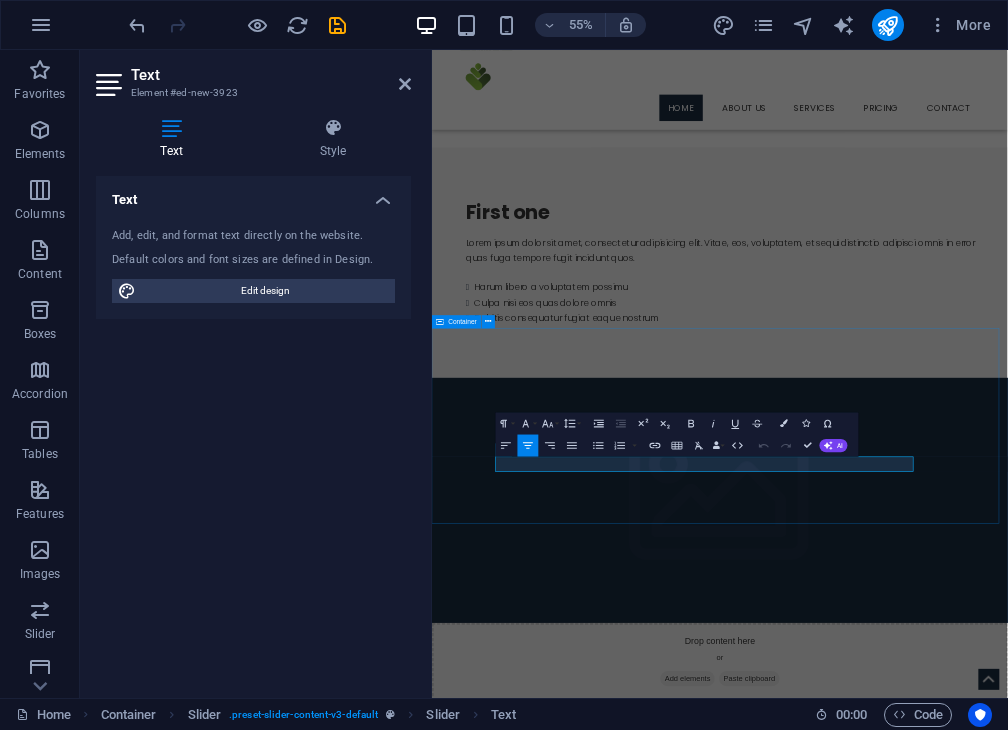 scroll, scrollTop: 0, scrollLeft: 0, axis: both 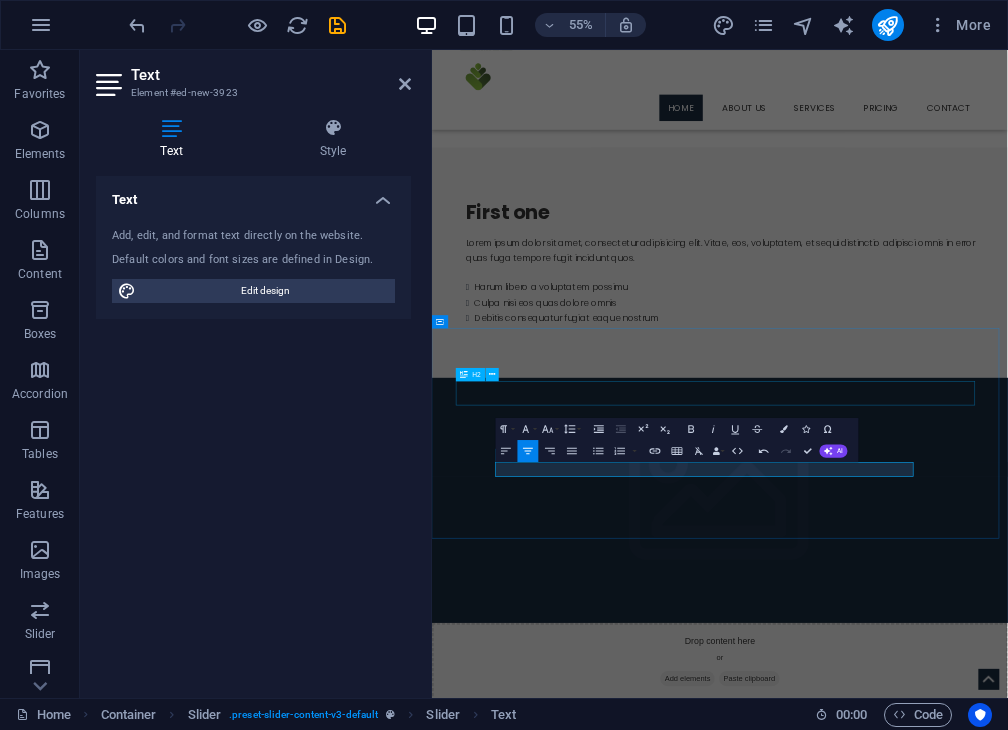 click on "Why Choose Lunga Capital?" at bounding box center (956, 1352) 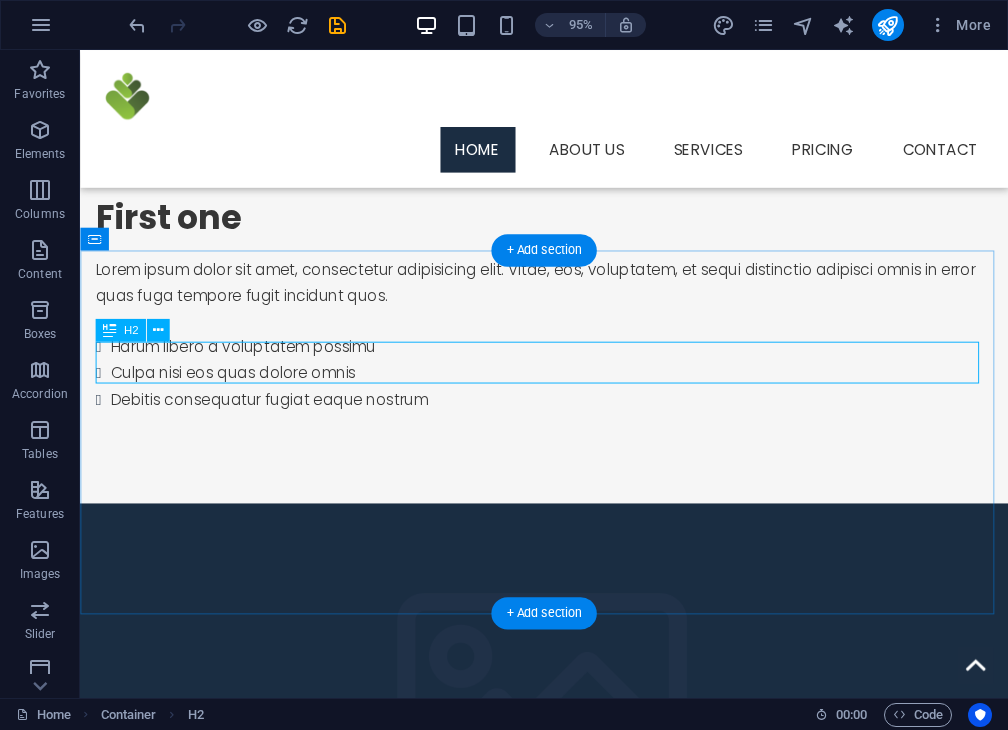 scroll, scrollTop: 1340, scrollLeft: 0, axis: vertical 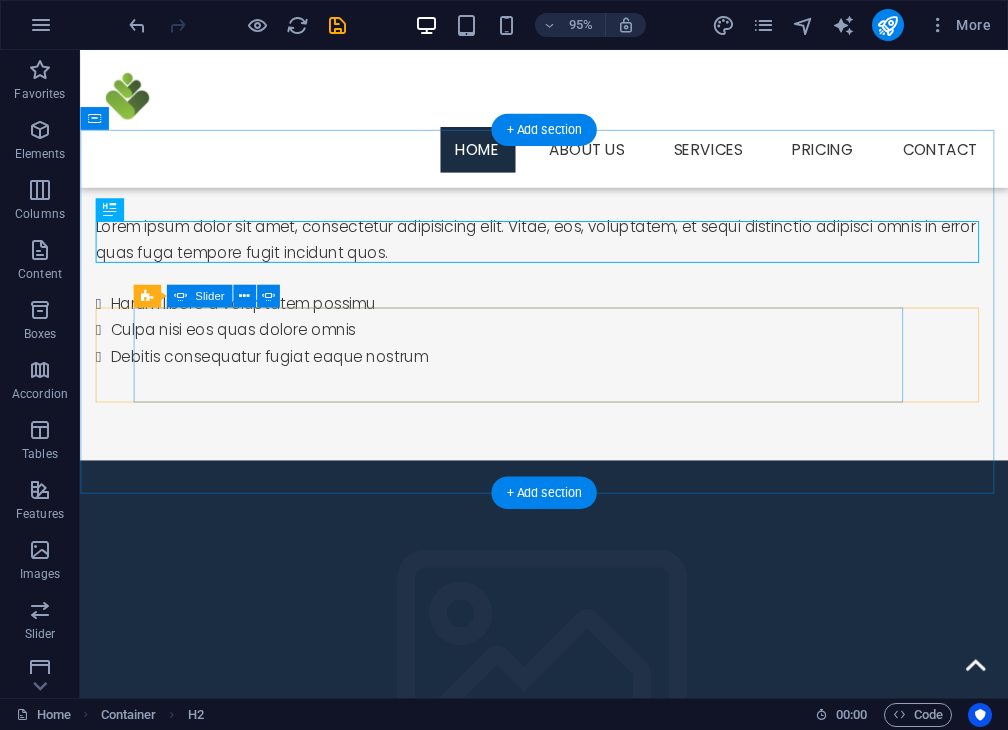 click at bounding box center [549, 1416] 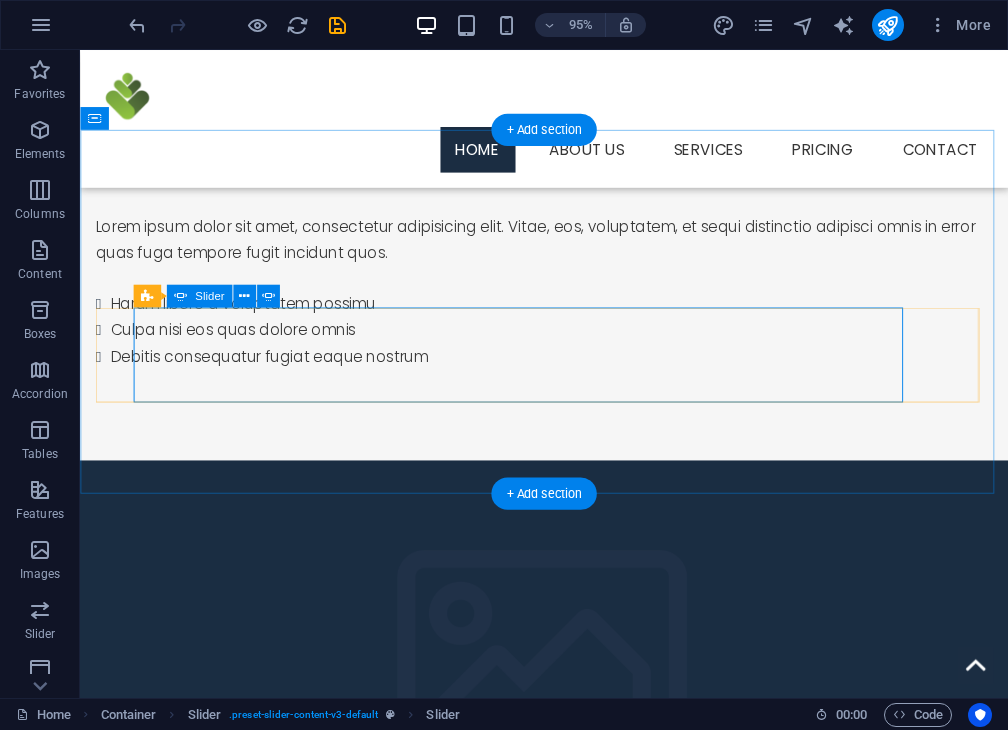 click at bounding box center (549, 1417) 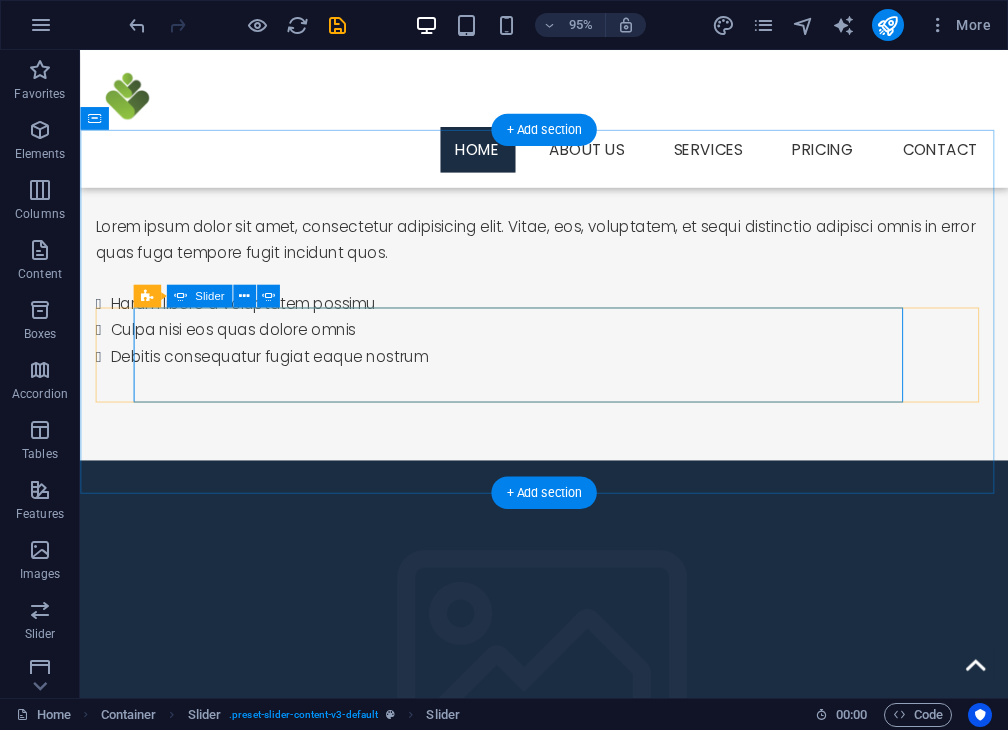 click at bounding box center [549, 1416] 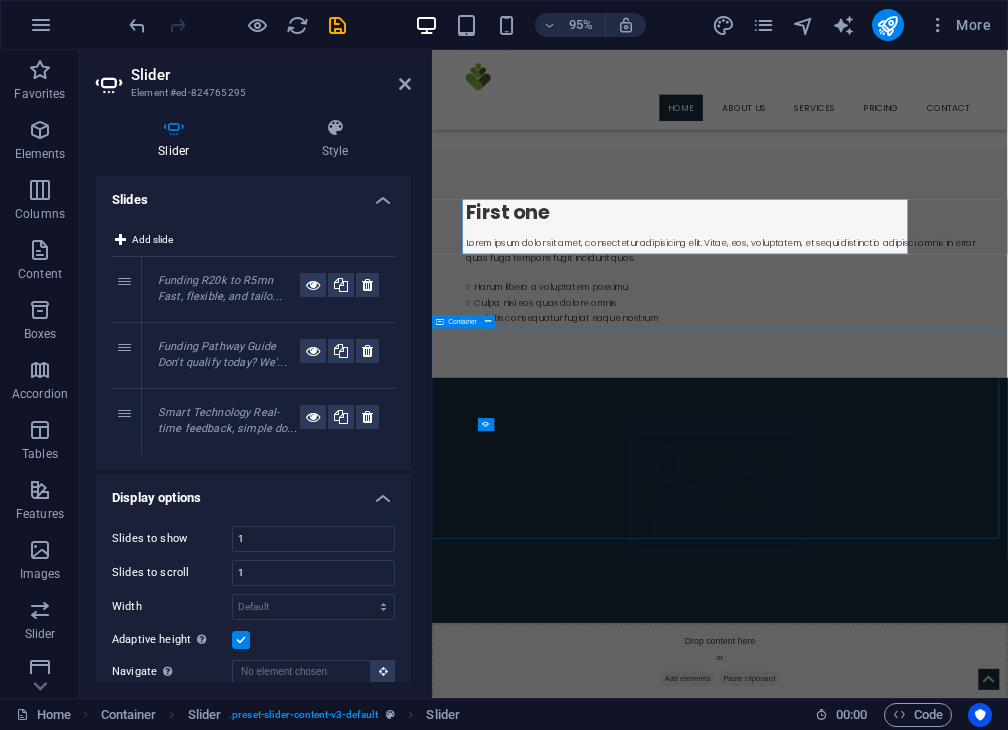 click on "Why Choose Lunga Capital? We combine smart technology with human support to create funding solutions that work for your business Smart Technology Real-time feedback, simple document uploads, and clear next steps powered by AI Real-time feedback, simple document uploads, and clear next steps powered by AI Funding R20k to R5mn Fast, flexible, and tailored to your business needs with competitive rates Funding Pathway Guide Don't qualify today? We'll help you build your way there with a personalized roadmap Smart Technology Real-time feedback, simple document uploads, and clear next steps powered by AI Funding R20k to R5mn Fast, flexible, and tailored to your business needs with competitive rates" at bounding box center (955, 1465) 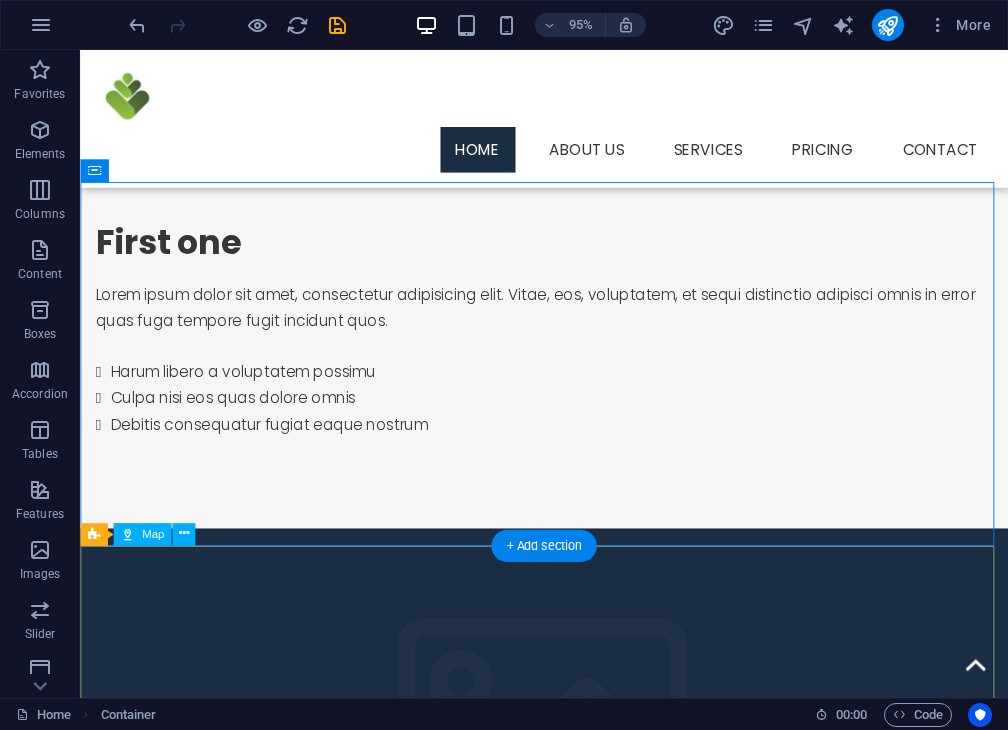 scroll, scrollTop: 1307, scrollLeft: 0, axis: vertical 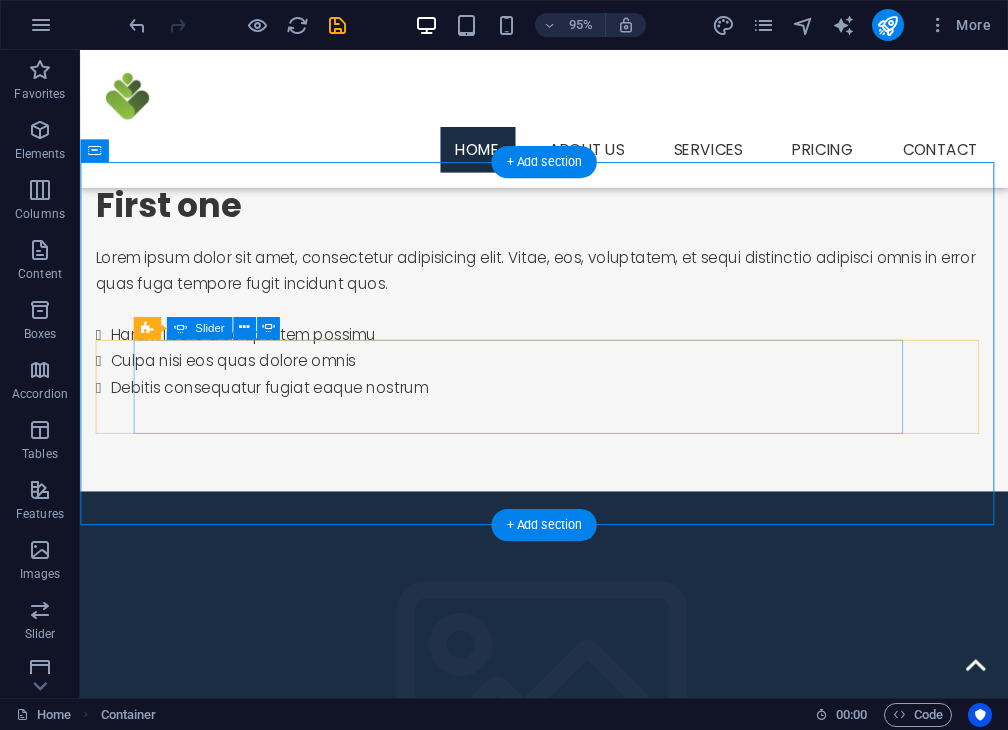 click on "Smart Technology Real-time feedback, simple document uploads, and clear next steps powered by AI Real-time feedback, simple document uploads, and clear next steps powered by AI Funding R20k to R5mn Fast, flexible, and tailored to your business needs with competitive rates Funding Pathway Guide Don't qualify today? We'll help you build your way there with a personalized roadmap Smart Technology Real-time feedback, simple document uploads, and clear next steps powered by AI Funding R20k to R5mn Fast, flexible, and tailored to your business needs with competitive rates" at bounding box center (549, 1379) 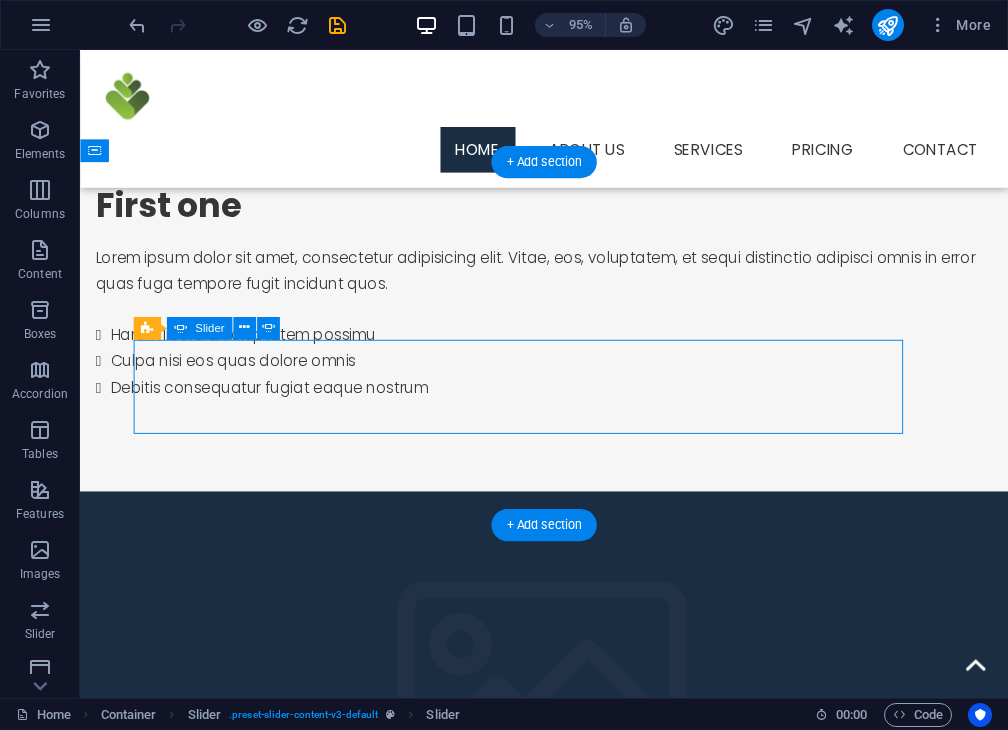 click on "Smart Technology Real-time feedback, simple document uploads, and clear next steps powered by AI Real-time feedback, simple document uploads, and clear next steps powered by AI Funding R20k to R5mn Fast, flexible, and tailored to your business needs with competitive rates Funding Pathway Guide Don't qualify today? We'll help you build your way there with a personalized roadmap Smart Technology Real-time feedback, simple document uploads, and clear next steps powered by AI Funding R20k to R5mn Fast, flexible, and tailored to your business needs with competitive rates" at bounding box center [549, 1379] 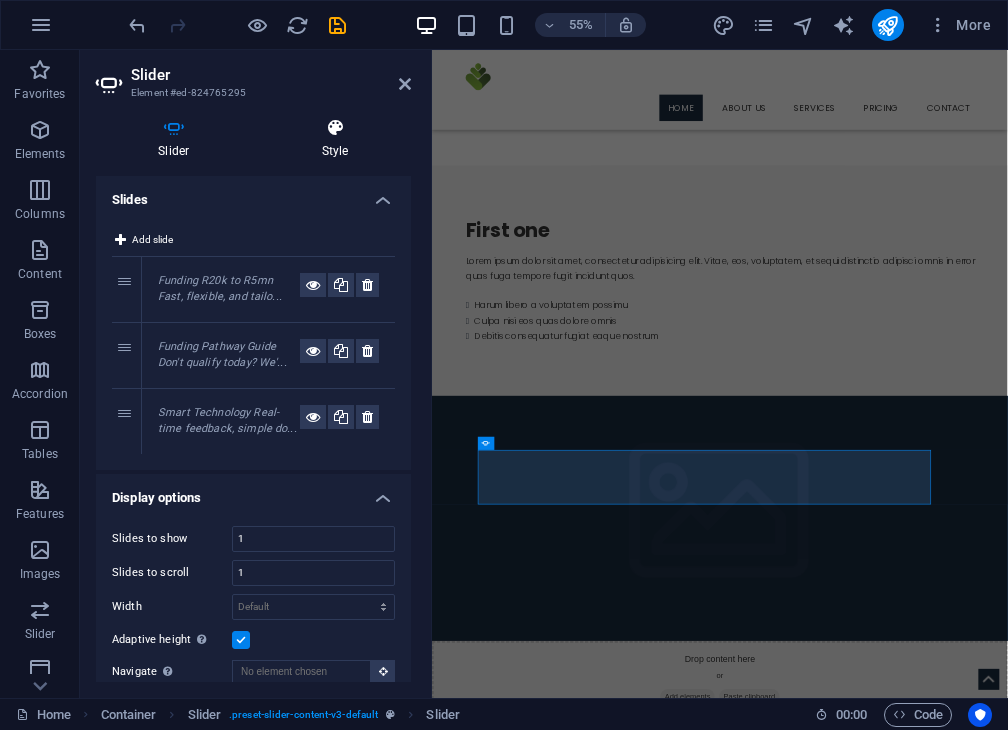 click at bounding box center [335, 128] 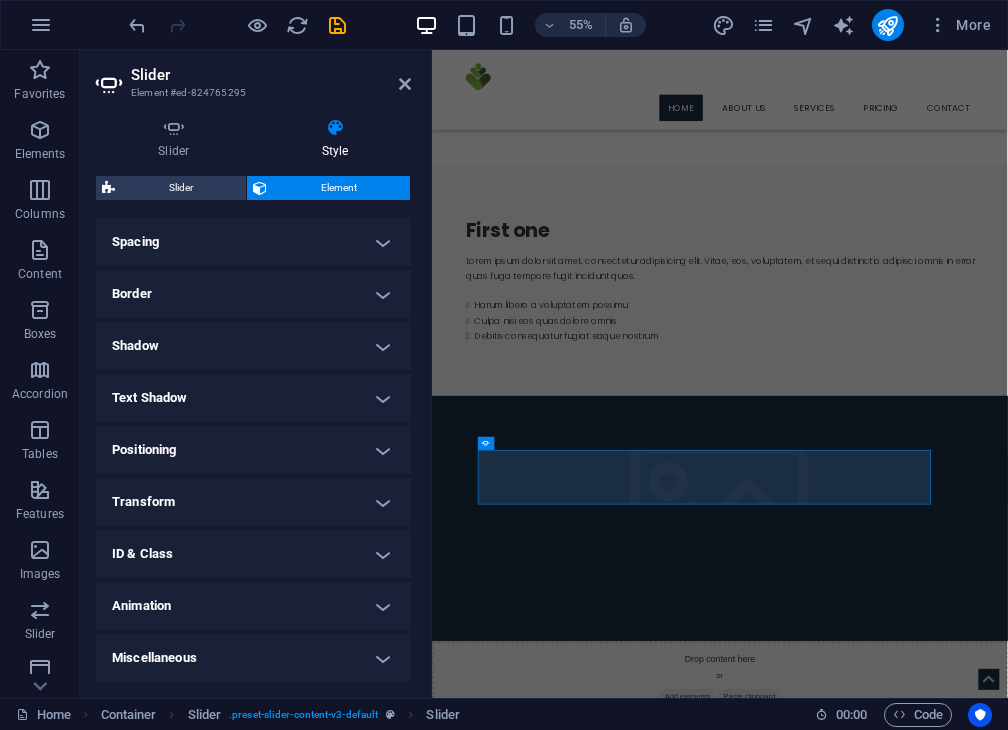 scroll, scrollTop: 0, scrollLeft: 0, axis: both 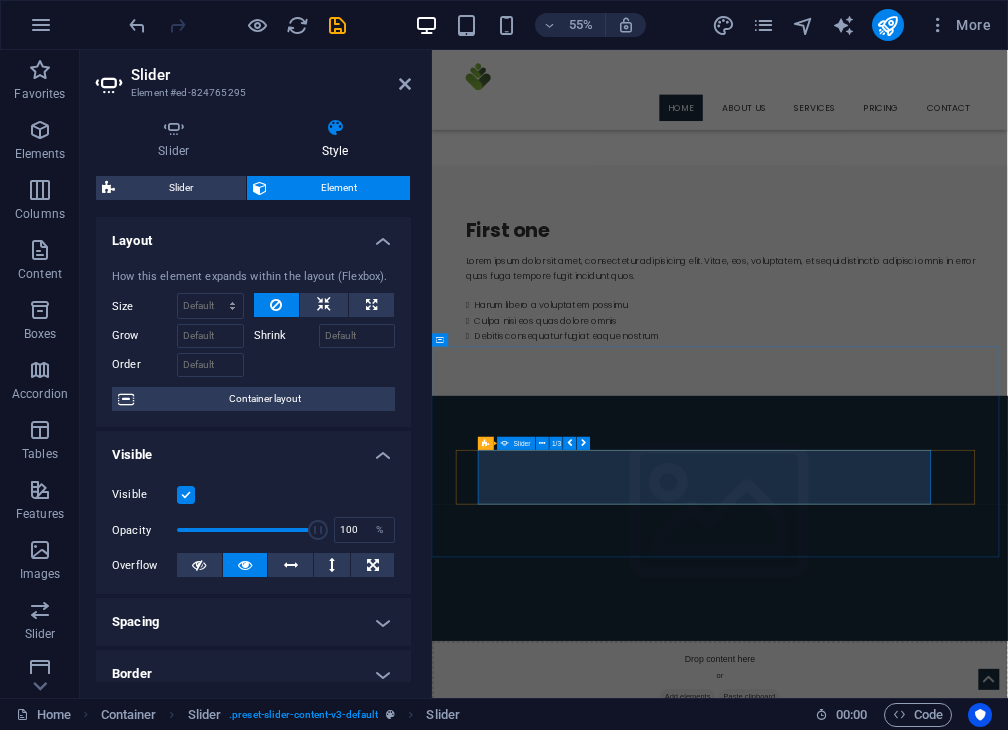 click at bounding box center (936, 1613) 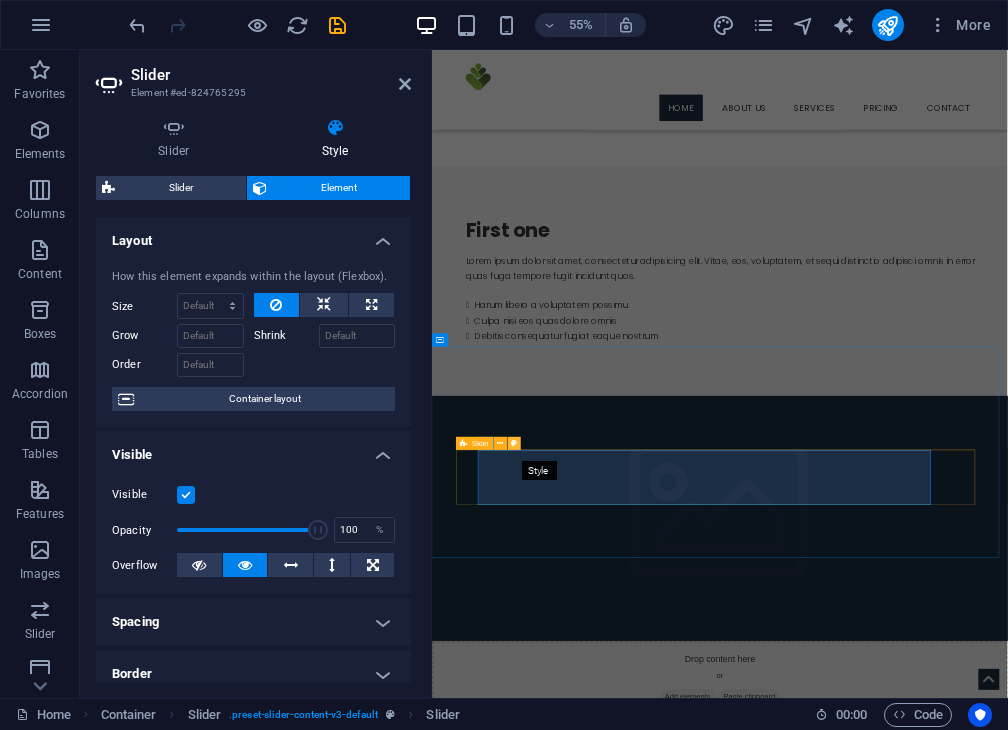 click at bounding box center (514, 443) 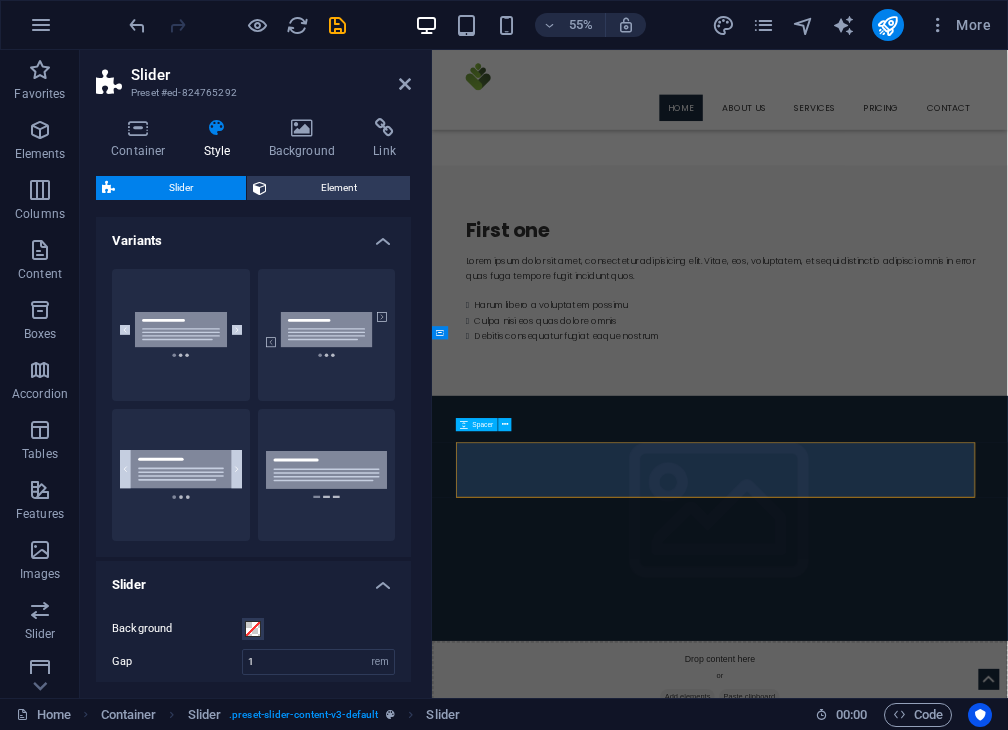 scroll, scrollTop: 1320, scrollLeft: 0, axis: vertical 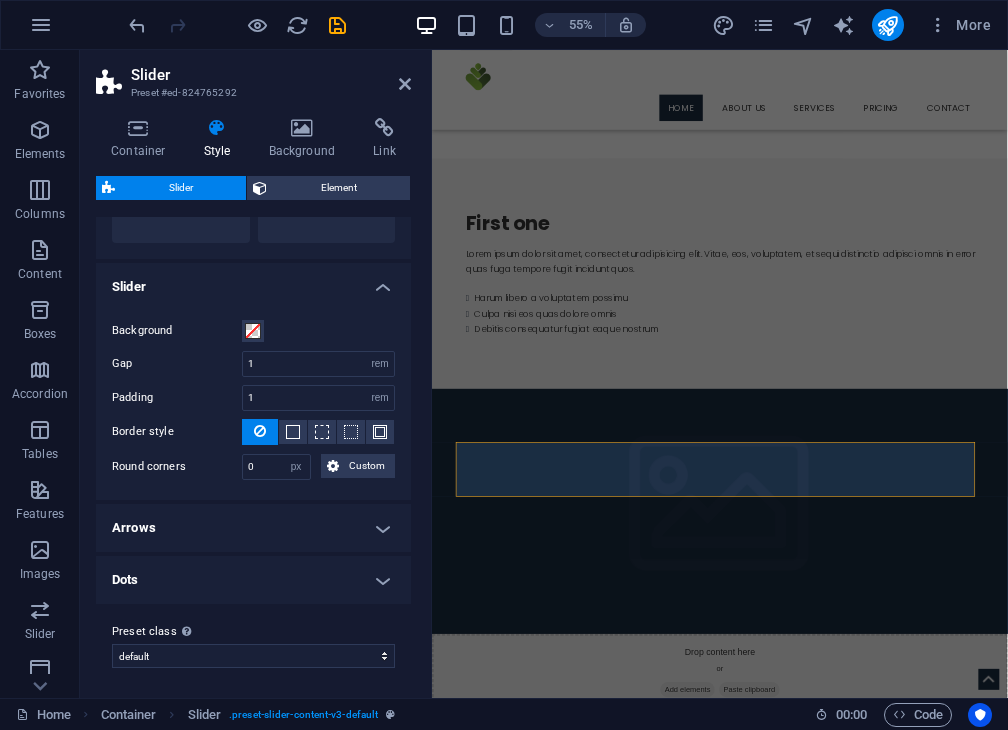 click on "Arrows" at bounding box center (253, 528) 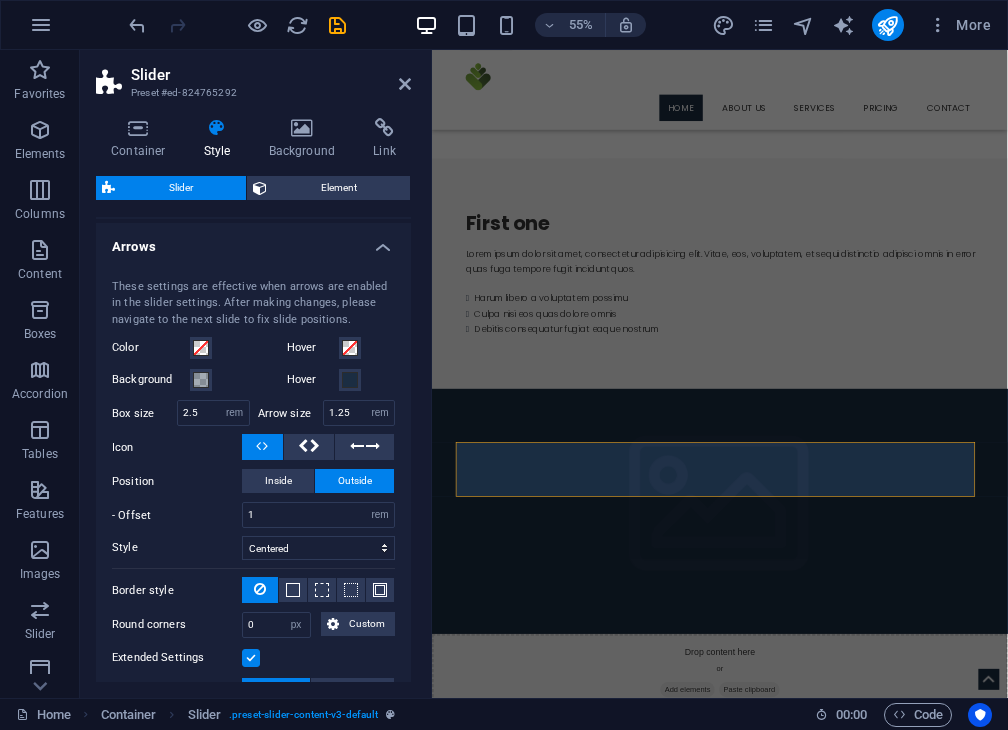 scroll, scrollTop: 580, scrollLeft: 0, axis: vertical 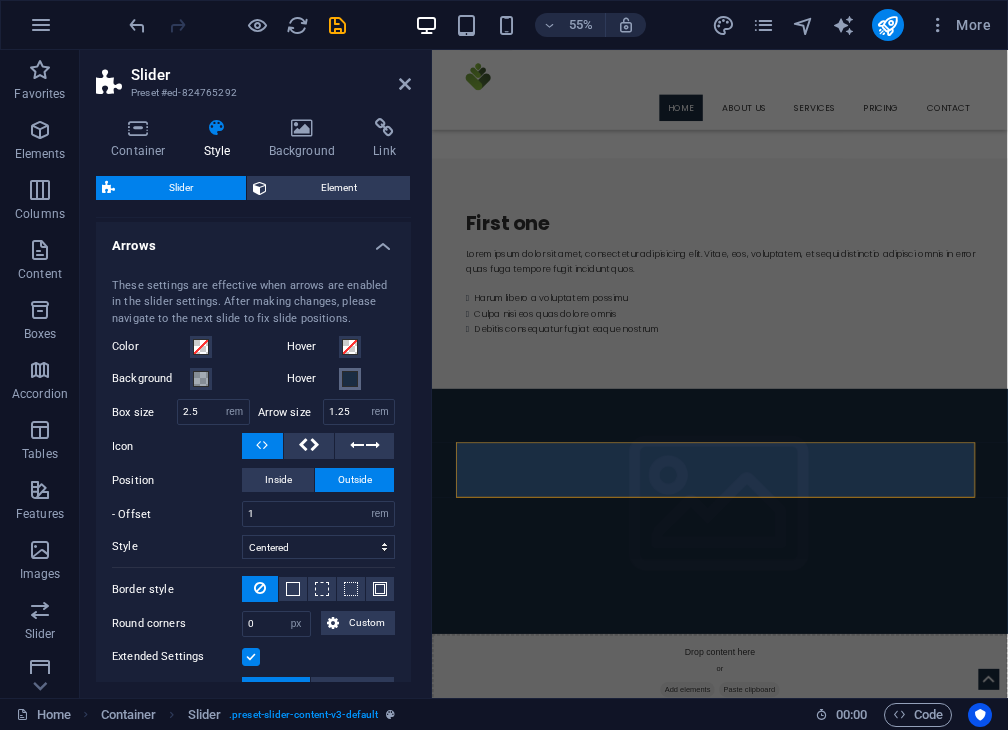 click at bounding box center (350, 379) 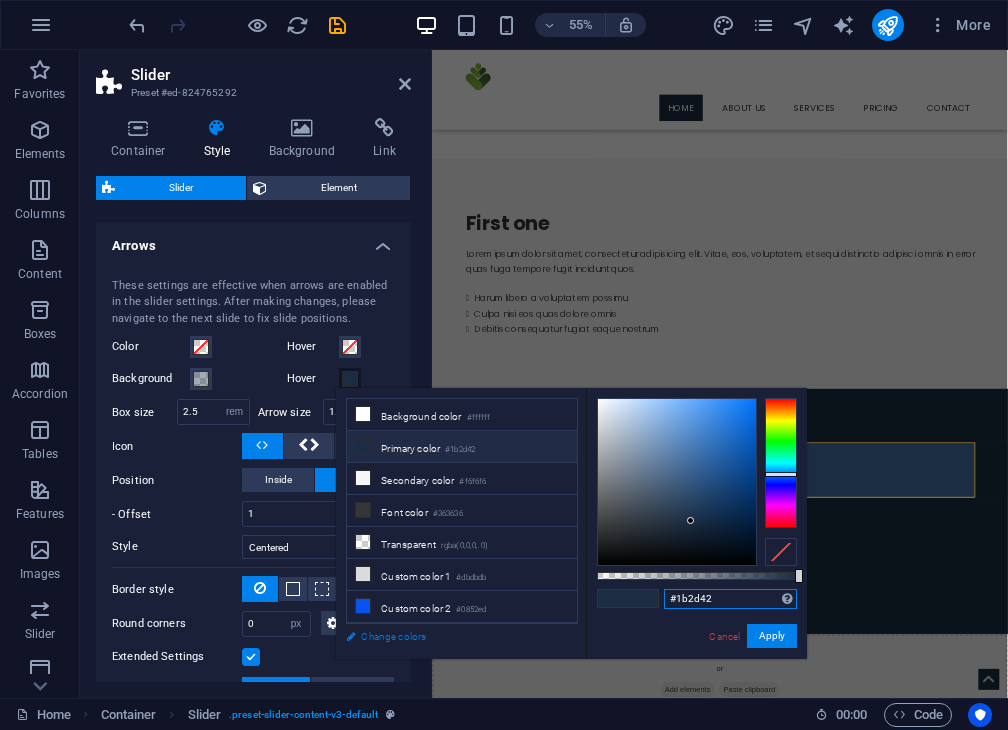 drag, startPoint x: 733, startPoint y: 589, endPoint x: 537, endPoint y: 629, distance: 200.04 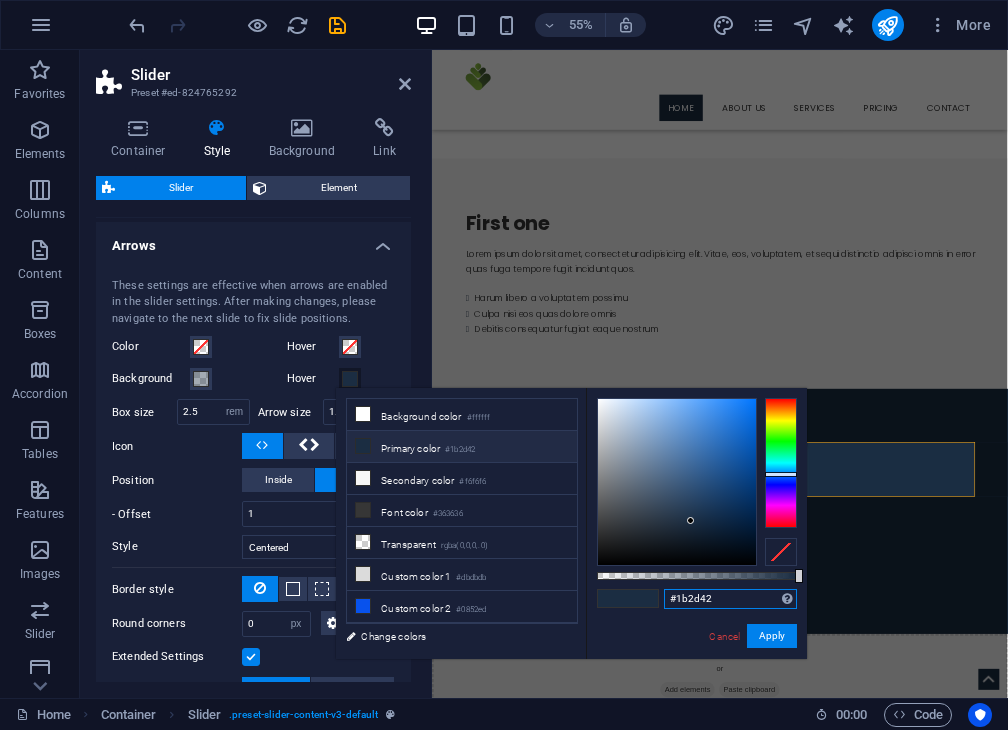 paste on "324900" 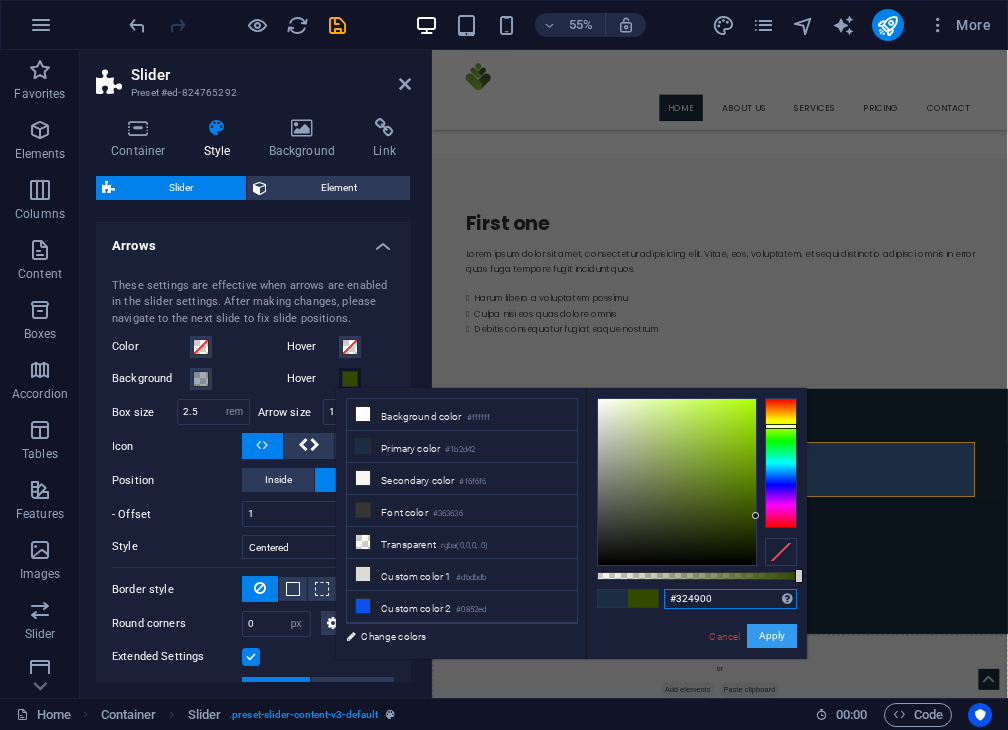 type on "#324900" 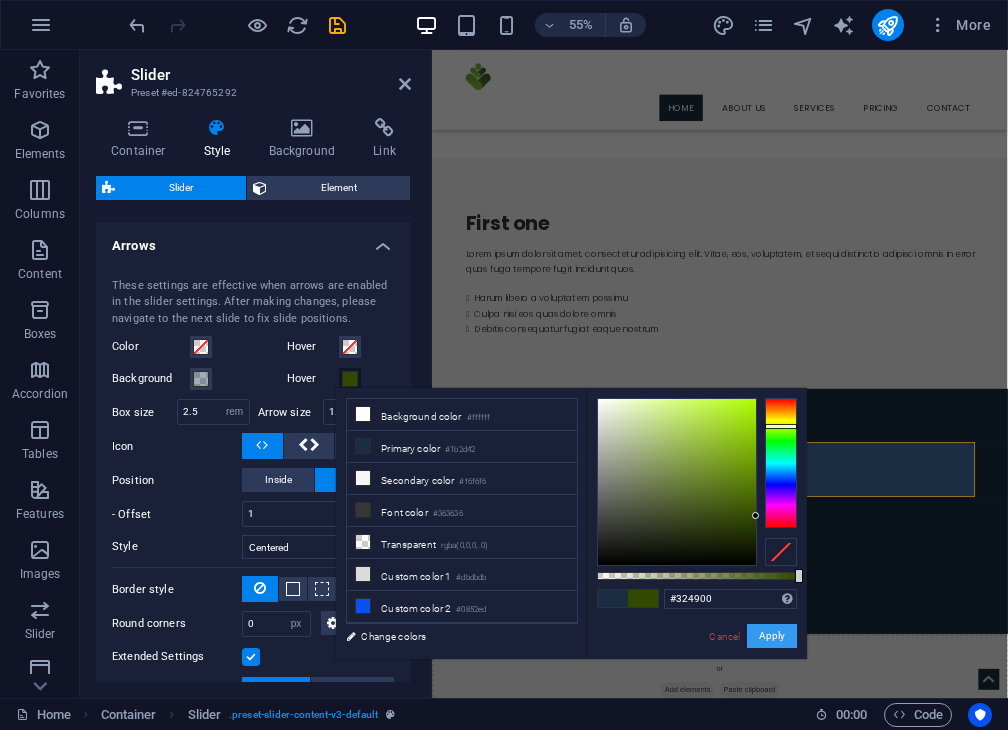 click on "Apply" at bounding box center [772, 636] 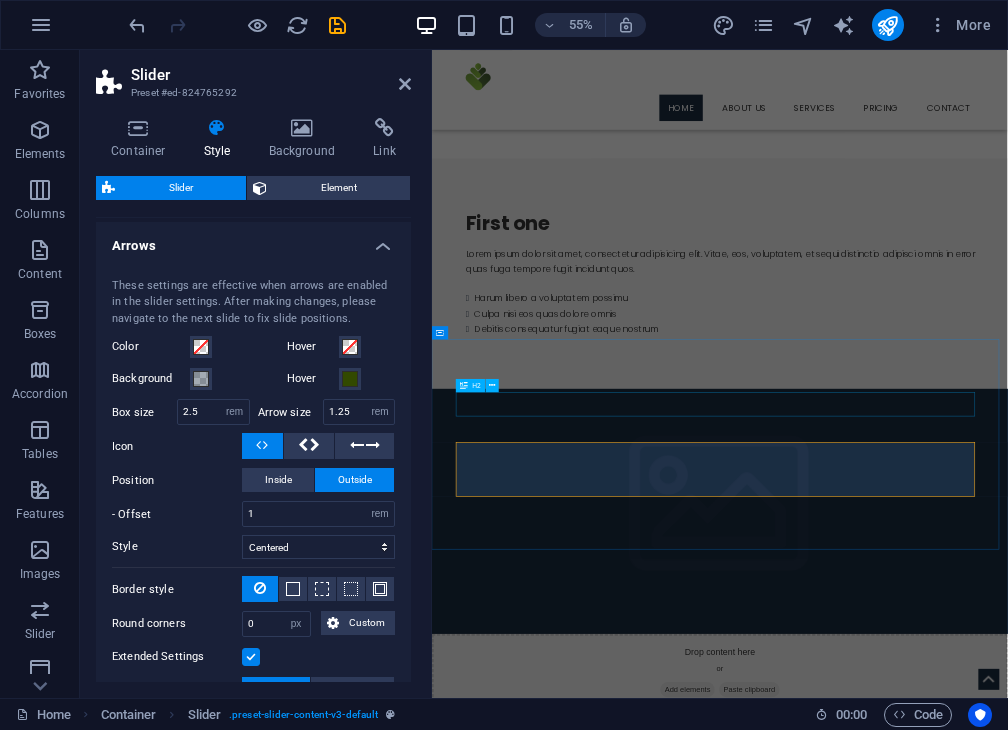 click on "Why Choose Lunga Capital?" at bounding box center (956, 1372) 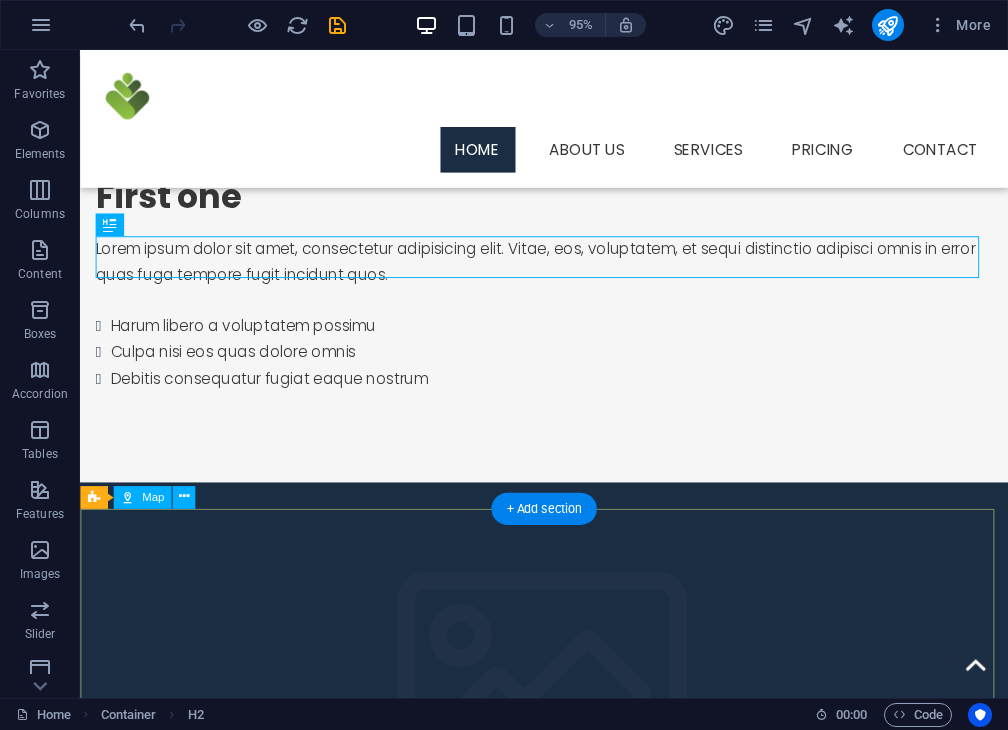 scroll, scrollTop: 1324, scrollLeft: 0, axis: vertical 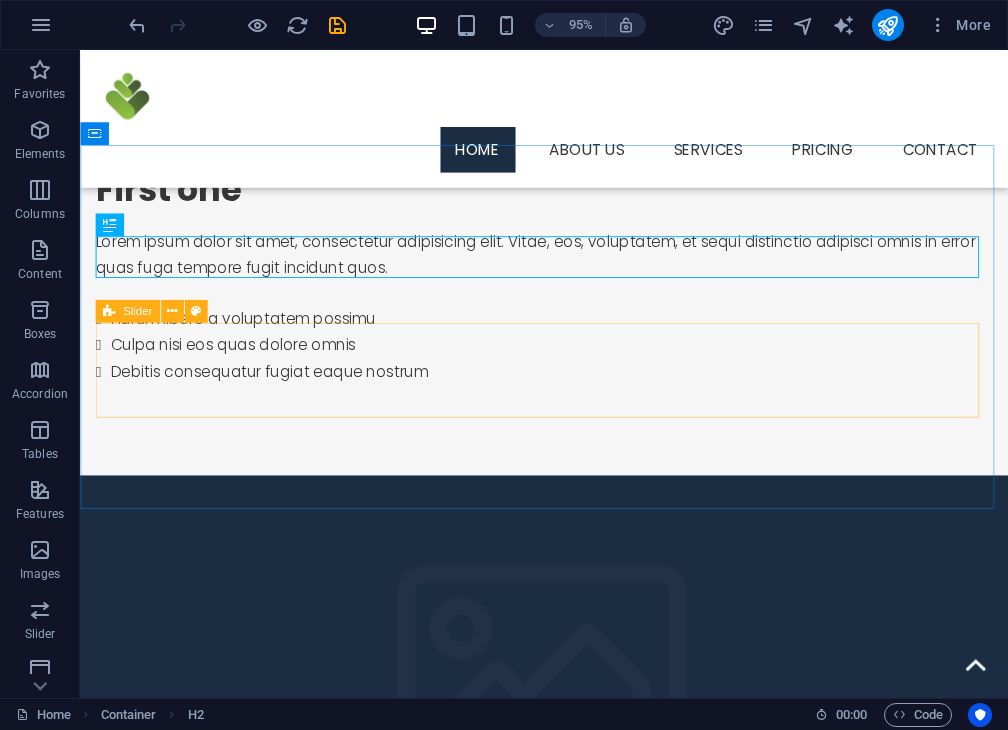 click on "Slider" at bounding box center [127, 311] 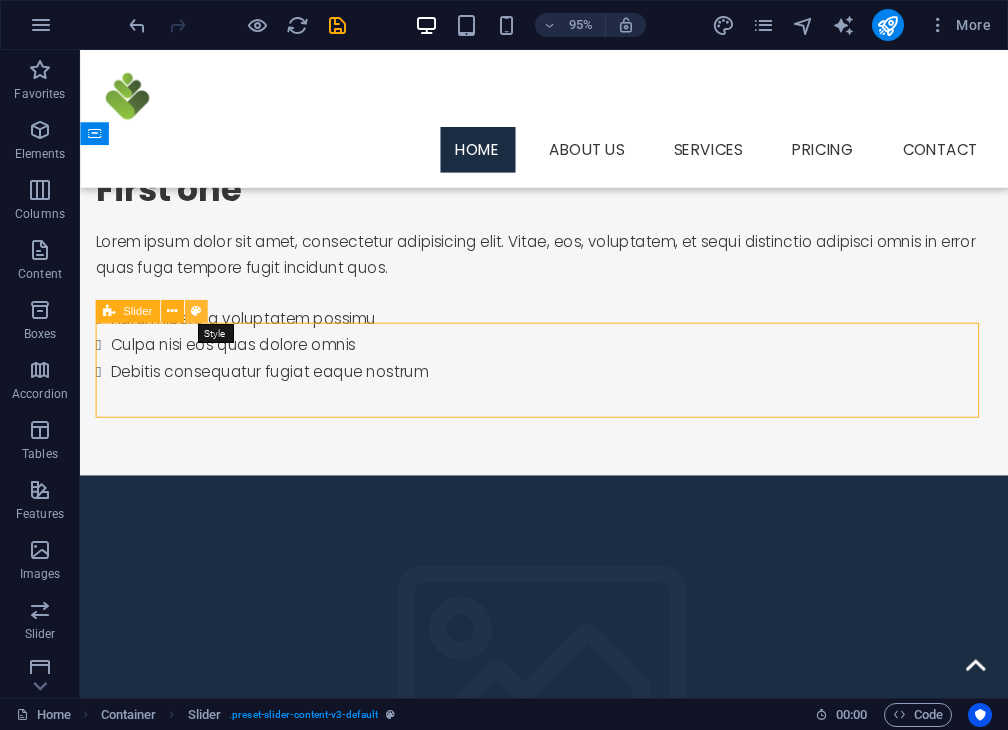 click at bounding box center [195, 312] 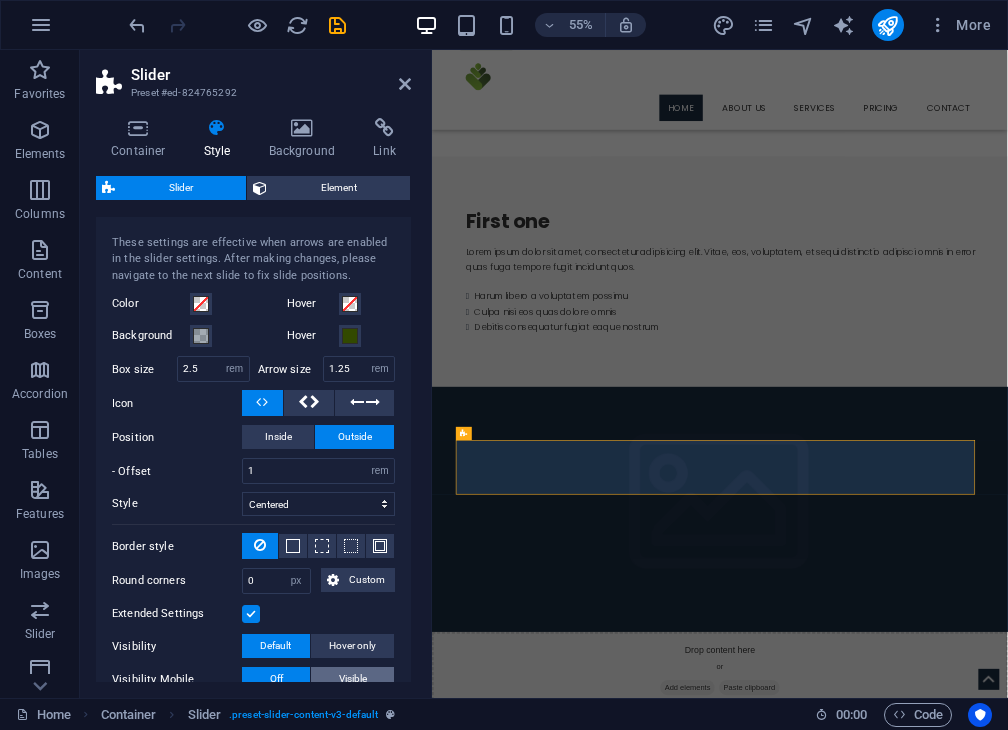 scroll, scrollTop: 624, scrollLeft: 0, axis: vertical 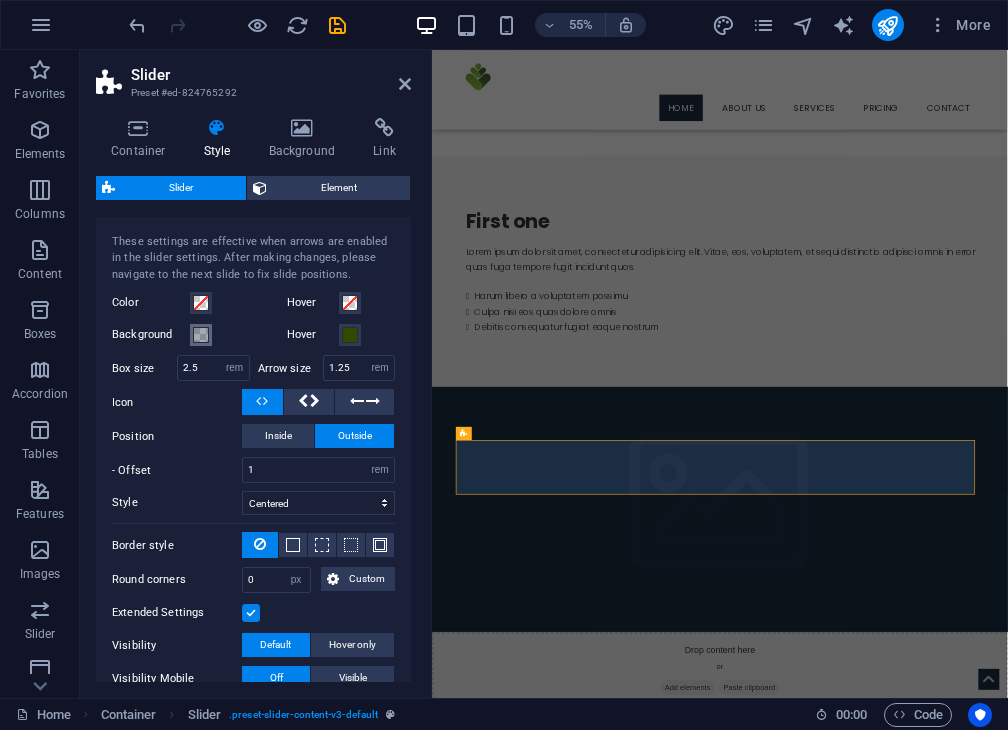 click at bounding box center [201, 335] 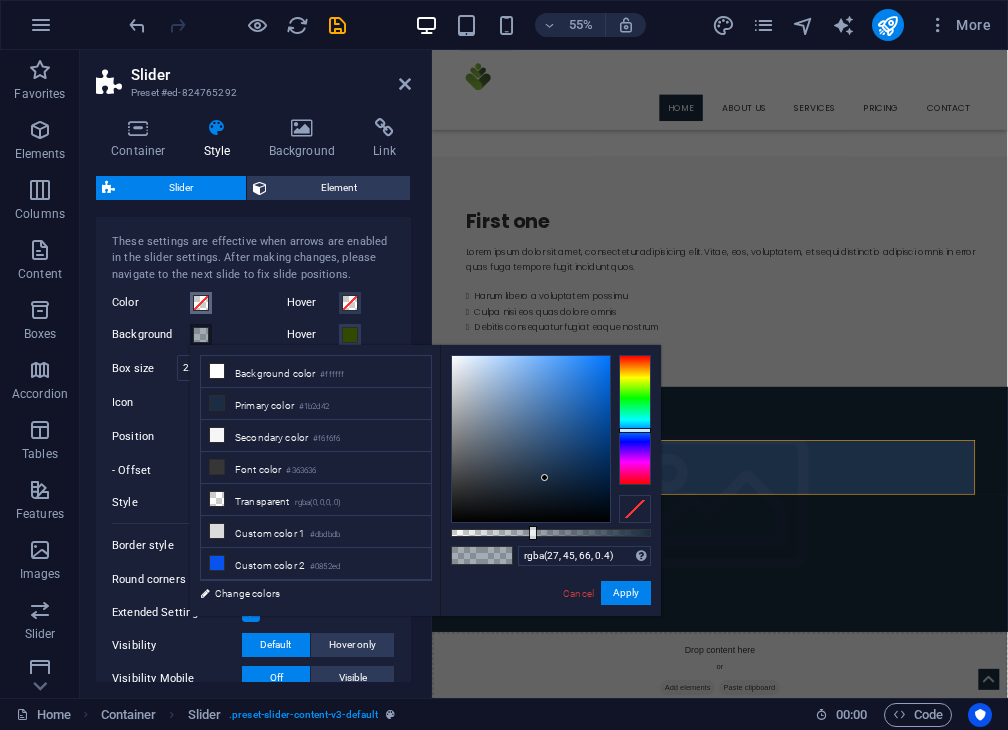 click at bounding box center (201, 303) 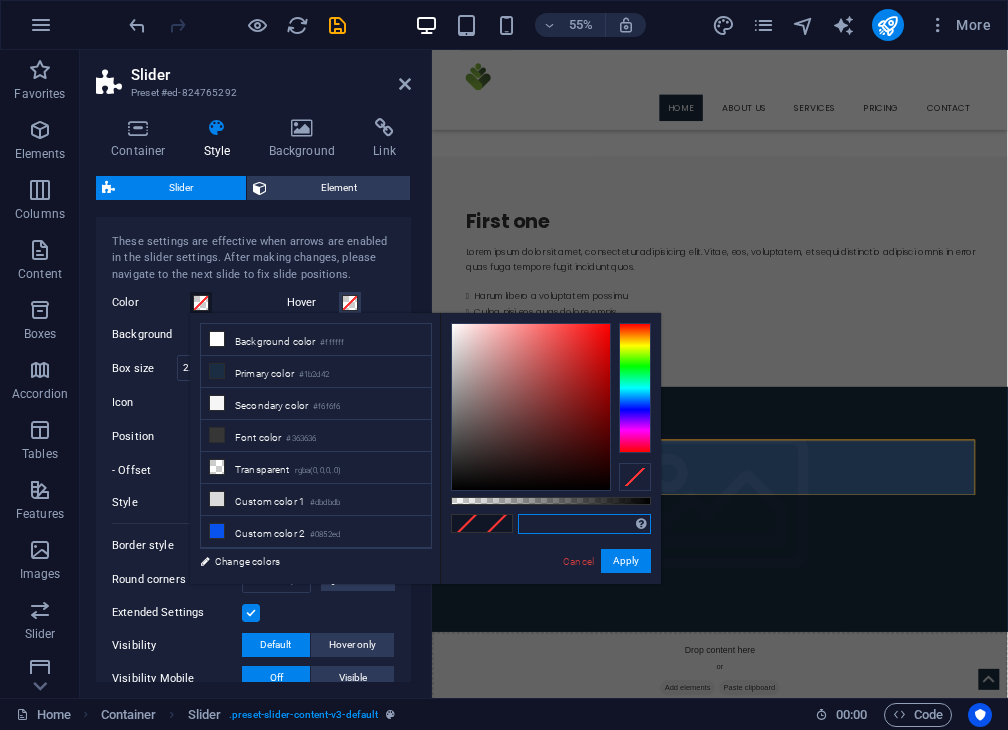 click at bounding box center [584, 524] 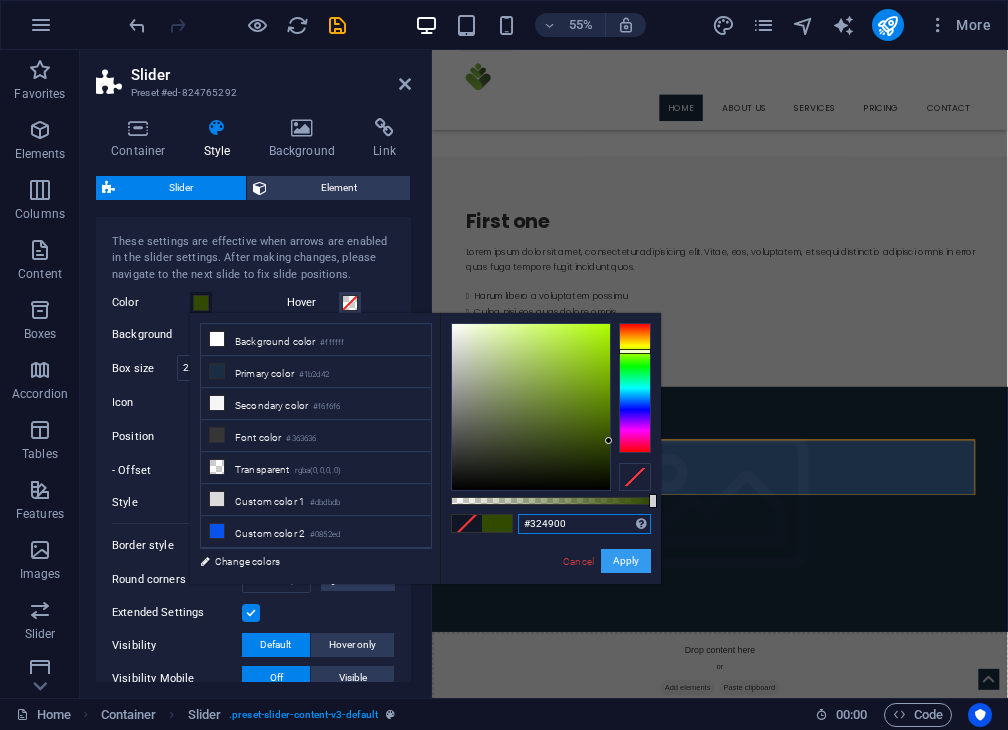 type on "#324900" 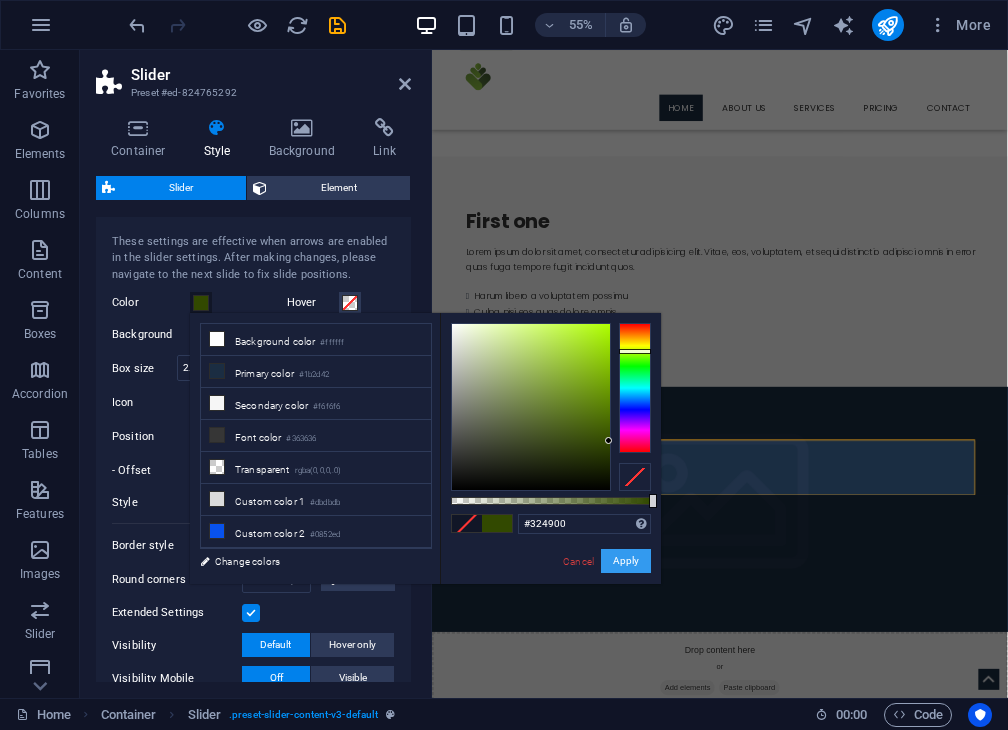 click on "Apply" at bounding box center (626, 561) 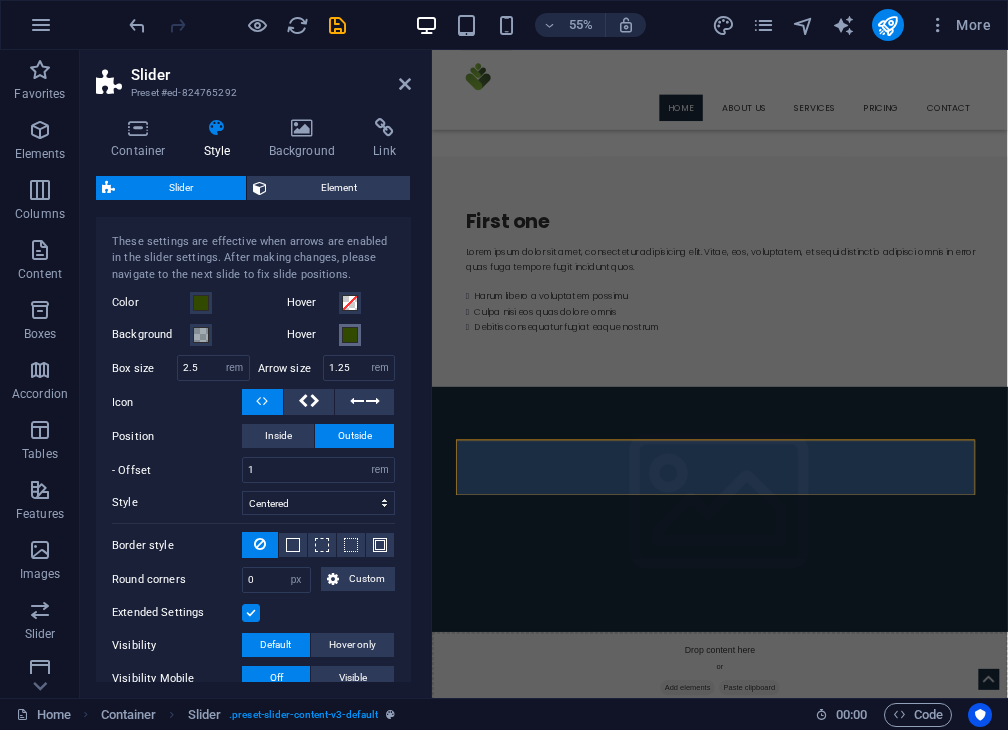 click at bounding box center (350, 335) 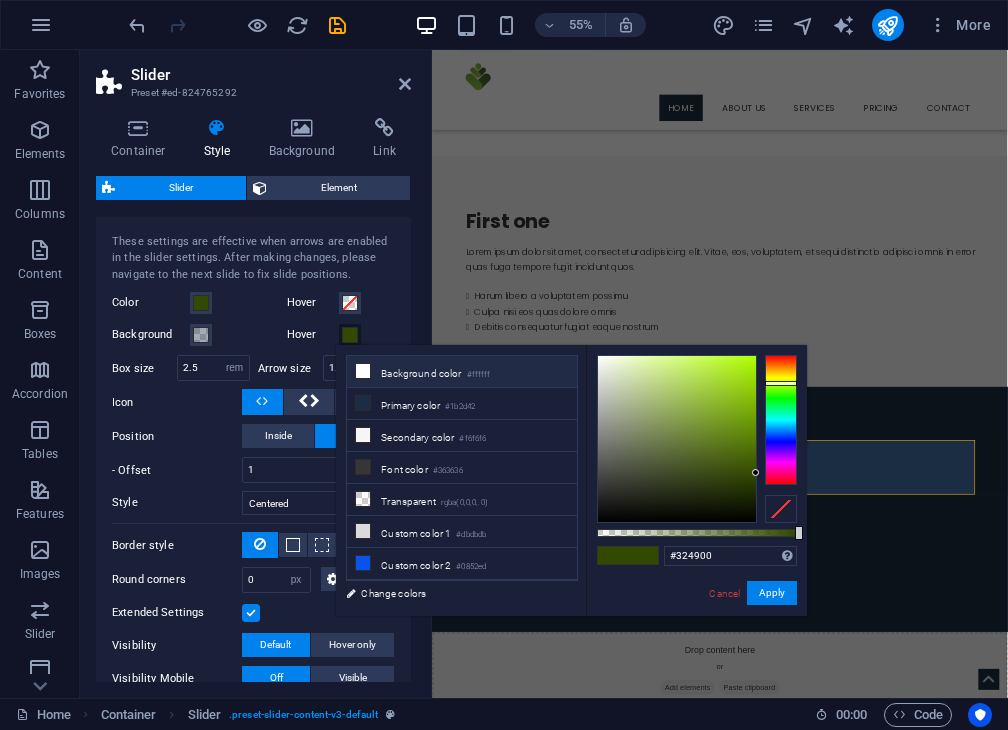click at bounding box center [363, 371] 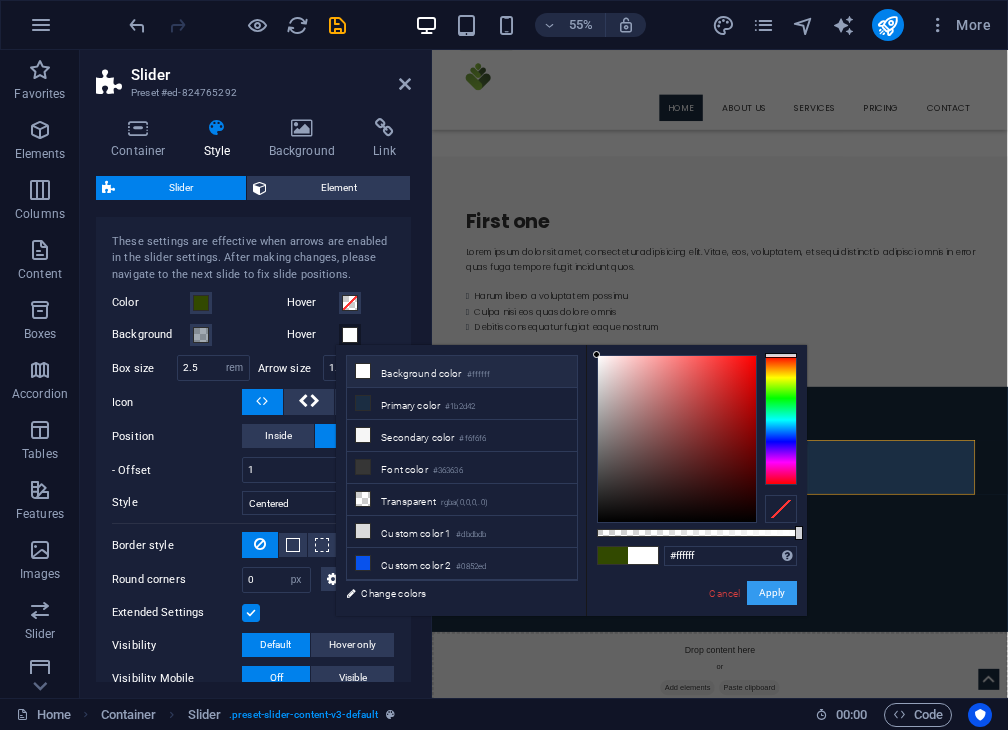 click on "Apply" at bounding box center [772, 593] 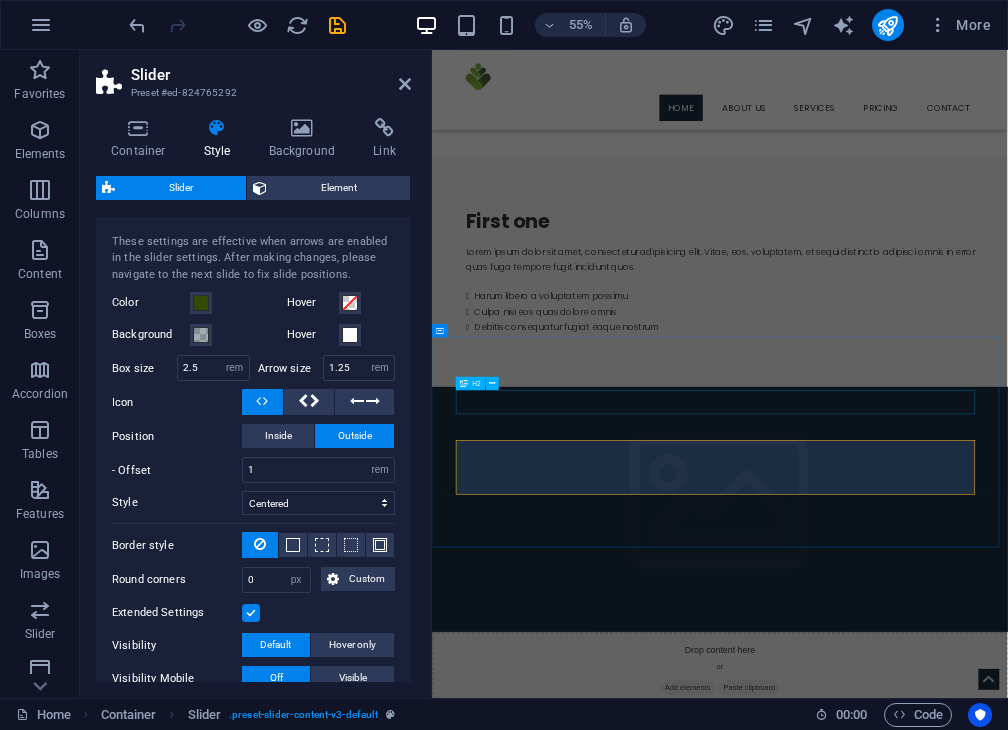 click on "Why Choose Lunga Capital?" at bounding box center (956, 1368) 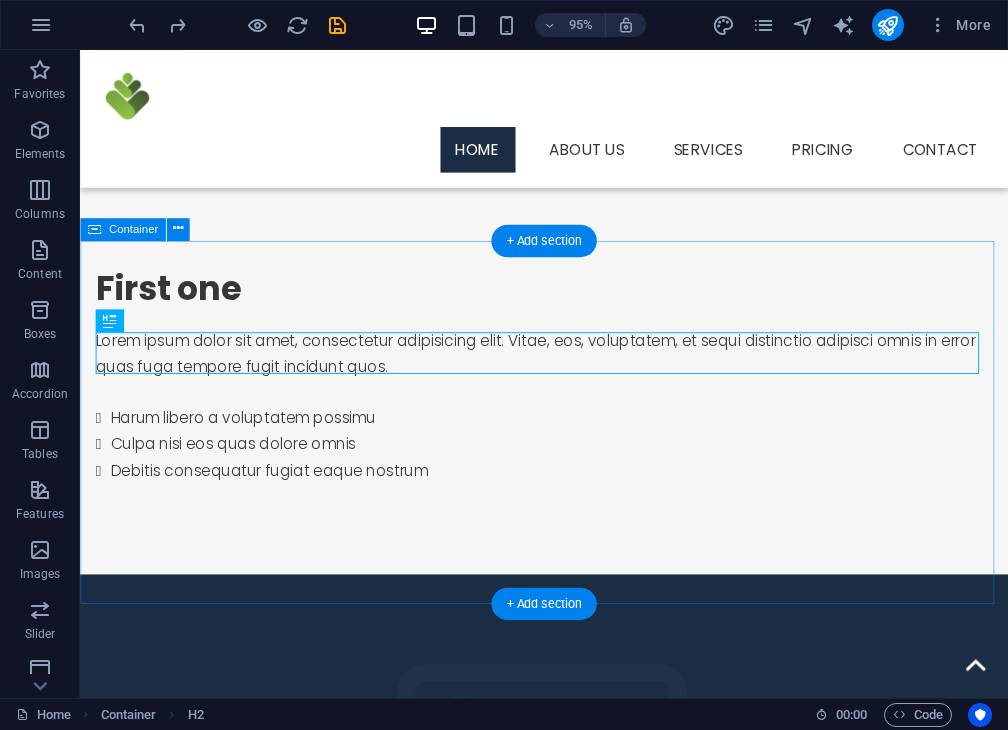 scroll, scrollTop: 1243, scrollLeft: 0, axis: vertical 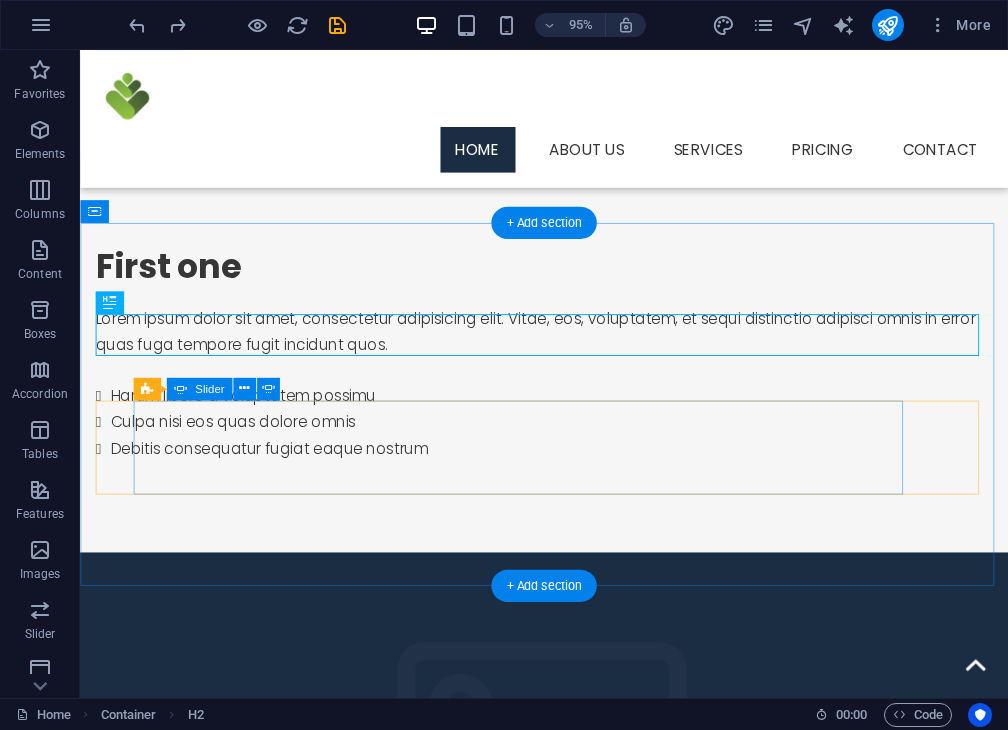click at bounding box center (549, 1374) 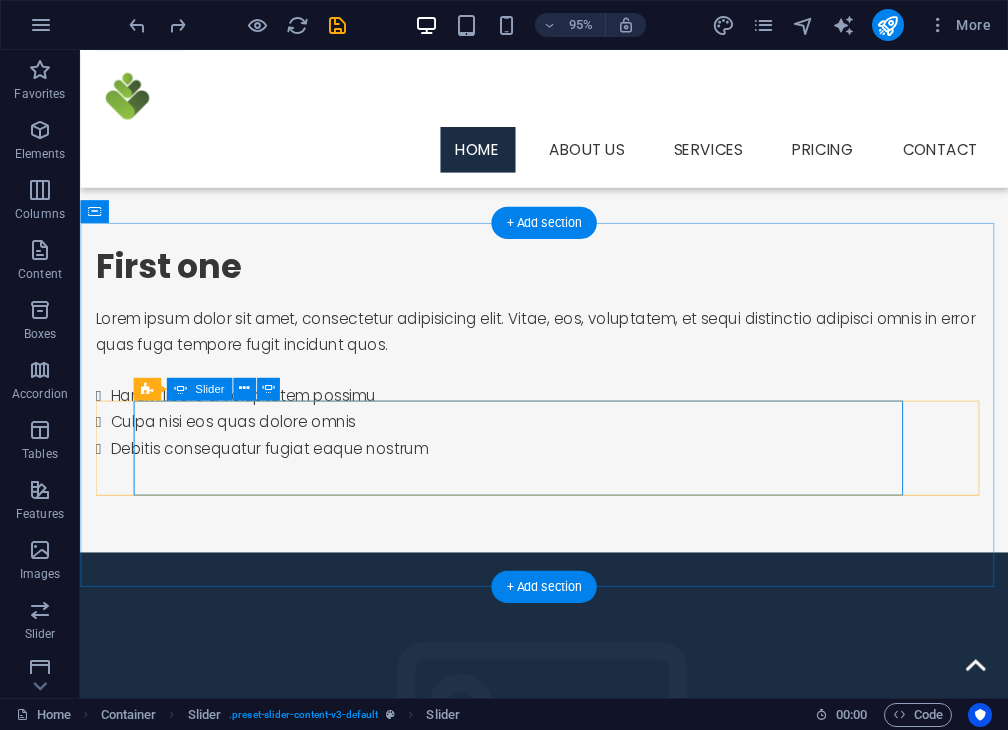 click on "Smart Technology Real-time feedback, simple document uploads, and clear next steps powered by AI Real-time feedback, simple document uploads, and clear next steps powered by AI Funding R20k to R5mn Fast, flexible, and tailored to your business needs with competitive rates Funding Pathway Guide Don't qualify today? We'll help you build your way there with a personalized roadmap Smart Technology Real-time feedback, simple document uploads, and clear next steps powered by AI Funding R20k to R5mn Fast, flexible, and tailored to your business needs with competitive rates" at bounding box center (549, 1444) 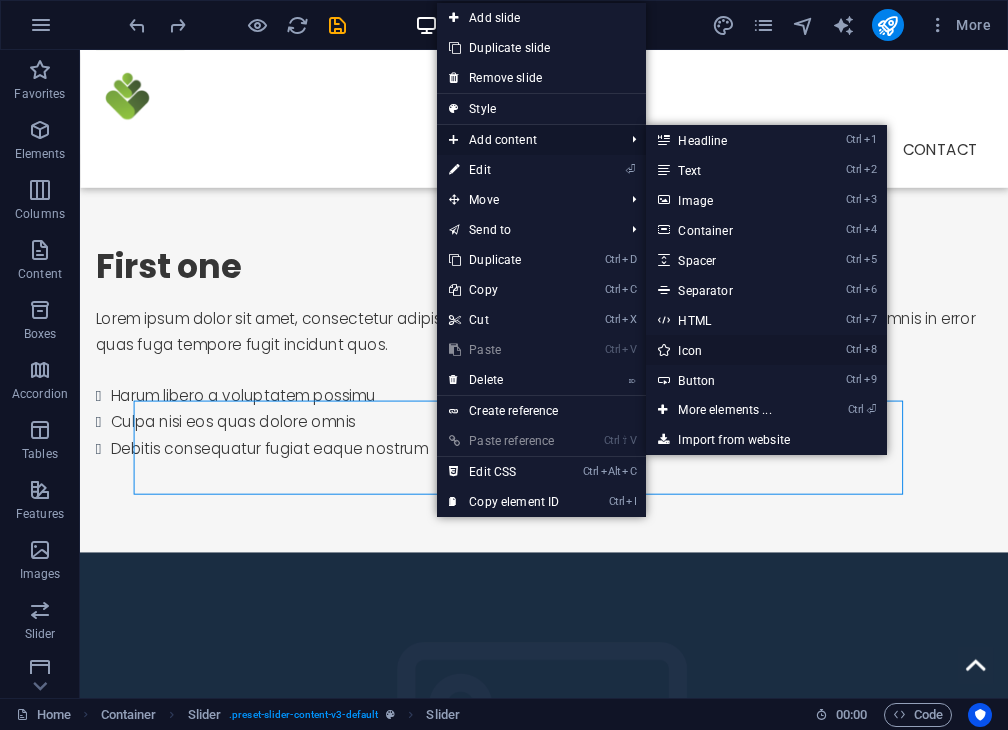 click on "Ctrl 8  Icon" at bounding box center (728, 350) 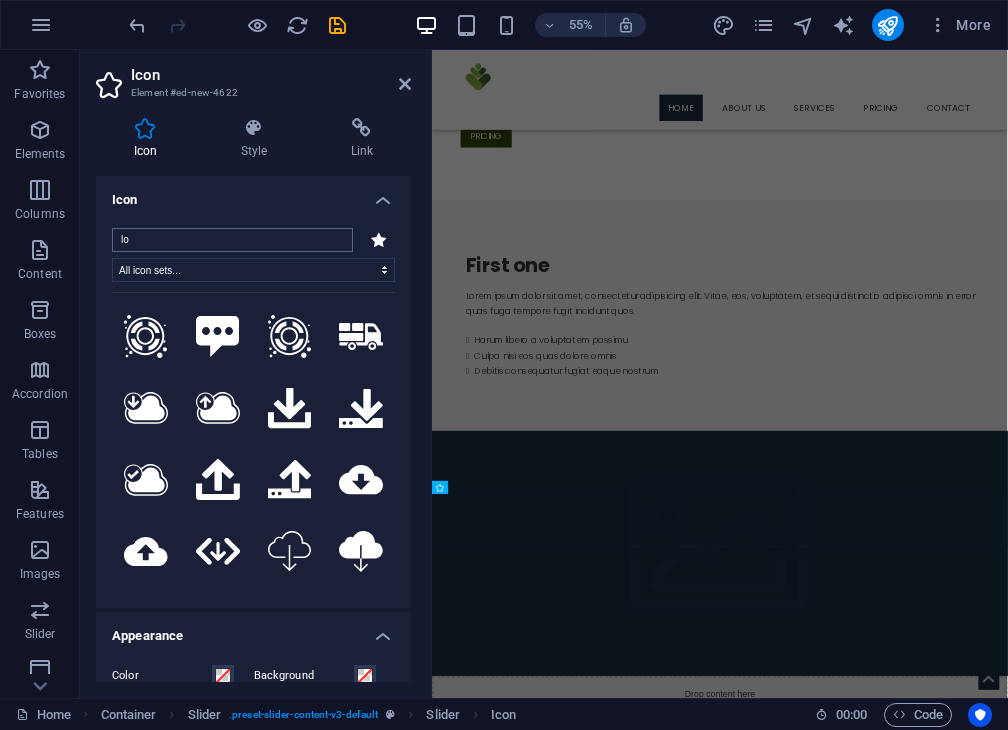 type on "l" 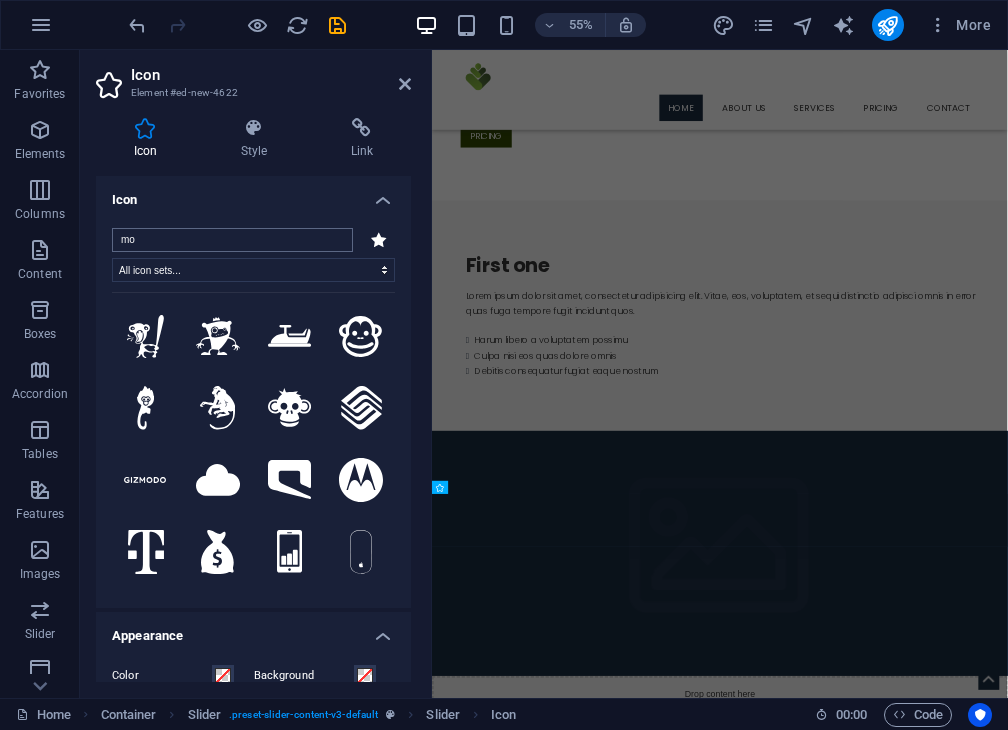 type on "m" 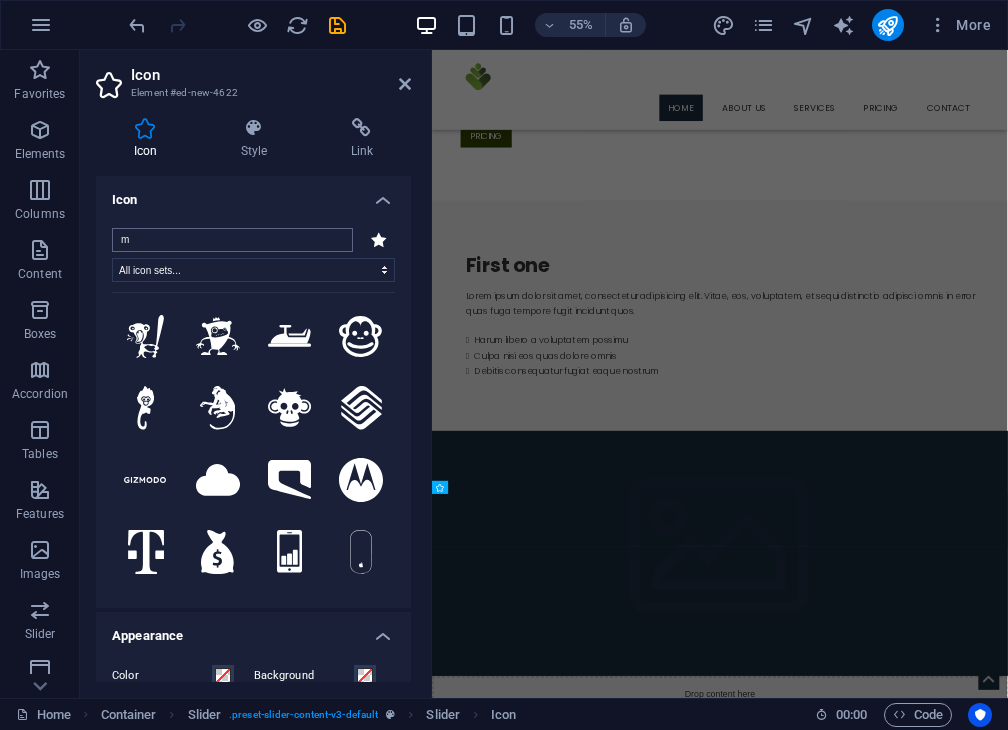 type 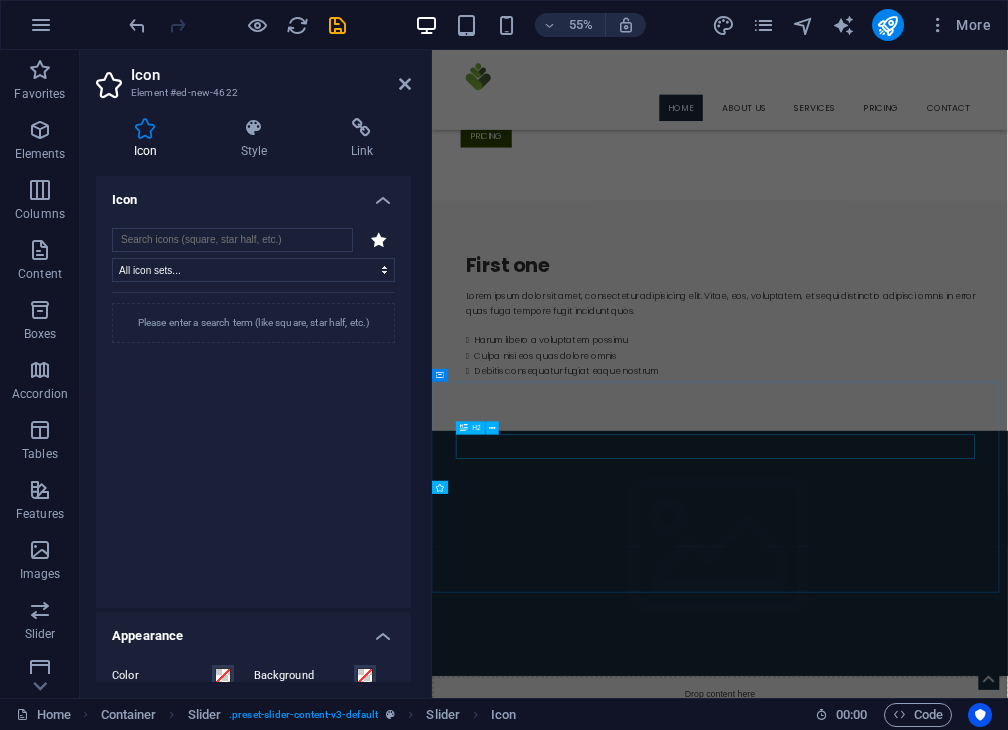 click on "Why Choose Lunga Capital?" at bounding box center [956, 1449] 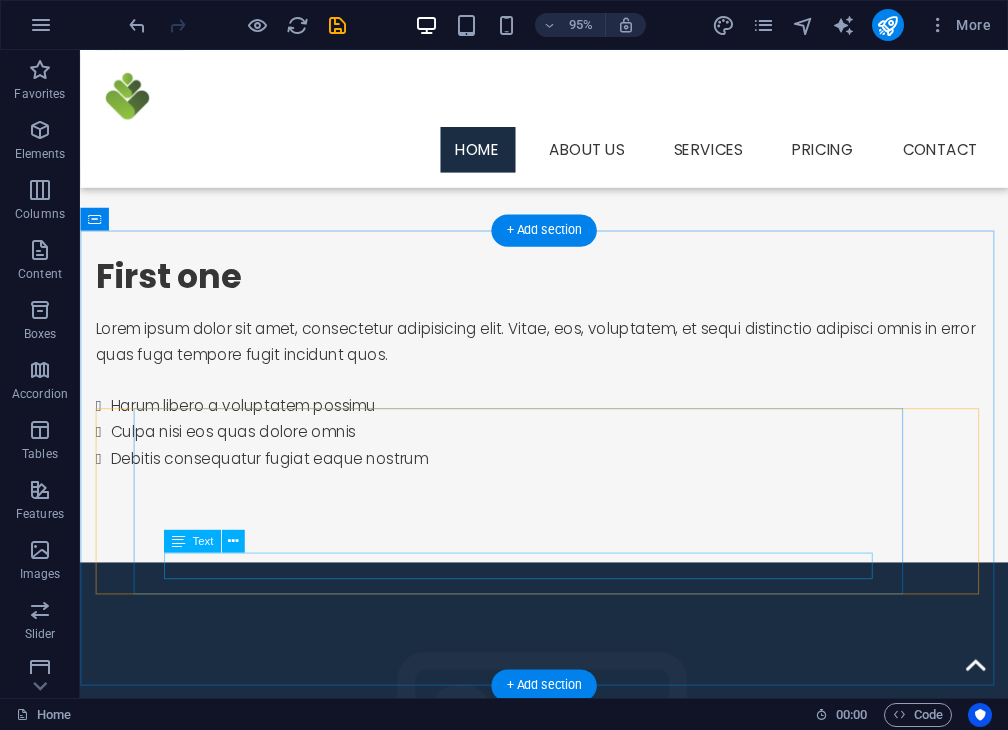 scroll, scrollTop: 1236, scrollLeft: 0, axis: vertical 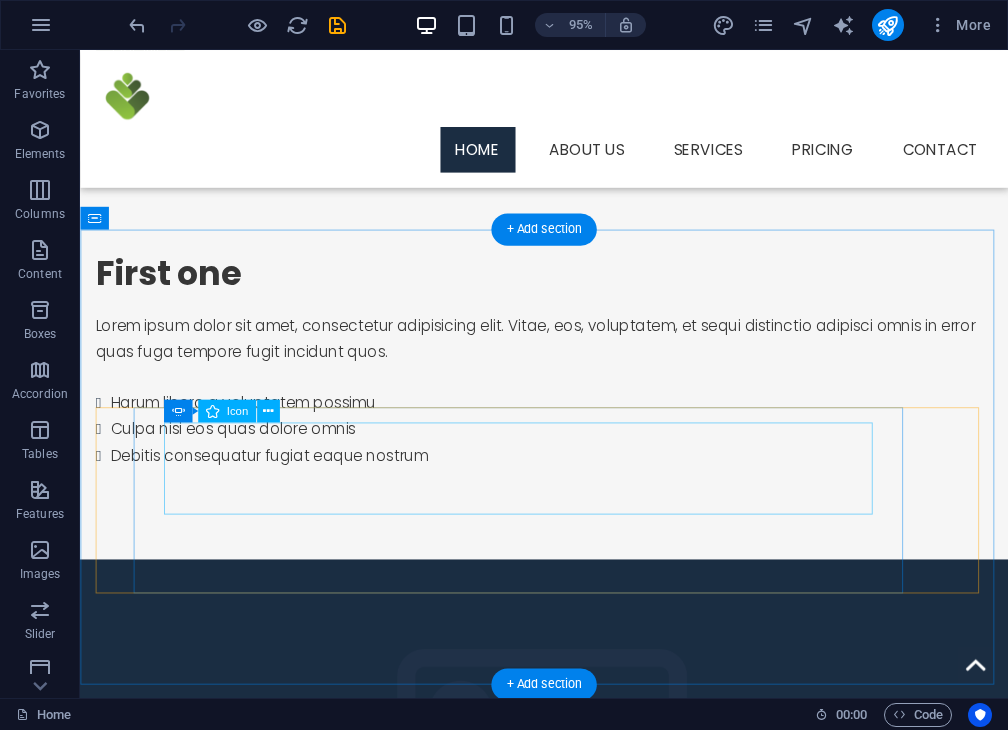click at bounding box center (-284, 1568) 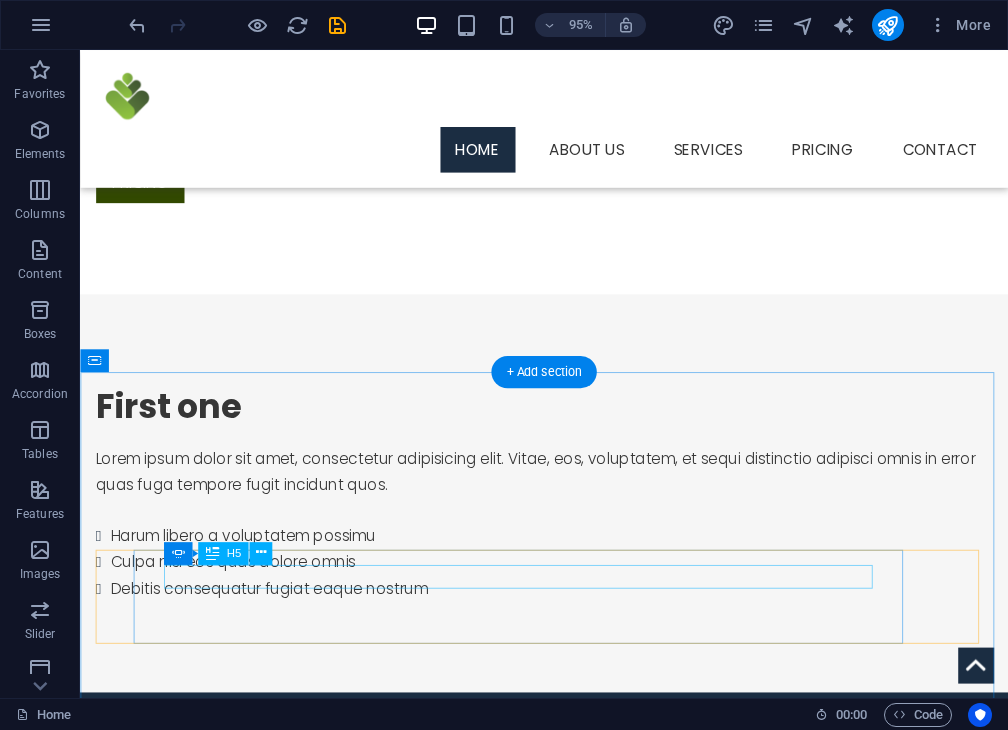 scroll, scrollTop: 1097, scrollLeft: 0, axis: vertical 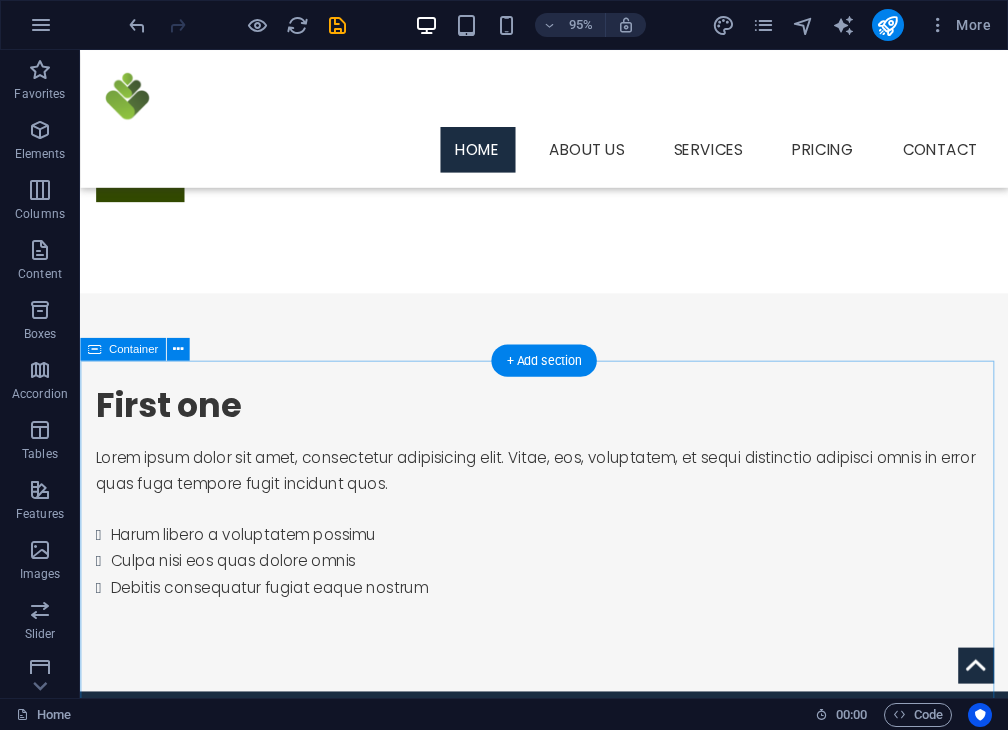 click on "Why Choose Lunga Capital? We combine smart technology with human support to create funding solutions that work for your business Smart Technology Real-time feedback, simple document uploads, and clear next steps powered by AI Funding R20k to R5mn Fast, flexible, and tailored to your business needs with competitive rates Funding Pathway Guide Don't qualify today? We'll help you build your way there with a personalized roadmap Smart Technology Real-time feedback, simple document uploads, and clear next steps powered by AI Funding R20k to R5mn Fast, flexible, and tailored to your business needs with competitive rates" at bounding box center (568, 1544) 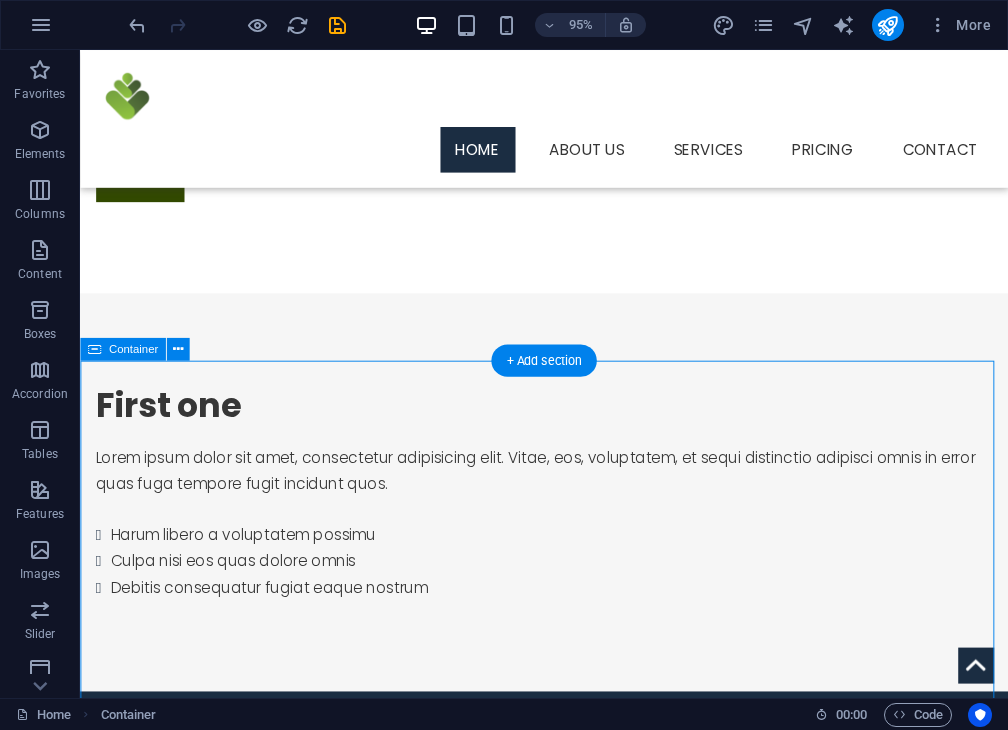 click on "Why Choose Lunga Capital? We combine smart technology with human support to create funding solutions that work for your business Smart Technology Real-time feedback, simple document uploads, and clear next steps powered by AI Funding R20k to R5mn Fast, flexible, and tailored to your business needs with competitive rates Funding Pathway Guide Don't qualify today? We'll help you build your way there with a personalized roadmap Smart Technology Real-time feedback, simple document uploads, and clear next steps powered by AI Funding R20k to R5mn Fast, flexible, and tailored to your business needs with competitive rates" at bounding box center (568, 1544) 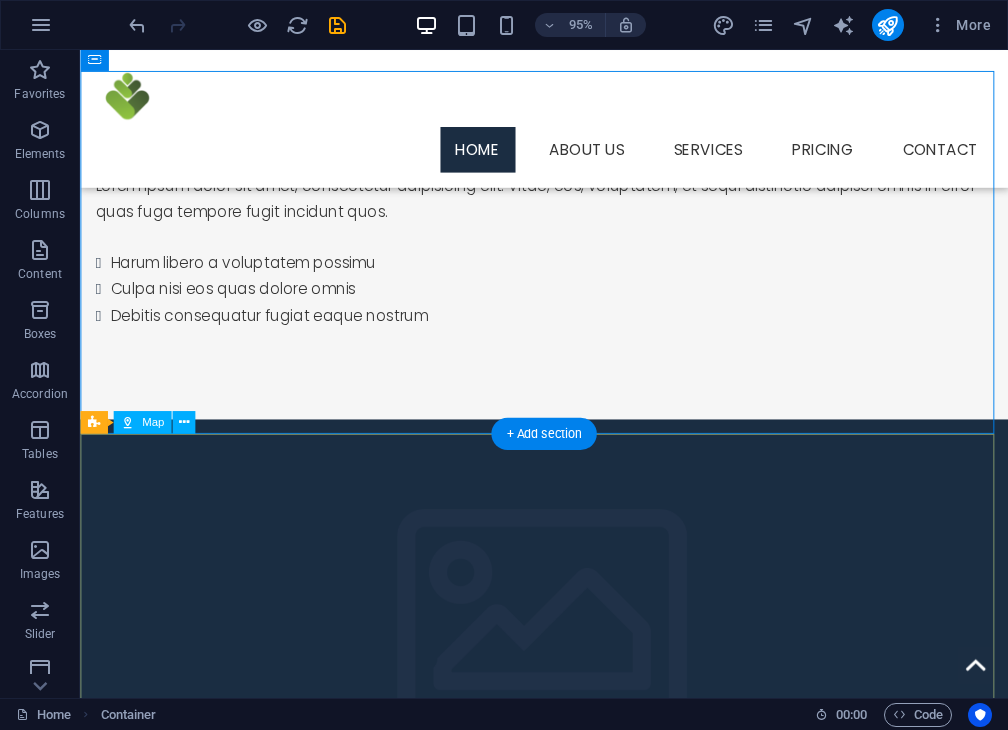 scroll, scrollTop: 1421, scrollLeft: 0, axis: vertical 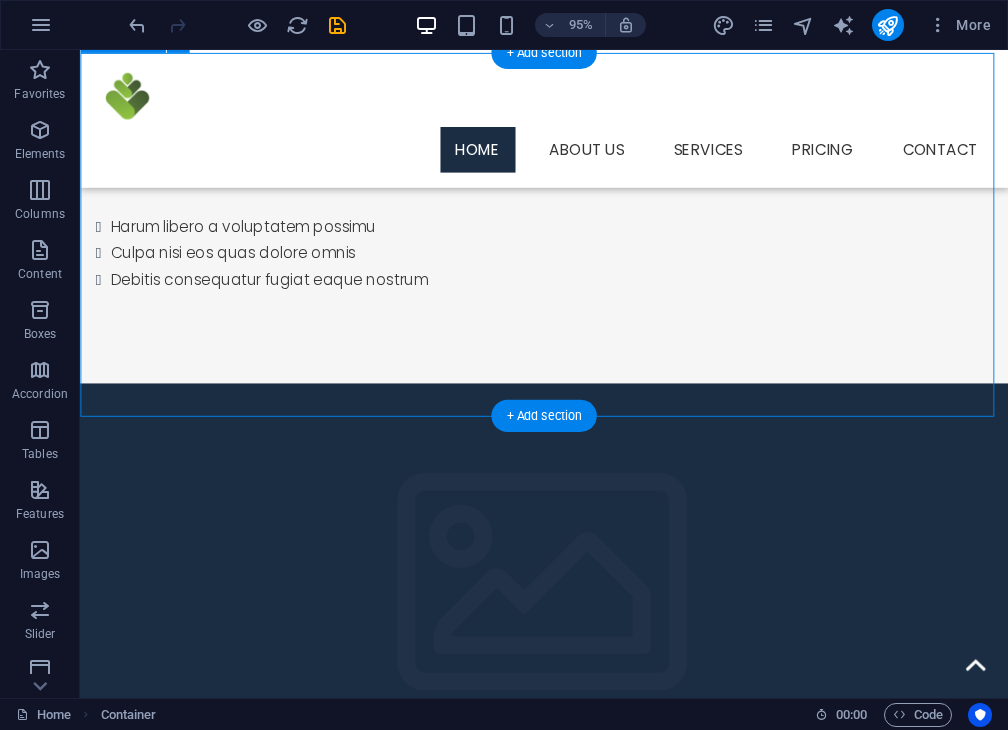 click on "Why Choose Lunga Capital? We combine smart technology with human support to create funding solutions that work for your business Smart Technology Real-time feedback, simple document uploads, and clear next steps powered by AI Funding R20k to R5mn Fast, flexible, and tailored to your business needs with competitive rates Funding Pathway Guide Don't qualify today? We'll help you build your way there with a personalized roadmap Smart Technology Real-time feedback, simple document uploads, and clear next steps powered by AI Funding R20k to R5mn Fast, flexible, and tailored to your business needs with competitive rates" at bounding box center (568, 1220) 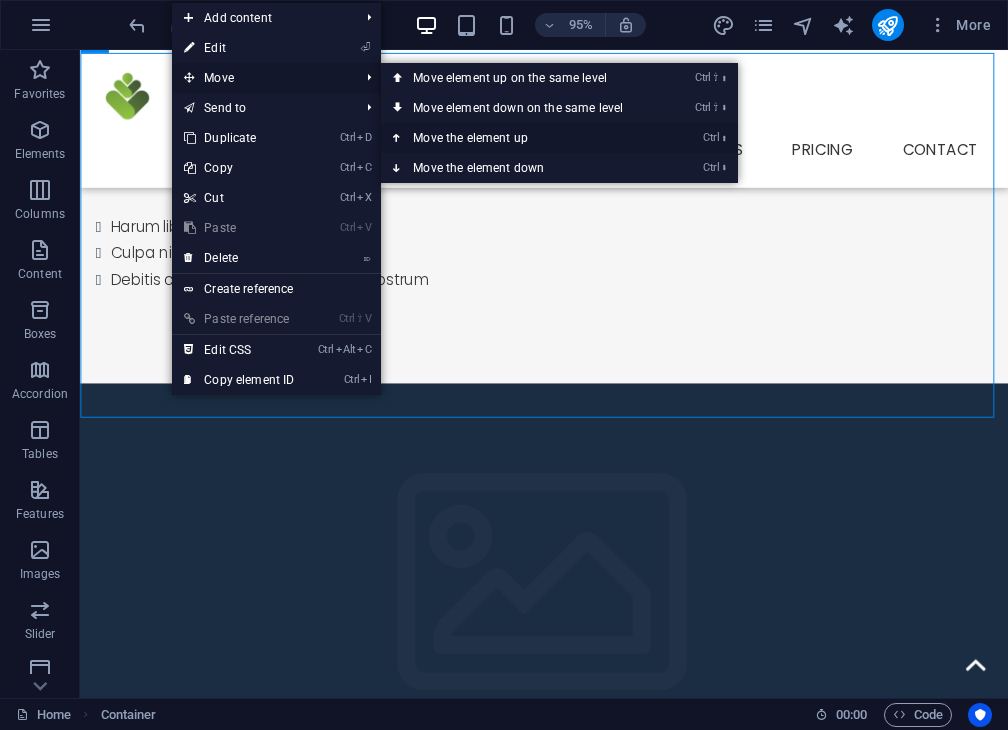 click on "Ctrl ⬆  Move the element up" at bounding box center (522, 138) 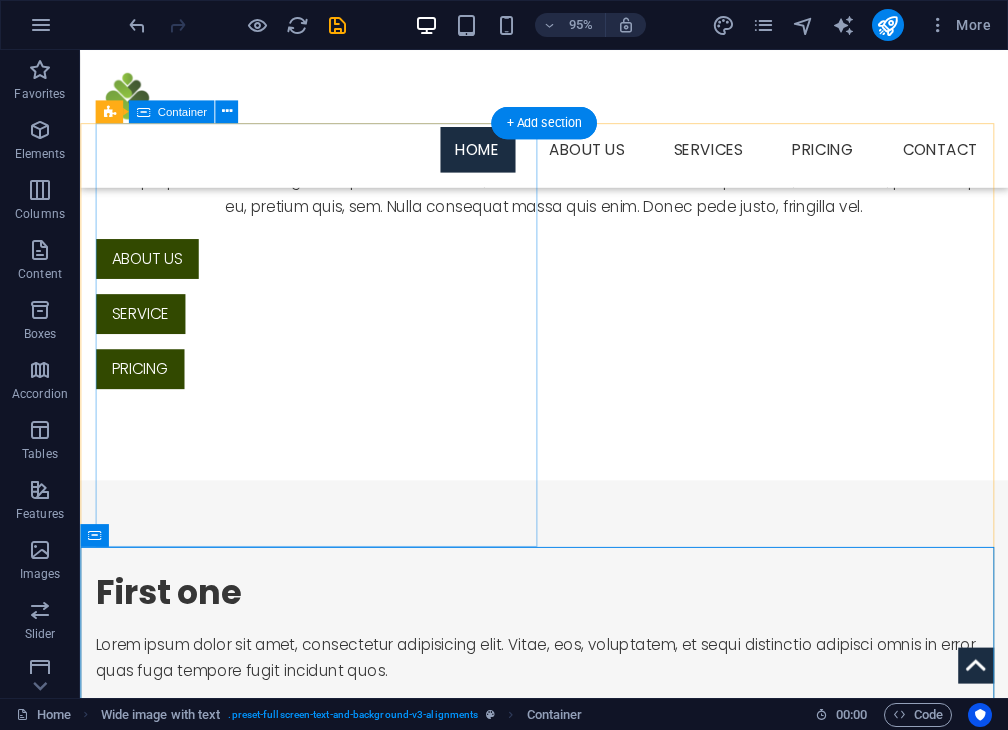 scroll, scrollTop: 901, scrollLeft: 0, axis: vertical 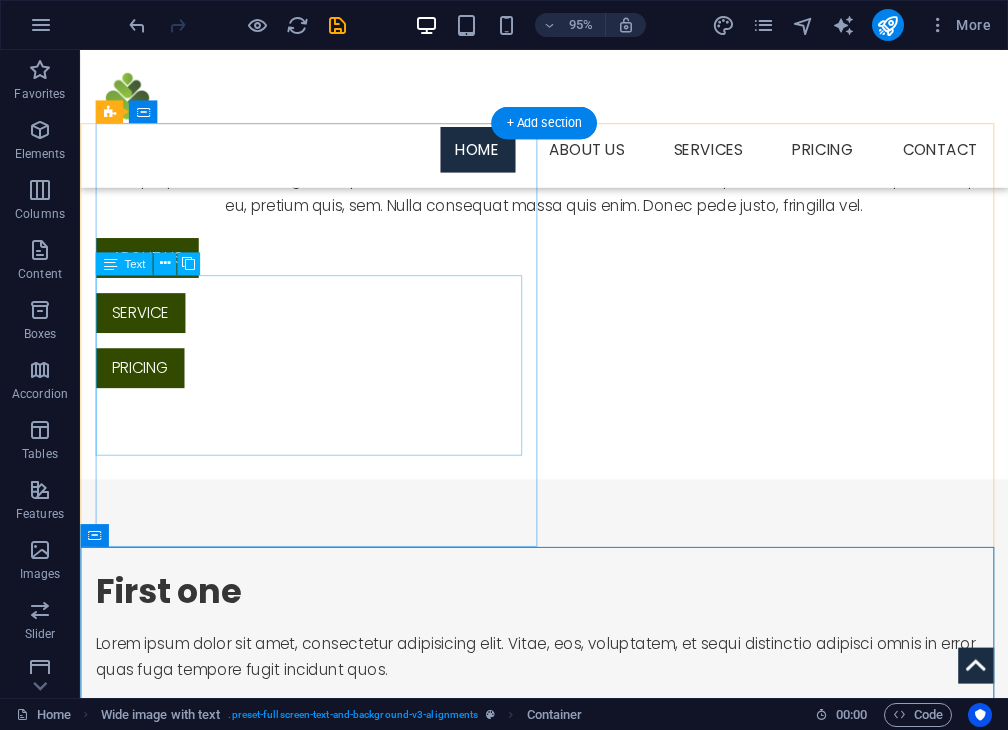 drag, startPoint x: 212, startPoint y: 623, endPoint x: 289, endPoint y: 288, distance: 343.73535 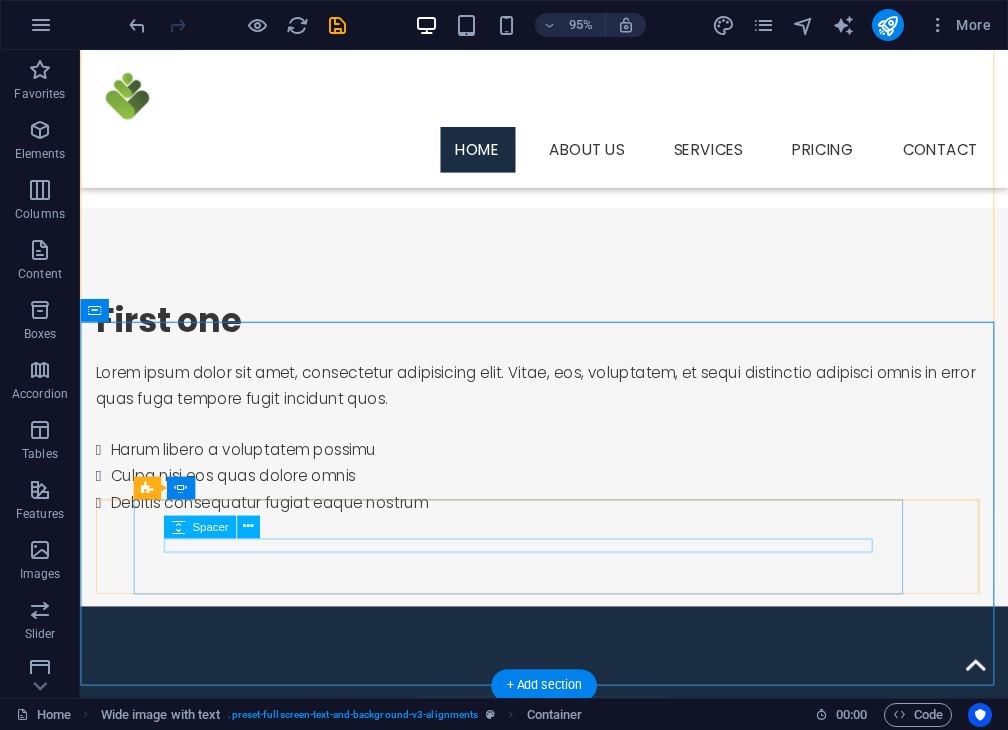 scroll, scrollTop: 1197, scrollLeft: 0, axis: vertical 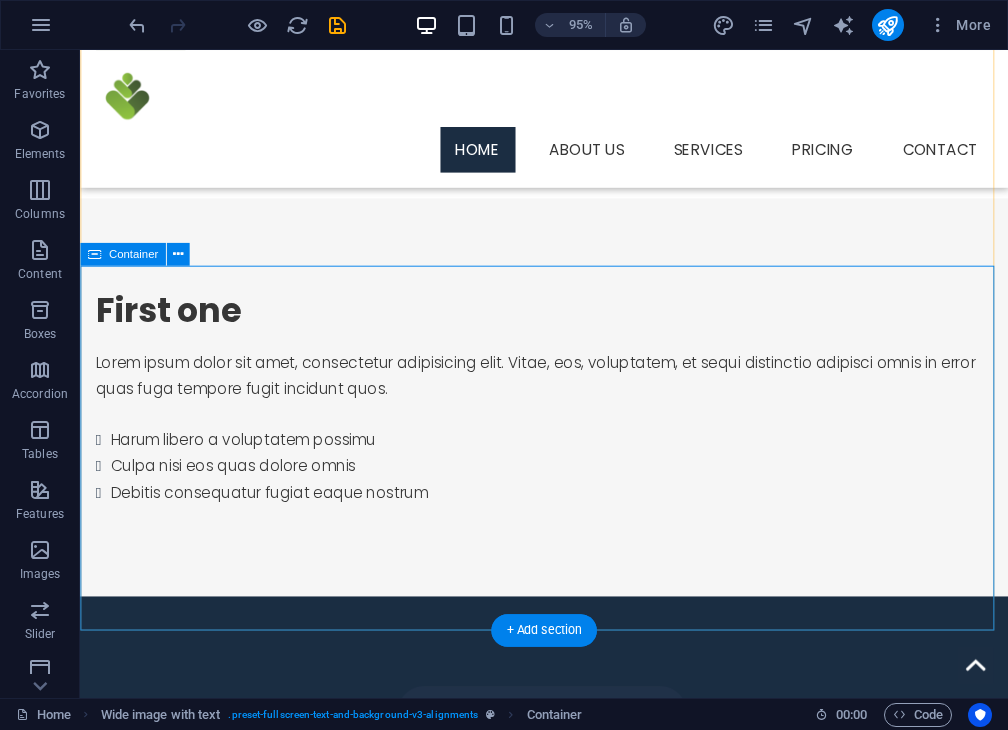 click on "Why Choose Lunga Capital? We combine smart technology with human support to create funding solutions that work for your business Smart Technology Real-time feedback, simple document uploads, and clear next steps powered by AI Funding R20k to R5mn Fast, flexible, and tailored to your business needs with competitive rates Funding Pathway Guide Don't qualify today? We'll help you build your way there with a personalized roadmap Smart Technology Real-time feedback, simple document uploads, and clear next steps powered by AI Funding R20k to R5mn Fast, flexible, and tailored to your business needs with competitive rates" at bounding box center (568, 1444) 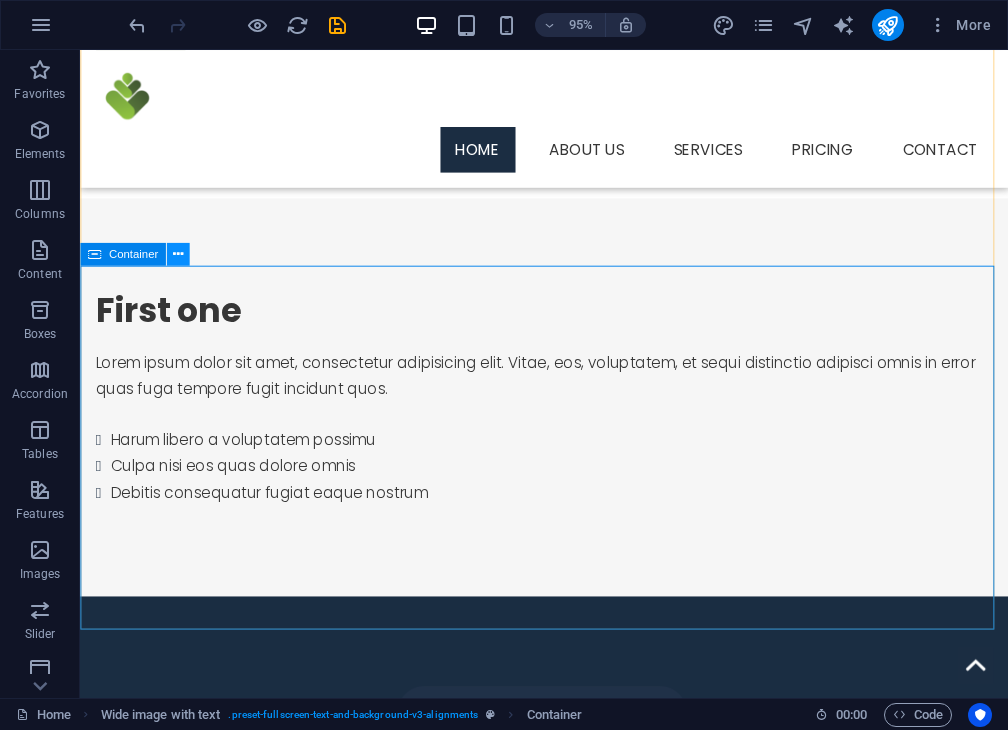 click at bounding box center [178, 255] 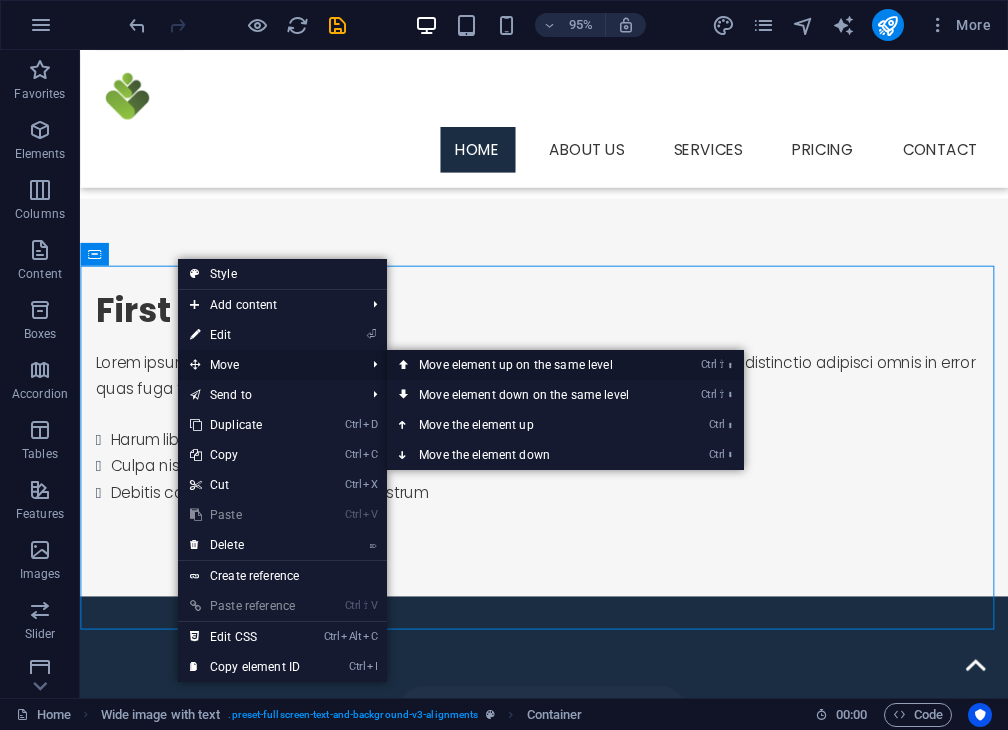 click on "Ctrl ⇧ ⬆  Move element up on the same level" at bounding box center (528, 365) 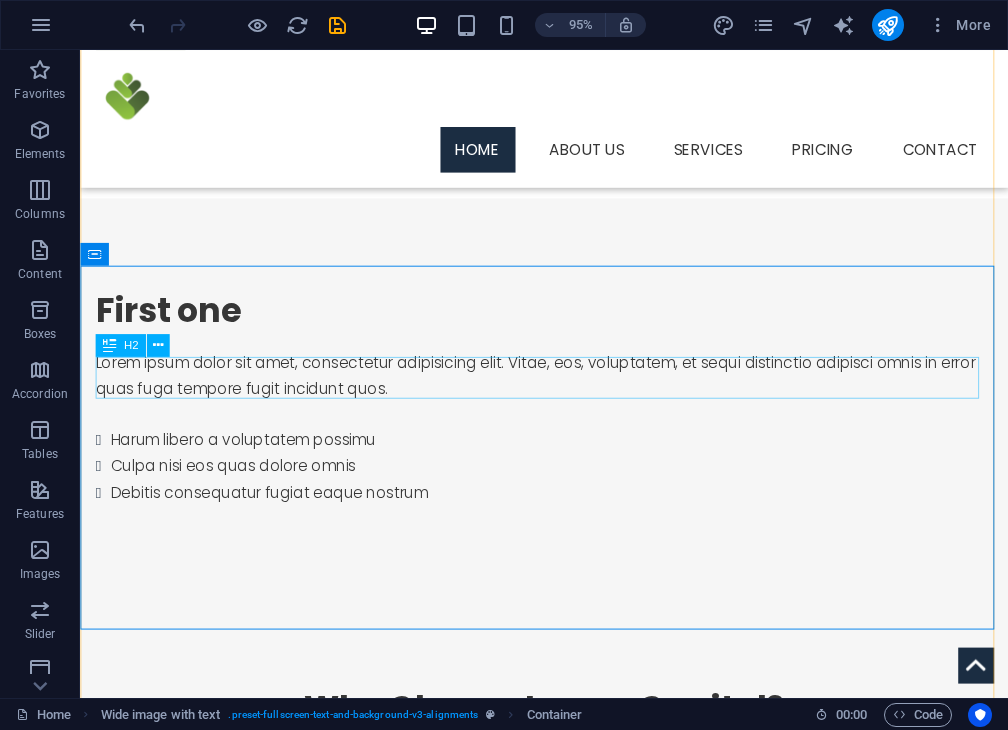 scroll, scrollTop: 1025, scrollLeft: 0, axis: vertical 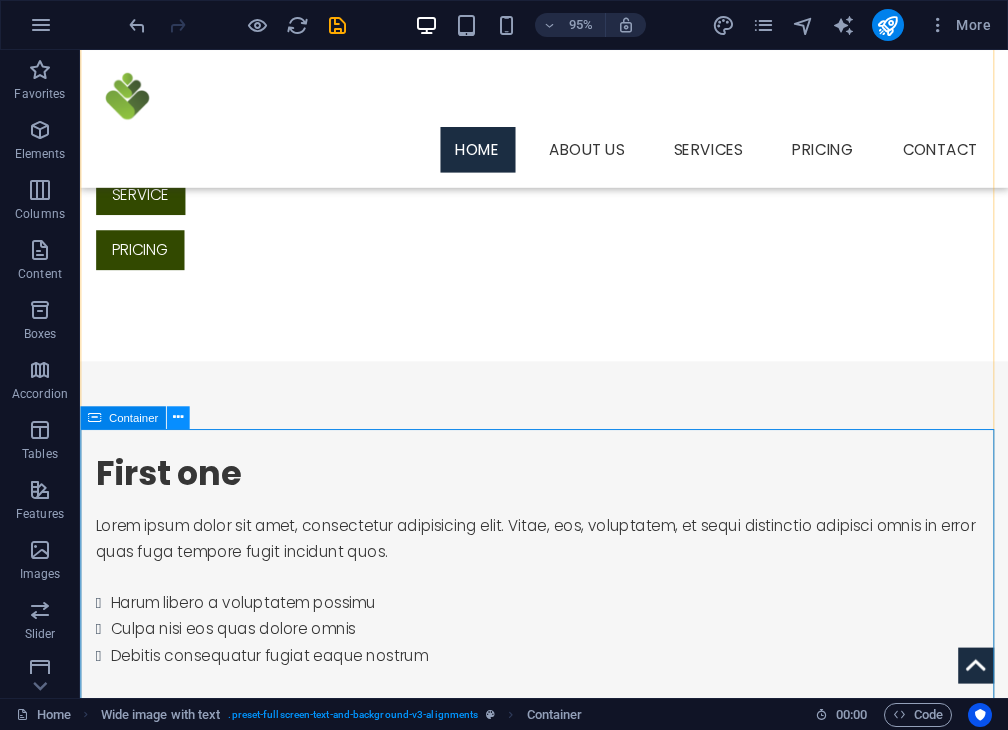 click at bounding box center [178, 418] 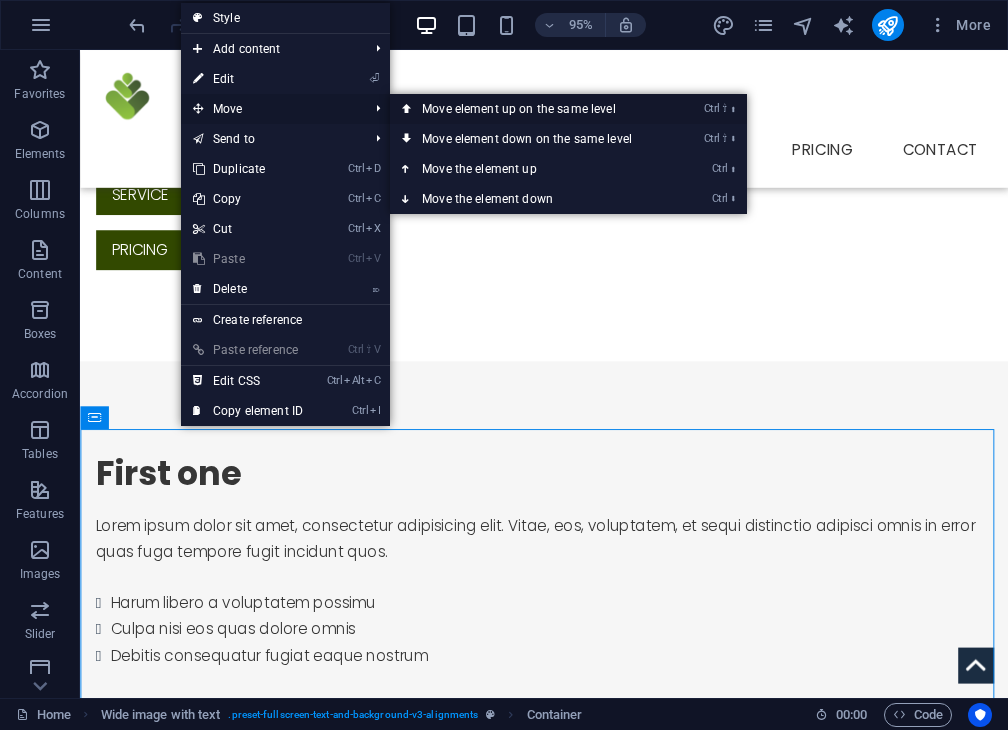click on "Ctrl ⇧ ⬆  Move element up on the same level" at bounding box center [531, 109] 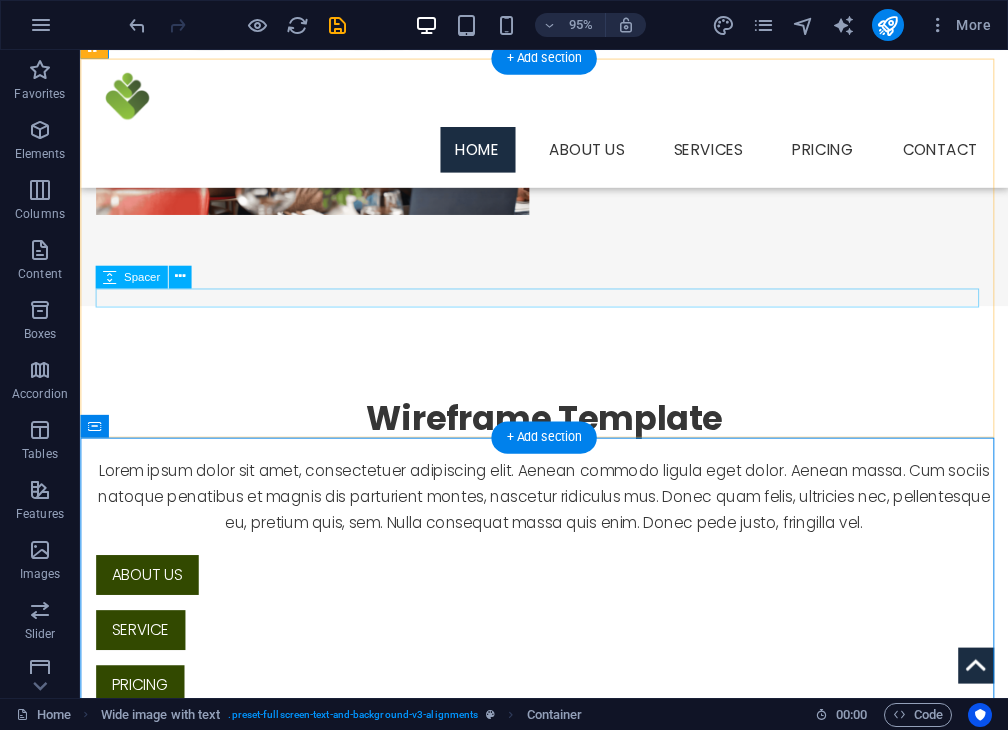 scroll, scrollTop: 572, scrollLeft: 0, axis: vertical 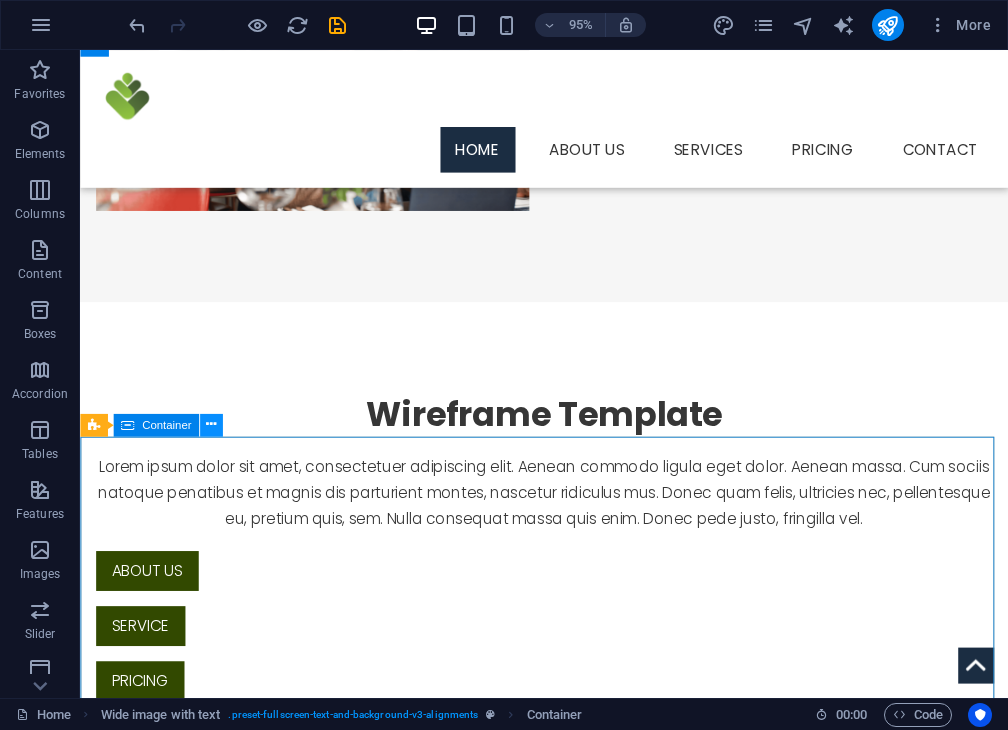 click at bounding box center [211, 425] 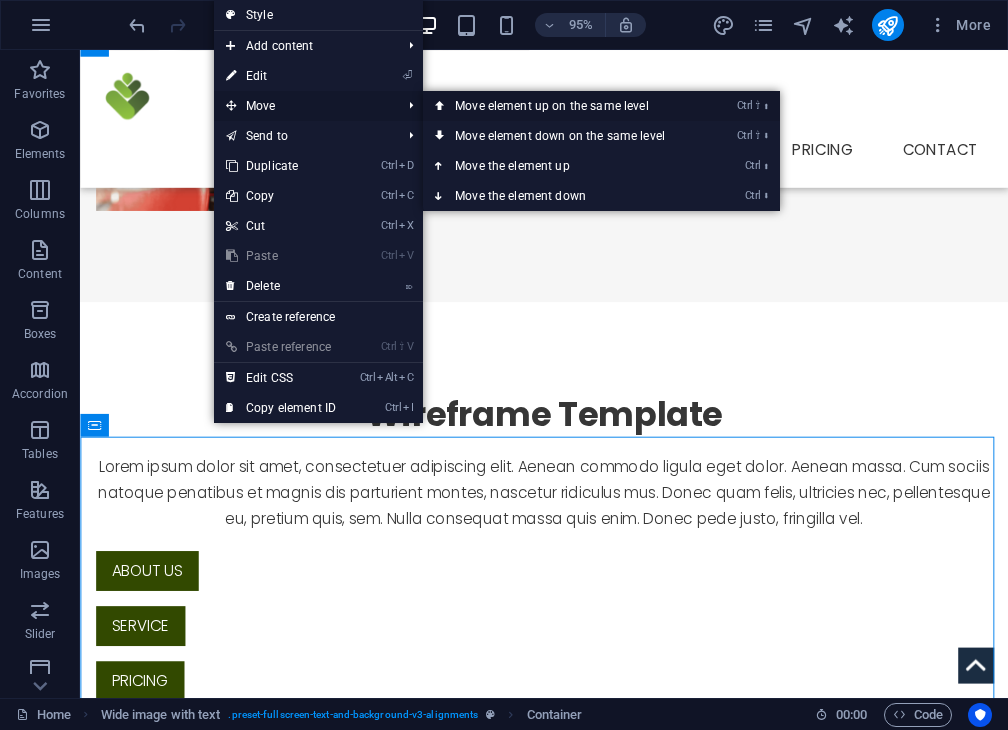 click on "Ctrl ⇧ ⬆  Move element up on the same level" at bounding box center (564, 106) 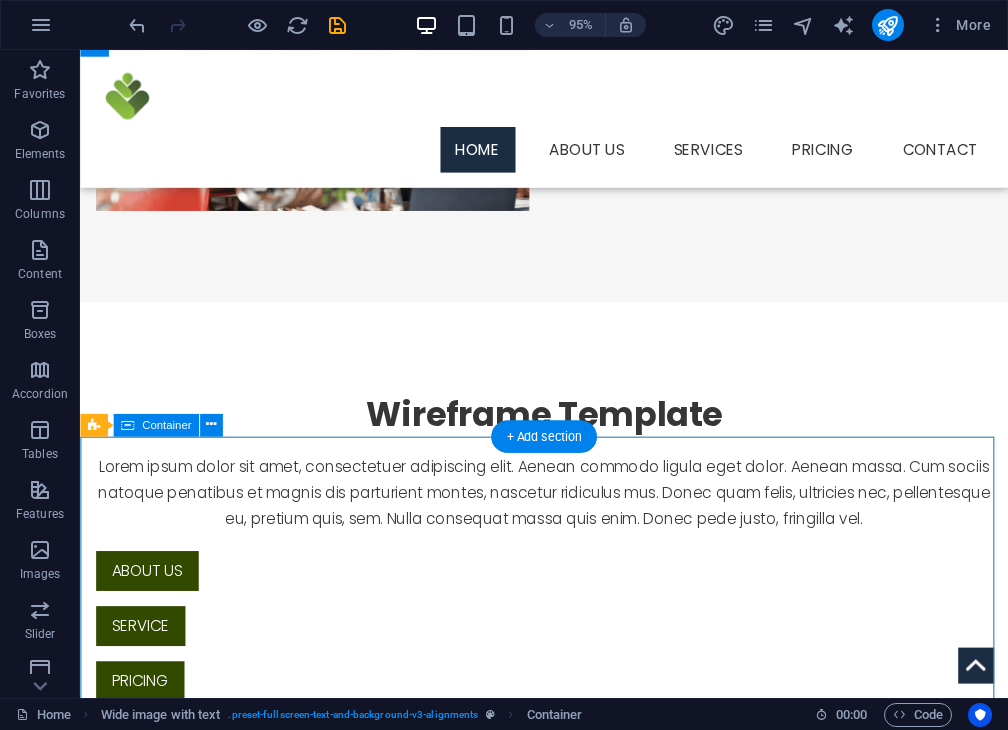 click on "Why Choose Lunga Capital? We combine smart technology with human support to create funding solutions that work for your business Smart Technology Real-time feedback, simple document uploads, and clear next steps powered by AI Funding R20k to R5mn Fast, flexible, and tailored to your business needs with competitive rates Funding Pathway Guide Don't qualify today? We'll help you build your way there with a personalized roadmap Smart Technology Real-time feedback, simple document uploads, and clear next steps powered by AI Funding R20k to R5mn Fast, flexible, and tailored to your business needs with competitive rates" at bounding box center (568, 1062) 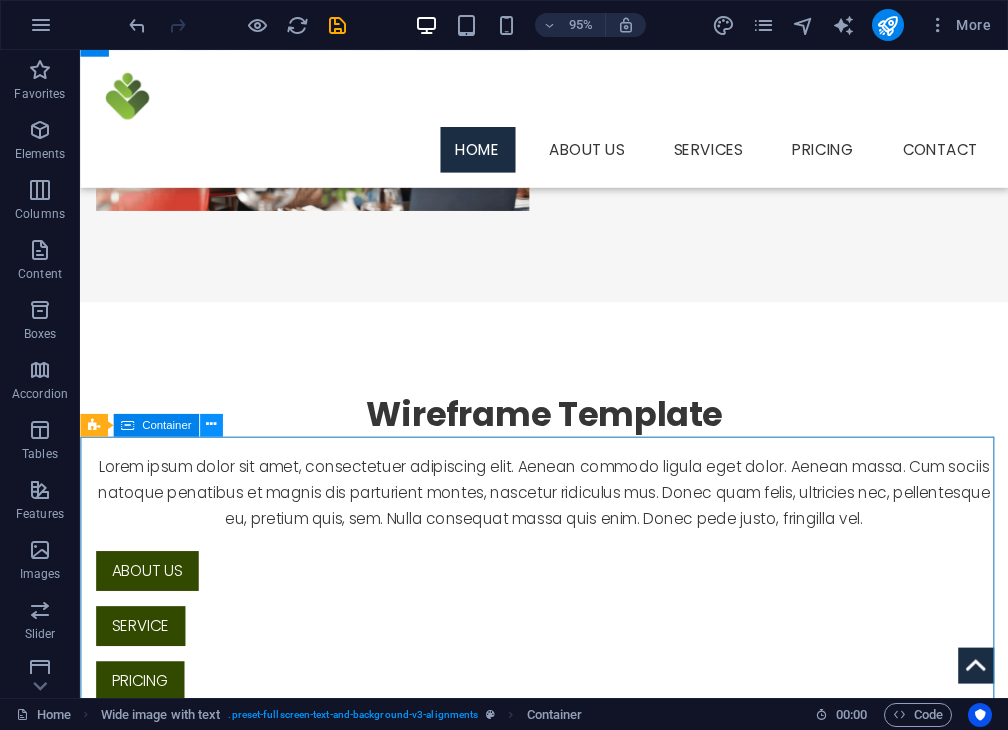 click at bounding box center (211, 425) 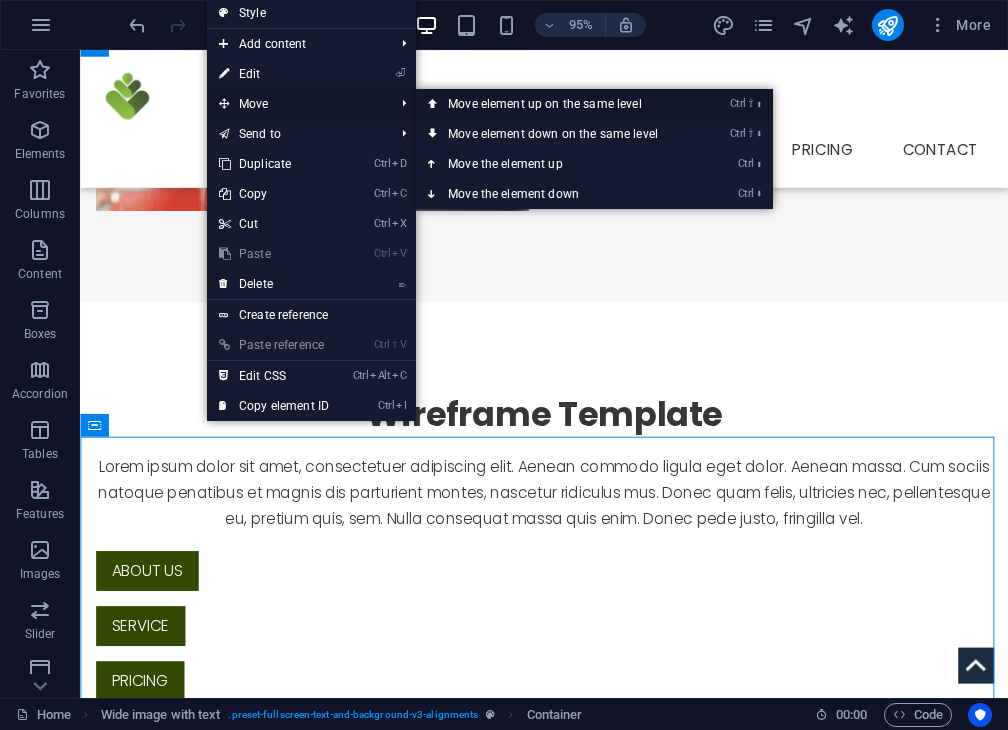 click on "Ctrl ⇧ ⬆  Move element up on the same level" at bounding box center (557, 104) 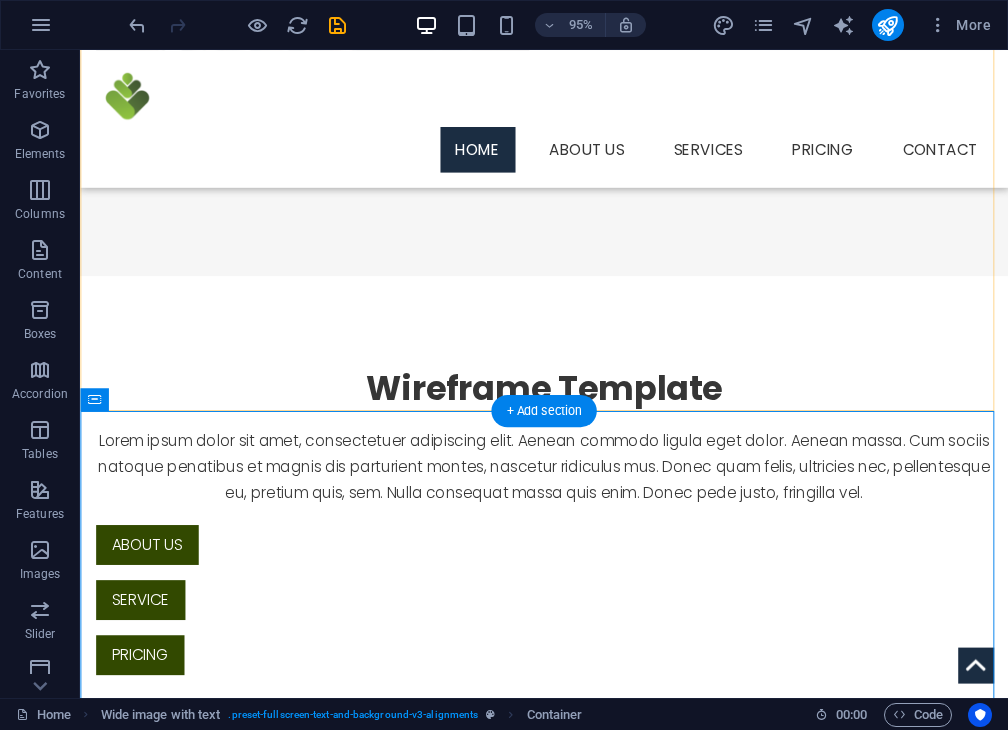 scroll, scrollTop: 608, scrollLeft: 0, axis: vertical 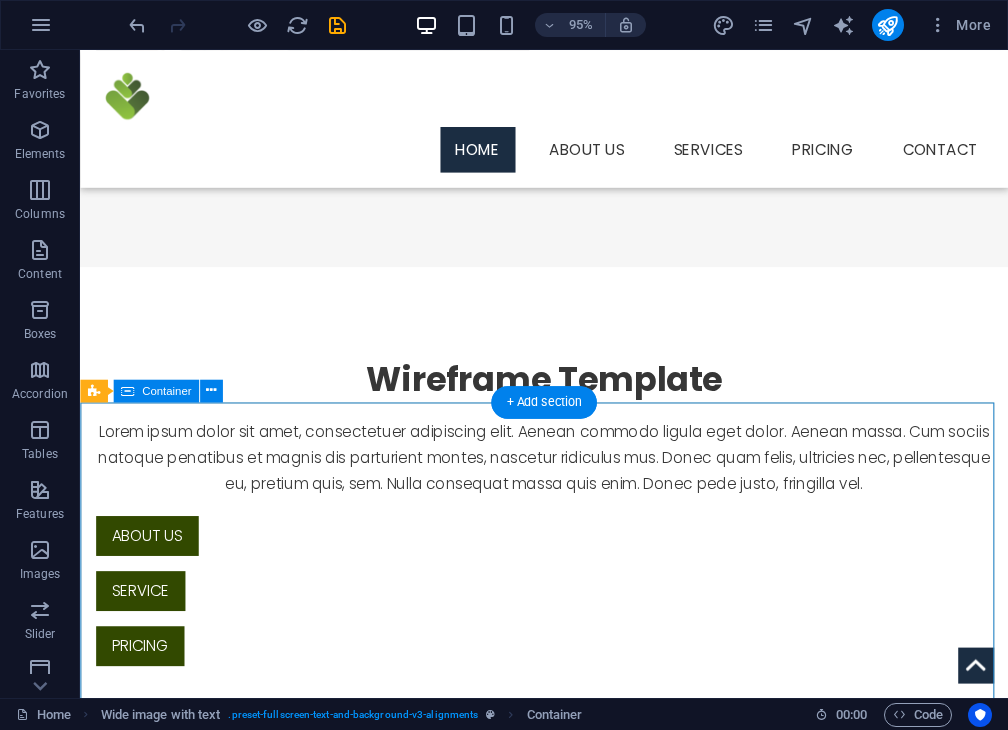 click on "Why Choose Lunga Capital? We combine smart technology with human support to create funding solutions that work for your business Smart Technology Real-time feedback, simple document uploads, and clear next steps powered by AI Funding R20k to R5mn Fast, flexible, and tailored to your business needs with competitive rates Funding Pathway Guide Don't qualify today? We'll help you build your way there with a personalized roadmap Smart Technology Real-time feedback, simple document uploads, and clear next steps powered by AI Funding R20k to R5mn Fast, flexible, and tailored to your business needs with competitive rates" at bounding box center (568, 1026) 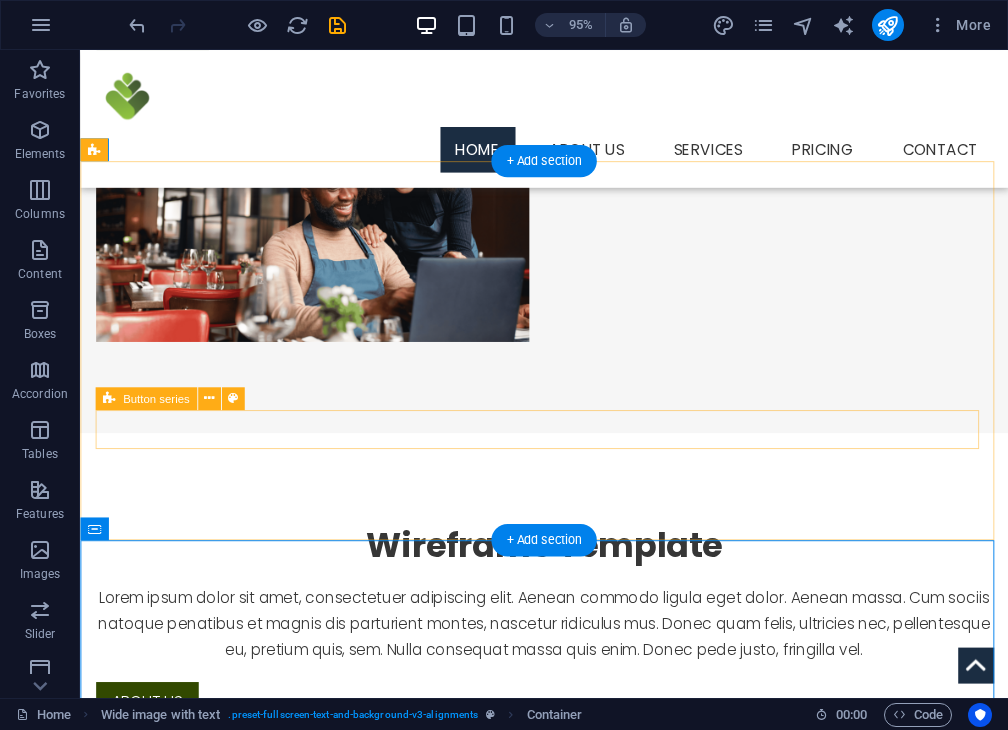 scroll, scrollTop: 432, scrollLeft: 0, axis: vertical 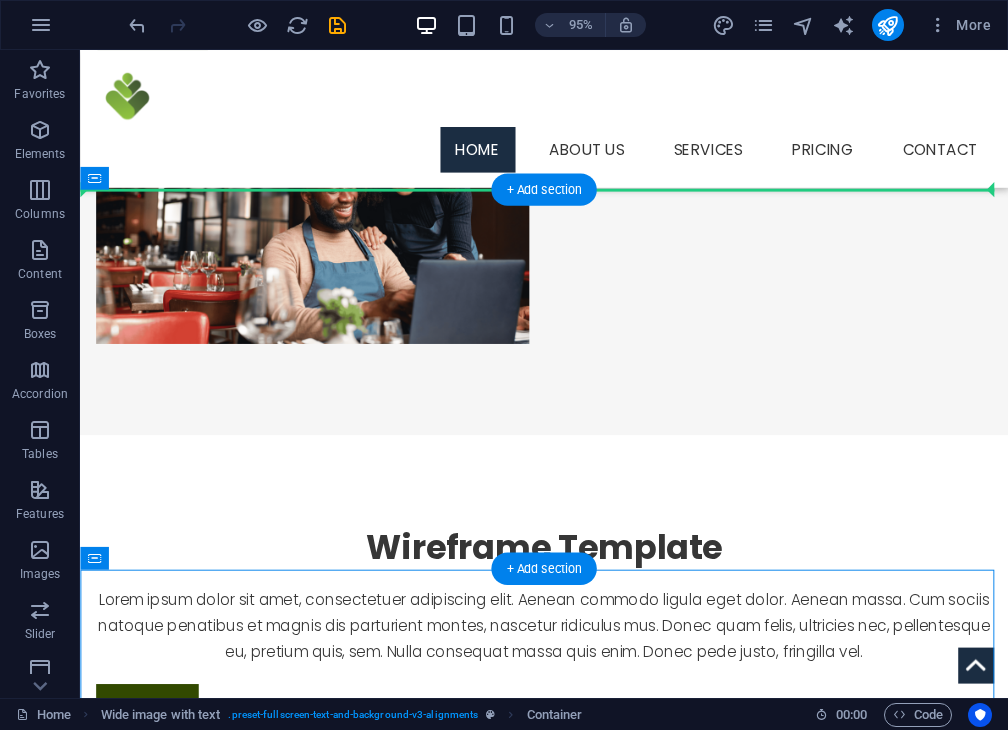 drag, startPoint x: 124, startPoint y: 621, endPoint x: 152, endPoint y: 238, distance: 384.02213 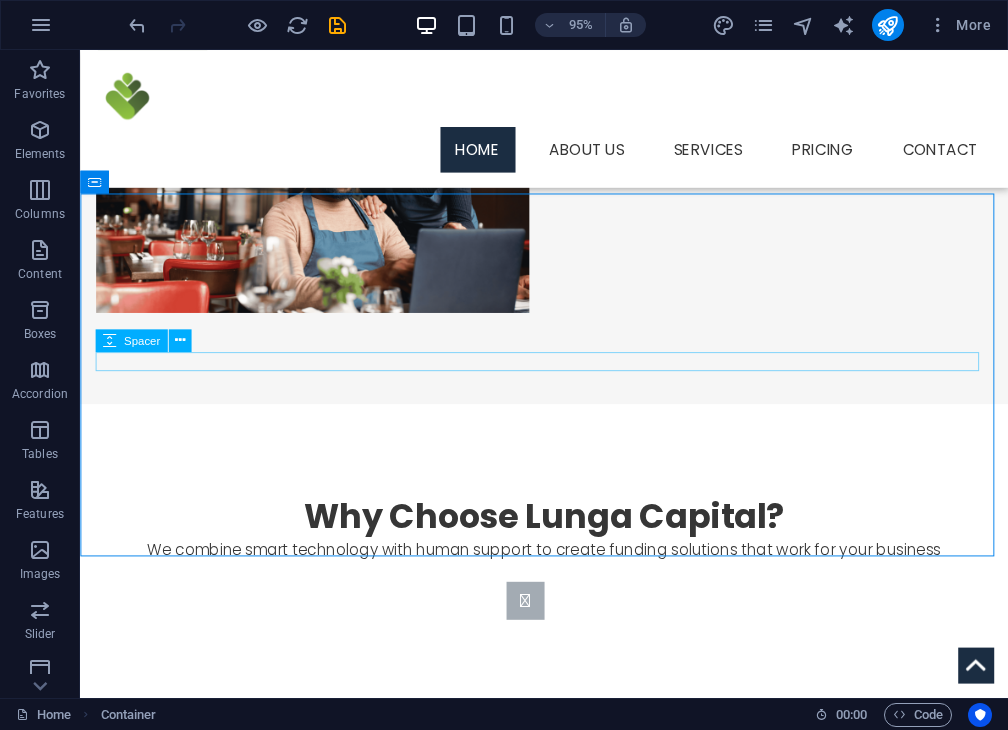 scroll, scrollTop: 472, scrollLeft: 0, axis: vertical 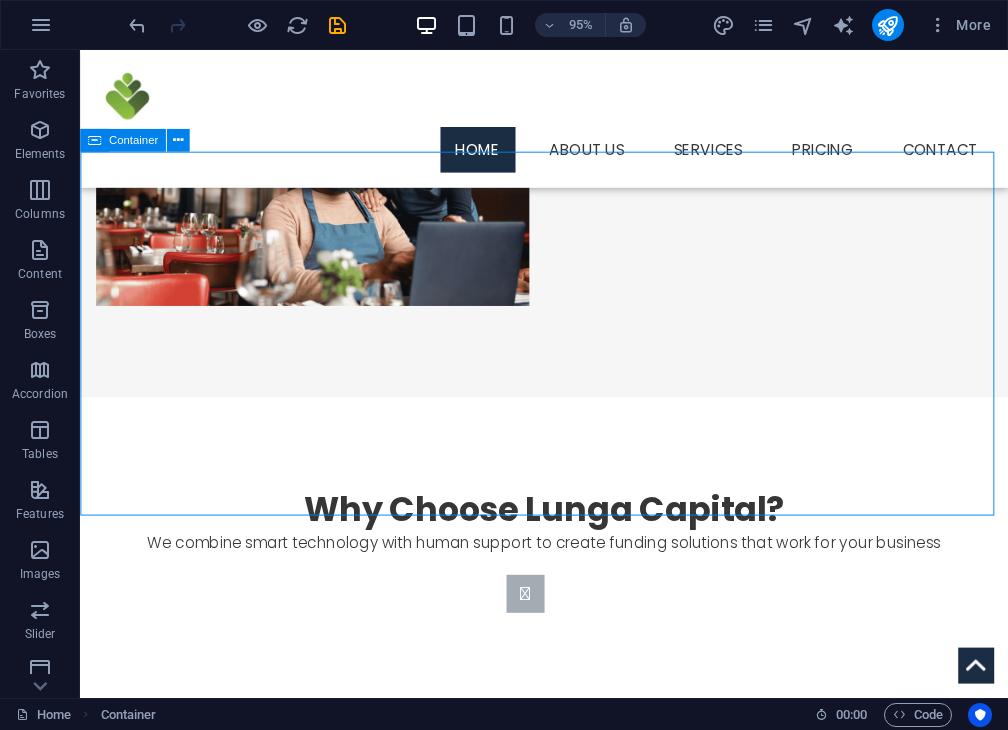 click on "Why Choose Lunga Capital? We combine smart technology with human support to create funding solutions that work for your business Smart Technology Real-time feedback, simple document uploads, and clear next steps powered by AI Funding R20k to R5mn Fast, flexible, and tailored to your business needs with competitive rates Funding Pathway Guide Don't qualify today? We'll help you build your way there with a personalized roadmap Smart Technology Real-time feedback, simple document uploads, and clear next steps powered by AI Funding R20k to R5mn Fast, flexible, and tailored to your business needs with competitive rates" at bounding box center [568, 646] 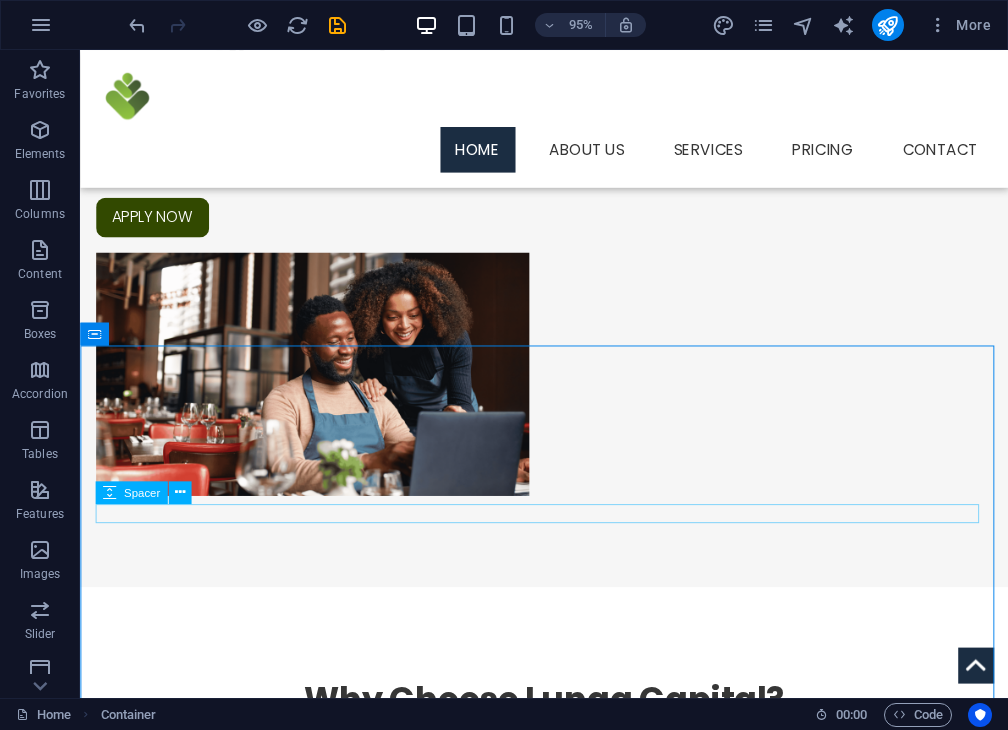 scroll, scrollTop: 268, scrollLeft: 0, axis: vertical 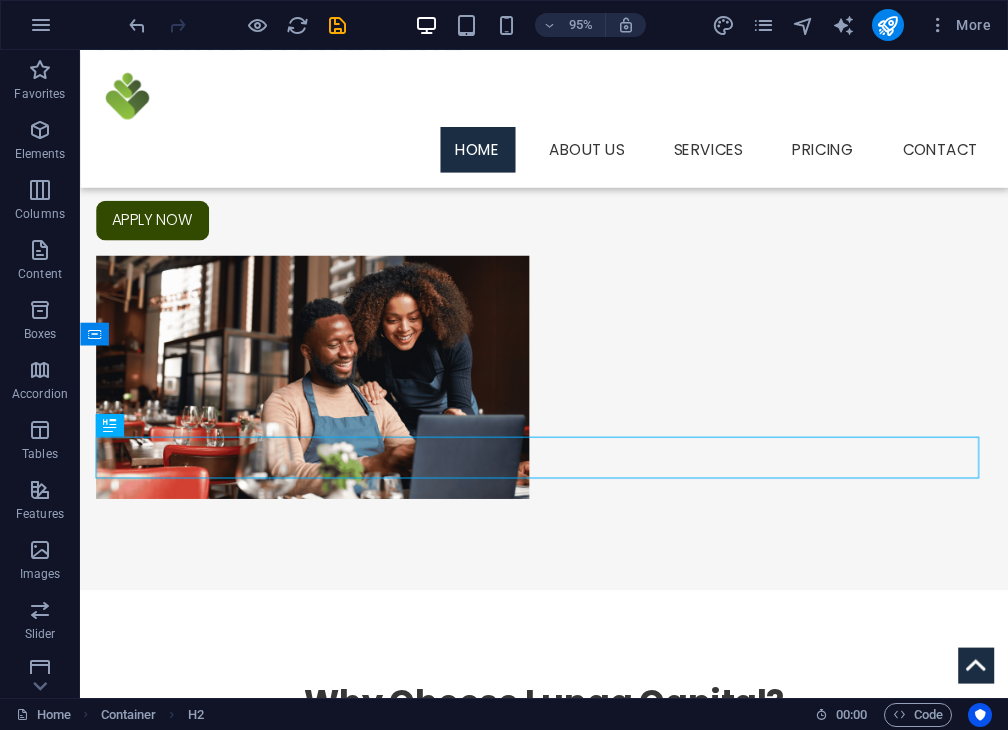 click on "Why Choose Lunga Capital?" at bounding box center (569, 737) 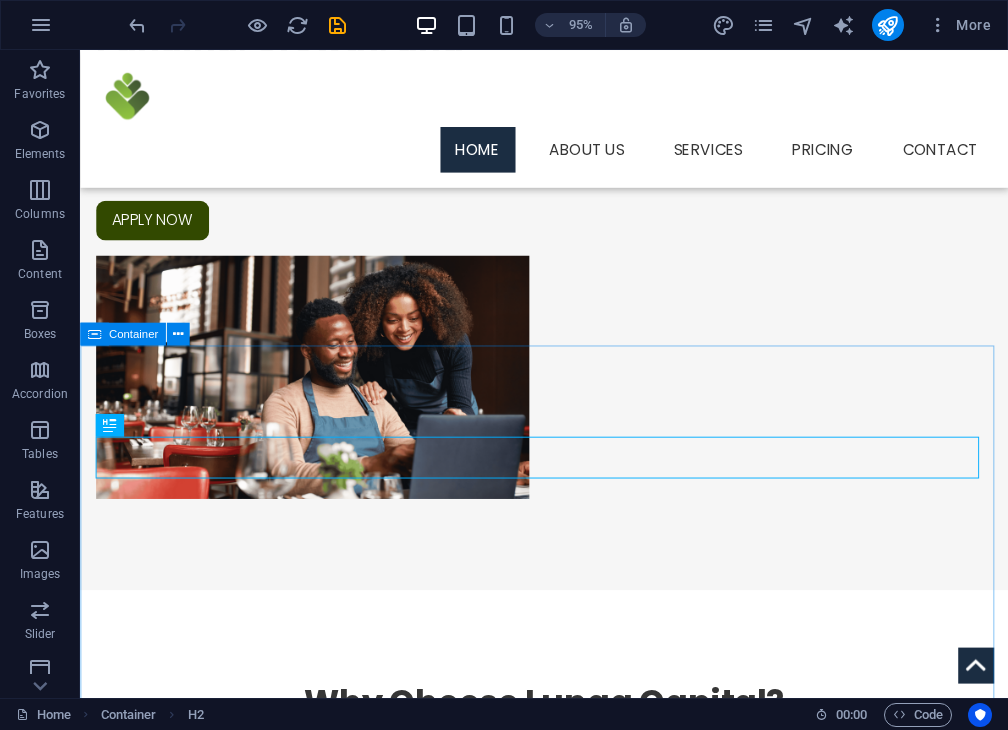 click on "Why Choose Lunga Capital? We combine smart technology with human support to create funding solutions that work for your business Smart Technology Real-time feedback, simple document uploads, and clear next steps powered by AI Funding R20k to R5mn Fast, flexible, and tailored to your business needs with competitive rates Funding Pathway Guide Don't qualify today? We'll help you build your way there with a personalized roadmap Smart Technology Real-time feedback, simple document uploads, and clear next steps powered by AI Funding R20k to R5mn Fast, flexible, and tailored to your business needs with competitive rates" at bounding box center (568, 850) 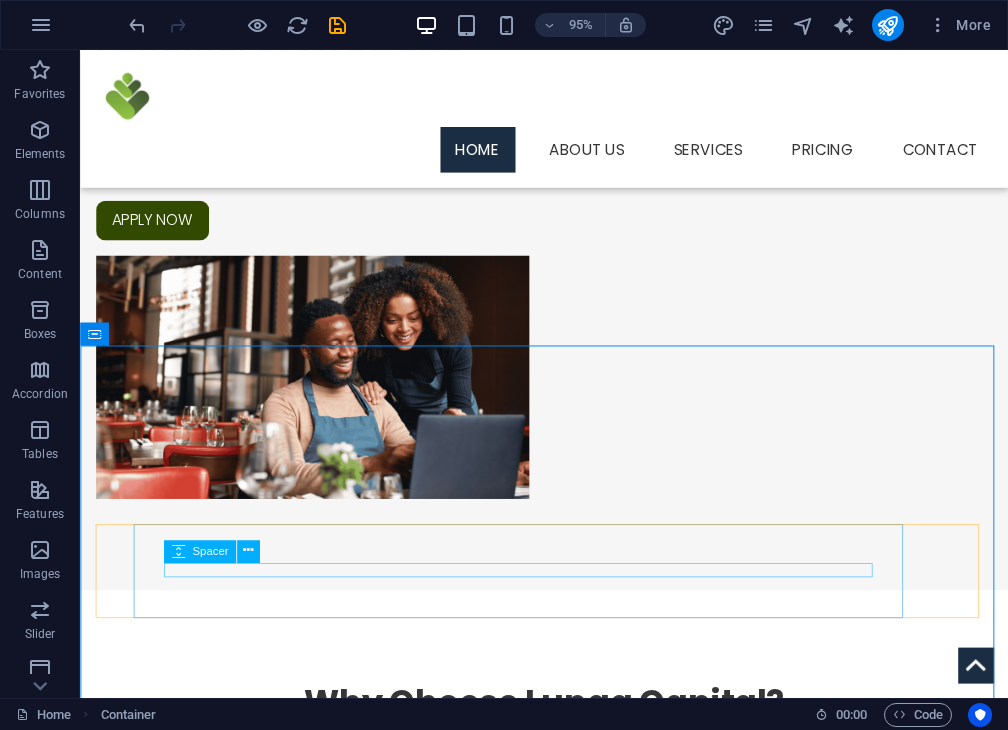 click at bounding box center (-284, 993) 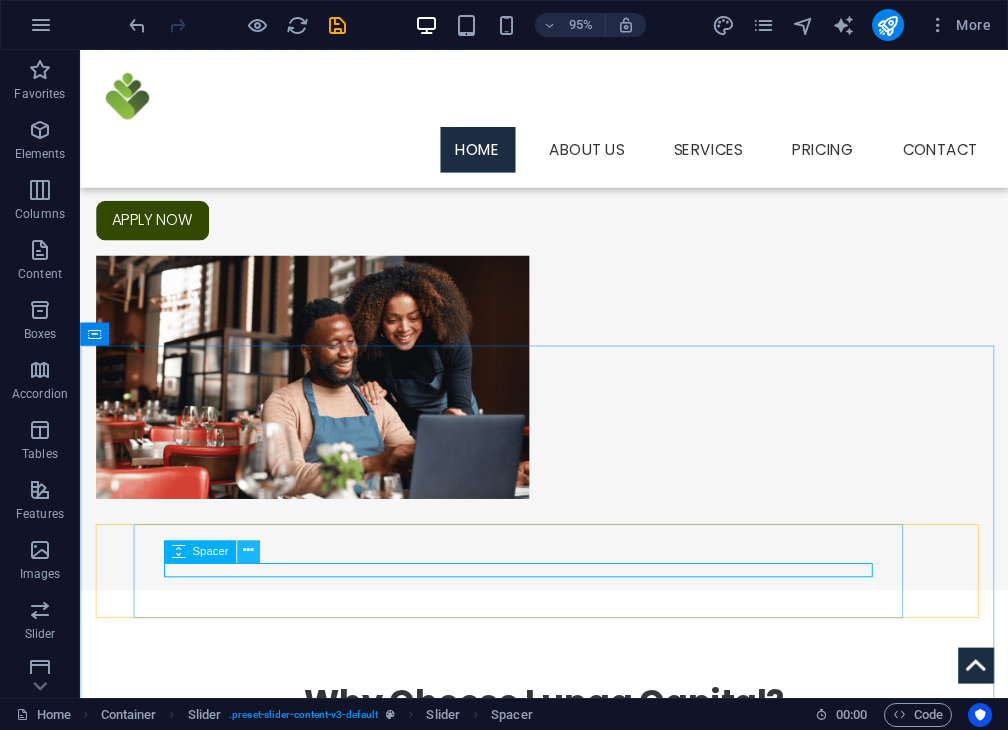 click at bounding box center (248, 551) 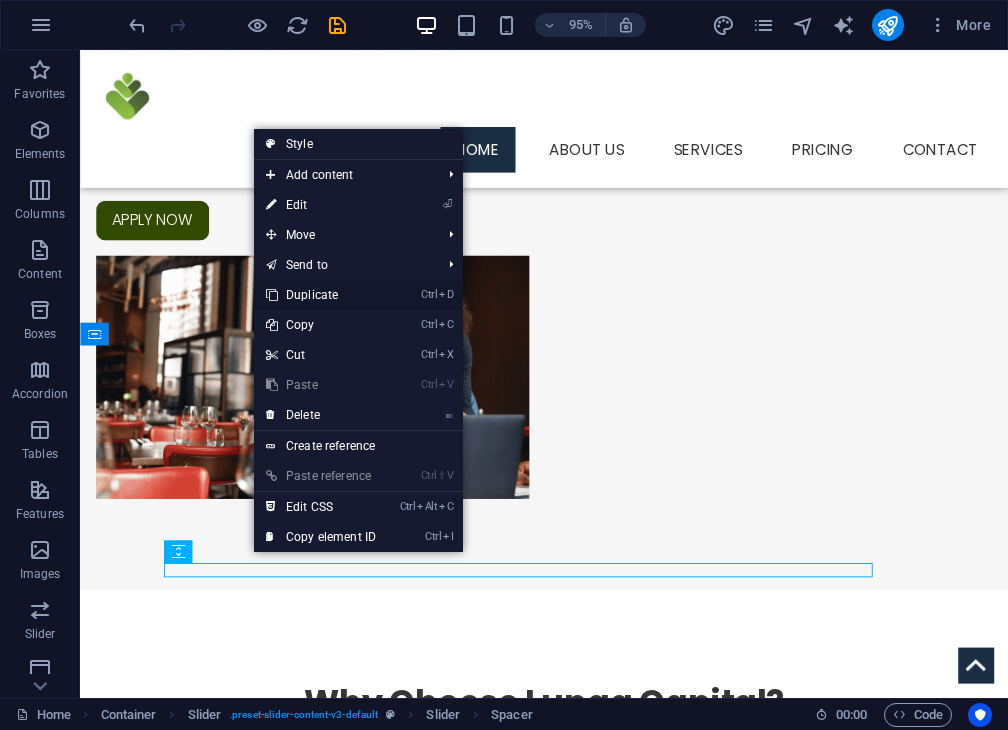 click on "Ctrl D  Duplicate" at bounding box center (321, 295) 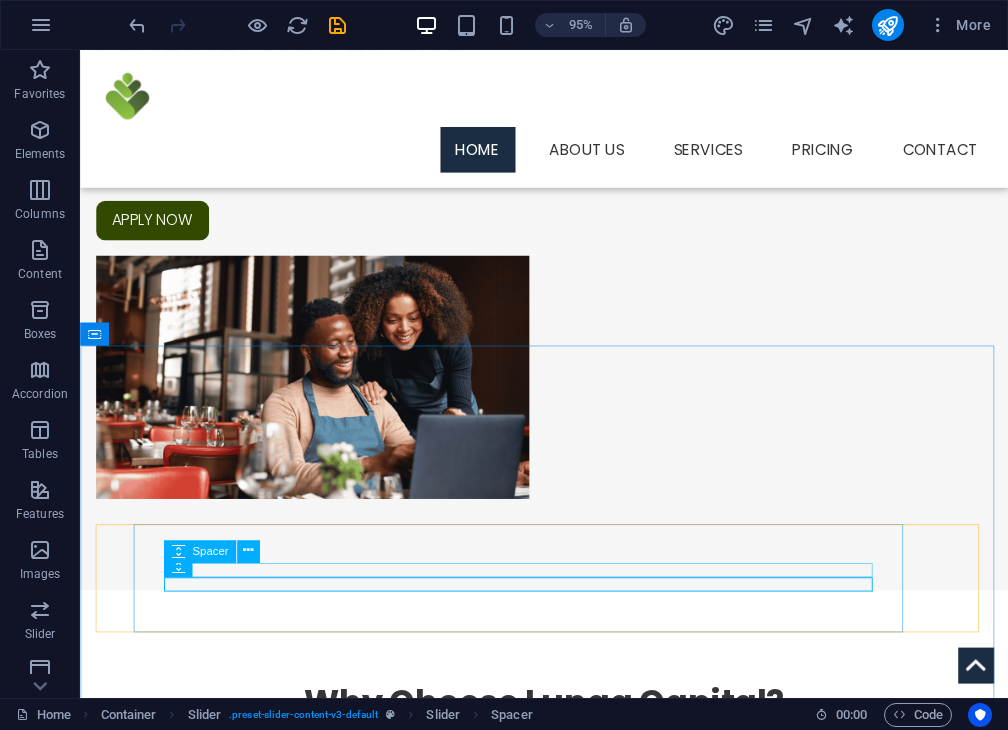 click at bounding box center (-284, 993) 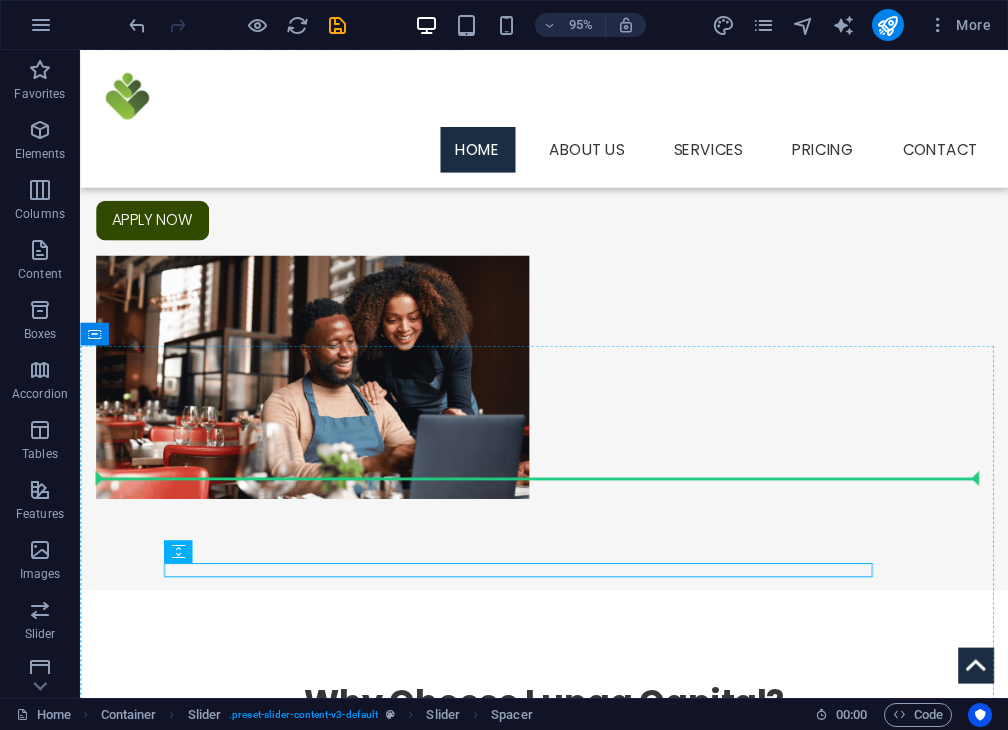 drag, startPoint x: 238, startPoint y: 593, endPoint x: 295, endPoint y: 485, distance: 122.1188 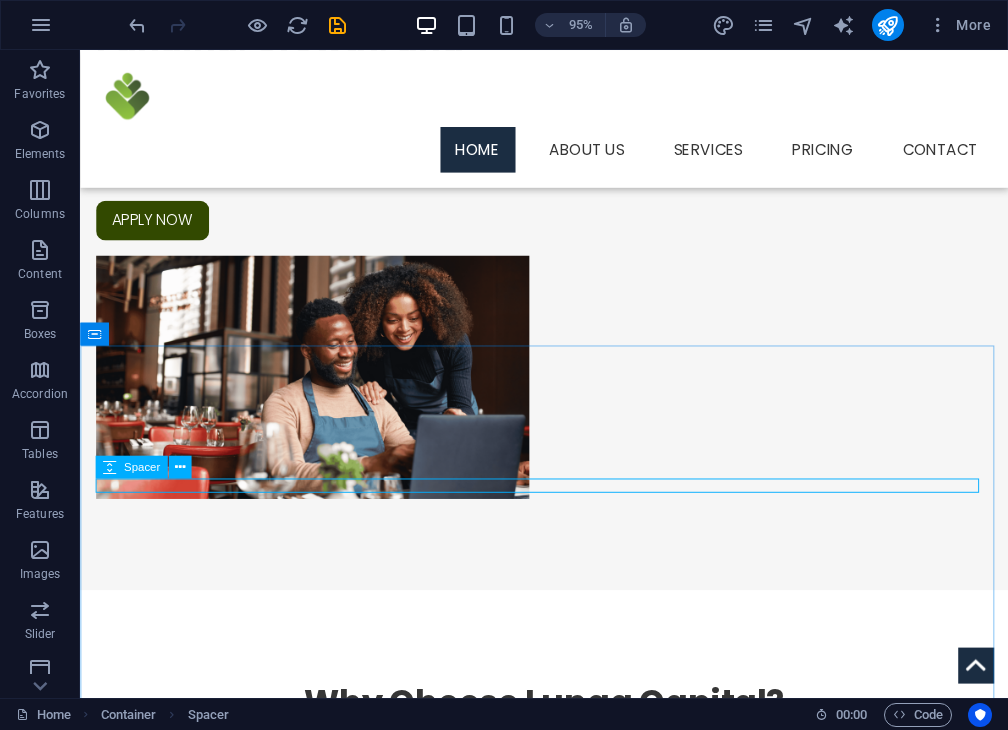 click at bounding box center (569, 766) 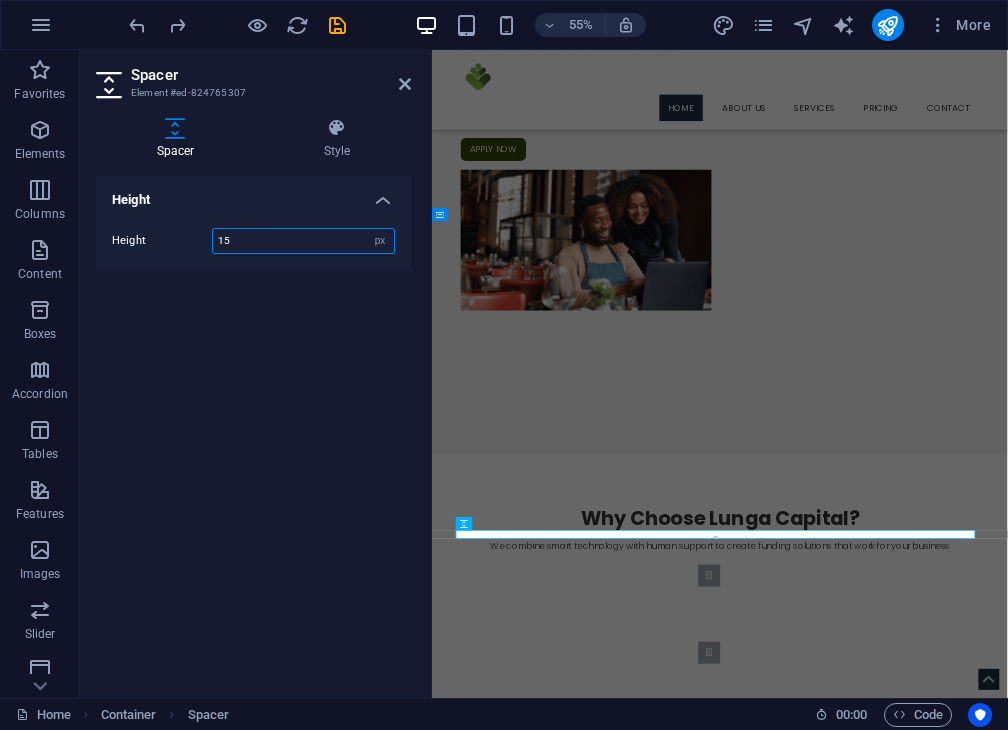 click on "15" at bounding box center (303, 241) 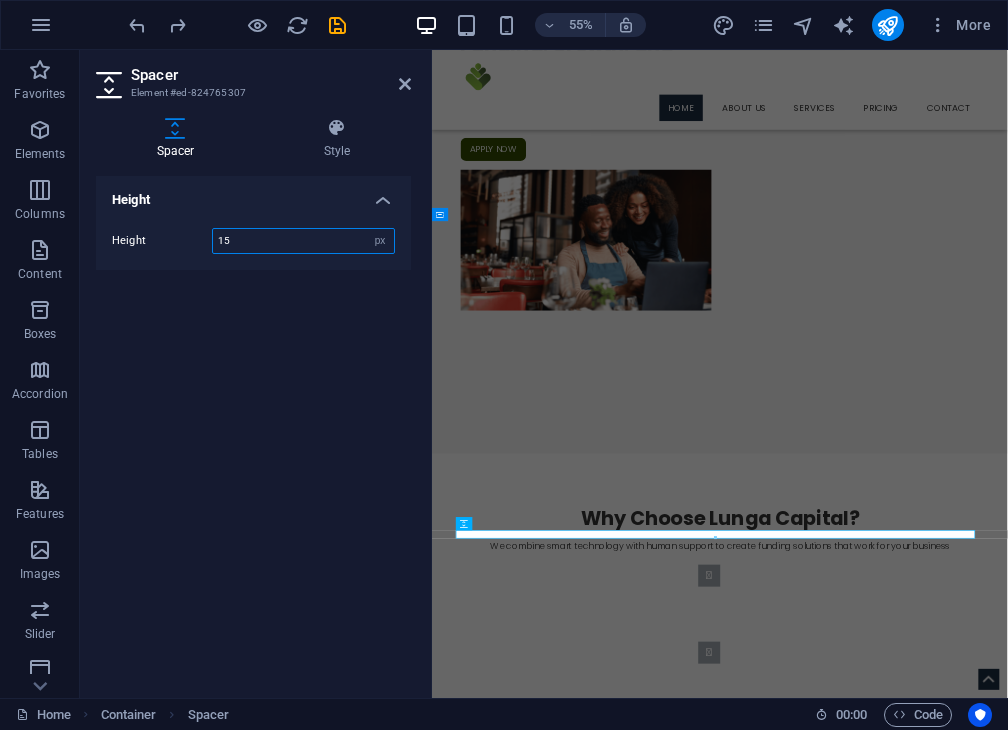 drag, startPoint x: 240, startPoint y: 233, endPoint x: 204, endPoint y: 245, distance: 37.94733 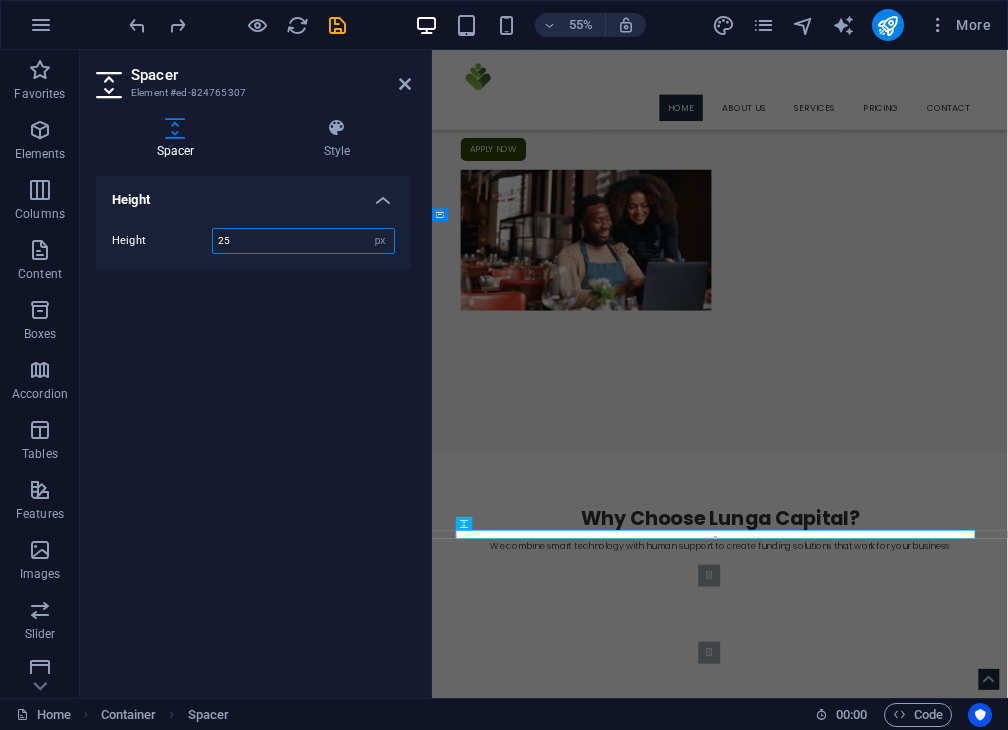 type on "25" 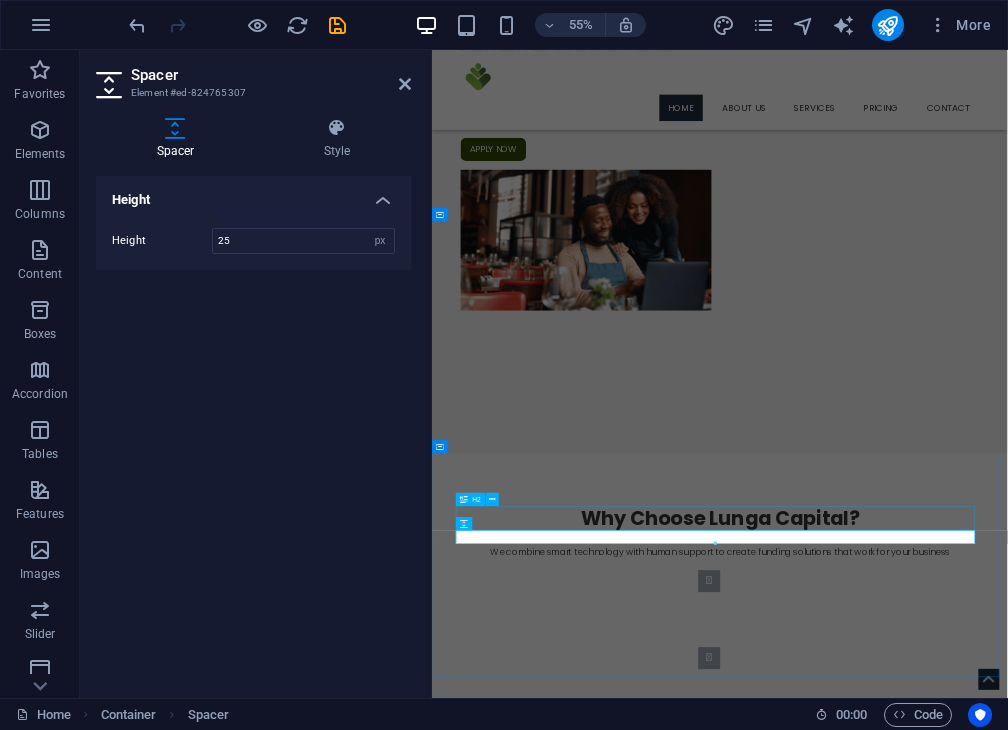 click on "Why Choose Lunga Capital?" at bounding box center (956, 901) 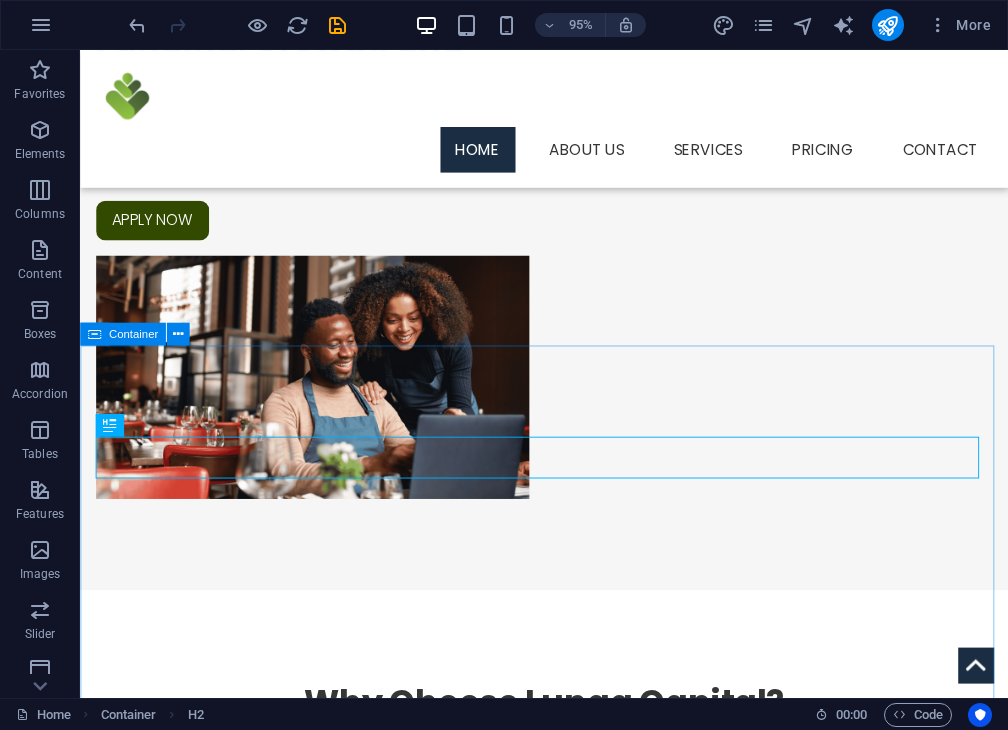 click on "Why Choose Lunga Capital? We combine smart technology with human support to create funding solutions that work for your business Smart Technology Real-time feedback, simple document uploads, and clear next steps powered by AI Funding R20k to R5mn Fast, flexible, and tailored to your business needs with competitive rates Funding Pathway Guide Don't qualify today? We'll help you build your way there with a personalized roadmap Smart Technology Real-time feedback, simple document uploads, and clear next steps powered by AI Funding R20k to R5mn Fast, flexible, and tailored to your business needs with competitive rates" at bounding box center (568, 862) 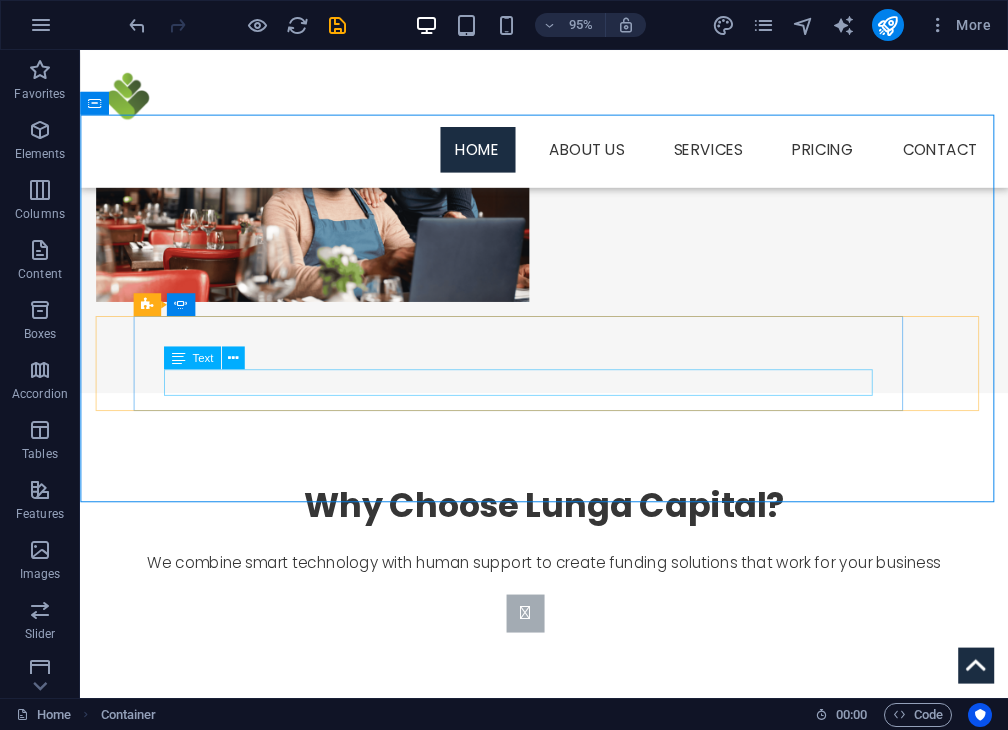 scroll, scrollTop: 464, scrollLeft: 0, axis: vertical 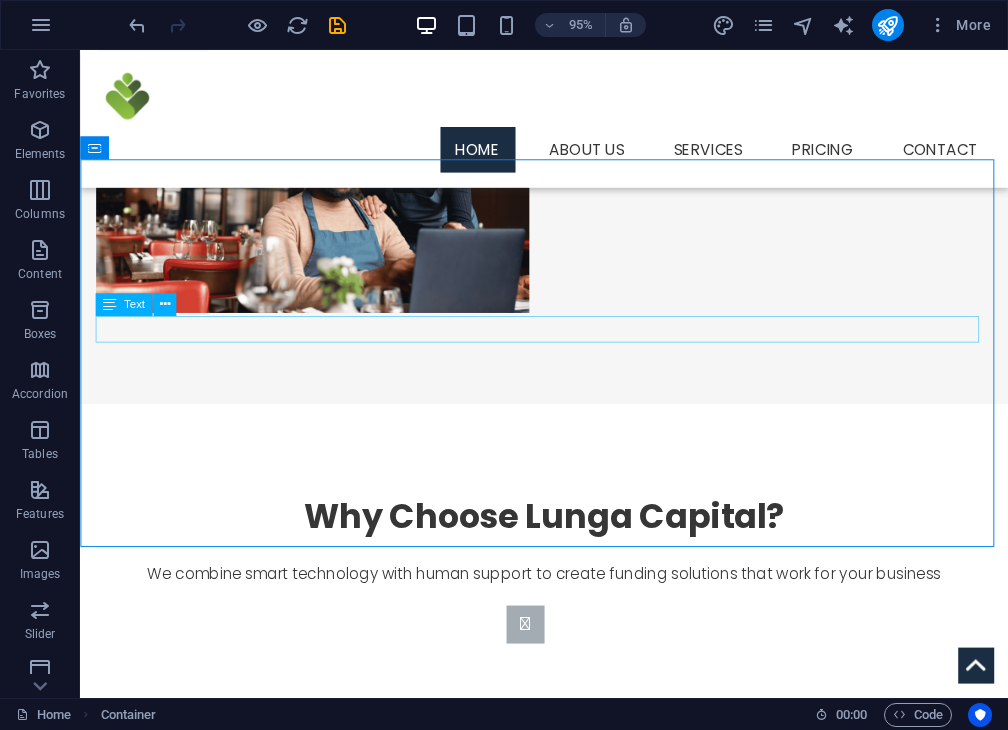 click on "We combine smart technology with human support to create funding solutions that work for your business" at bounding box center (569, 601) 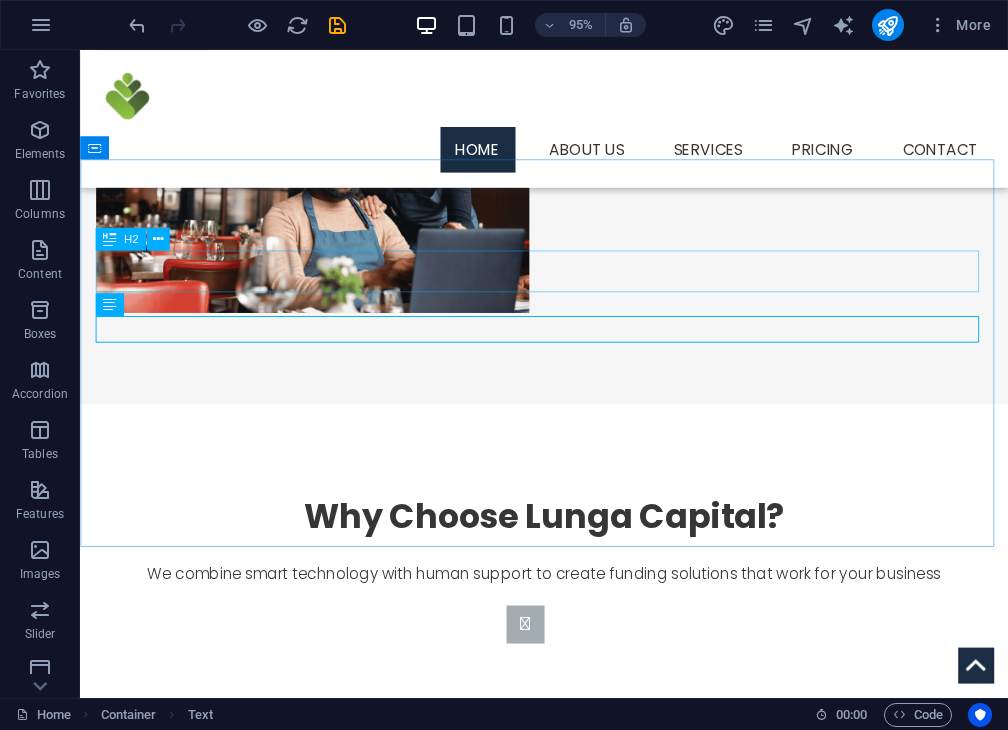 click on "Why Choose Lunga Capital?" at bounding box center [569, 541] 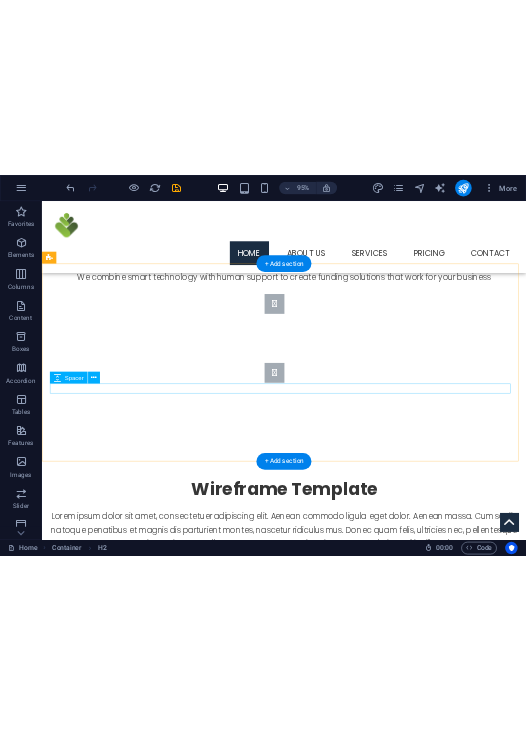 scroll, scrollTop: 863, scrollLeft: 0, axis: vertical 